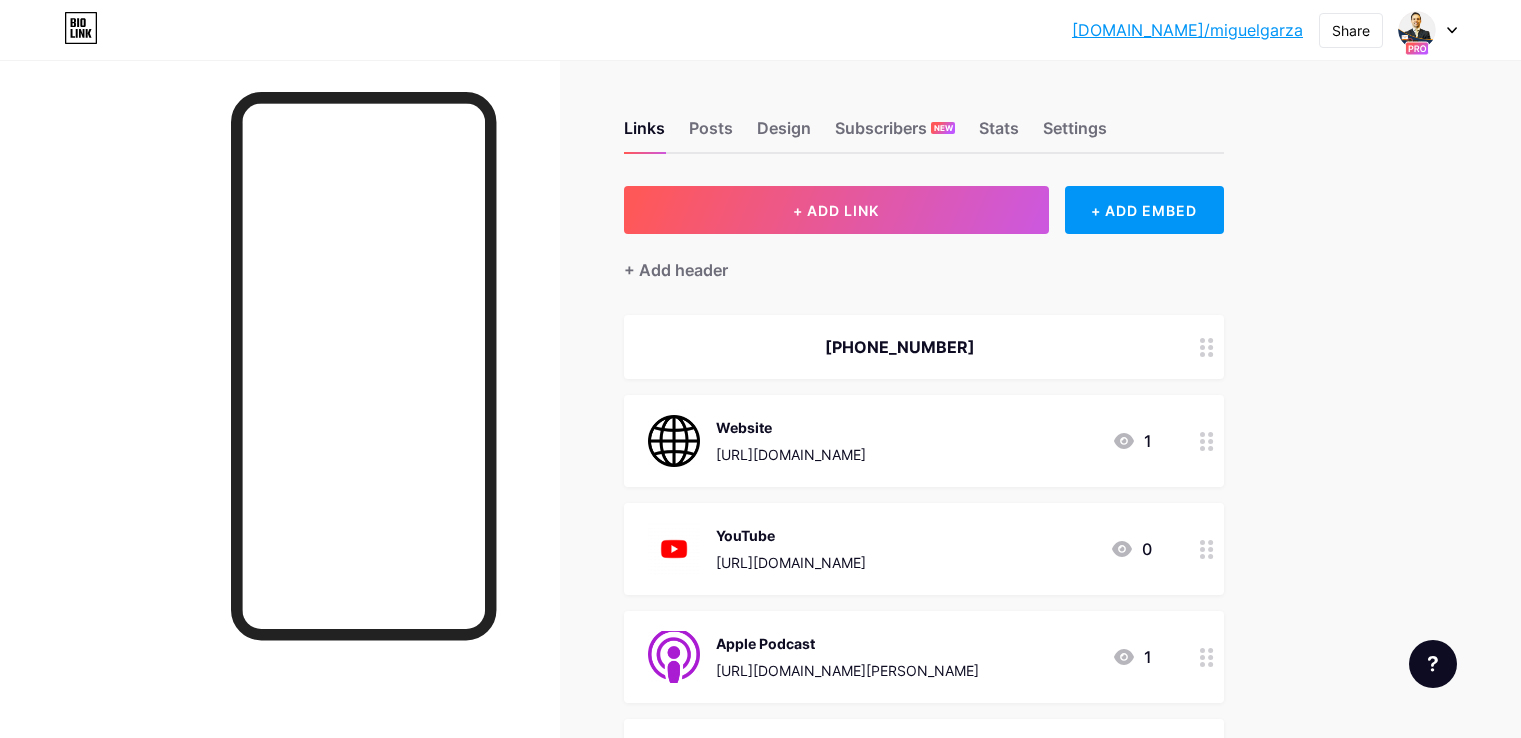 scroll, scrollTop: 0, scrollLeft: 0, axis: both 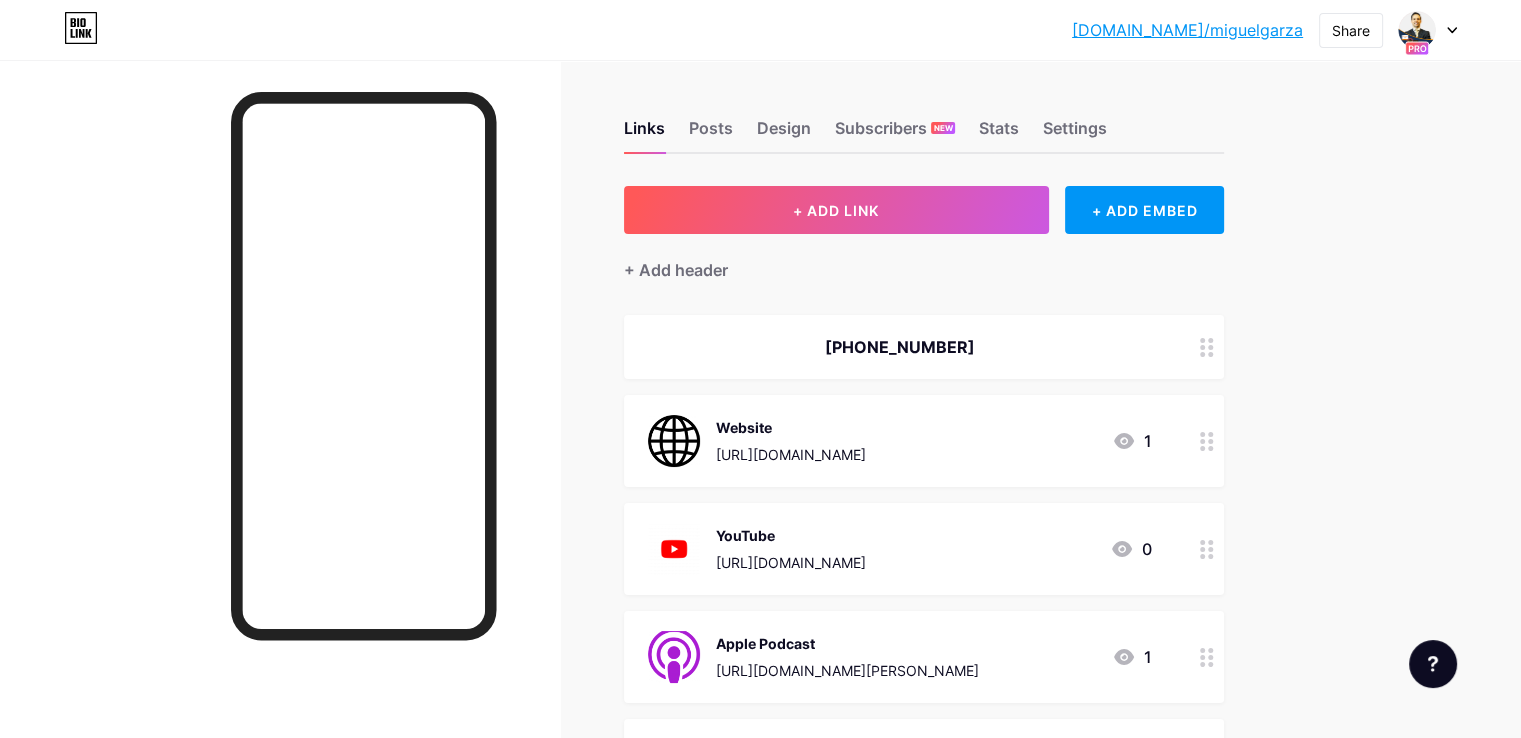 click at bounding box center [1433, 664] 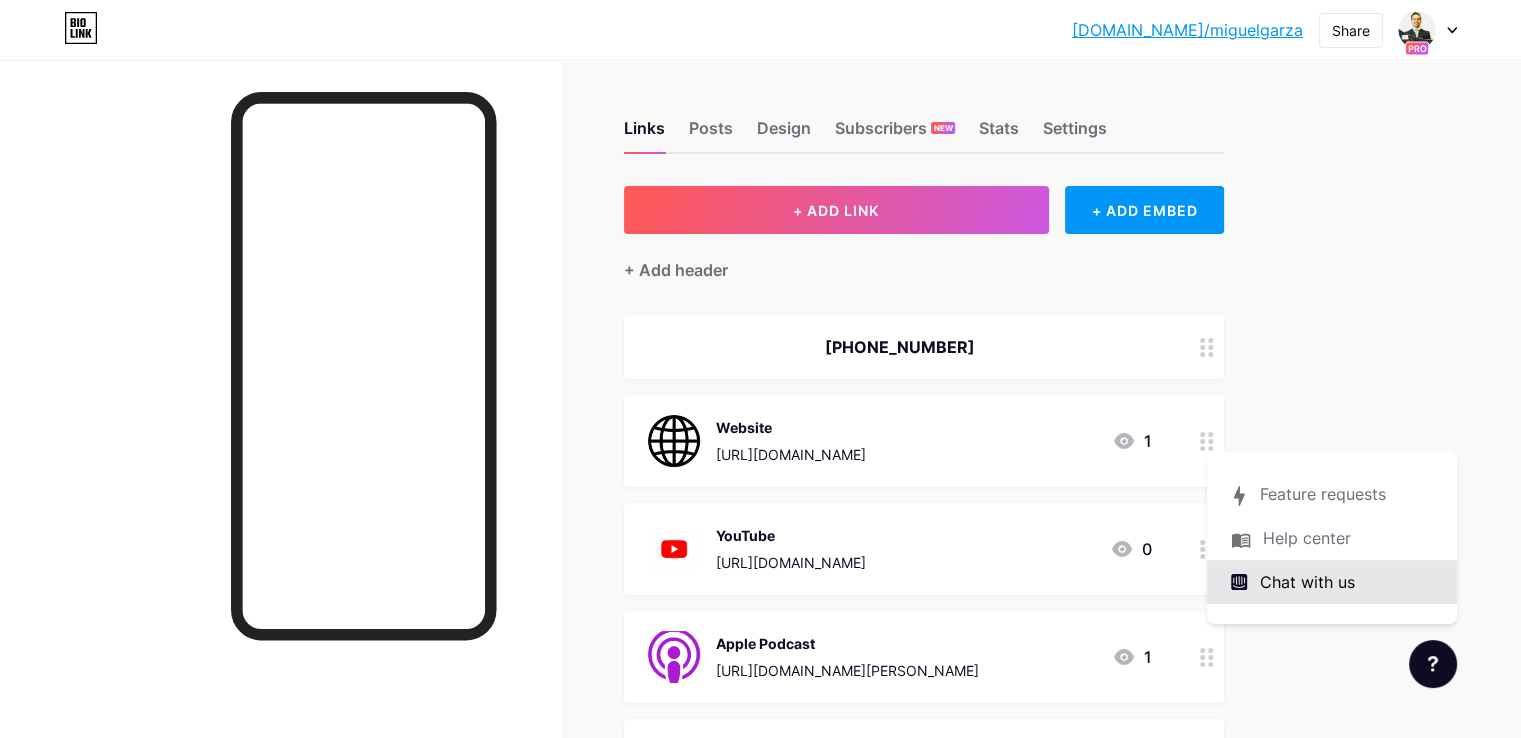 click on "Chat with us" at bounding box center [1332, 582] 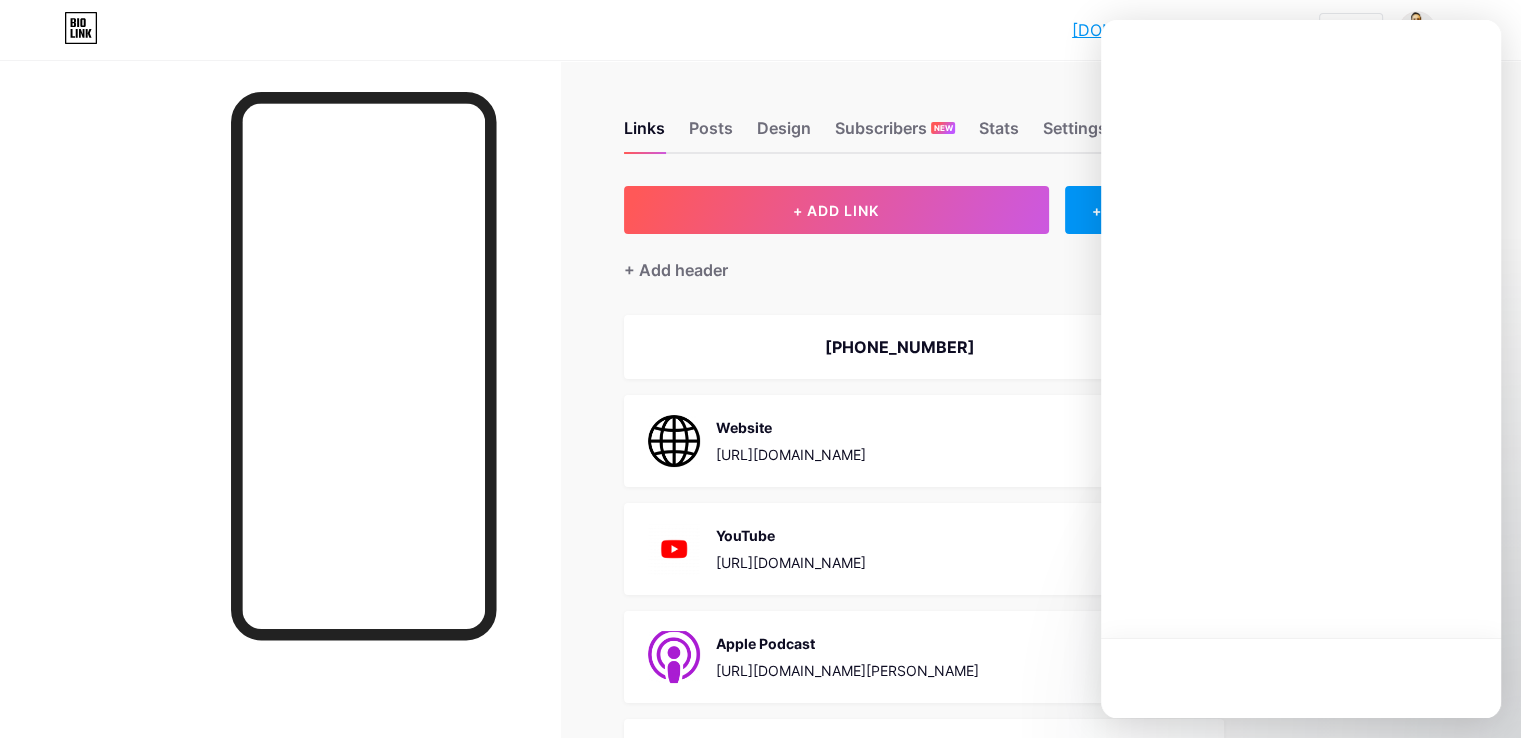 click at bounding box center [1301, 369] 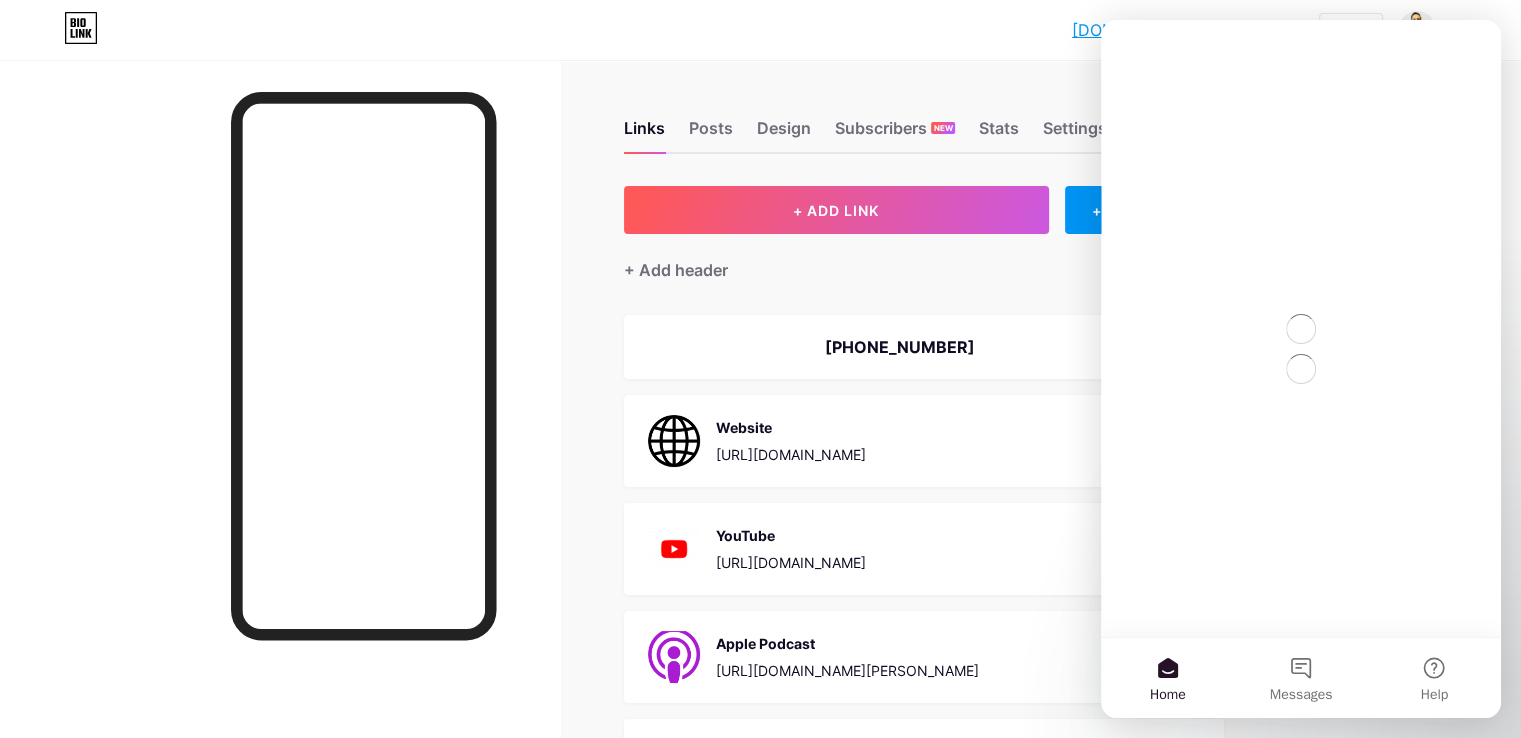 scroll, scrollTop: 0, scrollLeft: 0, axis: both 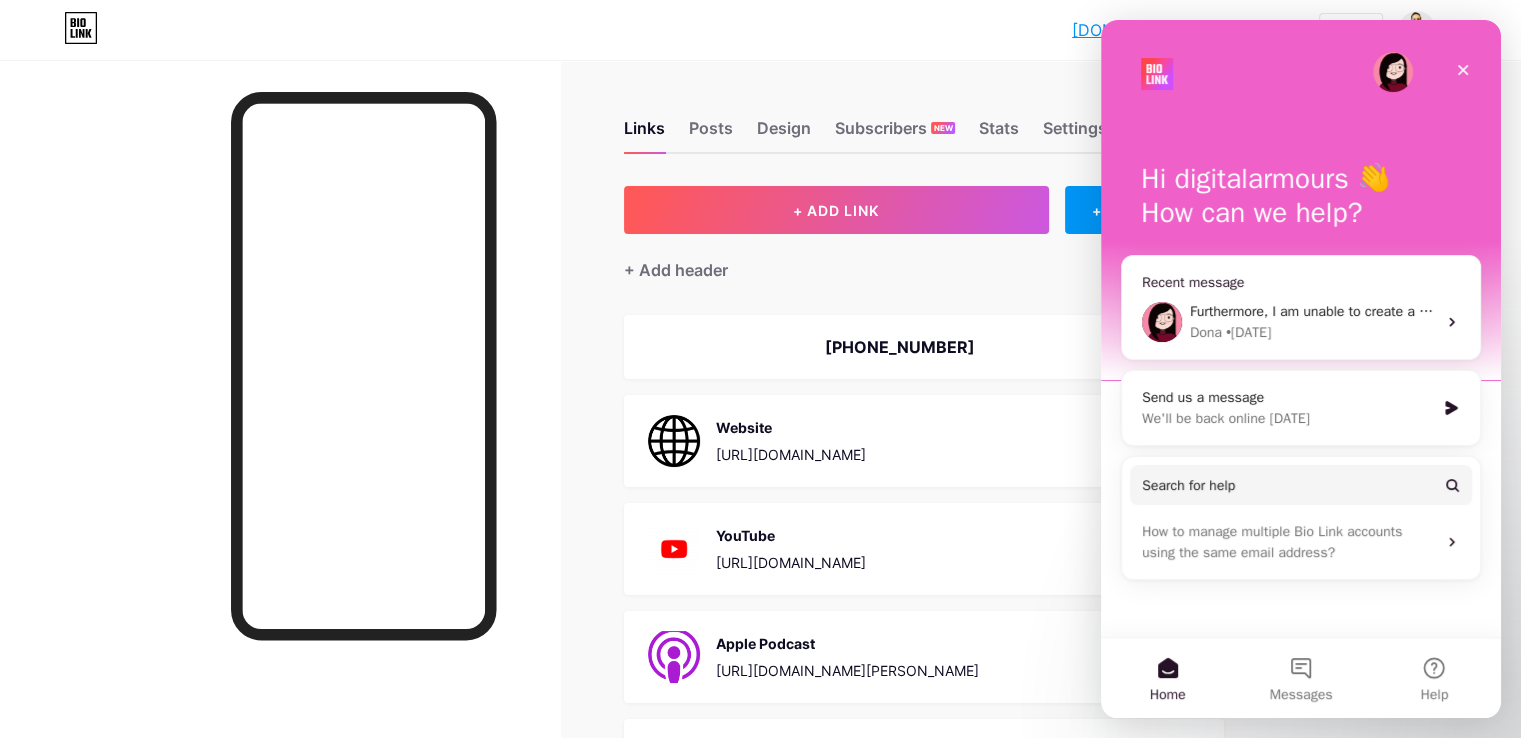 click on "Dona •  1d ago" at bounding box center [1313, 332] 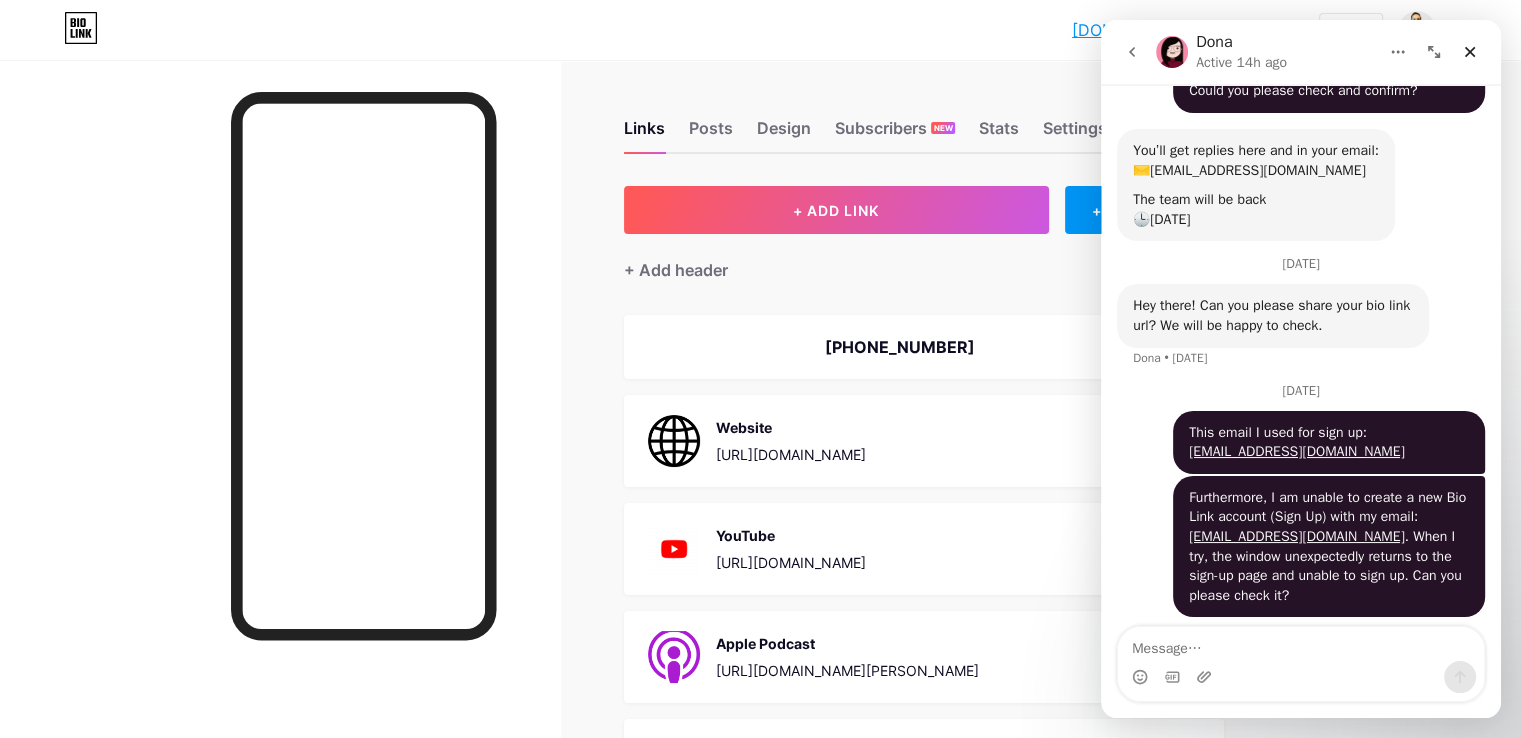 scroll, scrollTop: 193, scrollLeft: 0, axis: vertical 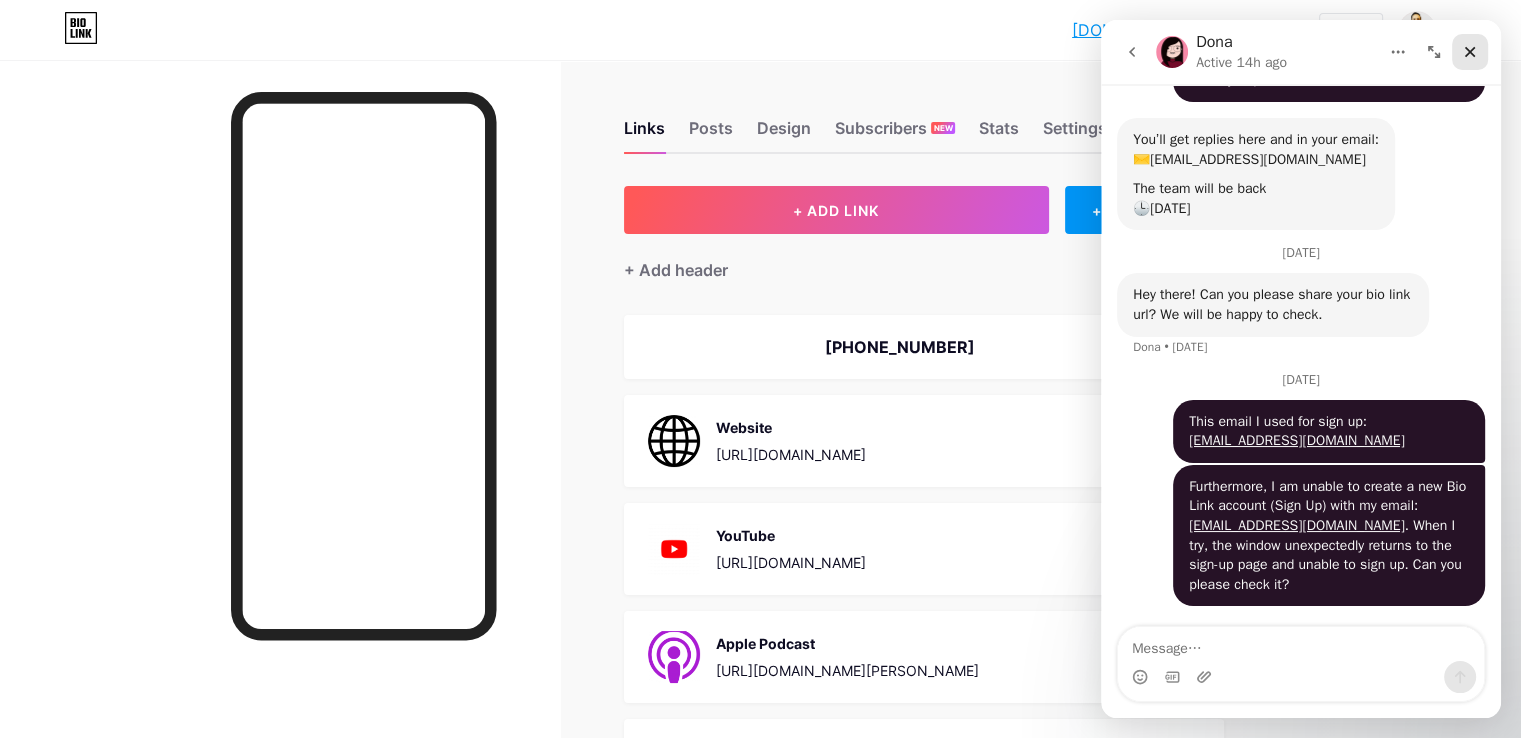 click at bounding box center [1470, 52] 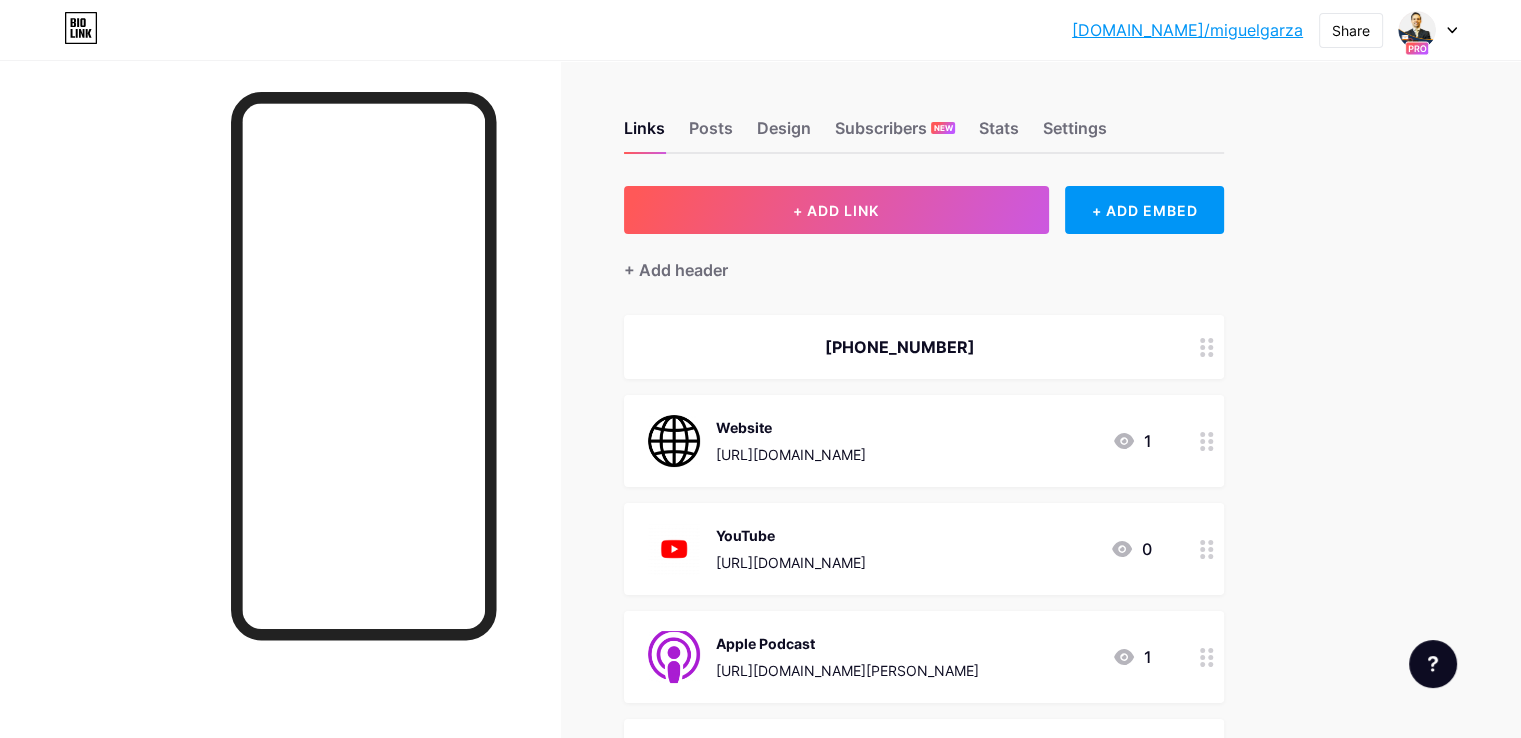 scroll, scrollTop: 0, scrollLeft: 0, axis: both 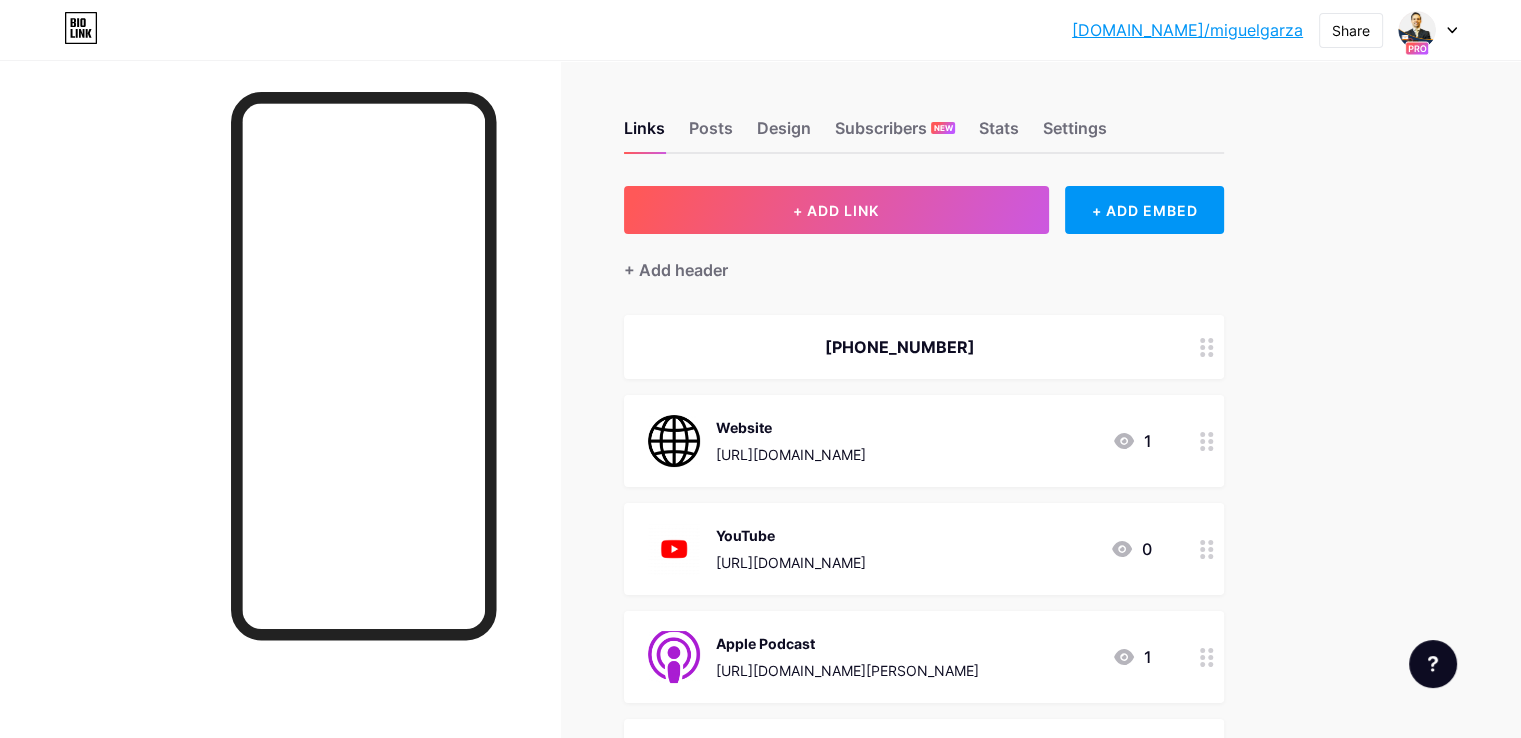 click 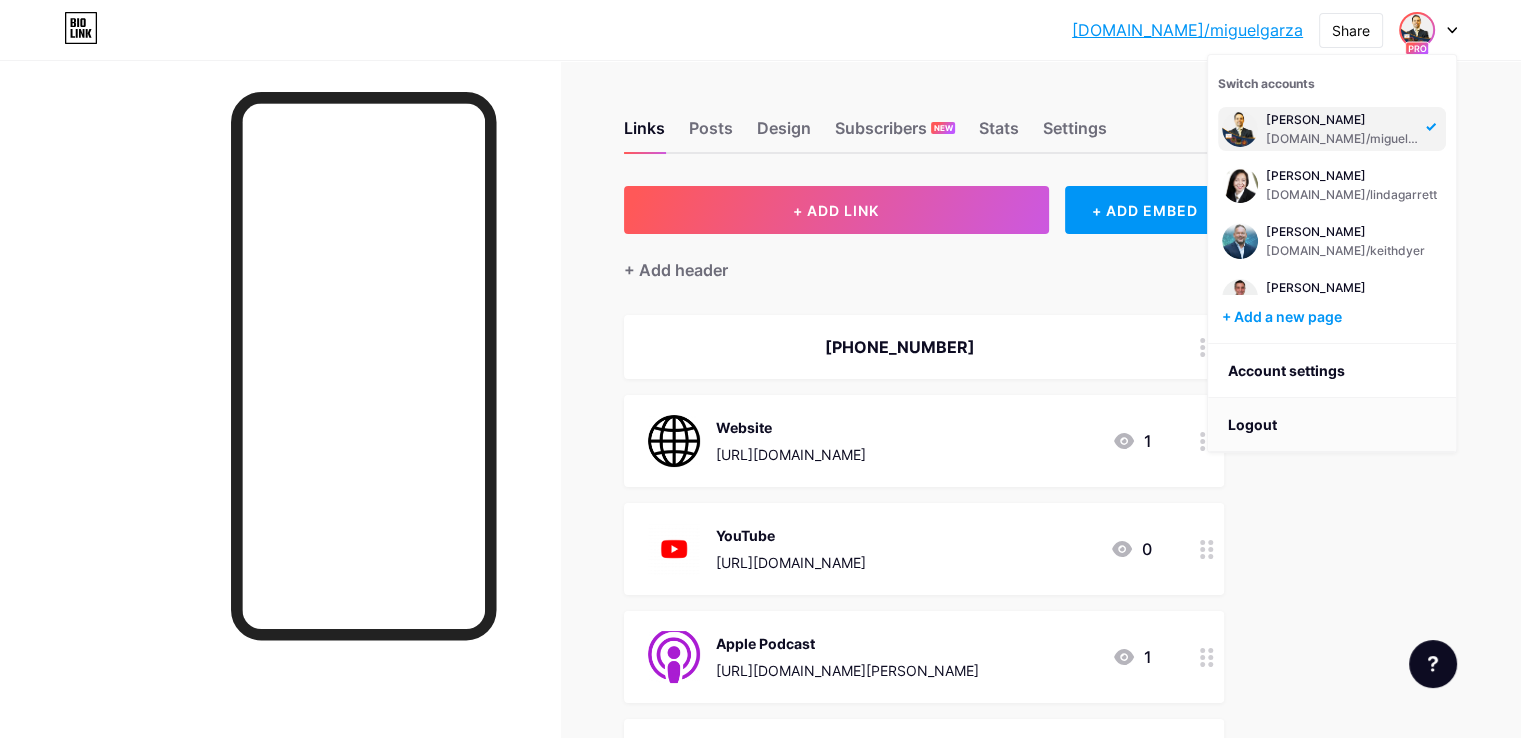 click on "Logout" at bounding box center (1332, 425) 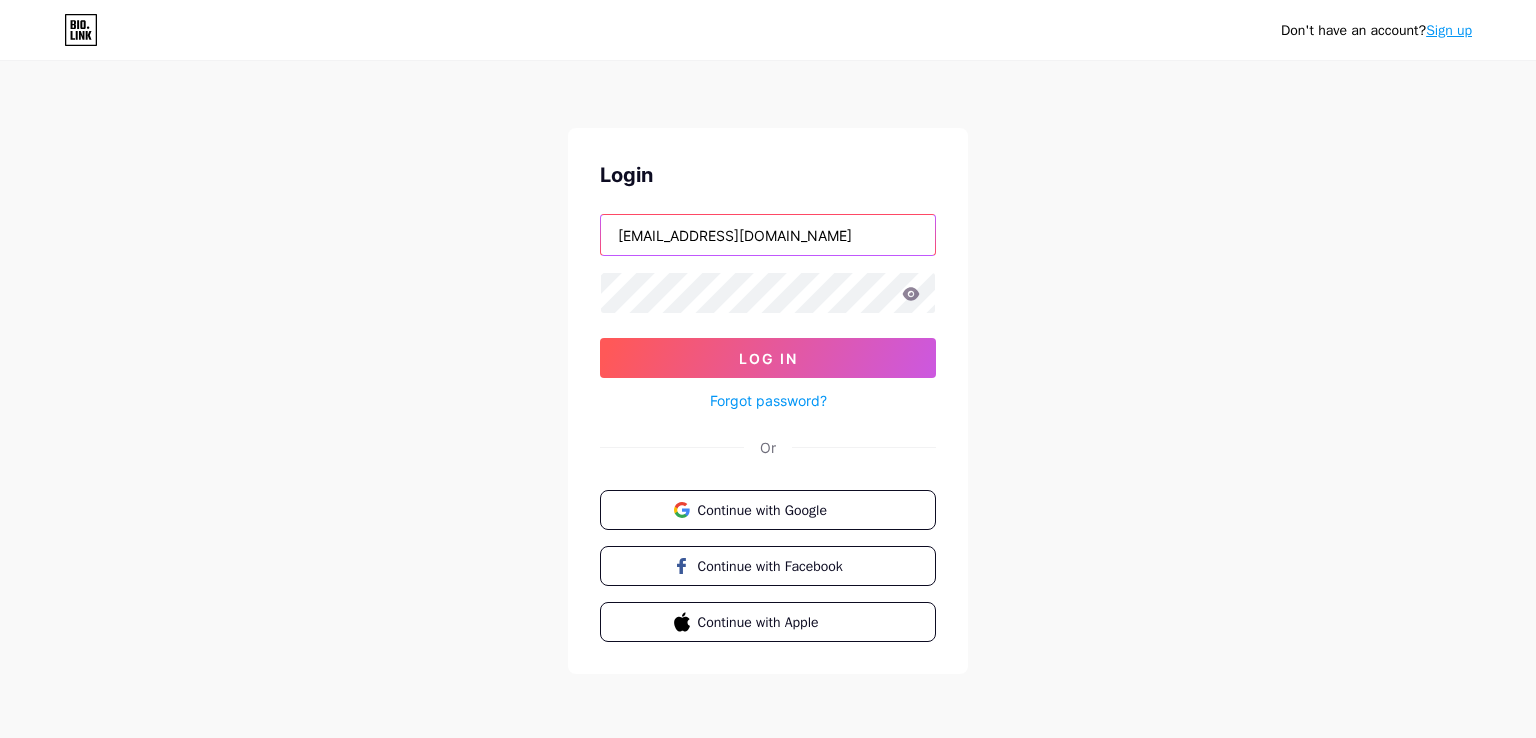 click on "bilalofficialbk@gmail.com" at bounding box center [768, 235] 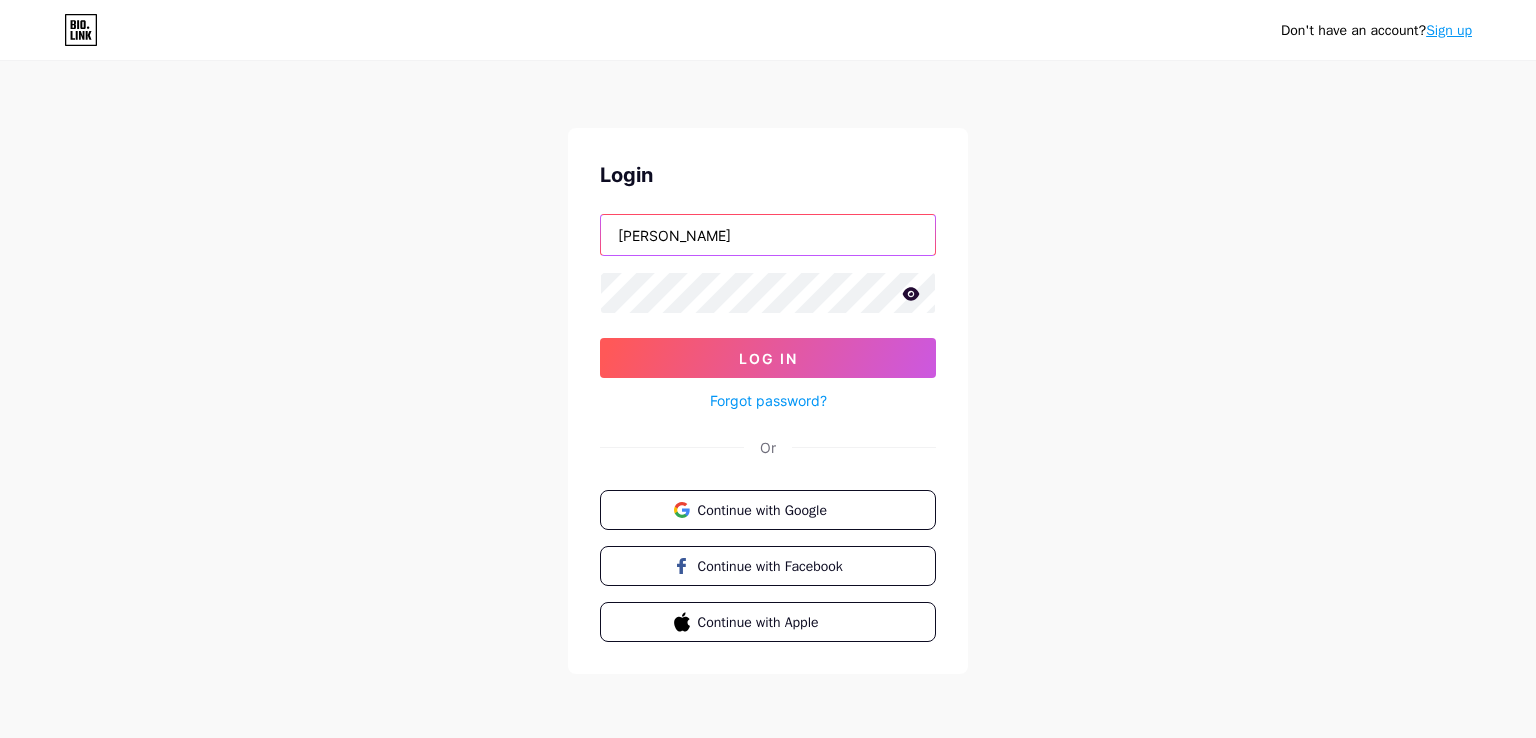 type on "dennis" 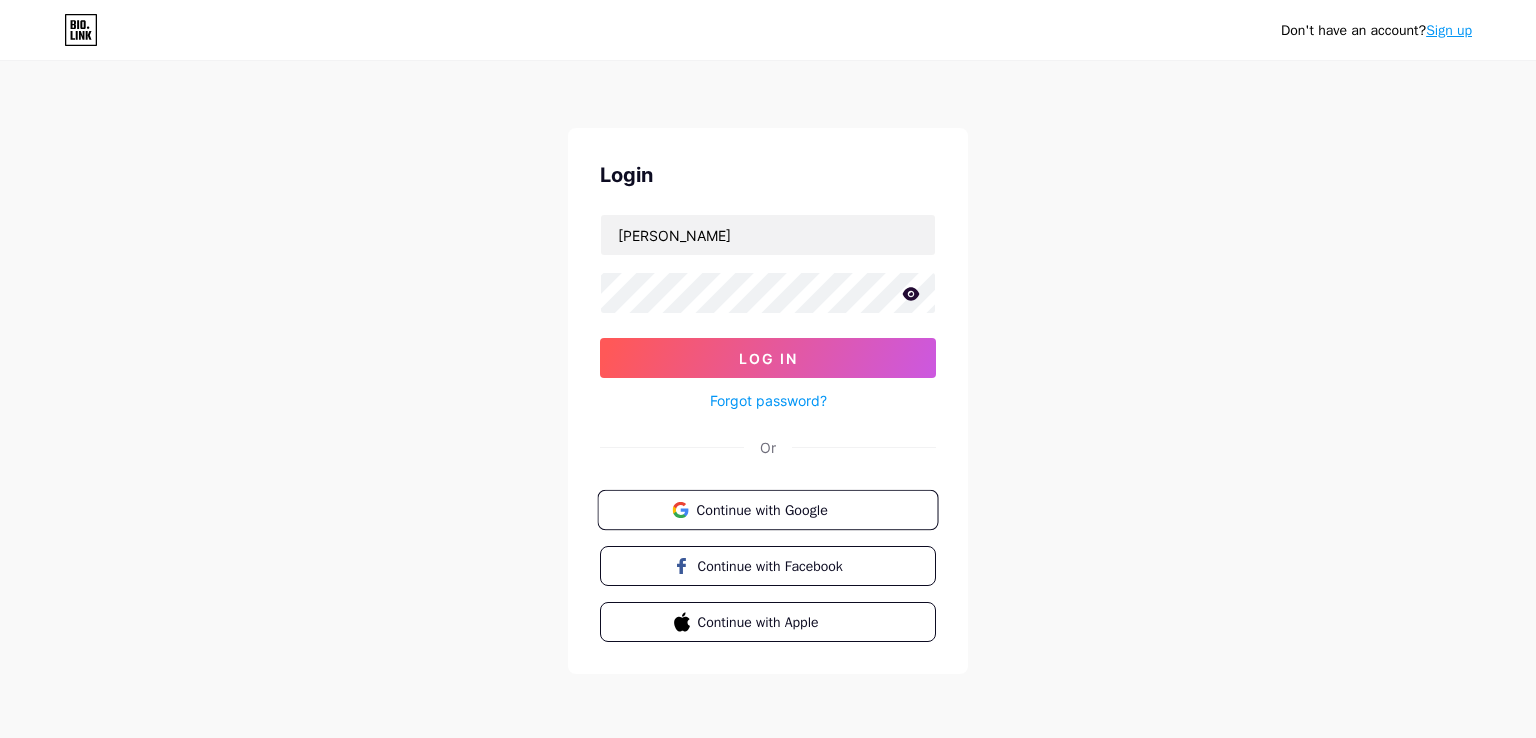 click on "Continue with Google" at bounding box center [779, 509] 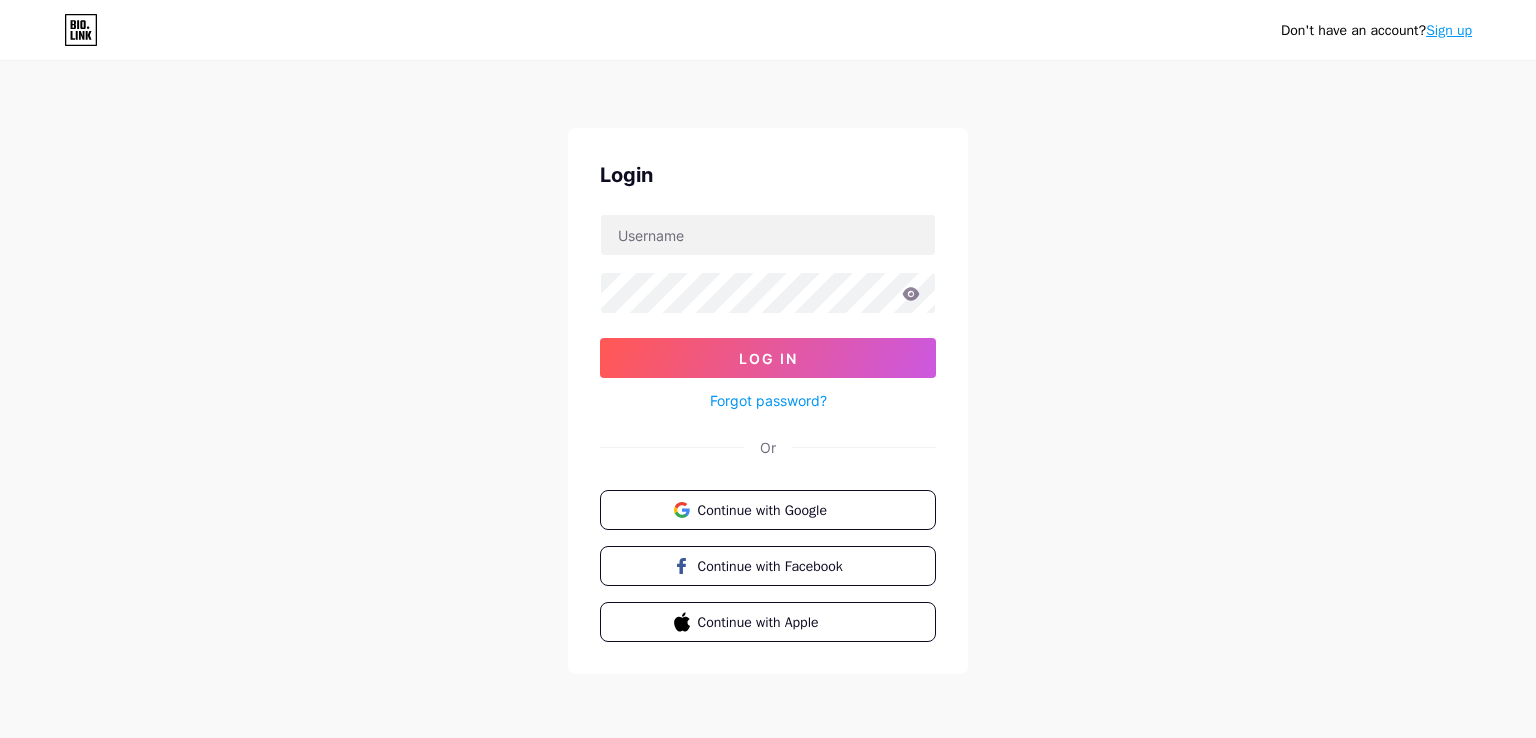 scroll, scrollTop: 0, scrollLeft: 0, axis: both 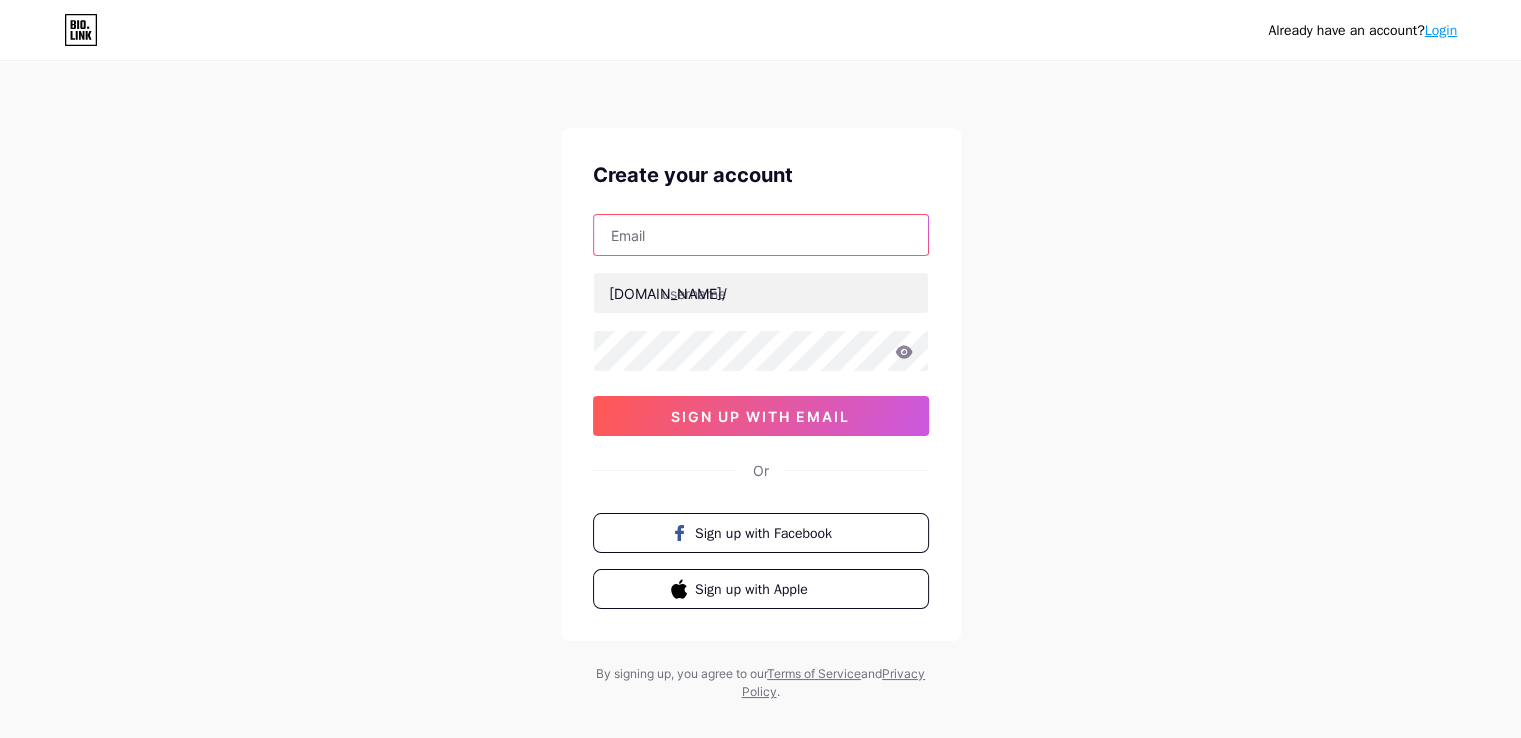click at bounding box center (761, 235) 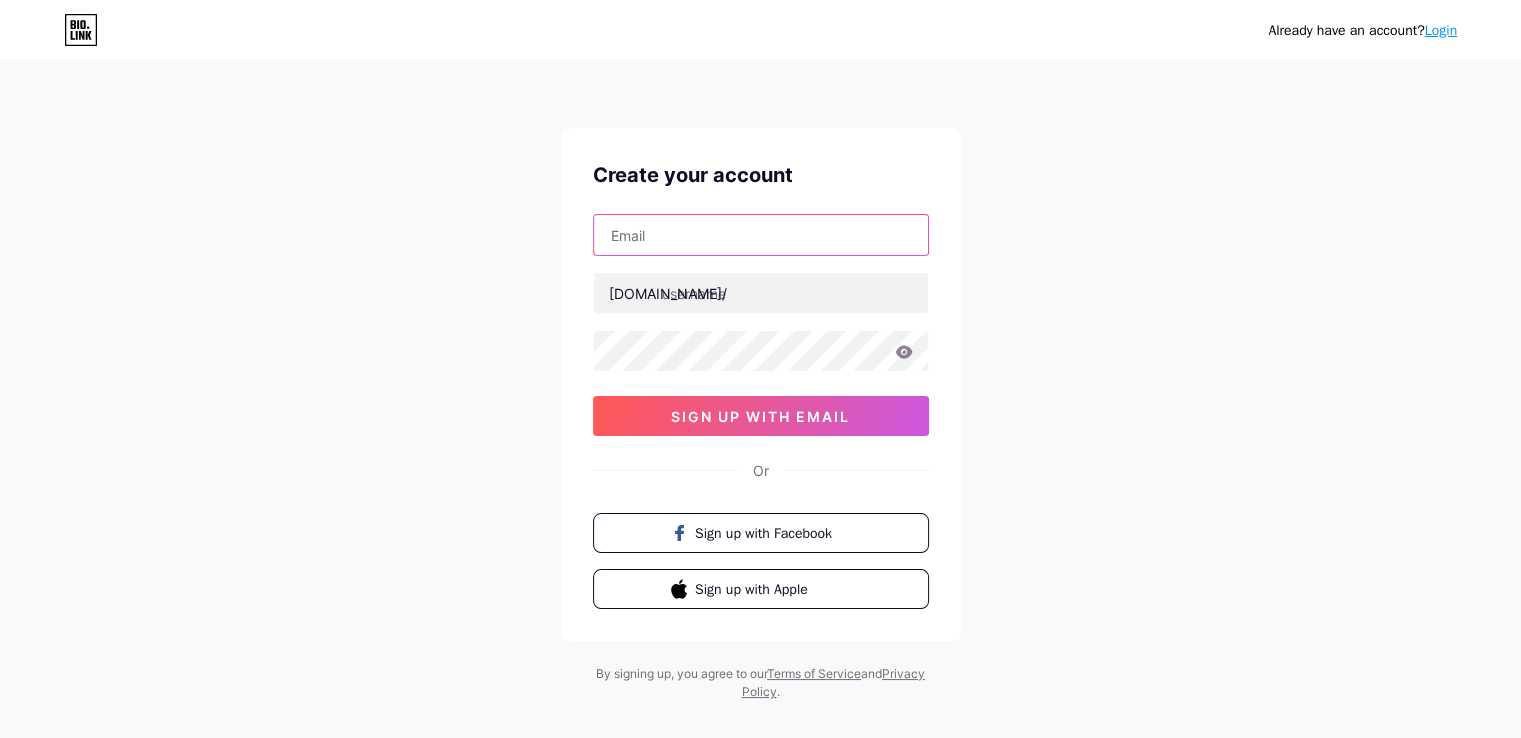 paste on "dm@thelegalpodcastnetwork.com" 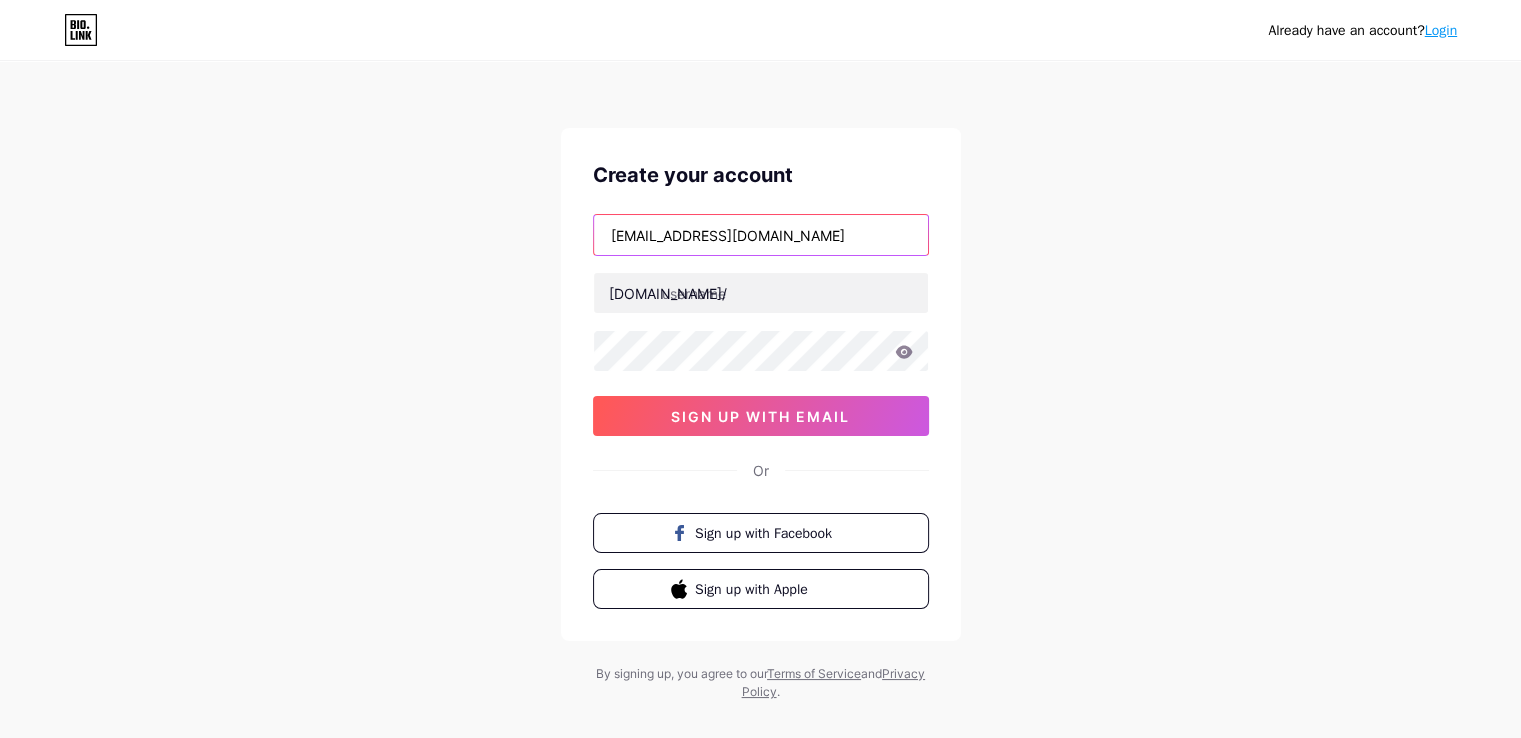type on "dm@thelegalpodcastnetwork.com" 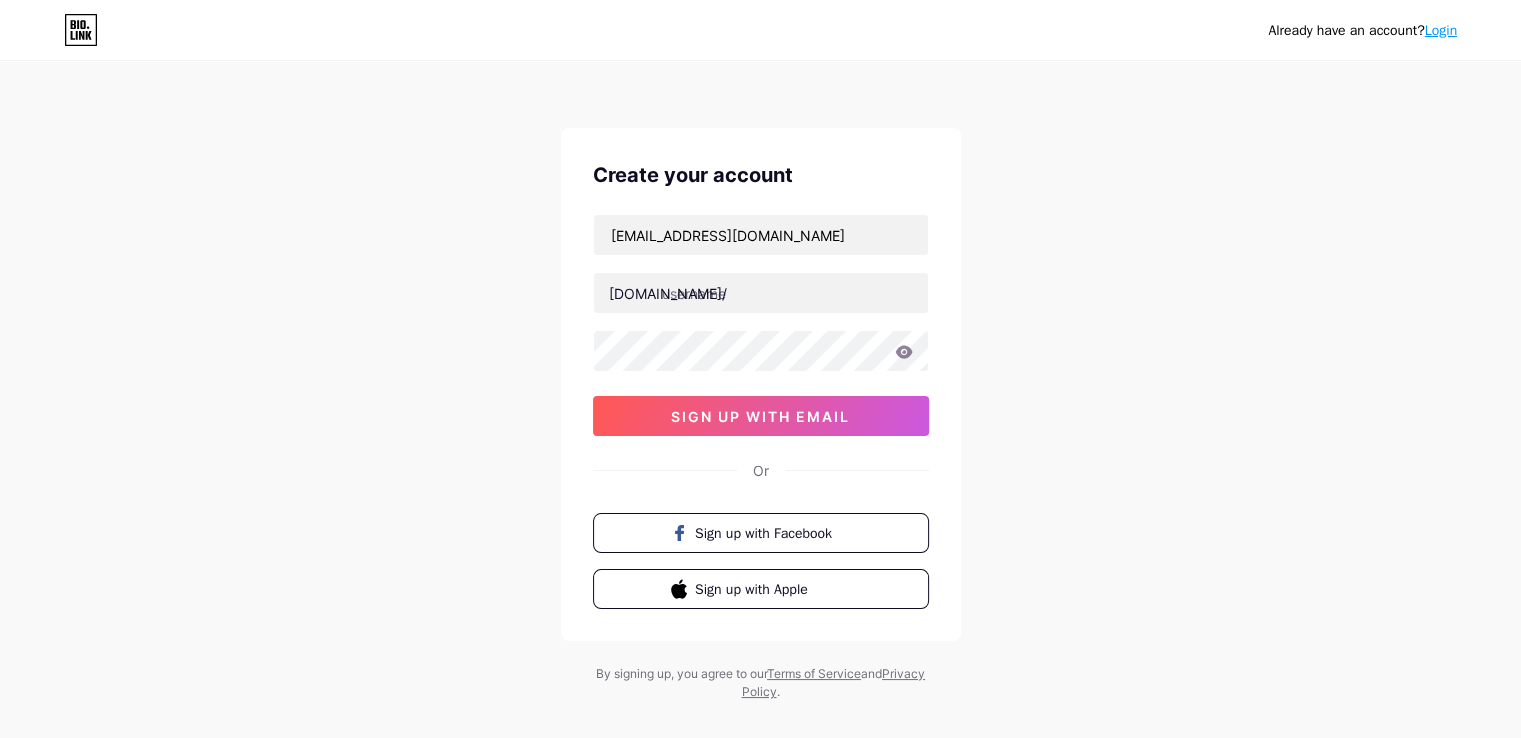 click on "dm@thelegalpodcastnetwork.com     bio.link/                   03AFcWeA4NGxWAKnJ7_QMSMmfp2U_HSir9kSDKwykjOE6x4PS5p2sfBlhKDCSeJiegngVZvRcbuw9P5pJmhVzHWiYpgZeoUbAuitlMUxKb5z3lrk5NUTZFZbZwsqoLId2QF2xJ0BAhAUR1M8VEpTQLdDFWCEnXYdrSBhE5KEisvJyIn_6jCQxISTQudt1bP767GX-PxGpqLzHcHq7fisvWBfEnKS7kFJdtnc4OjZwsIqDPk4BoL6qUZPYNG_e4cDya6mHot6T83tnCUg1Vcg593u8RERuap9iCVUnoZv6530_eTDCPp3ubUyjGmMnSJ1p3M9dbsa-iRUDNMjKw5ZaUbMd00GP-ttk1XGGx4IqW2OEf-GxHgnvkGeMyFawiZGyidNzcESp071KUyUNNH1l5jrSJN_OBY998Unbfe5LdjAb326rApYxdjedhlroO430upGjO9QiKksWfhTzHf53spjqaUKbMMVX91TMt5tFM9H4b50O96ArqADuHCyBsos3xQk9PF8LZLGyI8WMsVXyWCbGnf5dd9a8sevvkpSnQVH3NKtGs5LobM_VhvMl06ApeM8d4QFosvpGb9PtCmaYJAuBiqa7NJqiInlBVCVZjNFdszMAOEkd2kXR3JoI_RLyx_oXWsMbarzh4vybUdYkEF2QsODCq4XPvzV4IZnN5zM3CuwhFr4GWn8uqyeY6atesRHF1w2upcUcDpCN-_kPZPr3H8Wn7YctIaNgUtok5E_vPzR2jXBErxQx-8a97qMTDQ6Xgf-1sNfB8zyUFHsG7j_8Hj4awZK5vEp1oT4cjDuluXS58L6MgjUo1SMdPLTfkvyGw66fbtfExoVEpuToi2l07YycSLsTjbd02wPrnGeFSjK0-0kk7l2_I2QKHzjmiVf1hw_aqsjrjdwWM5SOceQ0XZwrJF93bFw     sign up with email" at bounding box center (761, 325) 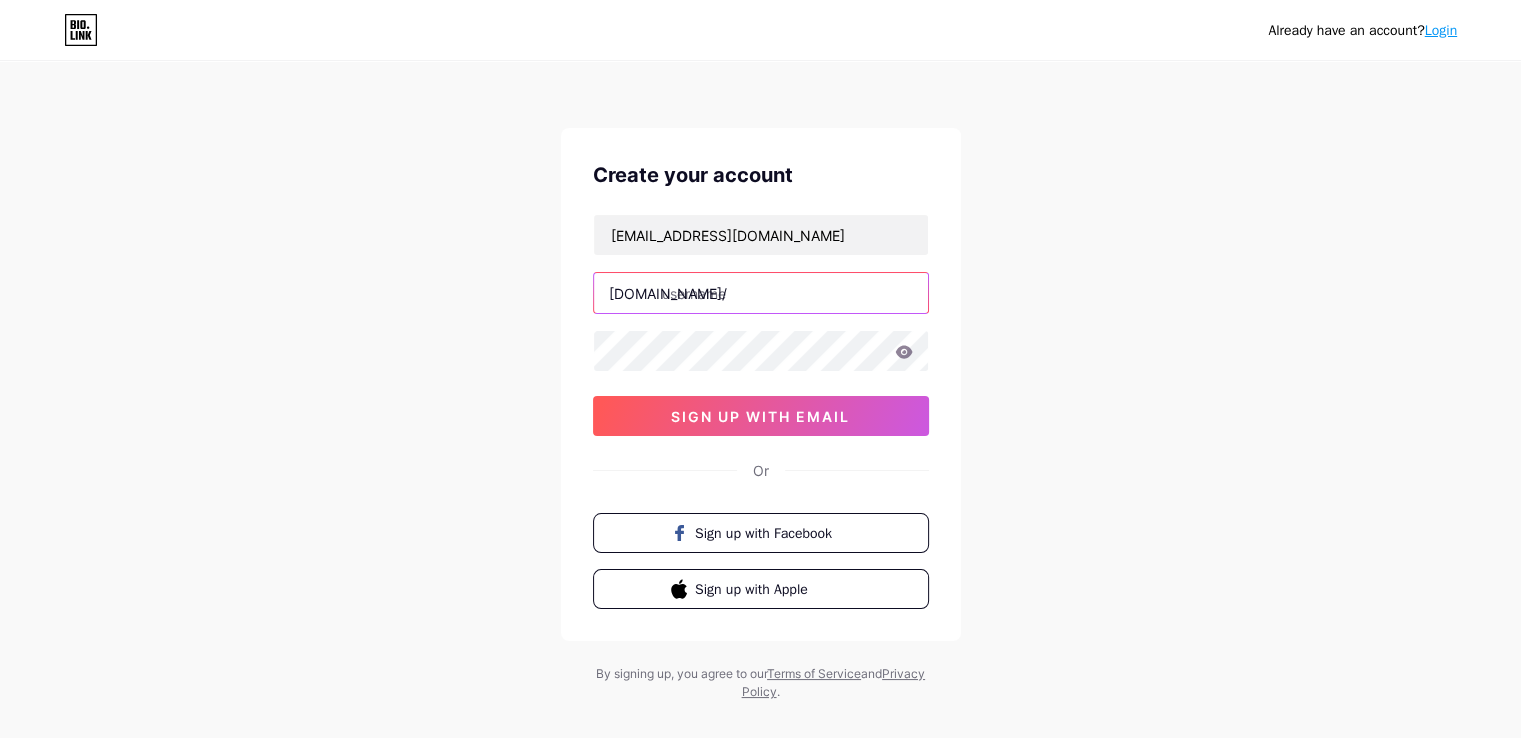 click at bounding box center [761, 293] 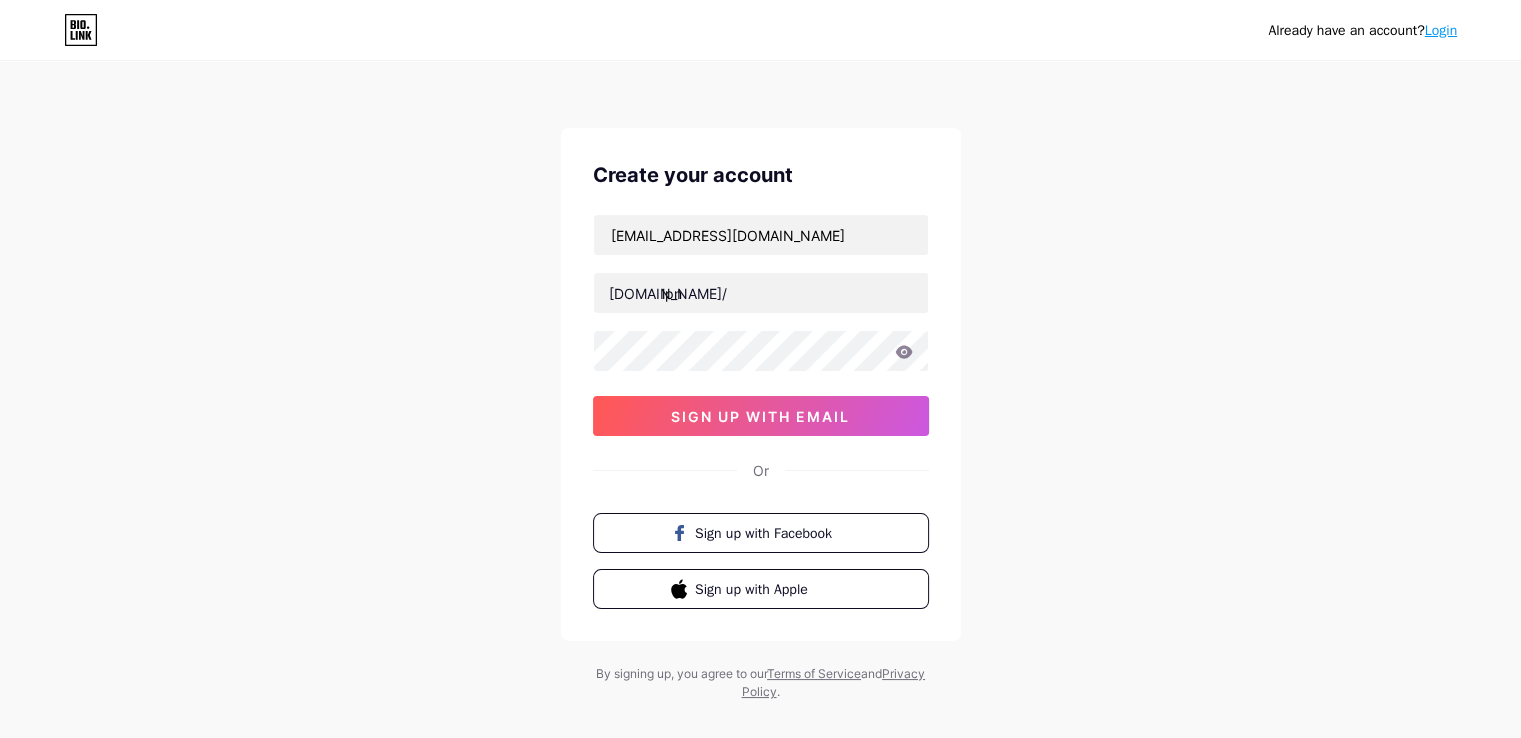 drag, startPoint x: 740, startPoint y: 304, endPoint x: 738, endPoint y: 349, distance: 45.044422 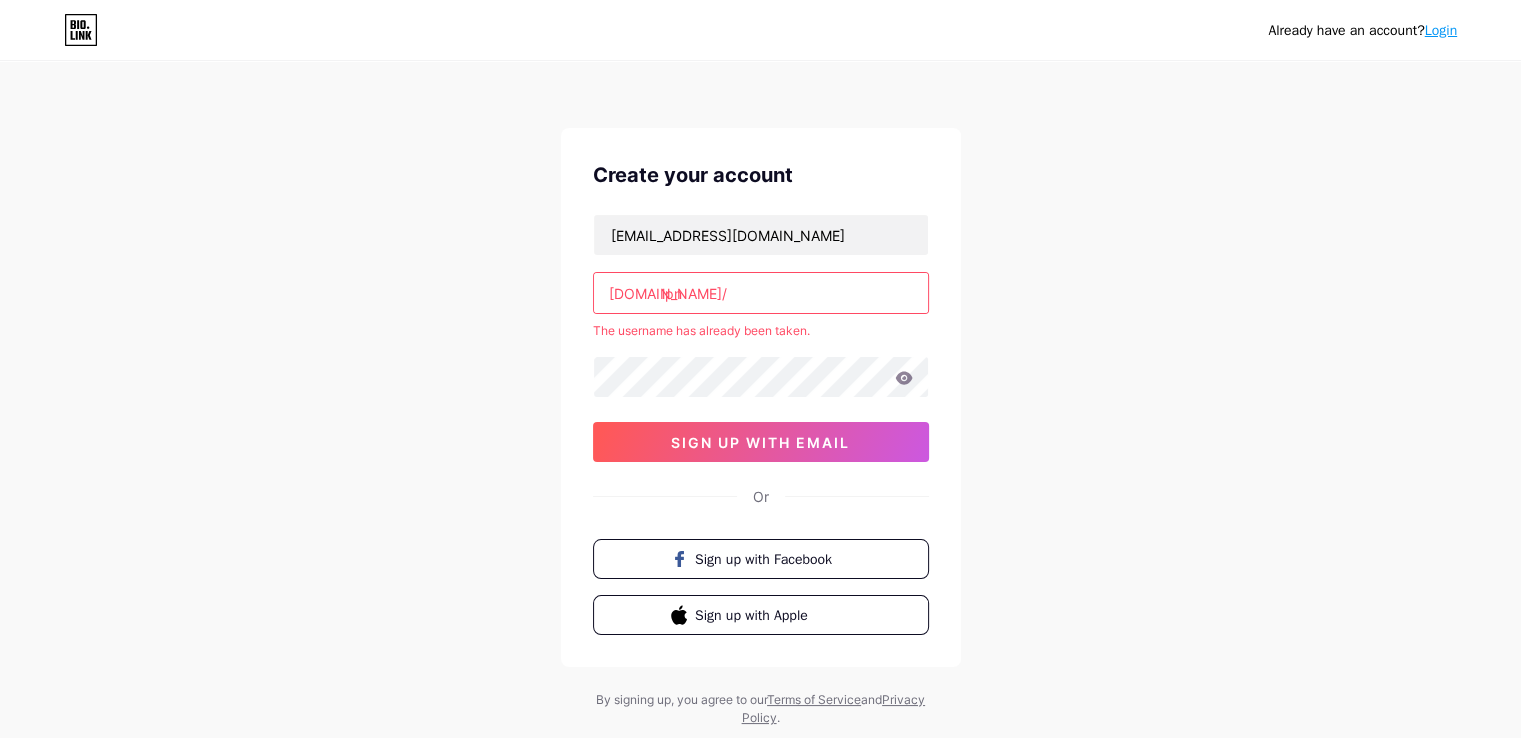 click on "lpn" at bounding box center [761, 293] 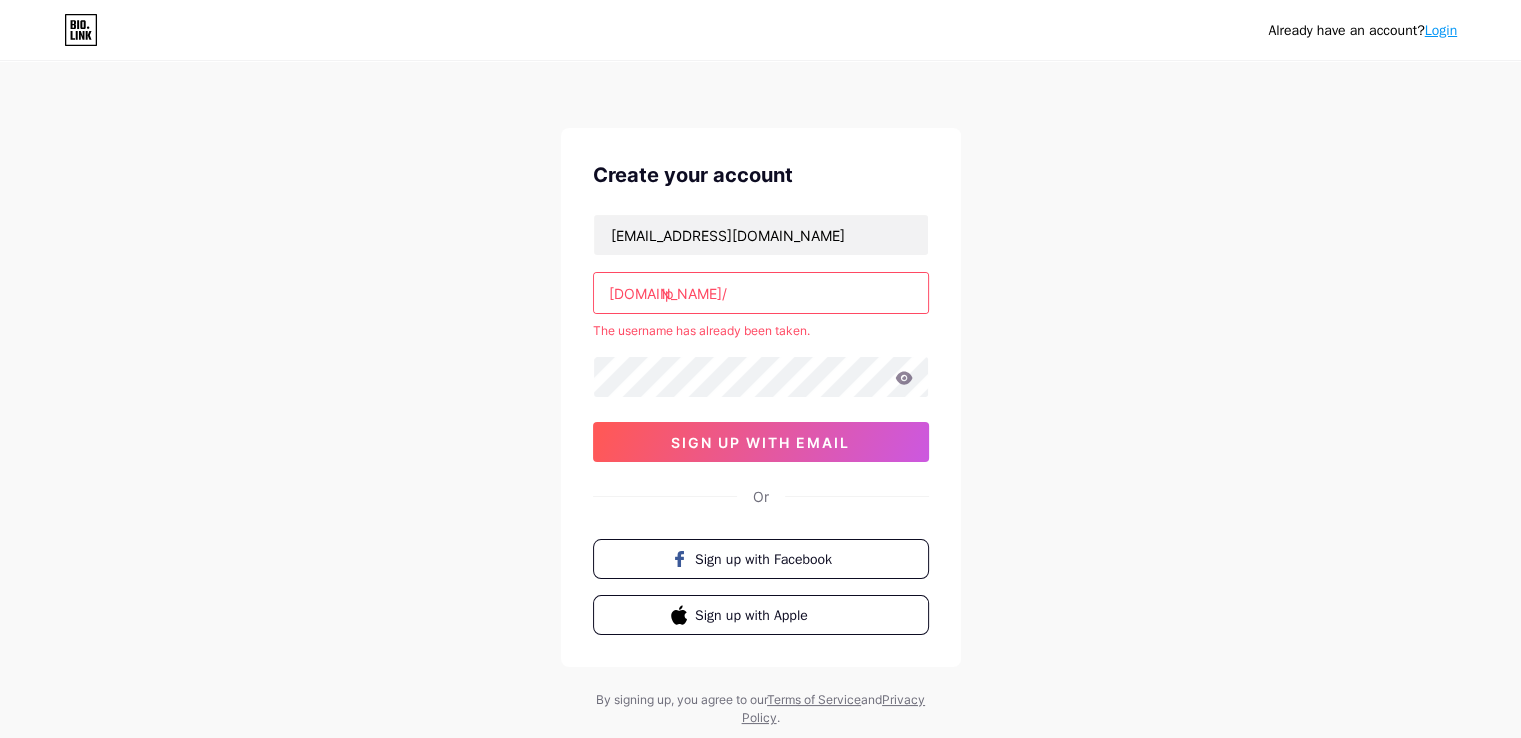 type on "l" 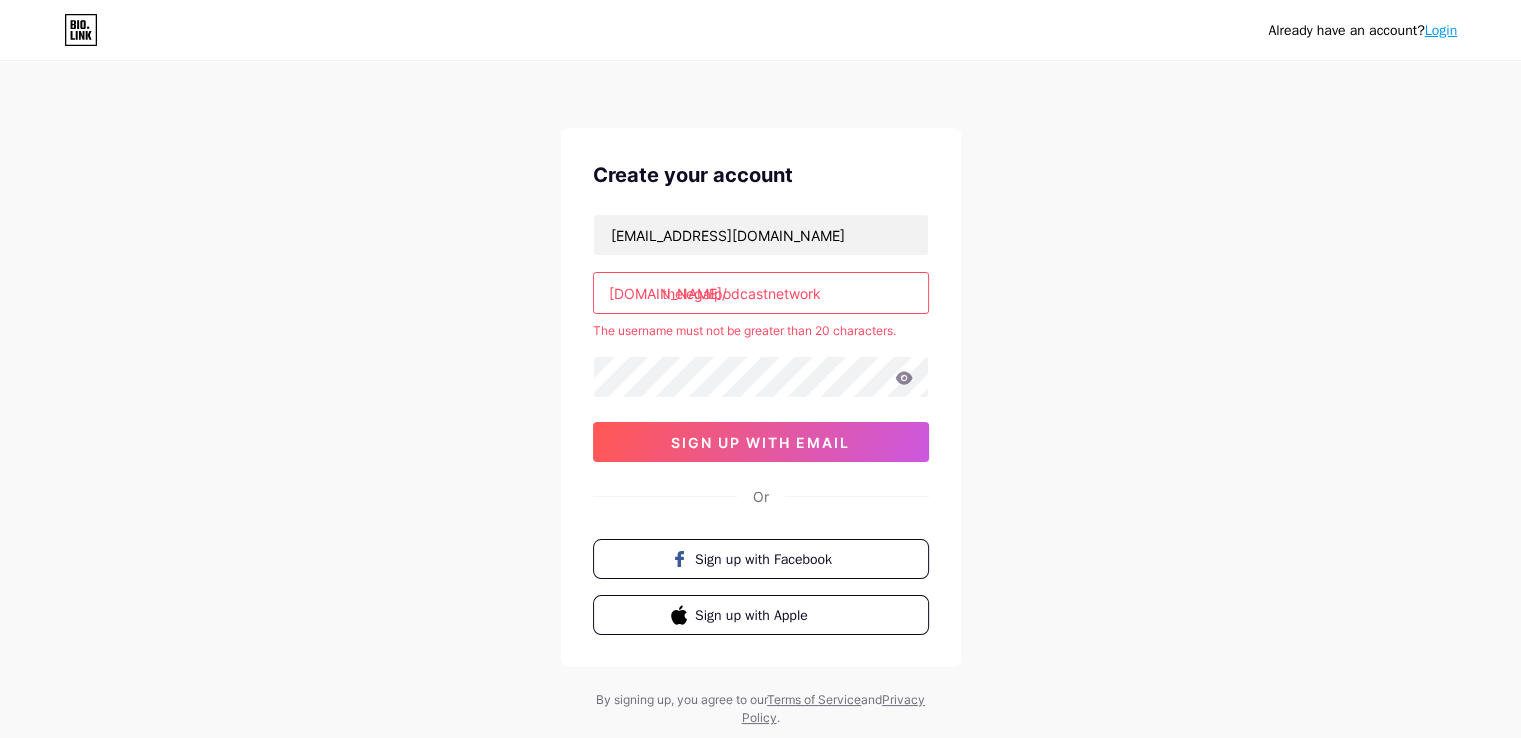 drag, startPoint x: 769, startPoint y: 296, endPoint x: 906, endPoint y: 299, distance: 137.03284 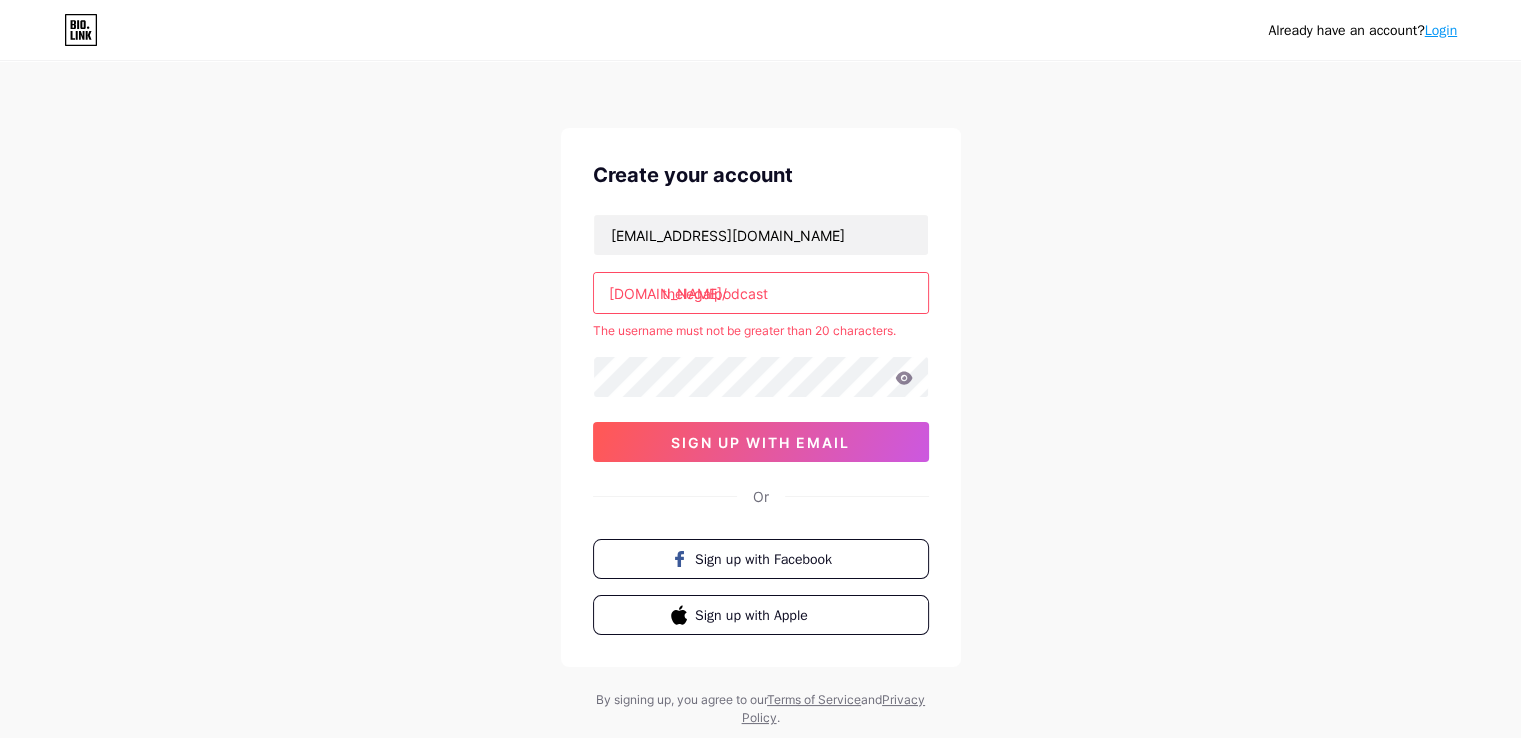 type on "thelegalpodcast" 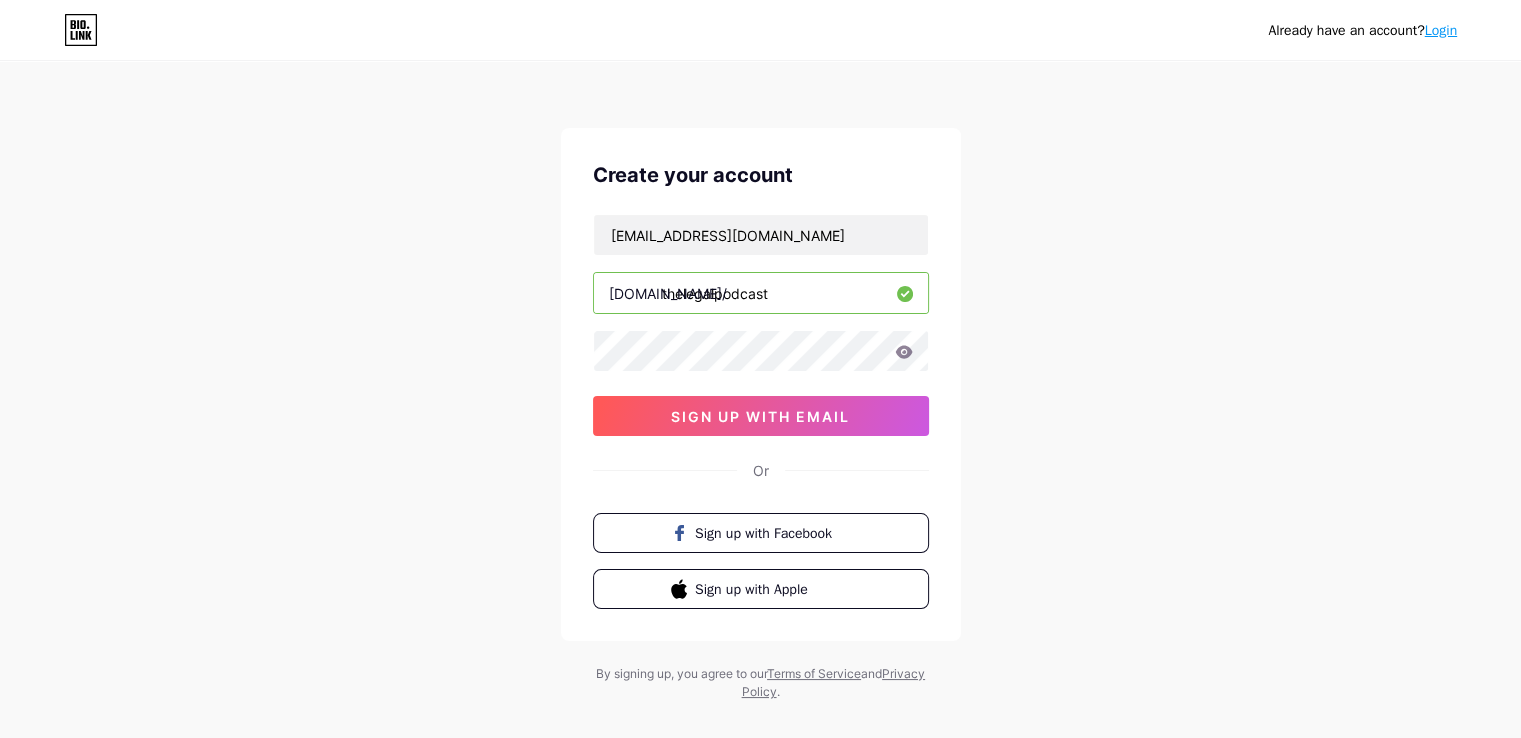 click on "Already have an account?  Login   Create your account     dm@thelegalpodcastnetwork.com     bio.link/   thelegalpodcast                     sign up with email         Or       Sign up with Facebook
Sign up with Apple
By signing up, you agree to our  Terms of Service  and  Privacy Policy ." at bounding box center [760, 382] 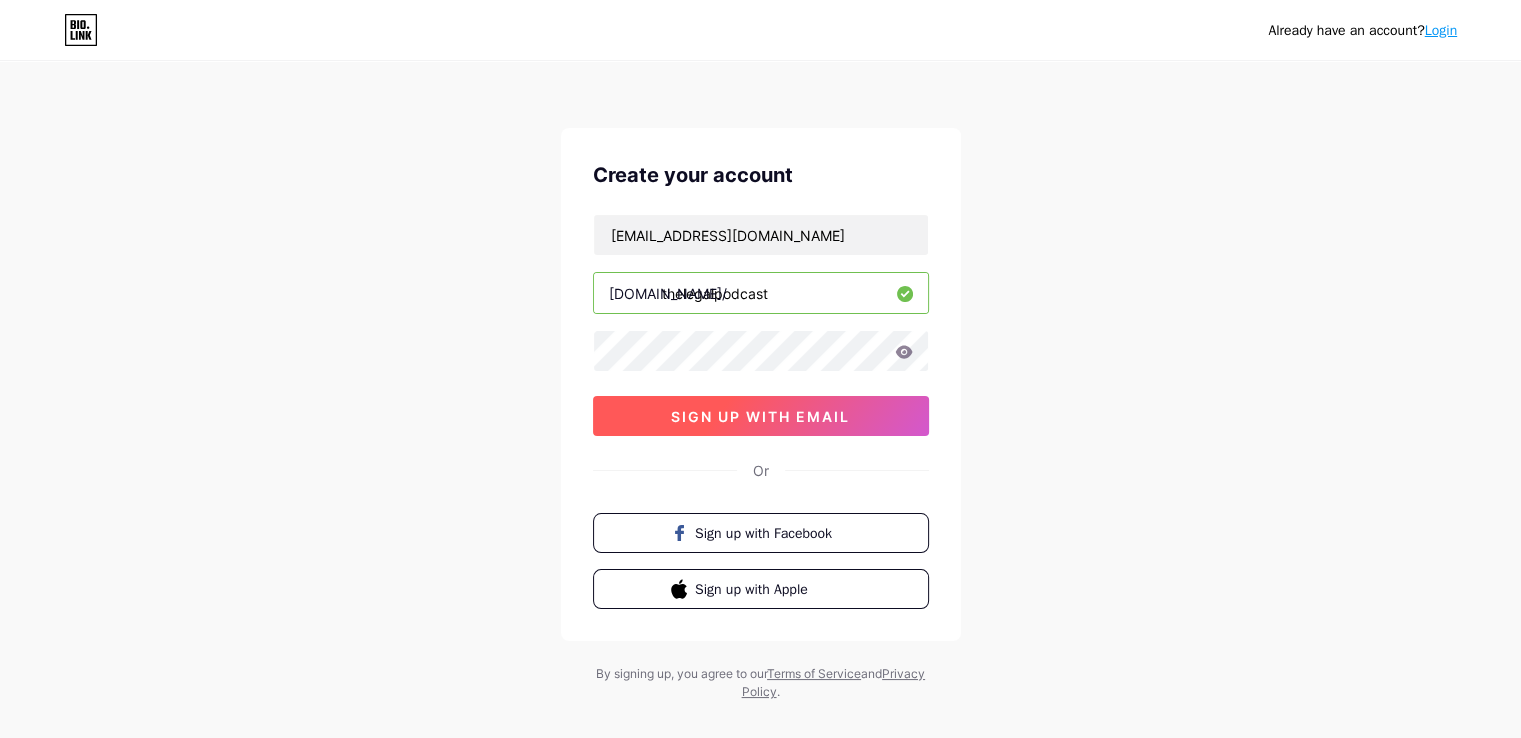 click on "sign up with email" at bounding box center (761, 416) 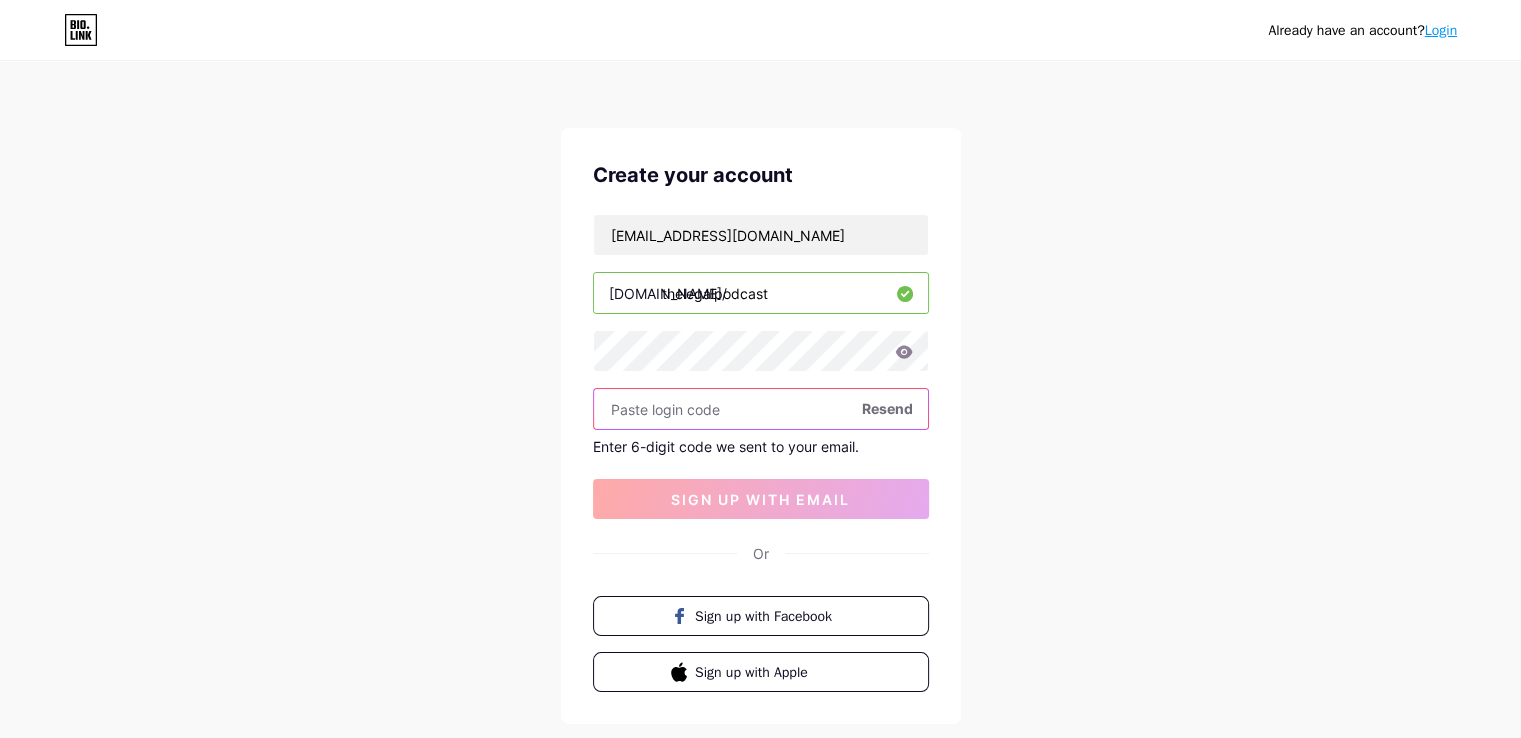 click at bounding box center [761, 409] 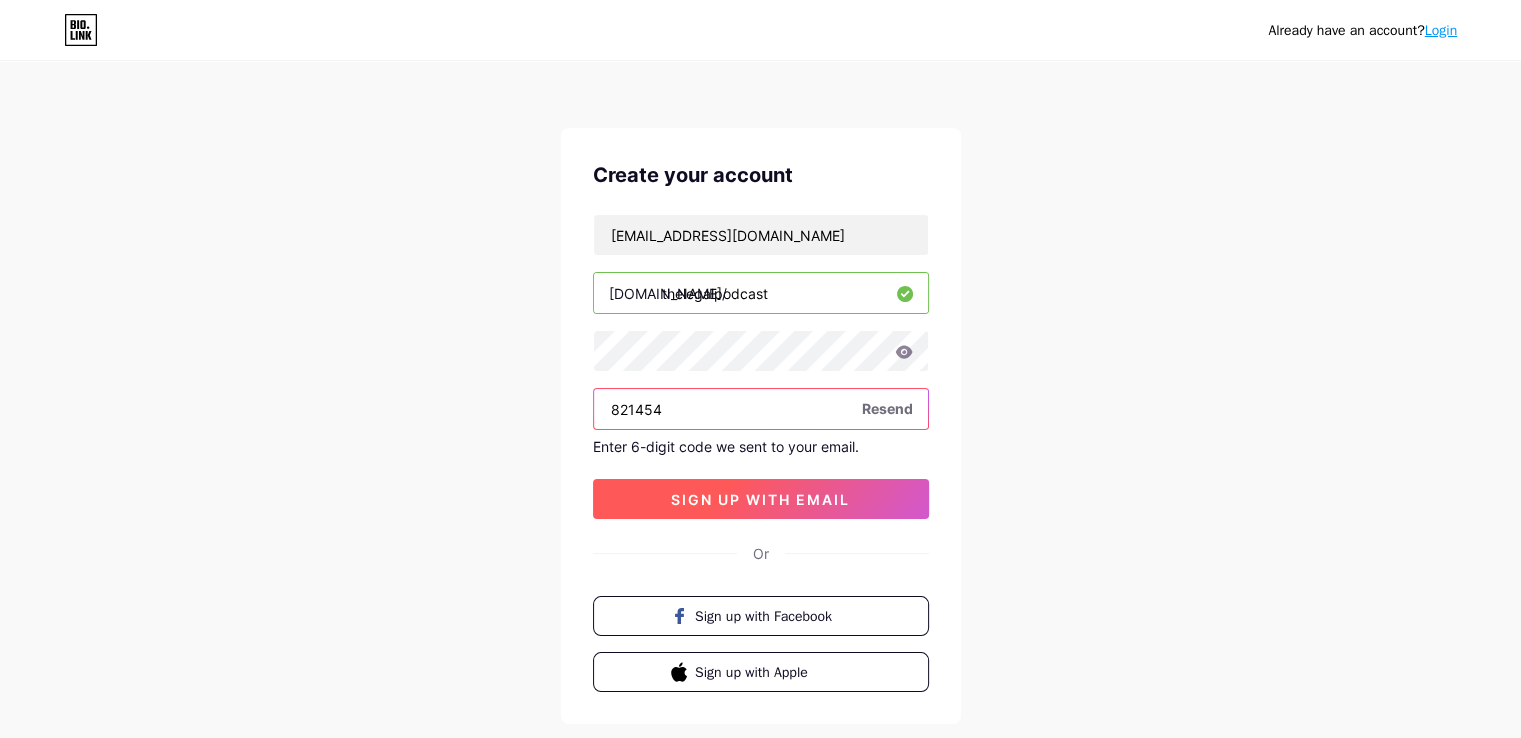 type on "821454" 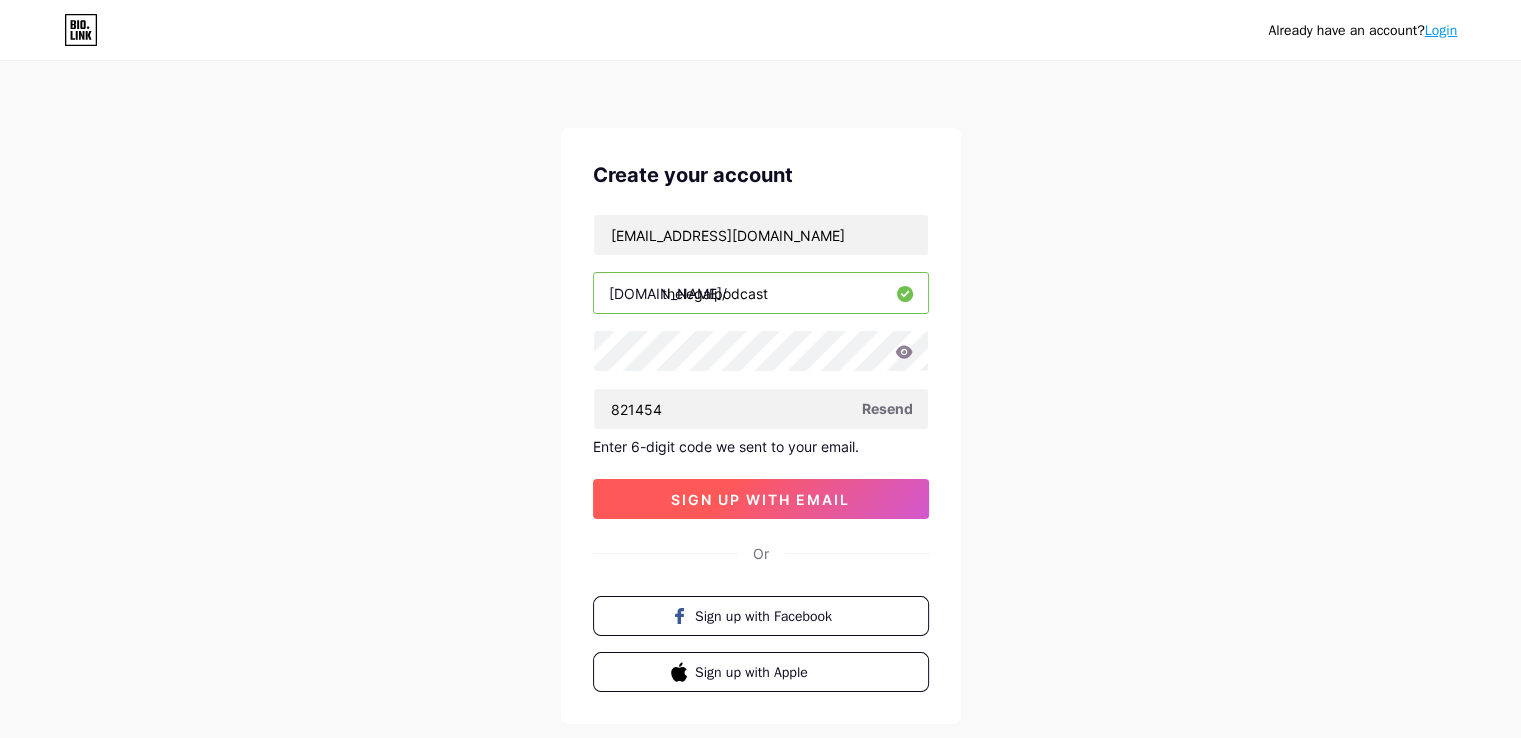 click on "sign up with email" at bounding box center [760, 499] 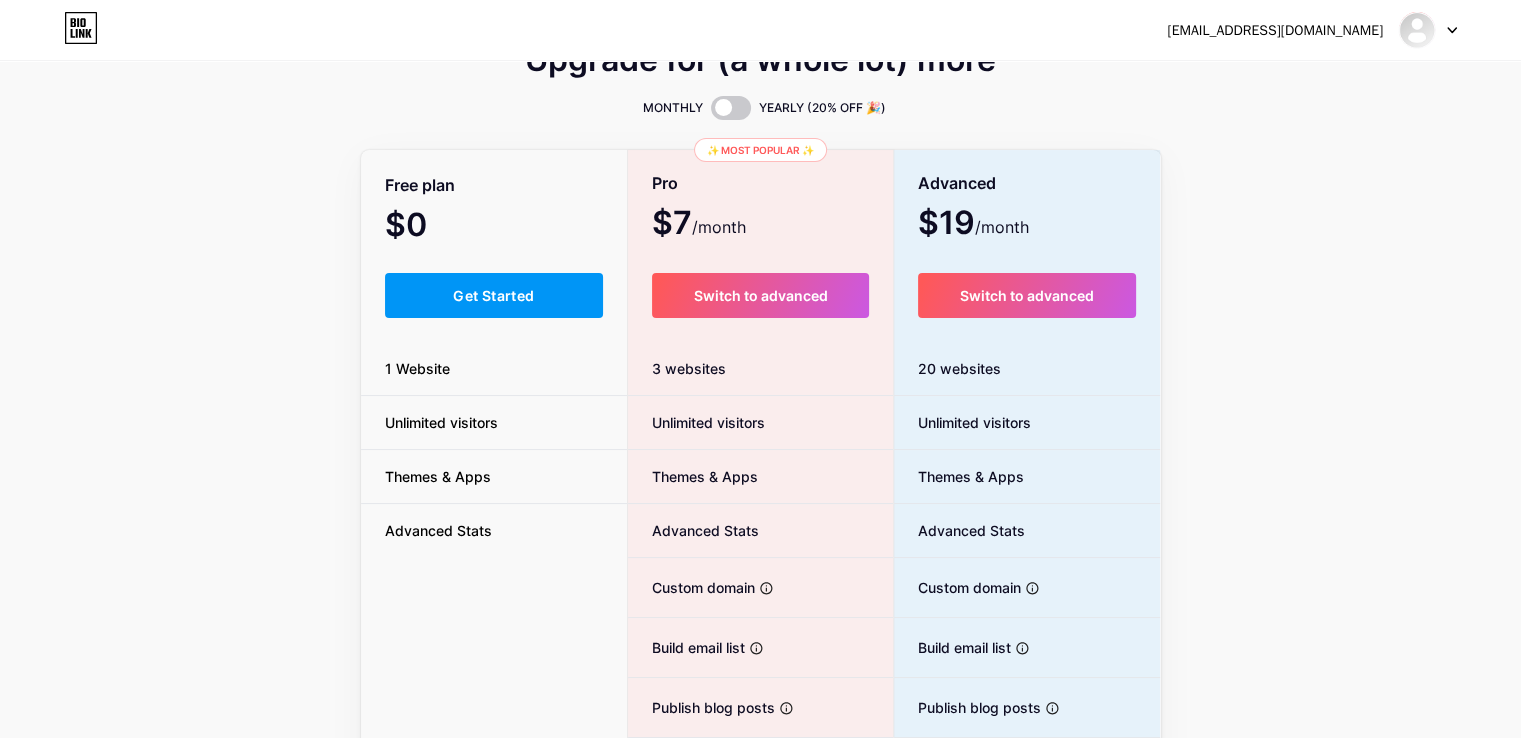 scroll, scrollTop: 42, scrollLeft: 0, axis: vertical 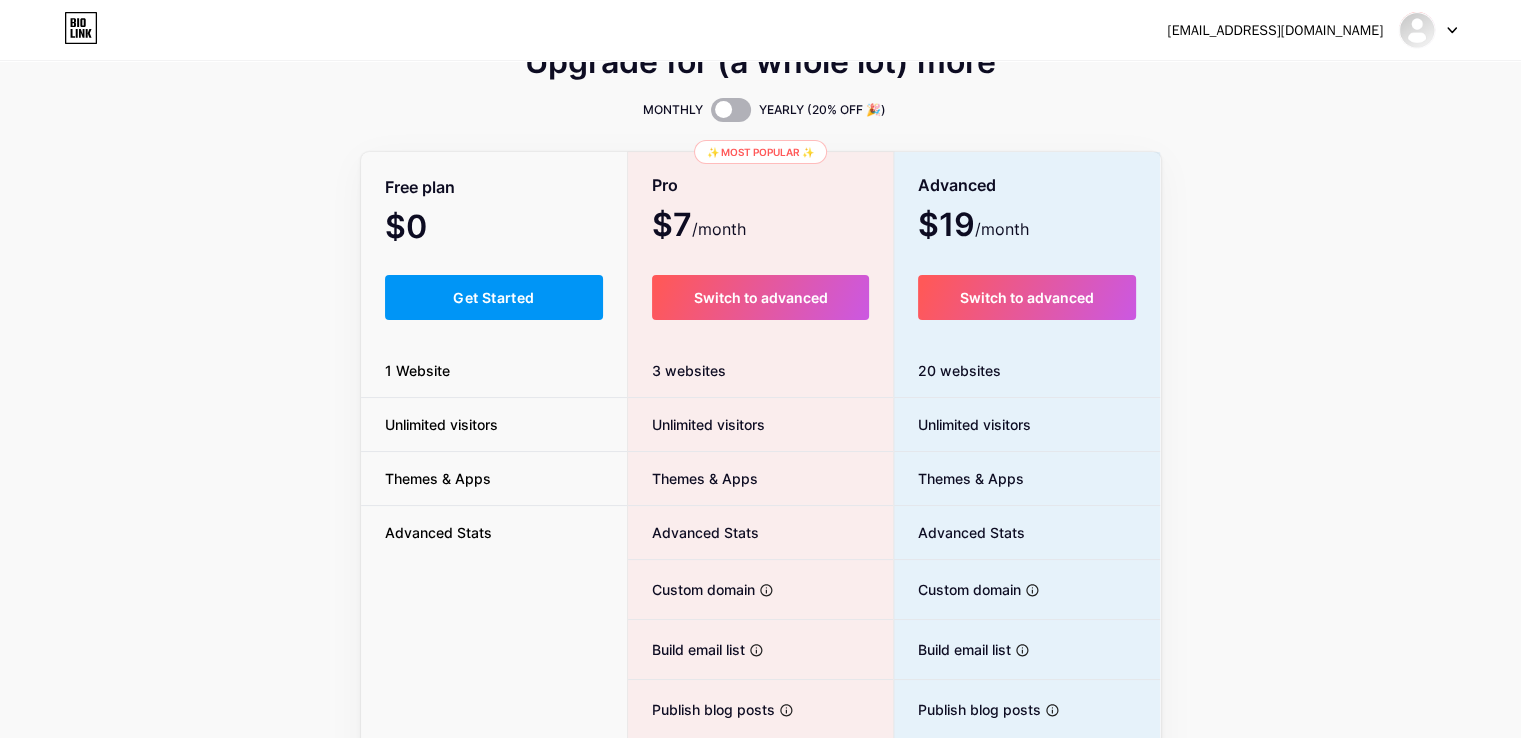 click at bounding box center (731, 110) 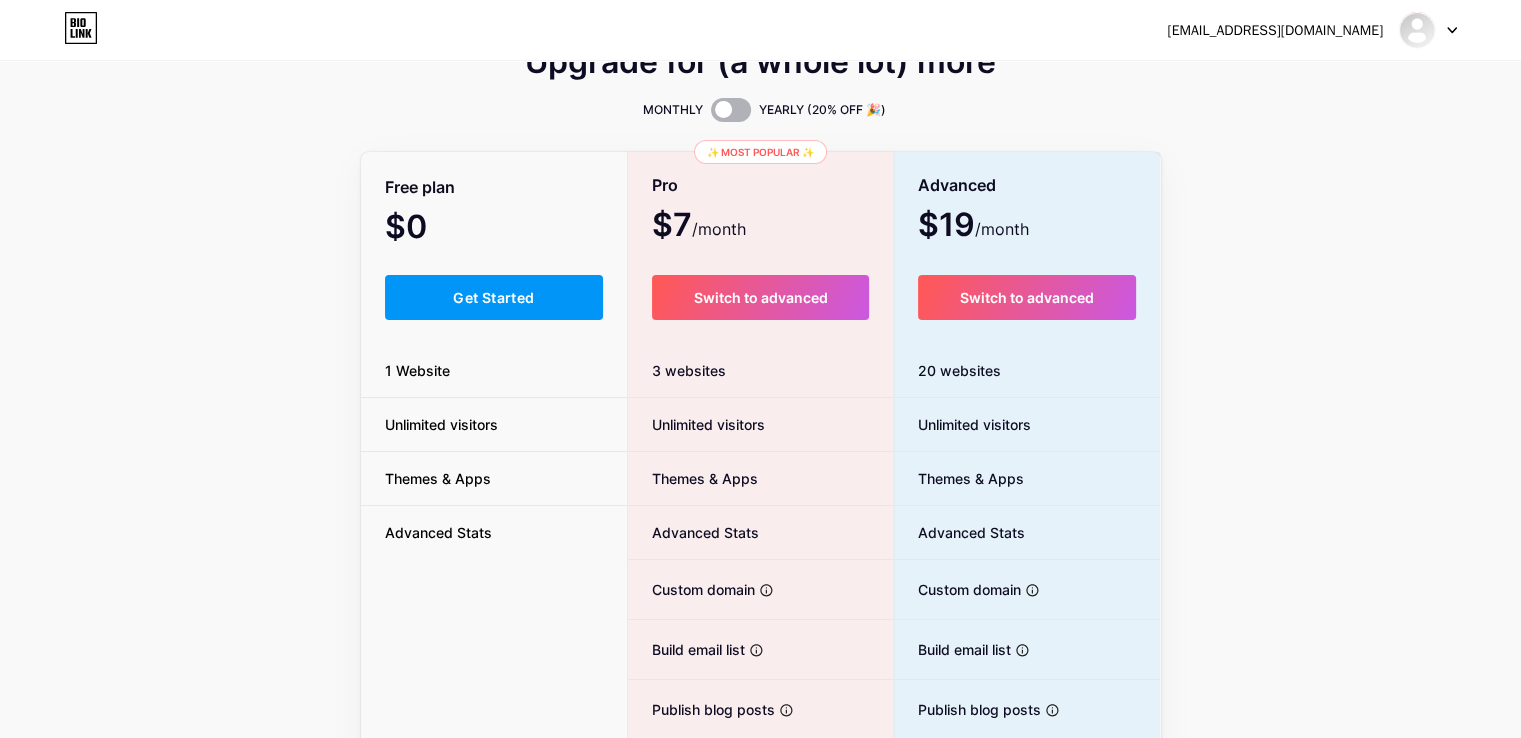 click at bounding box center (711, 115) 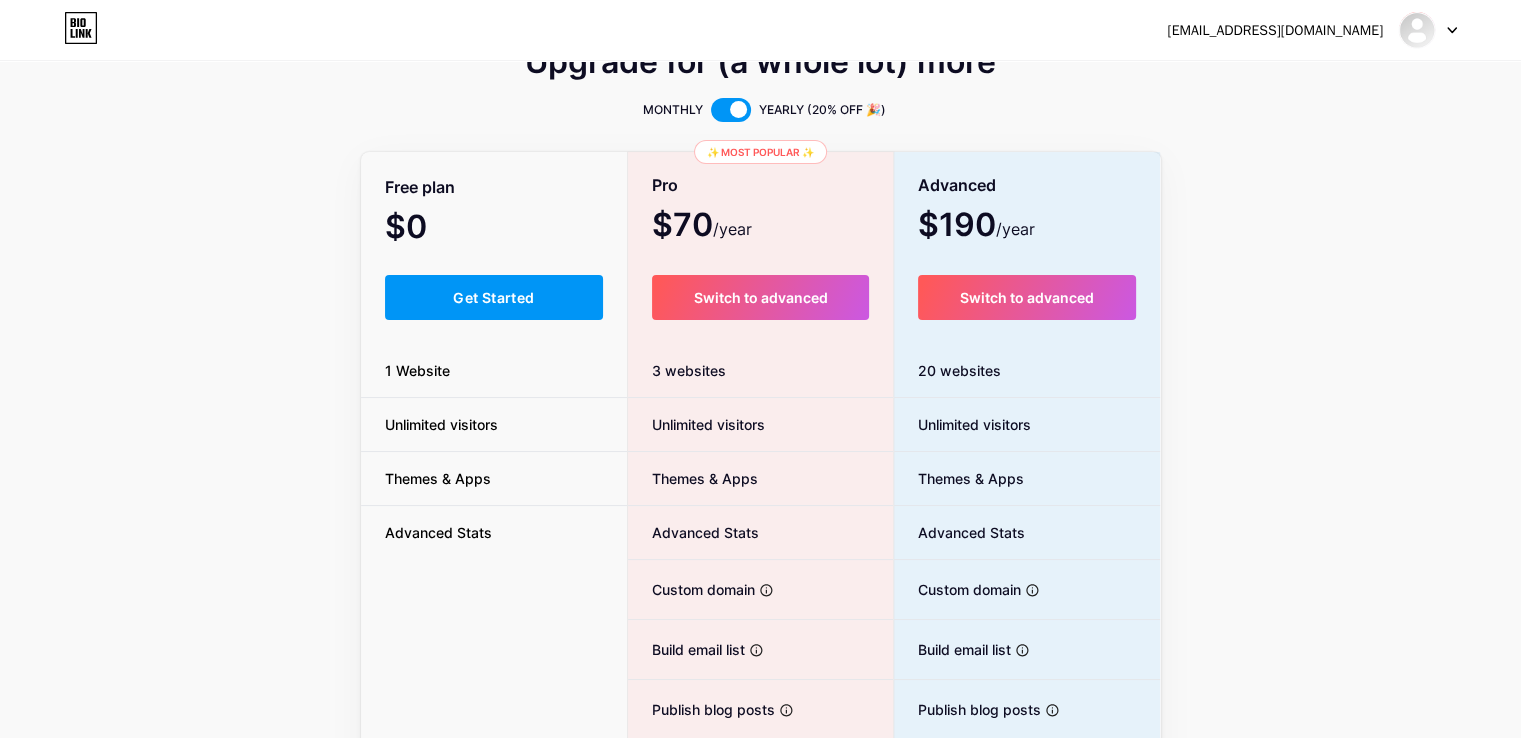 click at bounding box center [731, 110] 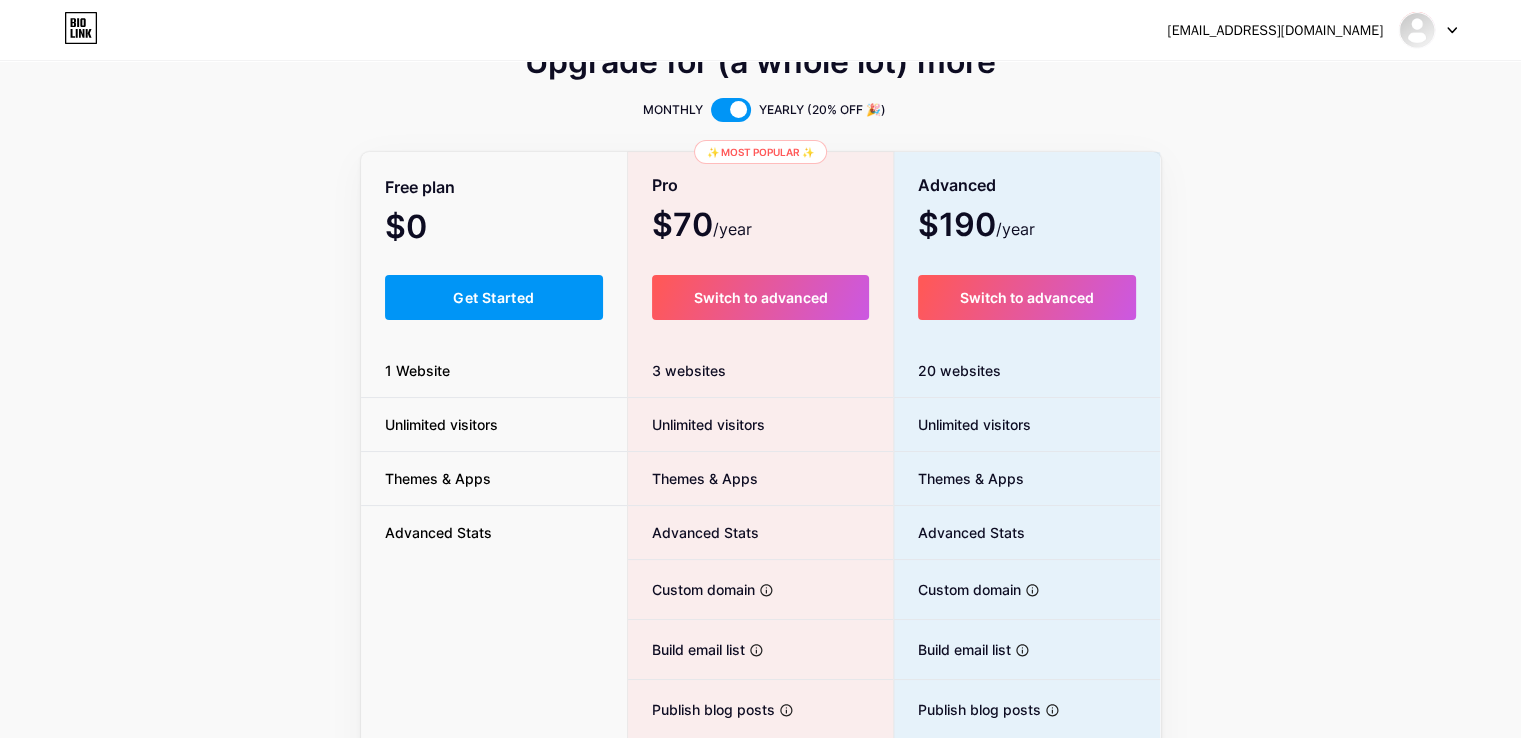 click at bounding box center (711, 115) 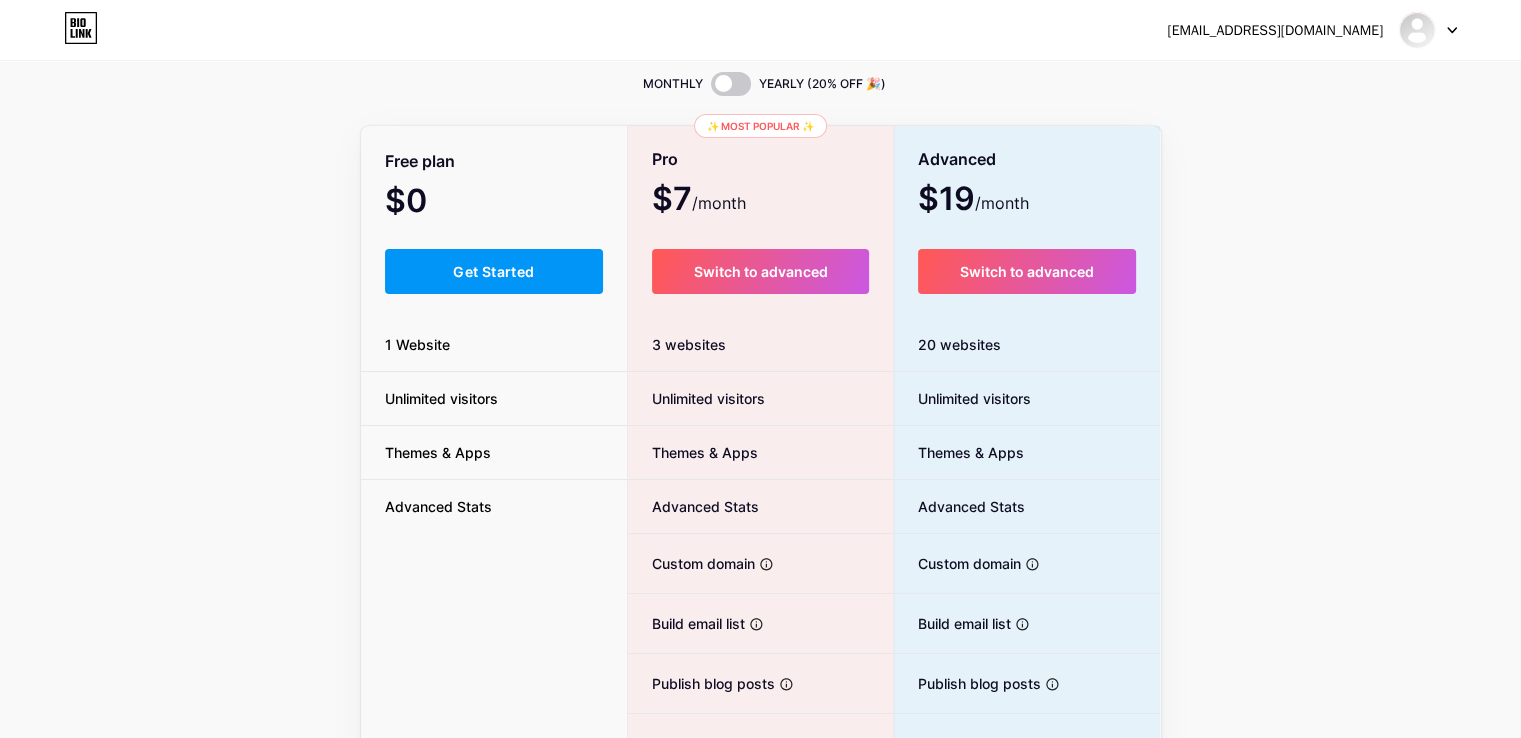 scroll, scrollTop: 0, scrollLeft: 0, axis: both 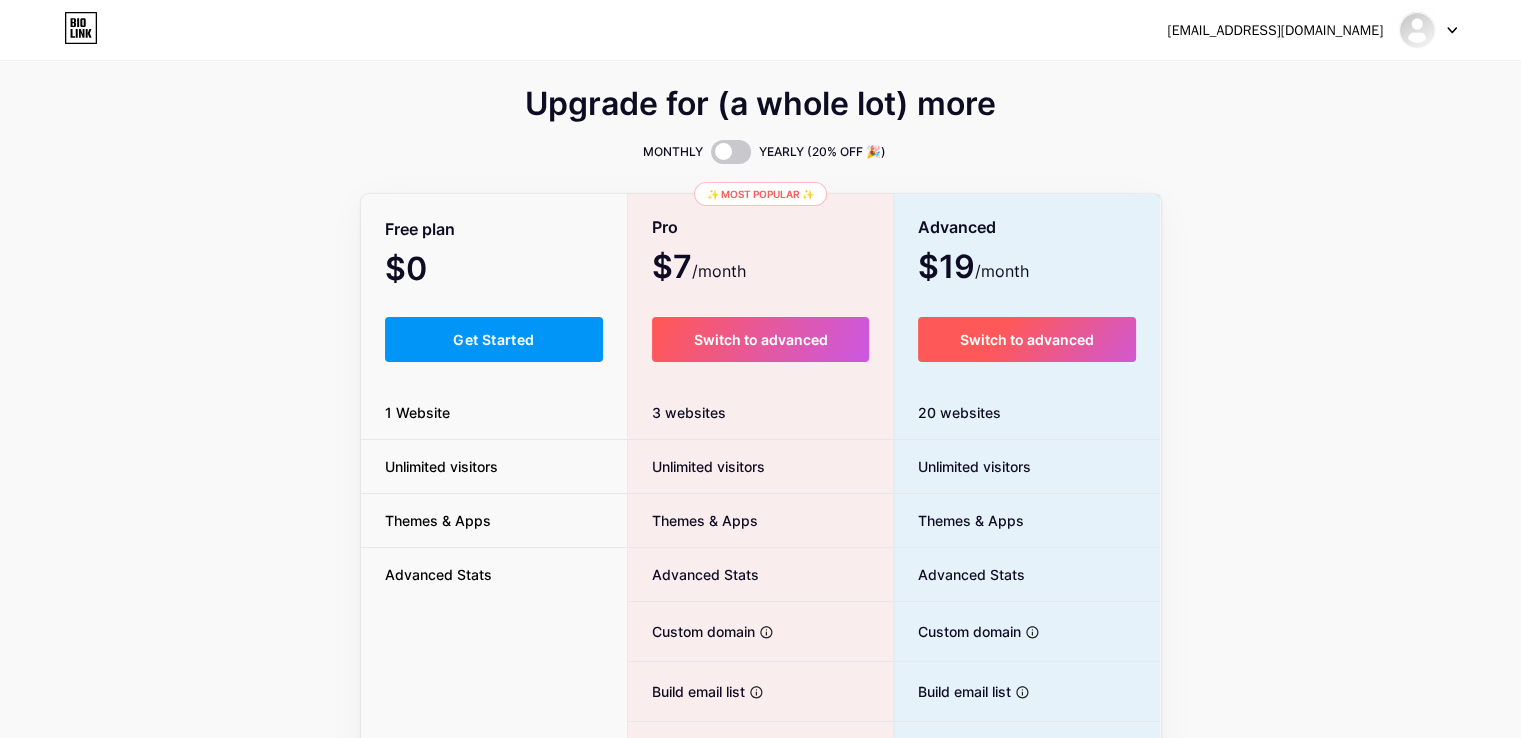 click on "Switch to advanced" at bounding box center [1027, 339] 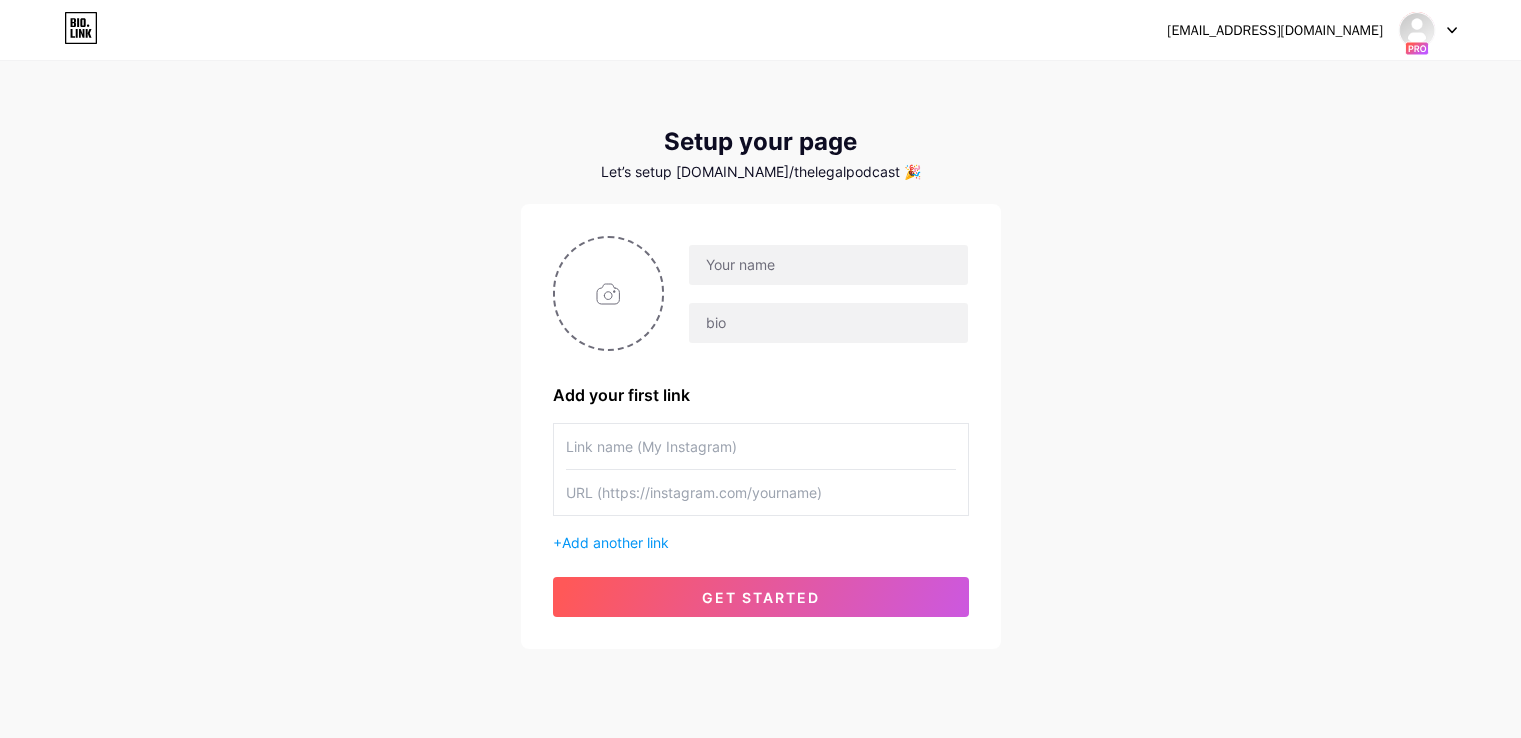scroll, scrollTop: 0, scrollLeft: 0, axis: both 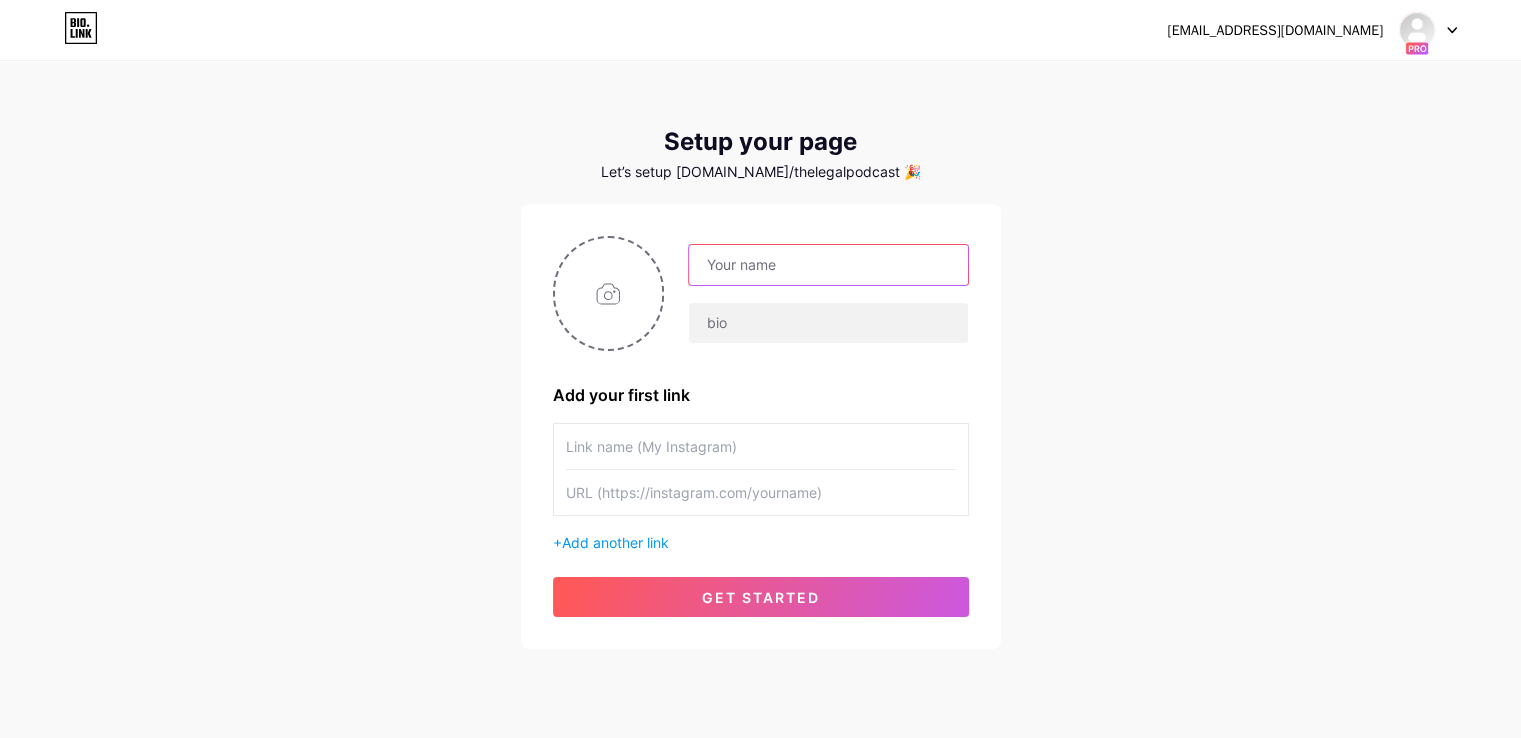 click at bounding box center (828, 265) 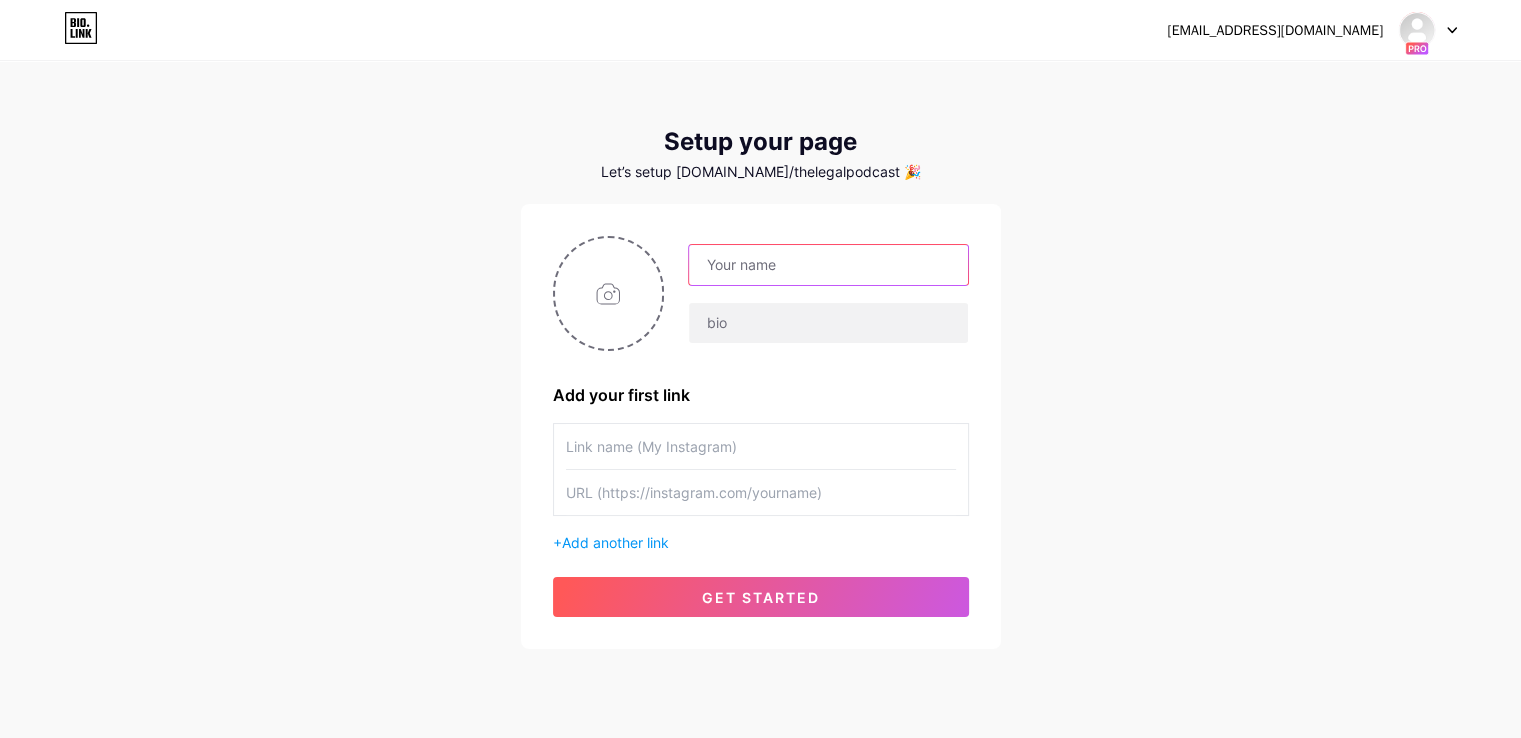 paste on "Mark Goodman" 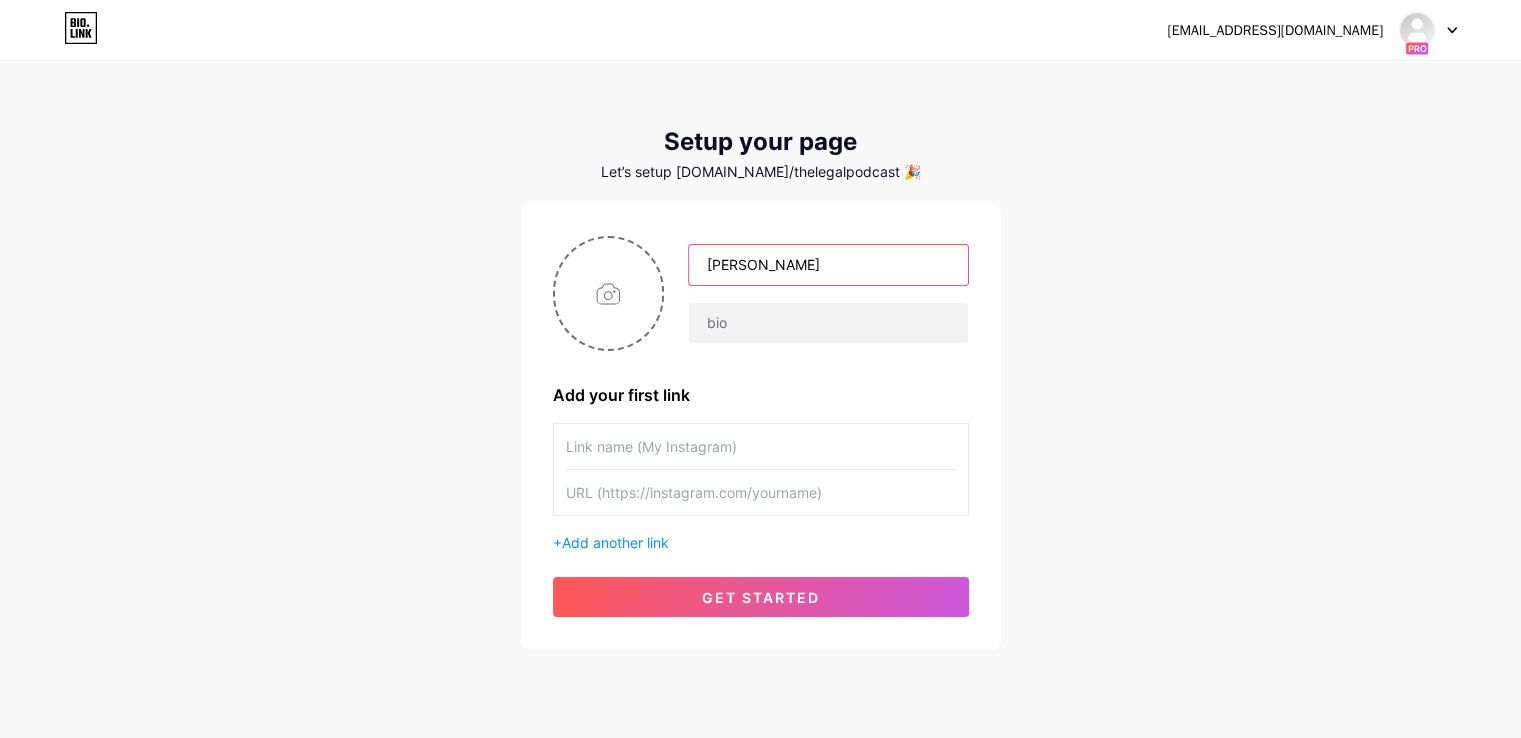 click on "Mark Goodman" at bounding box center [828, 265] 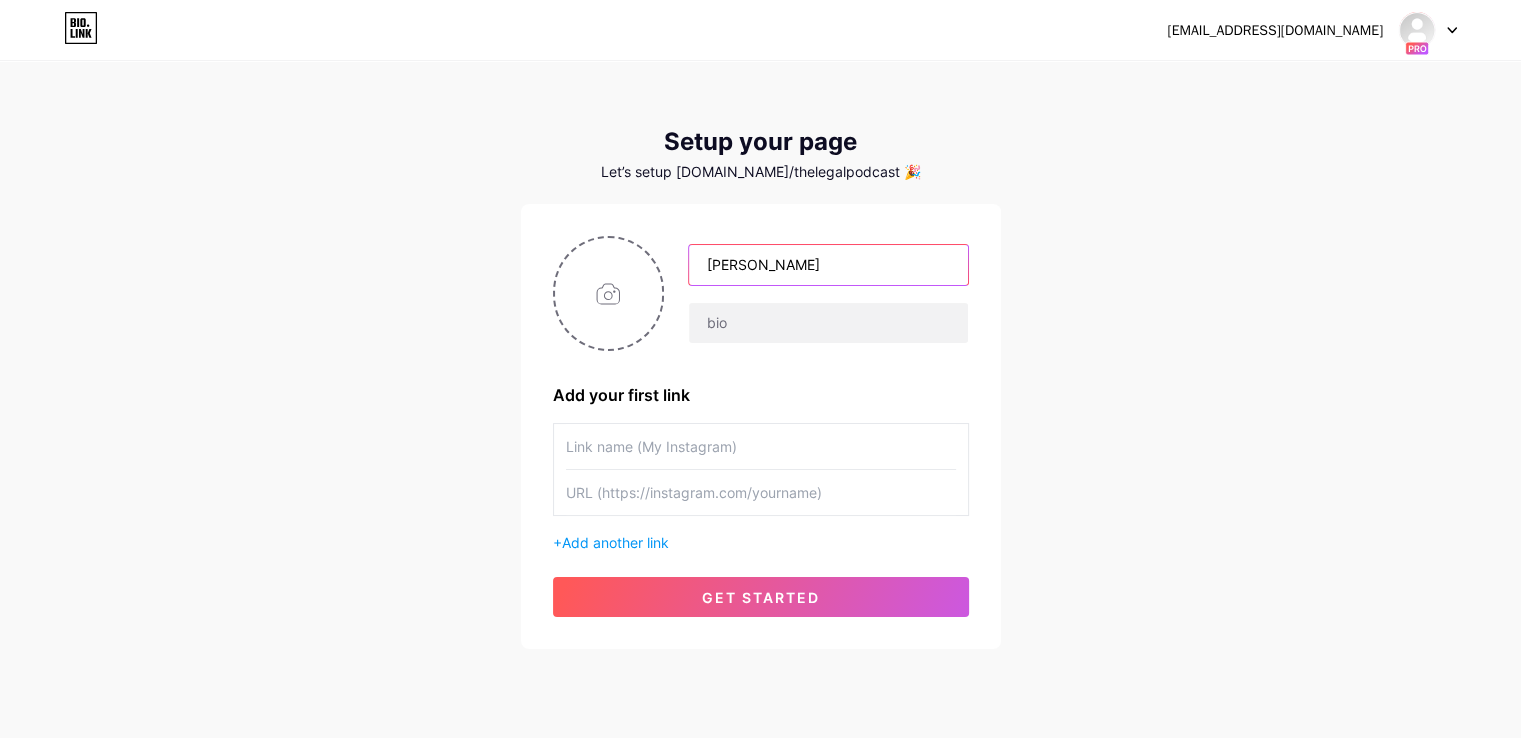 click on "[PERSON_NAME]" at bounding box center [828, 265] 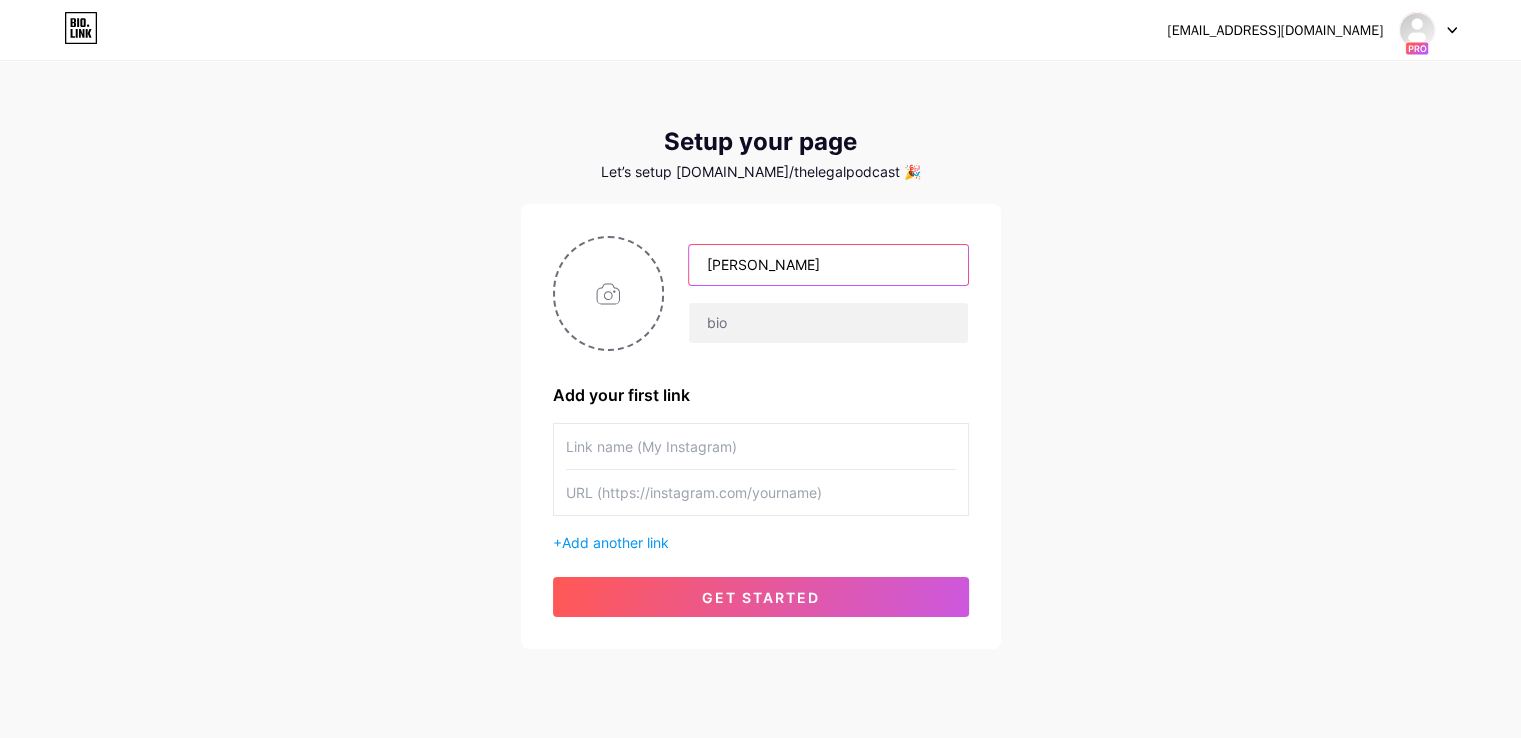 click on "[PERSON_NAME]" at bounding box center [828, 265] 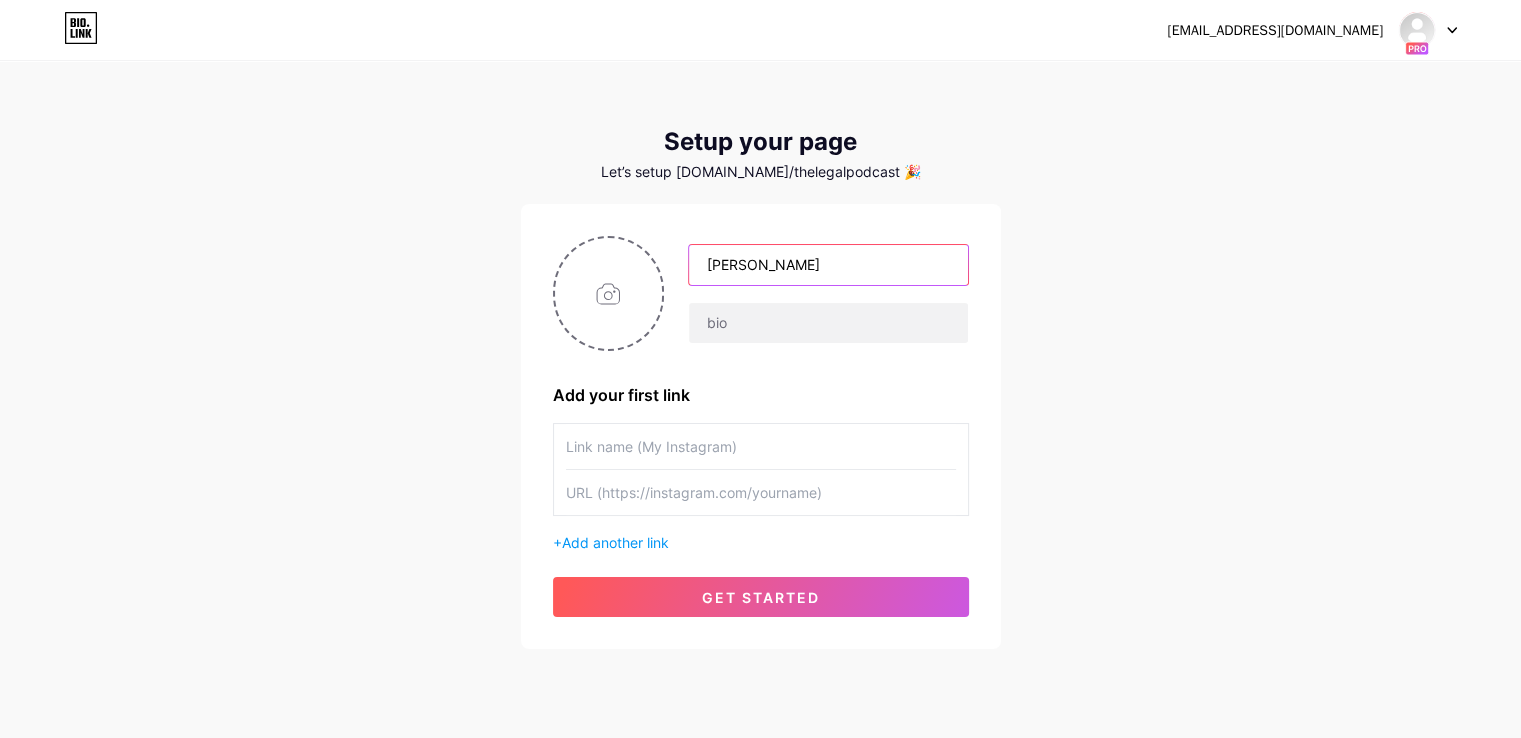 type on "[PERSON_NAME]" 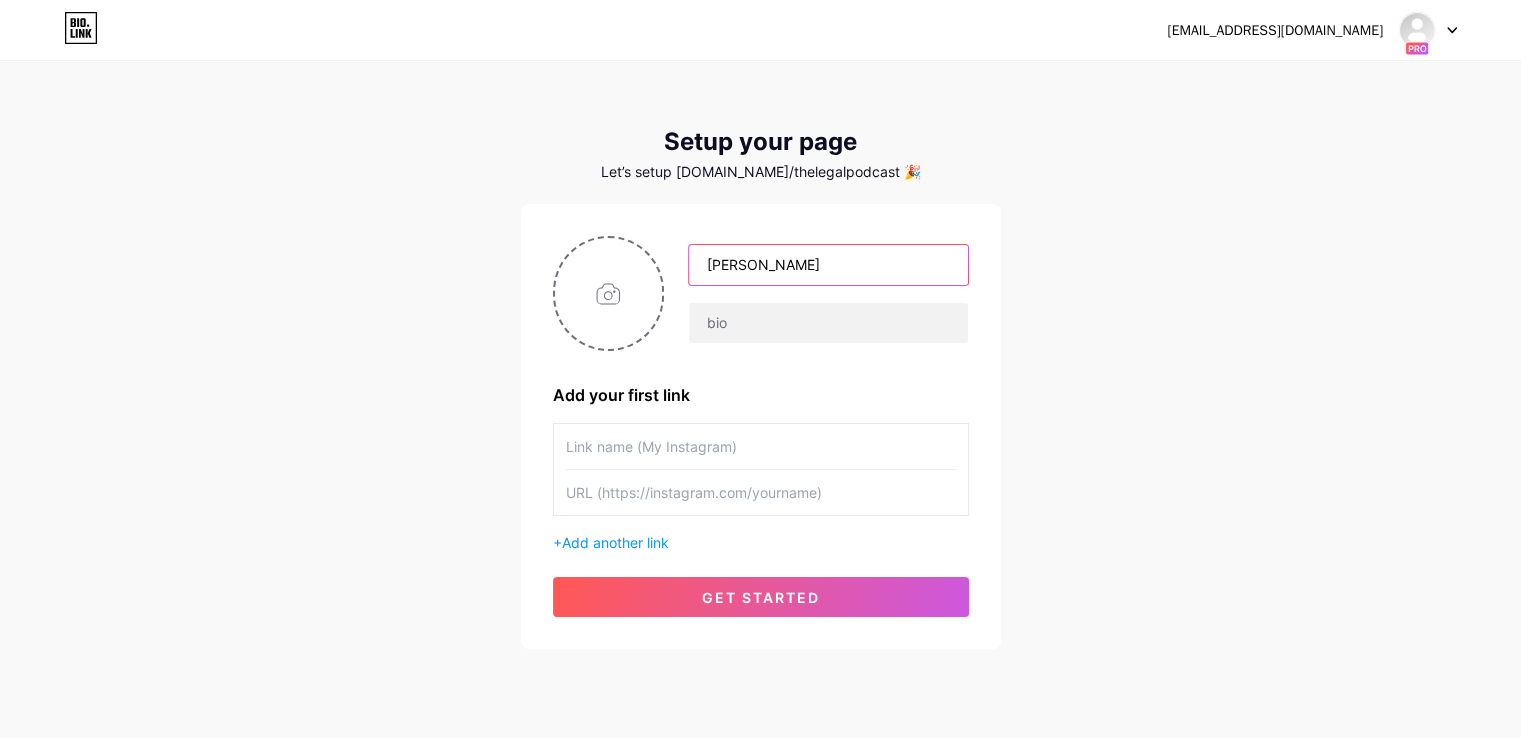 click on "[PERSON_NAME]" at bounding box center [828, 265] 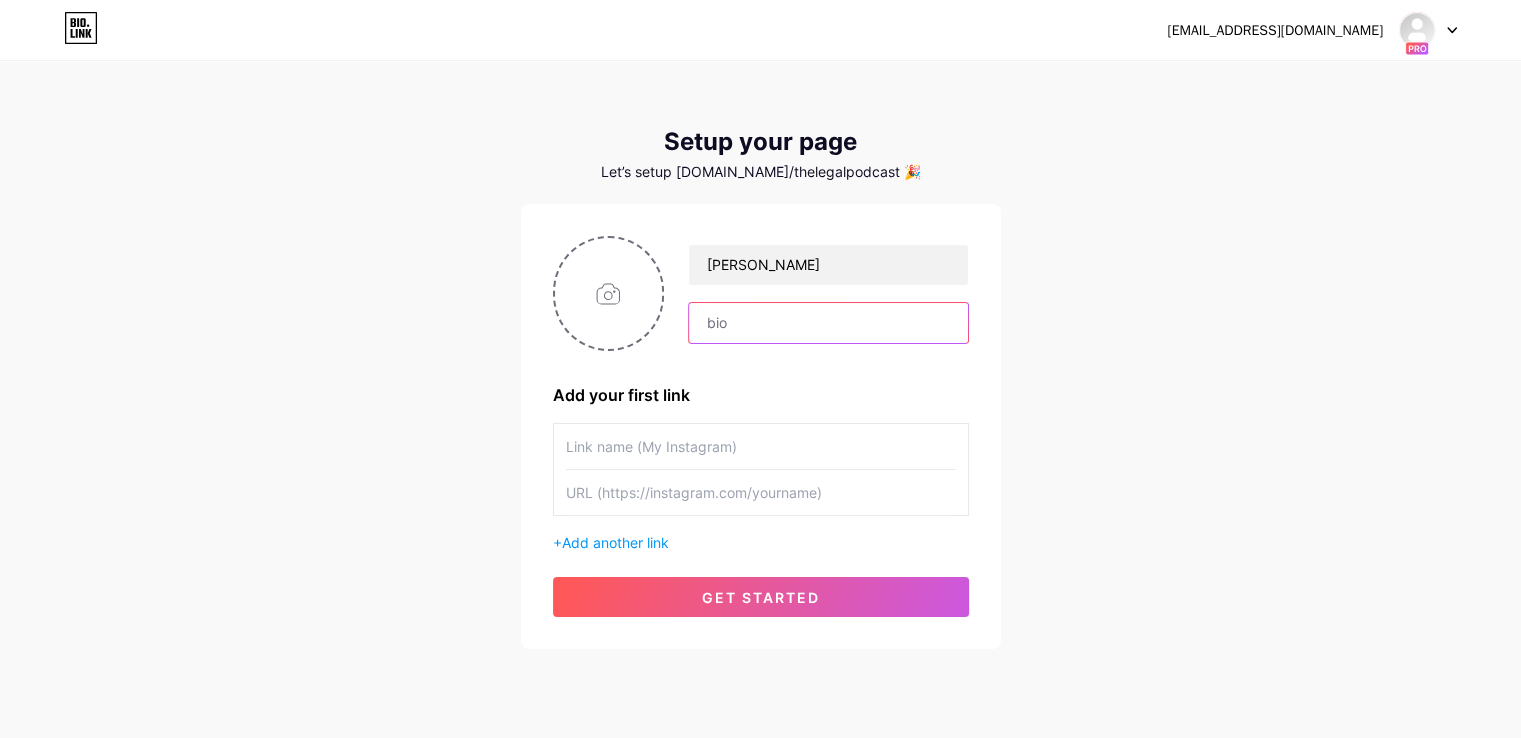 click at bounding box center [828, 323] 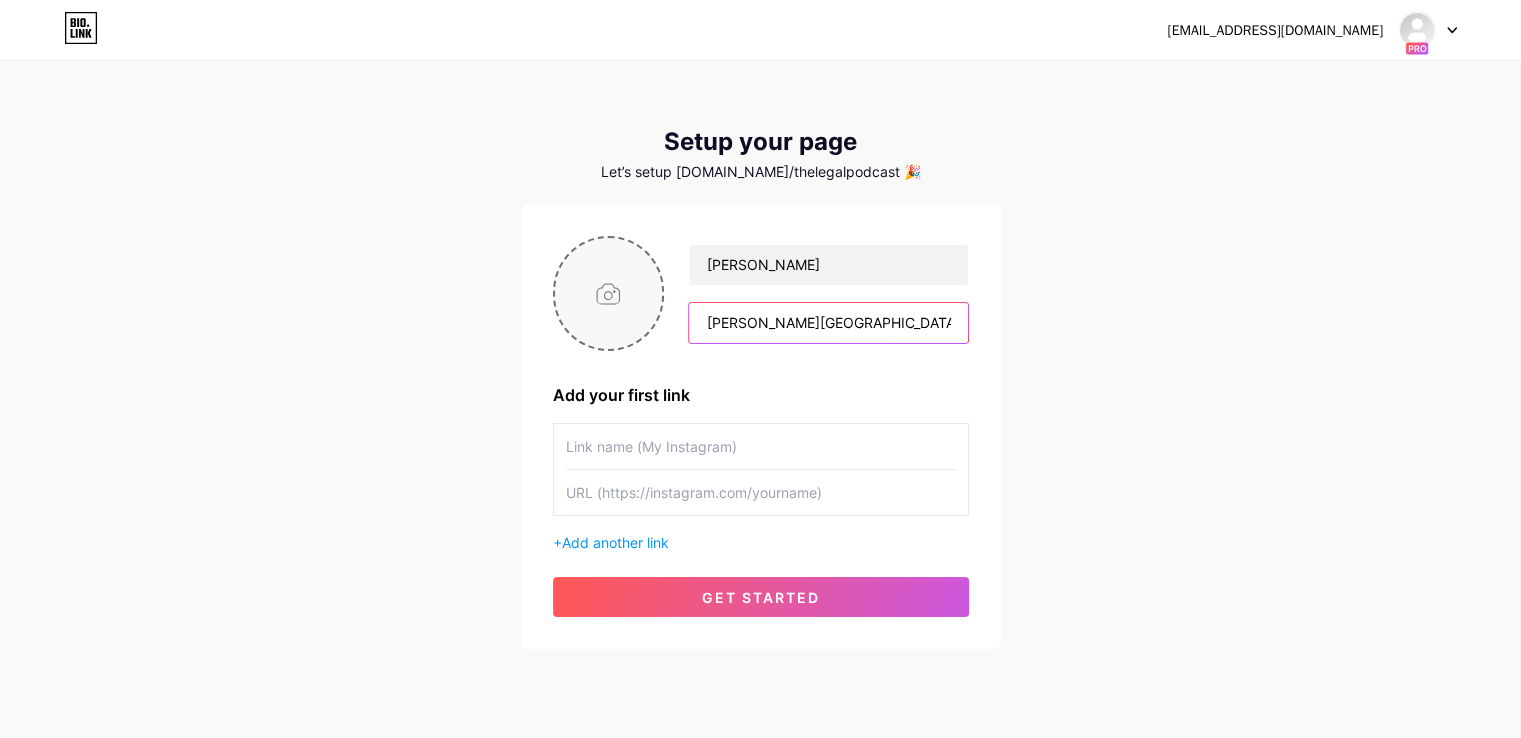 type on "Goodman Law Center" 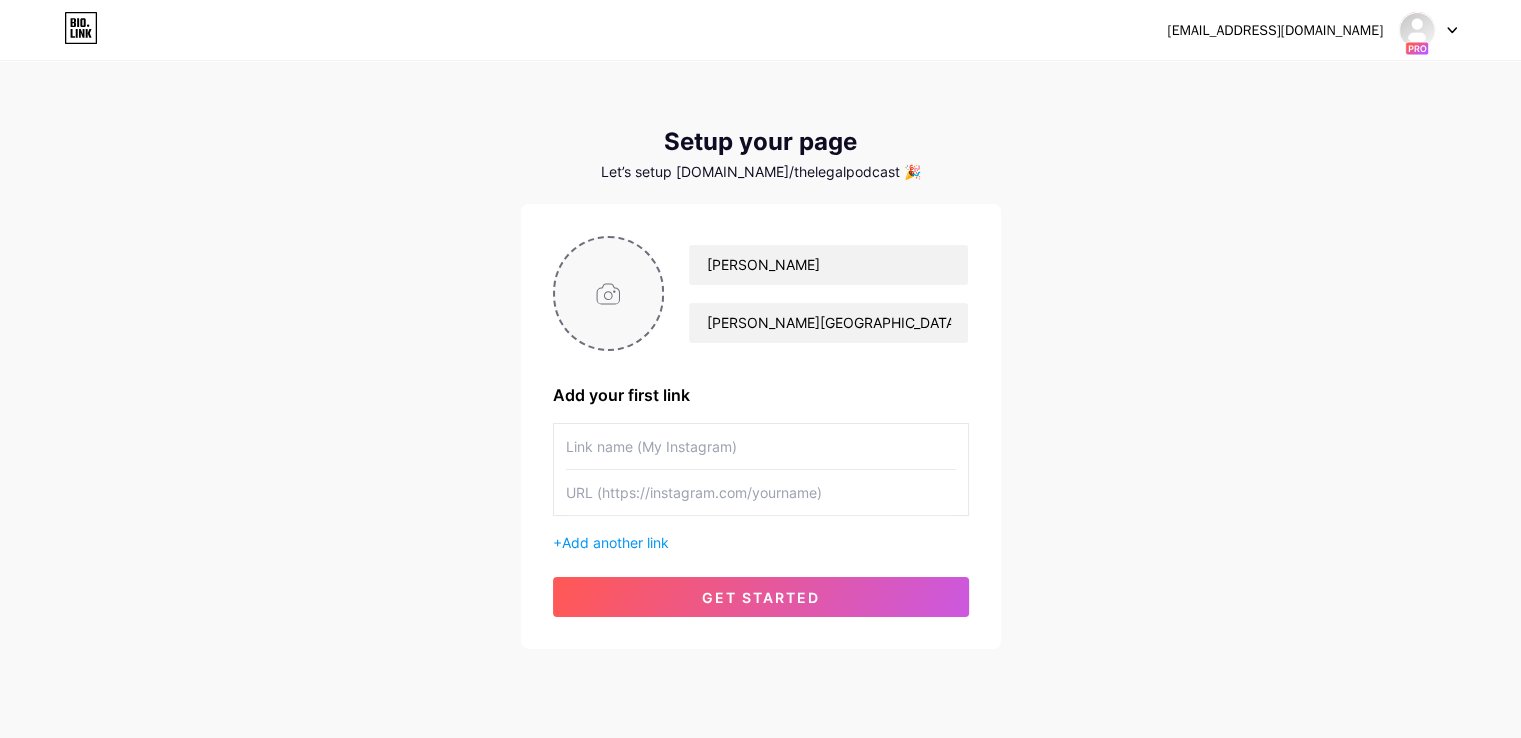 click at bounding box center [609, 293] 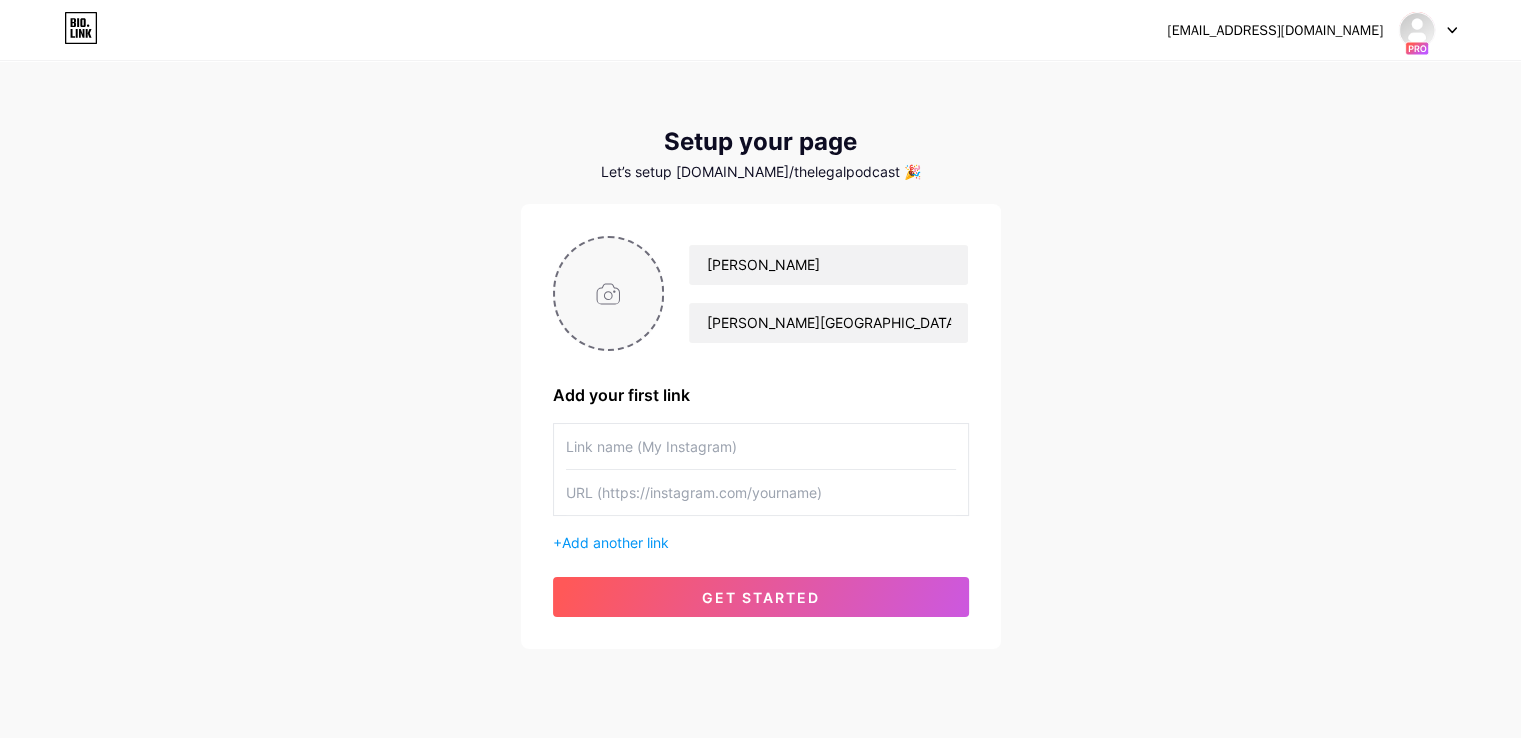 type on "C:\fakepath\YT-Profile-1.png" 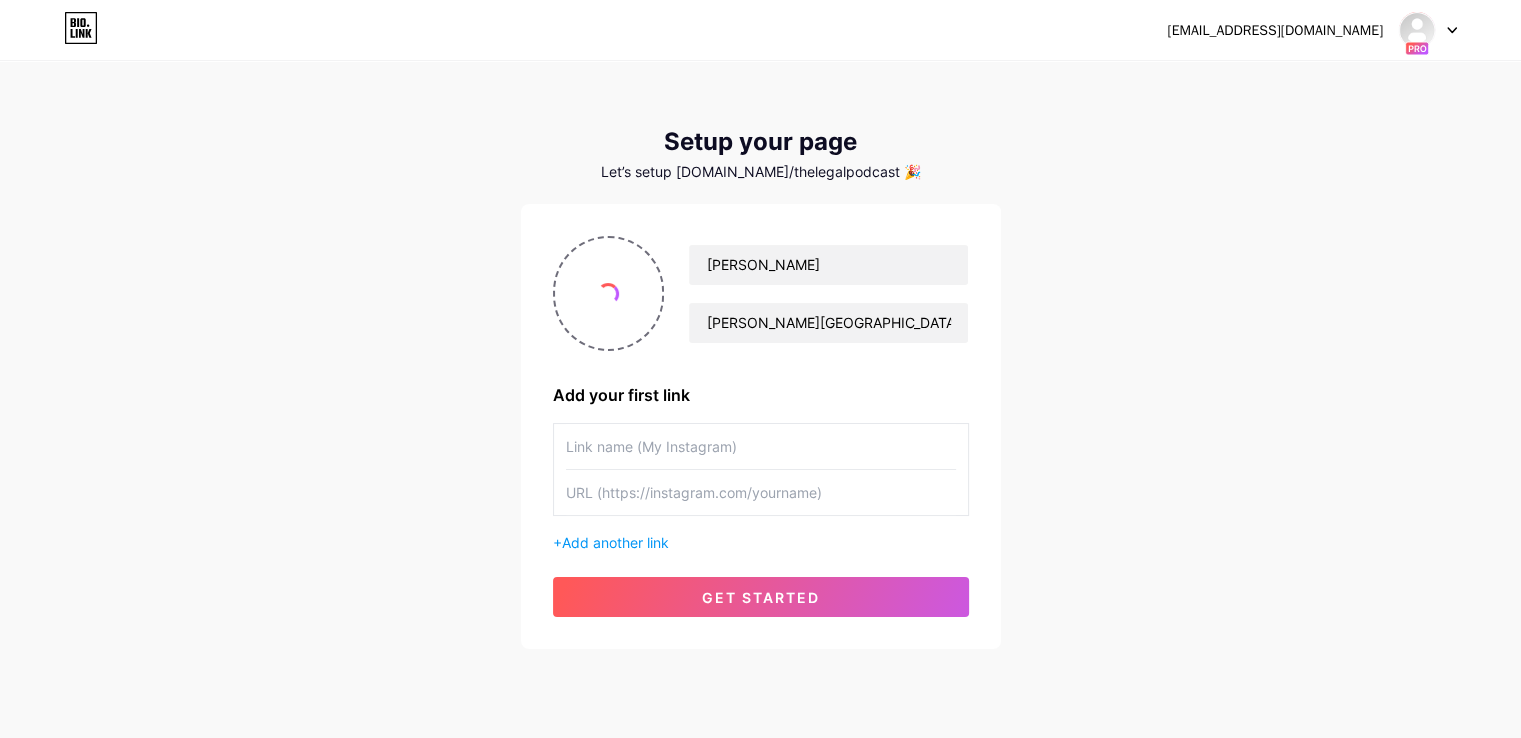 click at bounding box center [761, 446] 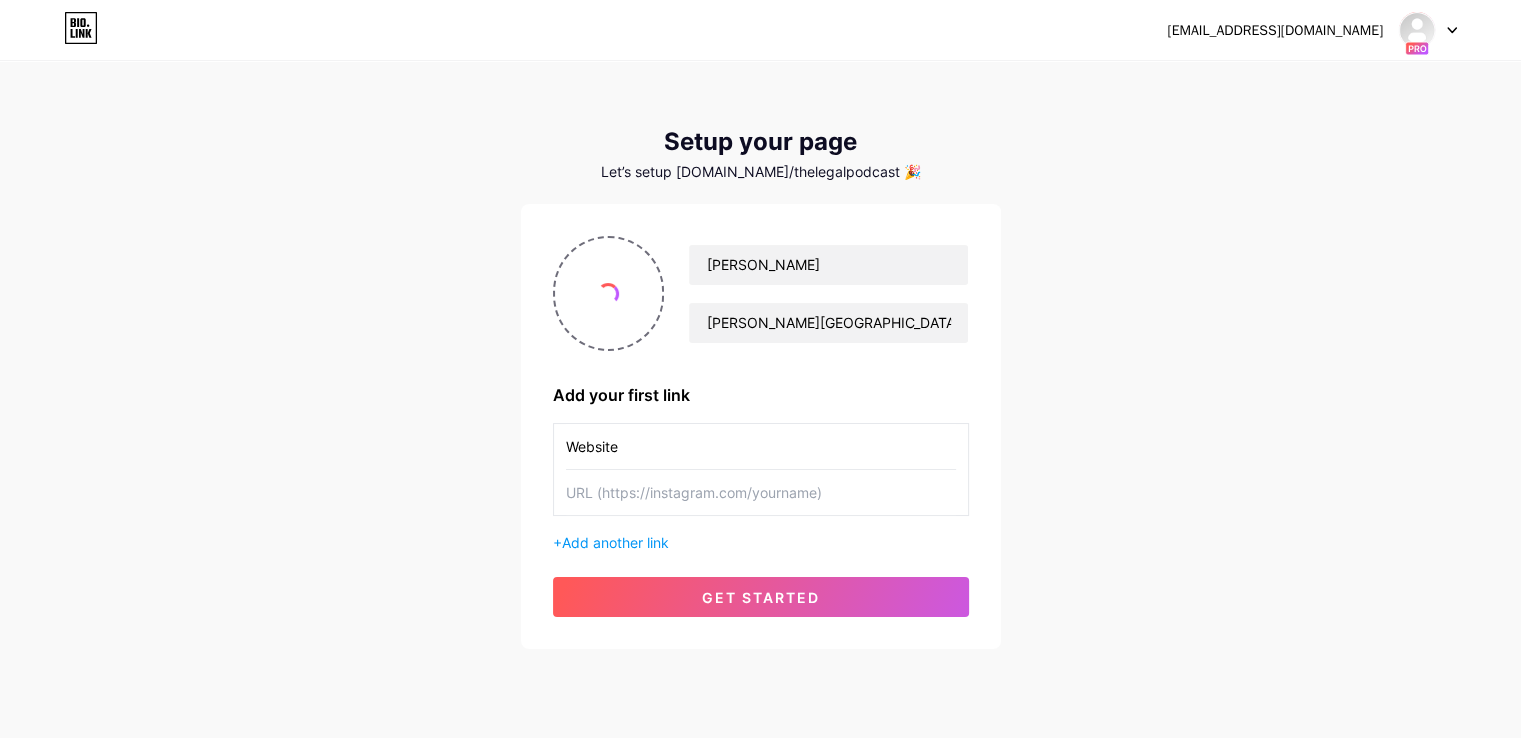 type on "Website" 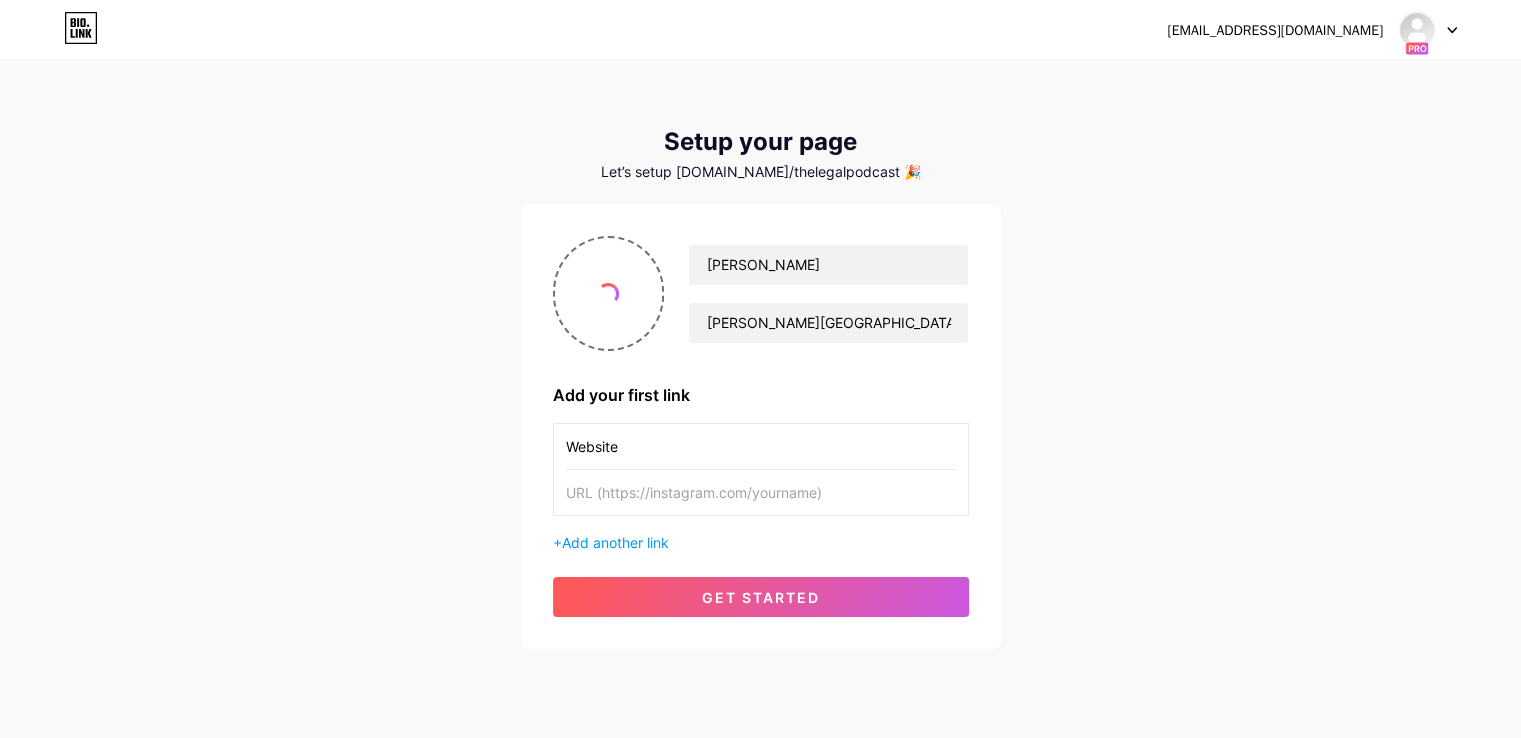 paste on "[DOMAIN_NAME]" 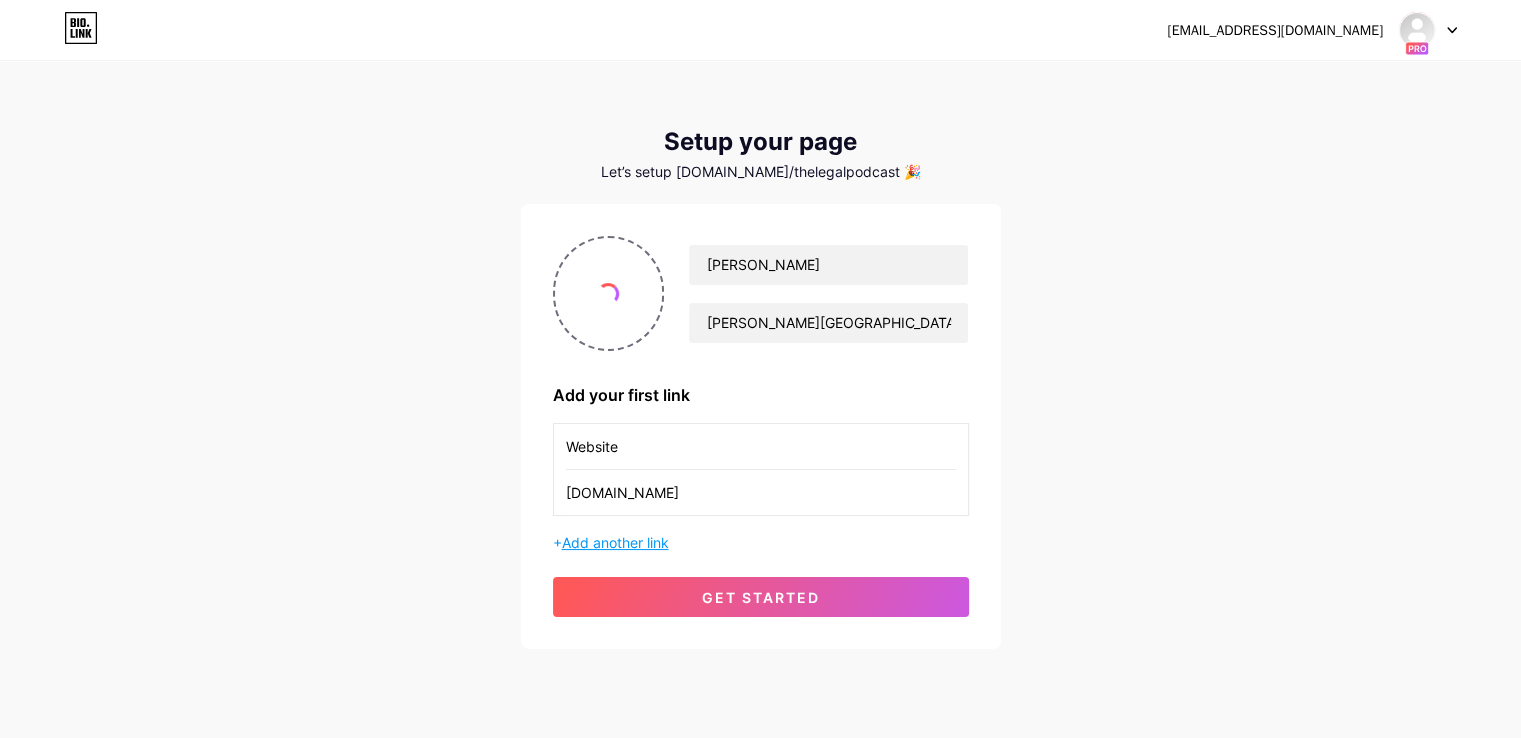 type on "[DOMAIN_NAME]" 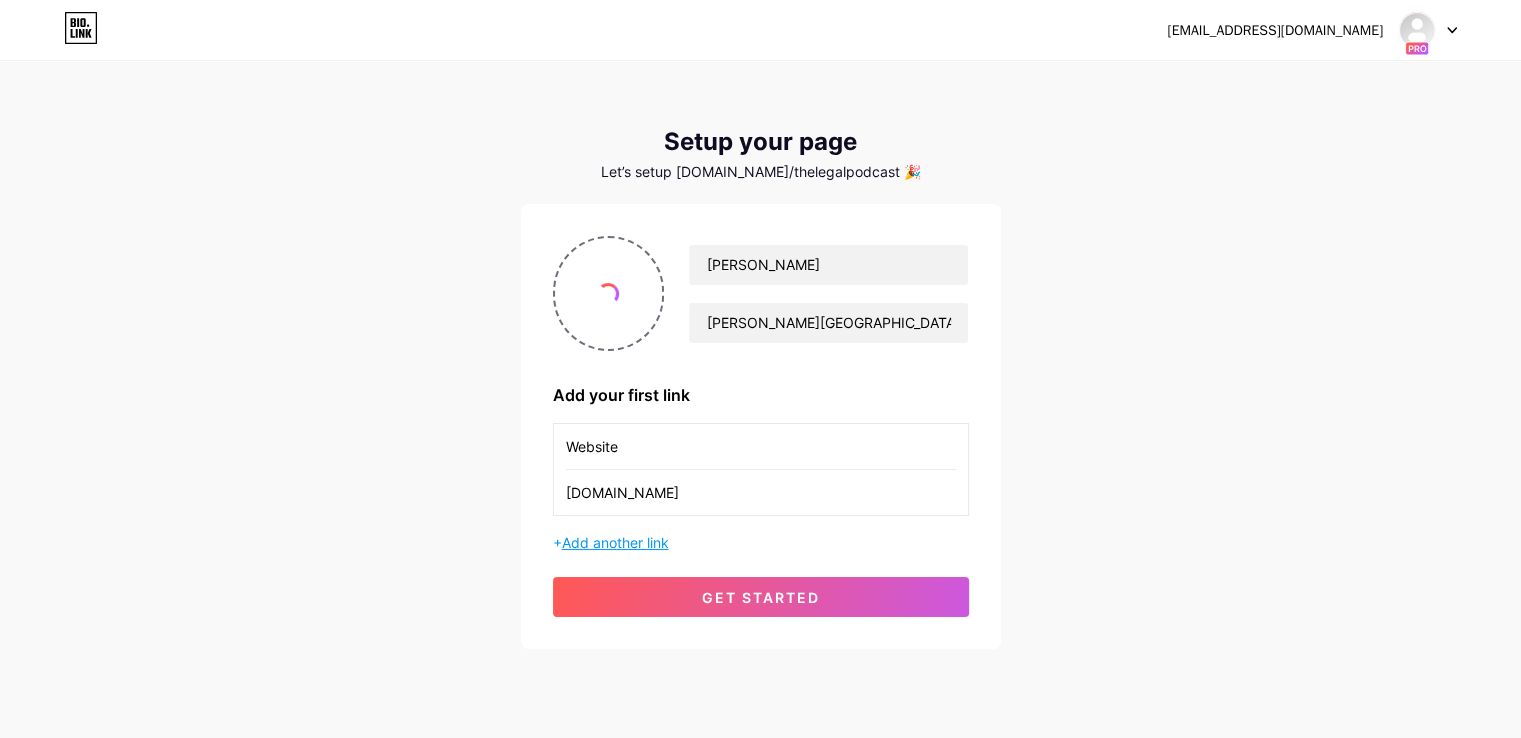 click on "Add another link" at bounding box center (615, 542) 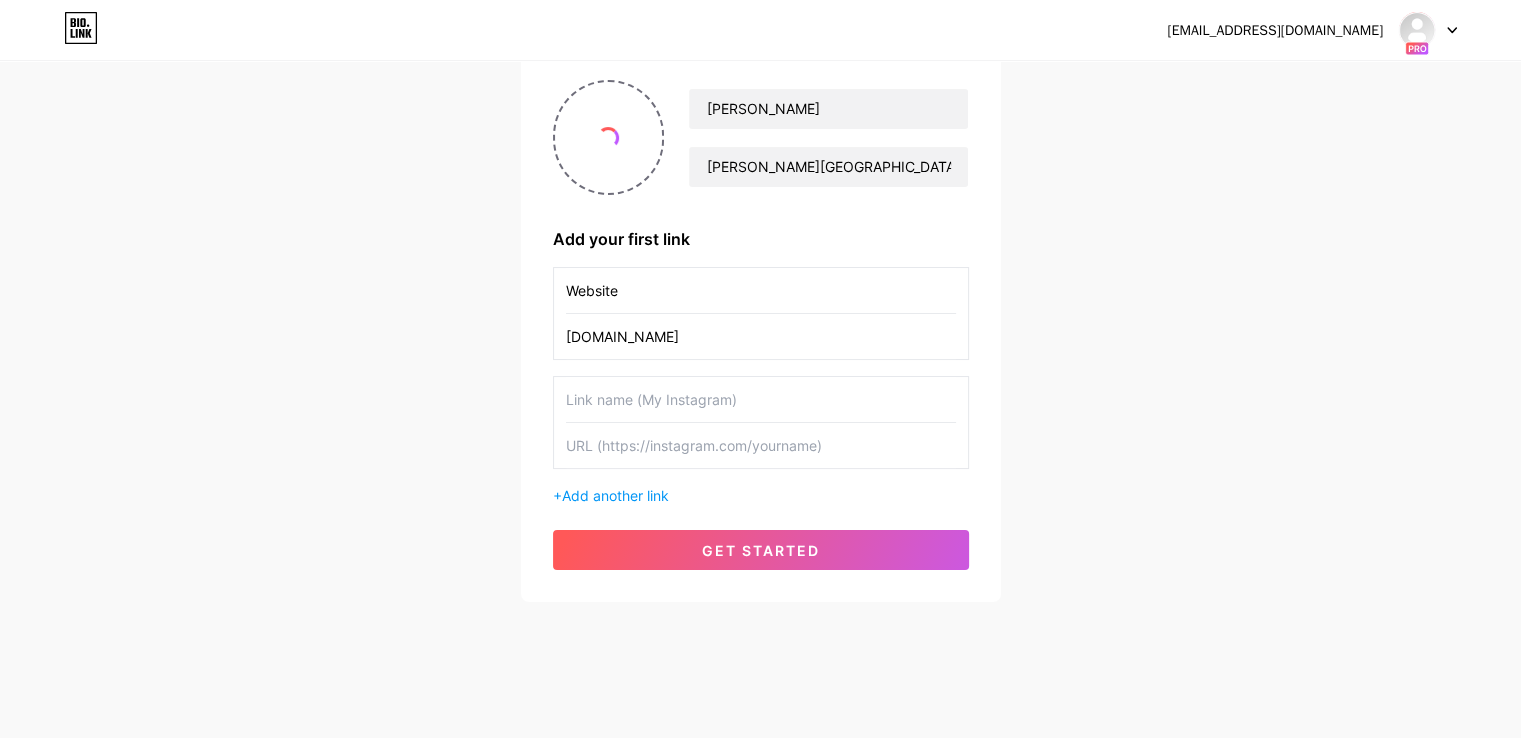 scroll, scrollTop: 163, scrollLeft: 0, axis: vertical 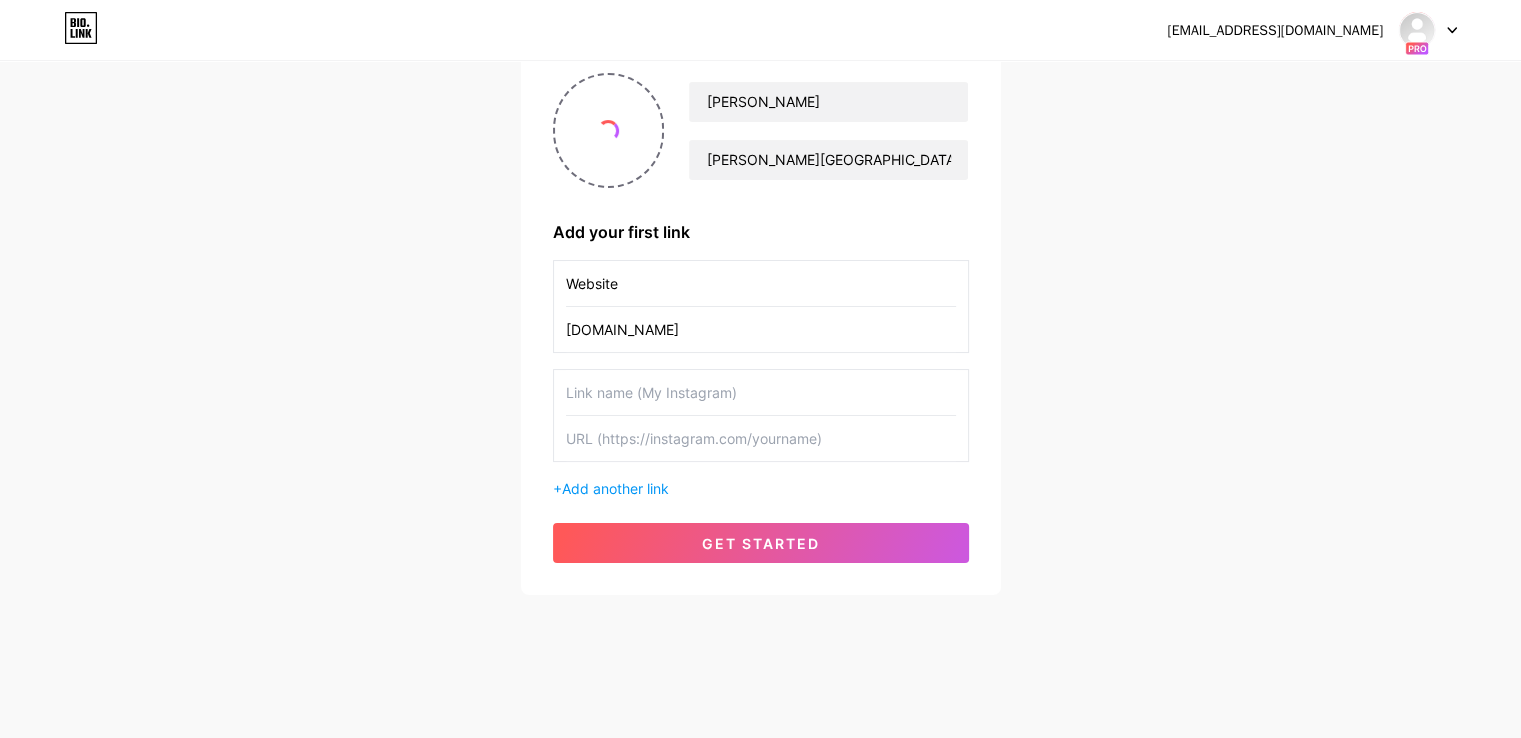 click at bounding box center [761, 392] 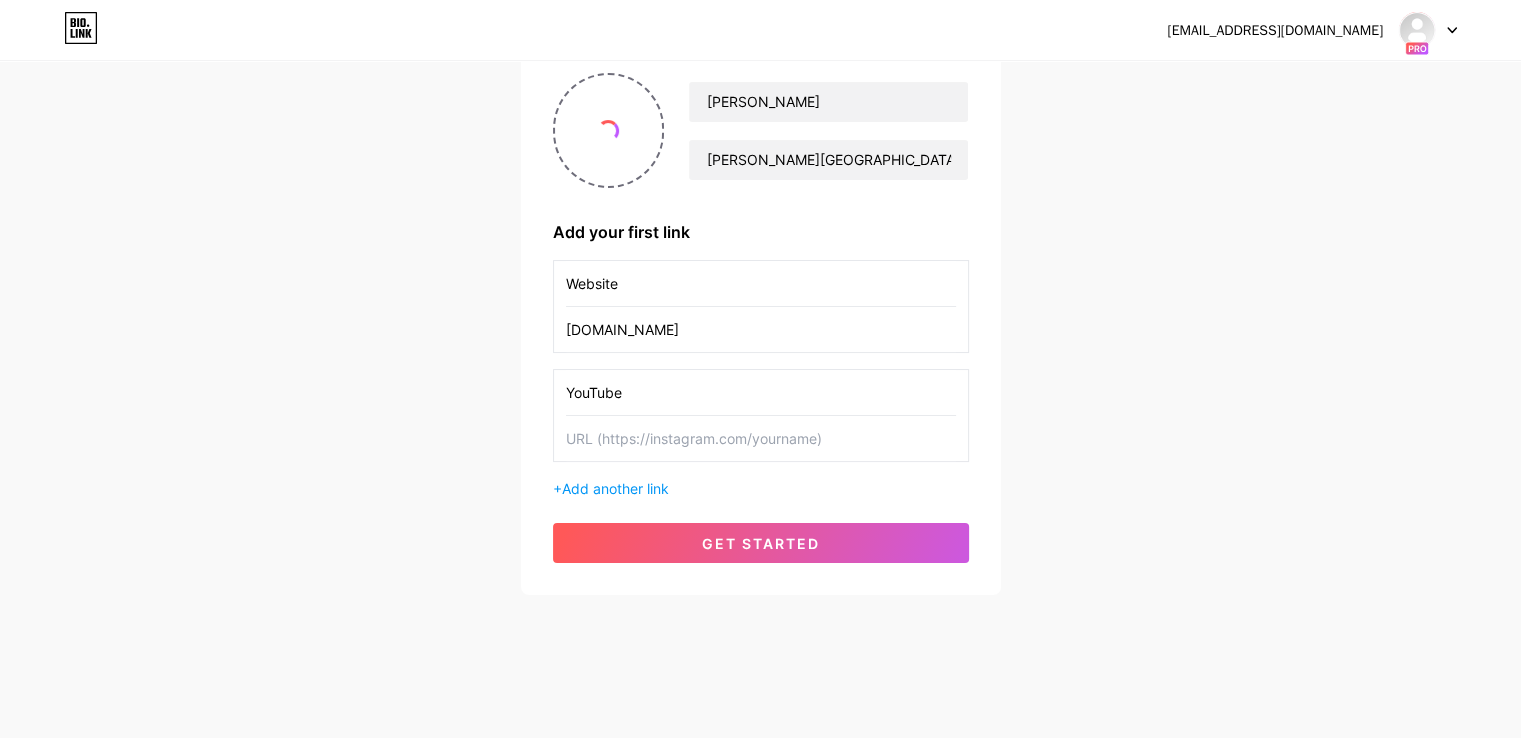 type on "YouTube" 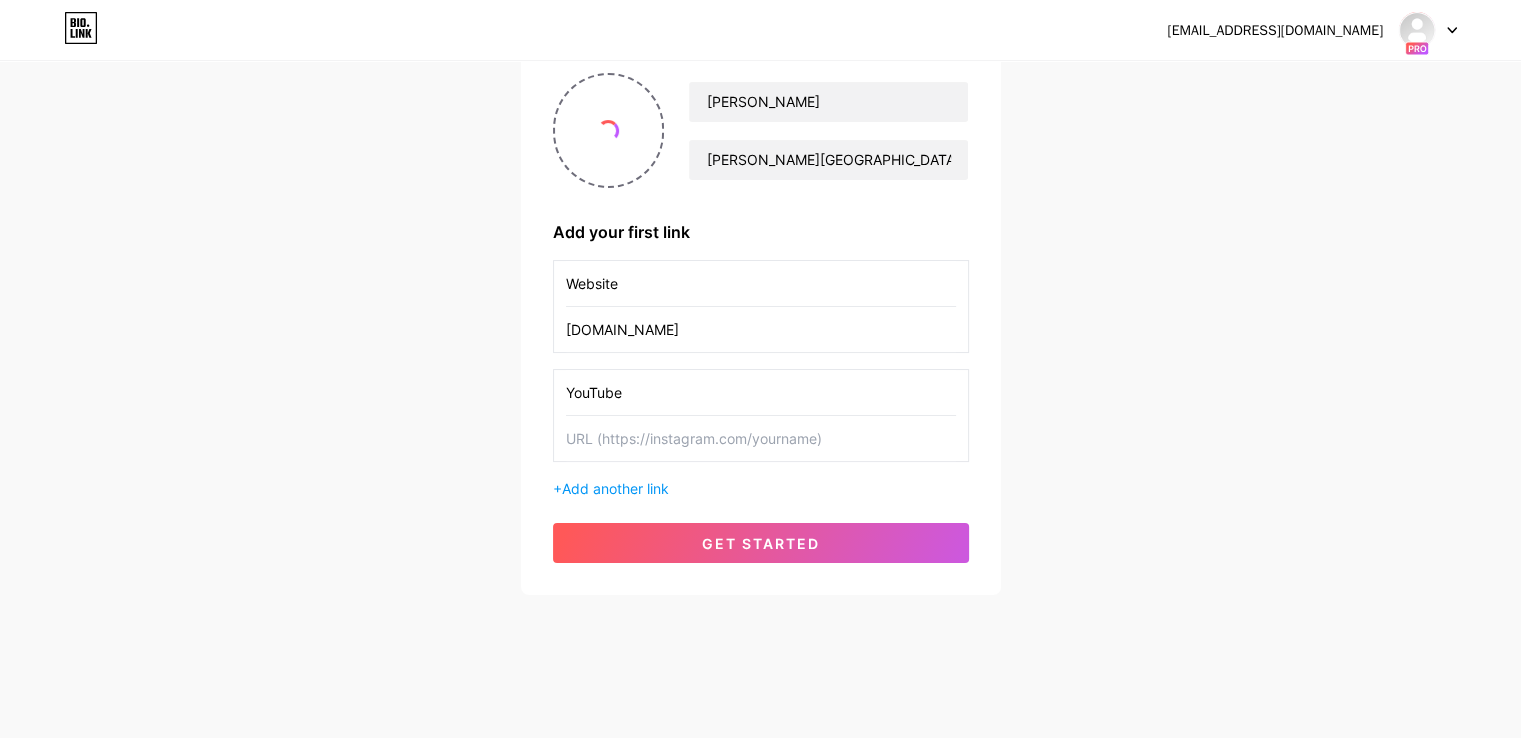 click at bounding box center [761, 438] 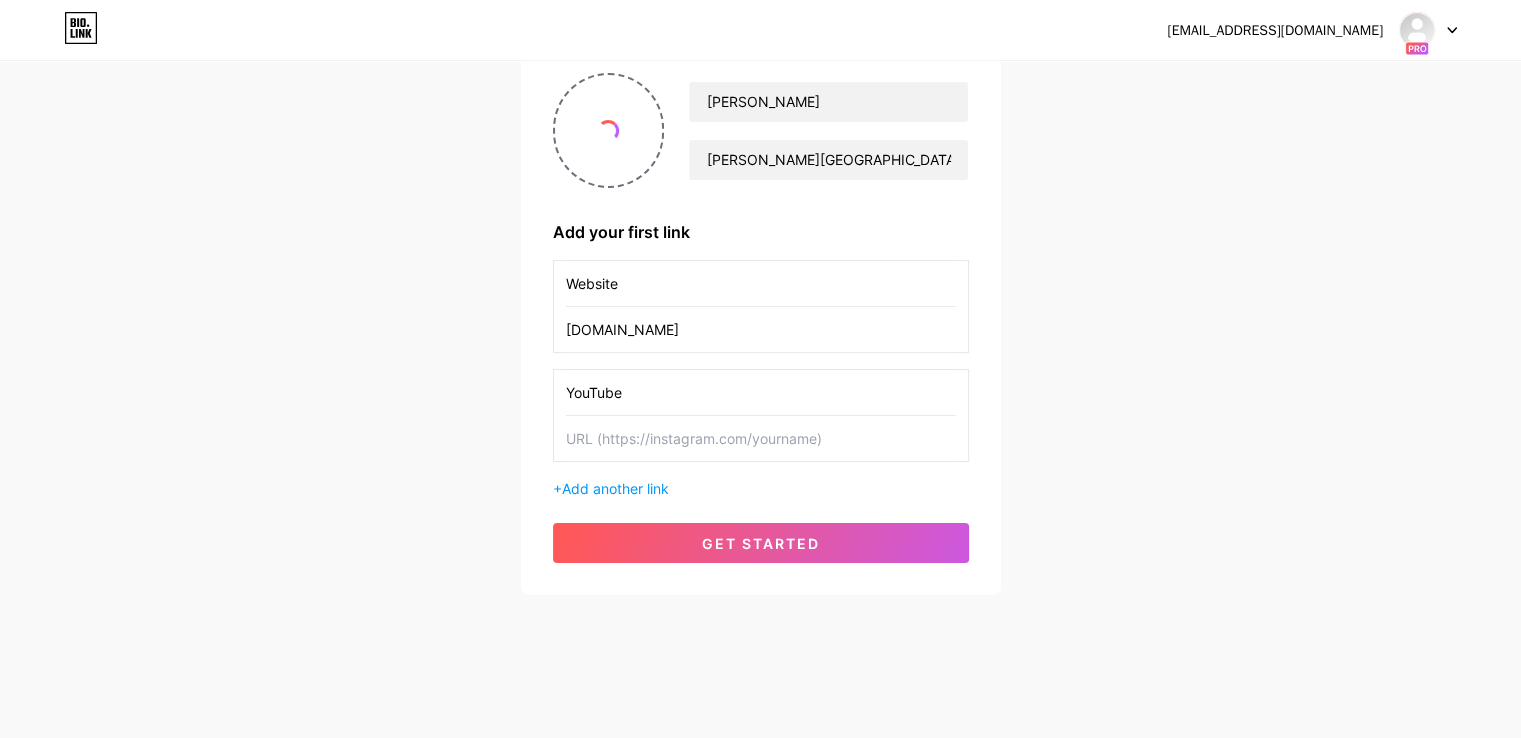 paste on "https://www.youtube.com/@goodmanlawcenter" 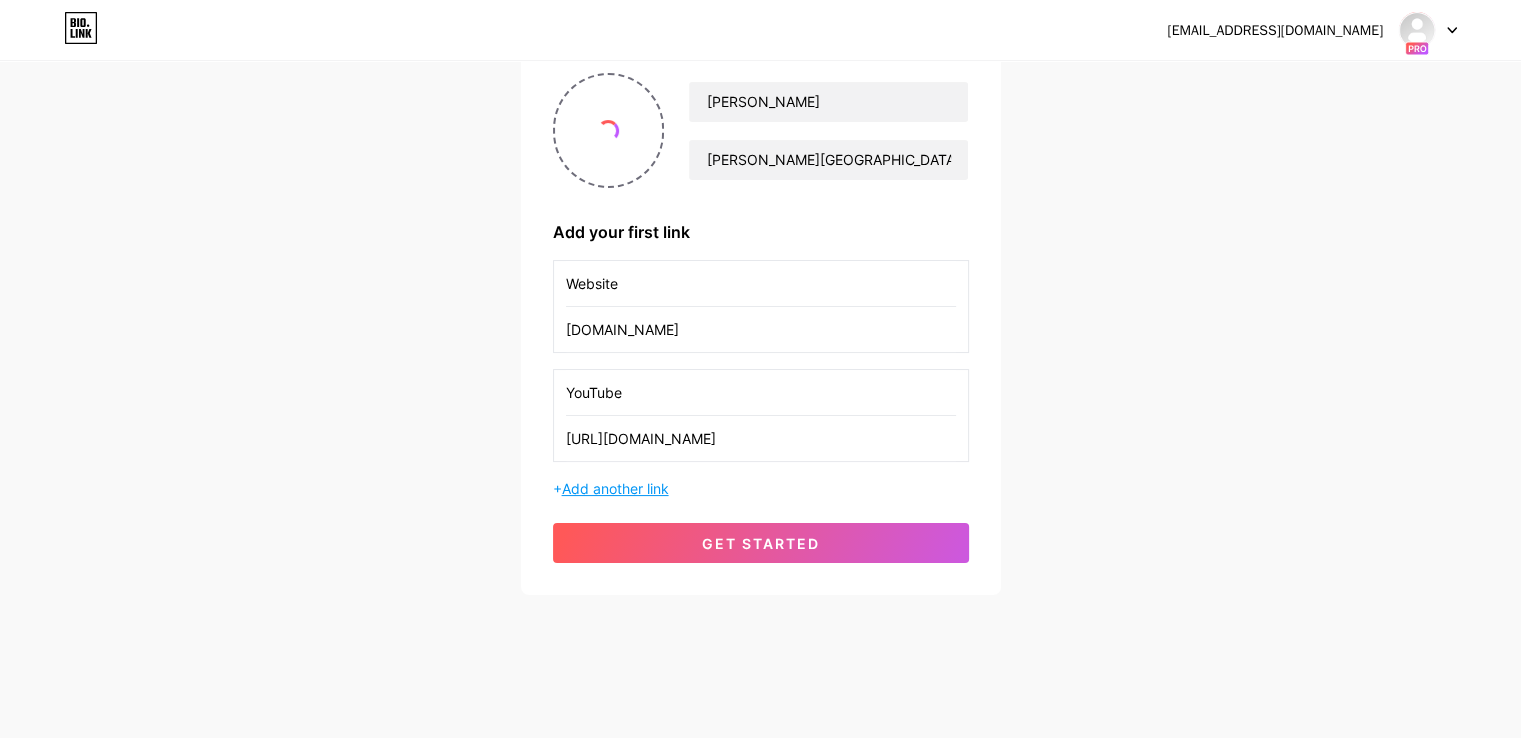 type on "https://www.youtube.com/@goodmanlawcenter" 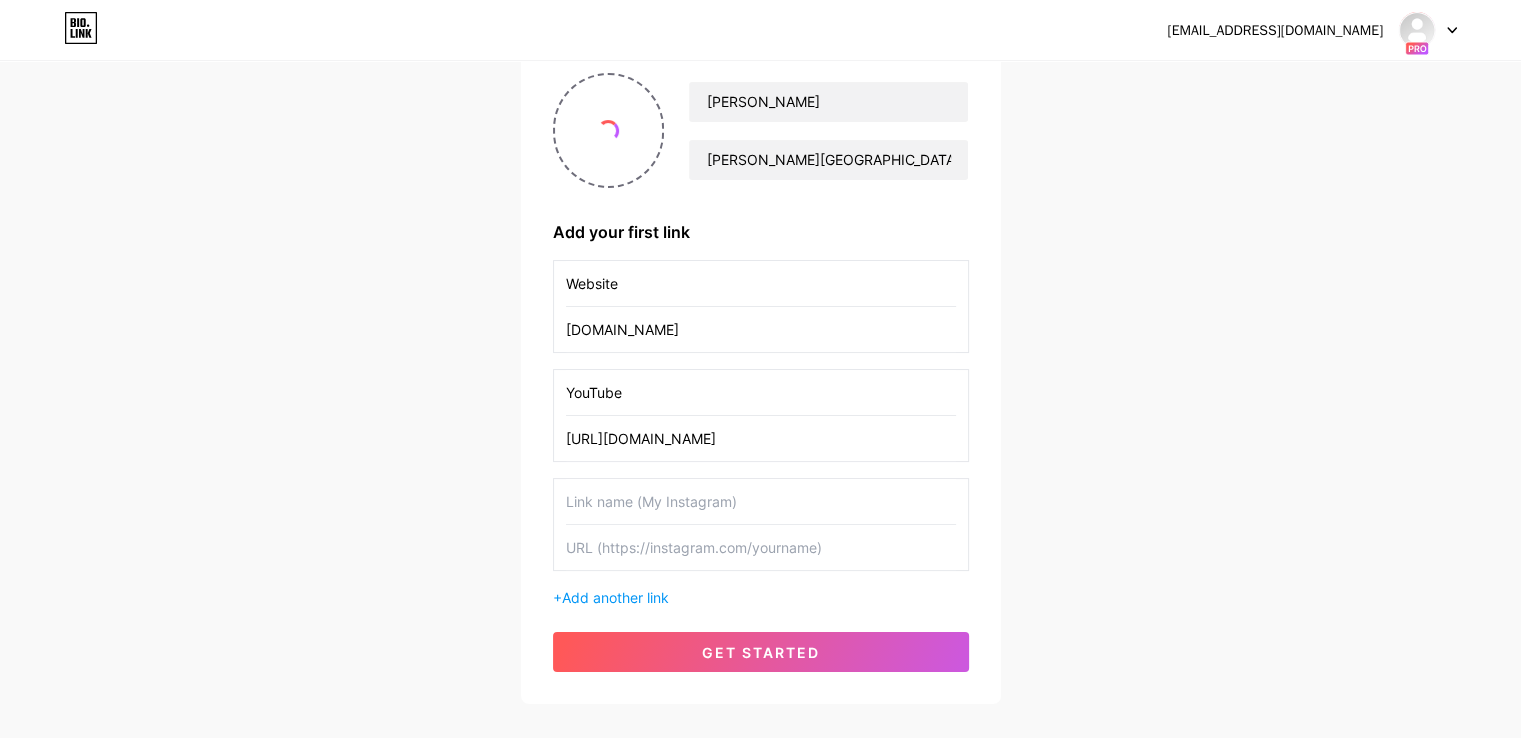 click at bounding box center (761, 501) 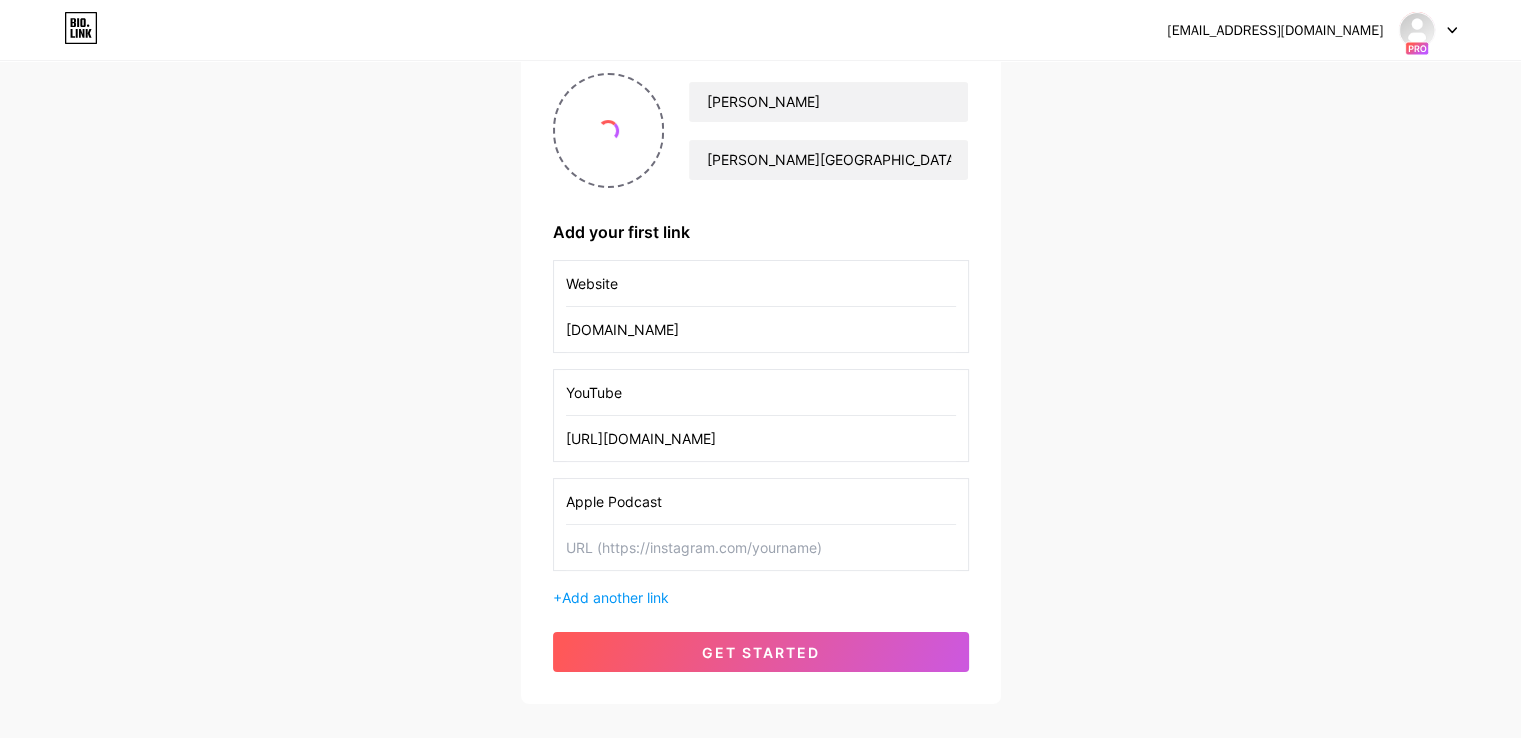 type on "Apple Podcast" 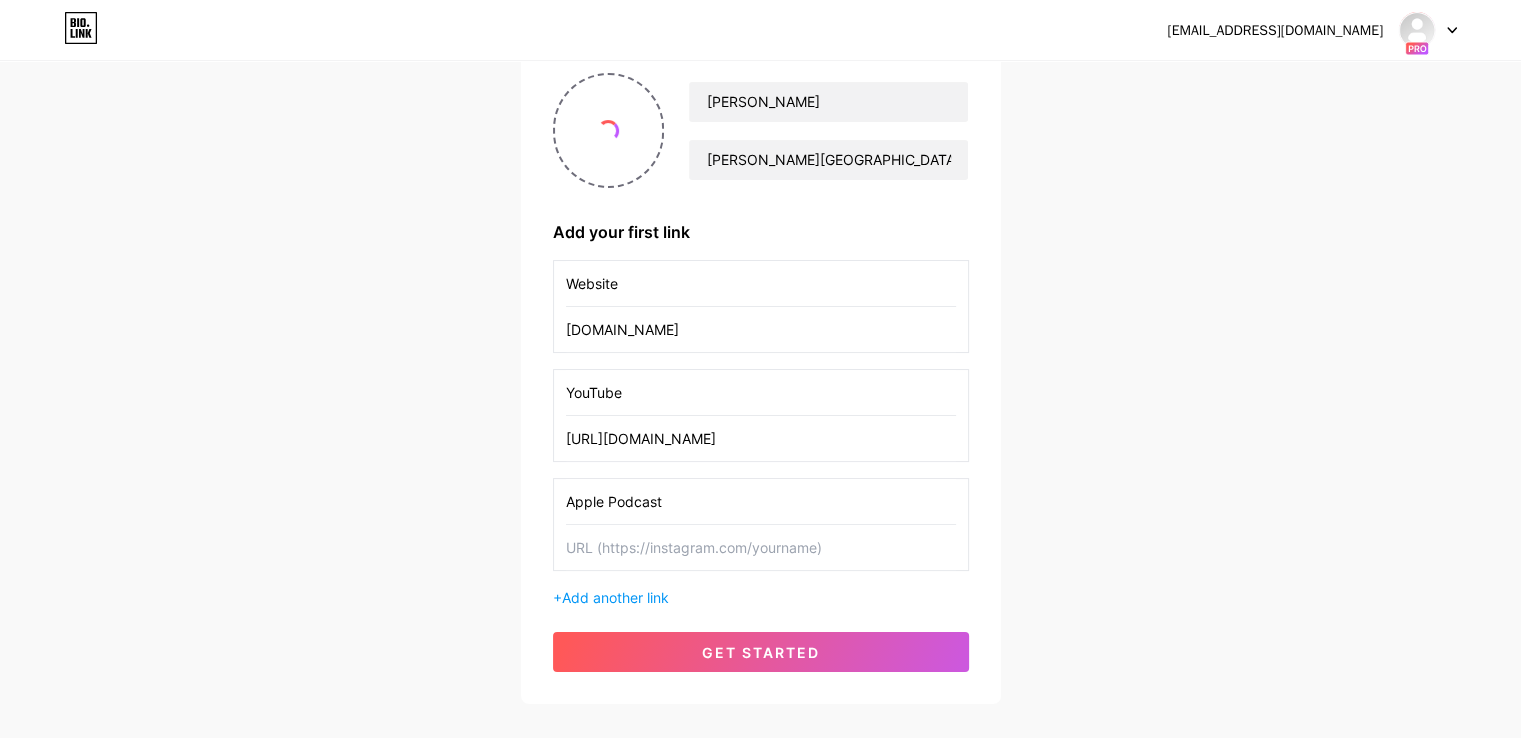 click at bounding box center (761, 547) 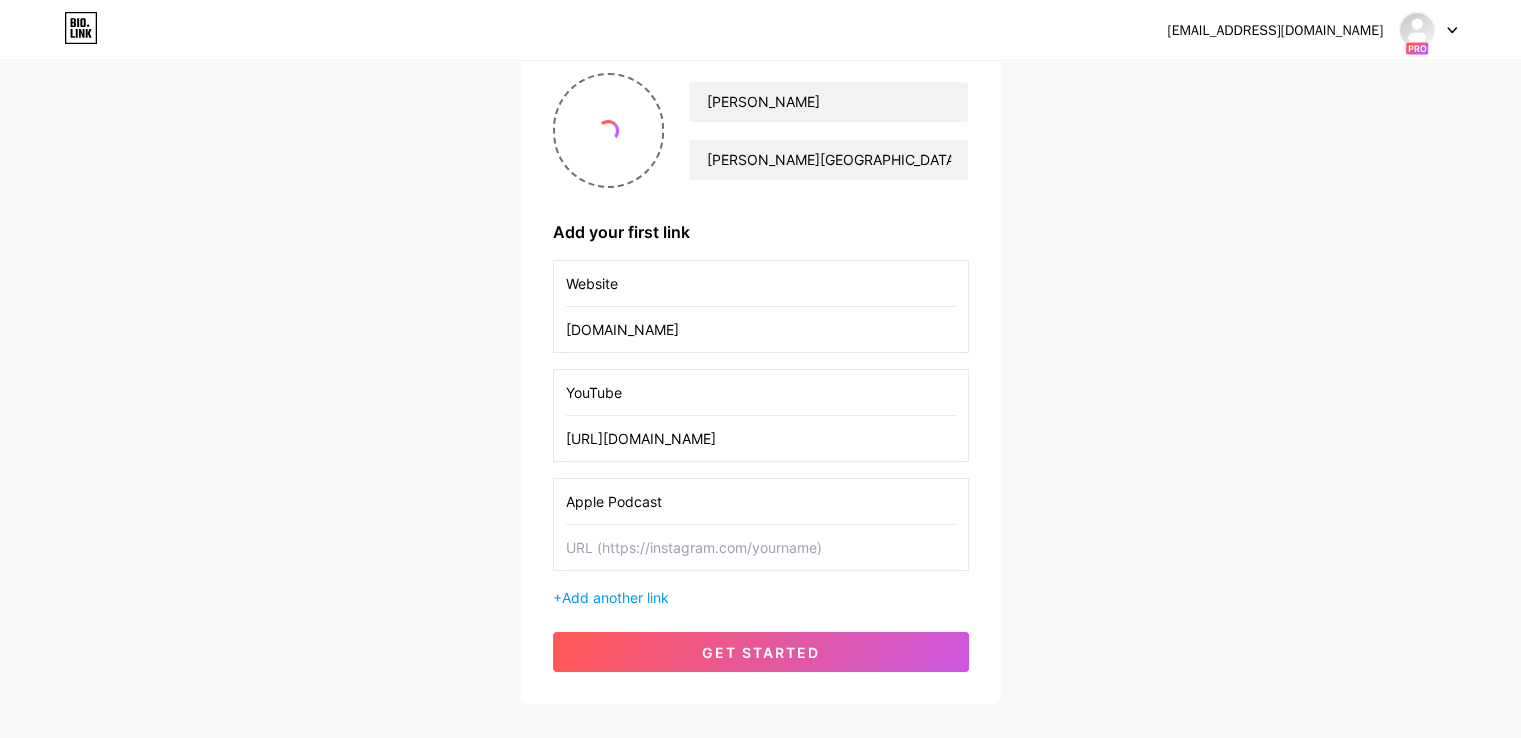 click on "Apple Podcast" at bounding box center [761, 501] 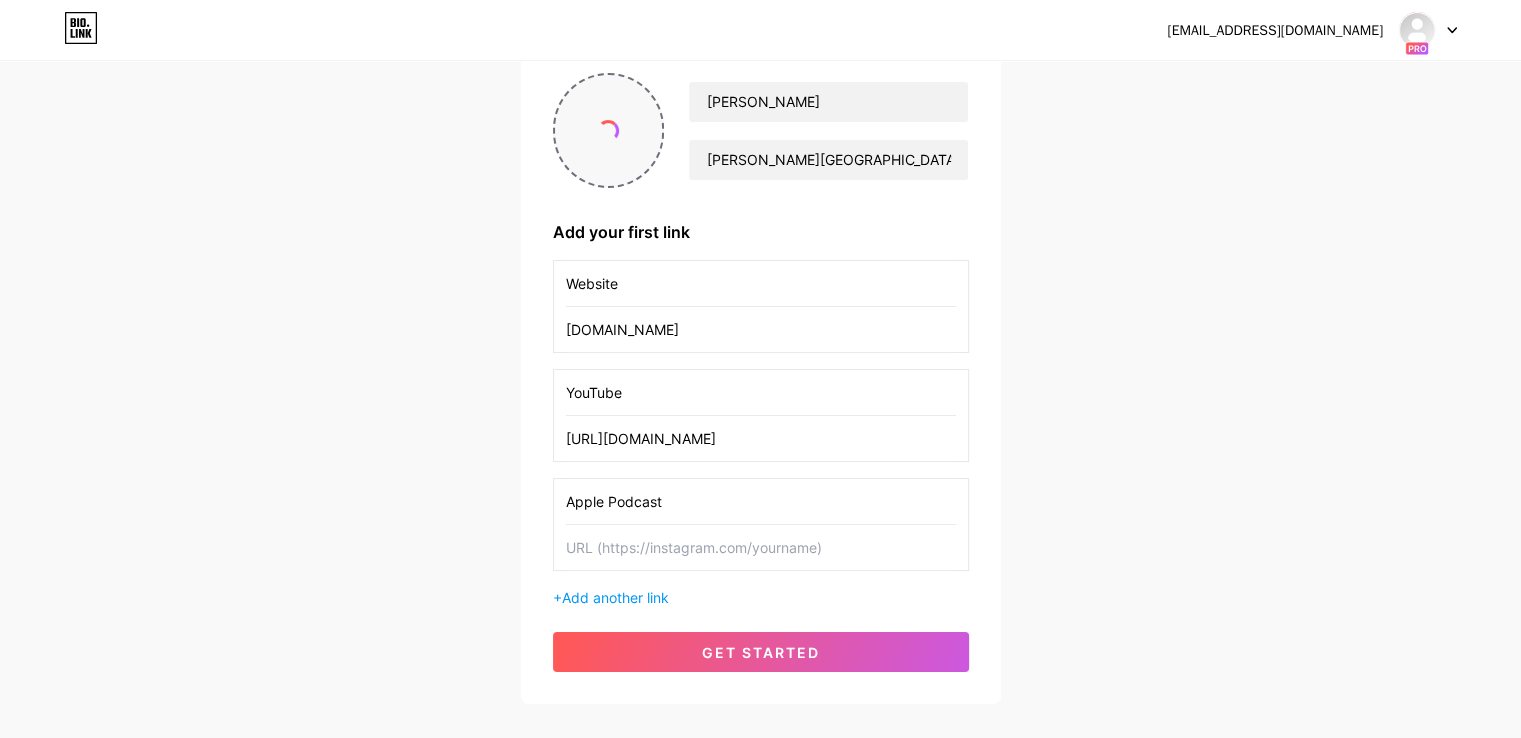 click at bounding box center [608, 130] 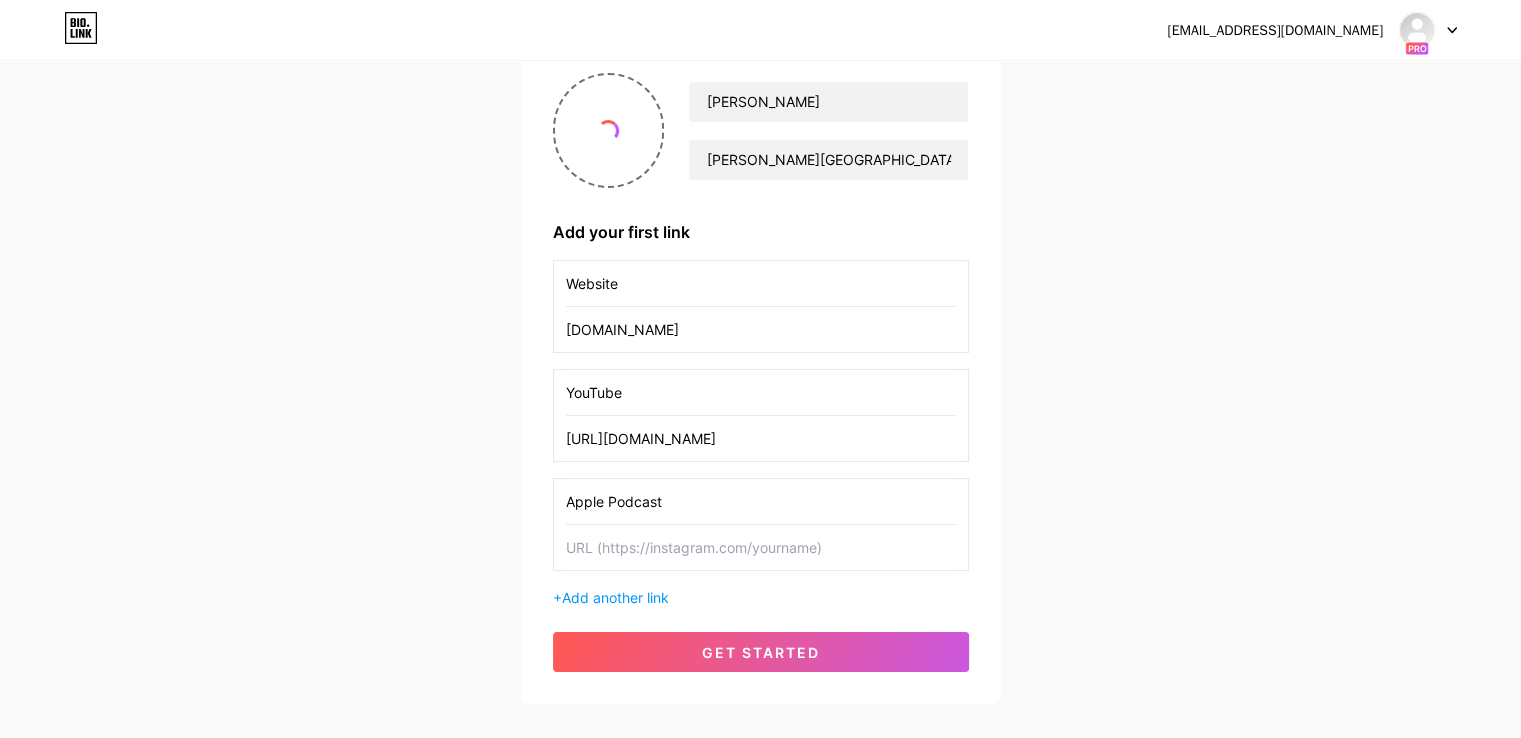 scroll, scrollTop: 263, scrollLeft: 0, axis: vertical 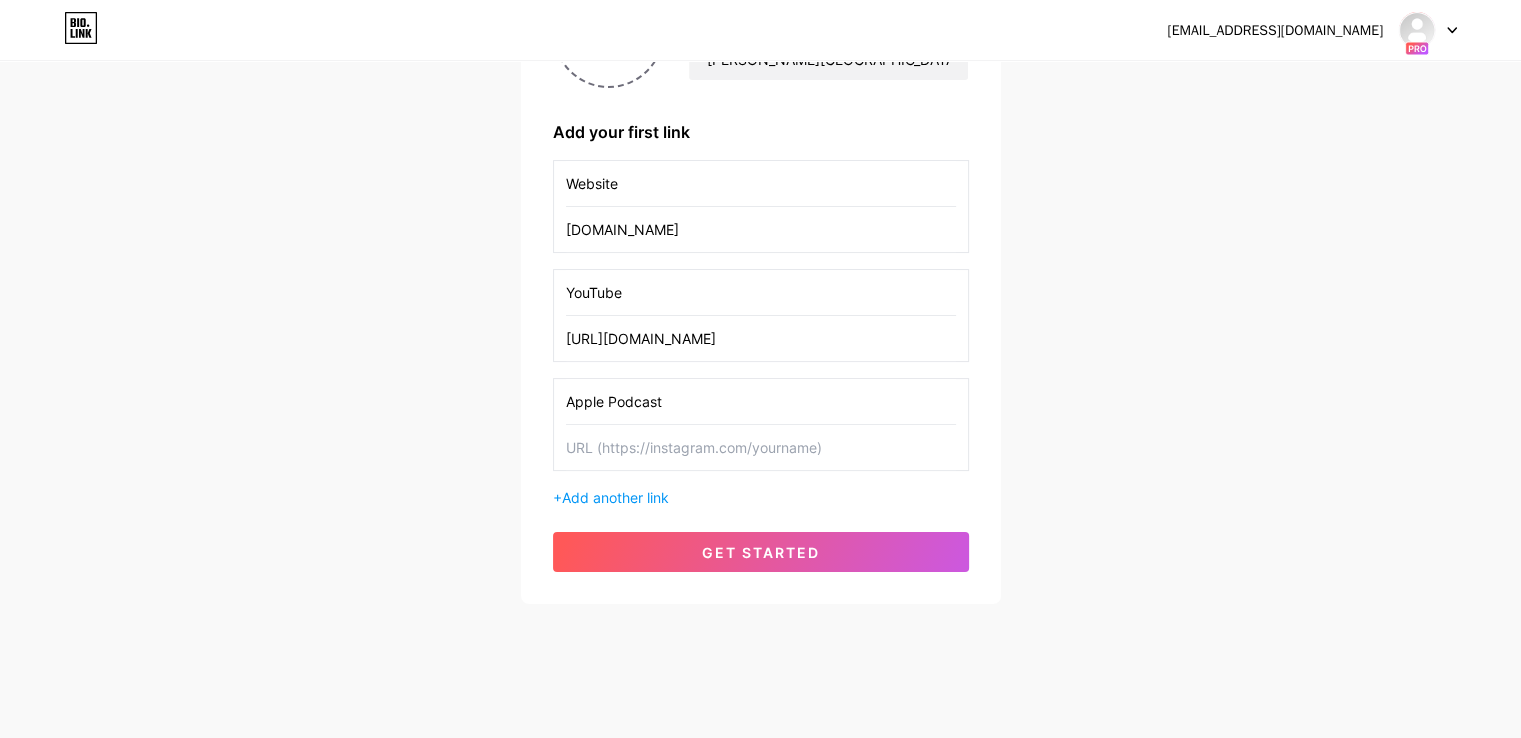 click at bounding box center (761, 447) 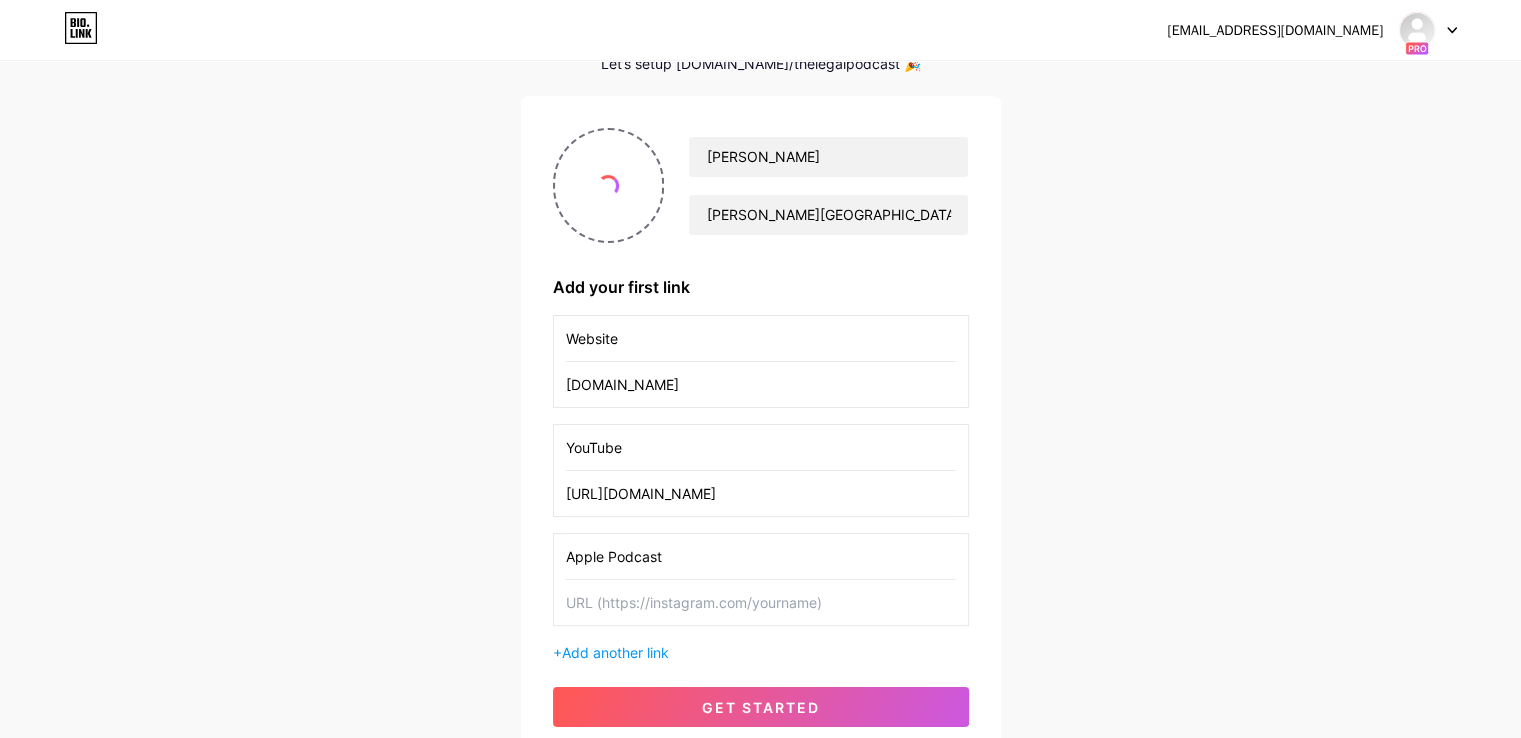 scroll, scrollTop: 0, scrollLeft: 0, axis: both 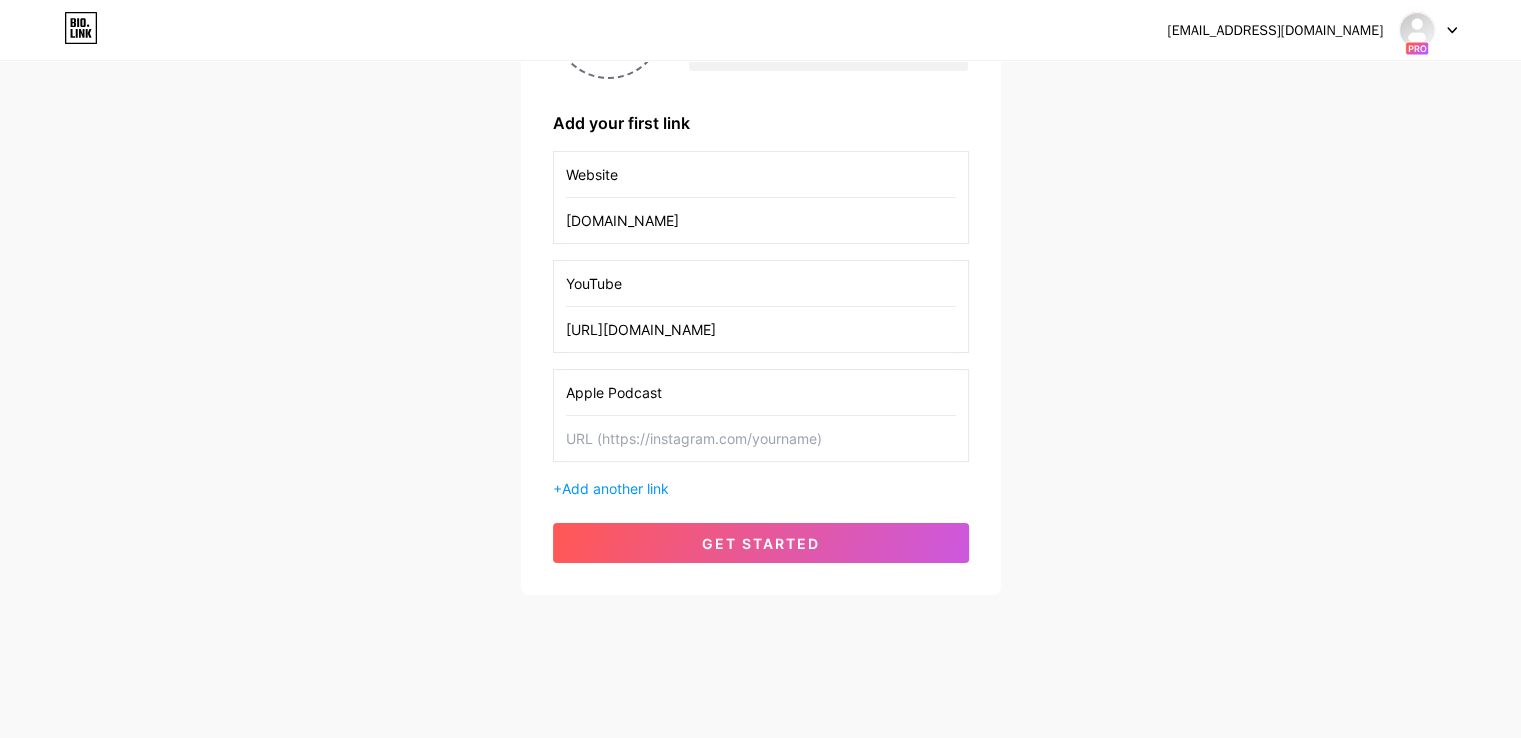 paste on "[URL][DOMAIN_NAME]" 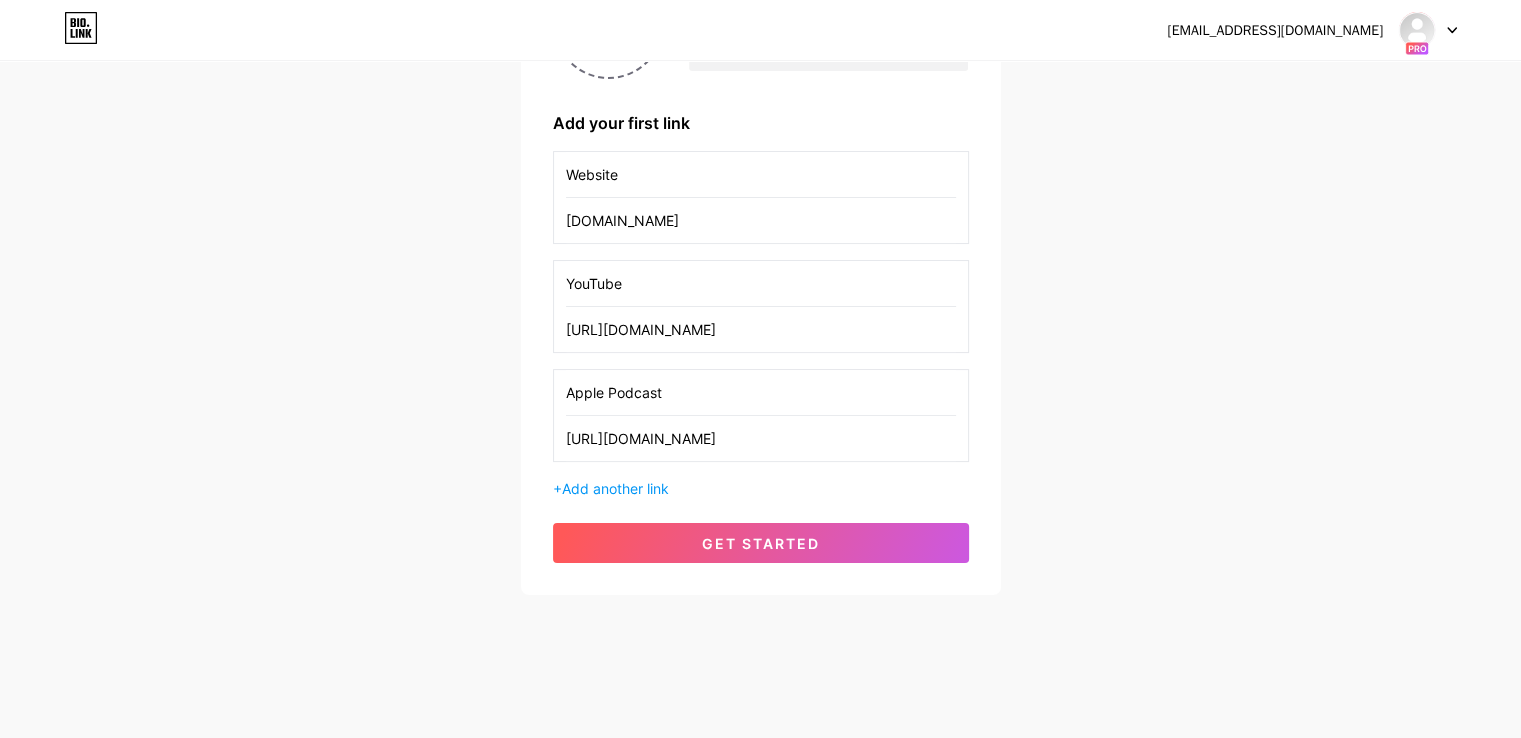 scroll, scrollTop: 0, scrollLeft: 172, axis: horizontal 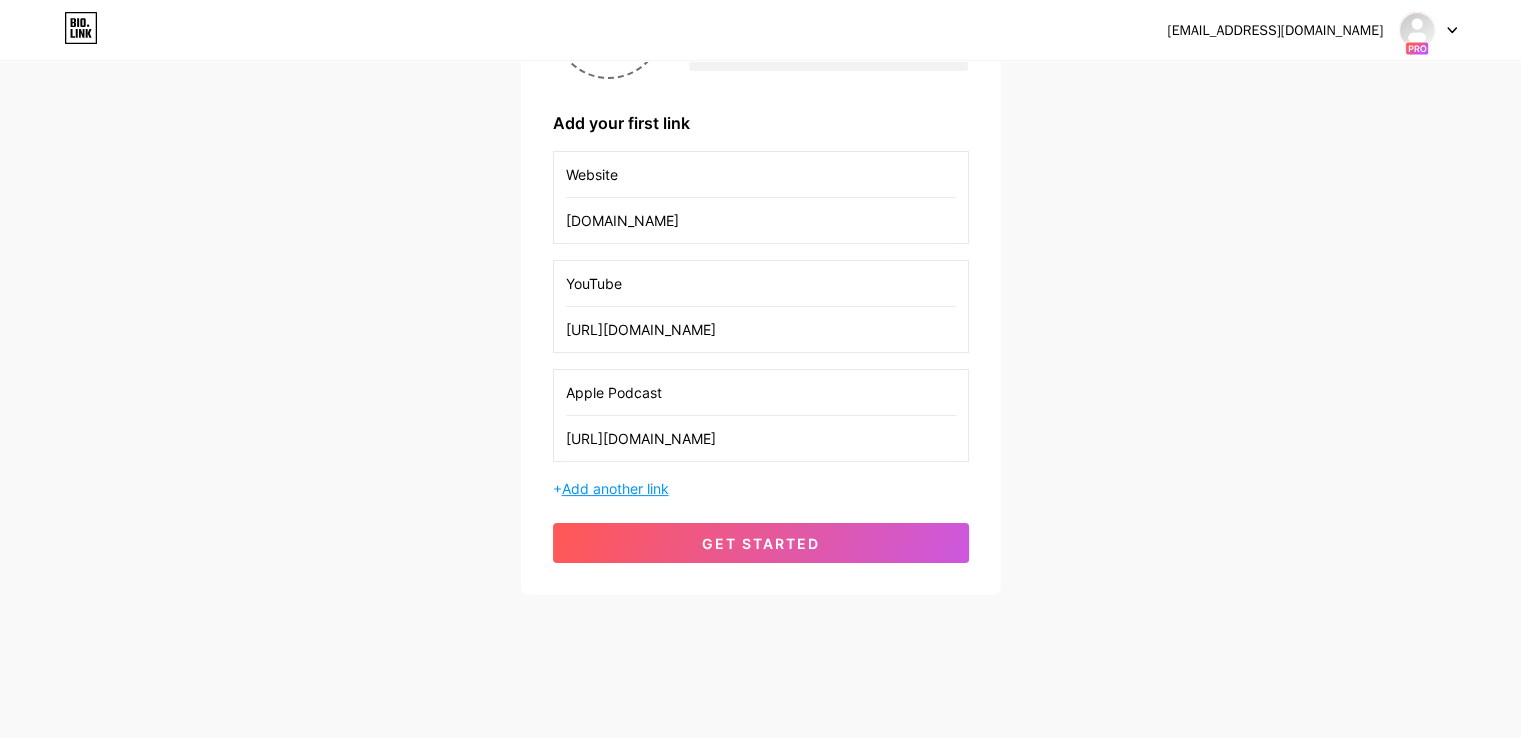 type on "[URL][DOMAIN_NAME]" 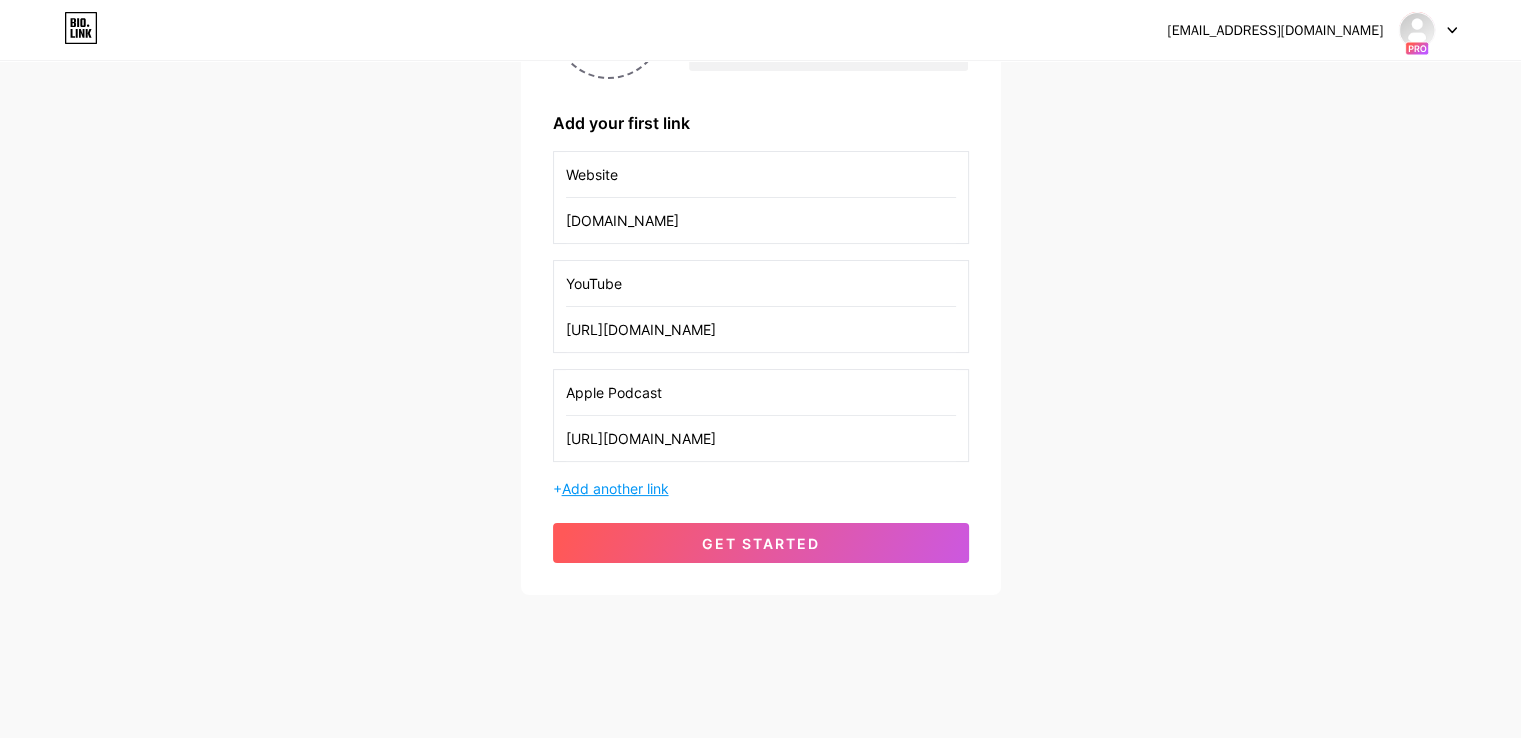click on "Add another link" at bounding box center [615, 488] 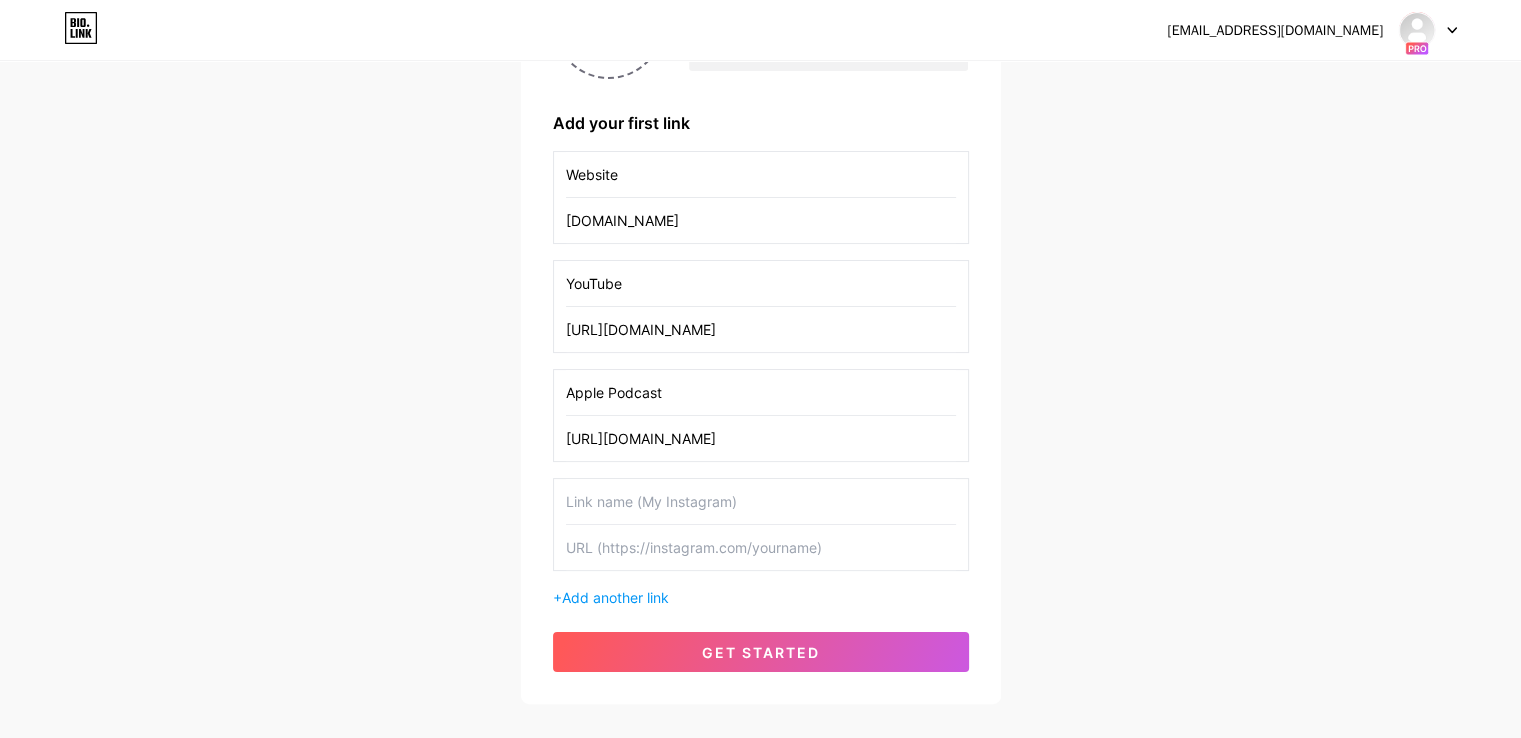 click at bounding box center [761, 501] 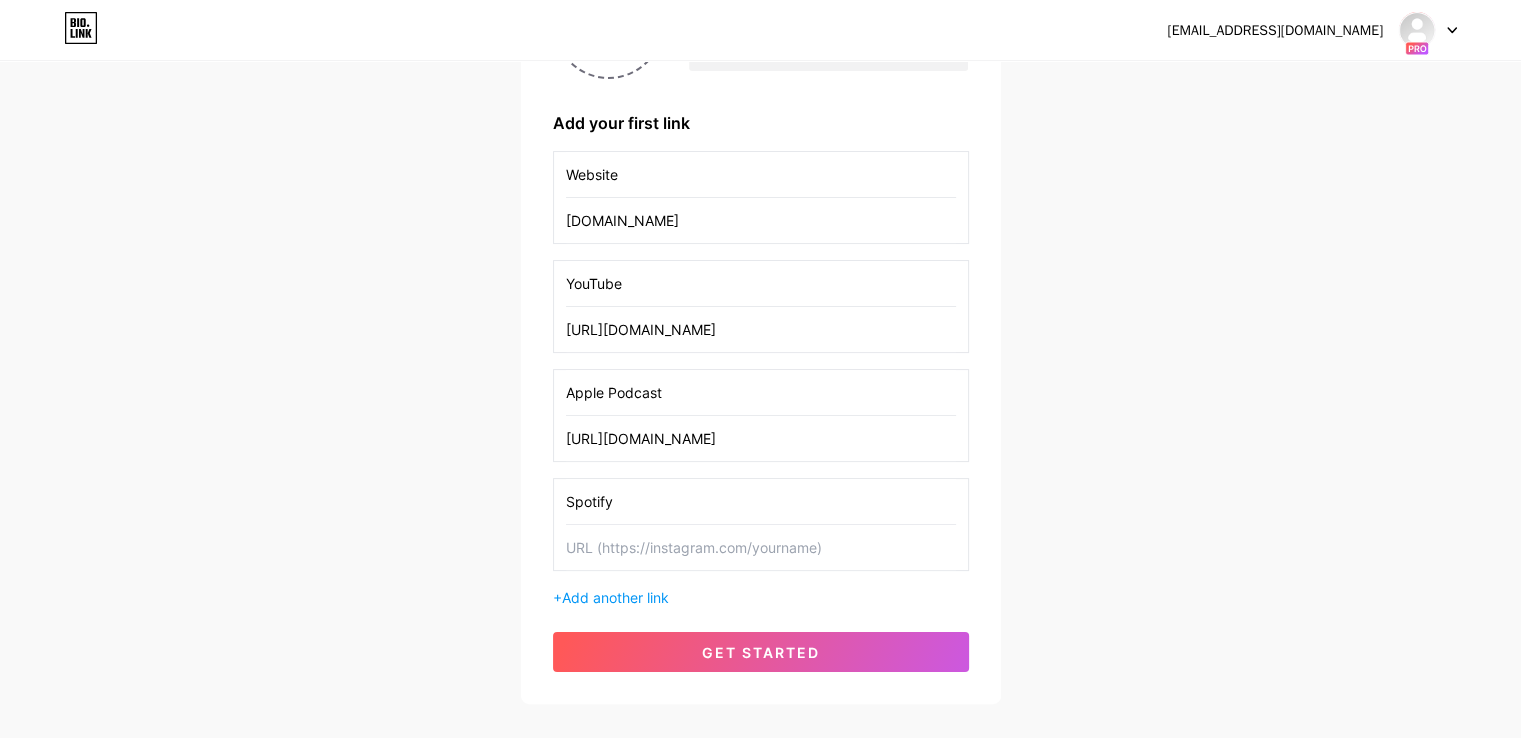 type on "Spotify" 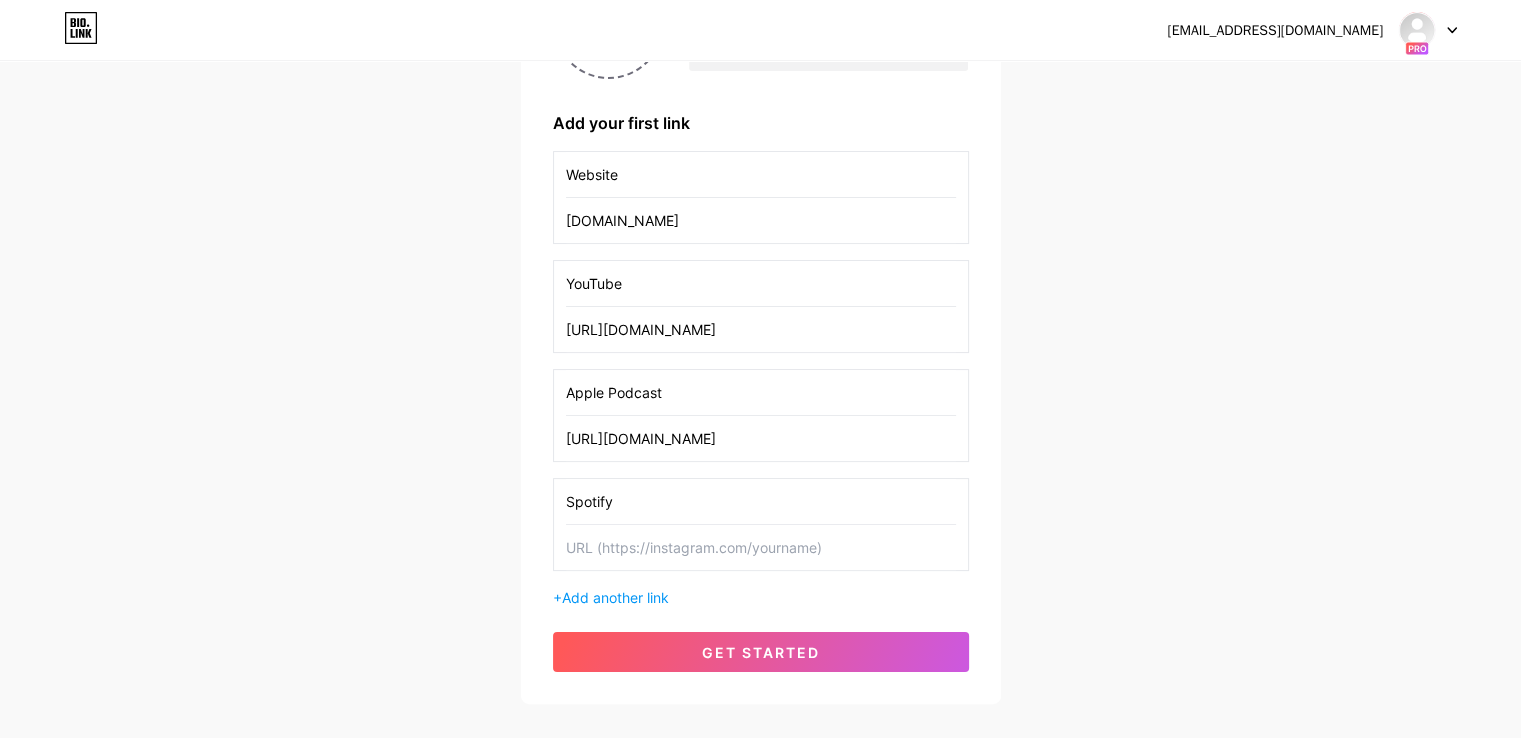 scroll, scrollTop: 372, scrollLeft: 0, axis: vertical 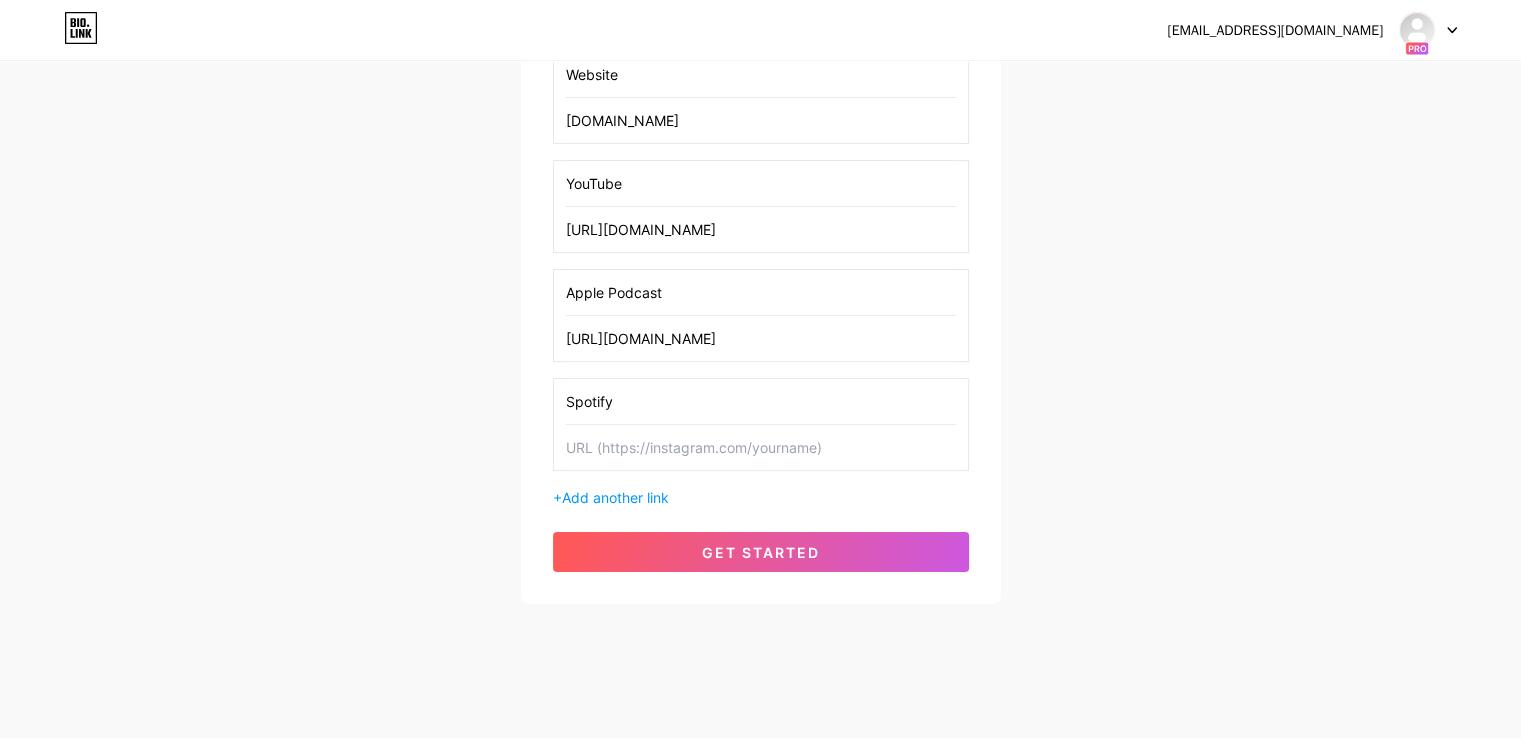 paste on "[URL][DOMAIN_NAME]" 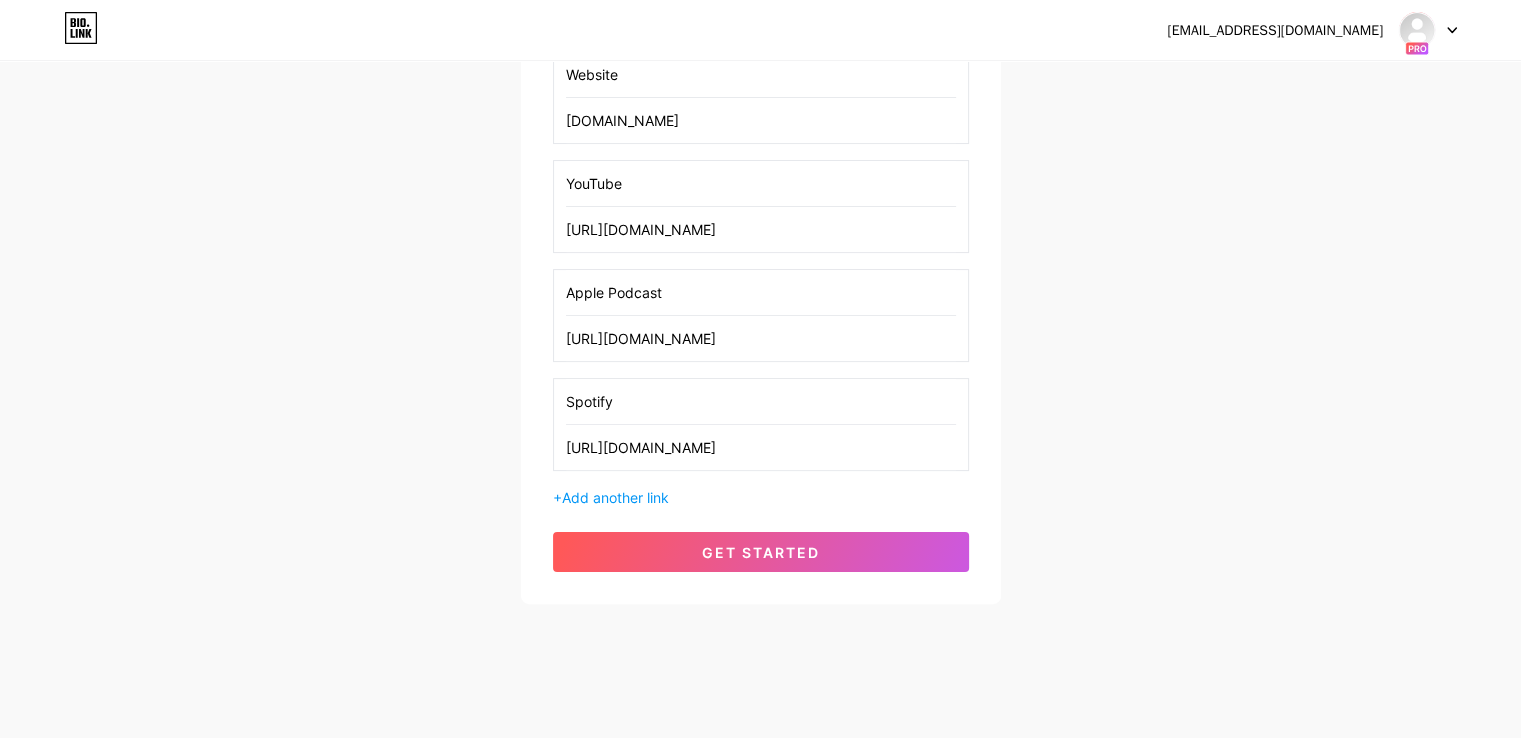 scroll, scrollTop: 0, scrollLeft: 4, axis: horizontal 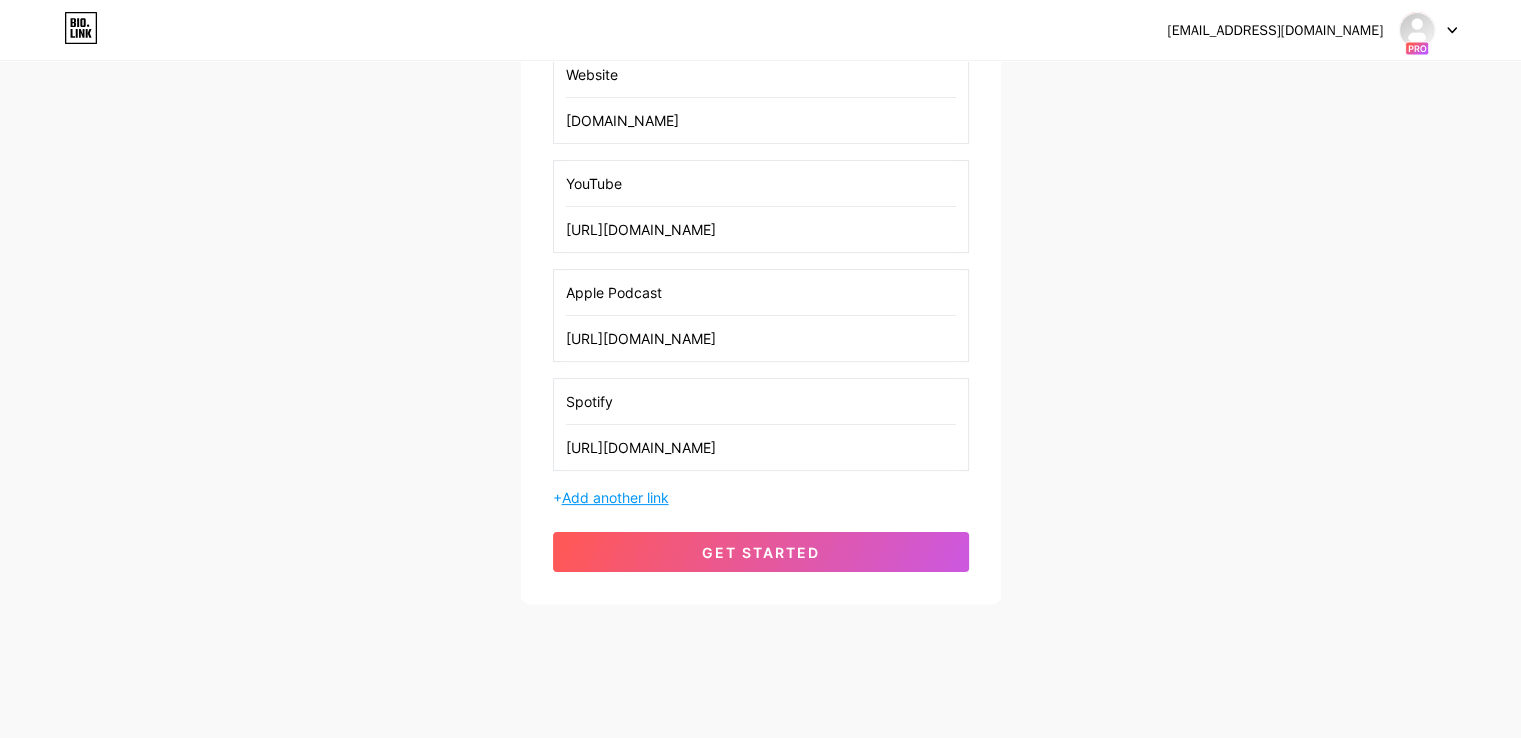 type on "[URL][DOMAIN_NAME]" 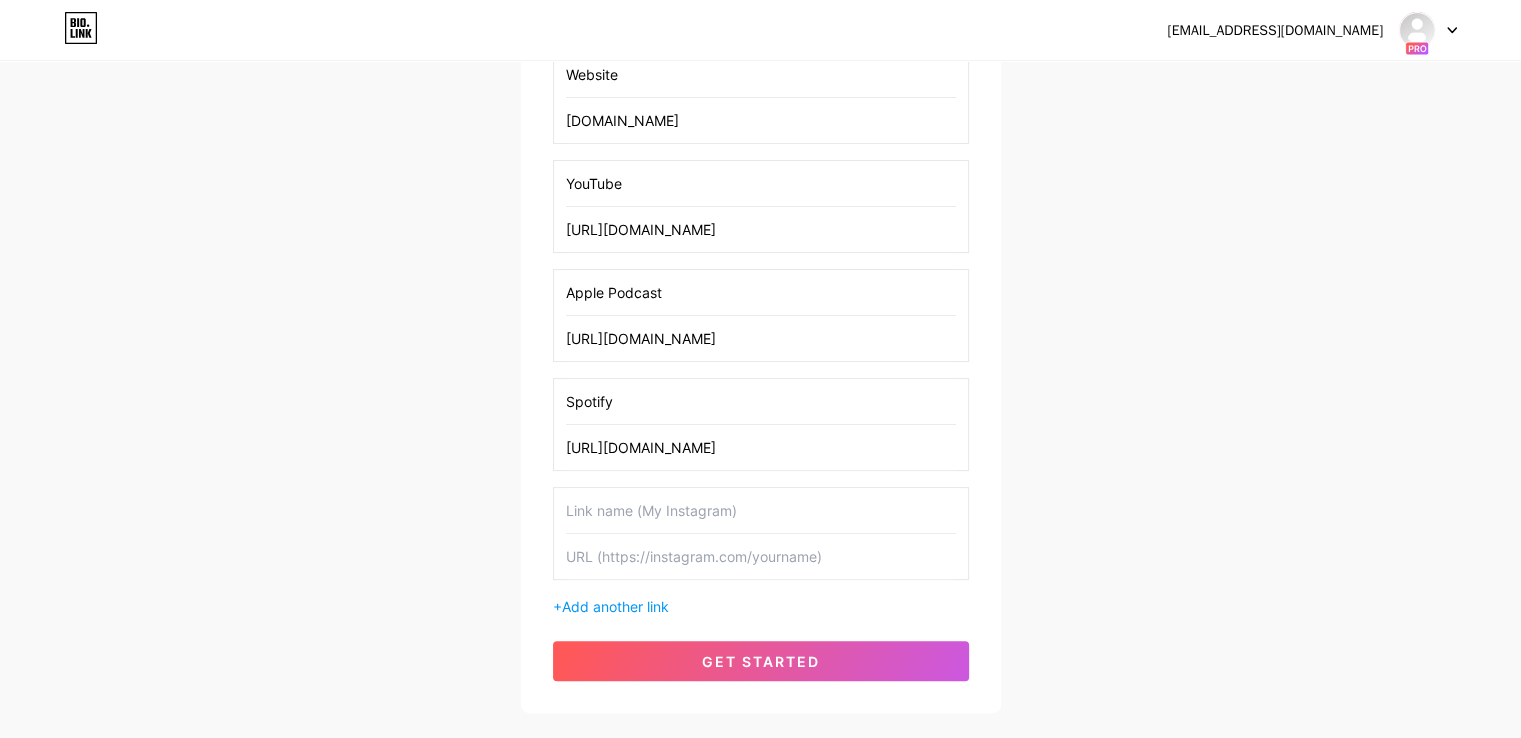 click at bounding box center [761, 510] 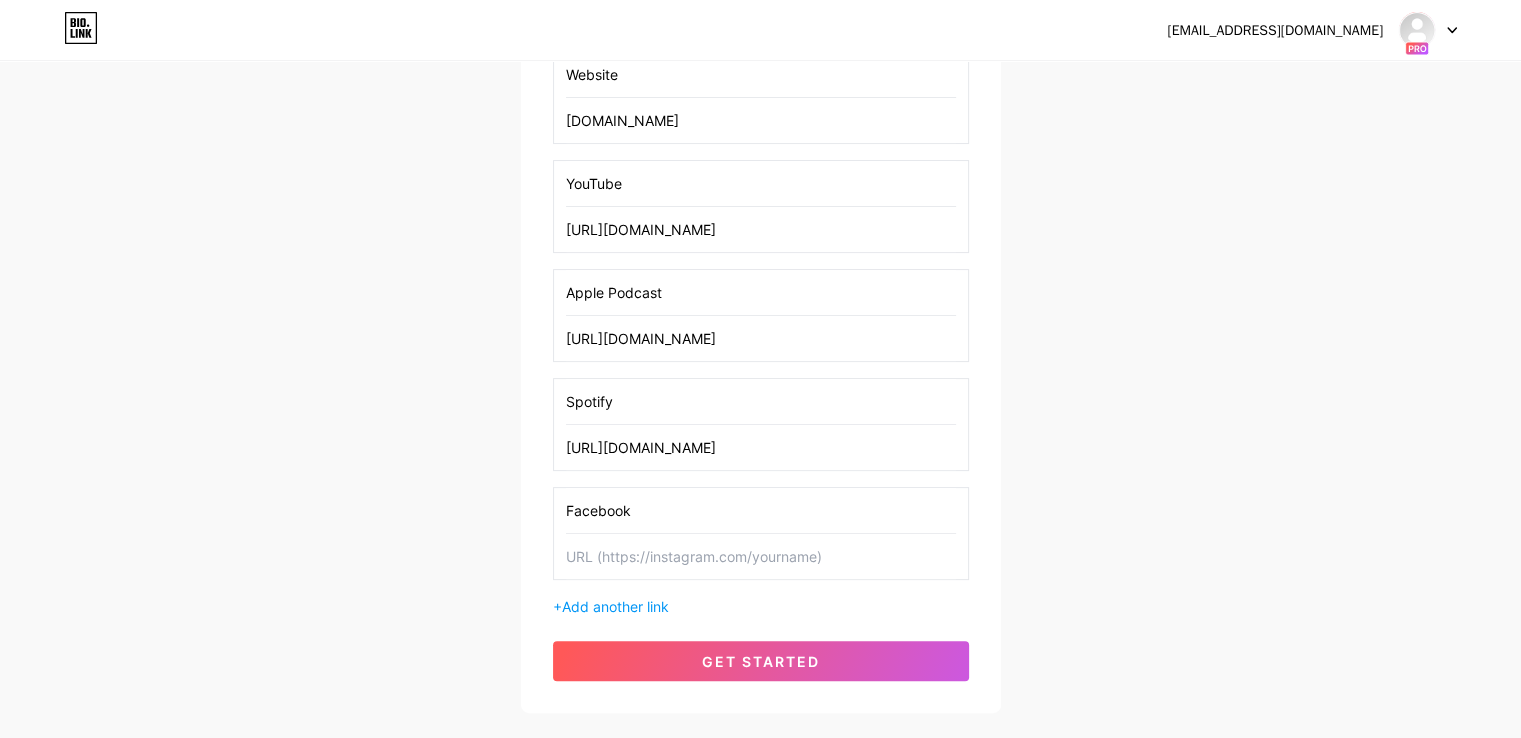type on "Facebook" 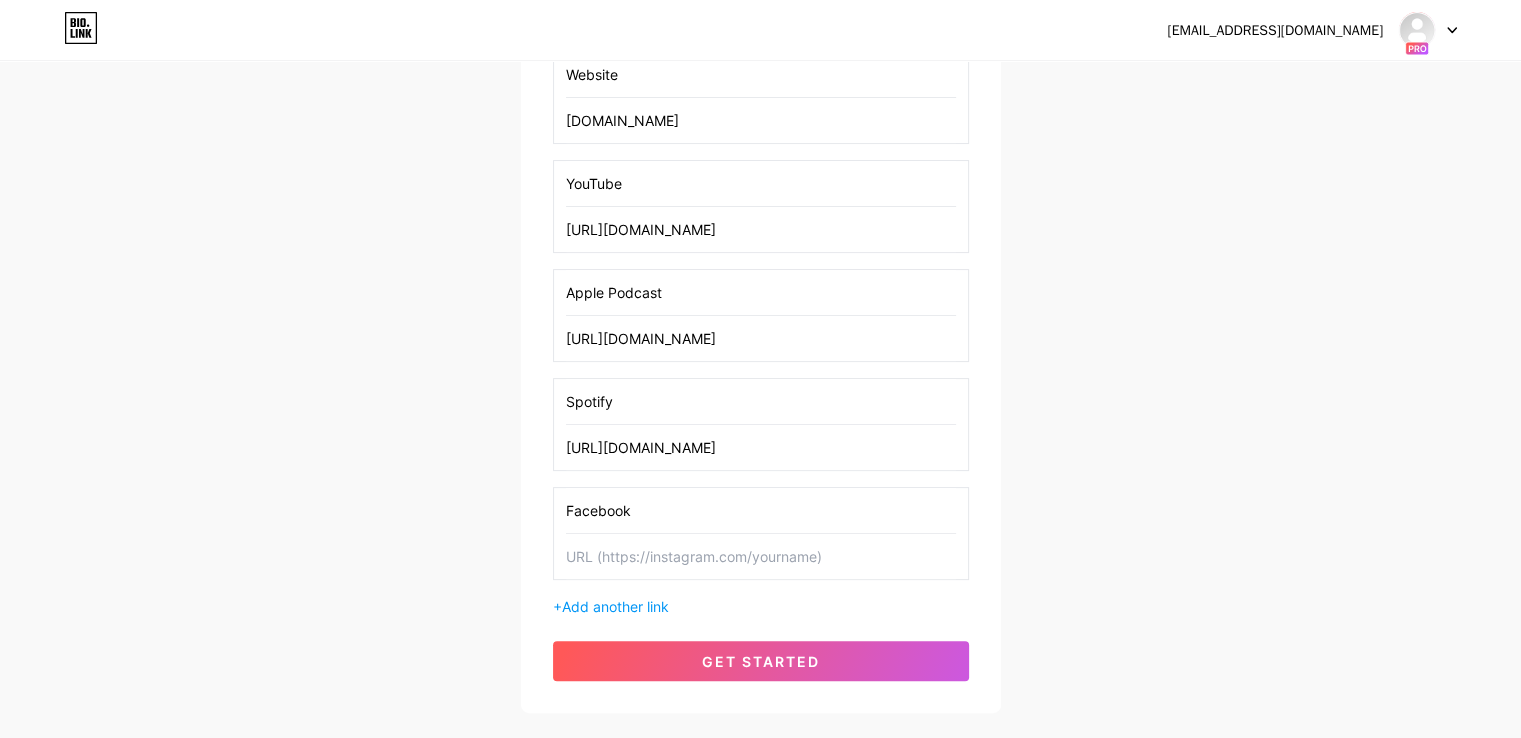 paste on "[URL][DOMAIN_NAME]" 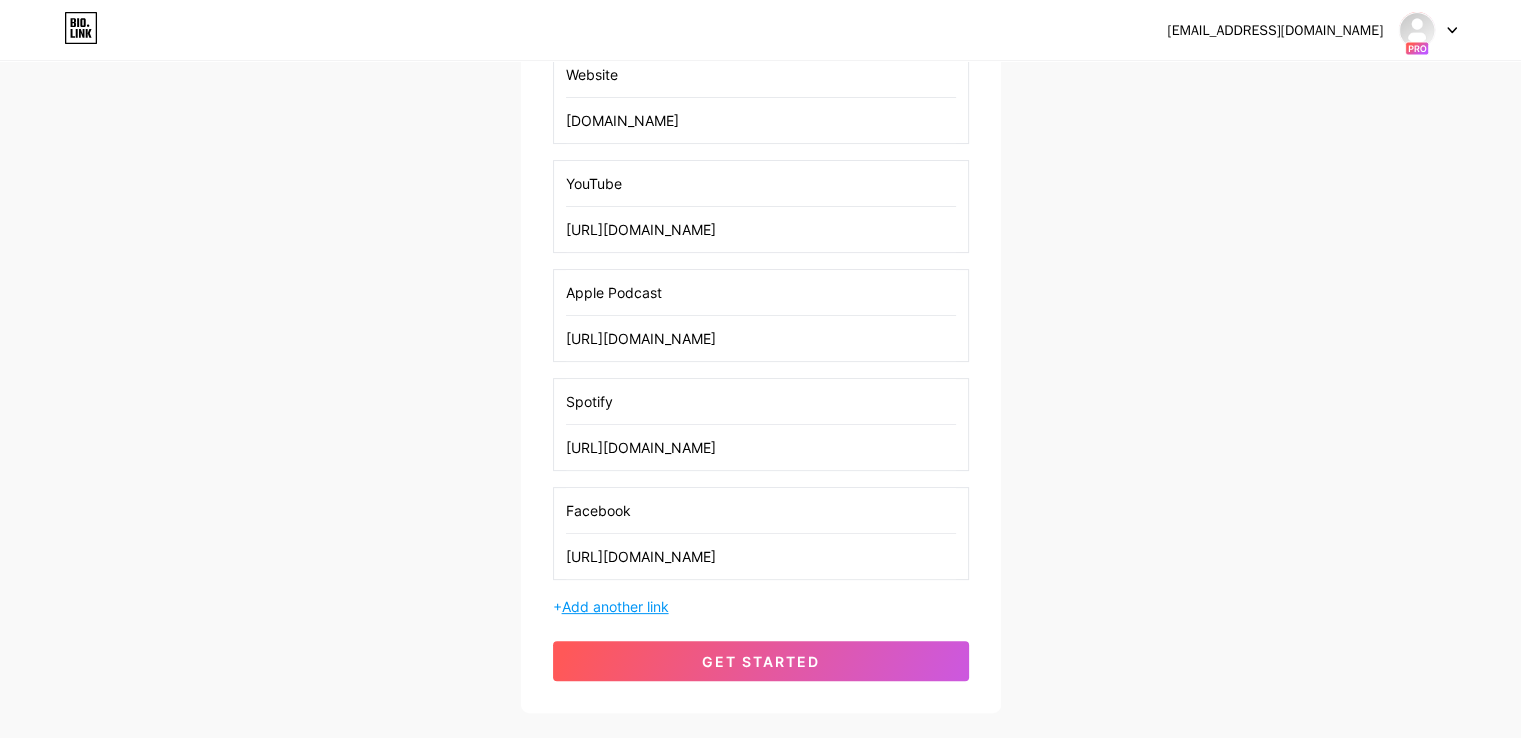 type on "[URL][DOMAIN_NAME]" 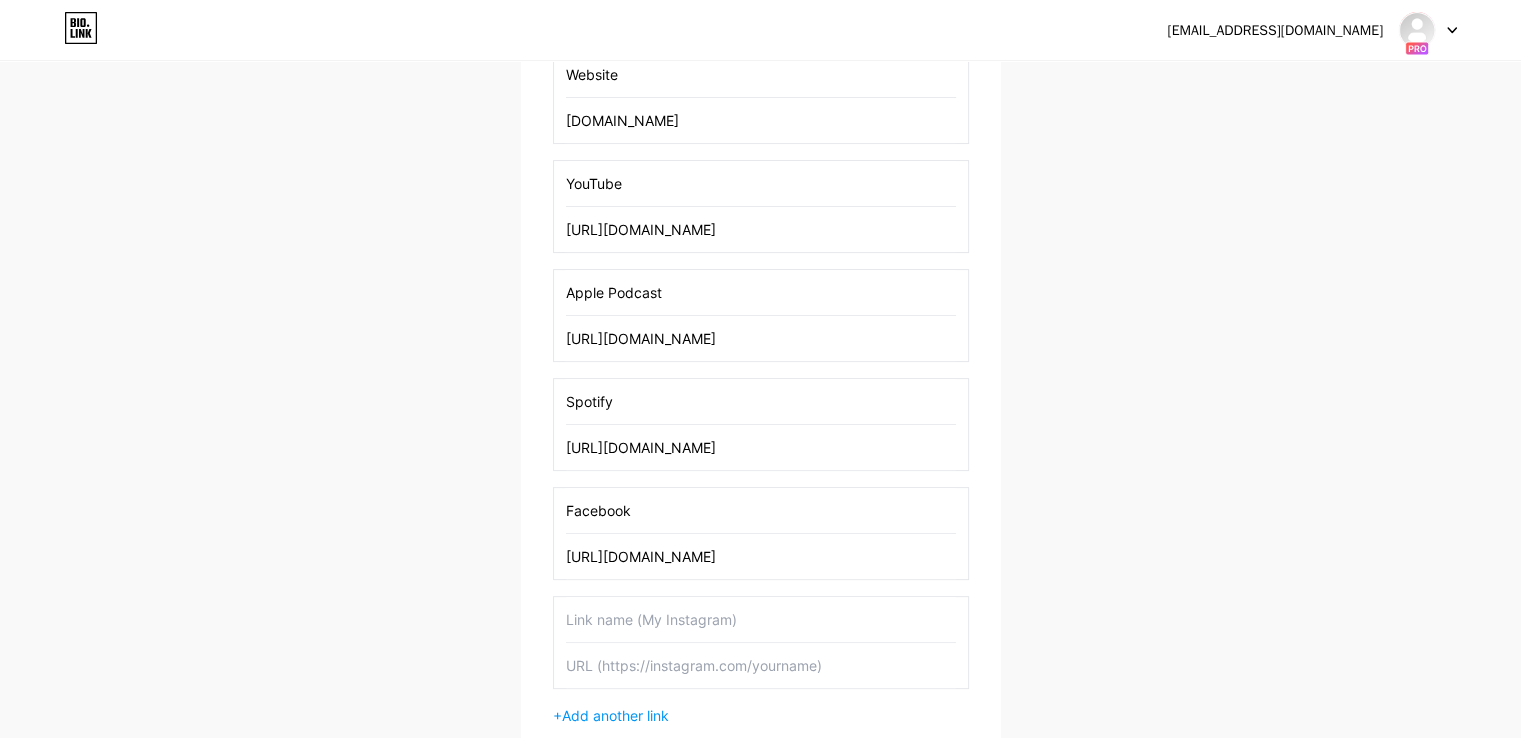 click at bounding box center (761, 619) 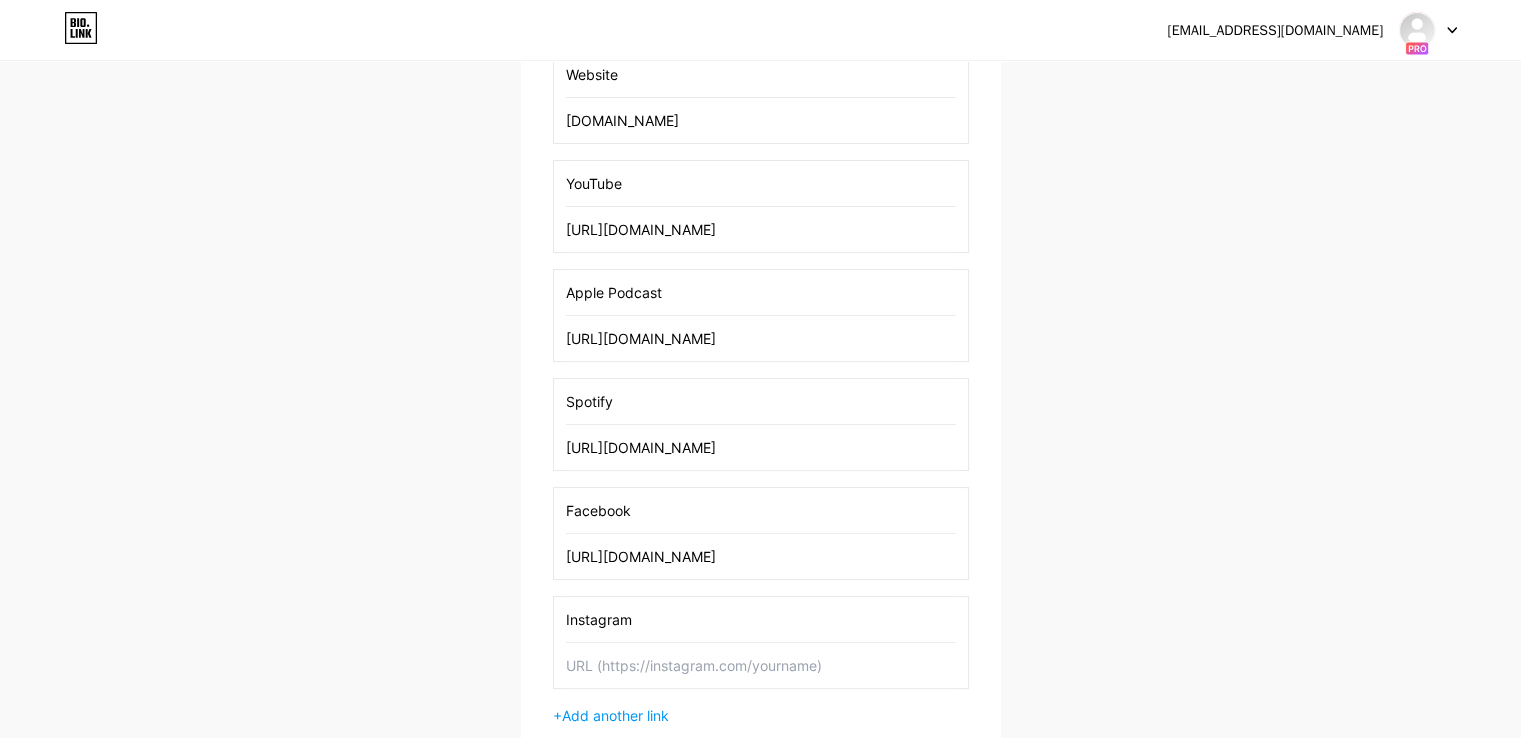 type on "Instagram" 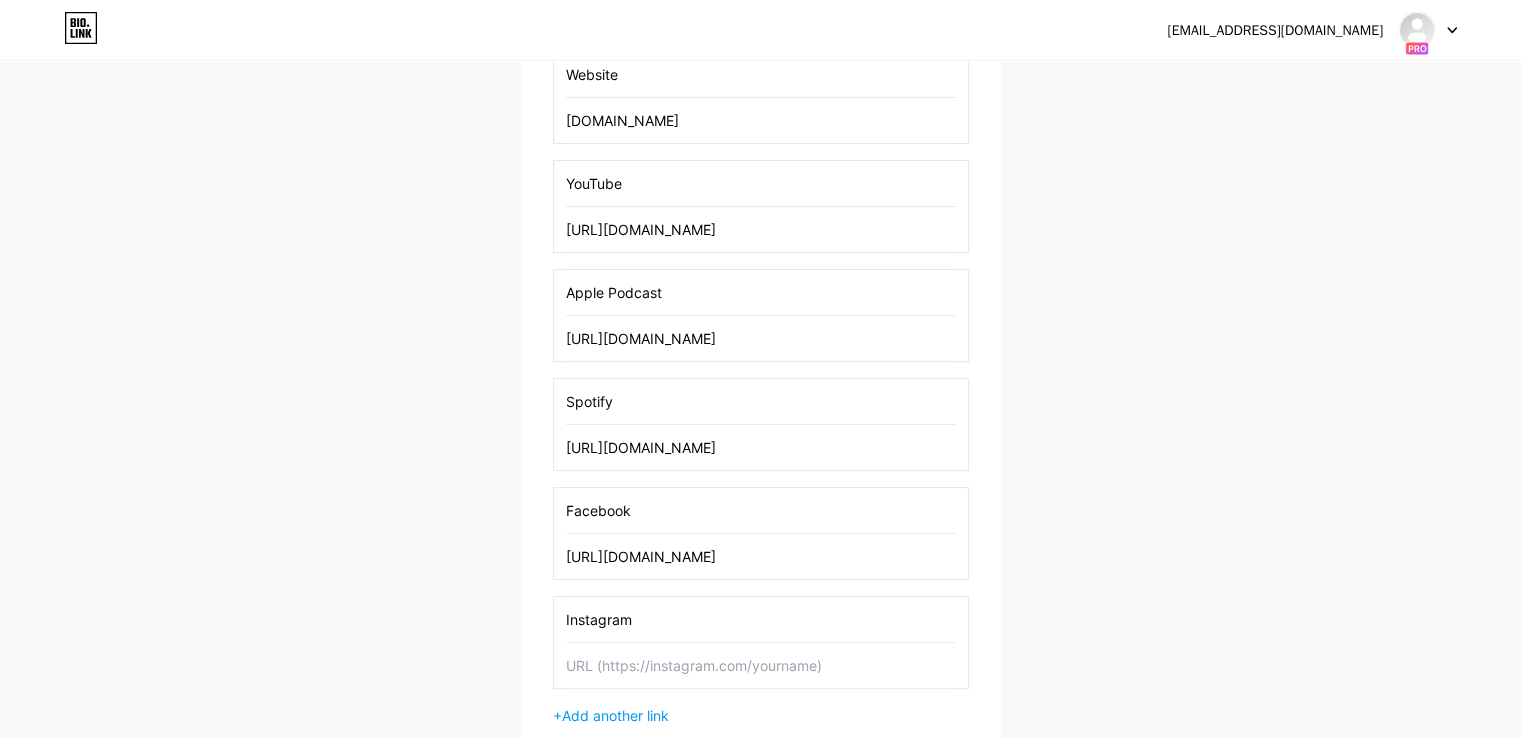 click at bounding box center (761, 665) 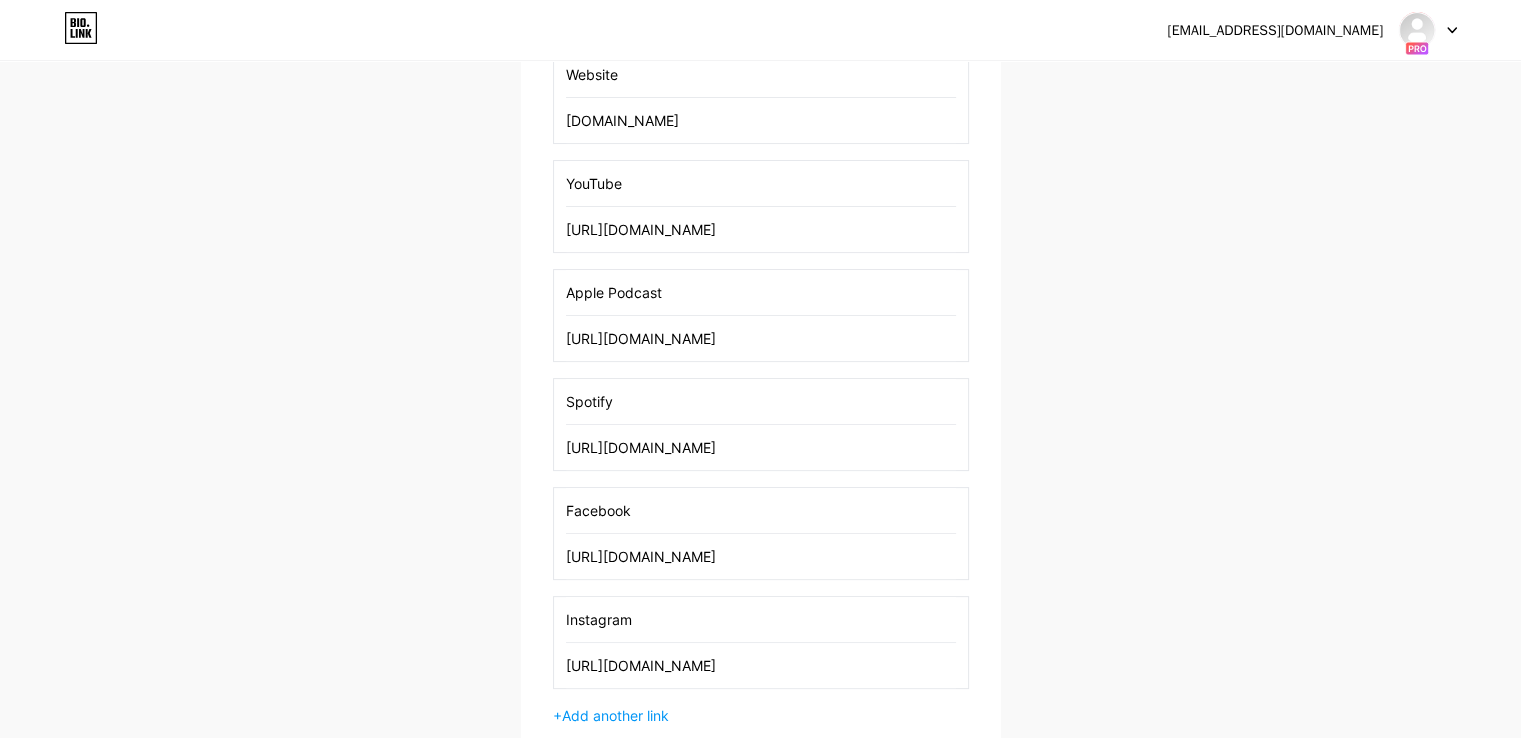 type on "[URL][DOMAIN_NAME]" 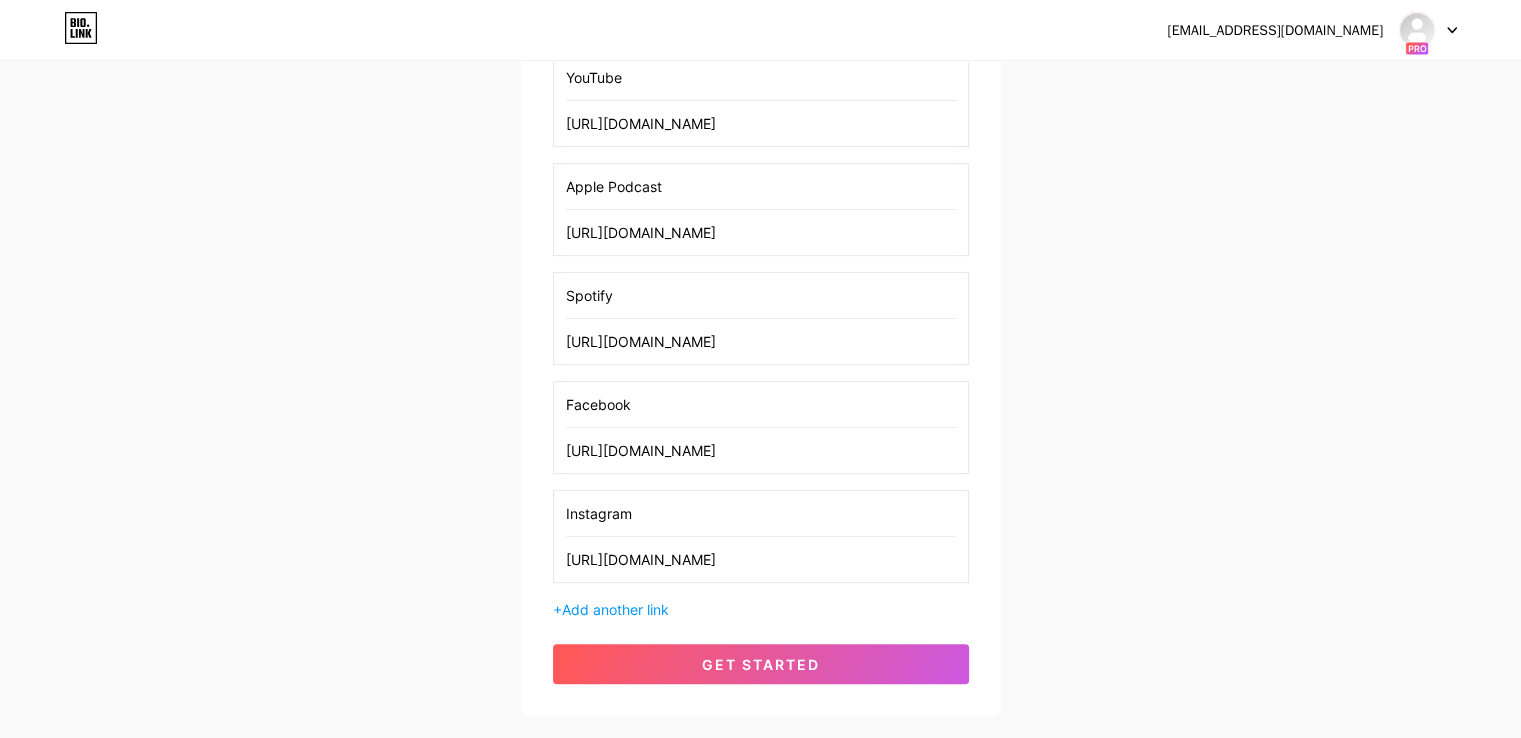 scroll, scrollTop: 596, scrollLeft: 0, axis: vertical 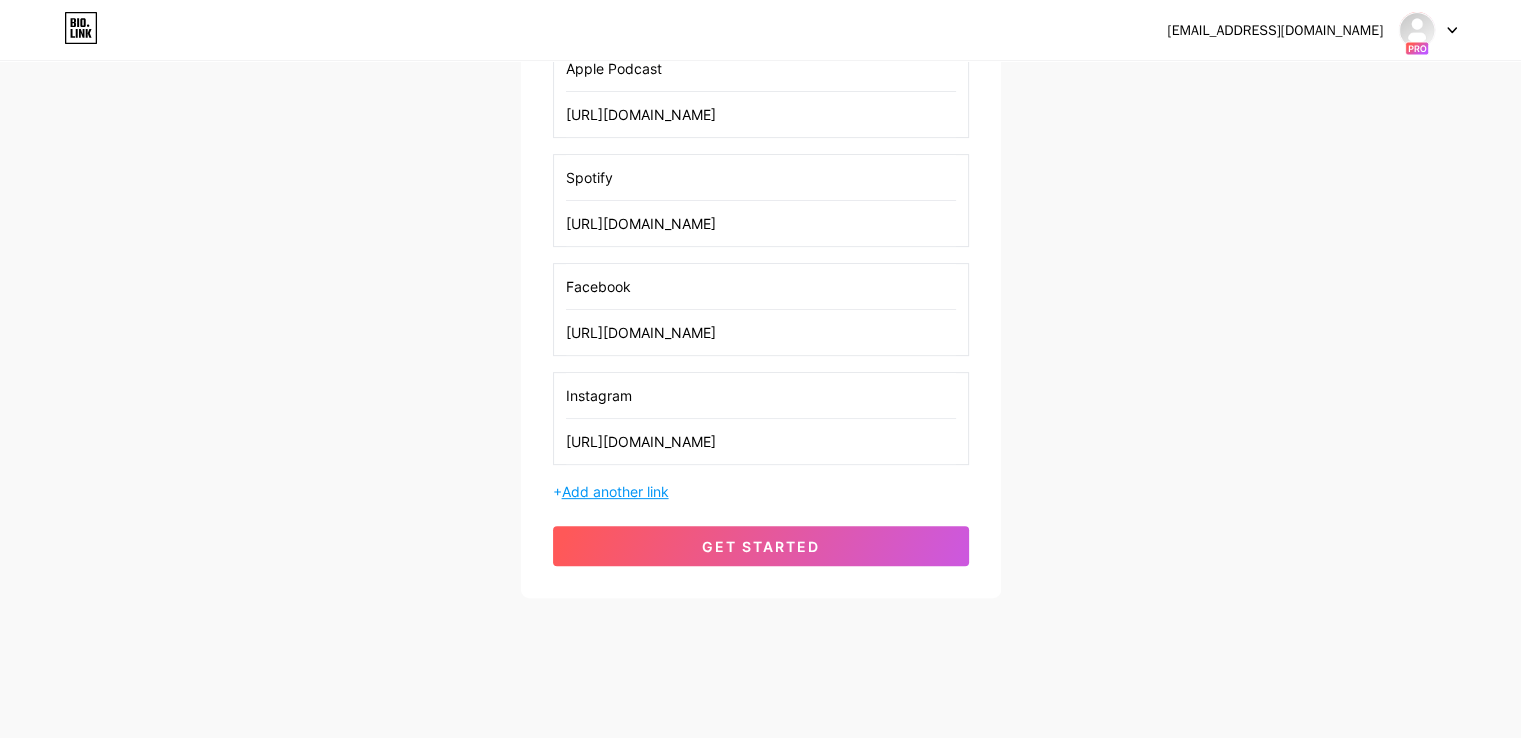 click on "Add another link" at bounding box center [615, 491] 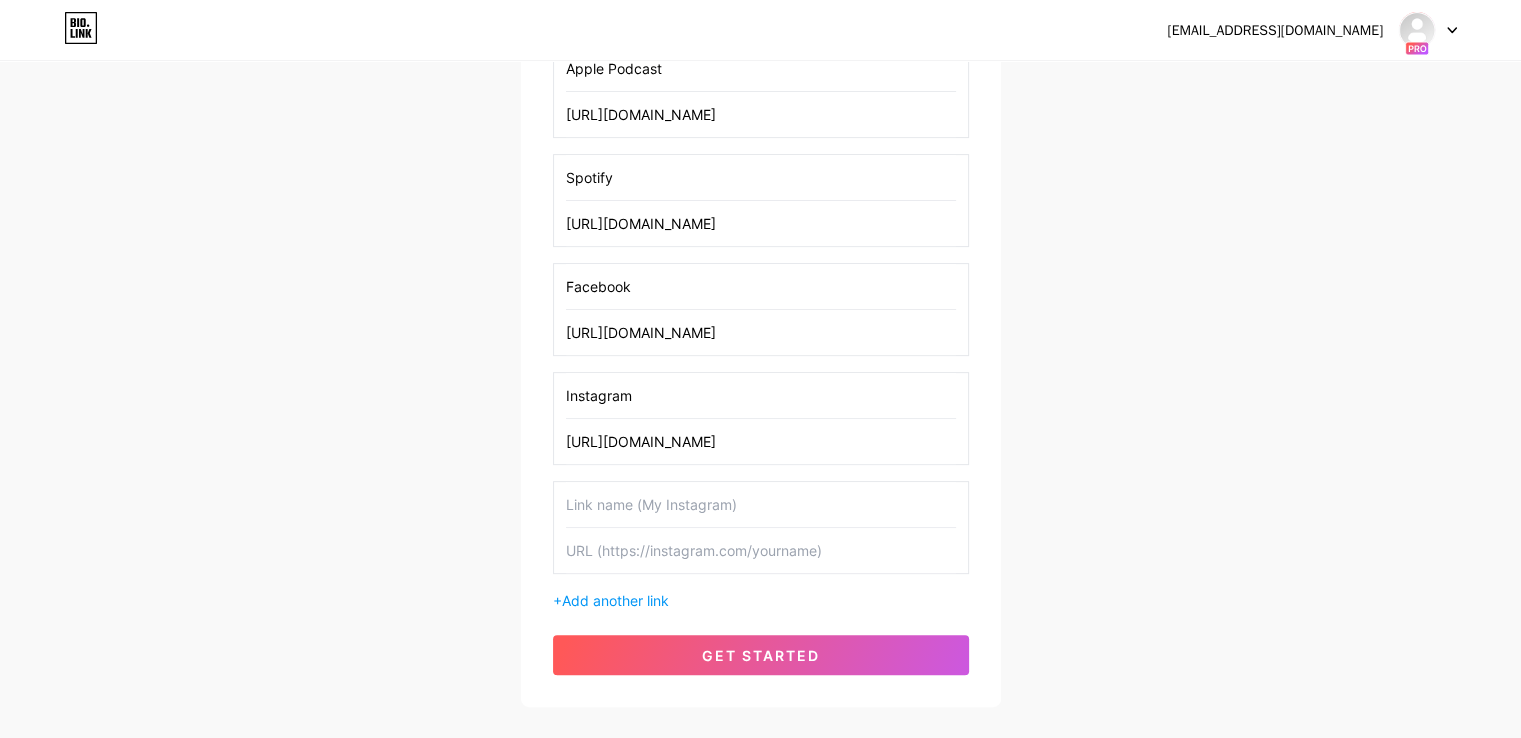 click at bounding box center (761, 504) 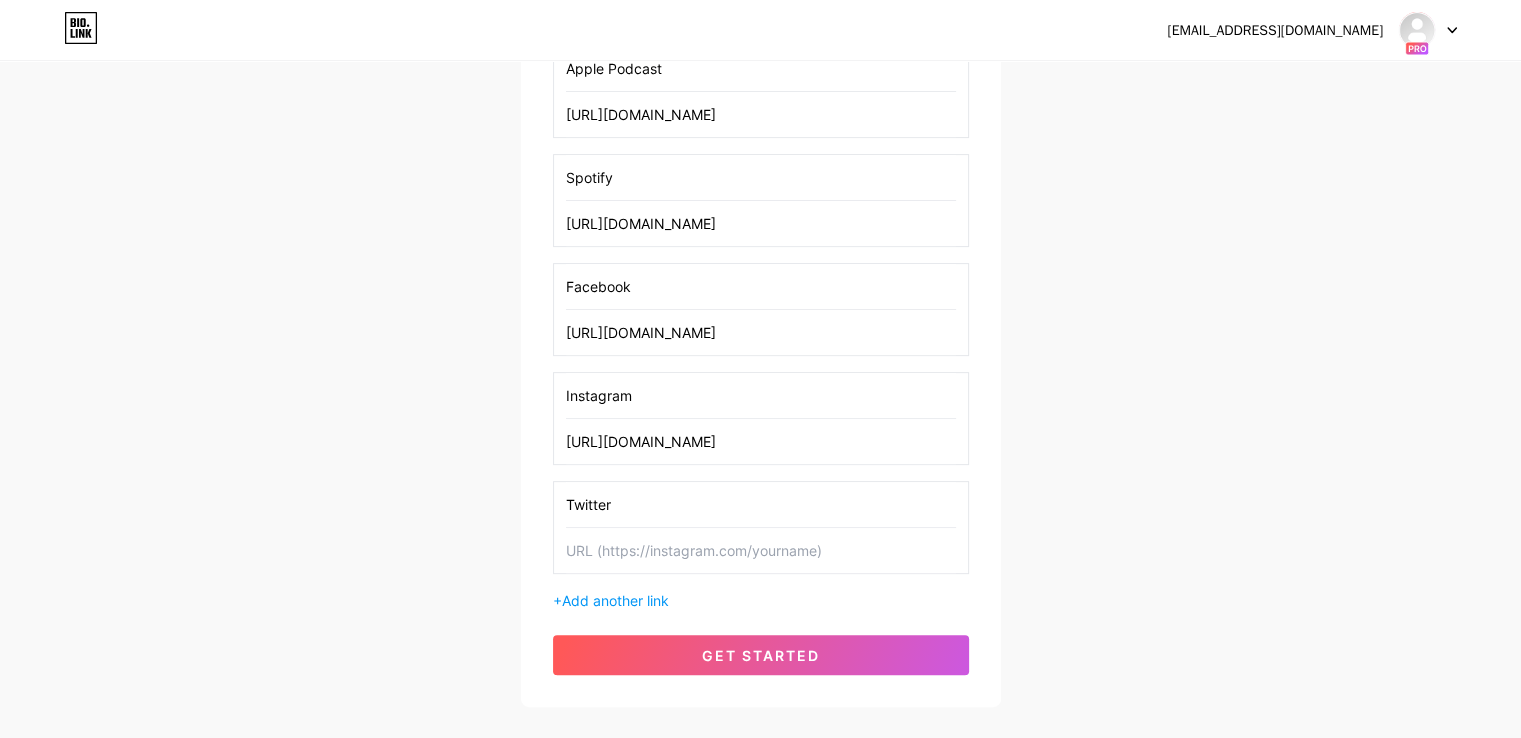 type on "Twitter" 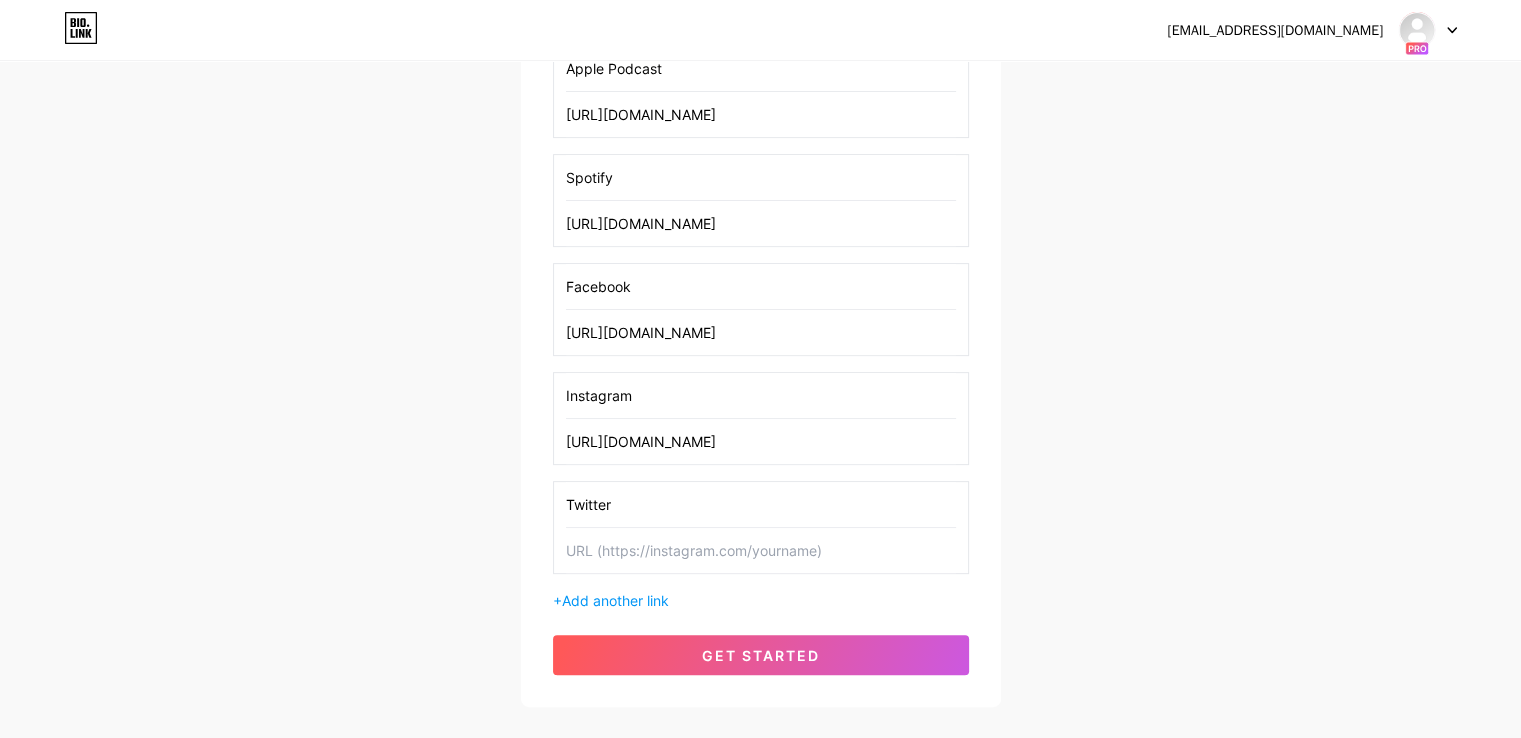 paste on "[URL][DOMAIN_NAME]" 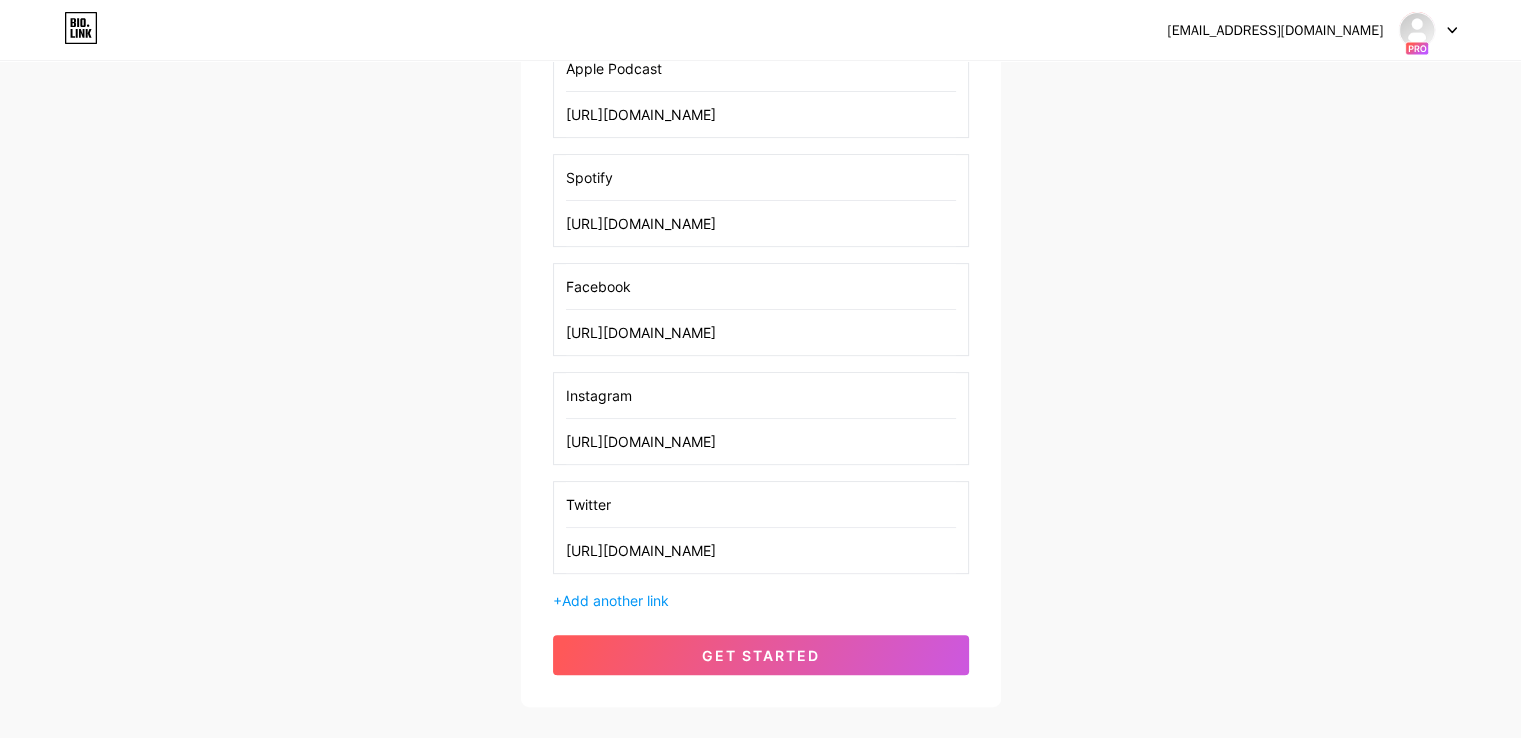 type on "[URL][DOMAIN_NAME]" 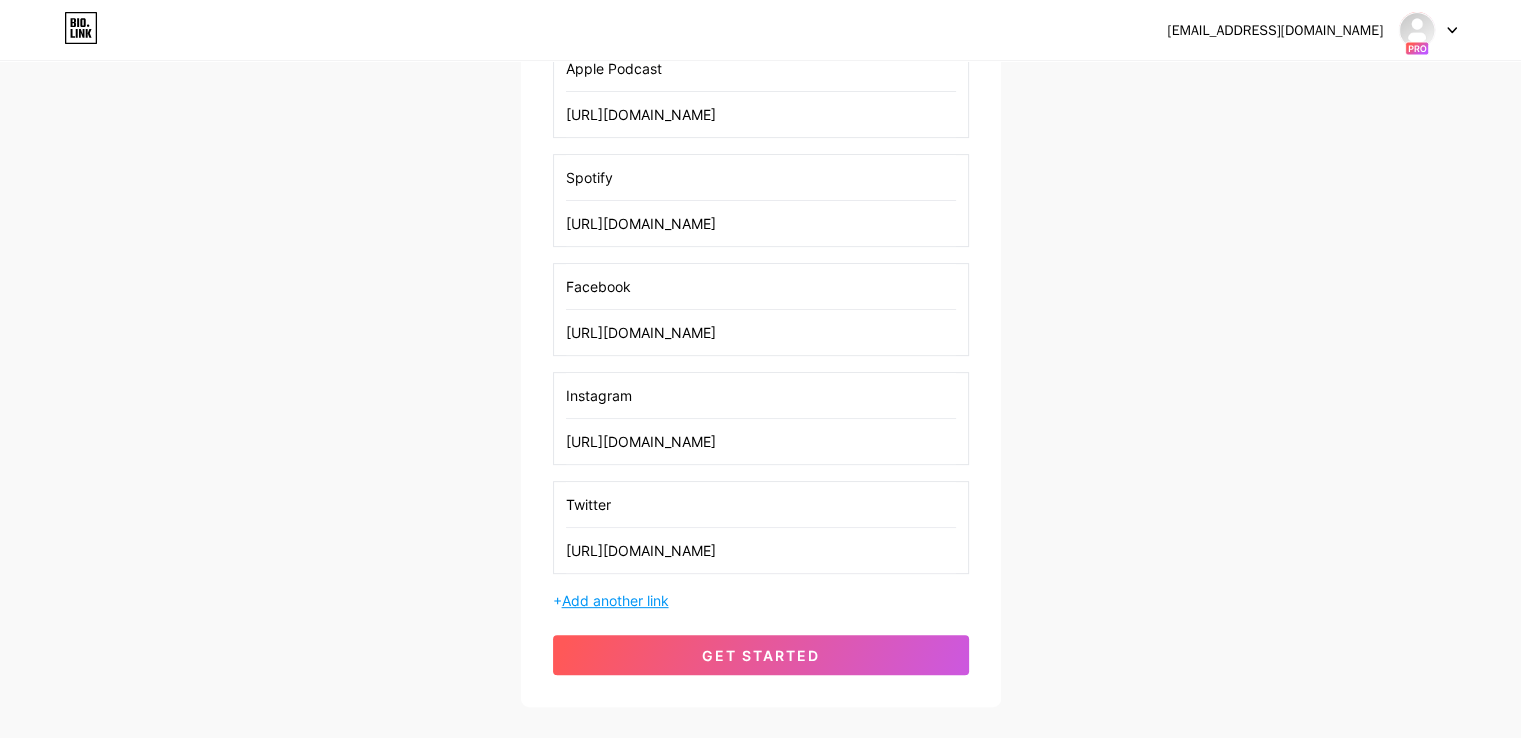 click on "Add another link" at bounding box center [615, 600] 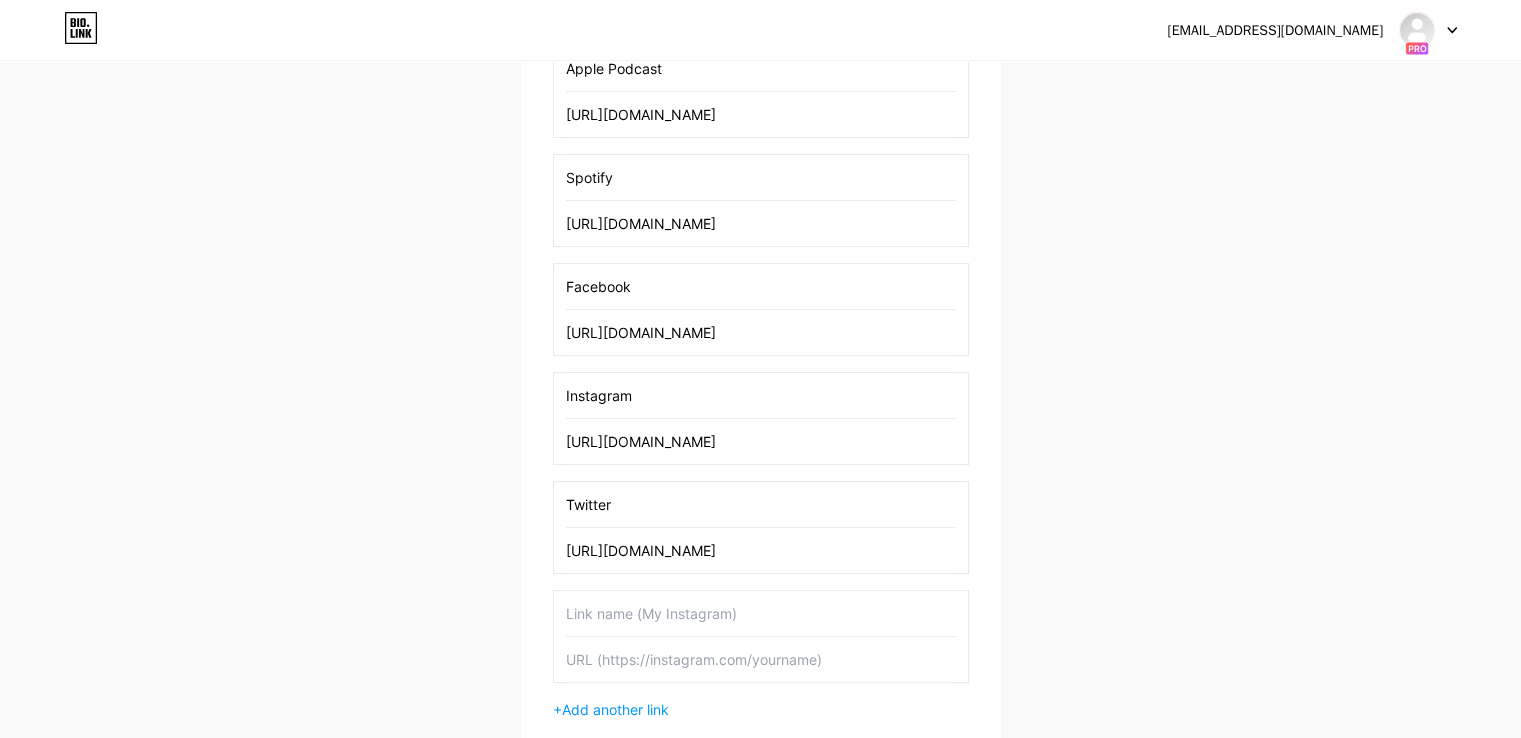 click at bounding box center (761, 613) 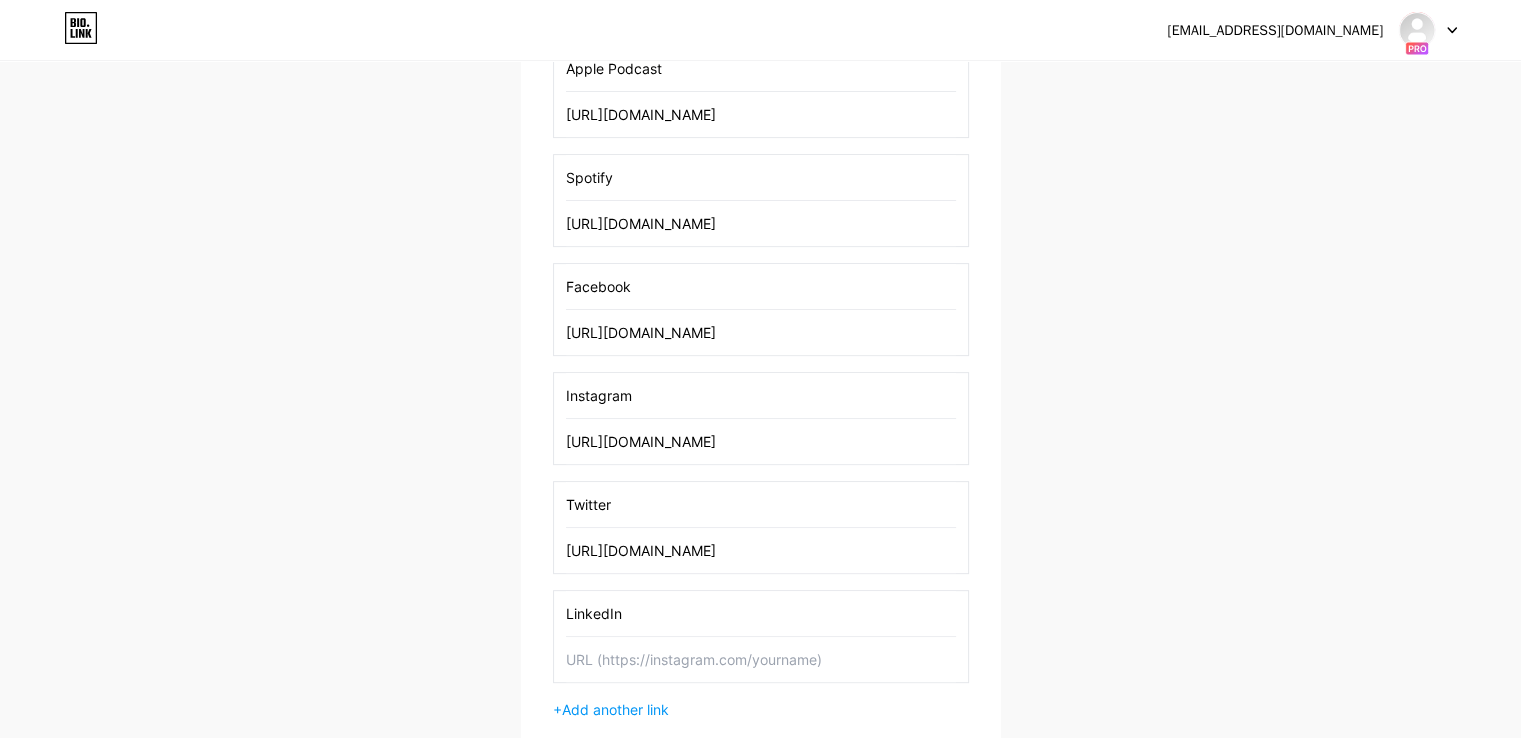 type on "LinkedIn" 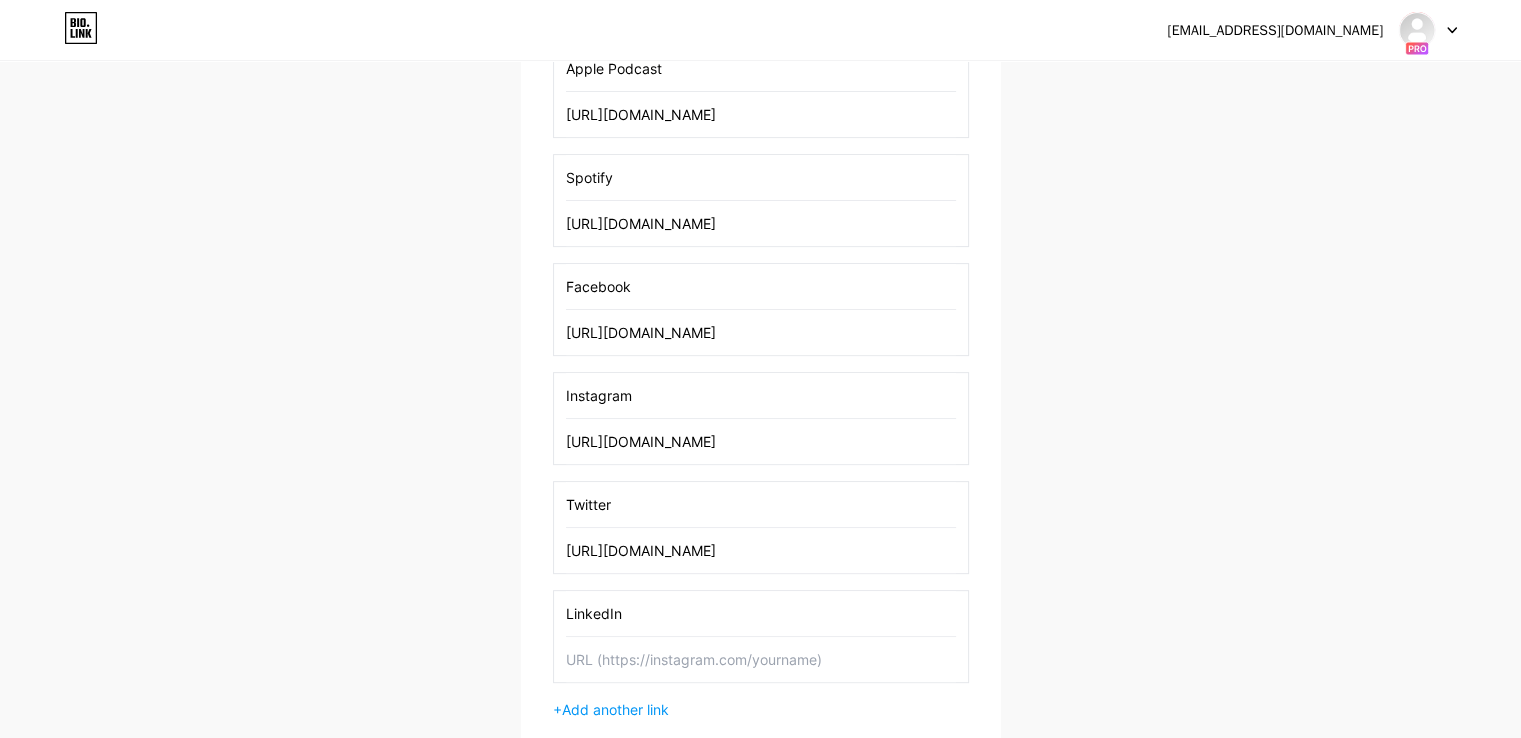 click on "LinkedIn" at bounding box center (761, 613) 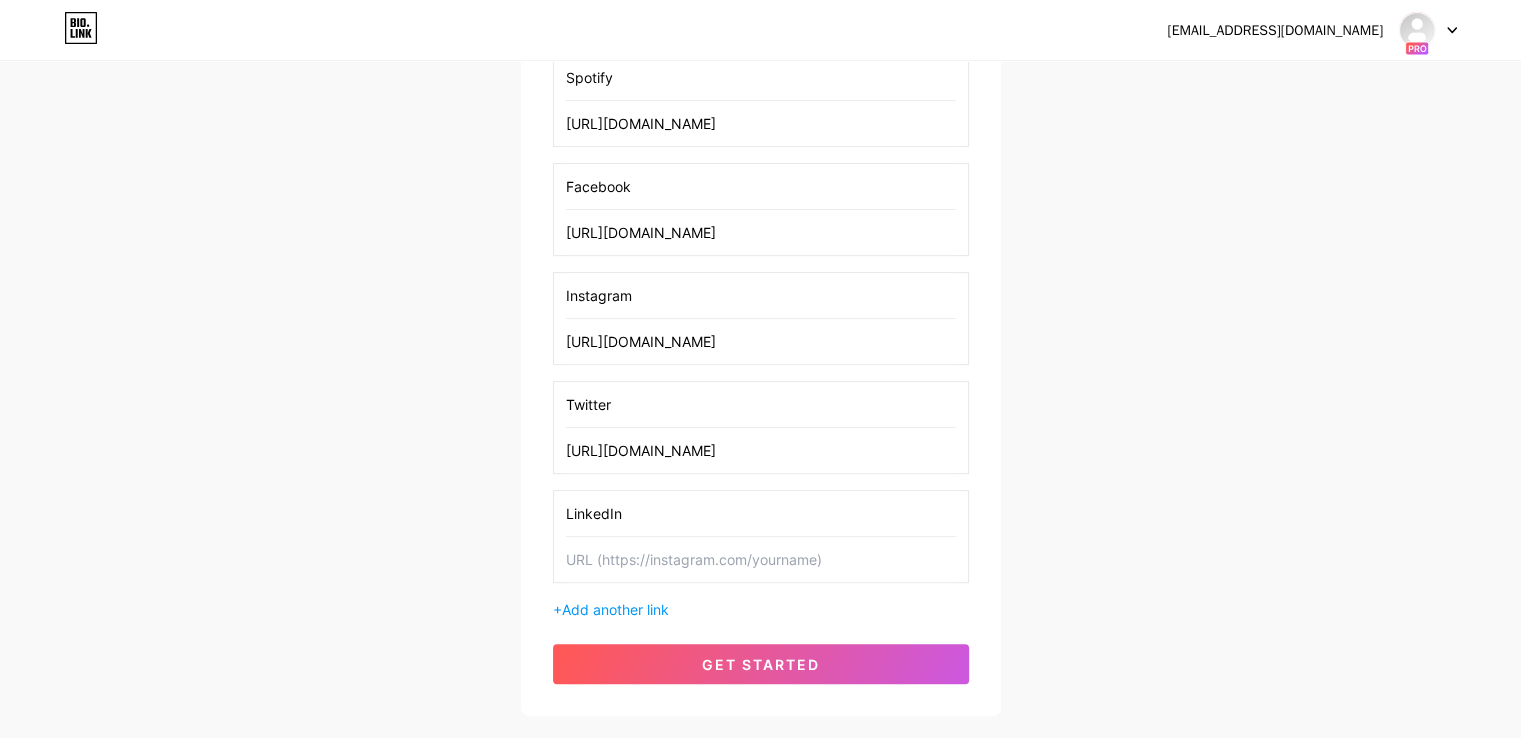 scroll, scrollTop: 813, scrollLeft: 0, axis: vertical 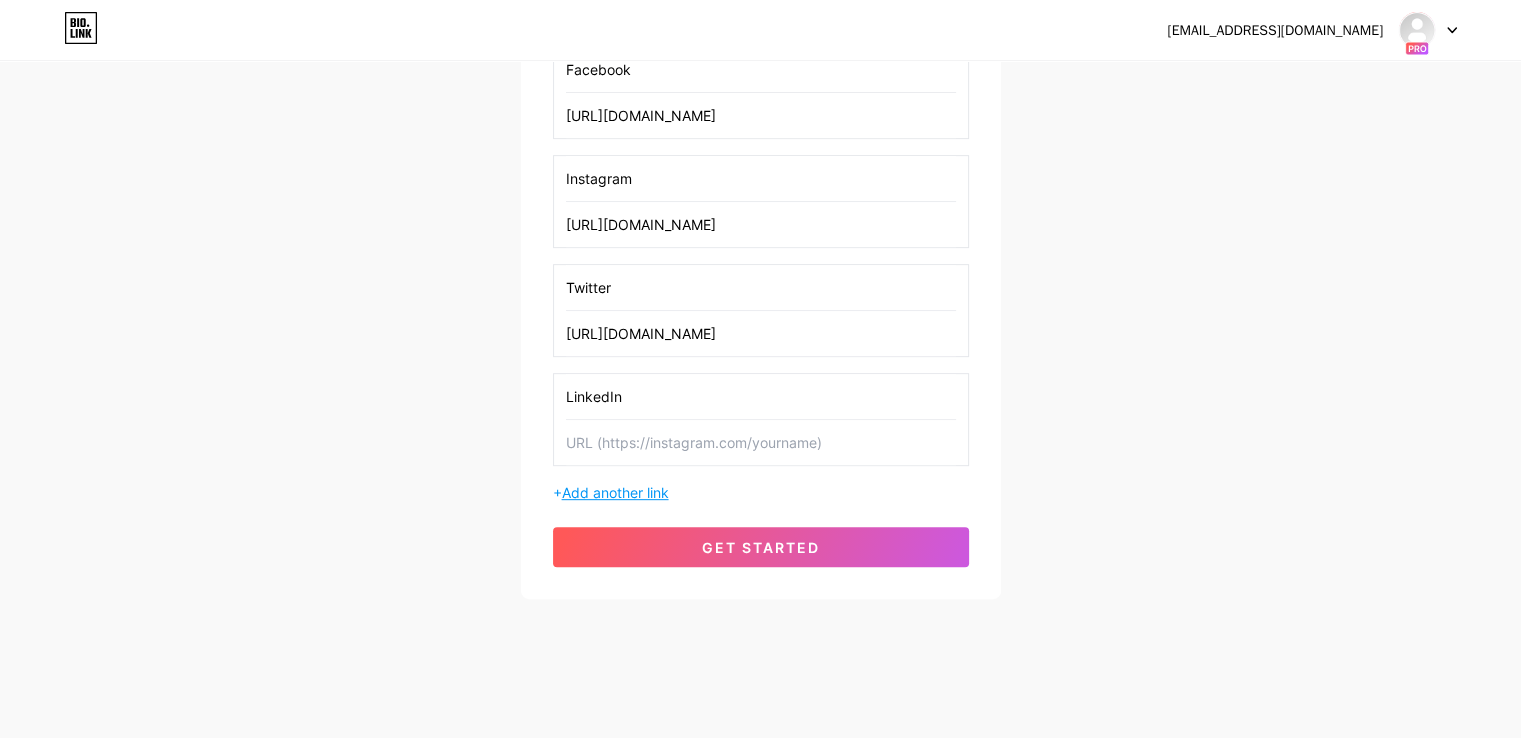 click on "Add another link" at bounding box center [615, 492] 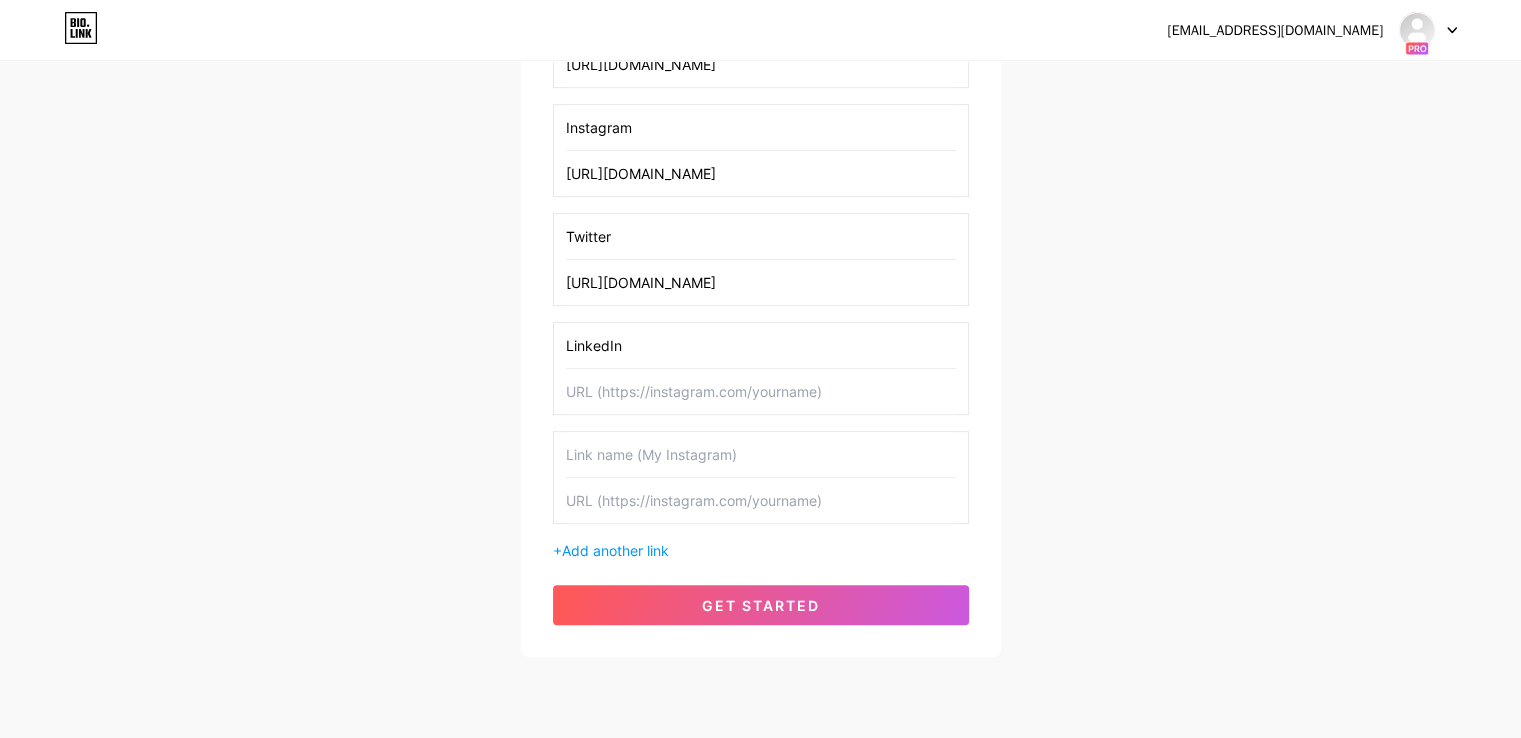 scroll, scrollTop: 913, scrollLeft: 0, axis: vertical 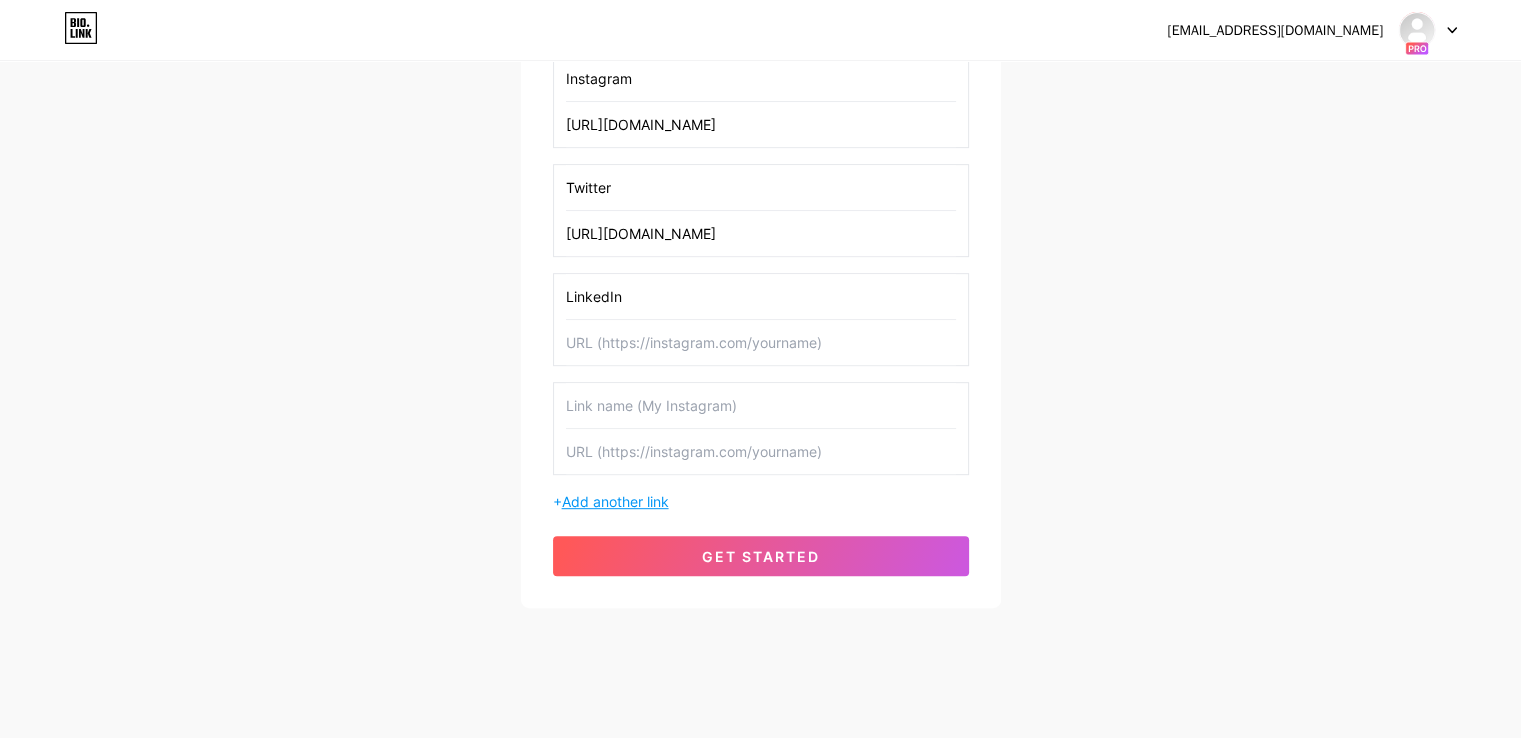 click on "Add another link" at bounding box center (615, 501) 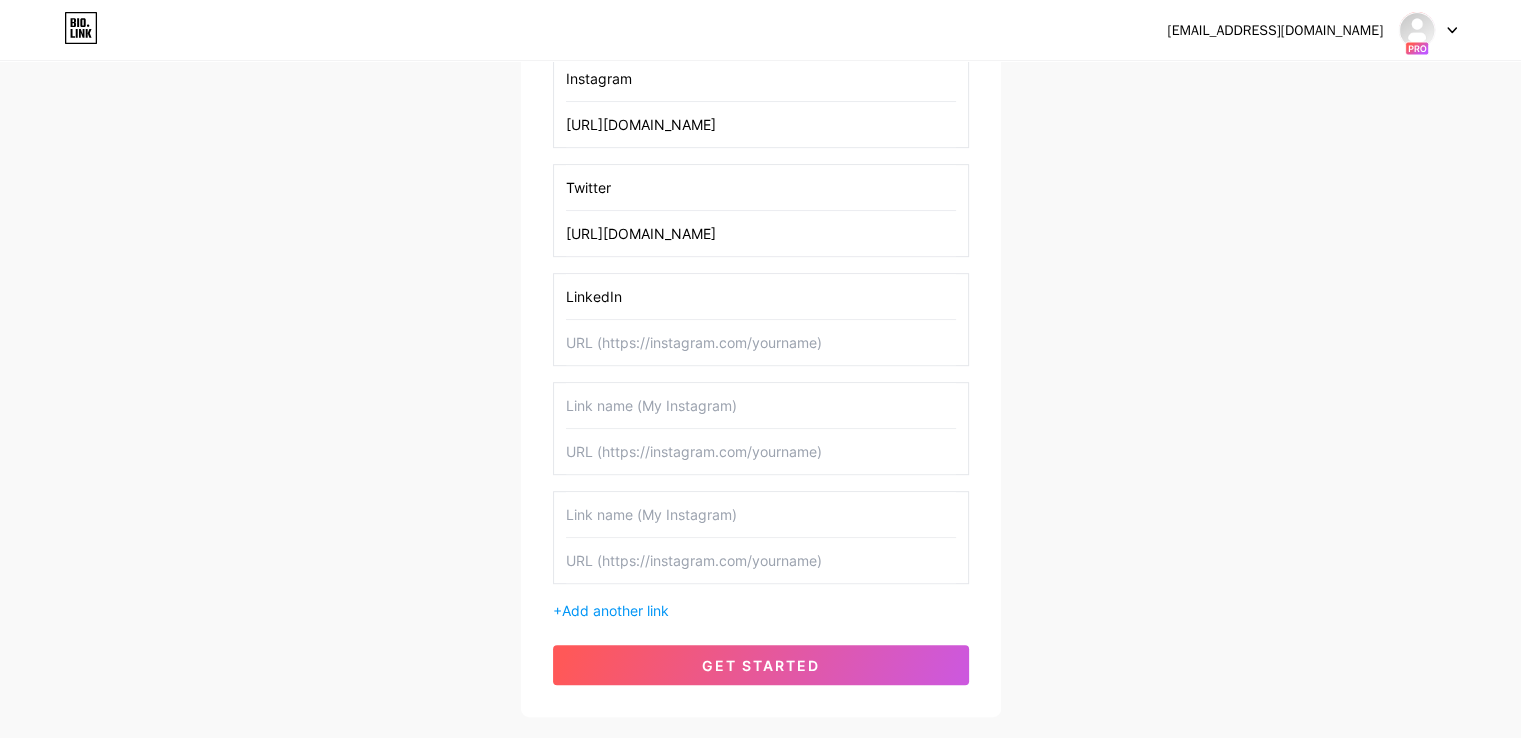 click at bounding box center (761, 405) 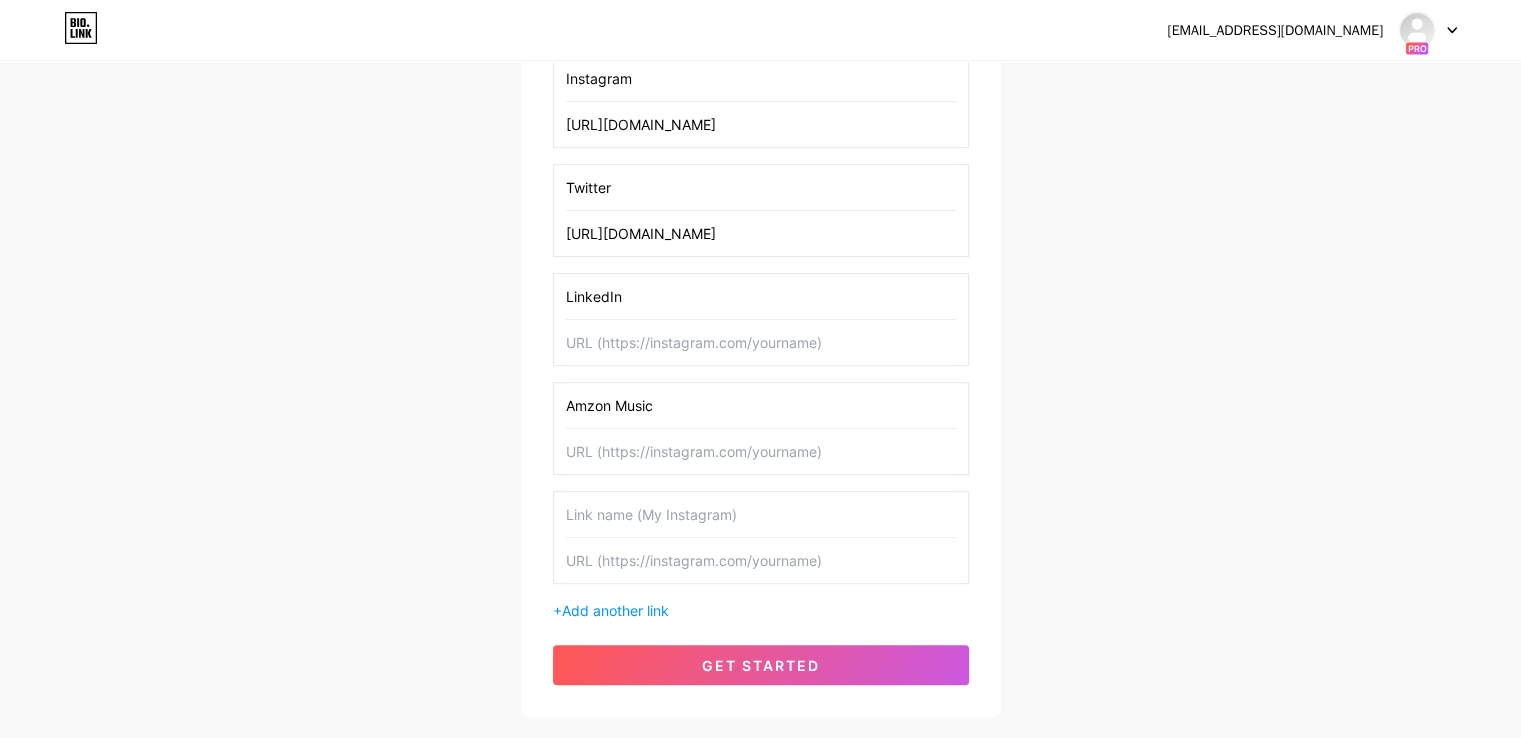 type on "Amzon Music" 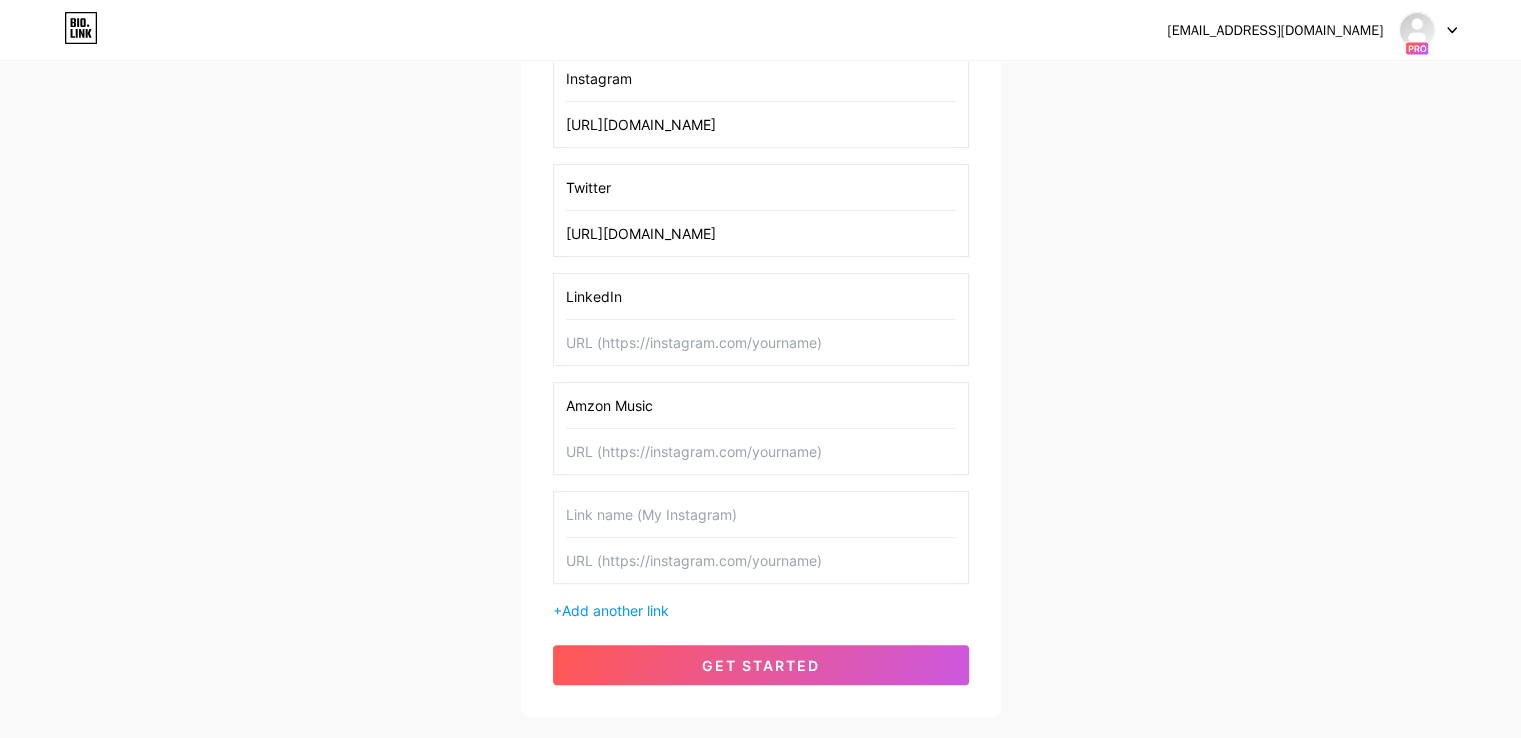paste on "[URL][DOMAIN_NAME]" 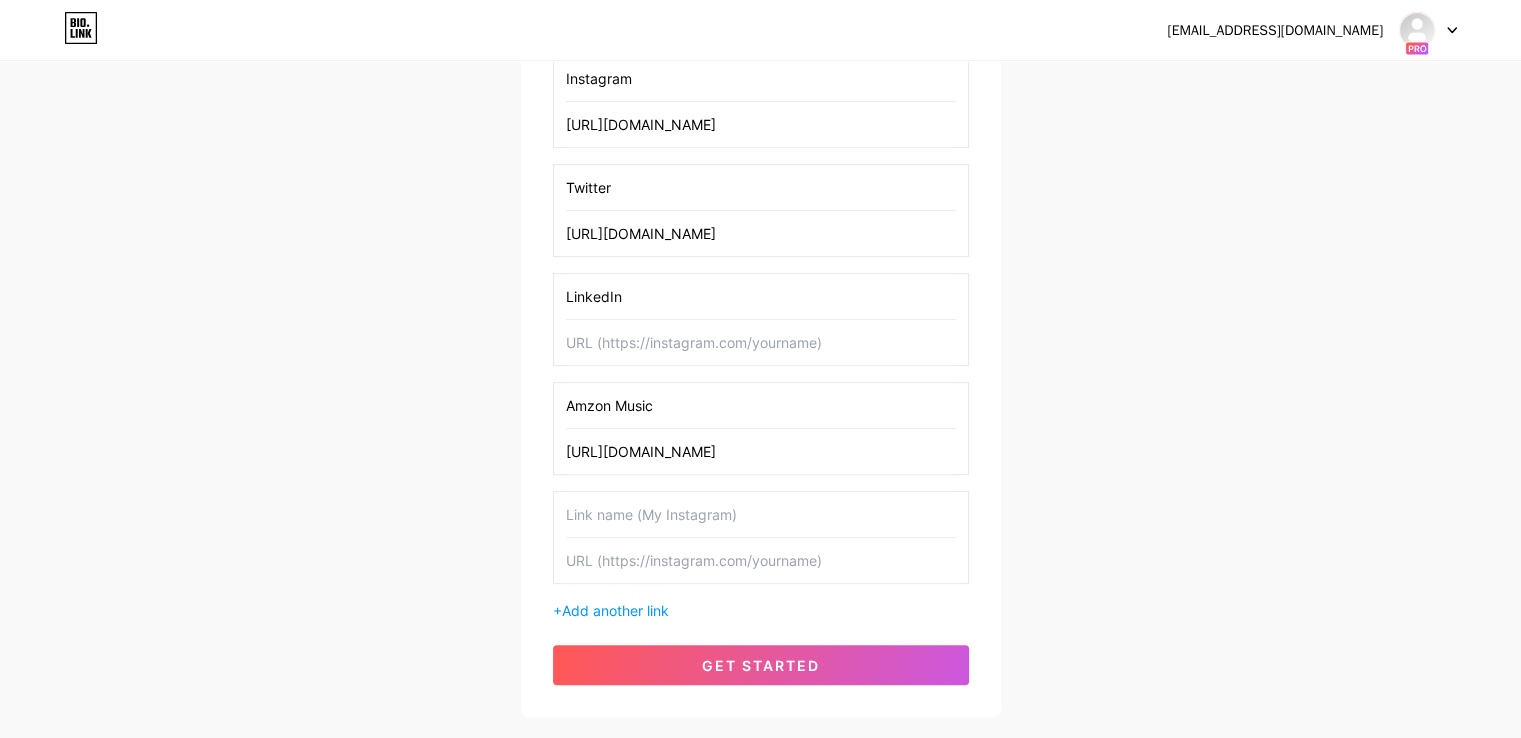 scroll, scrollTop: 0, scrollLeft: 347, axis: horizontal 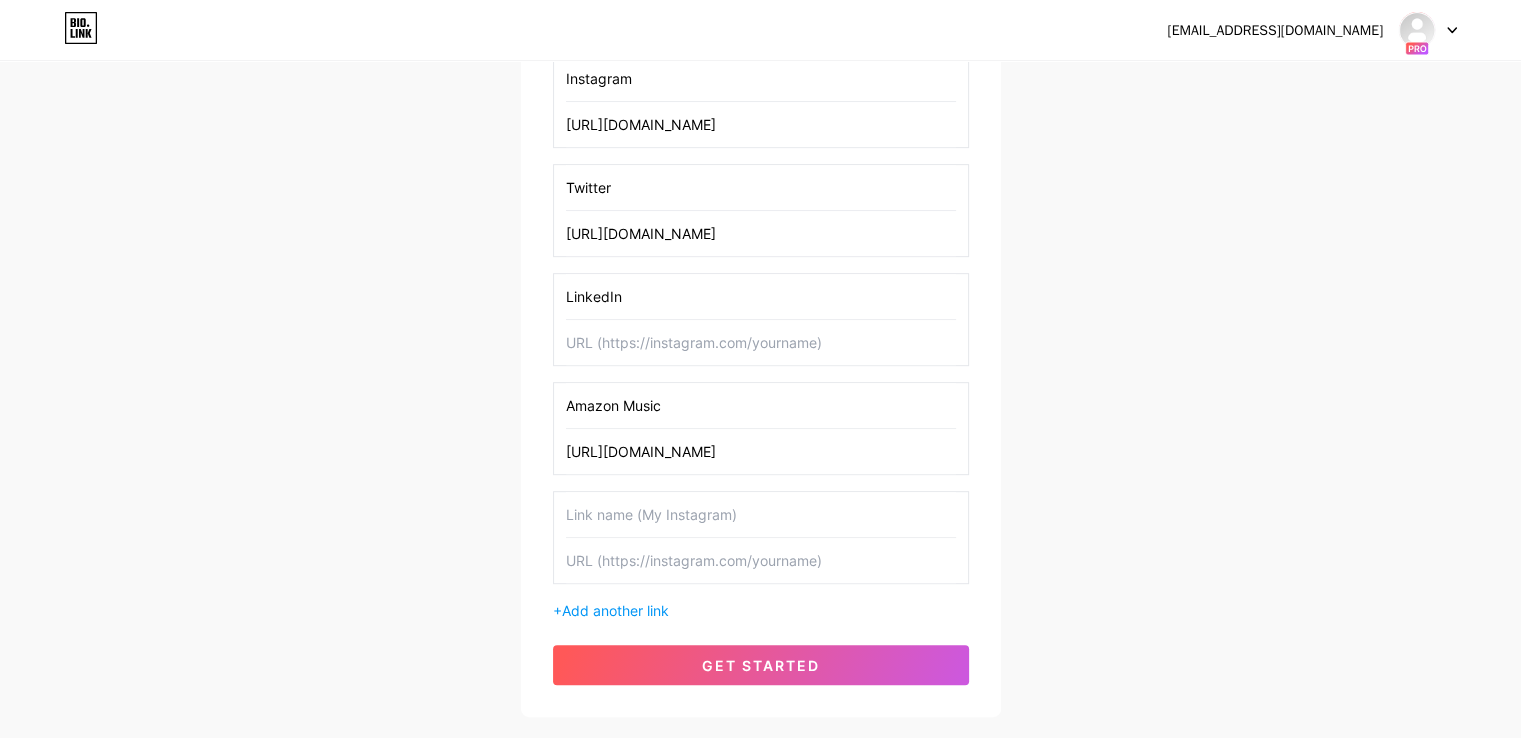 click on "Amazon Music" at bounding box center (761, 405) 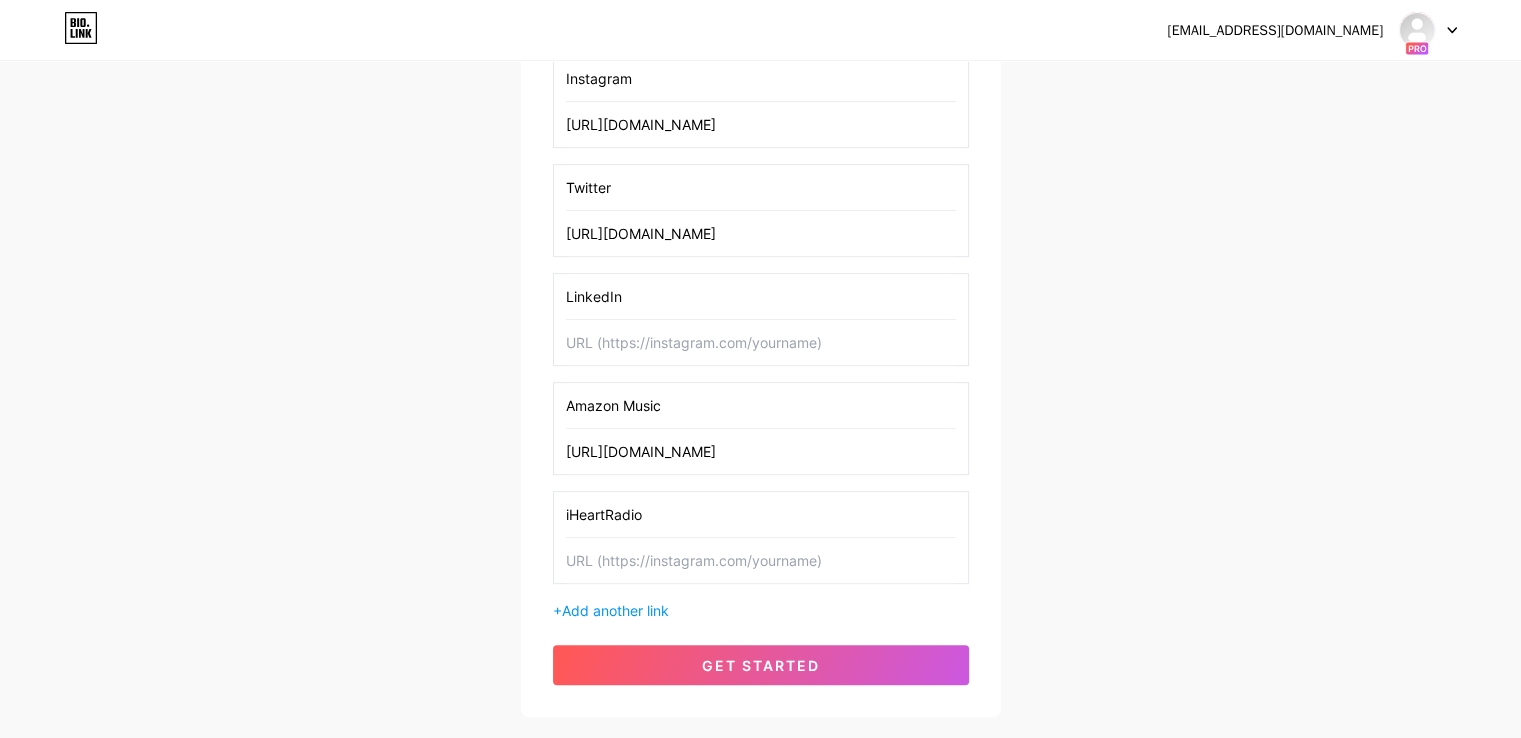 type on "iHeartRadio" 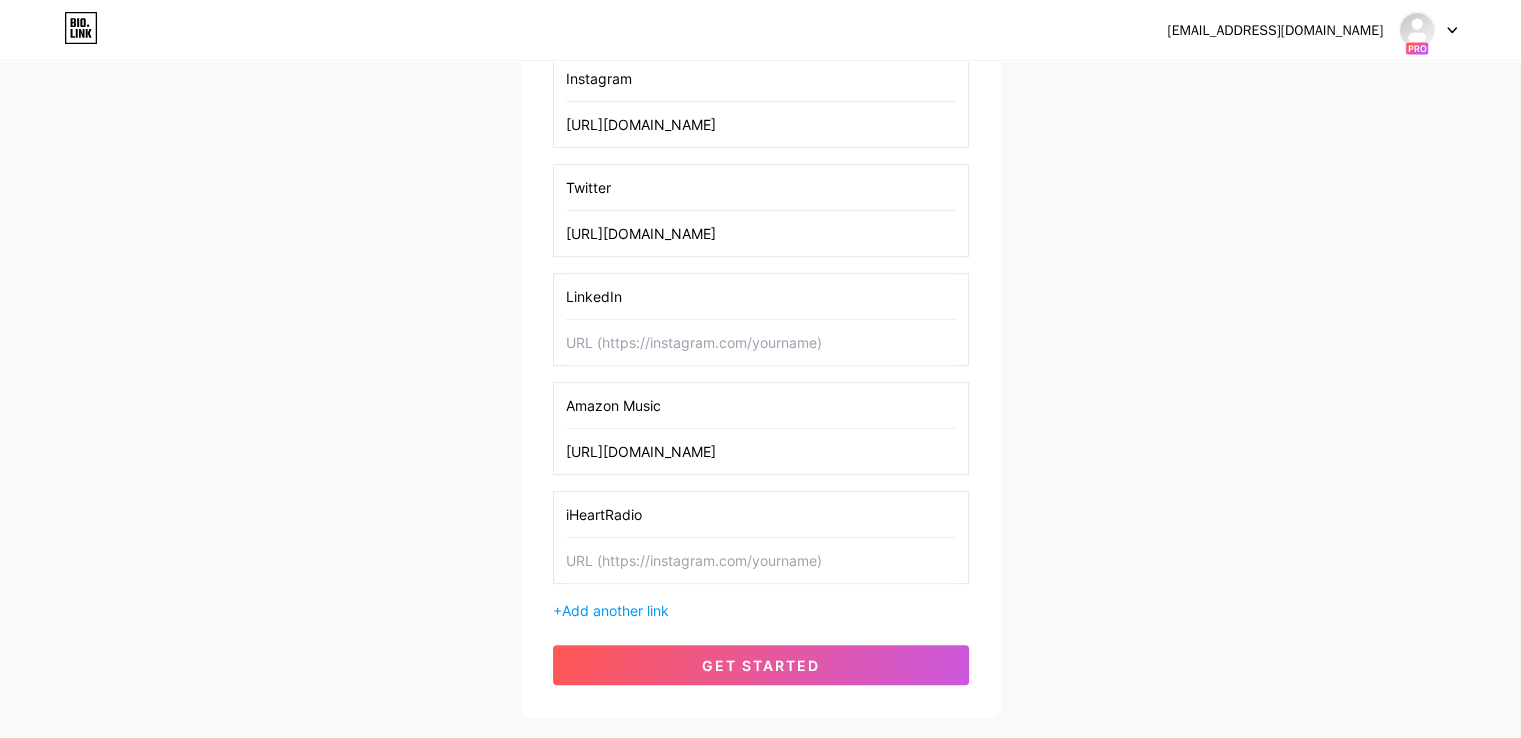 paste on "[URL][DOMAIN_NAME]" 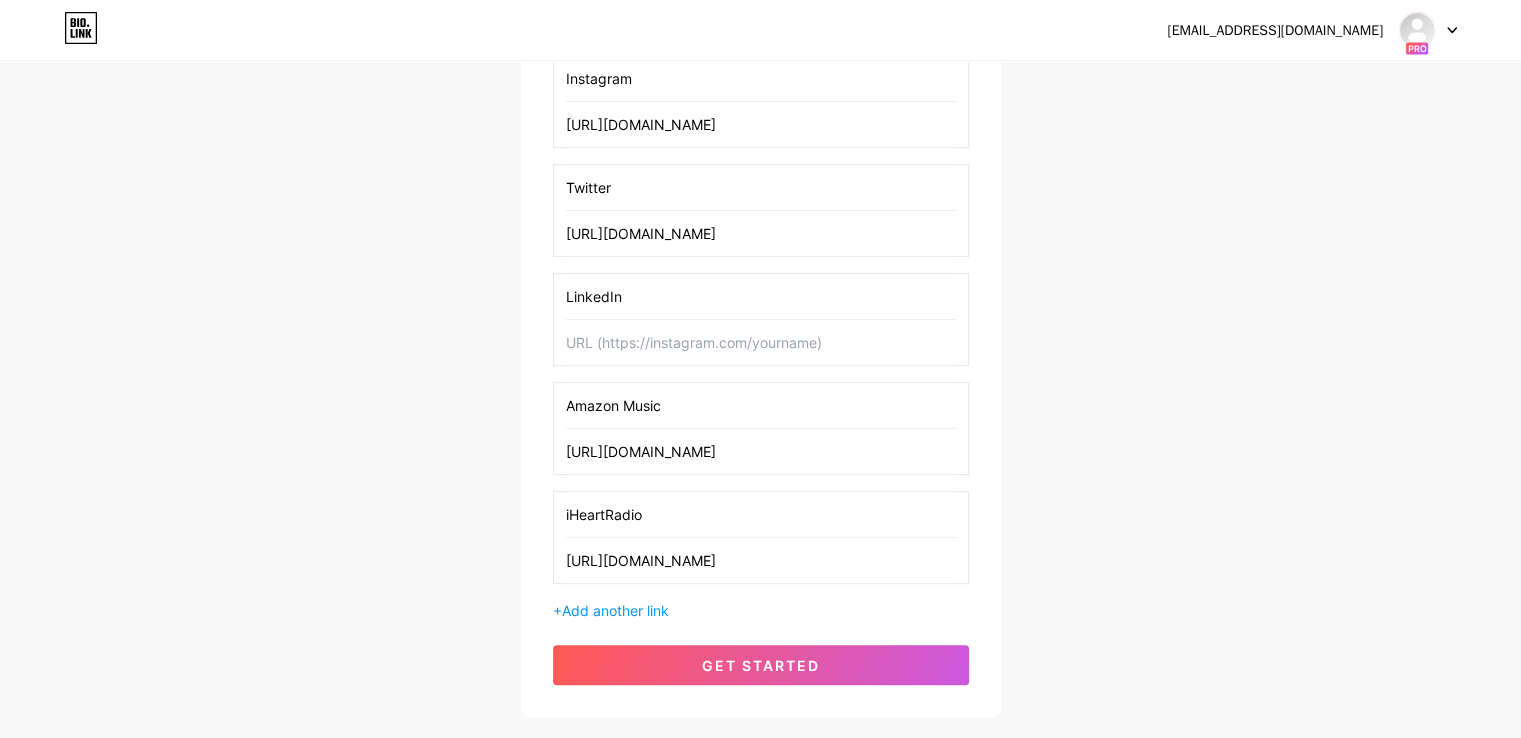 scroll, scrollTop: 0, scrollLeft: 115, axis: horizontal 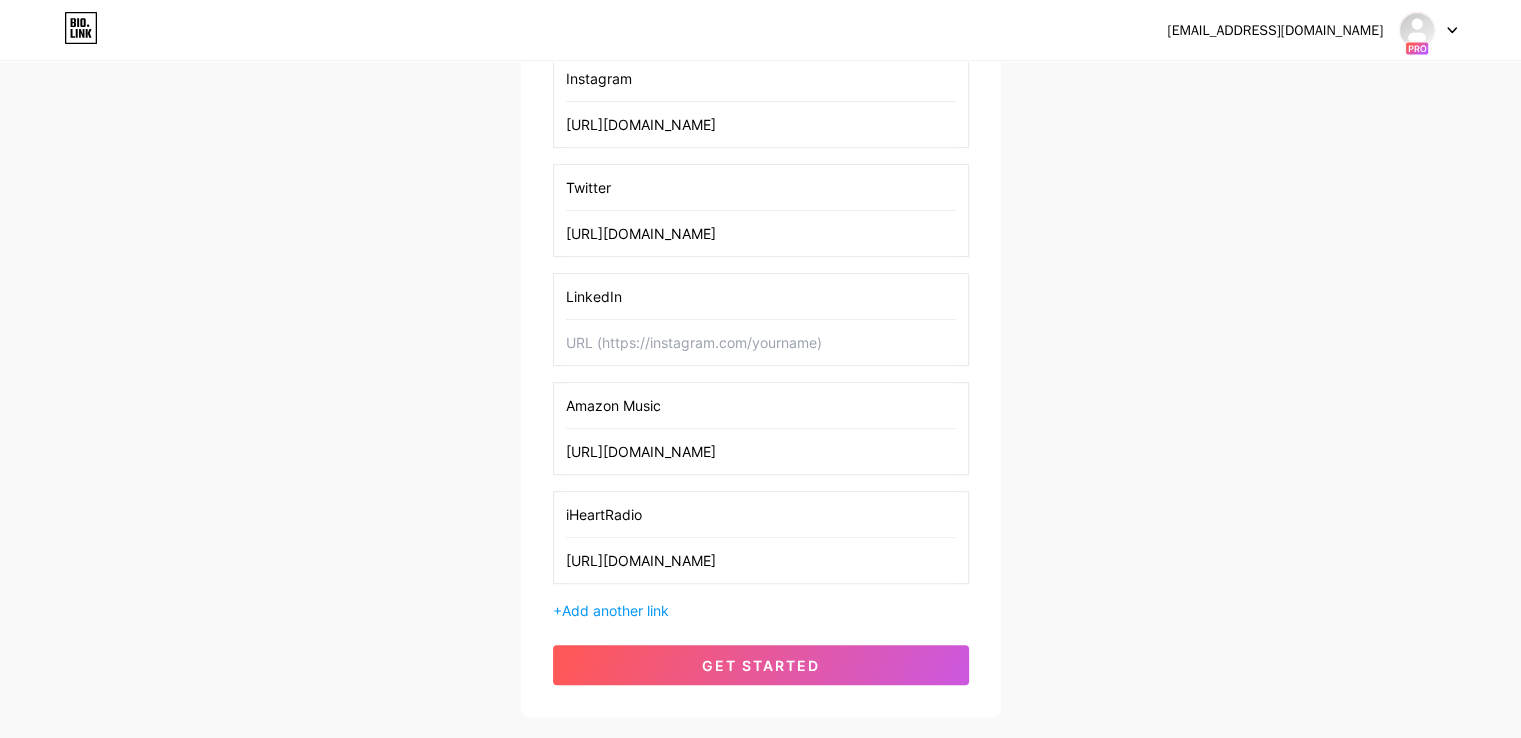 type on "[URL][DOMAIN_NAME]" 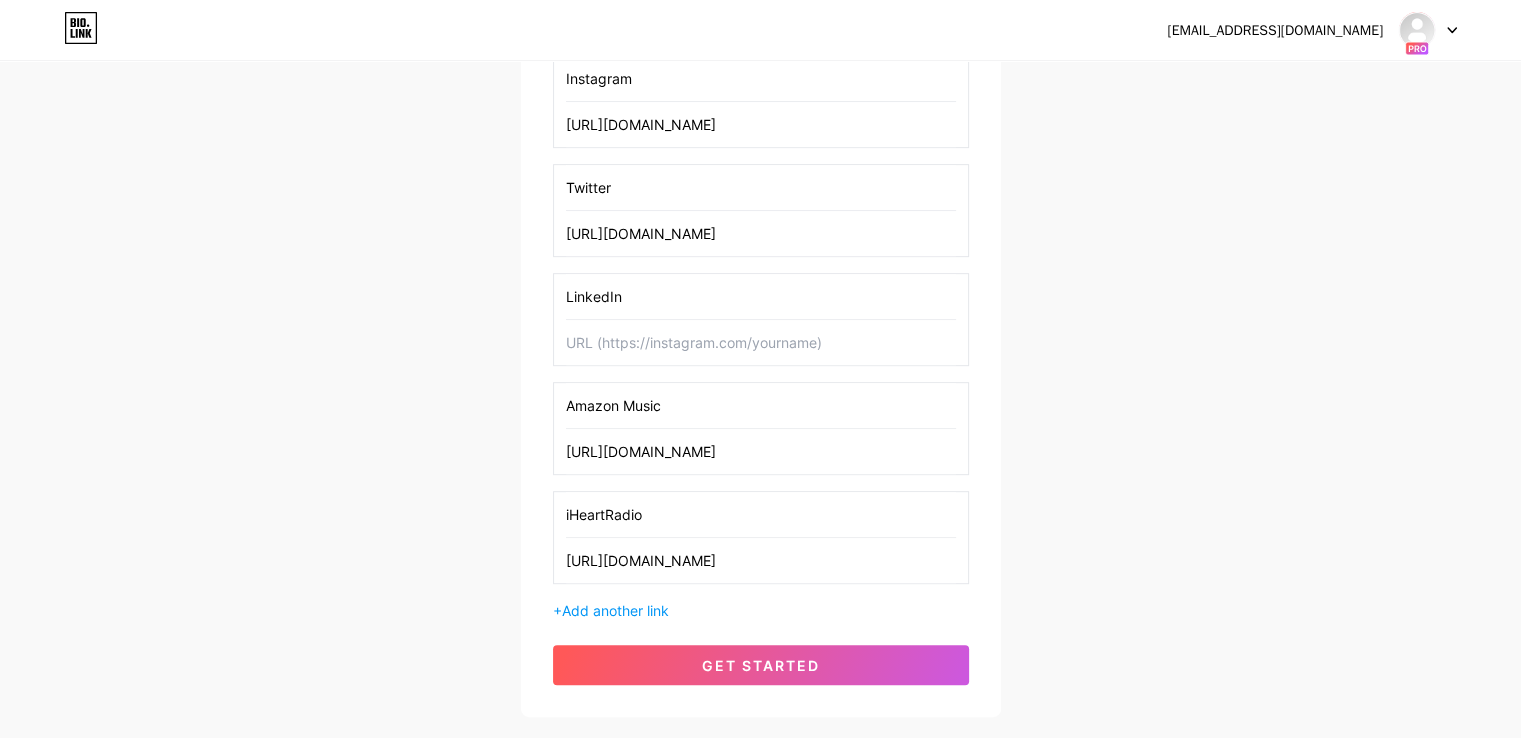 scroll, scrollTop: 0, scrollLeft: 0, axis: both 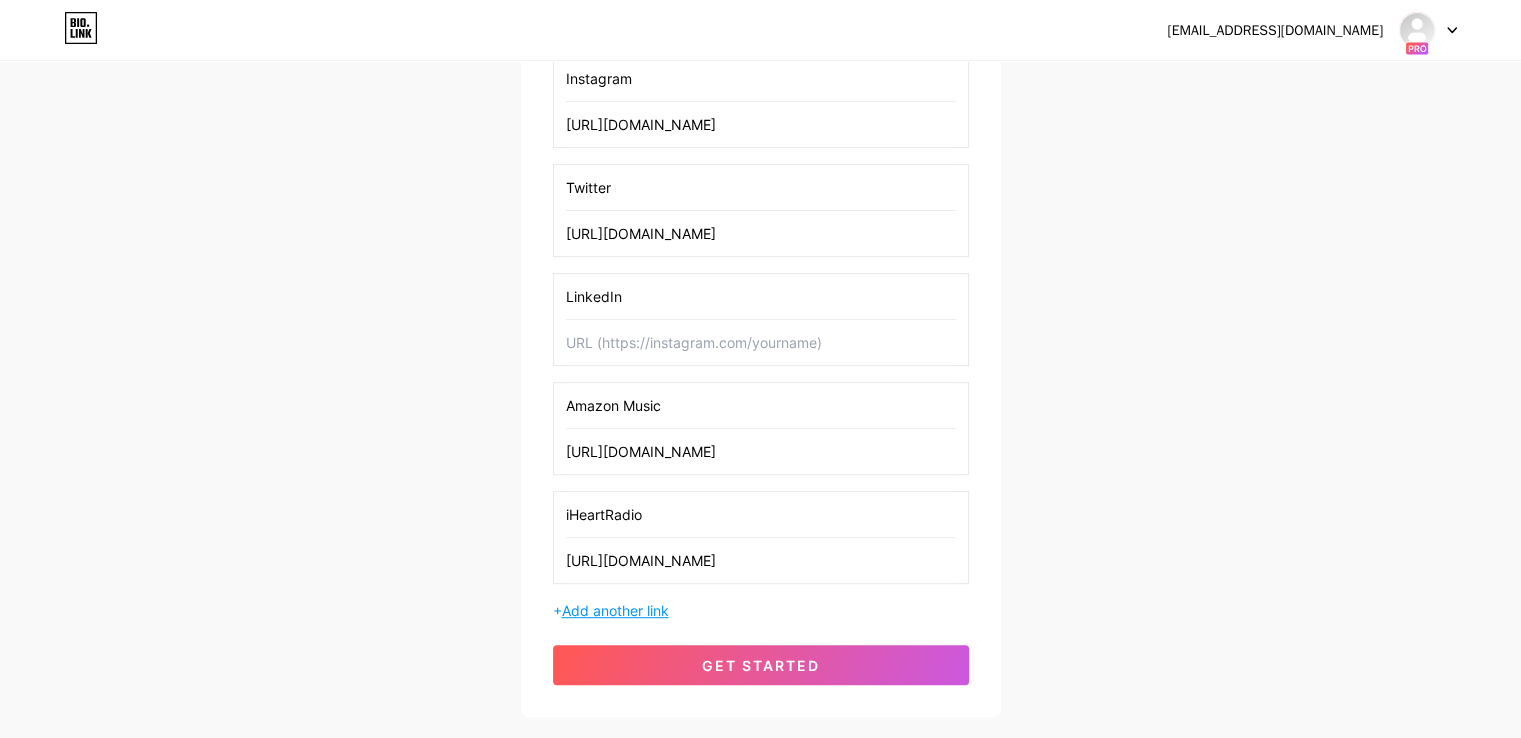 click on "Add another link" at bounding box center [615, 610] 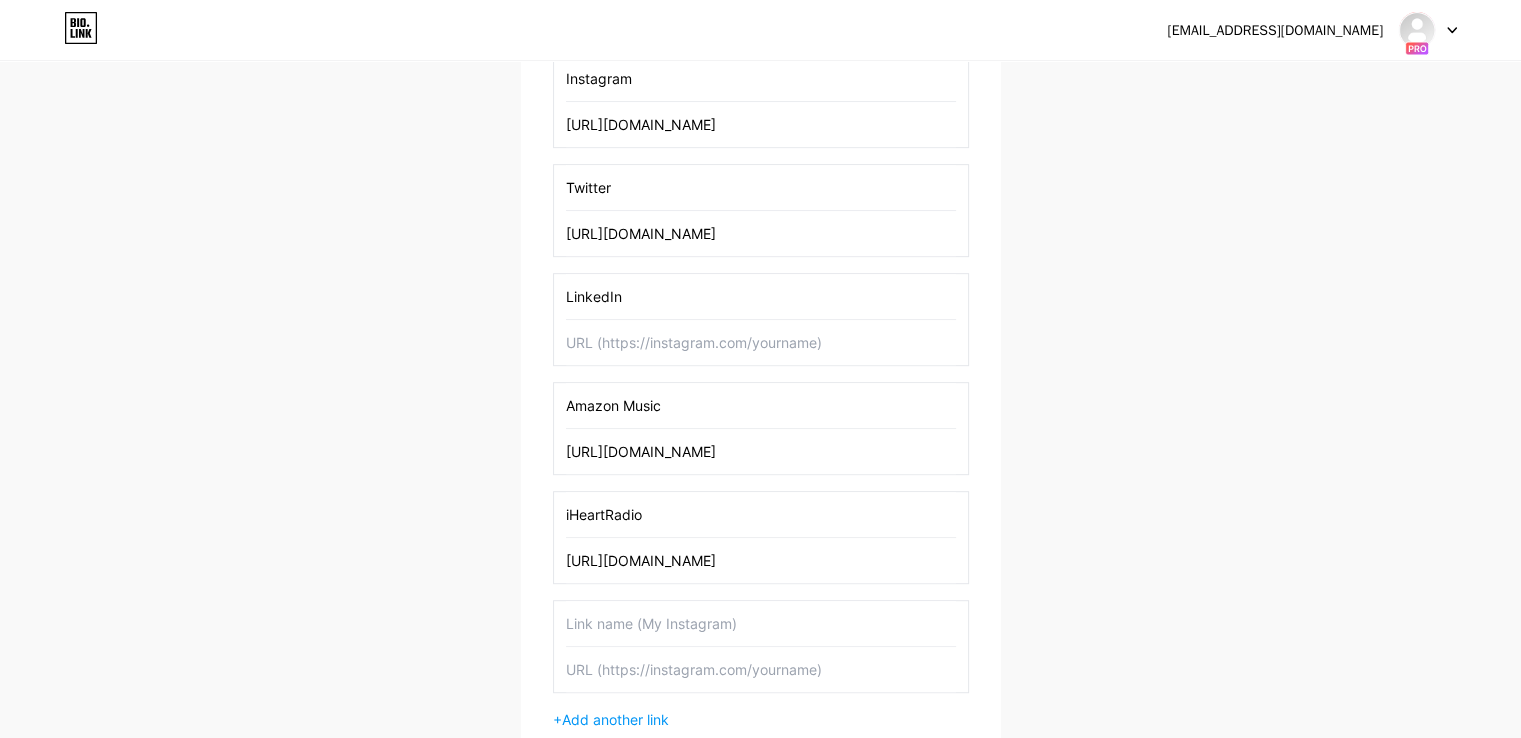 click at bounding box center (761, 623) 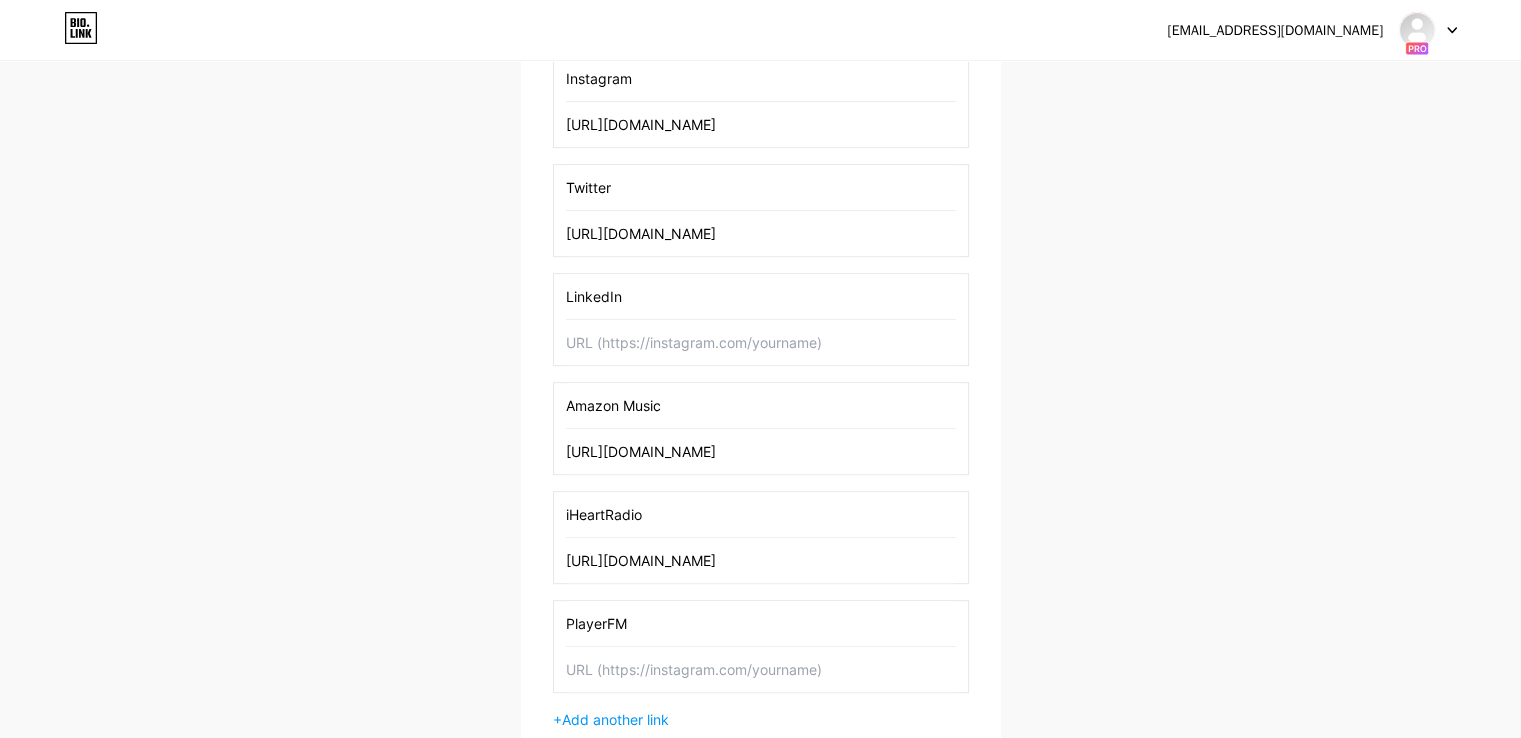 type on "PlayerFM" 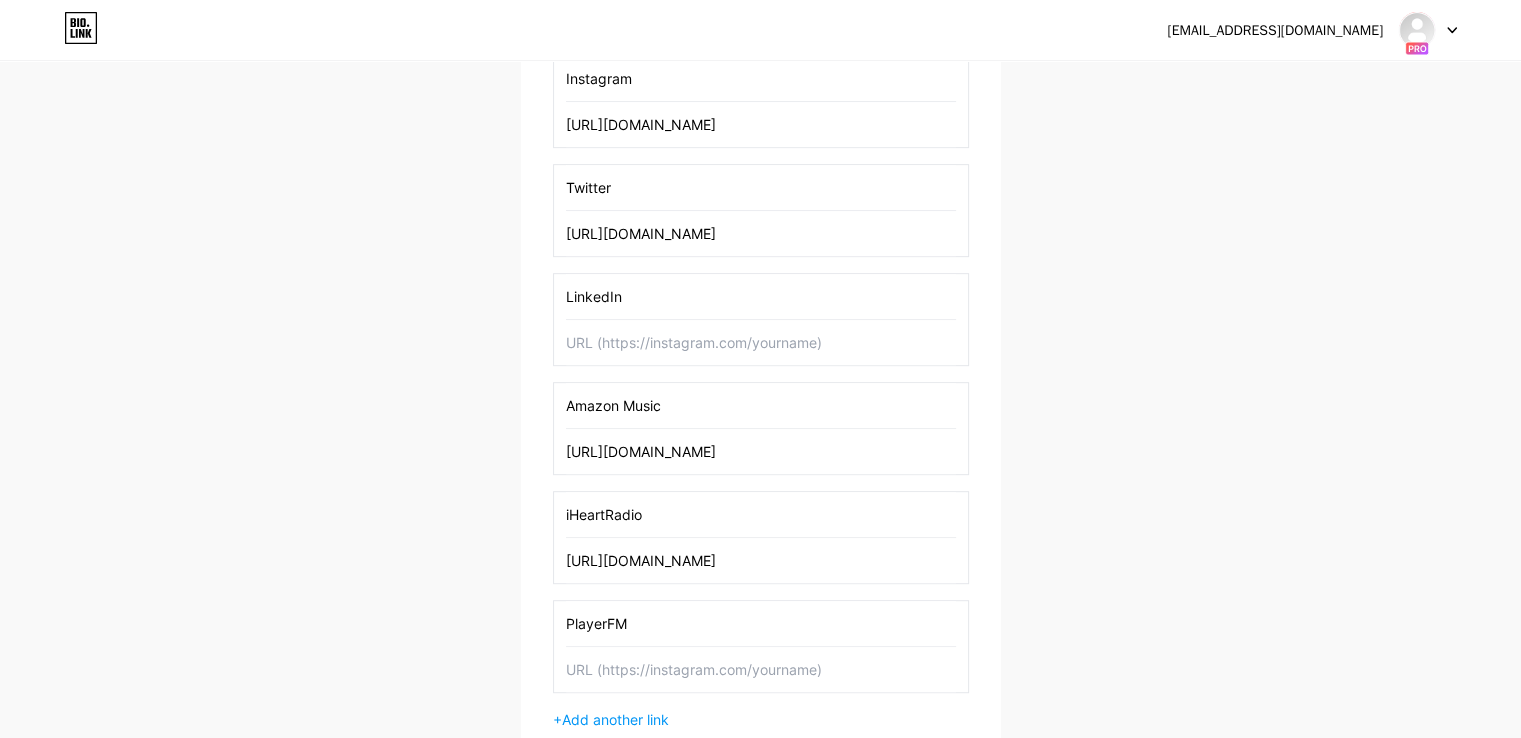 paste on "[URL][DOMAIN_NAME]" 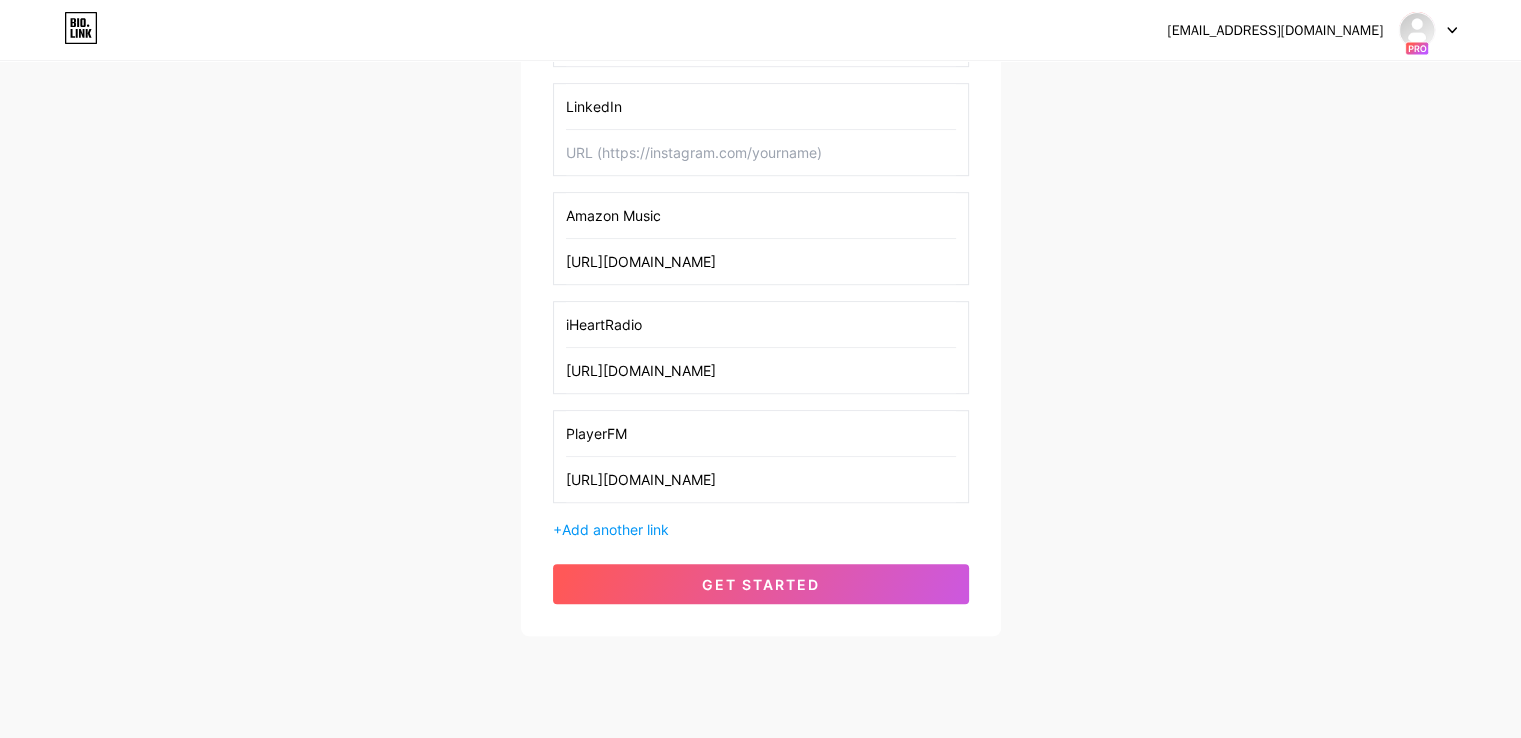 scroll, scrollTop: 1113, scrollLeft: 0, axis: vertical 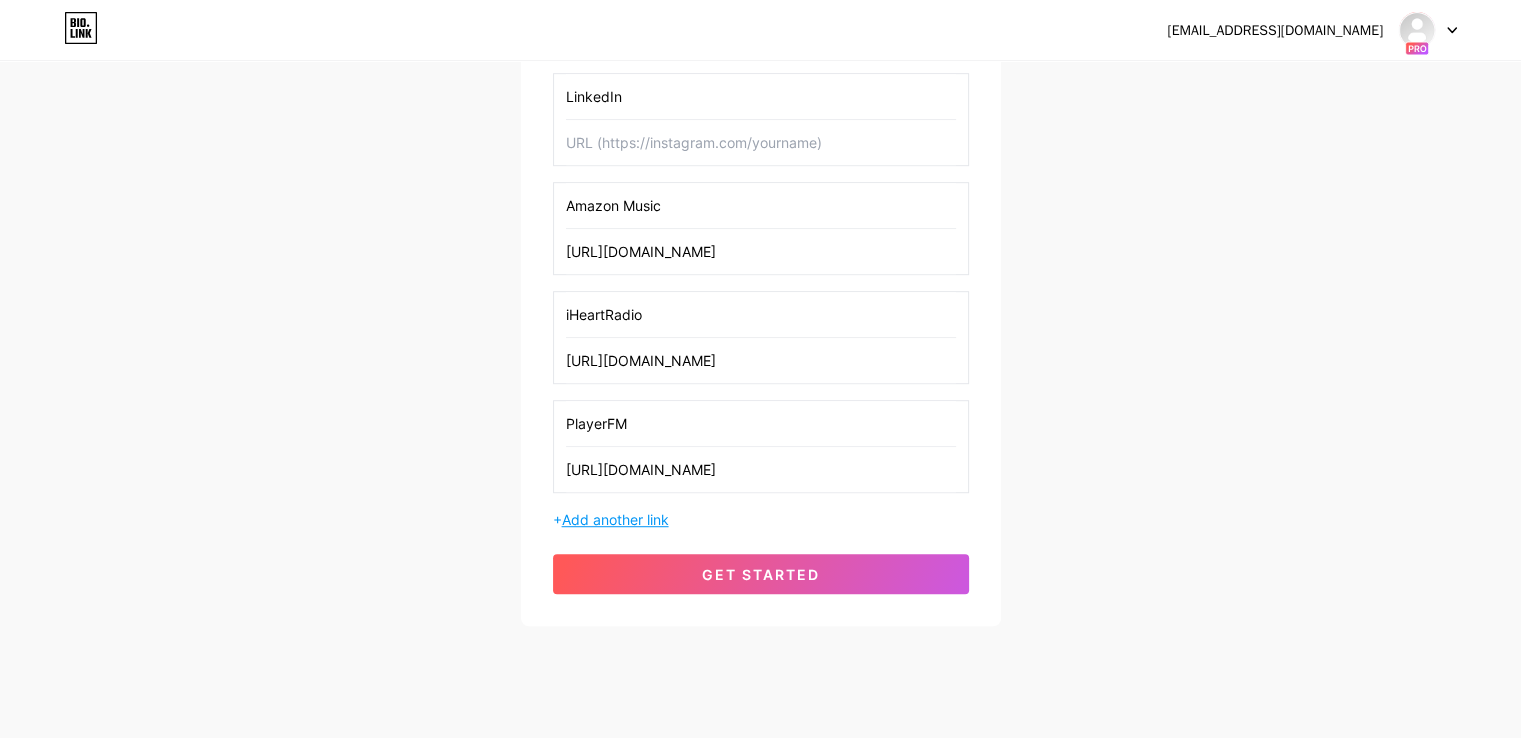type on "[URL][DOMAIN_NAME]" 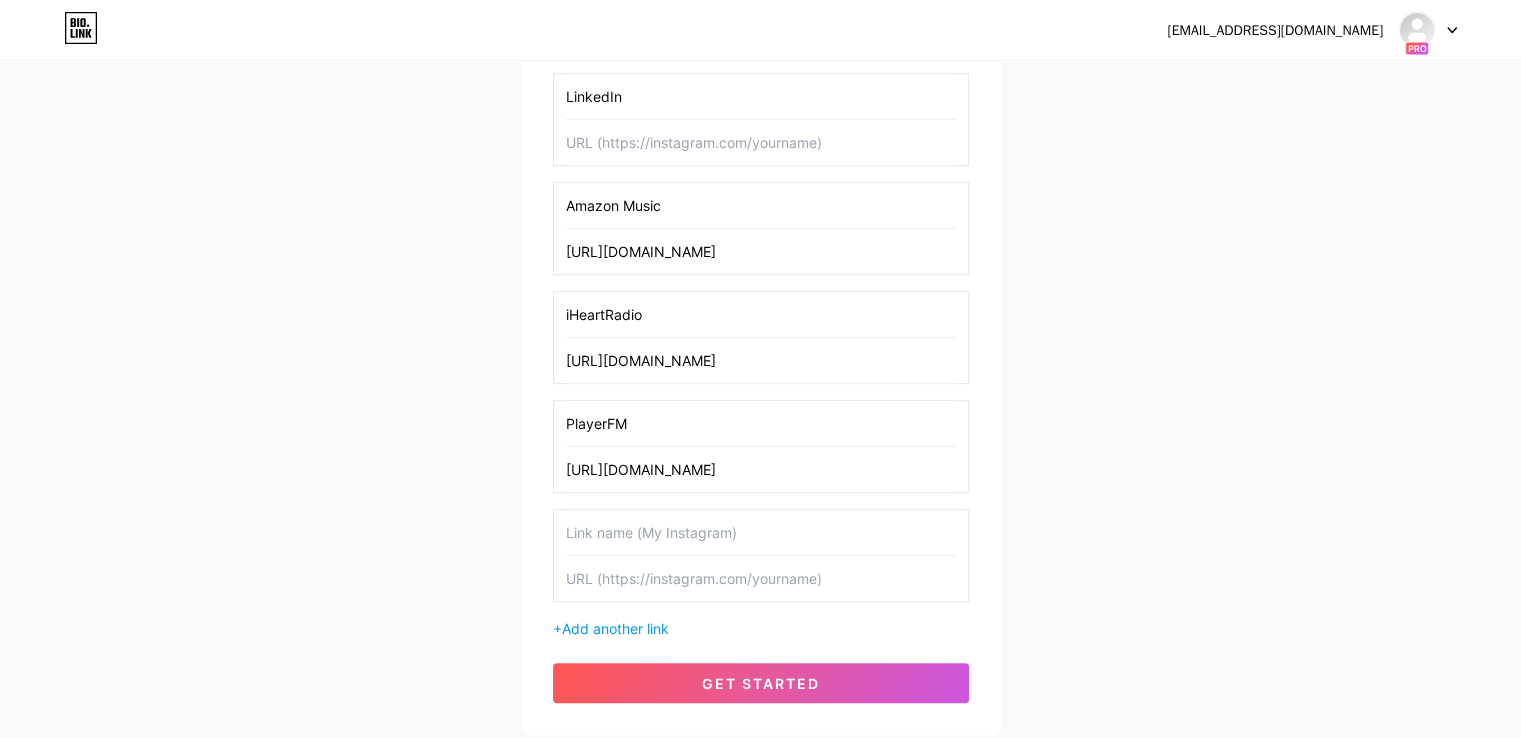 click at bounding box center [761, 532] 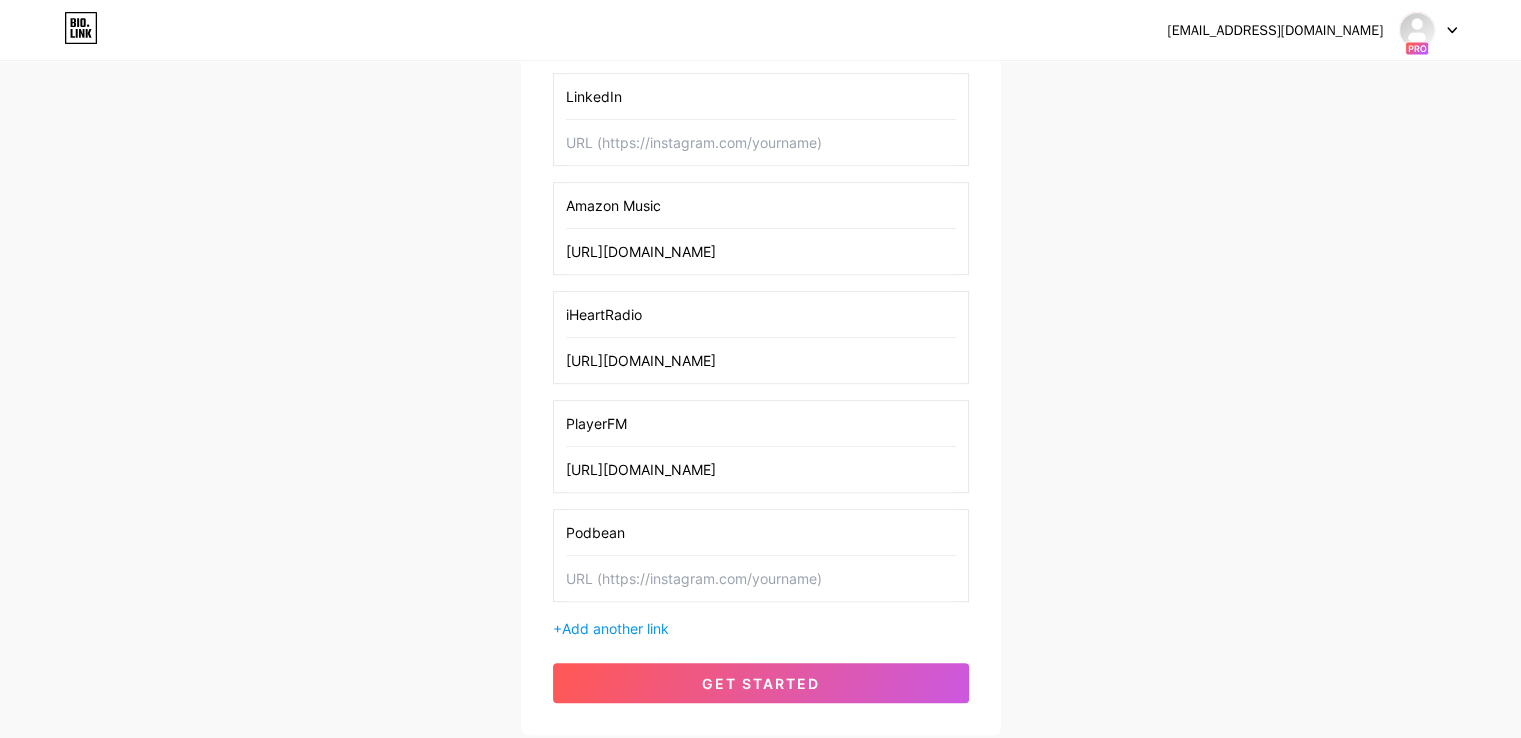 type on "Podbean" 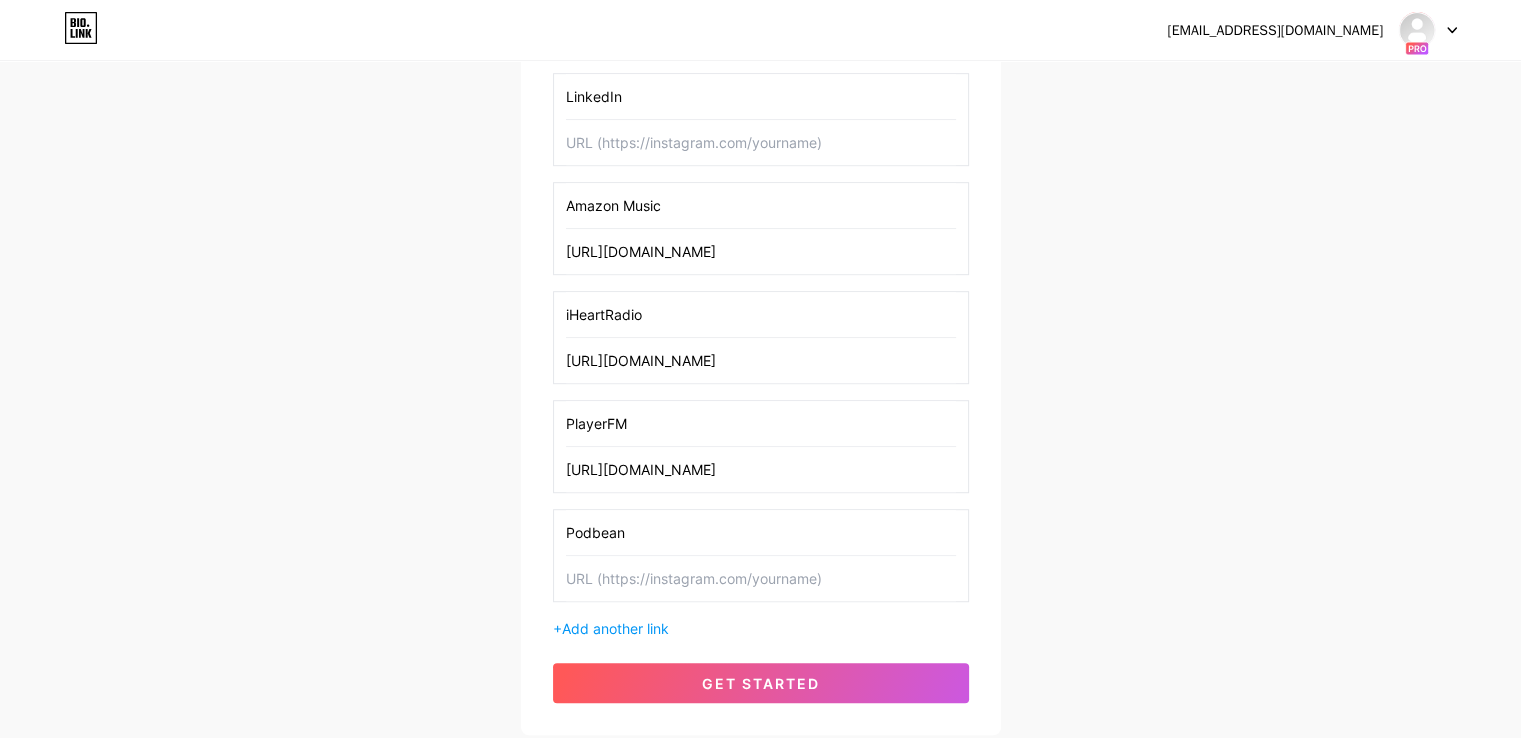 paste on "[URL][DOMAIN_NAME]" 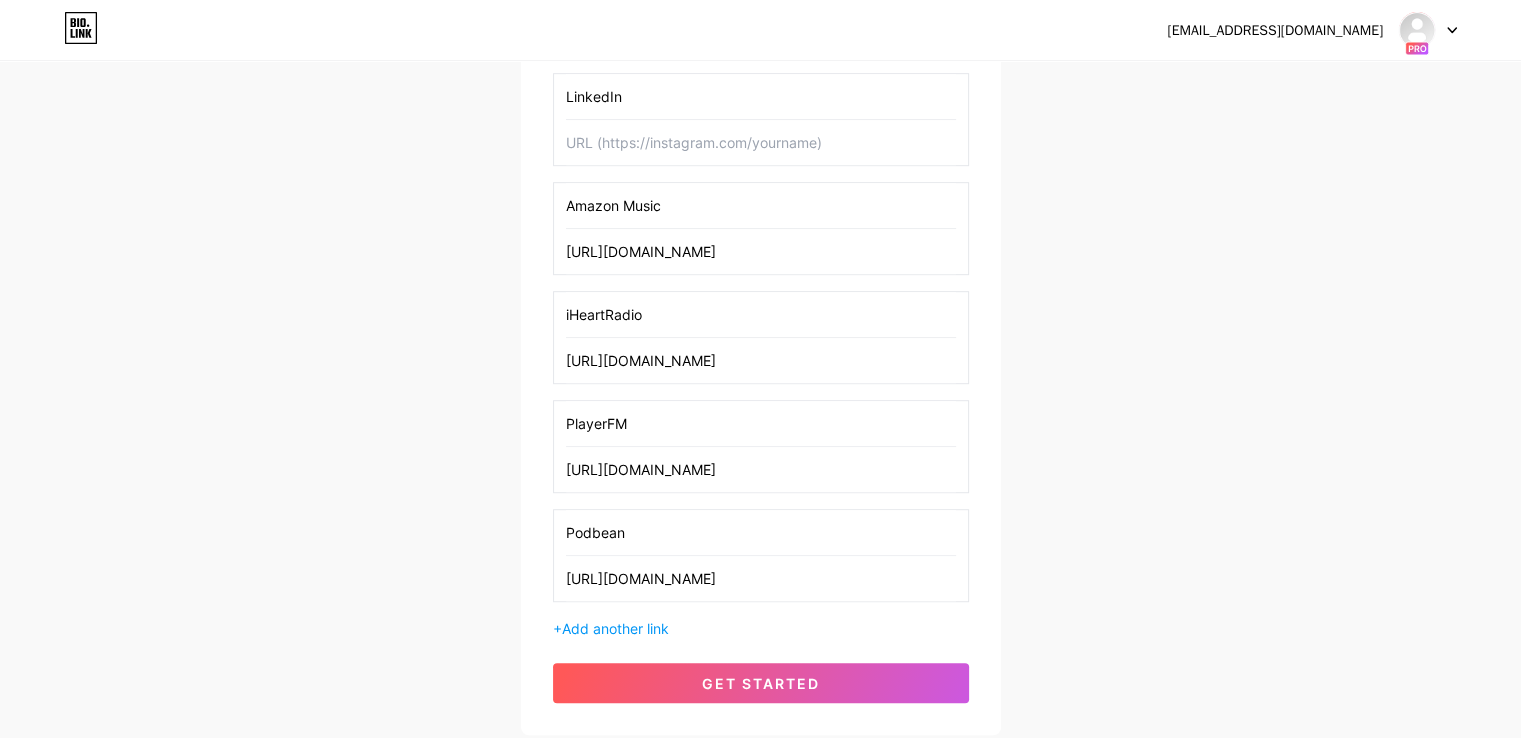 scroll, scrollTop: 1213, scrollLeft: 0, axis: vertical 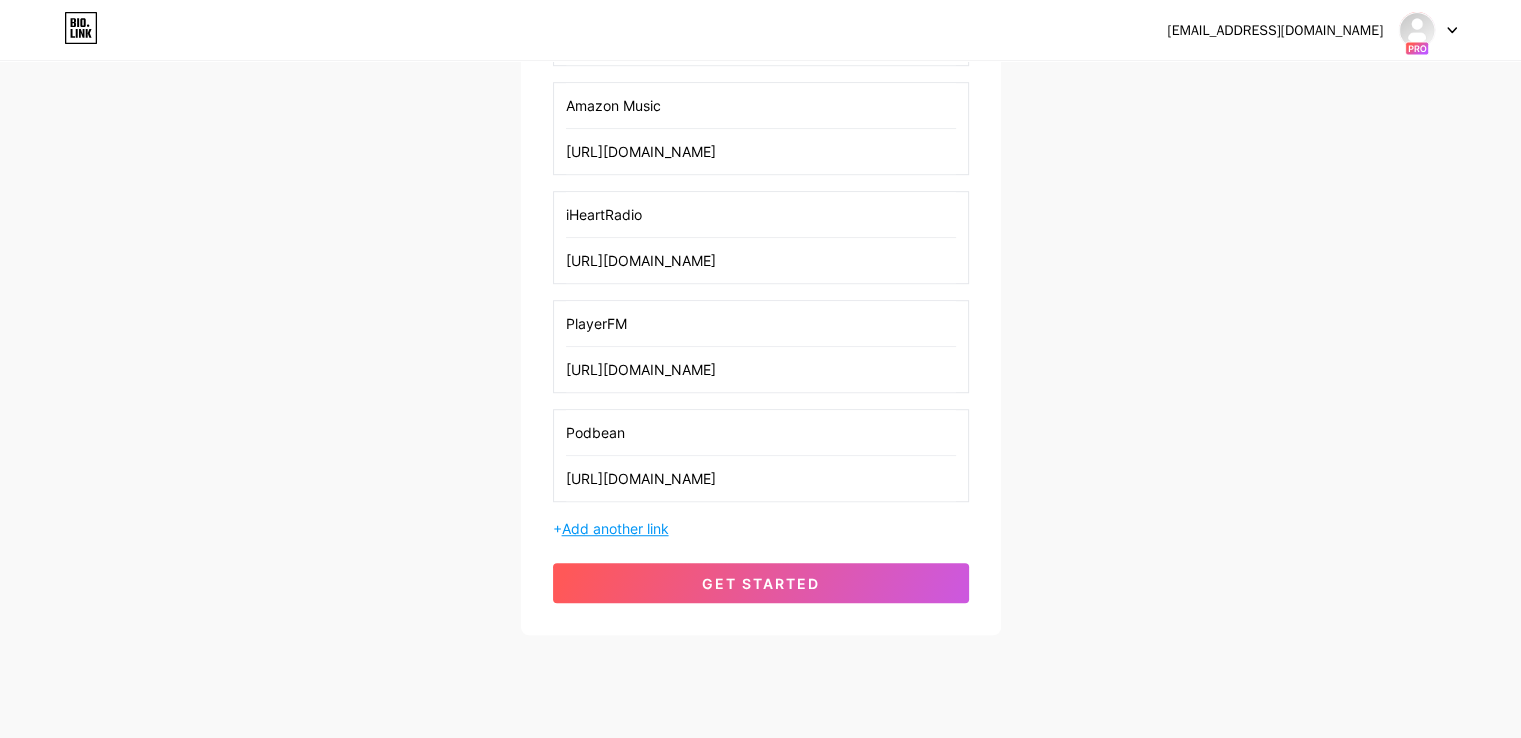 type on "[URL][DOMAIN_NAME]" 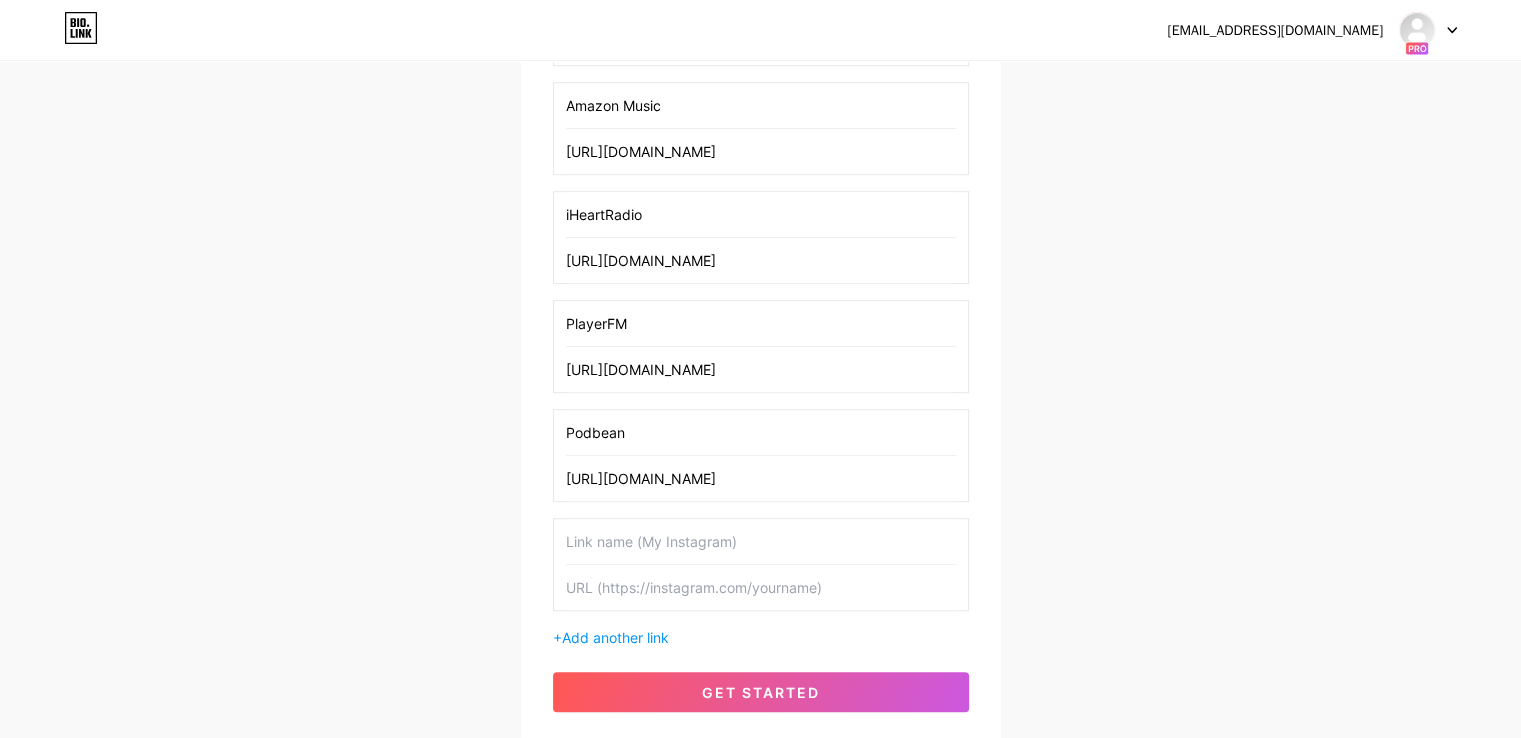 click at bounding box center [761, 587] 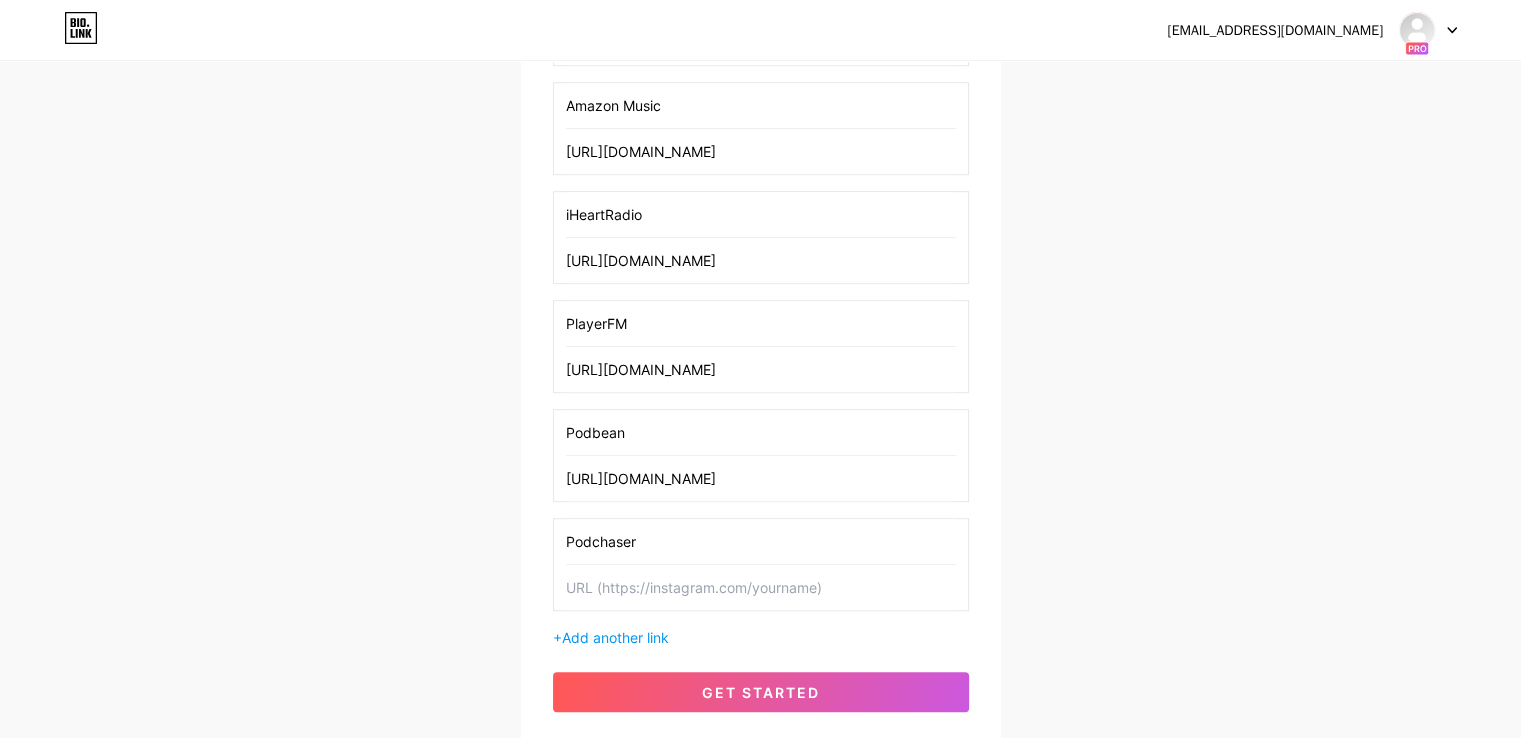 type on "Podchaser" 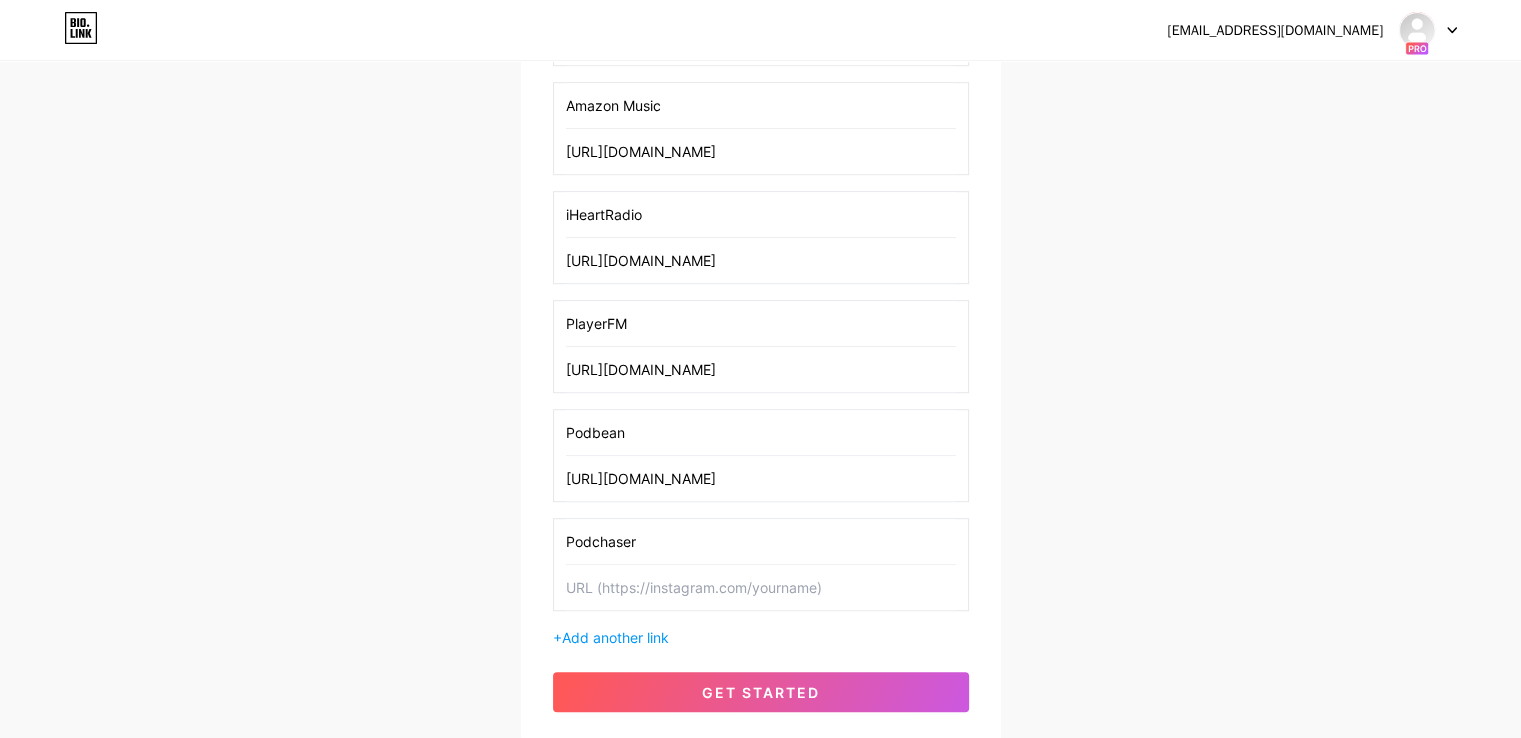 click on "Podchaser" at bounding box center [761, 541] 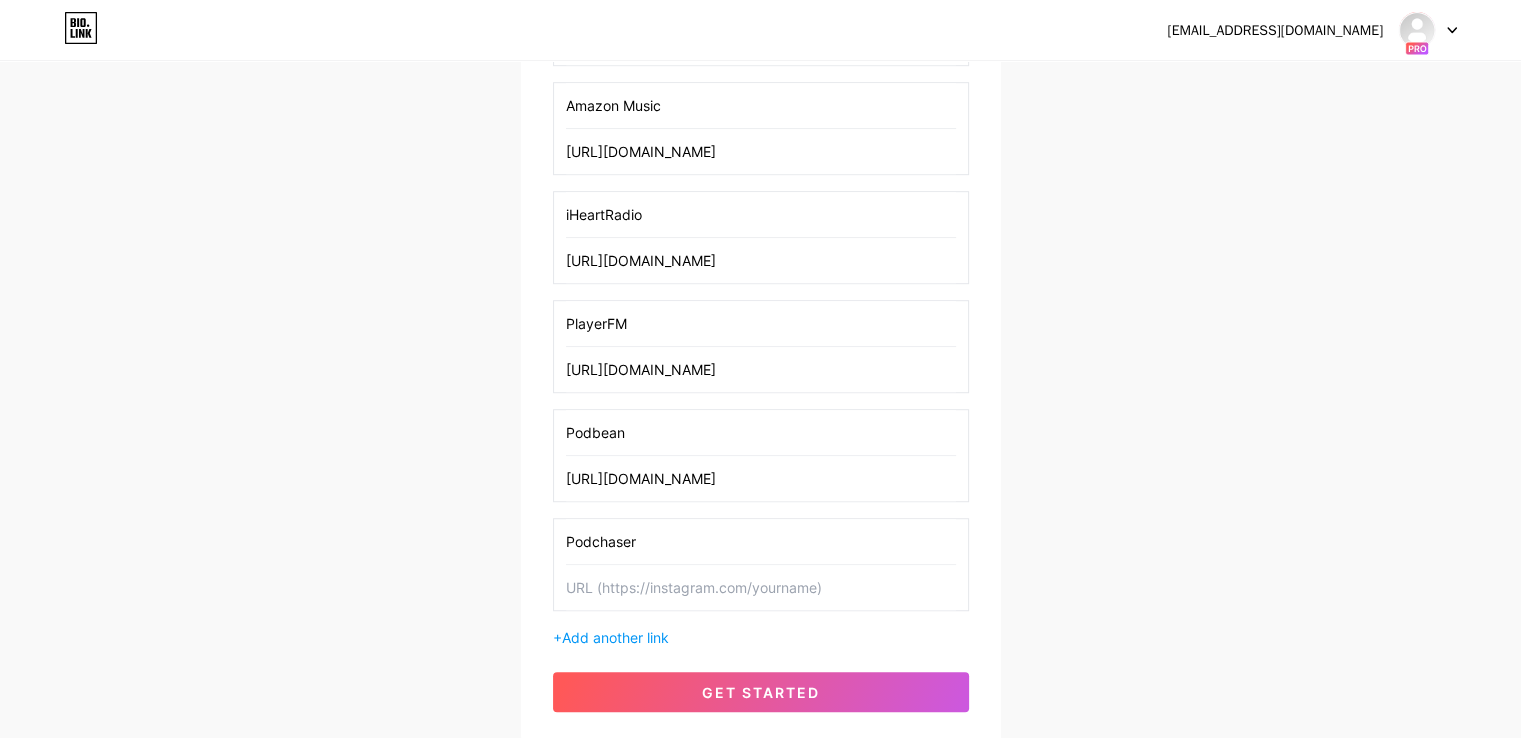 click at bounding box center [761, 587] 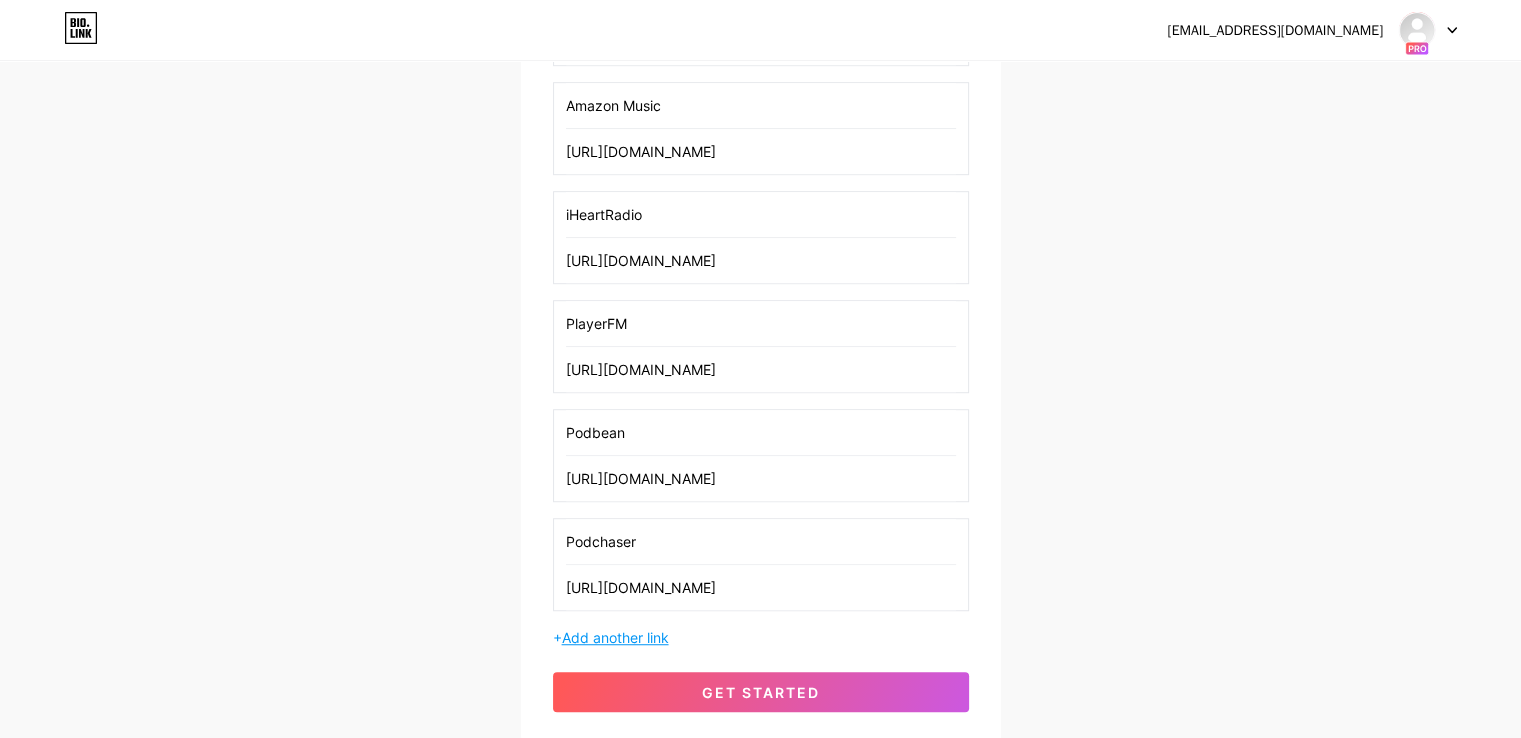 scroll, scrollTop: 0, scrollLeft: 132, axis: horizontal 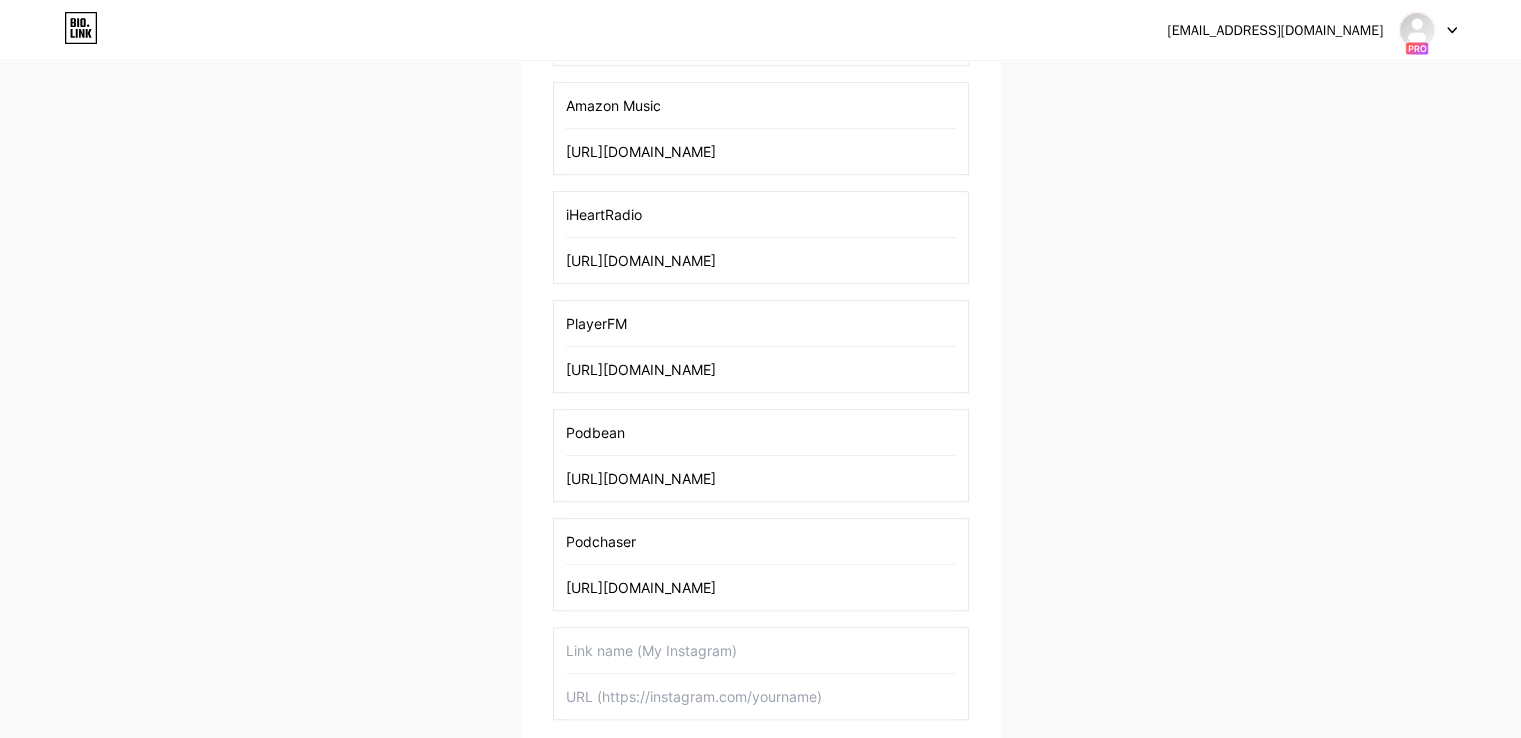 click at bounding box center [761, 650] 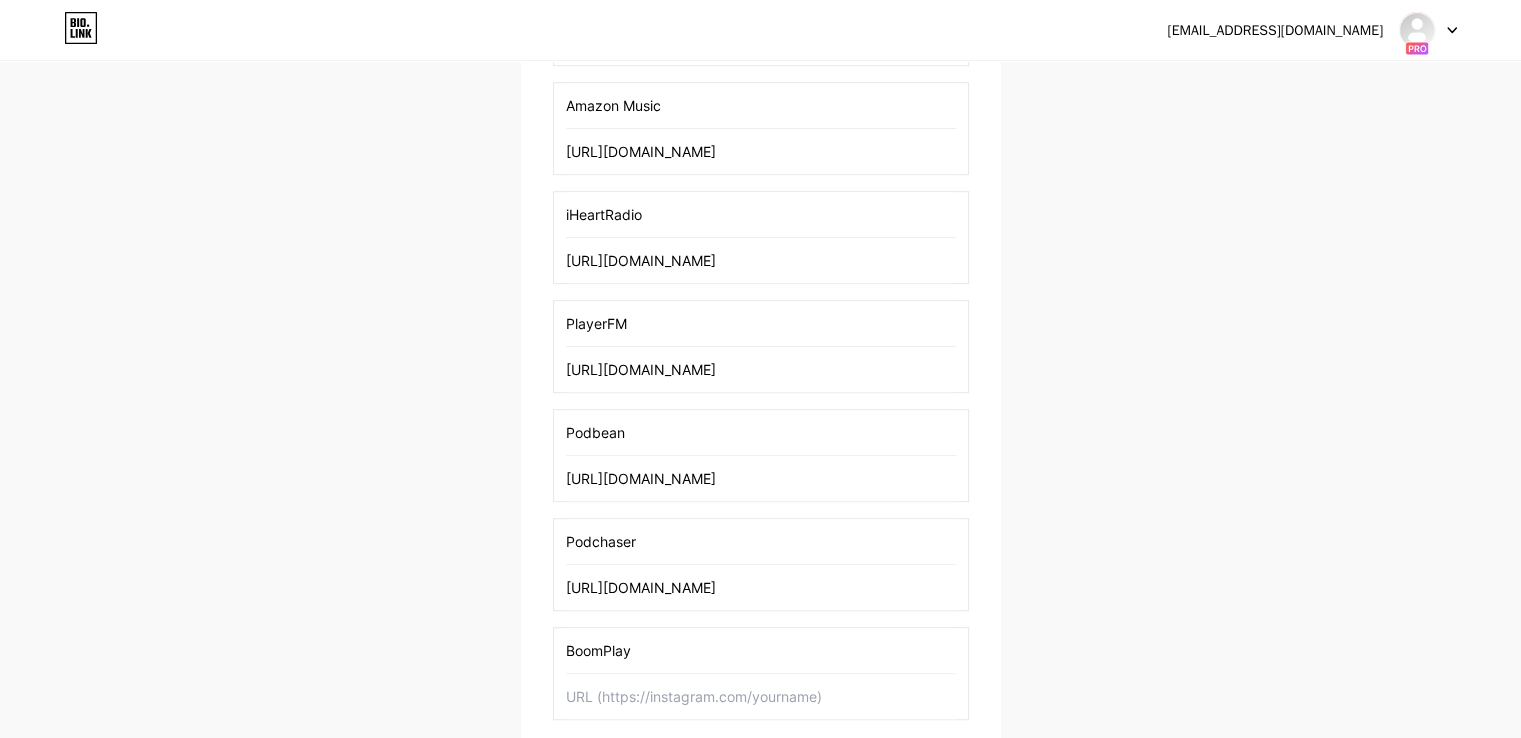type on "BoomPlay" 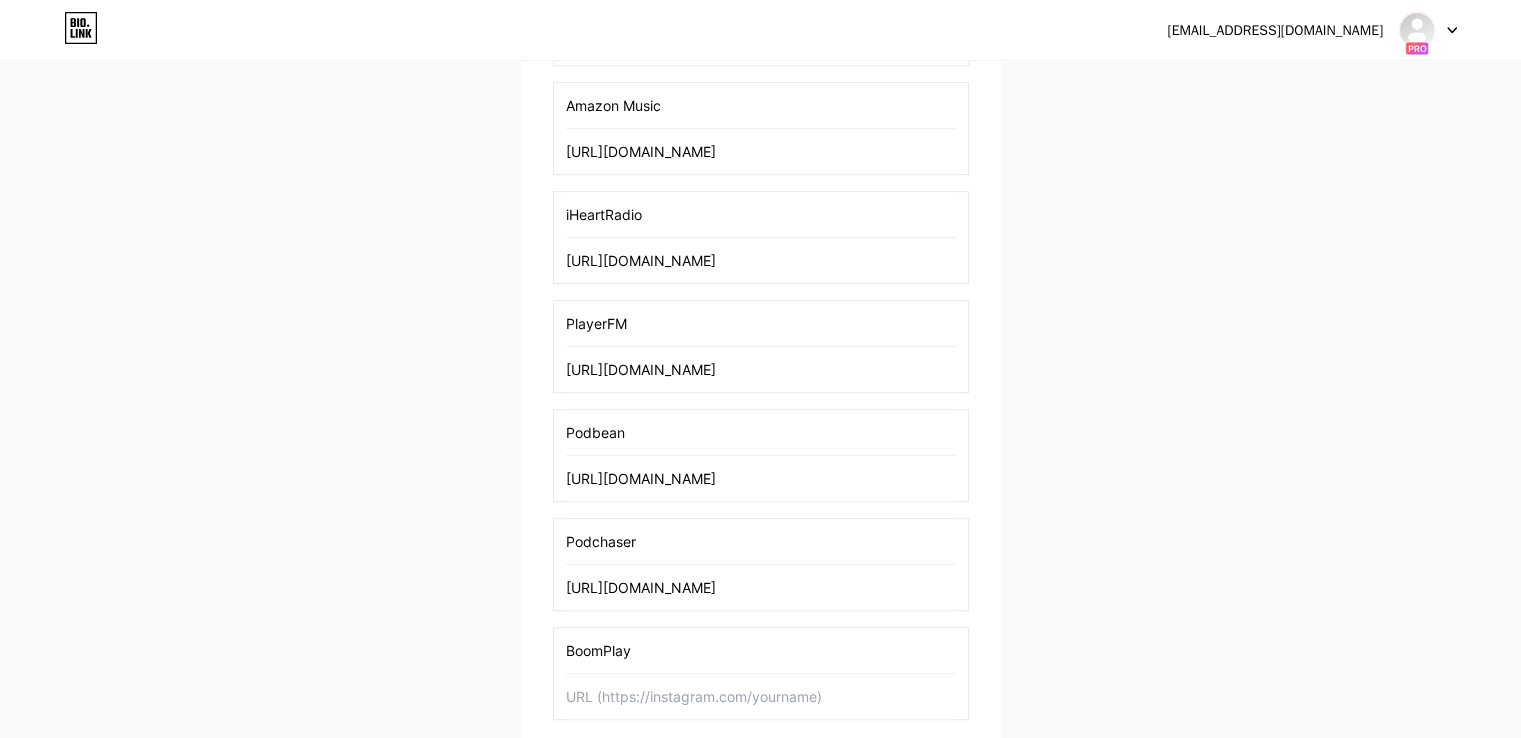 paste on "[URL][DOMAIN_NAME]" 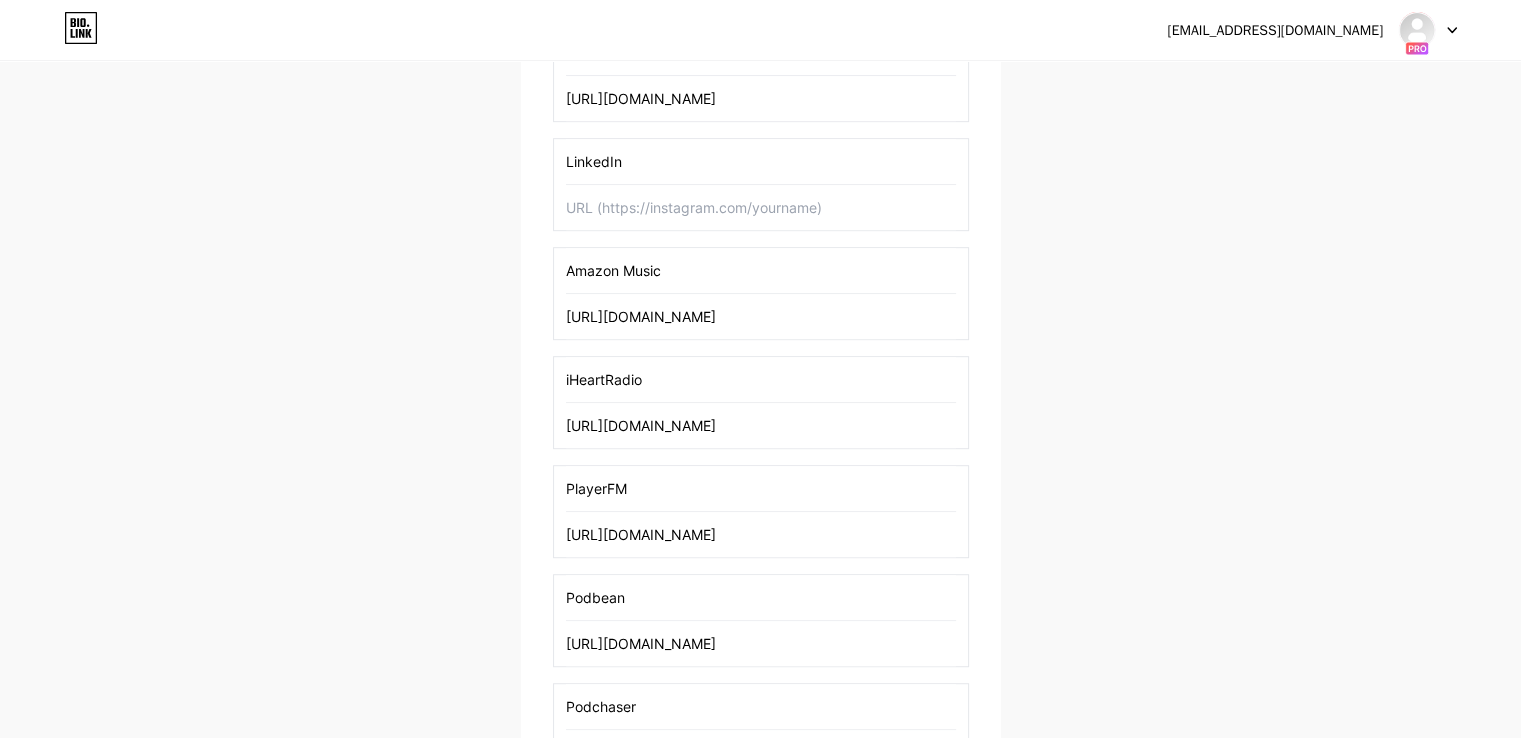 scroll, scrollTop: 1013, scrollLeft: 0, axis: vertical 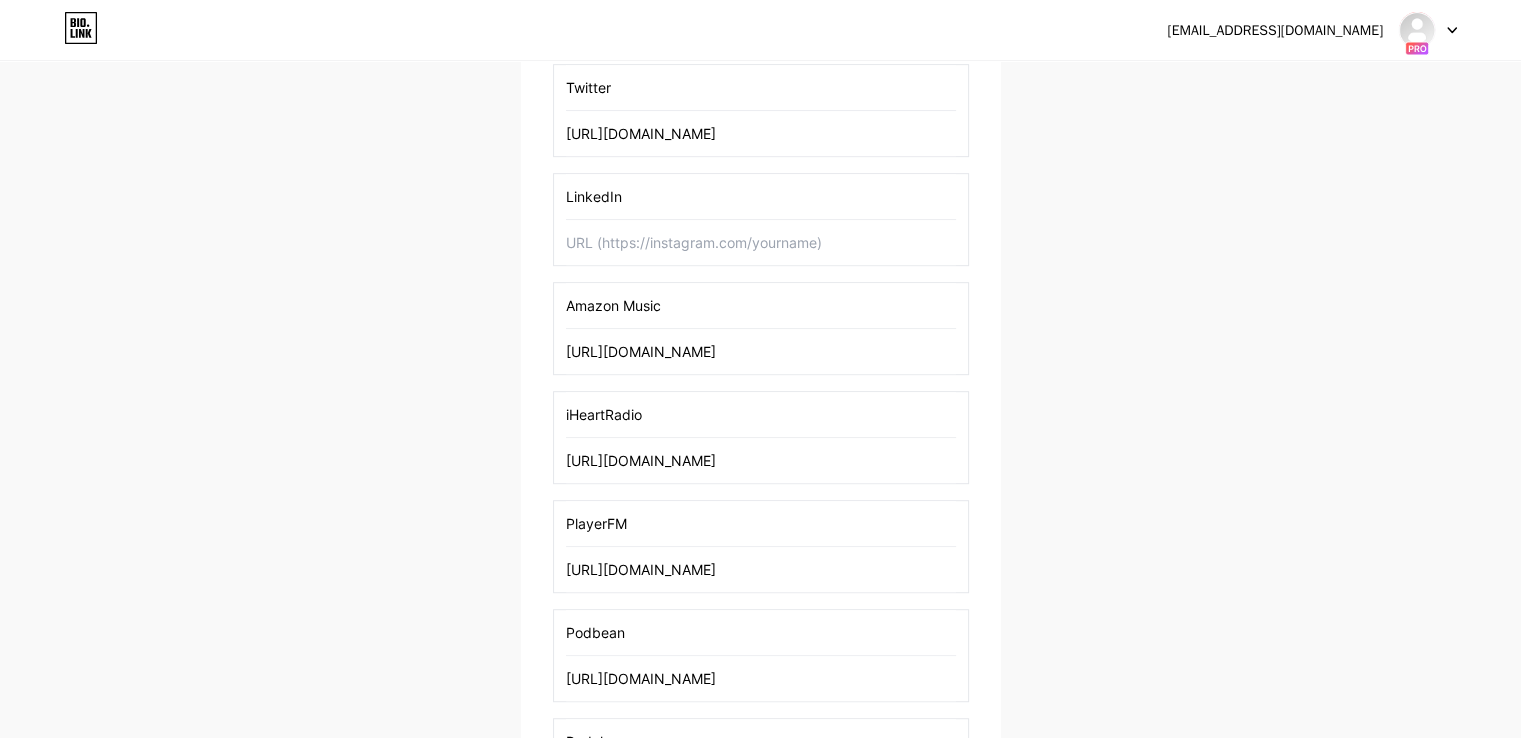 type on "[URL][DOMAIN_NAME]" 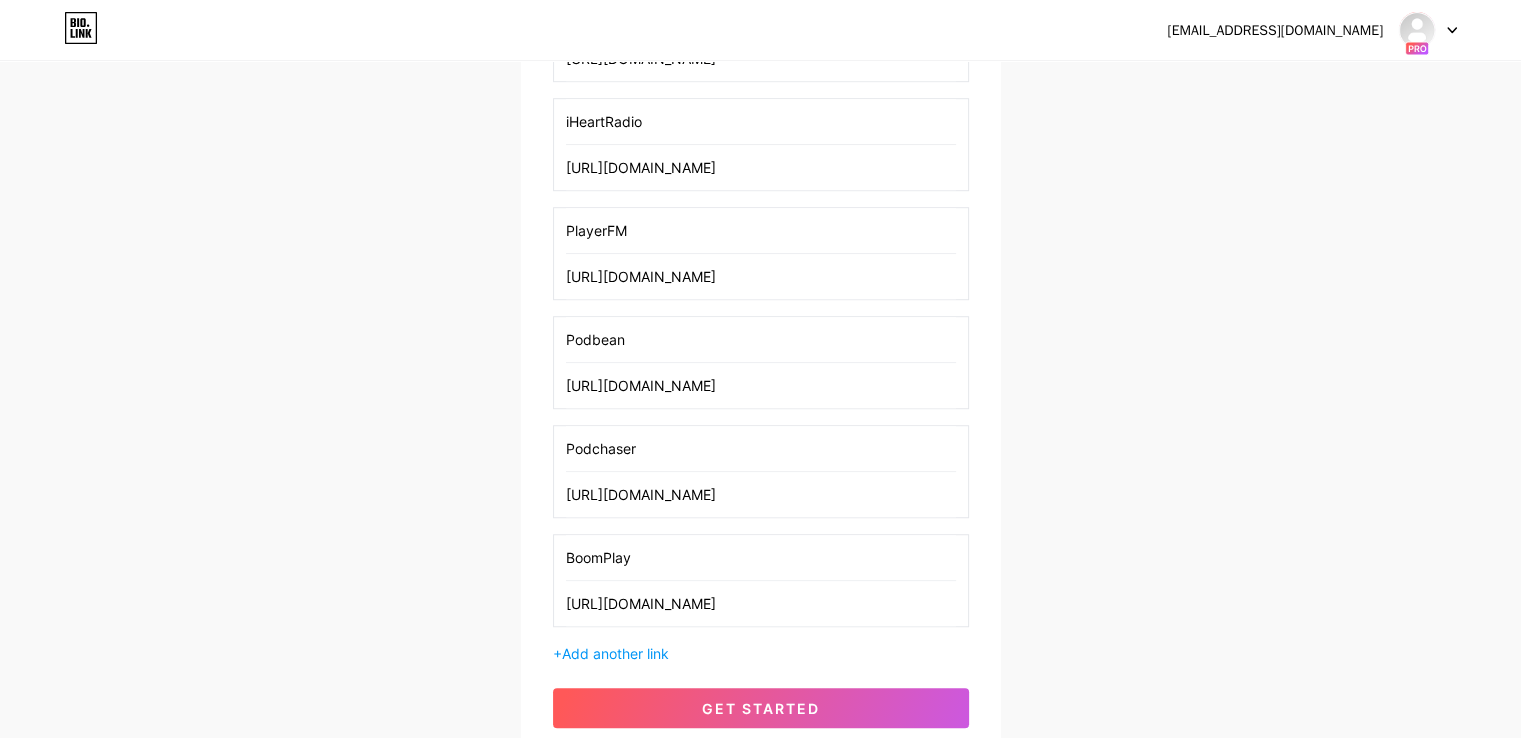 scroll, scrollTop: 1464, scrollLeft: 0, axis: vertical 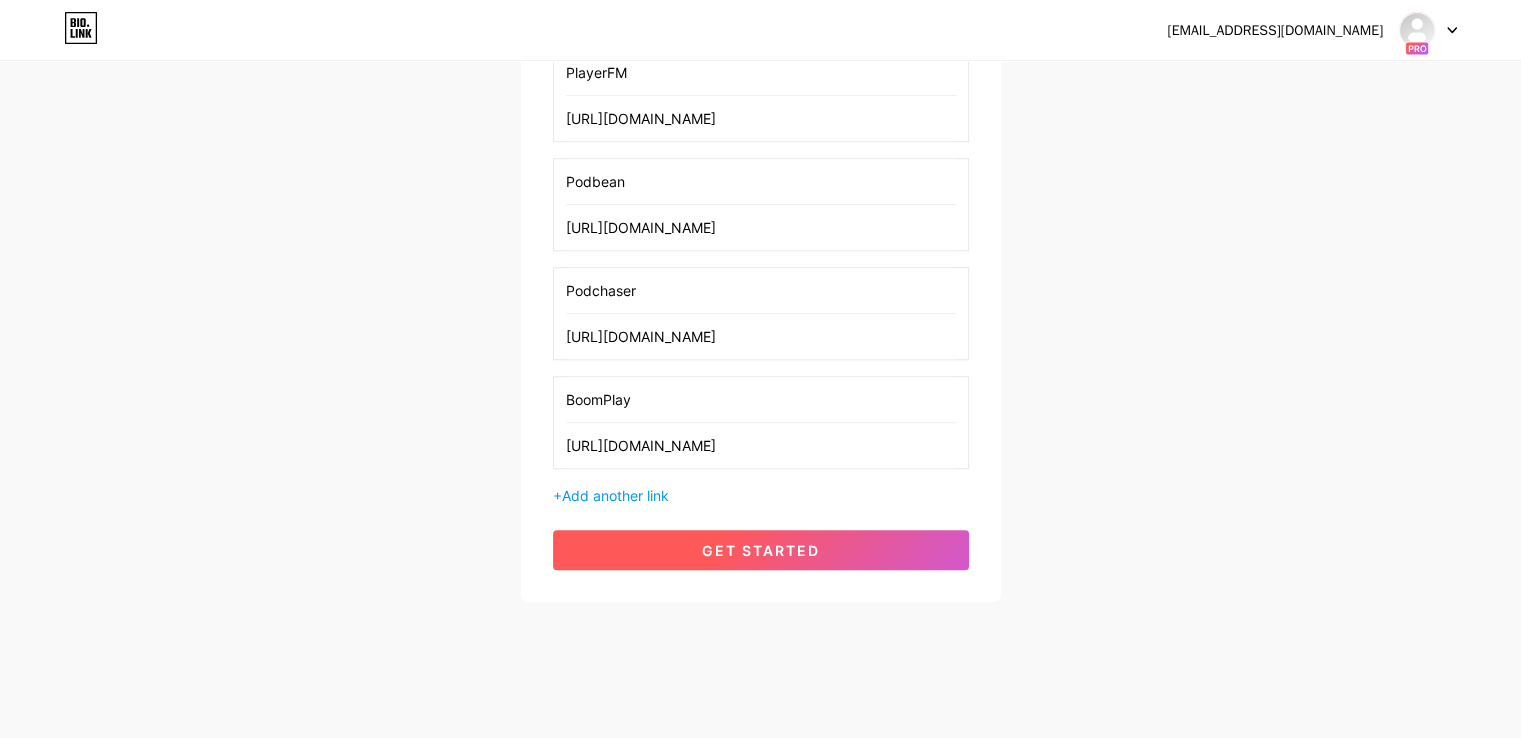 click on "get started" at bounding box center [761, 550] 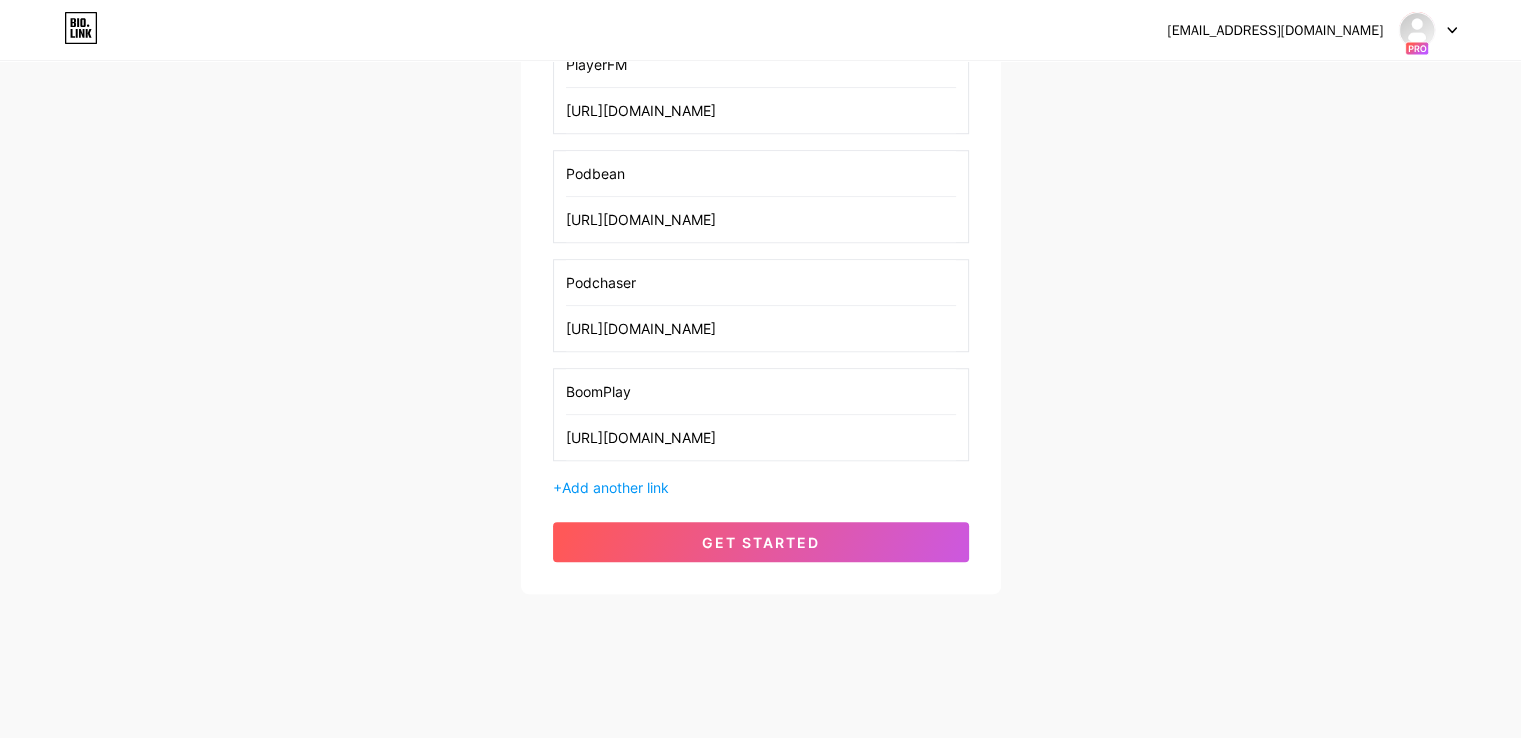 scroll, scrollTop: 1381, scrollLeft: 0, axis: vertical 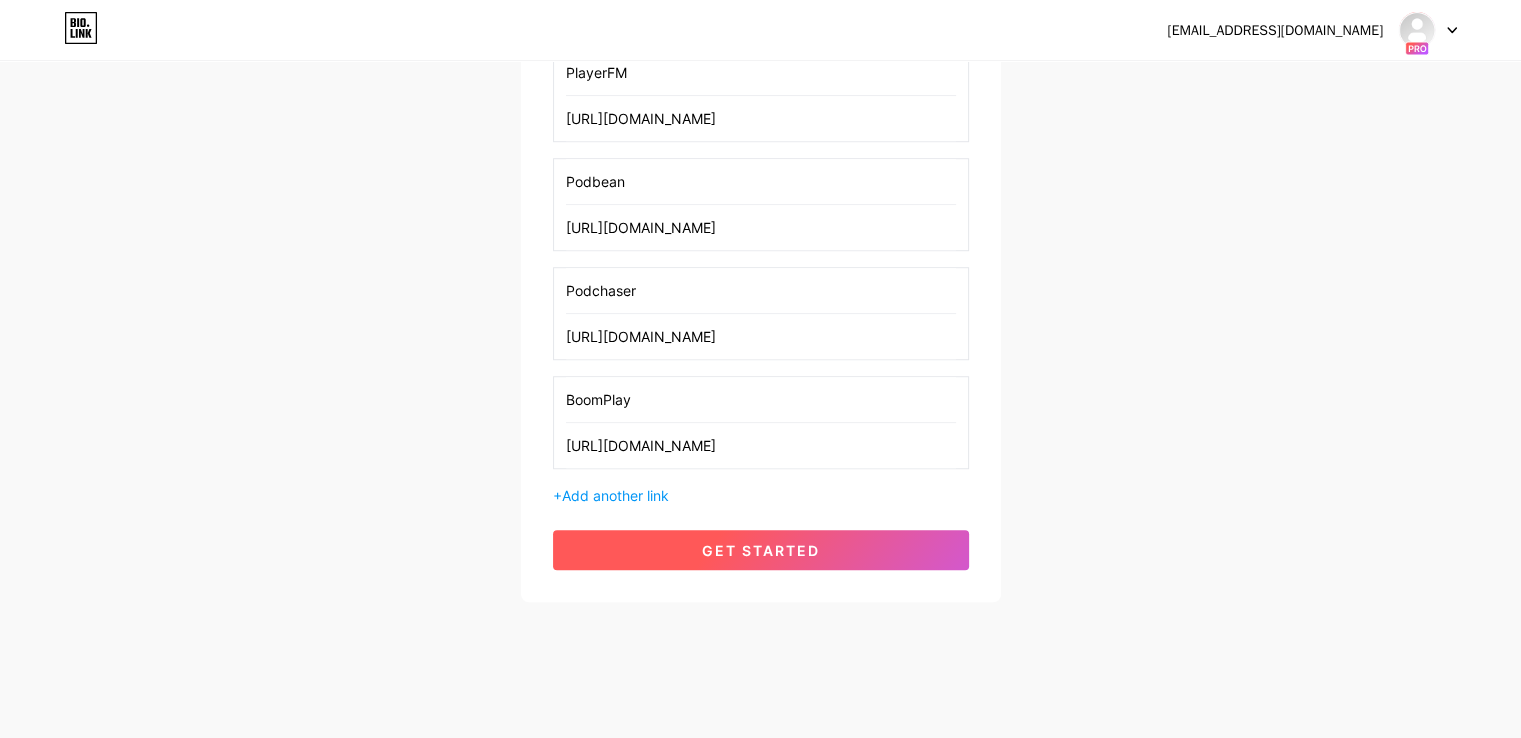 click on "get started" at bounding box center [761, 550] 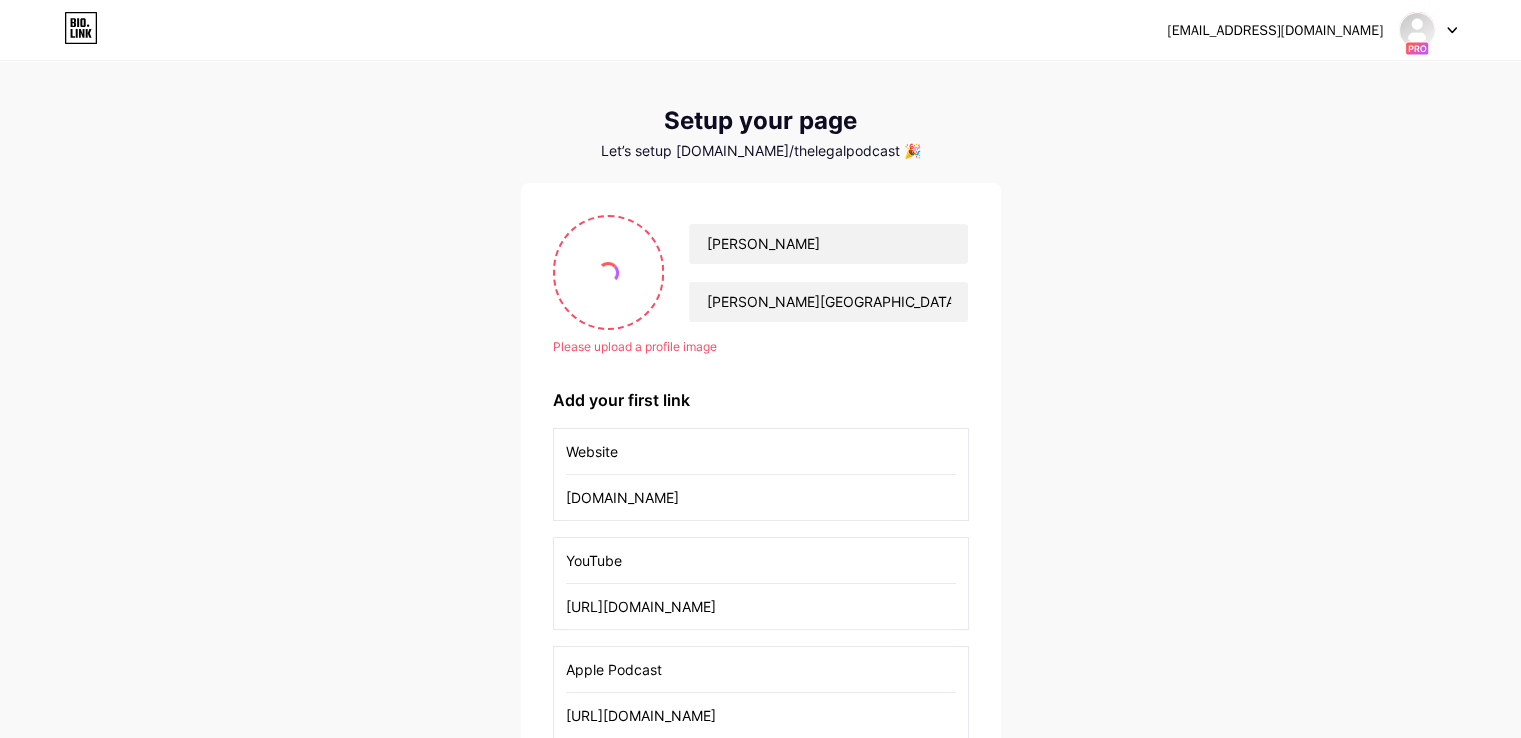 scroll, scrollTop: 0, scrollLeft: 0, axis: both 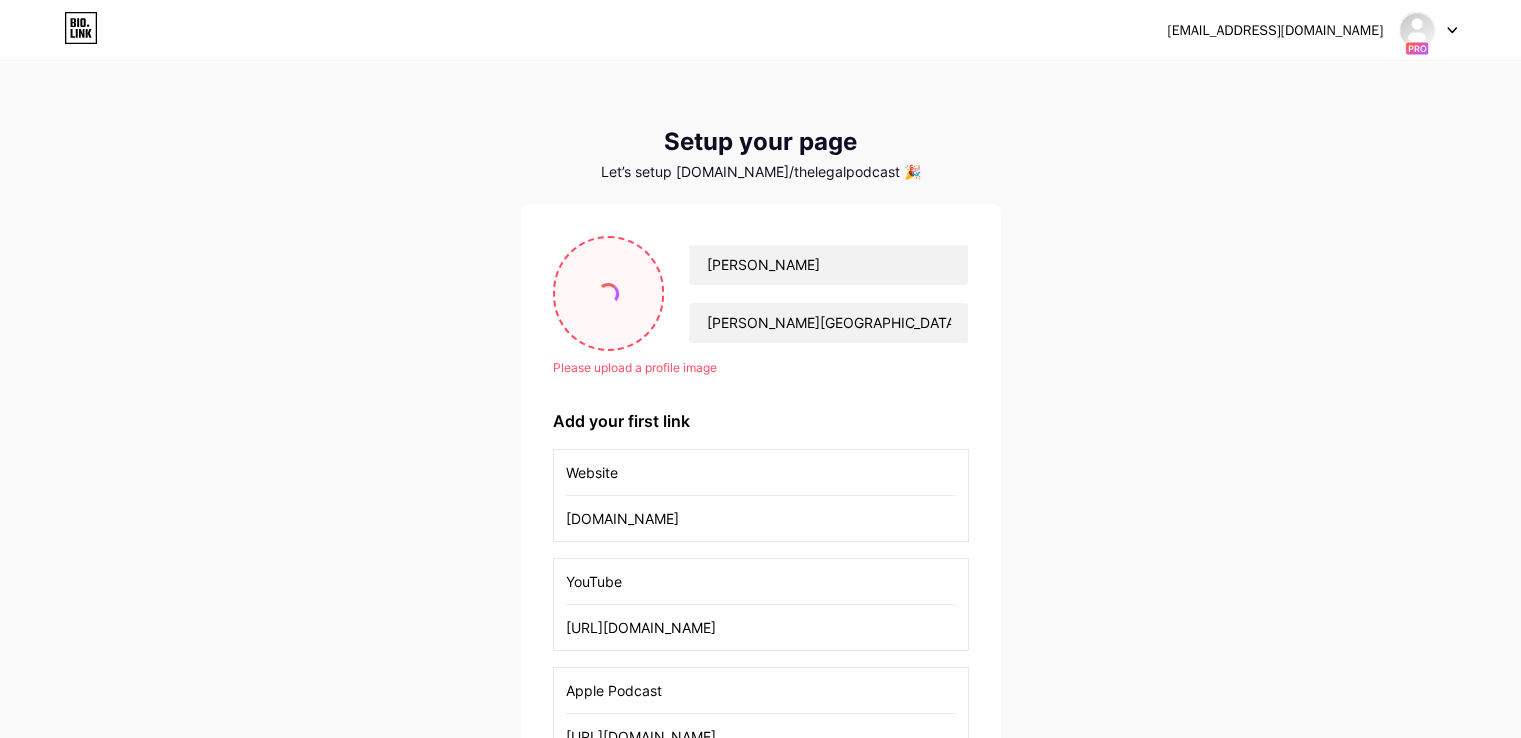 click at bounding box center [608, 293] 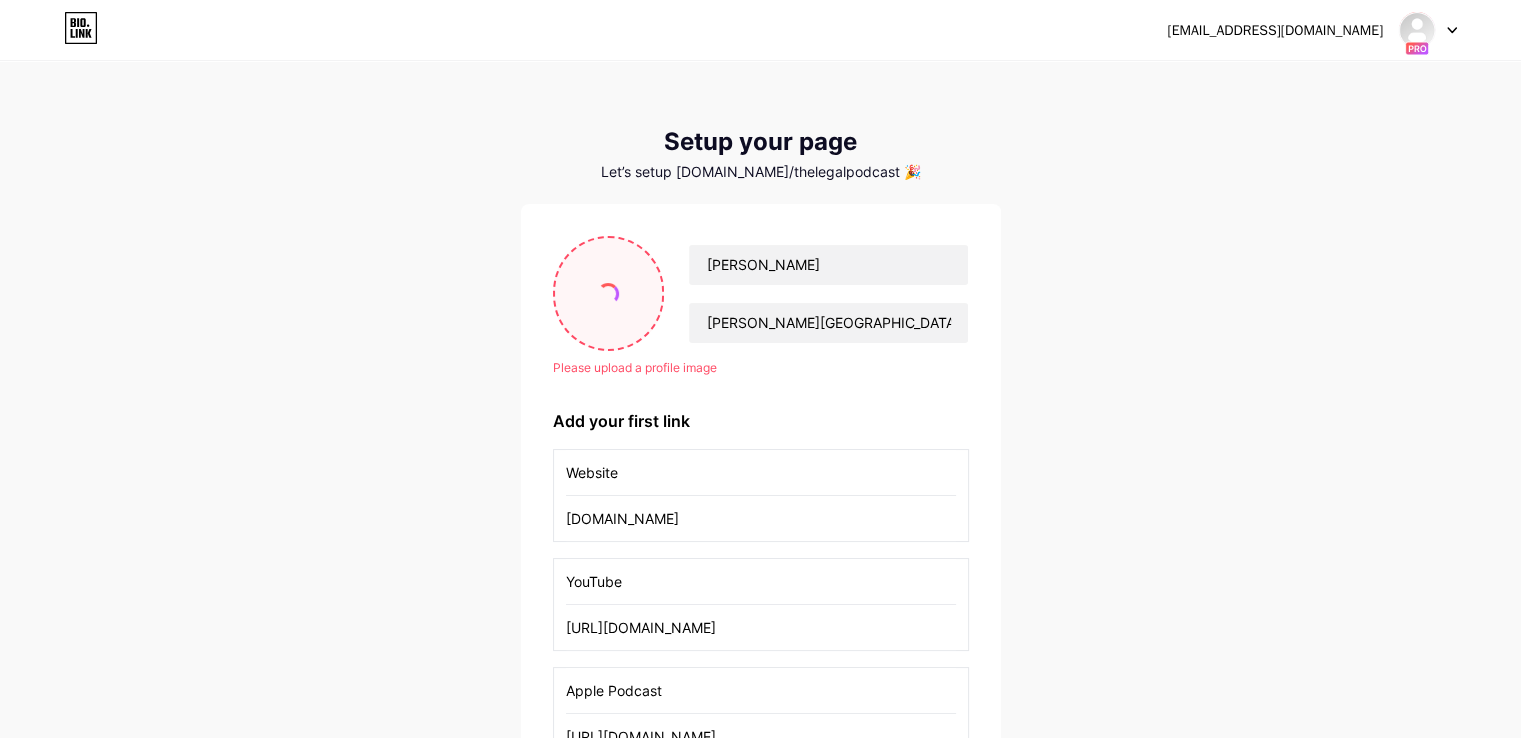 click at bounding box center [609, 293] 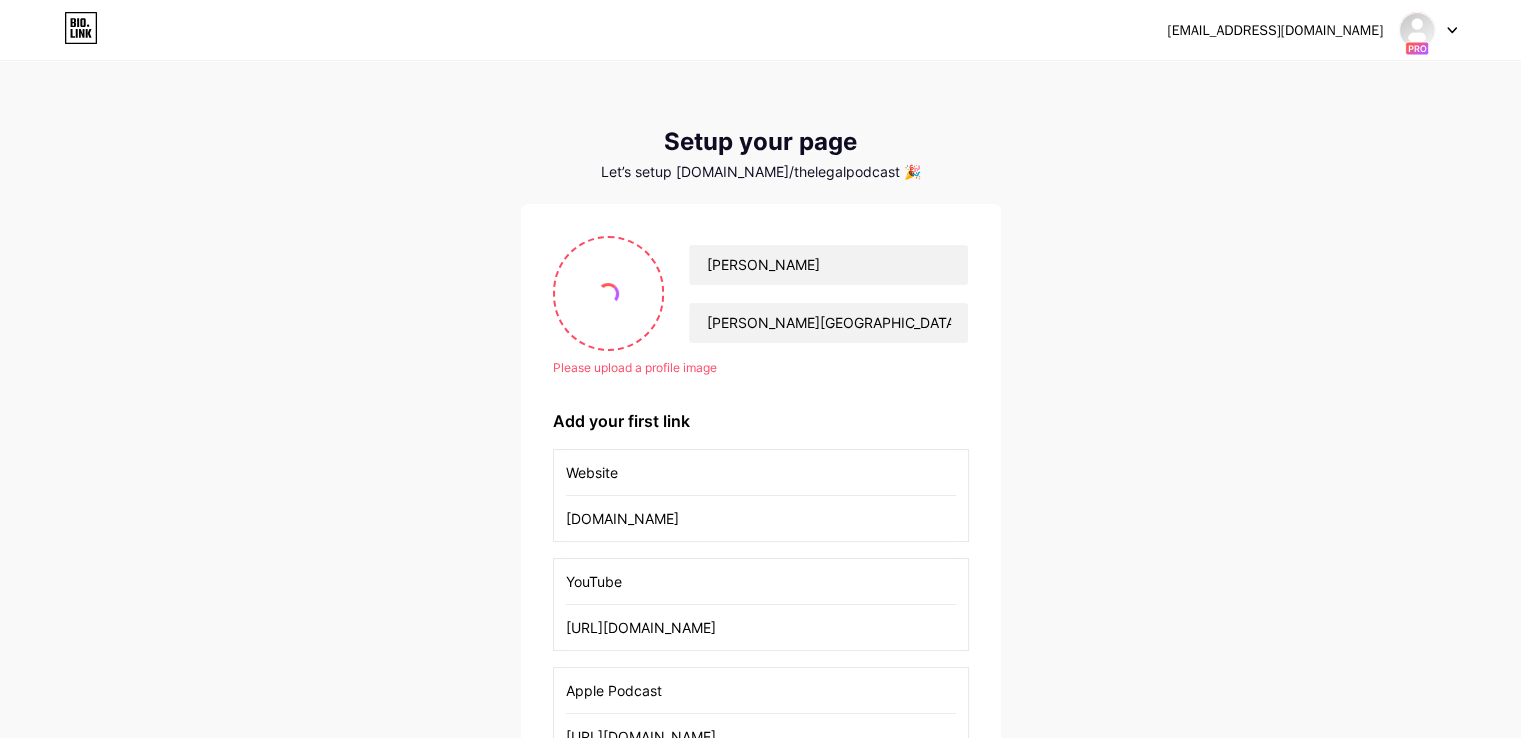 click on "Website" at bounding box center [761, 472] 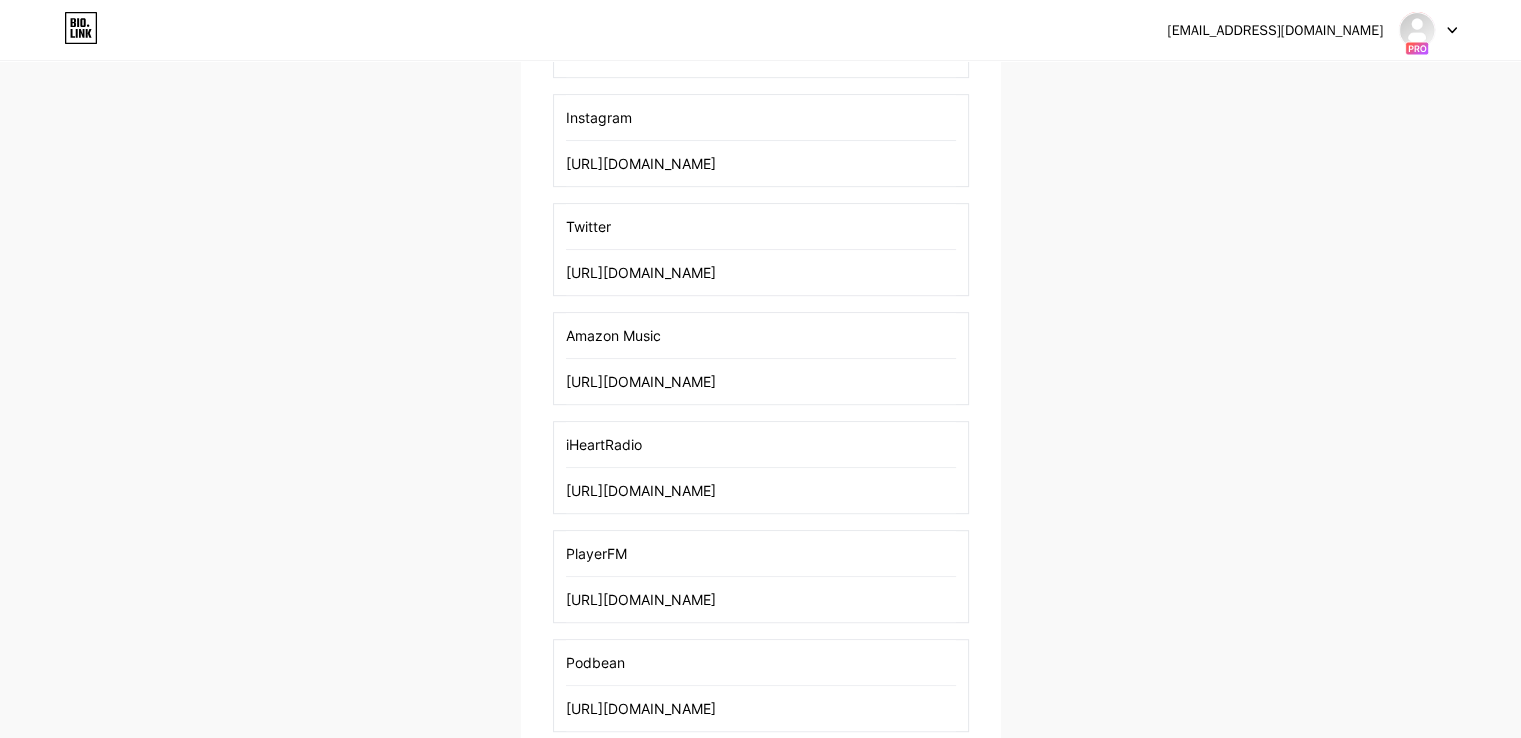 scroll, scrollTop: 1381, scrollLeft: 0, axis: vertical 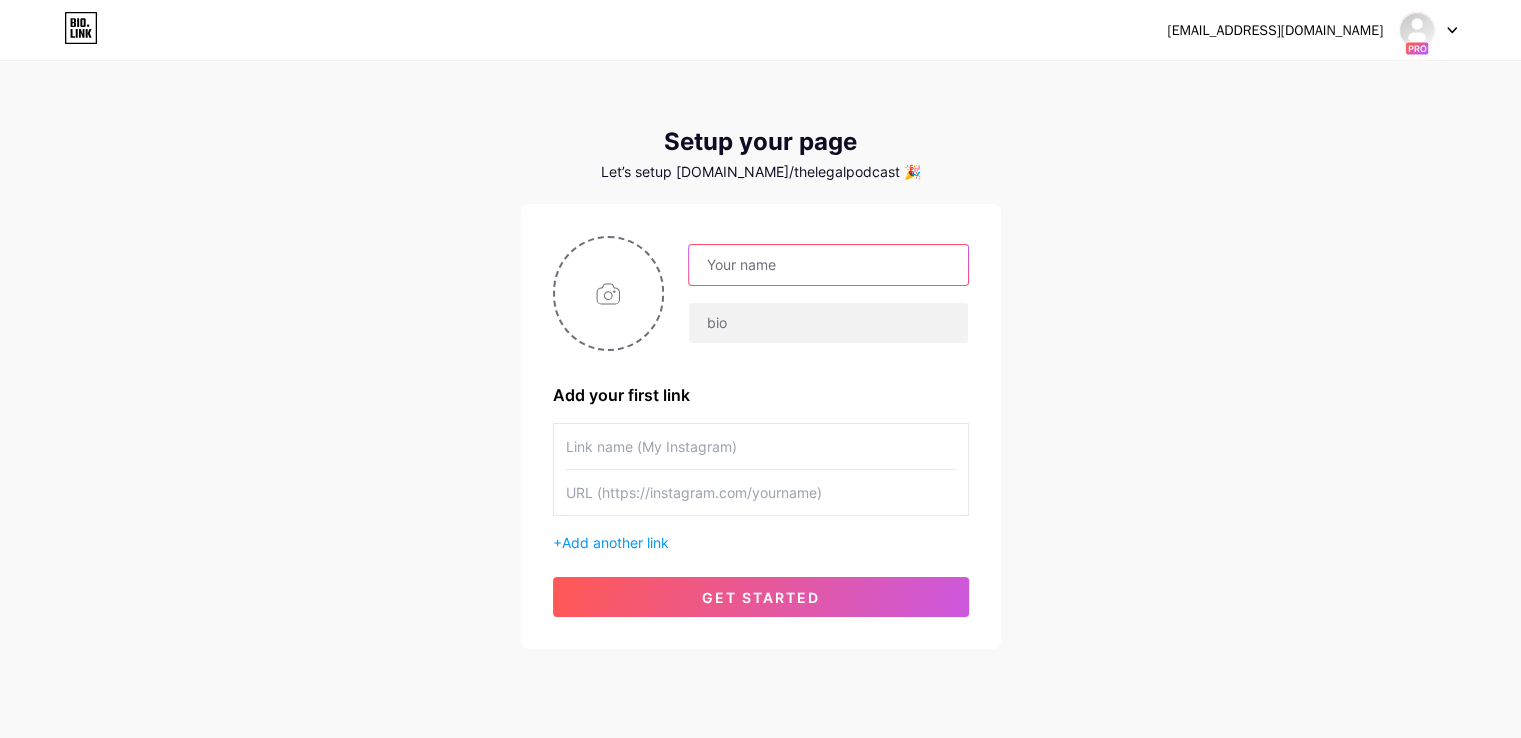 click at bounding box center (828, 265) 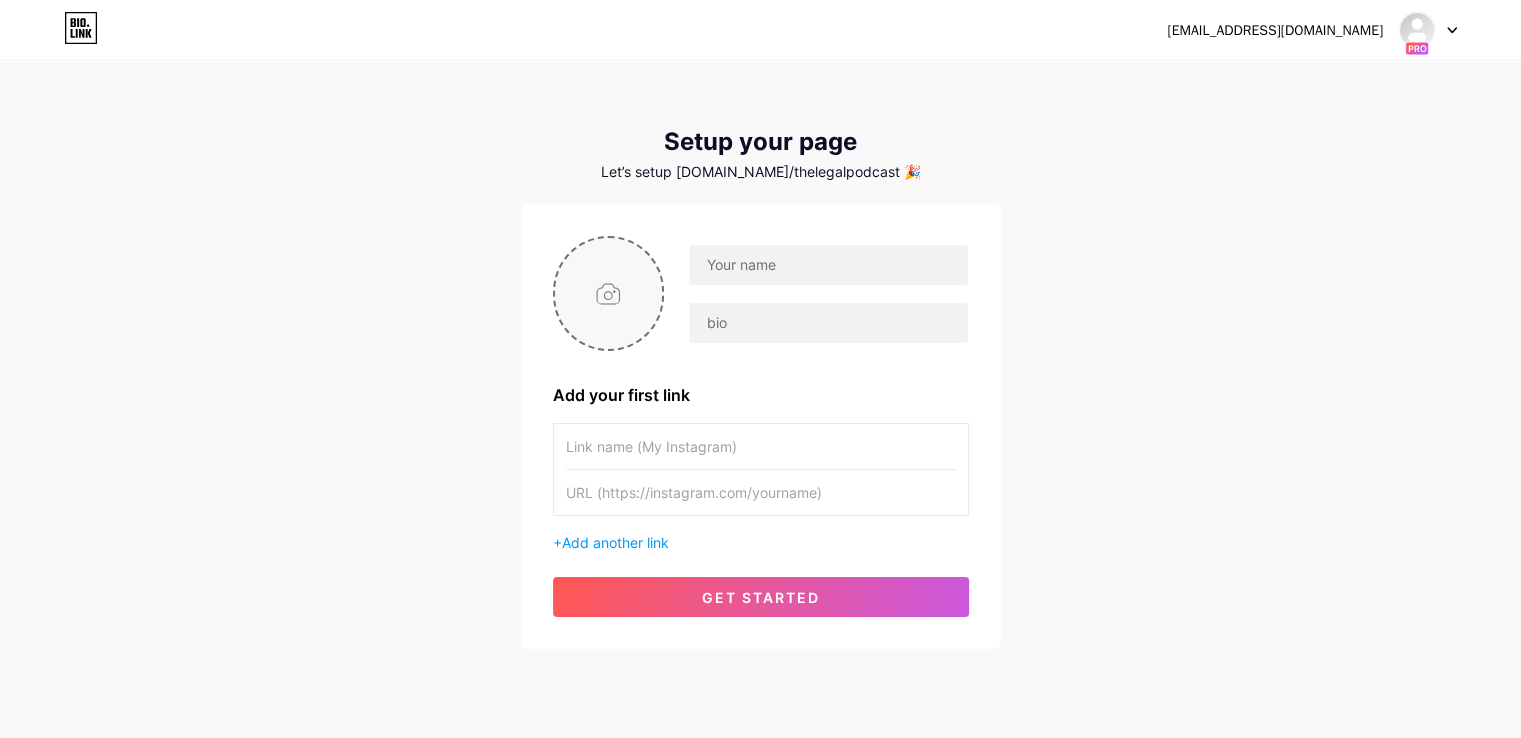 click at bounding box center [609, 293] 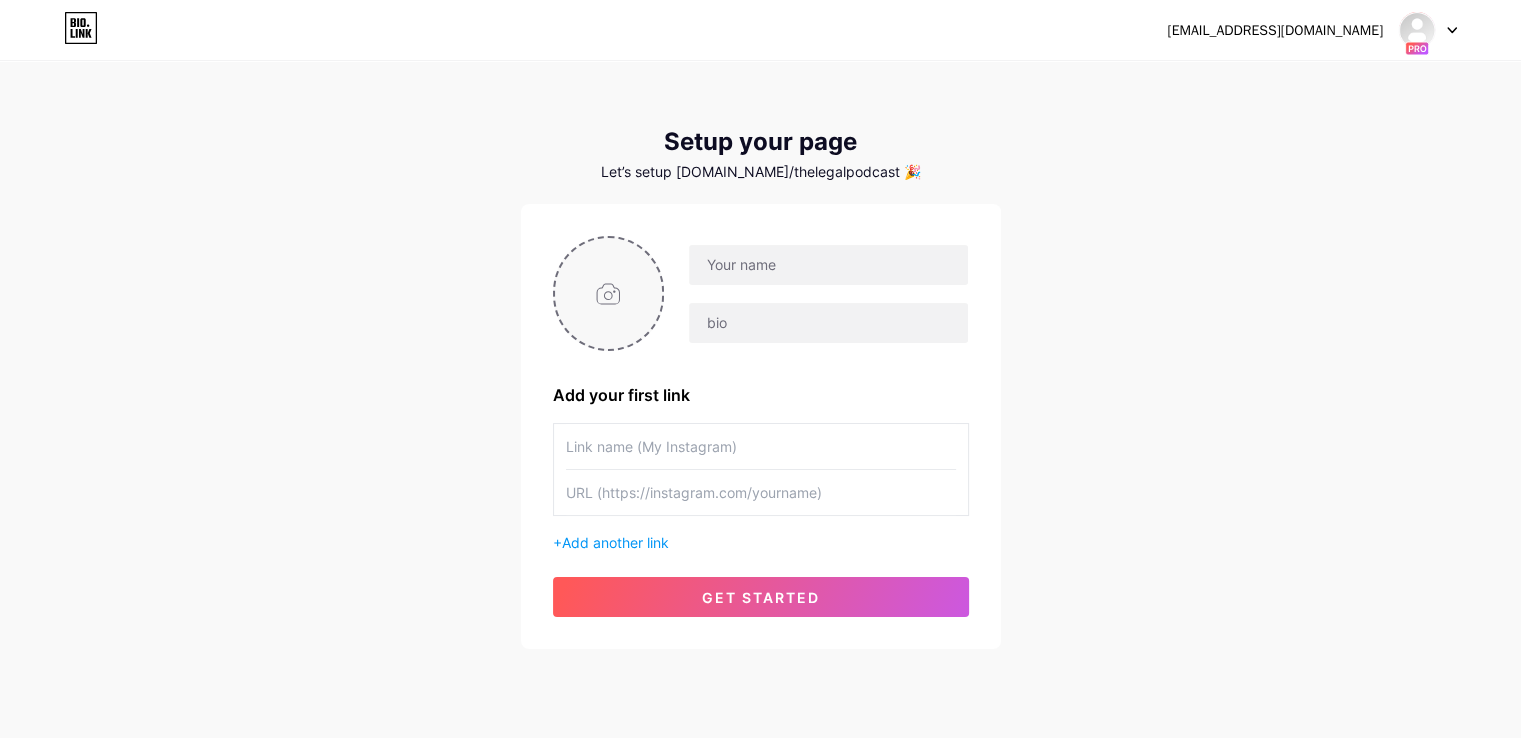 type on "C:\fakepath\YT-Profile-1.png" 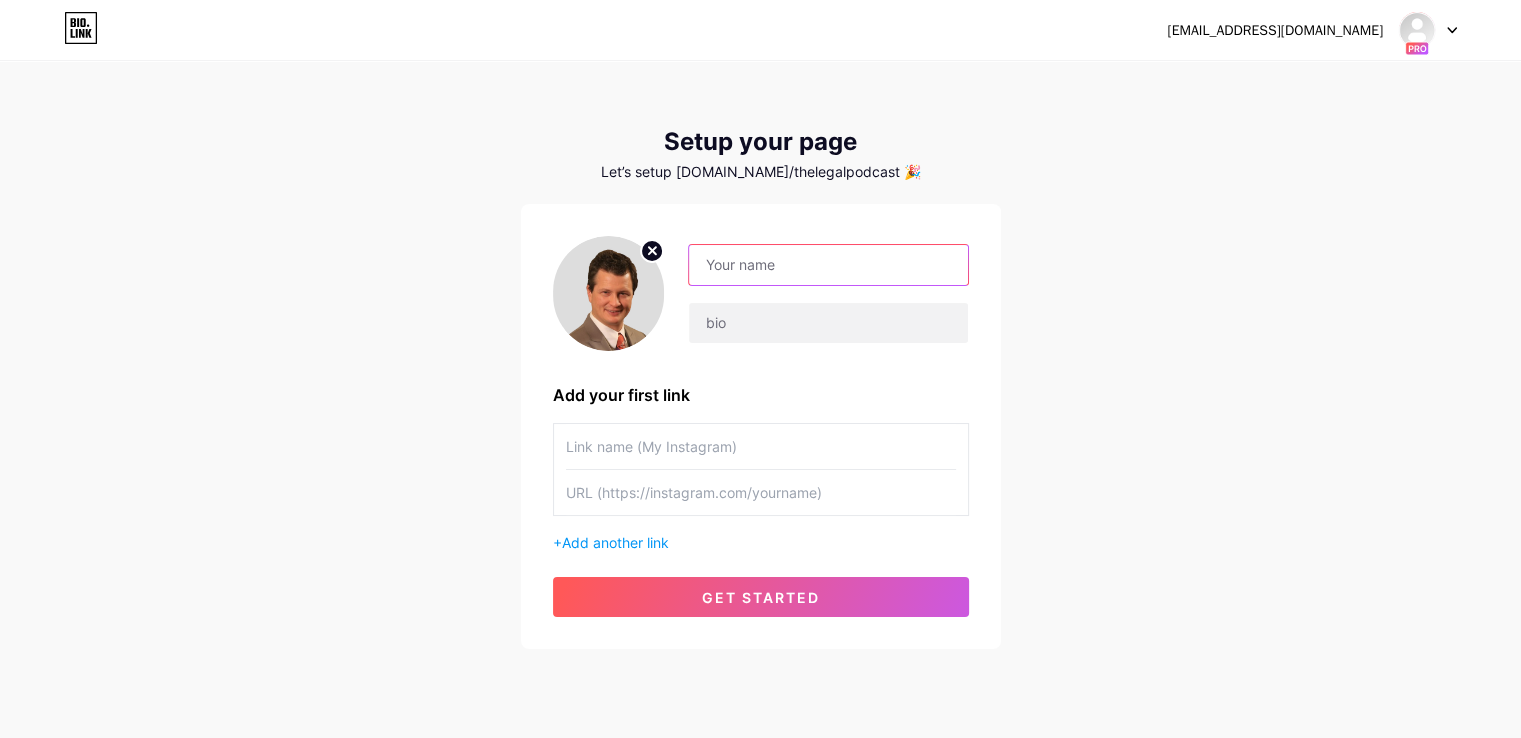 click at bounding box center [828, 265] 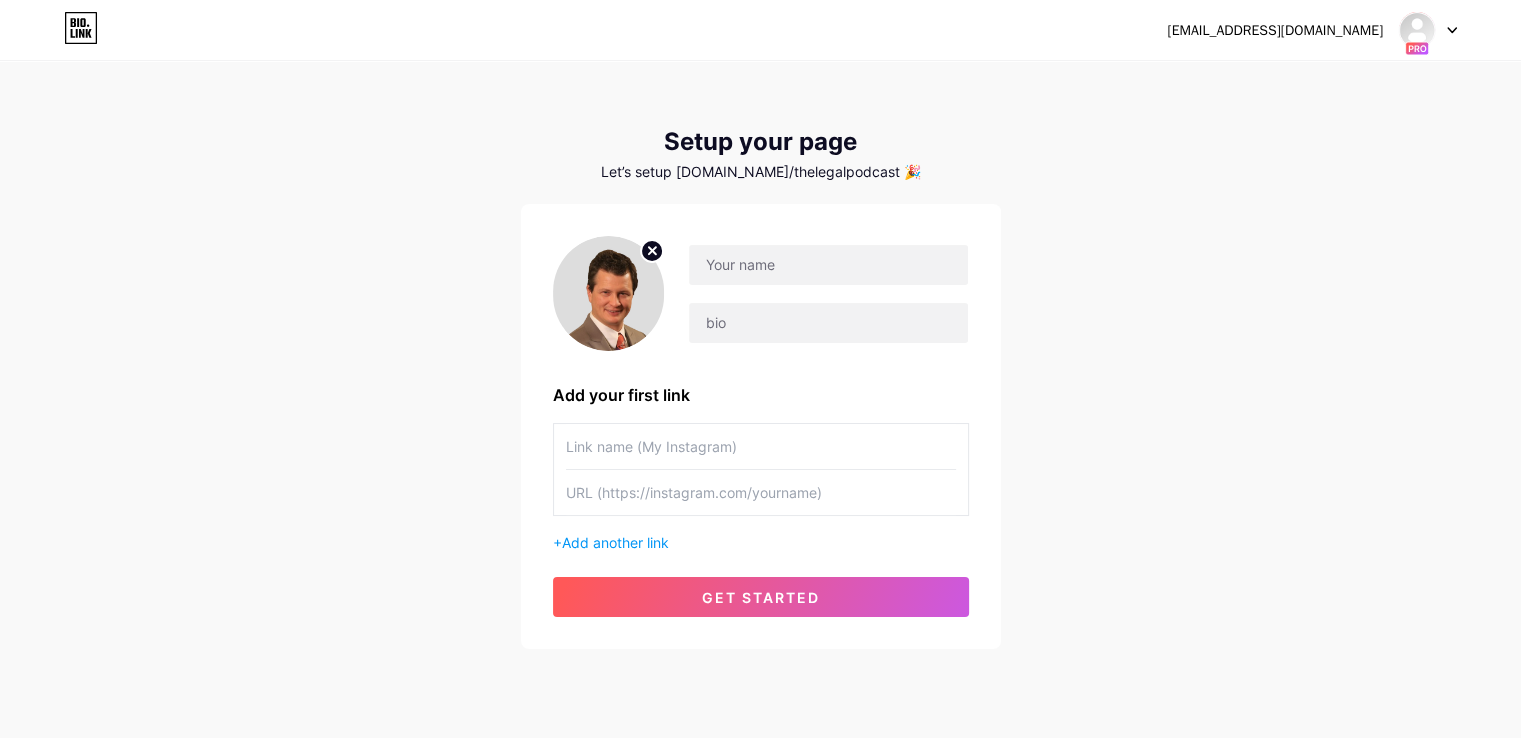 click at bounding box center [761, 446] 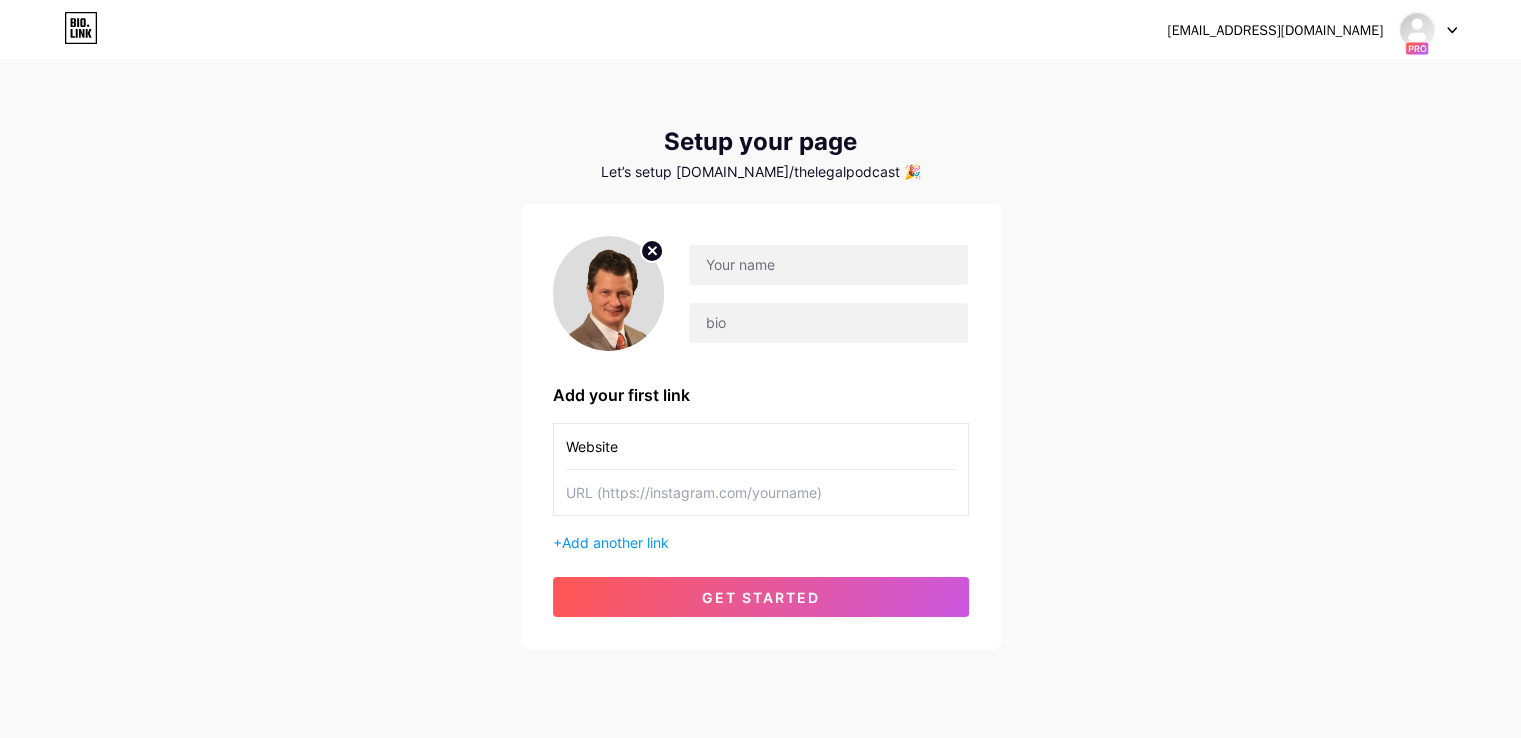 type on "Website" 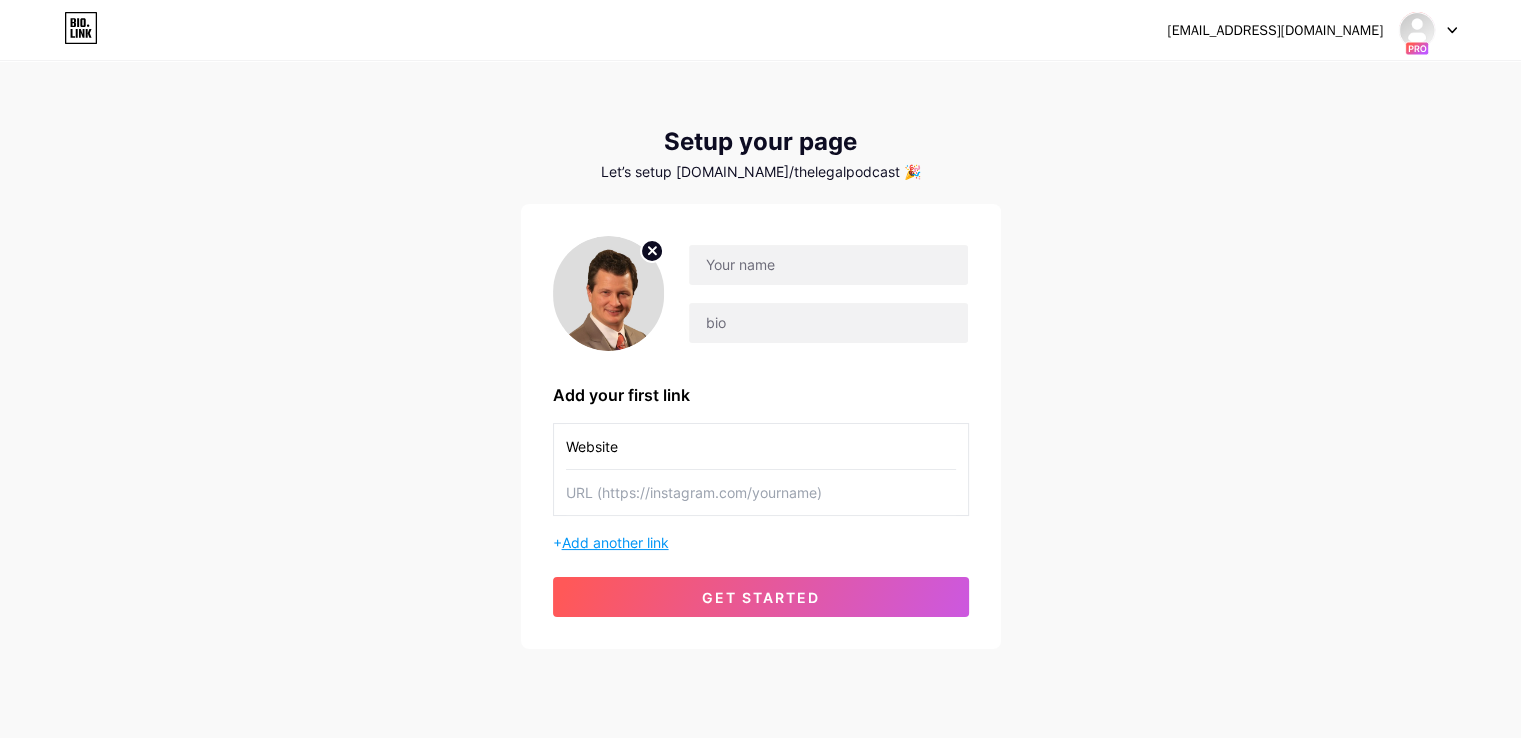 paste on "[DOMAIN_NAME]" 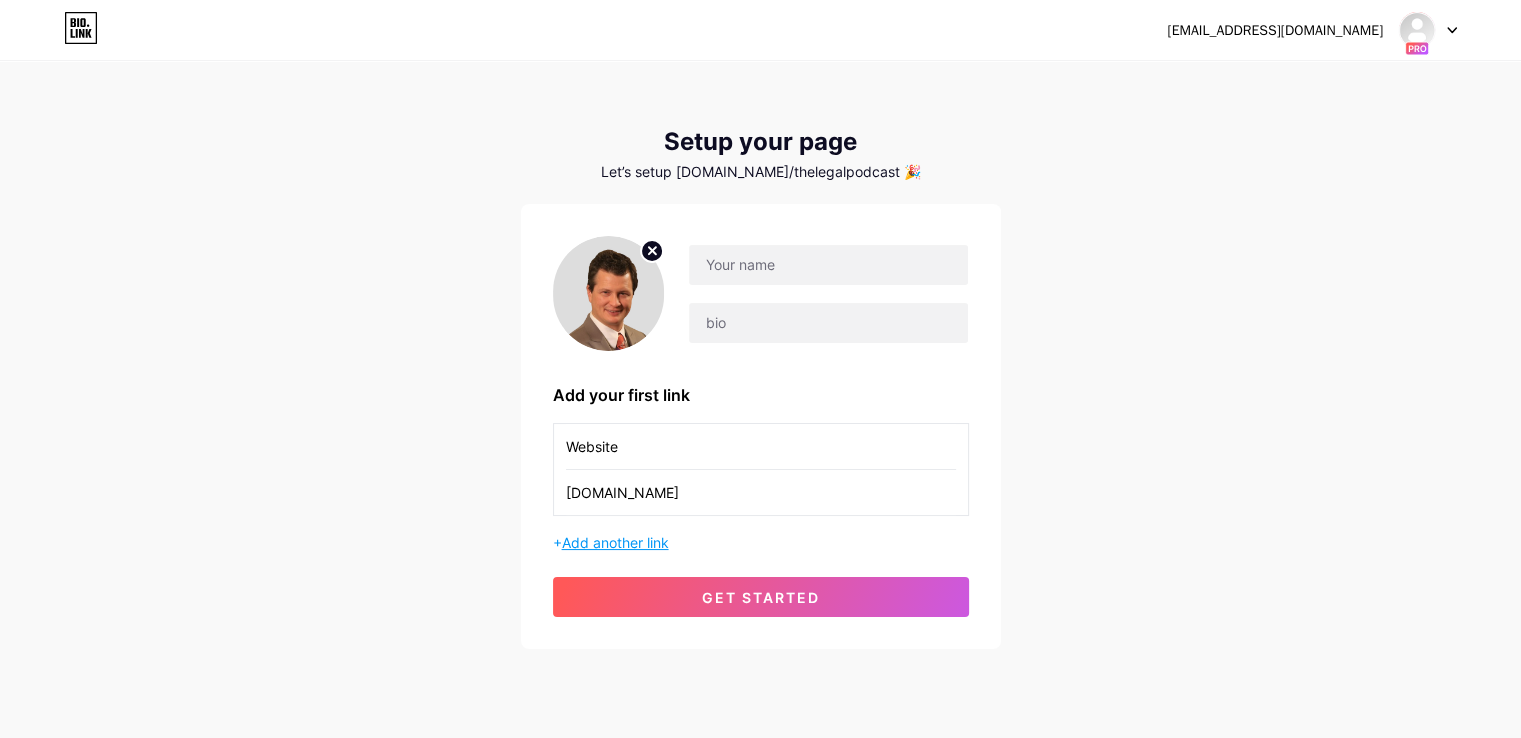 type on "[DOMAIN_NAME]" 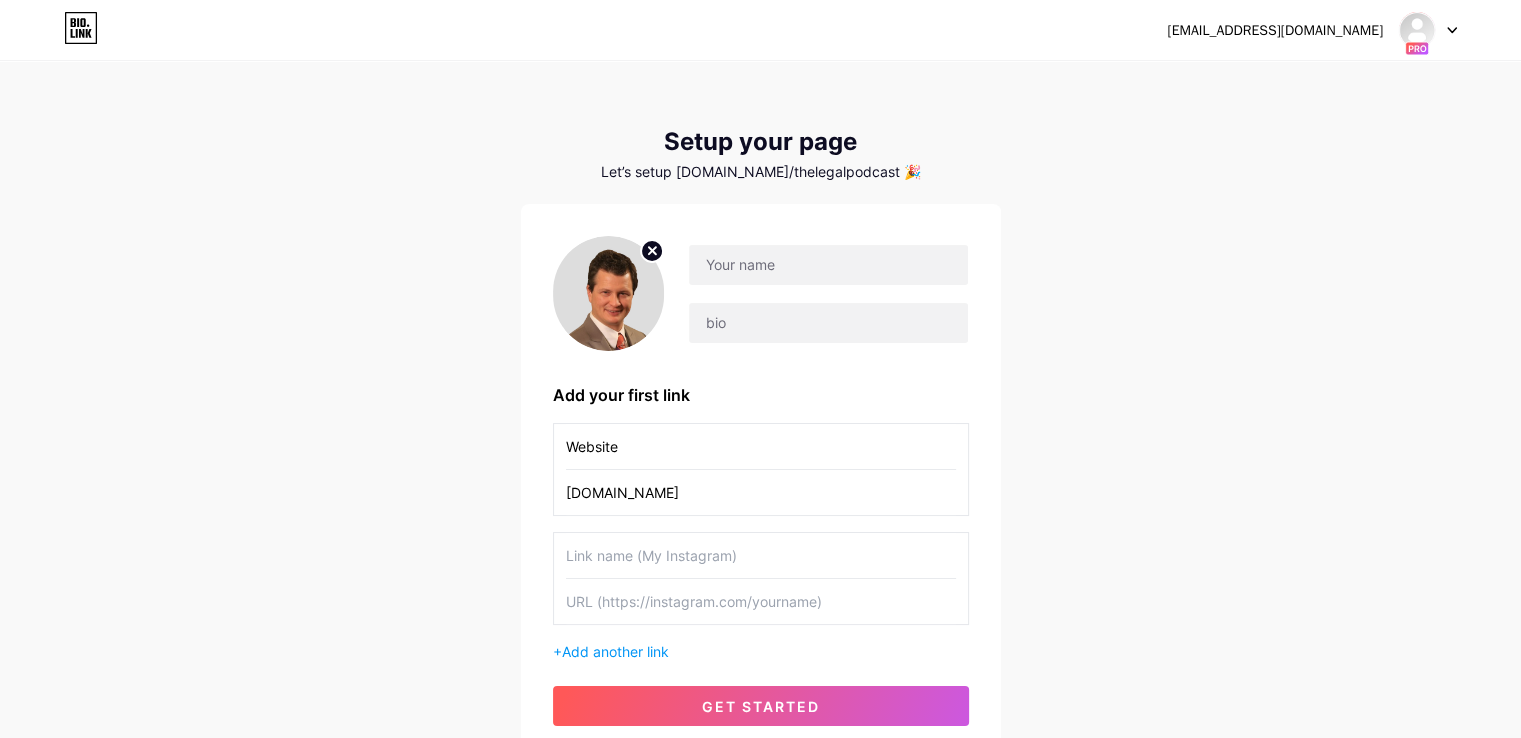 click at bounding box center (761, 555) 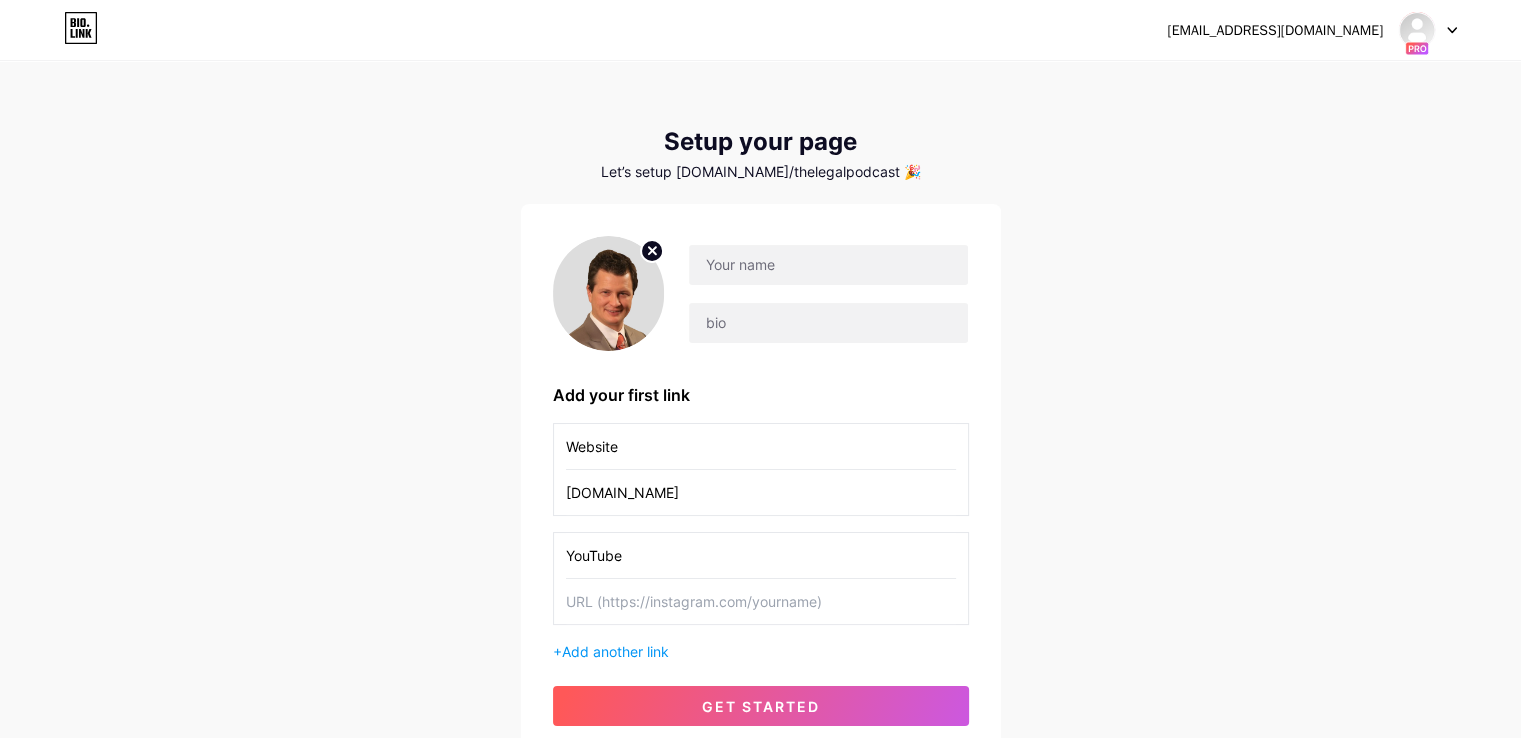 type on "YouTube" 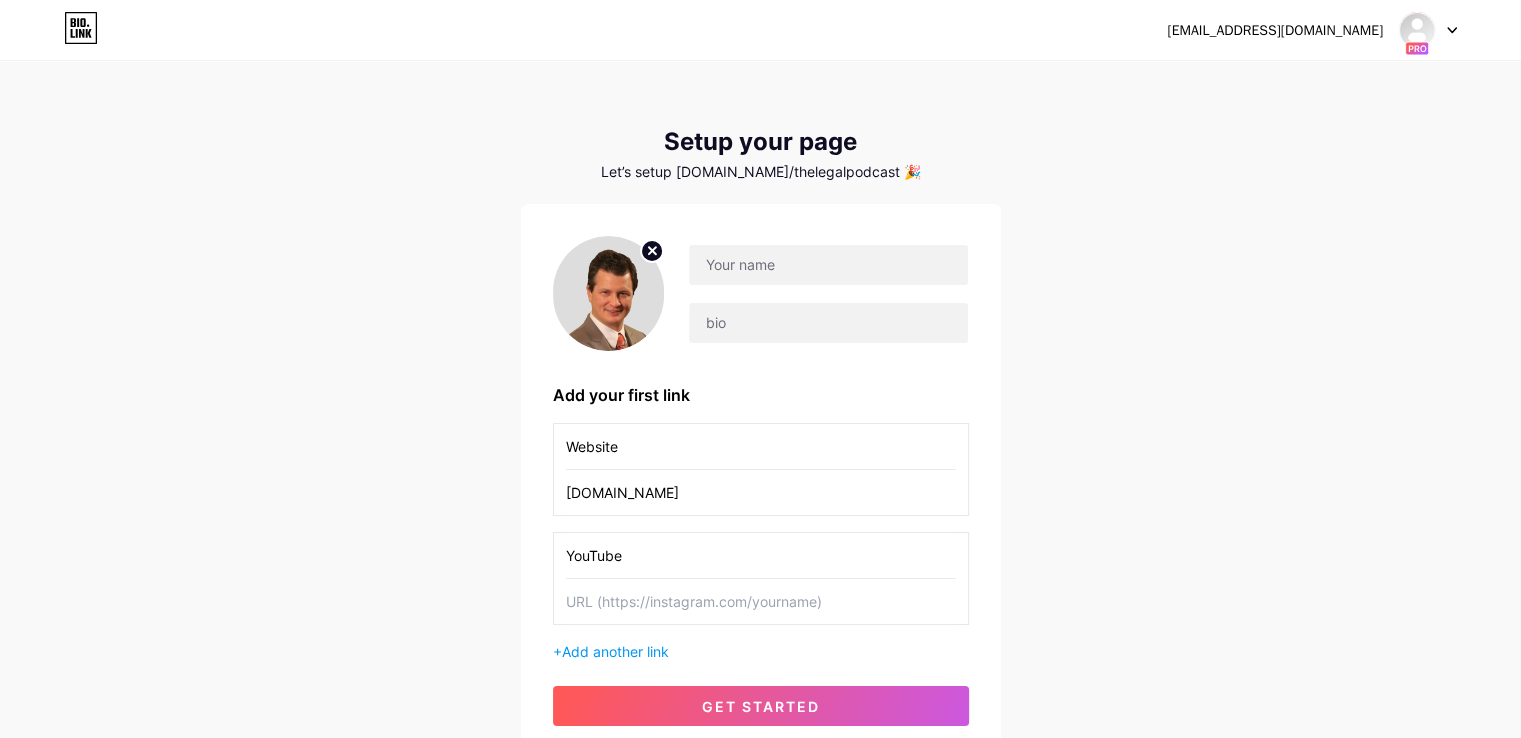 paste on "[URL][DOMAIN_NAME]" 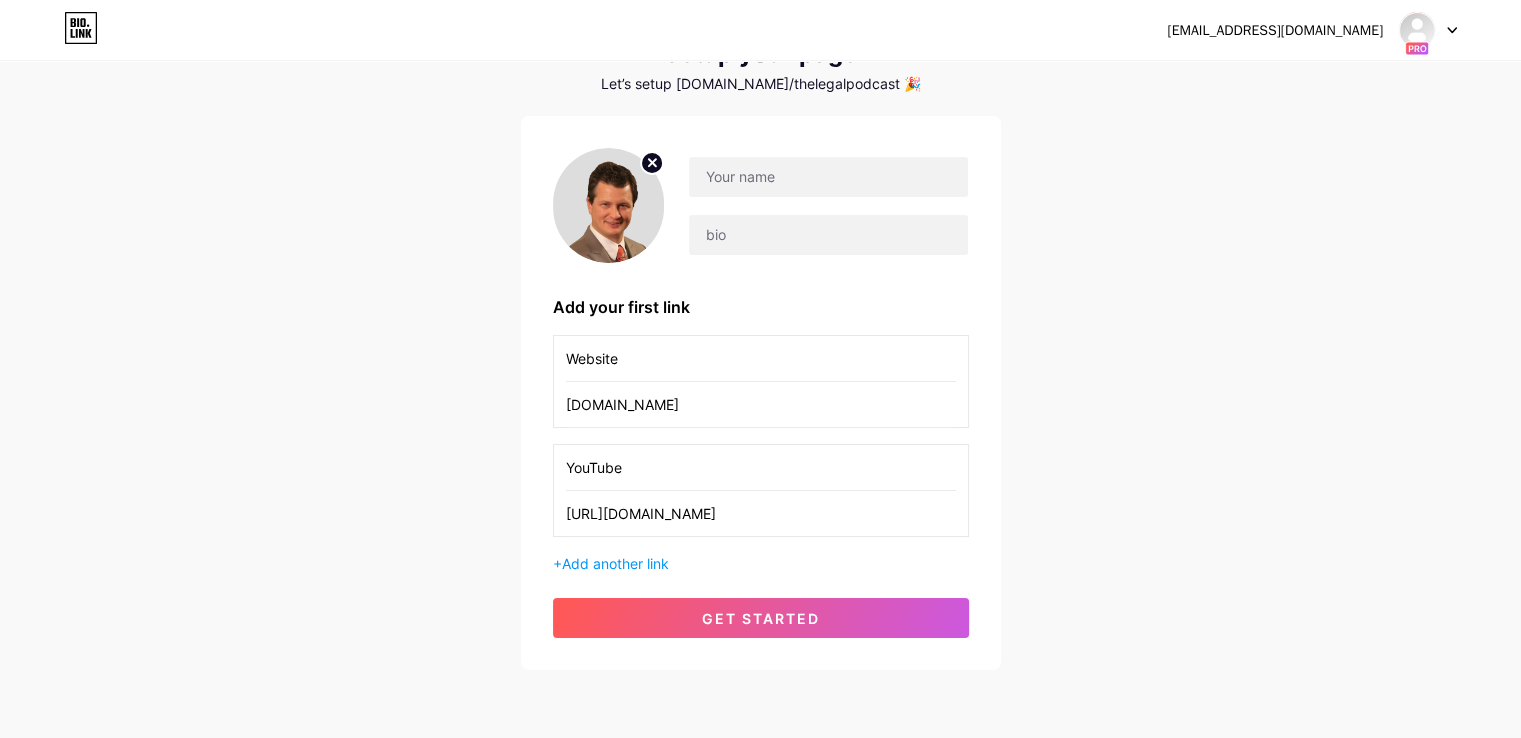 scroll, scrollTop: 163, scrollLeft: 0, axis: vertical 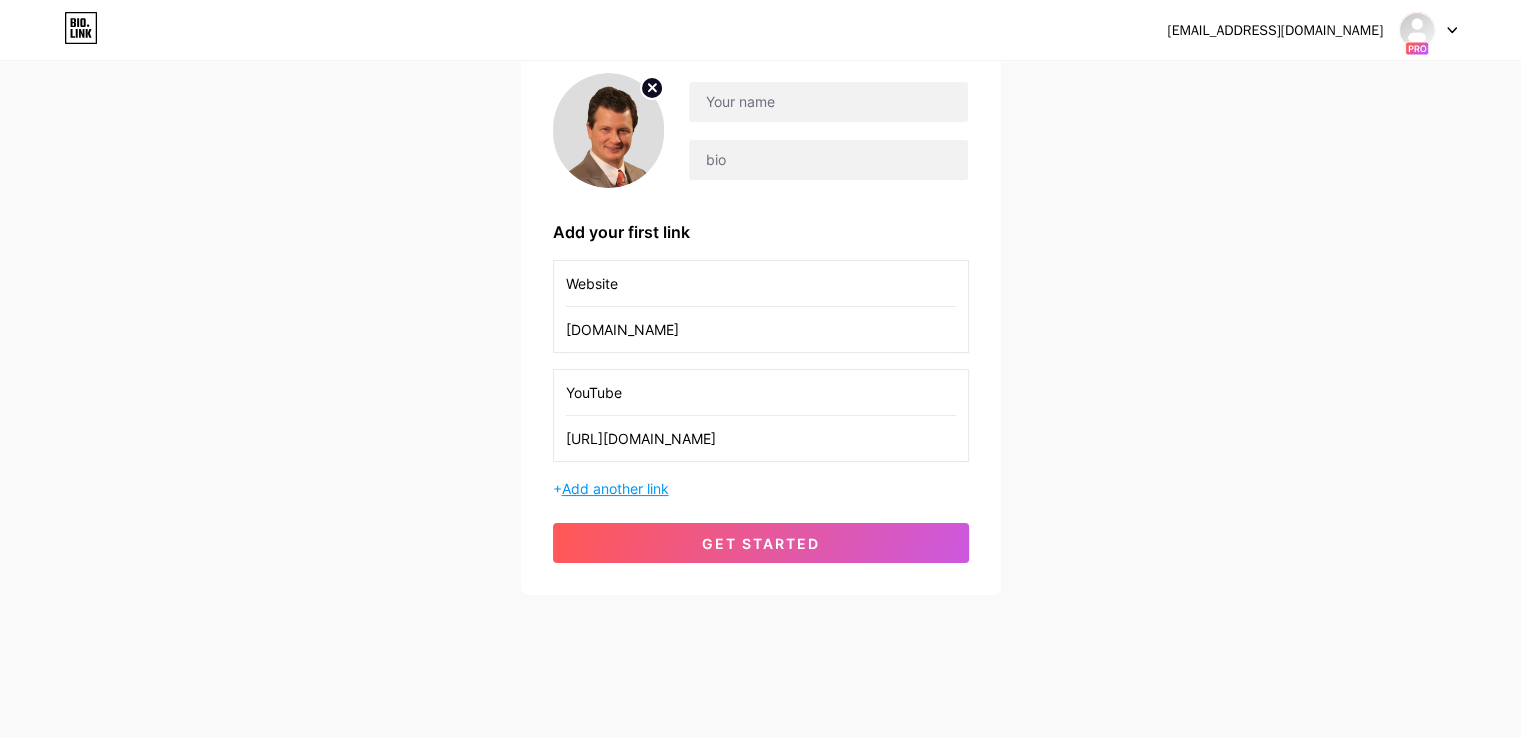 type on "[URL][DOMAIN_NAME]" 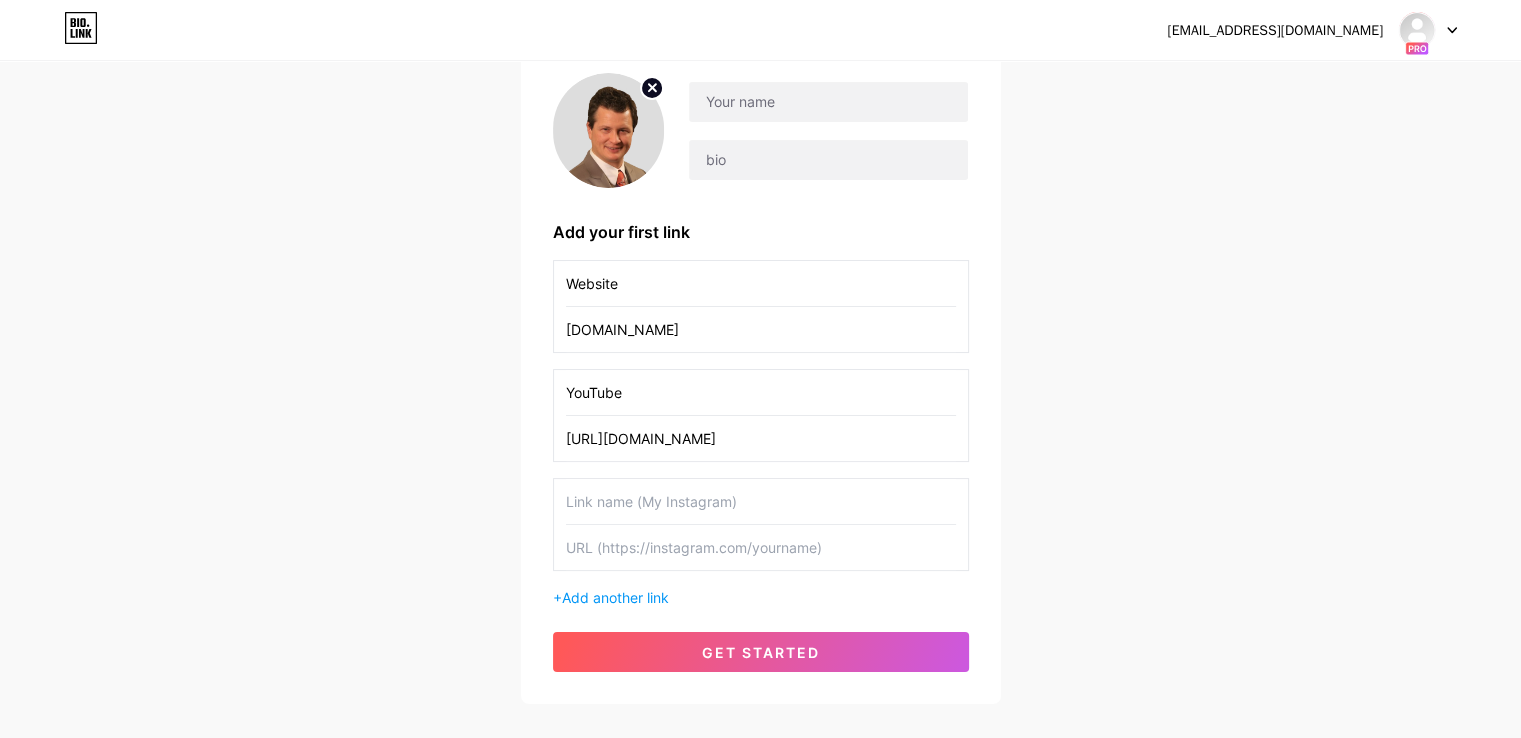click at bounding box center [761, 501] 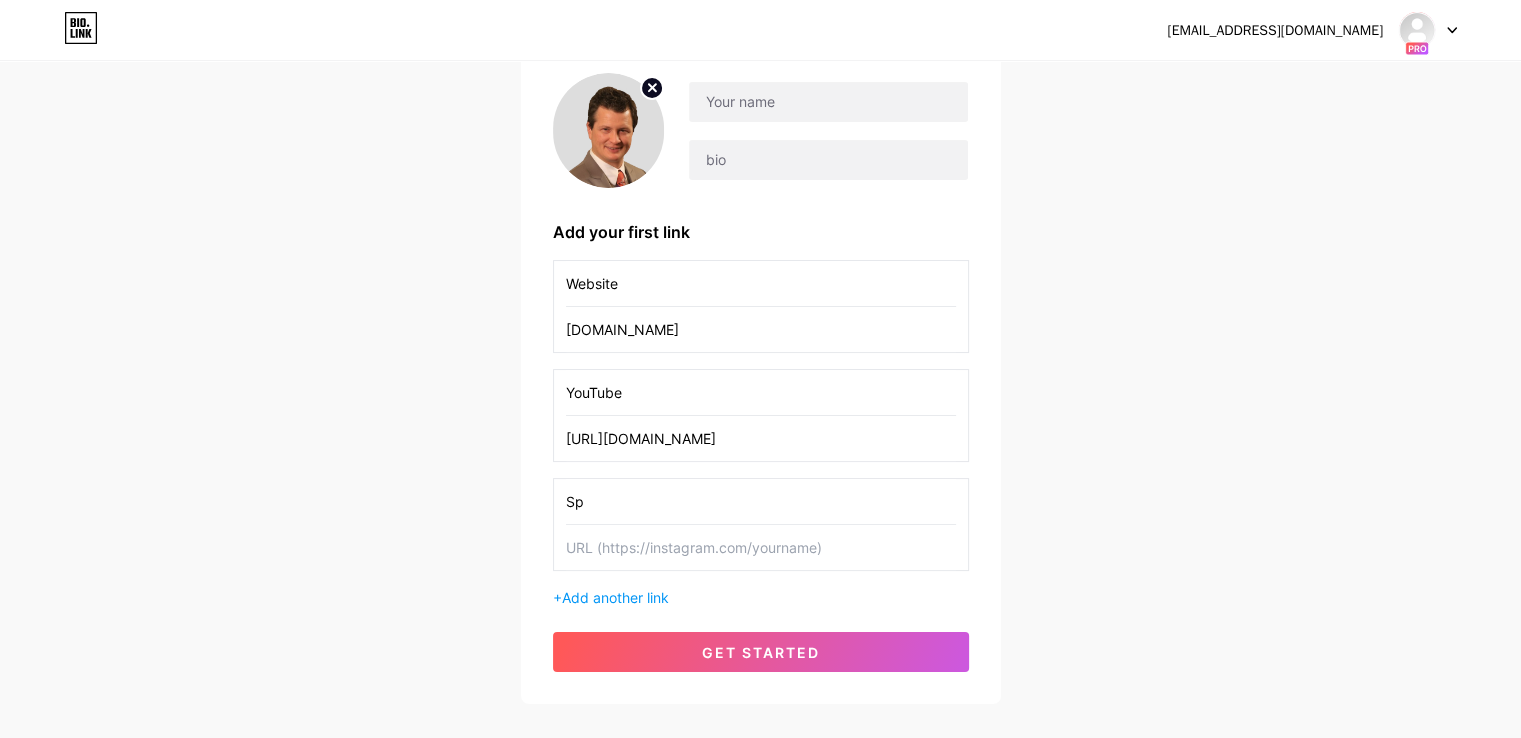 type on "S" 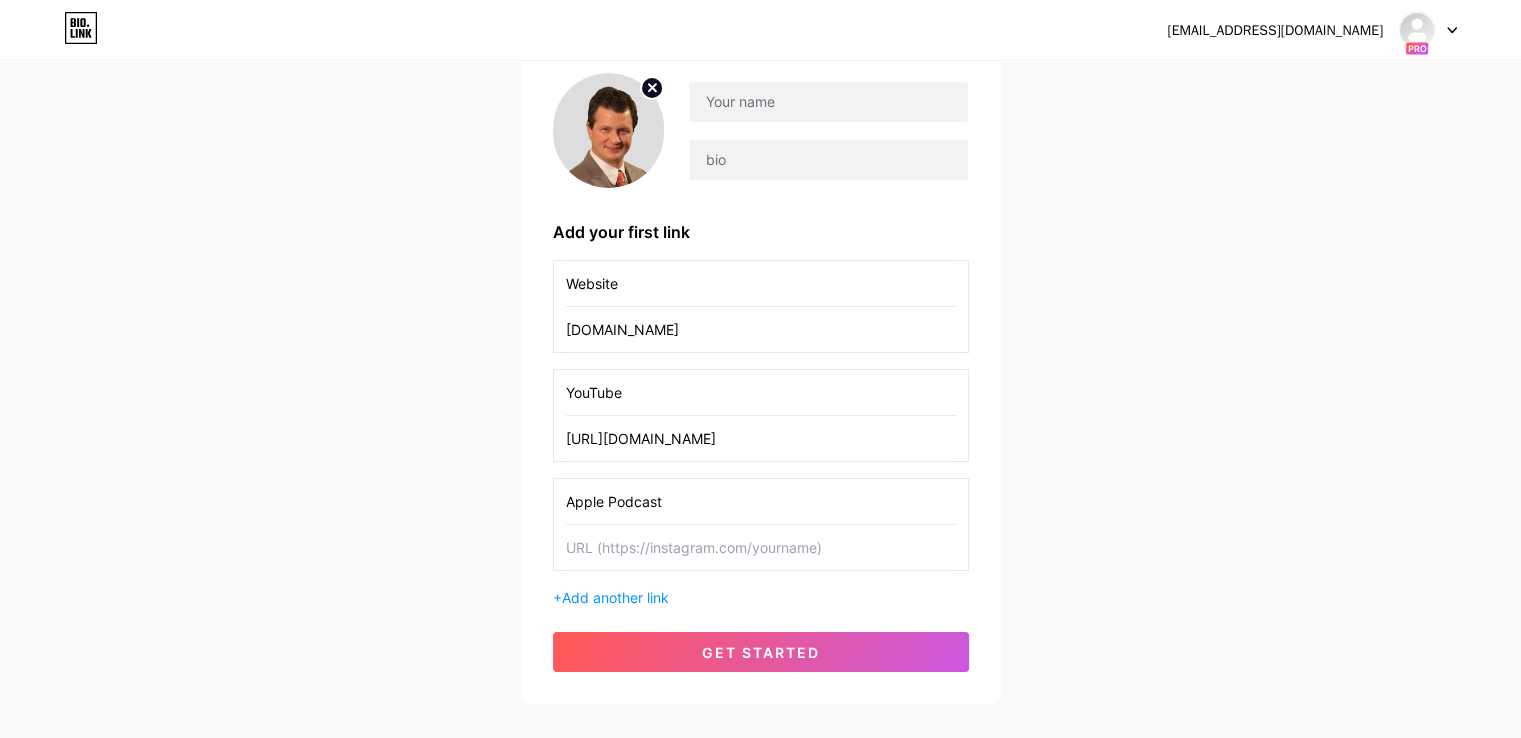 type on "Apple Podcast" 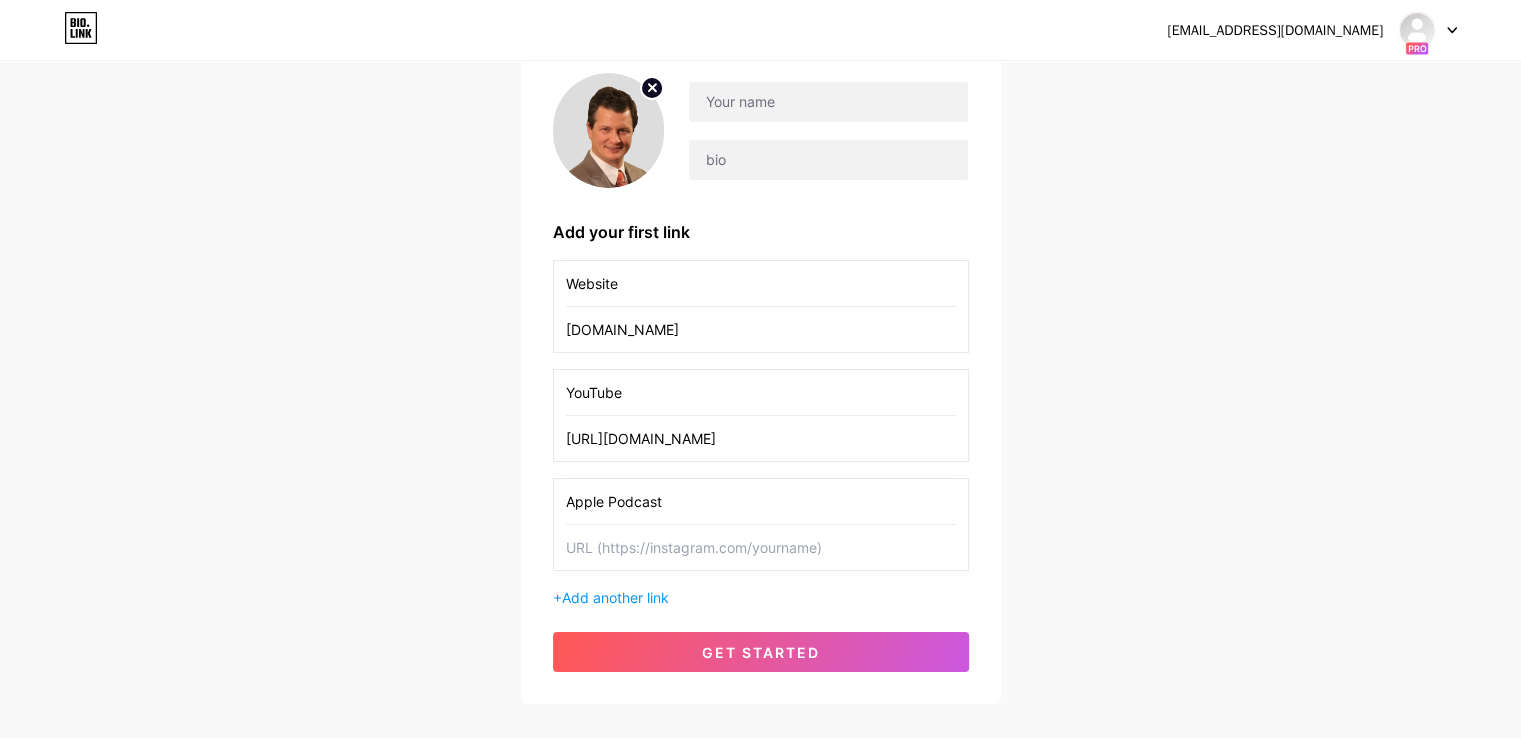paste on "[URL][DOMAIN_NAME]" 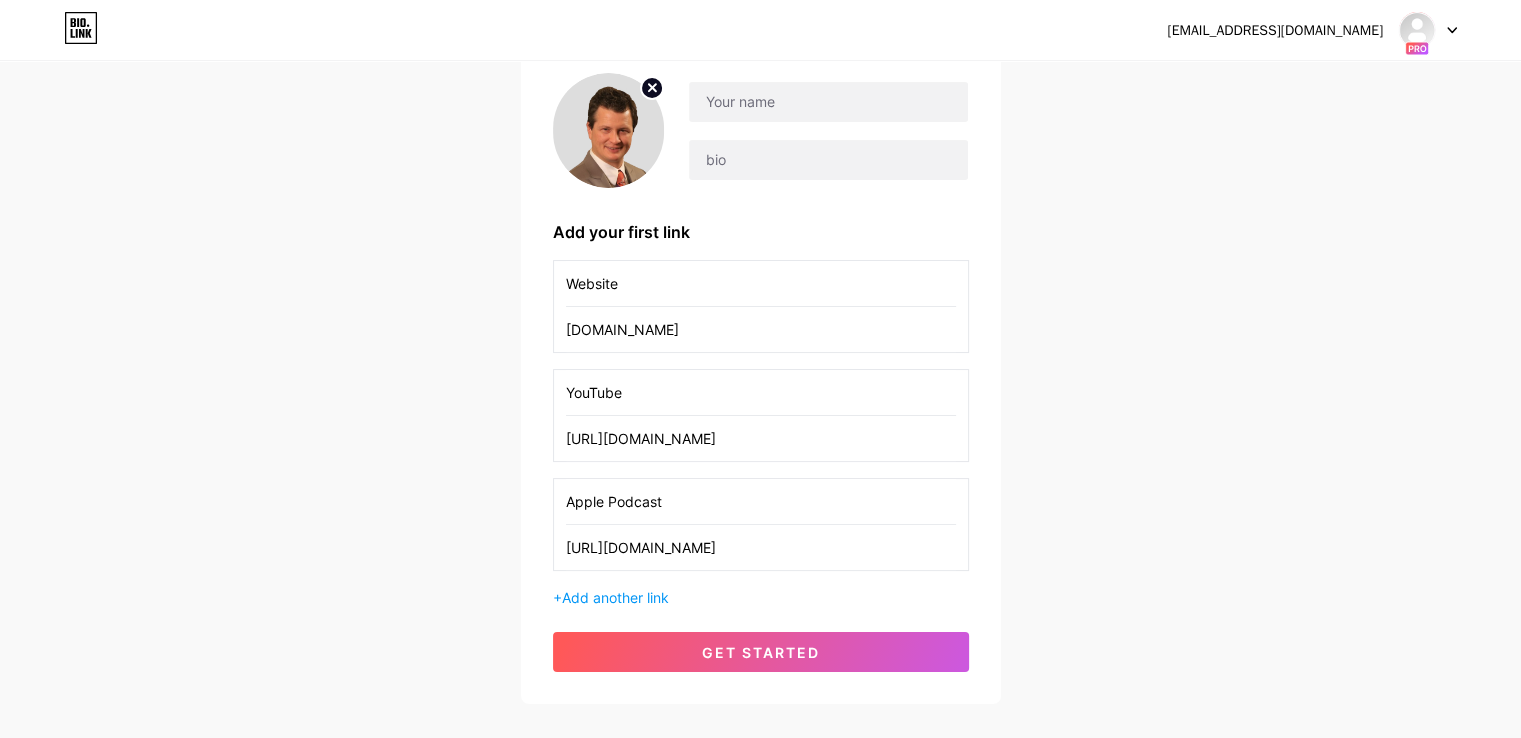 scroll, scrollTop: 0, scrollLeft: 172, axis: horizontal 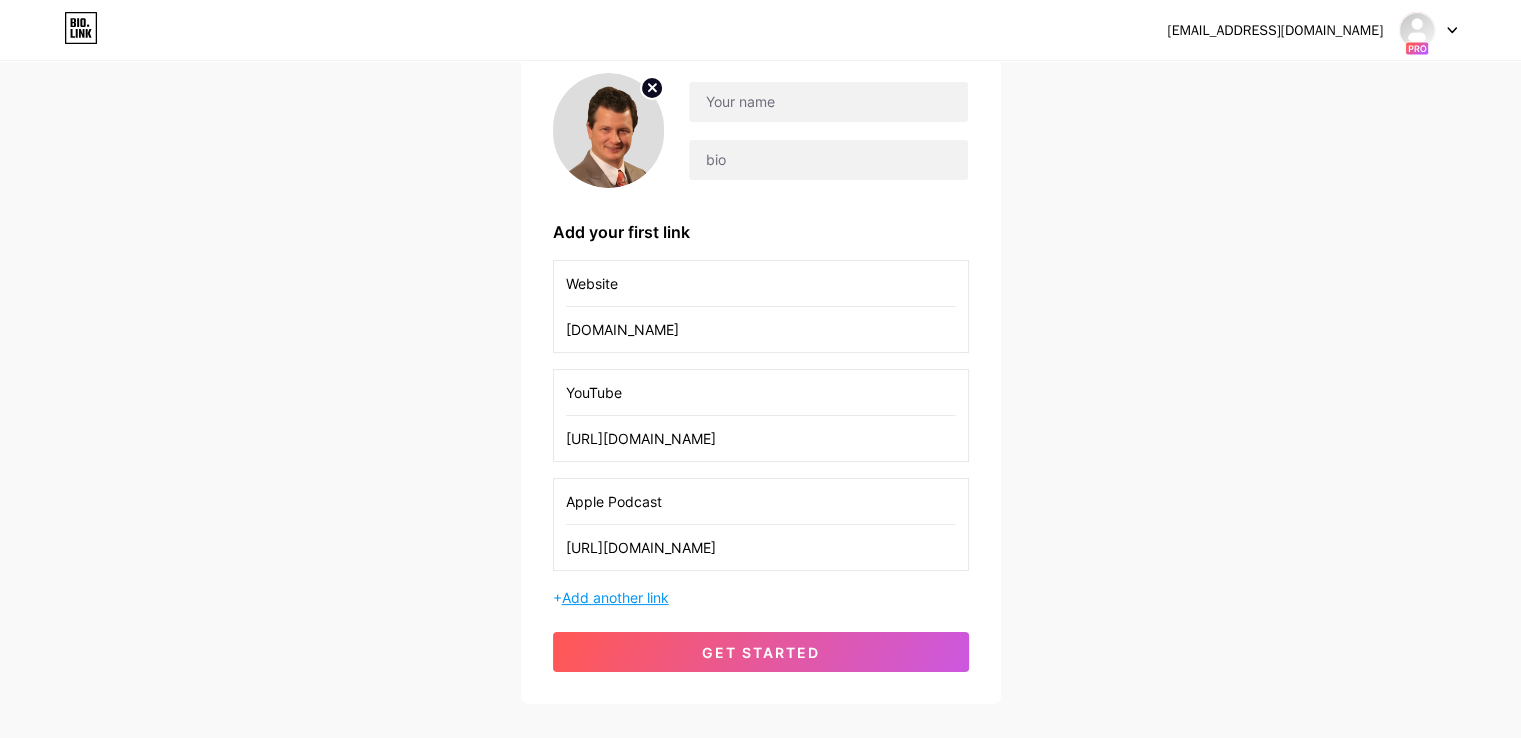 type on "[URL][DOMAIN_NAME]" 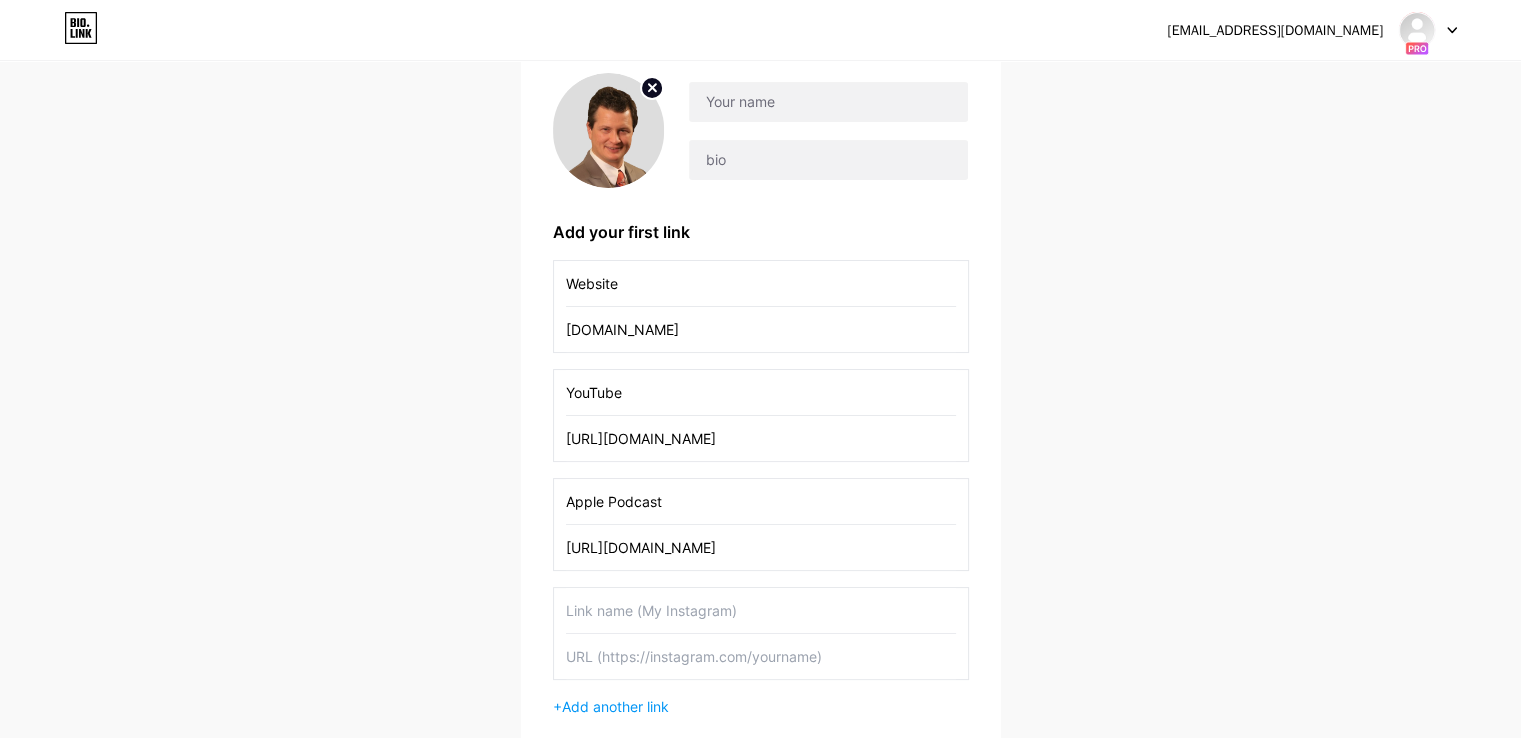 click at bounding box center (761, 610) 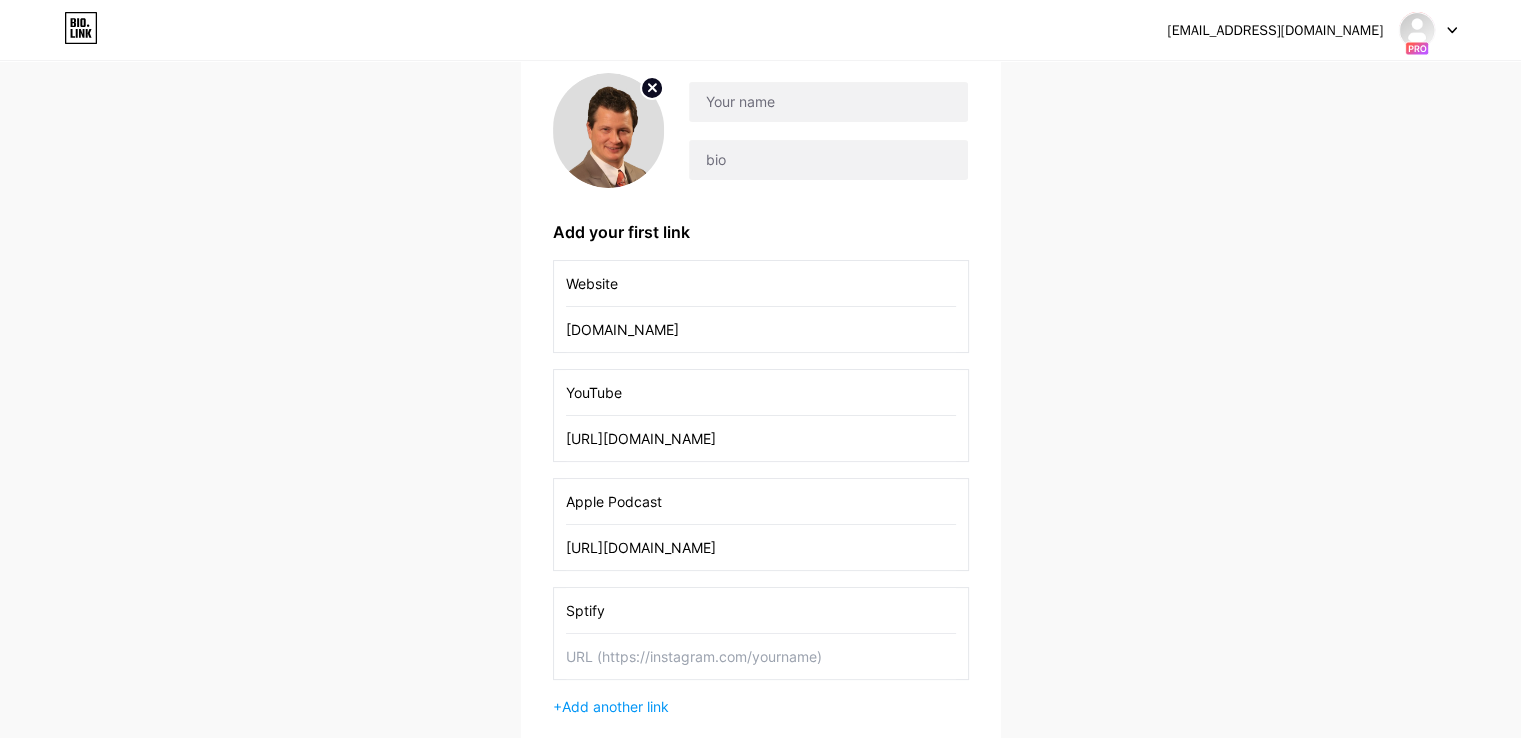 click on "Sptify" at bounding box center [761, 610] 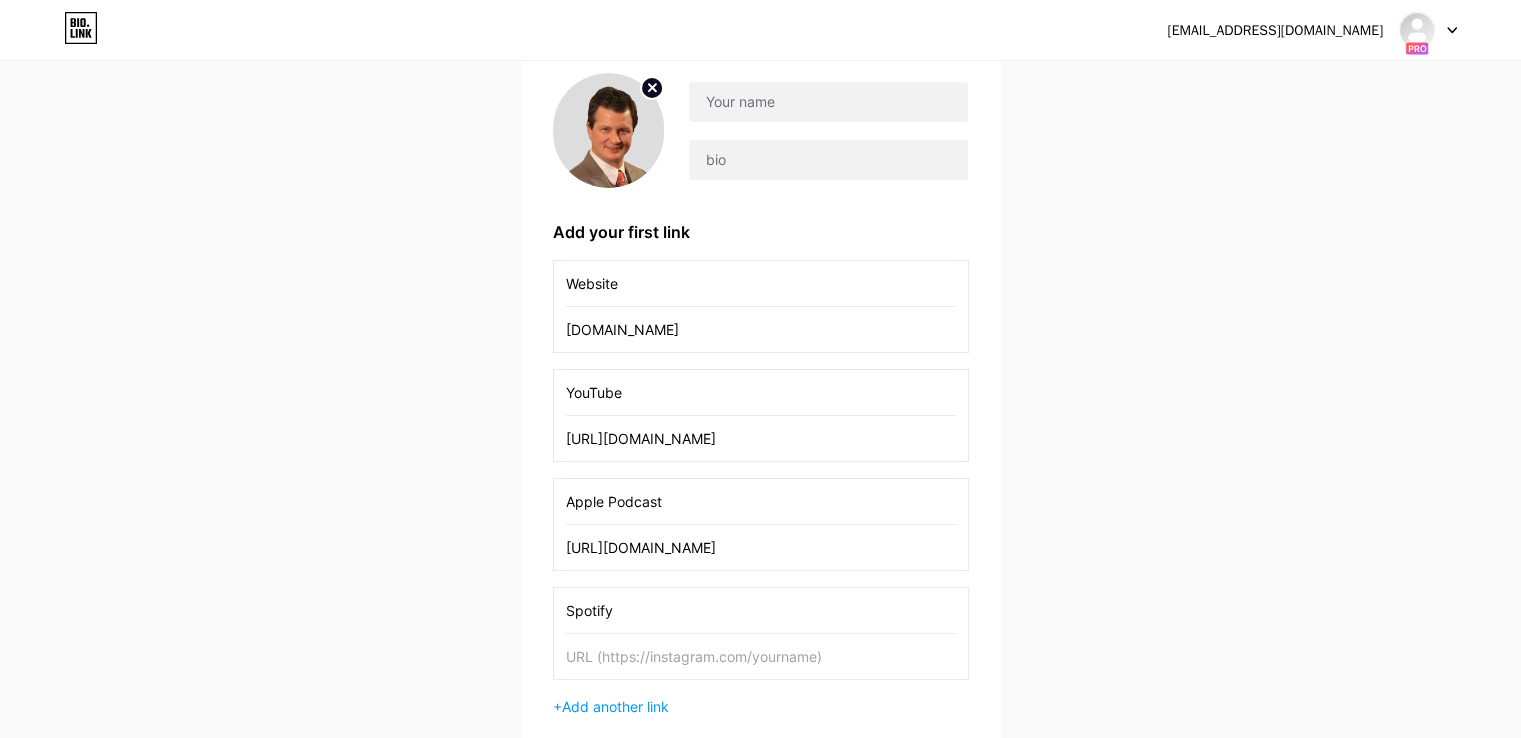 type on "Spotify" 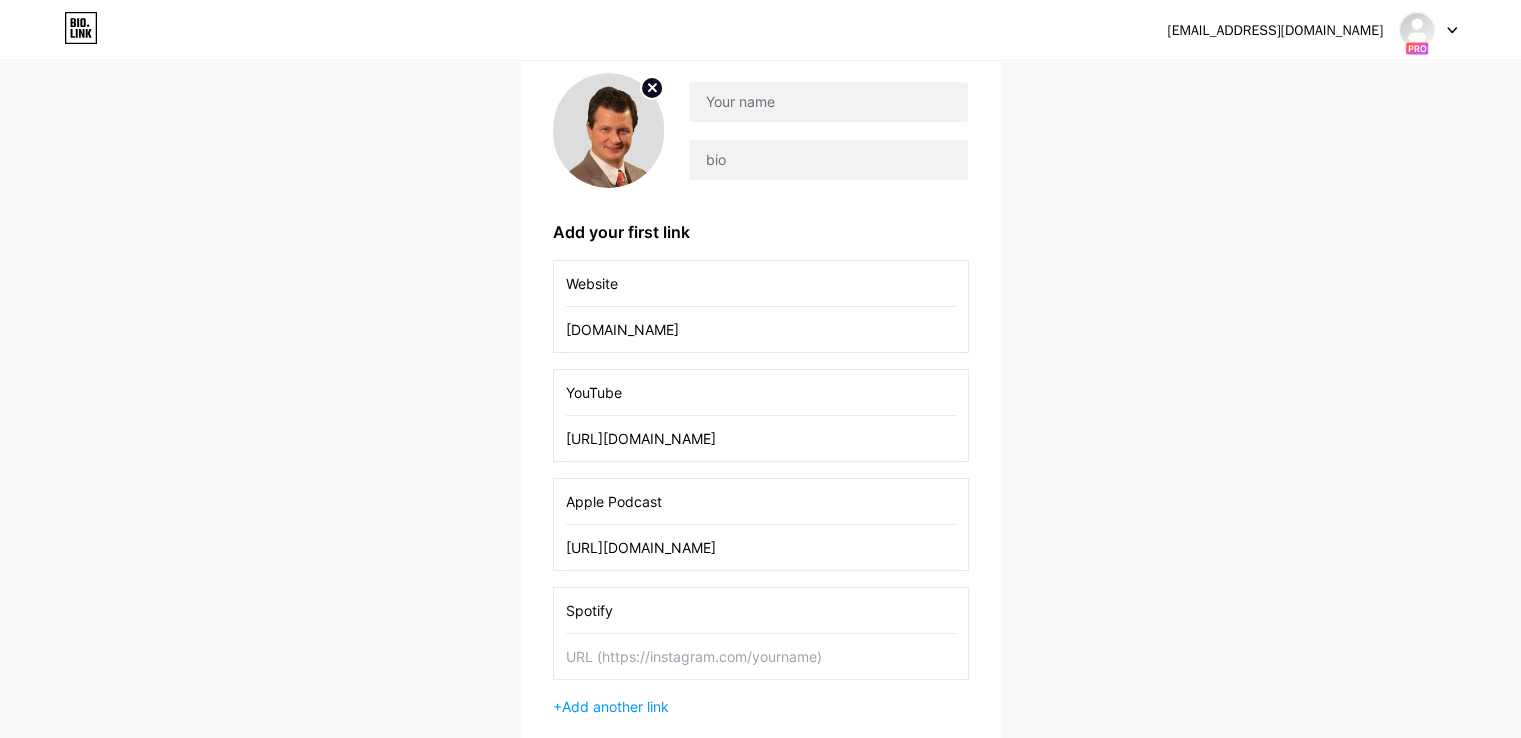 paste on "[URL][DOMAIN_NAME]" 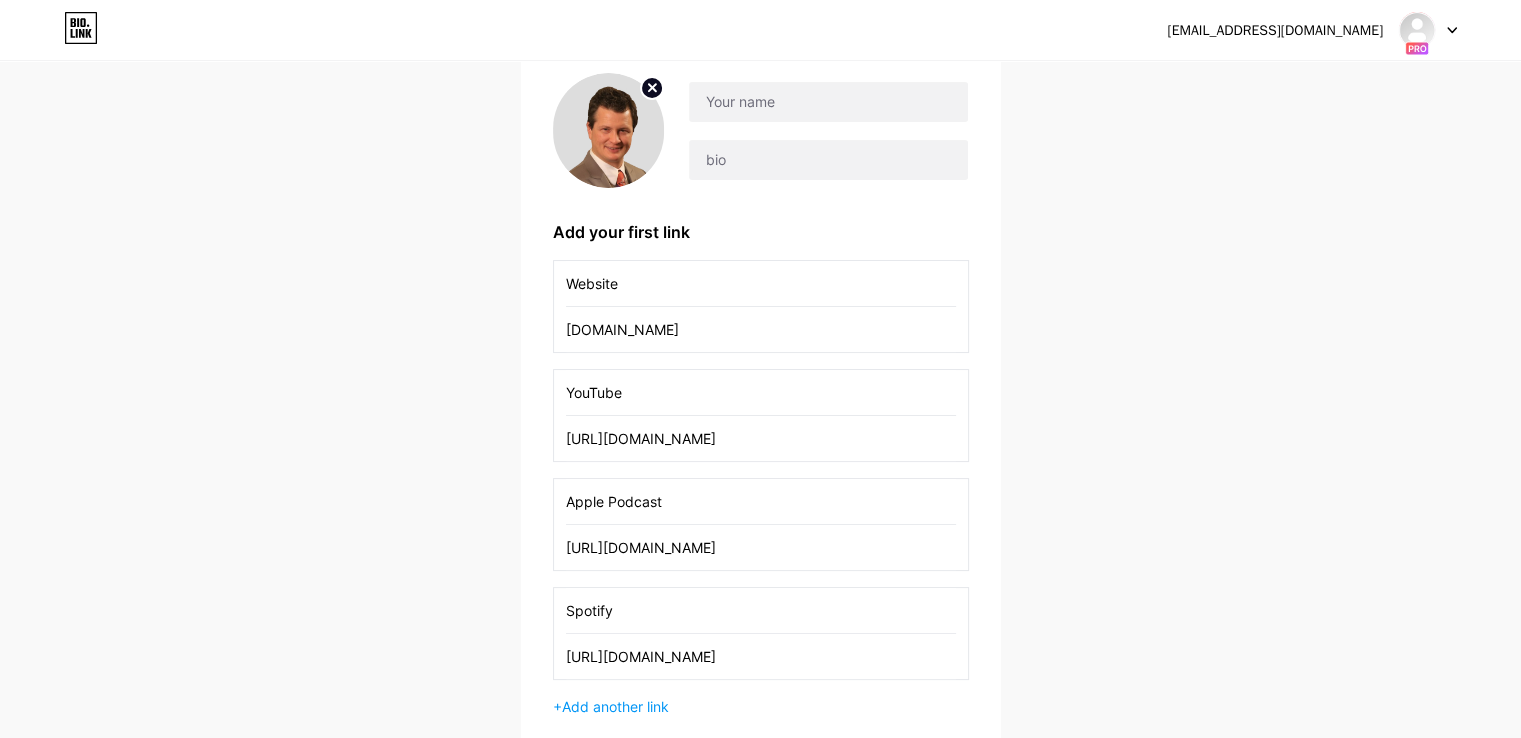 scroll, scrollTop: 0, scrollLeft: 4, axis: horizontal 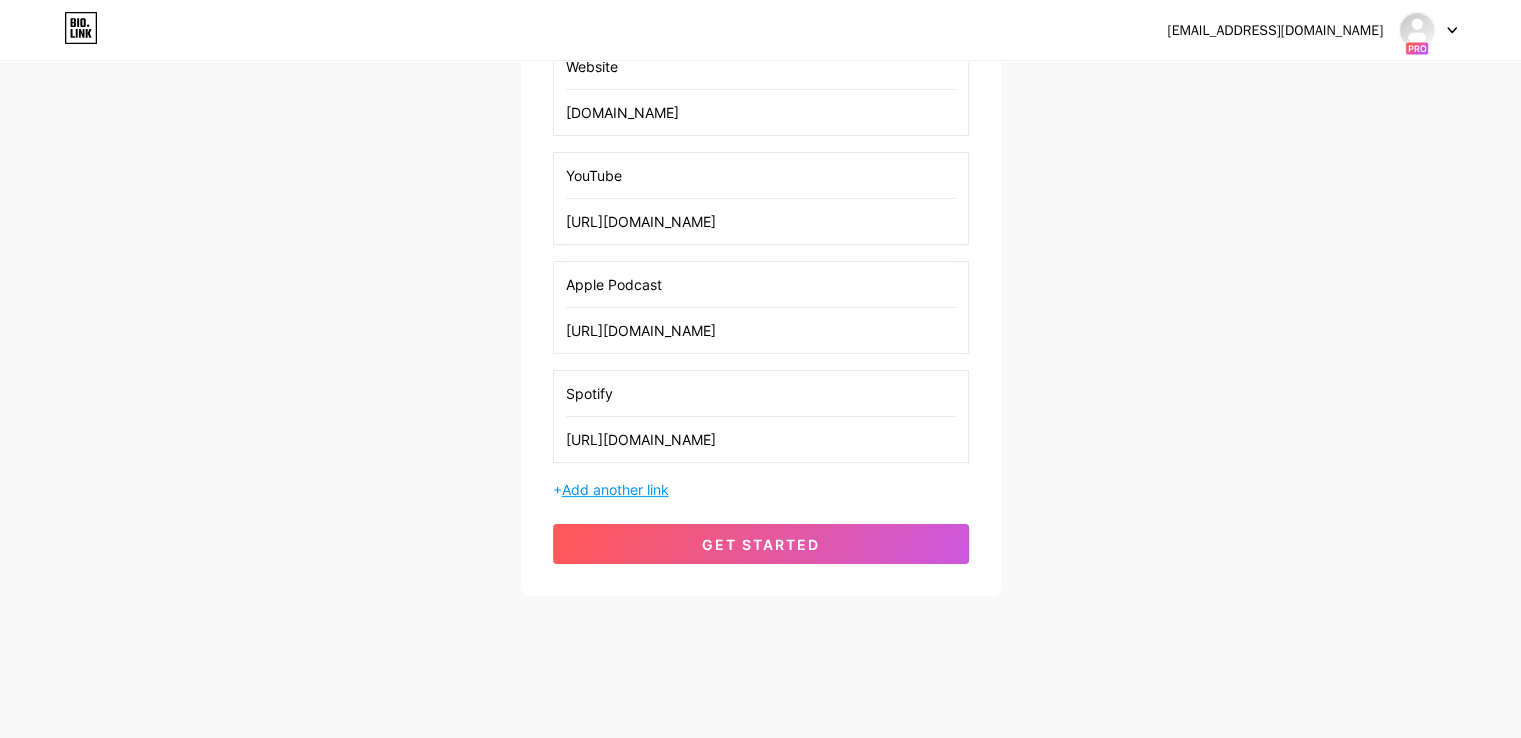 type on "[URL][DOMAIN_NAME]" 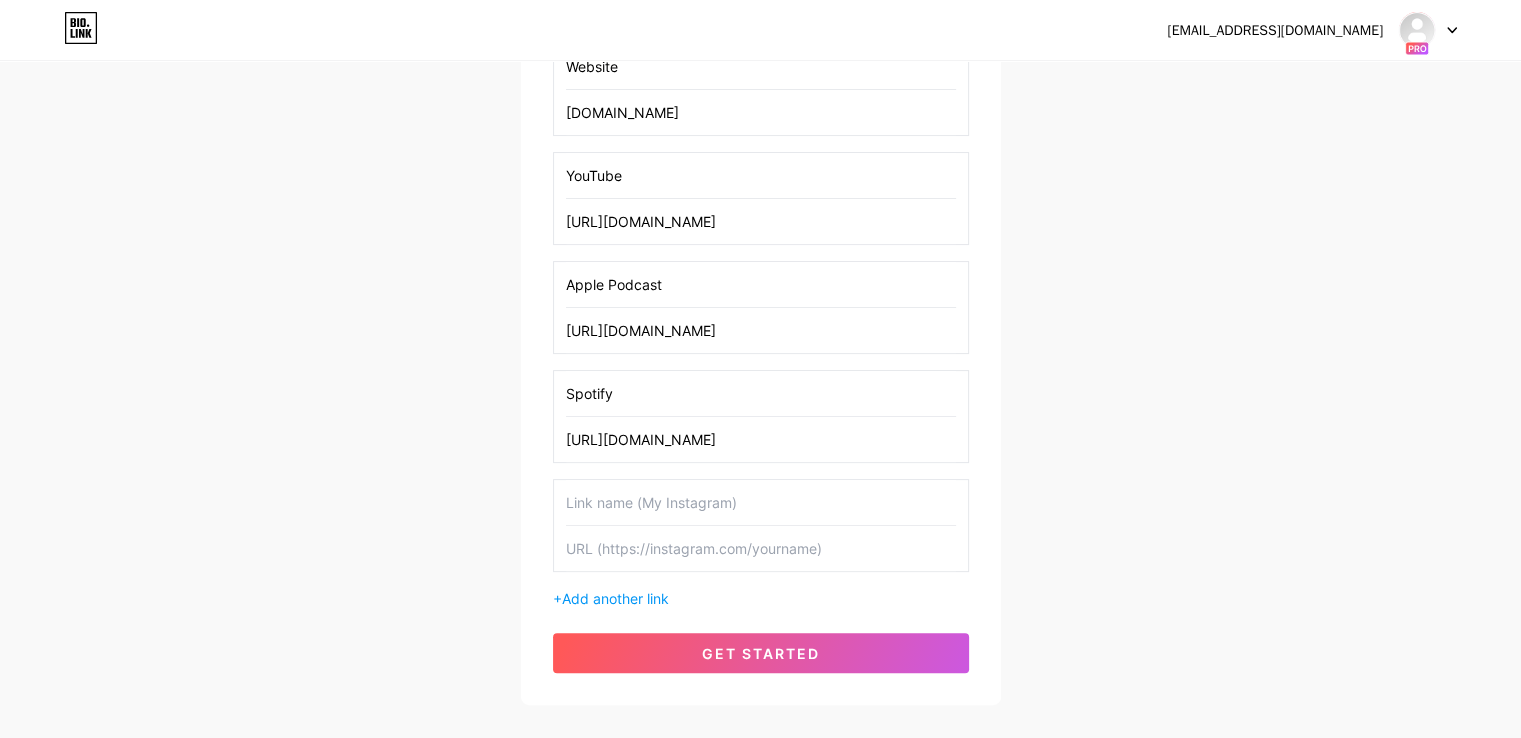 click at bounding box center [761, 502] 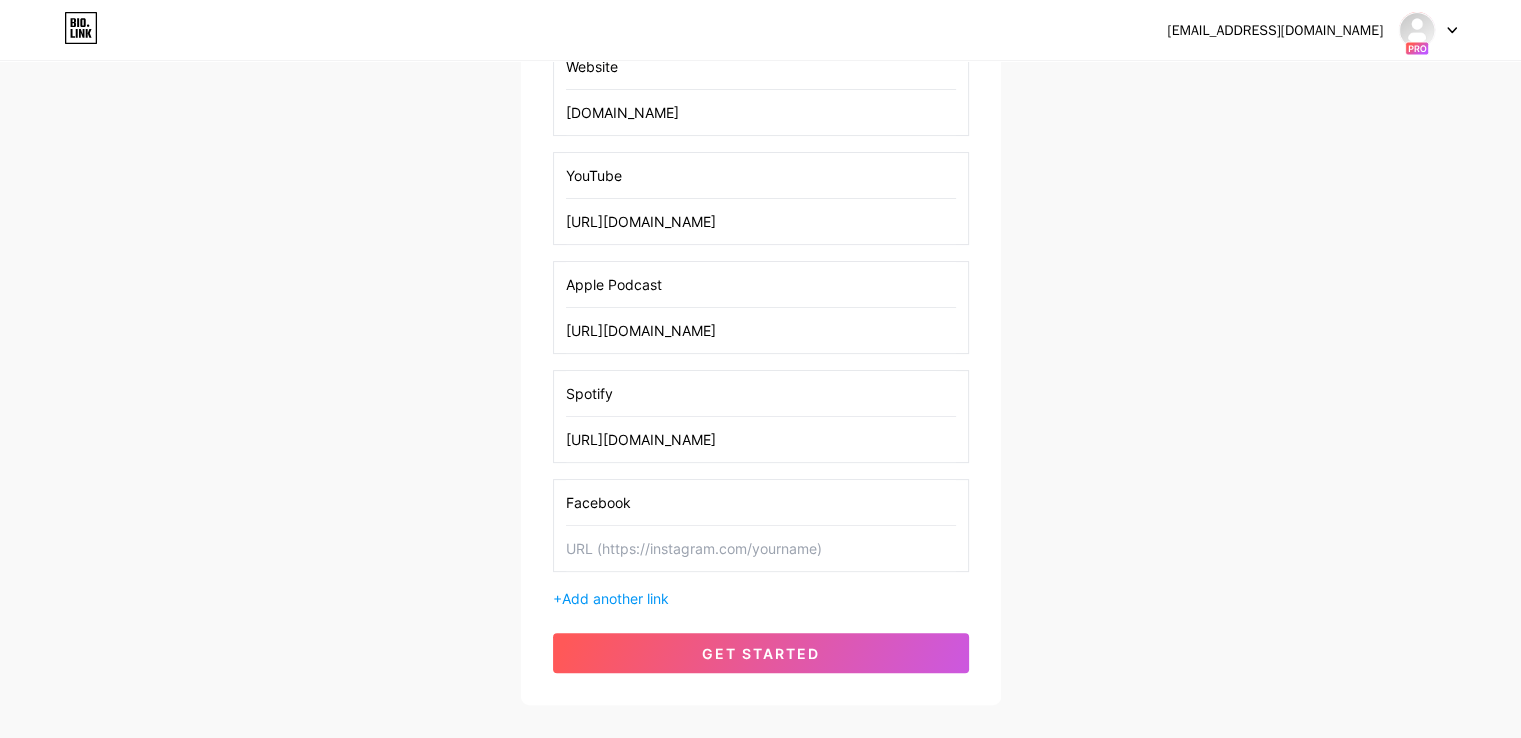 type on "Facebook" 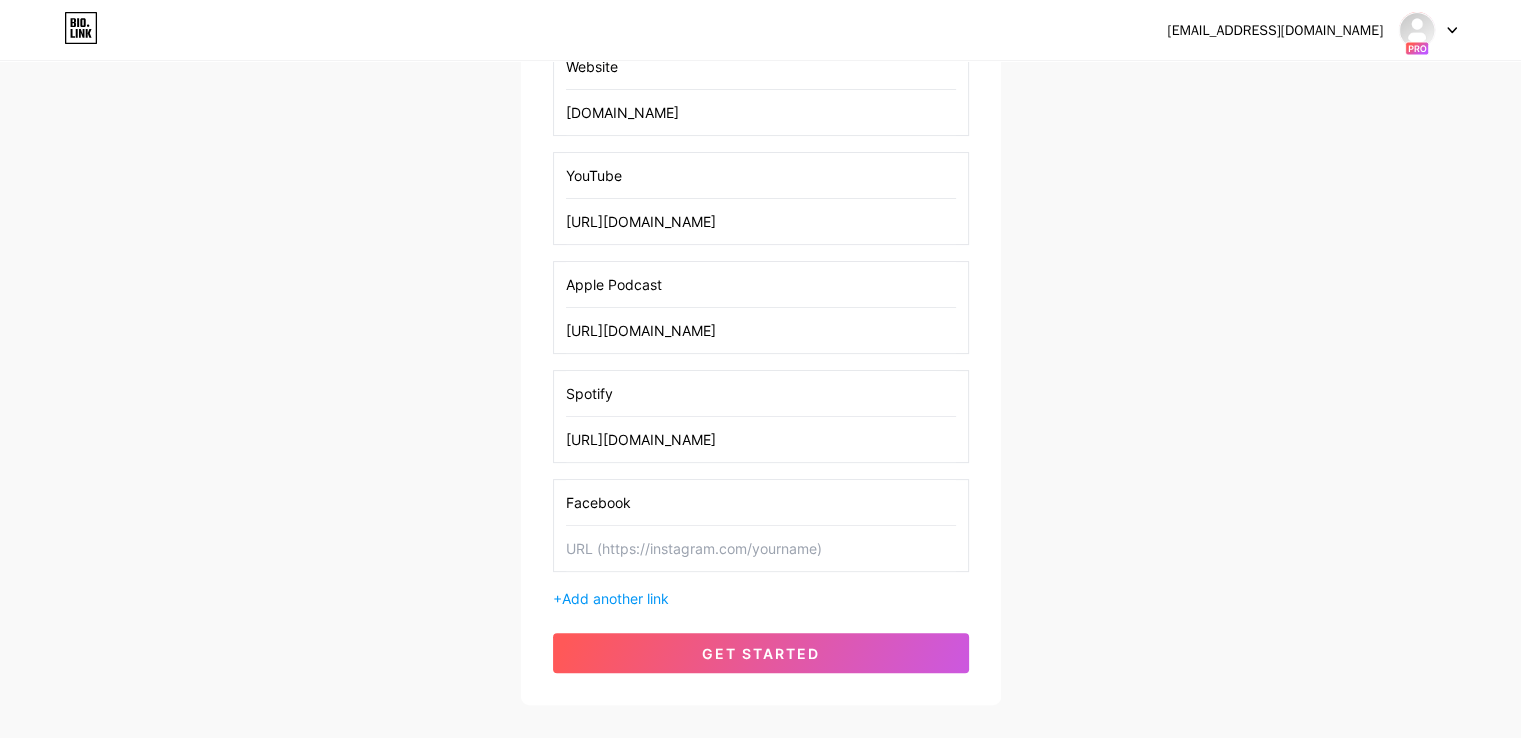 click at bounding box center (761, 548) 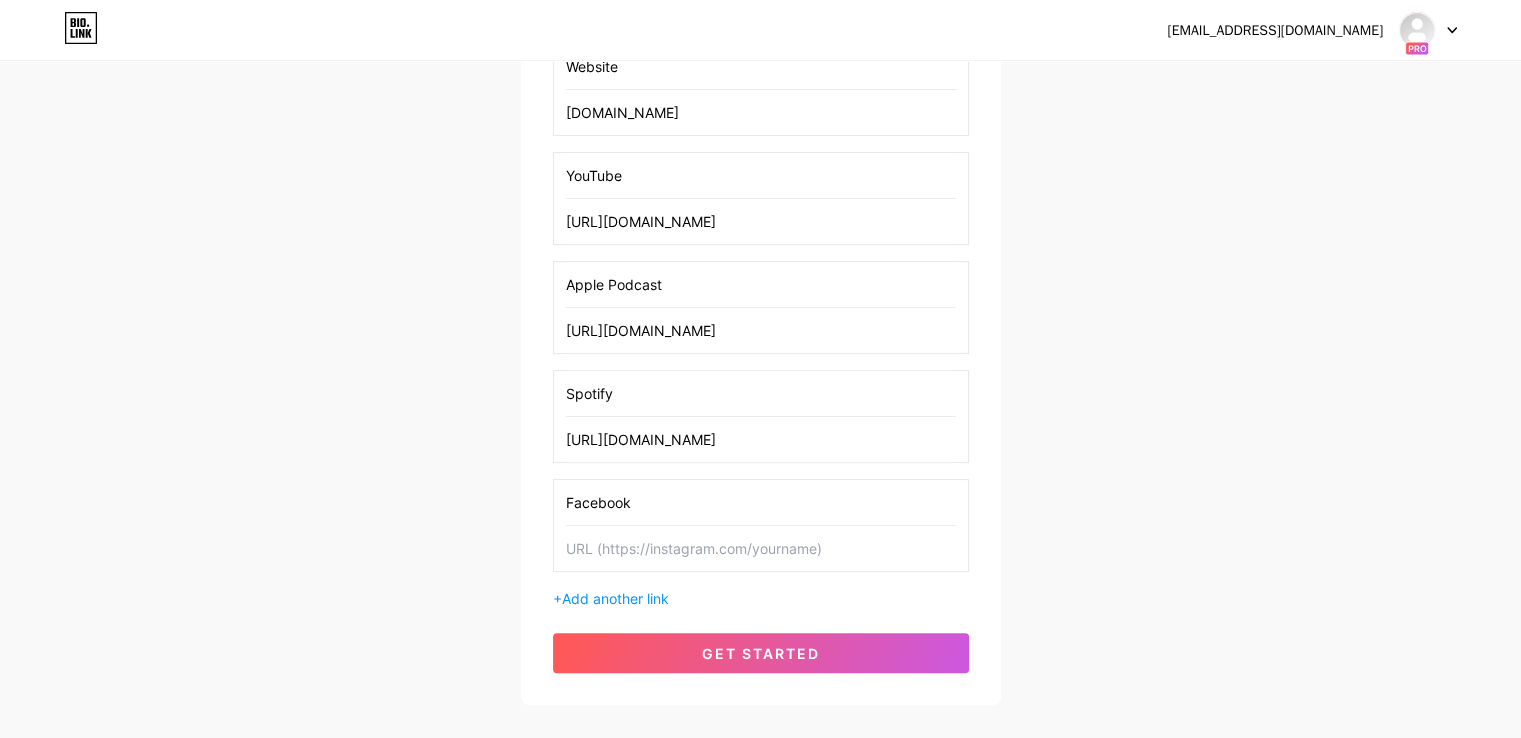paste on "https://www.facebook.com/goodmanlawnevada/#" 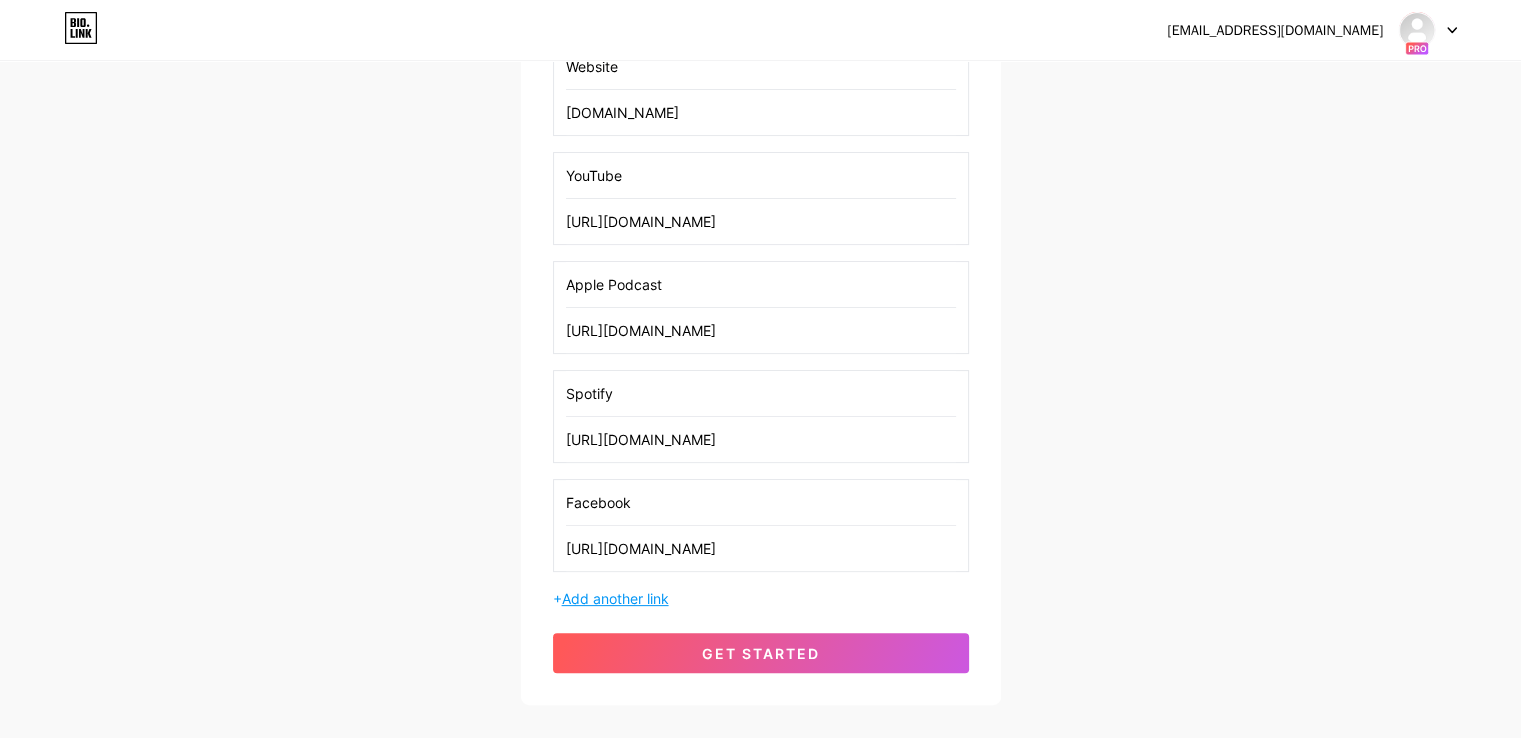 type on "https://www.facebook.com/goodmanlawnevada/#" 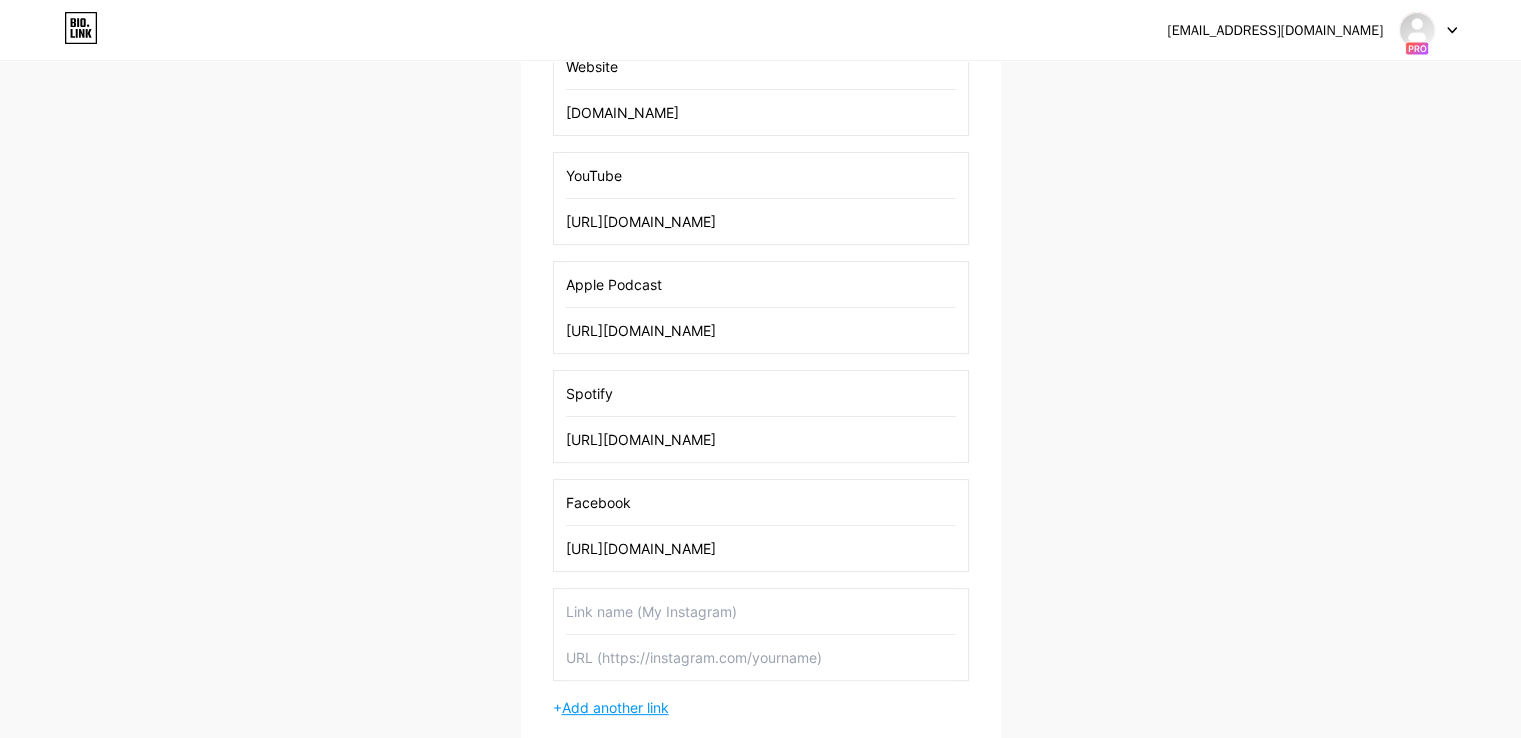 click at bounding box center [761, 611] 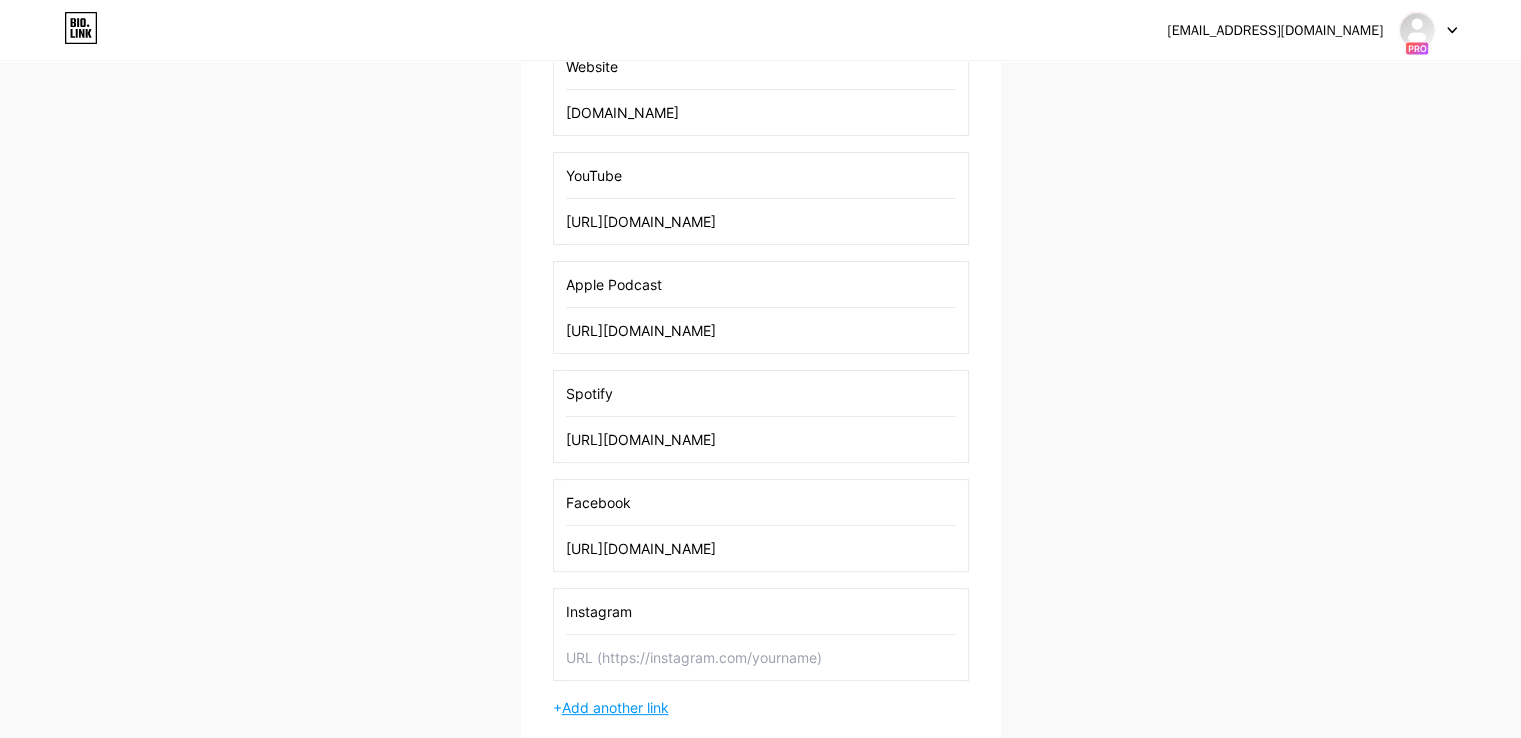 type on "Instagram" 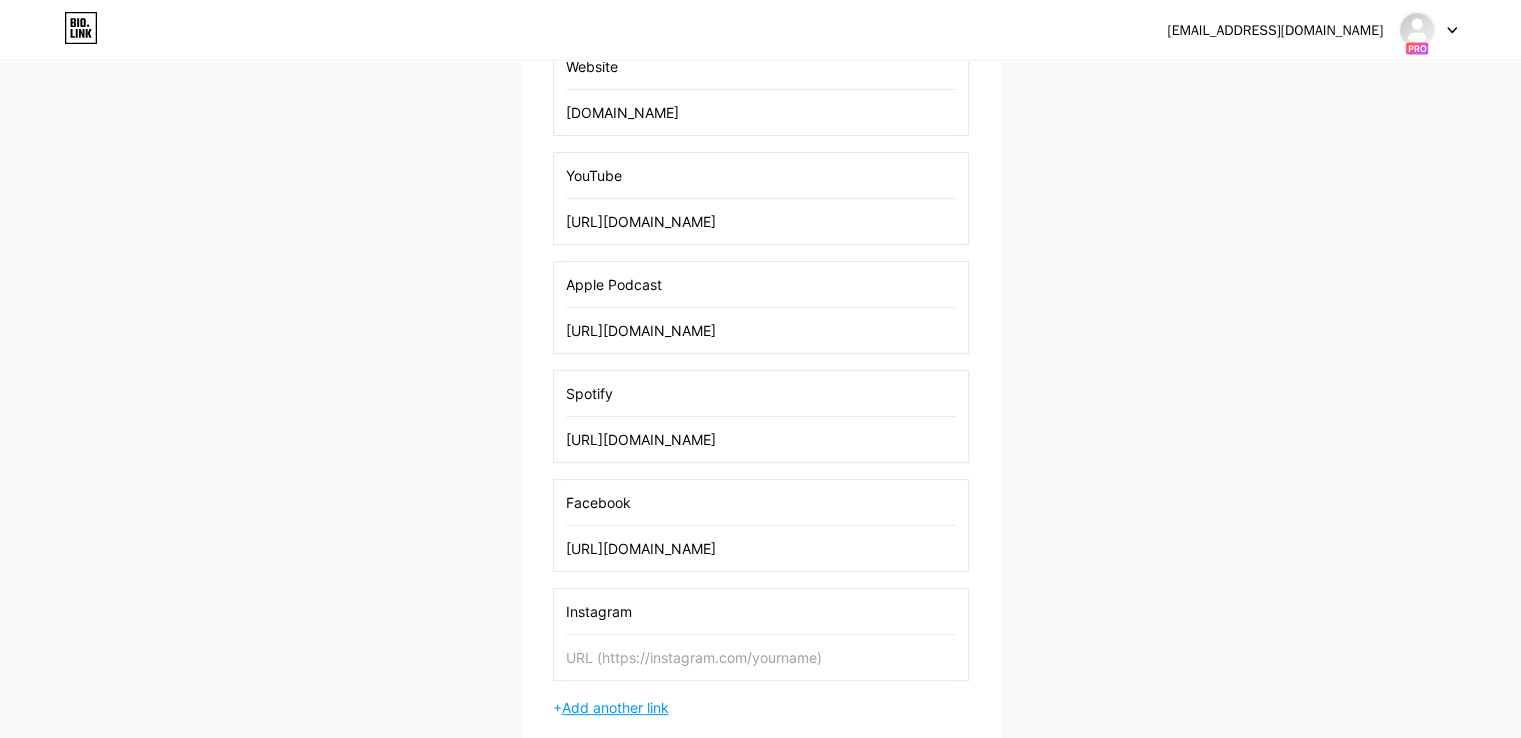 click on "Instagram" at bounding box center (761, 611) 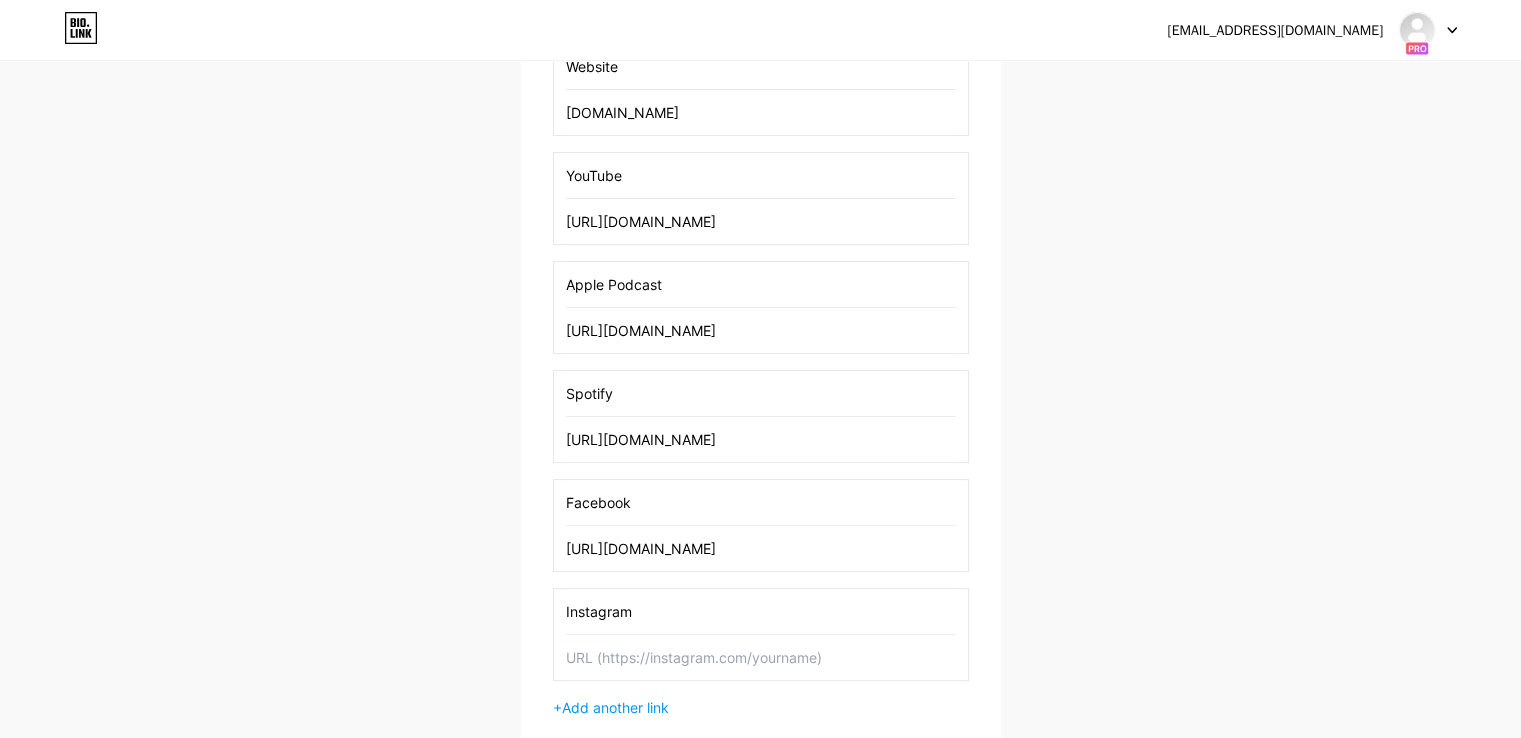 click at bounding box center [761, 657] 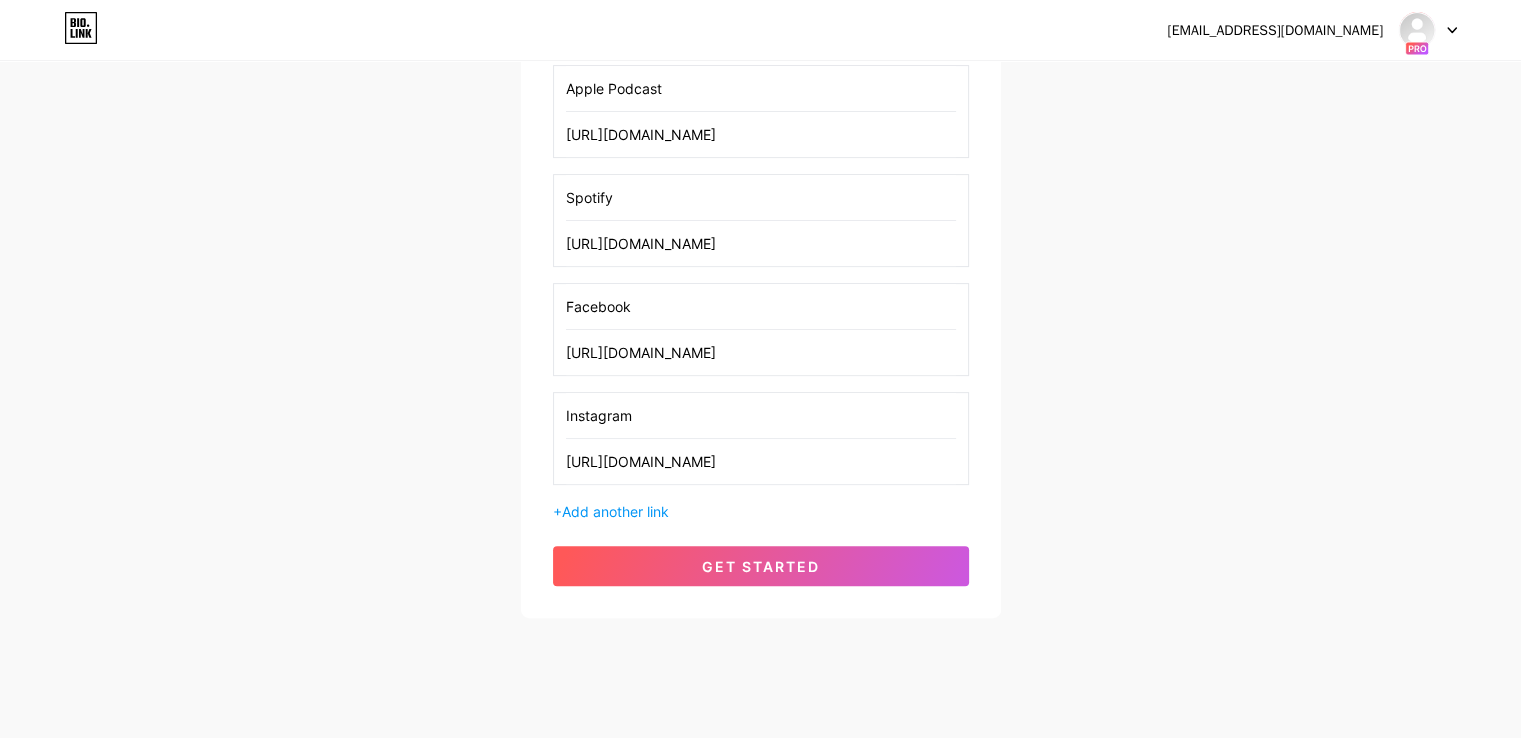 scroll, scrollTop: 580, scrollLeft: 0, axis: vertical 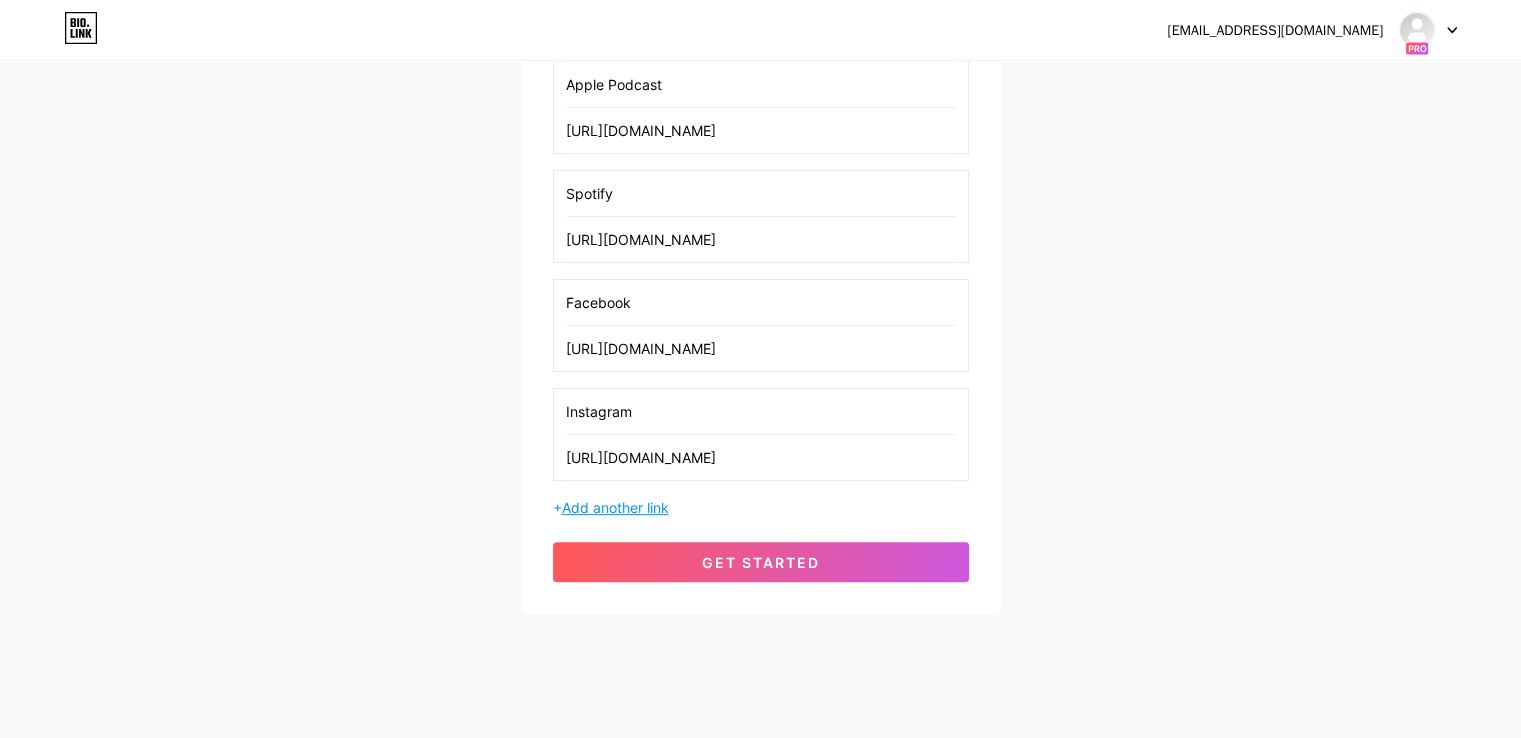 type on "https://www.instagram.com/markgoodman1978/" 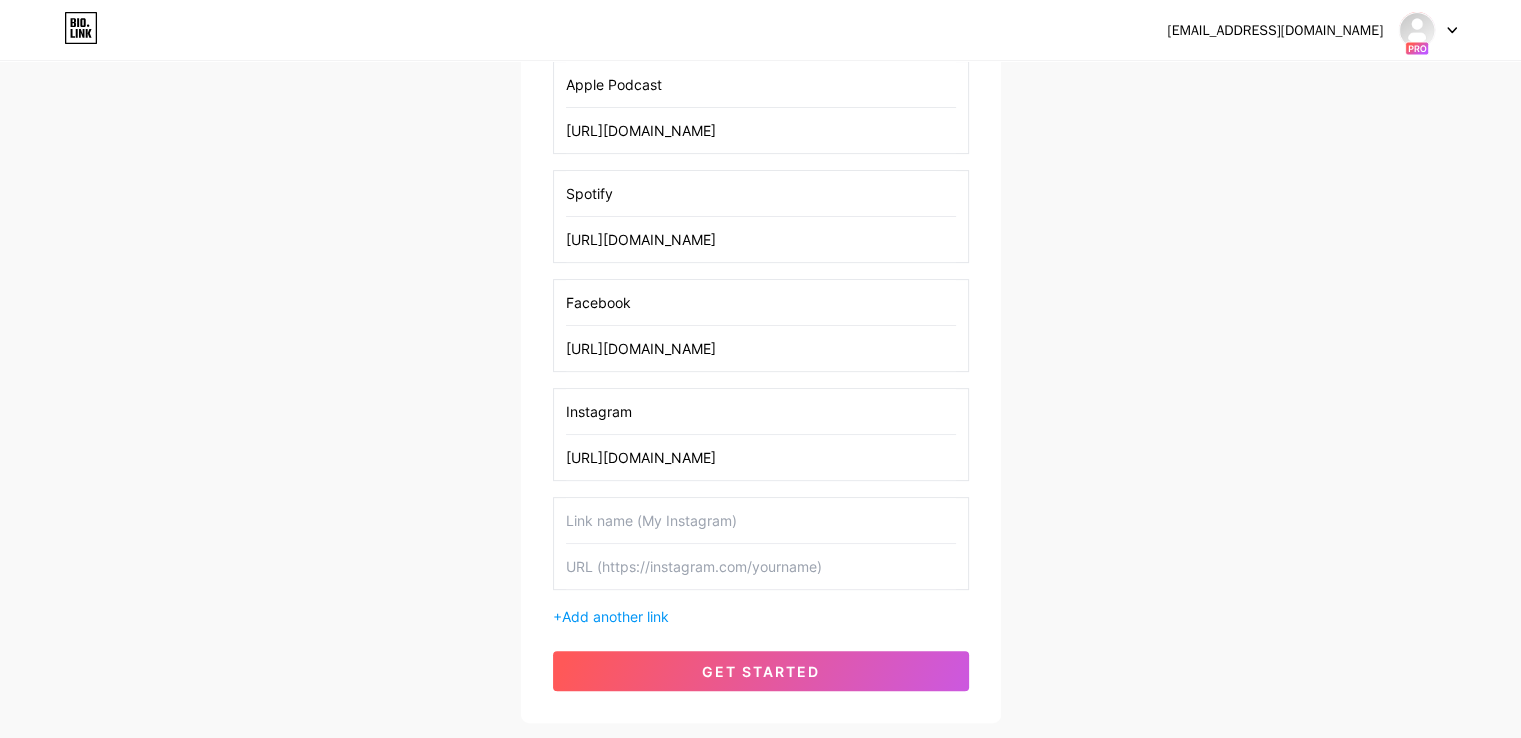 click at bounding box center (761, 520) 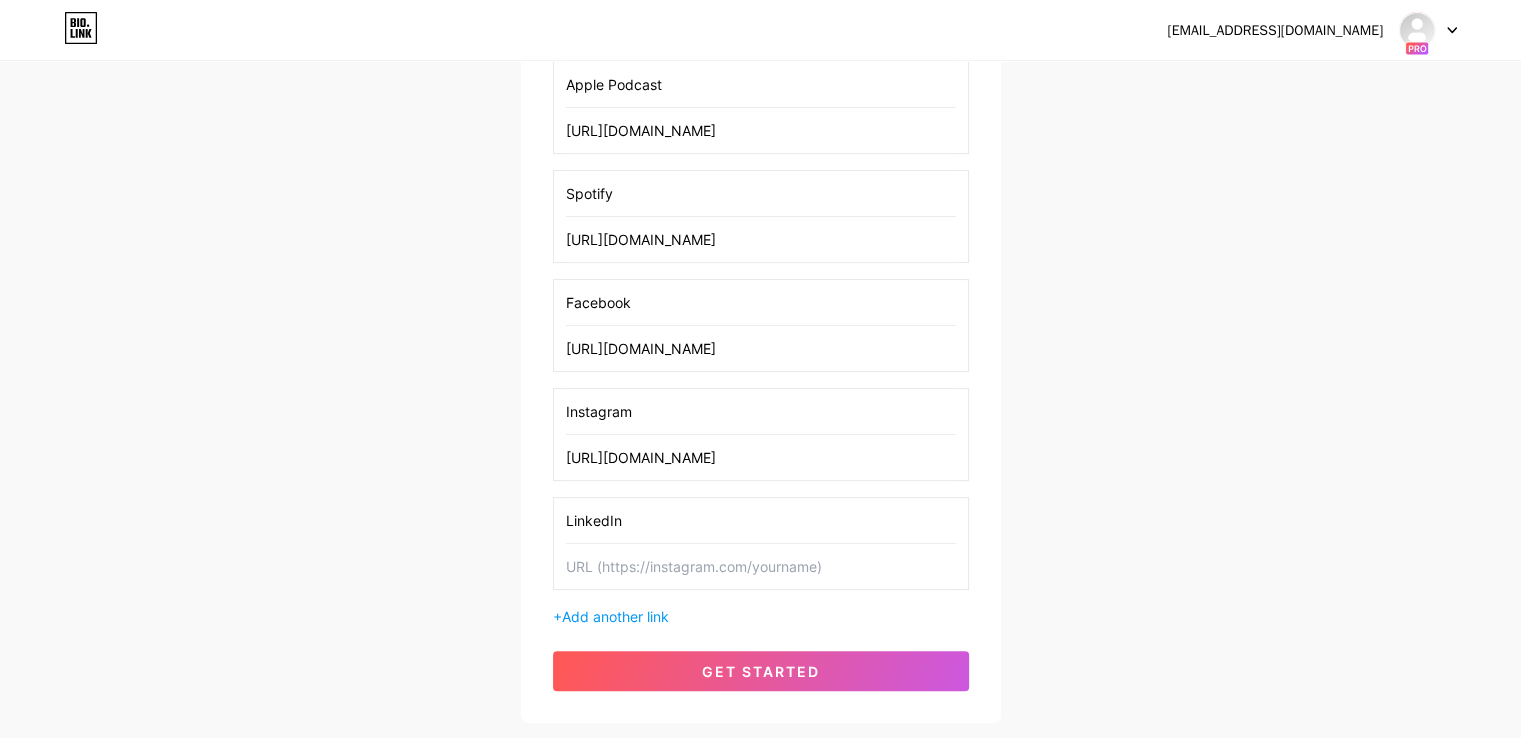 type on "LinkedIn" 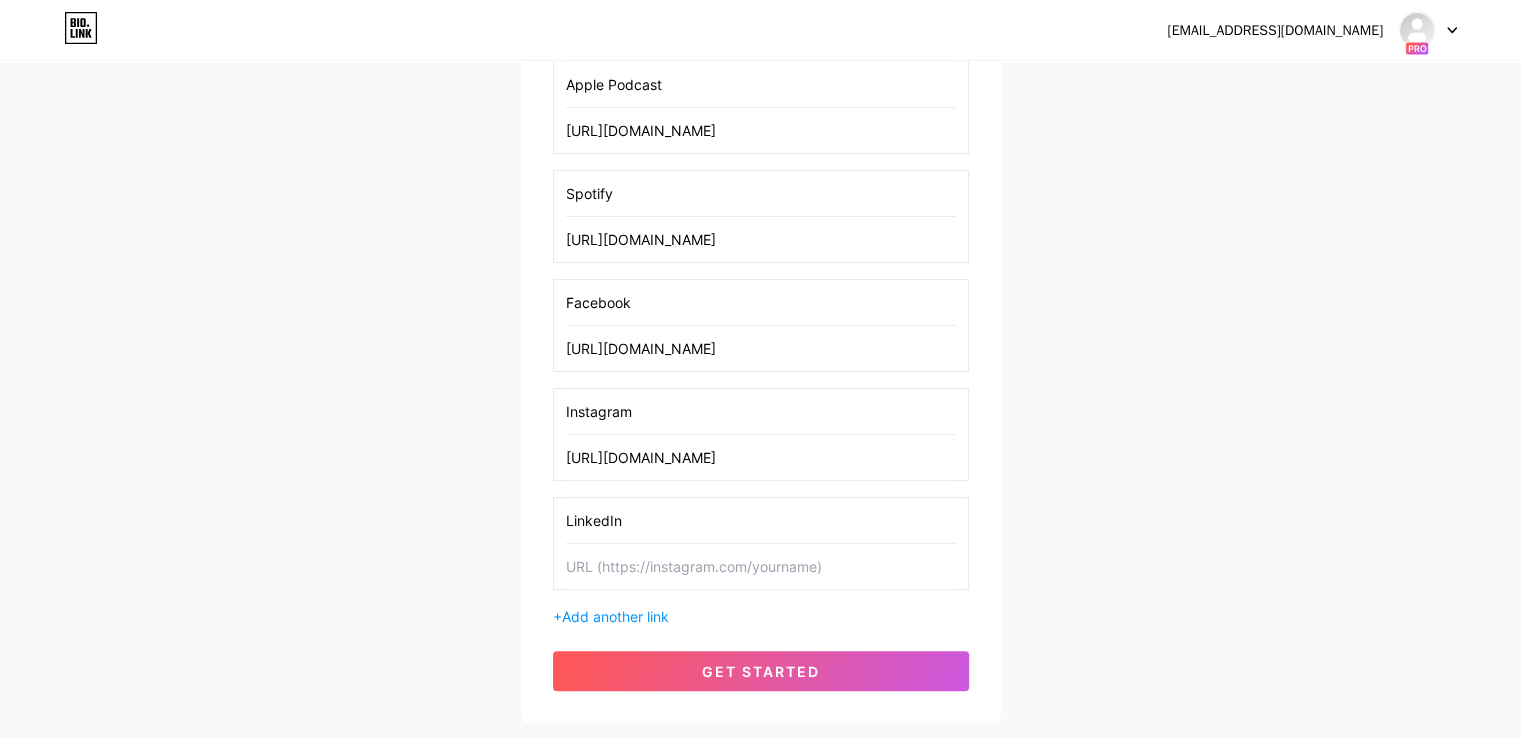 paste on "https://www.linkedin.com/company/goodman-law-center-pc/" 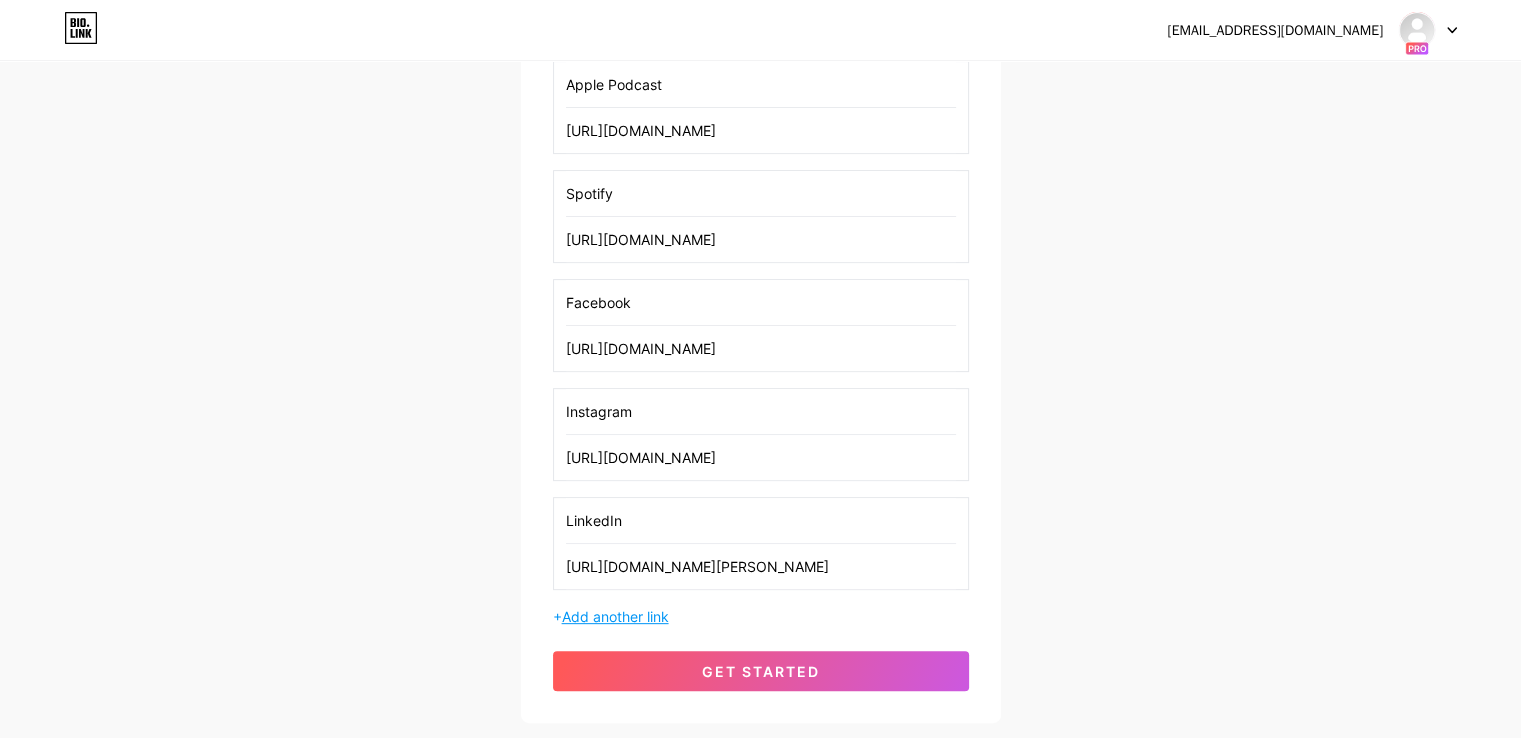 scroll, scrollTop: 0, scrollLeft: 14, axis: horizontal 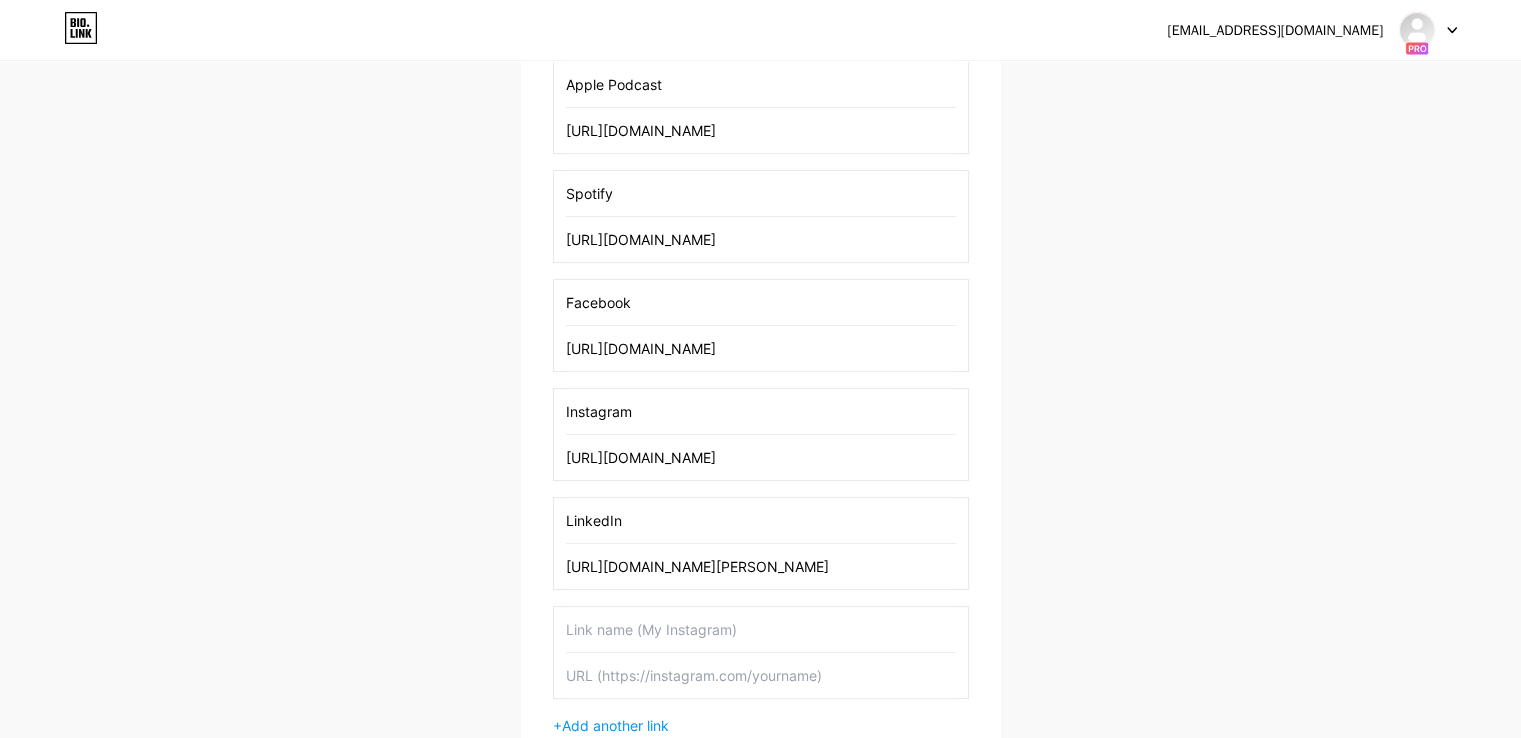 click at bounding box center (761, 629) 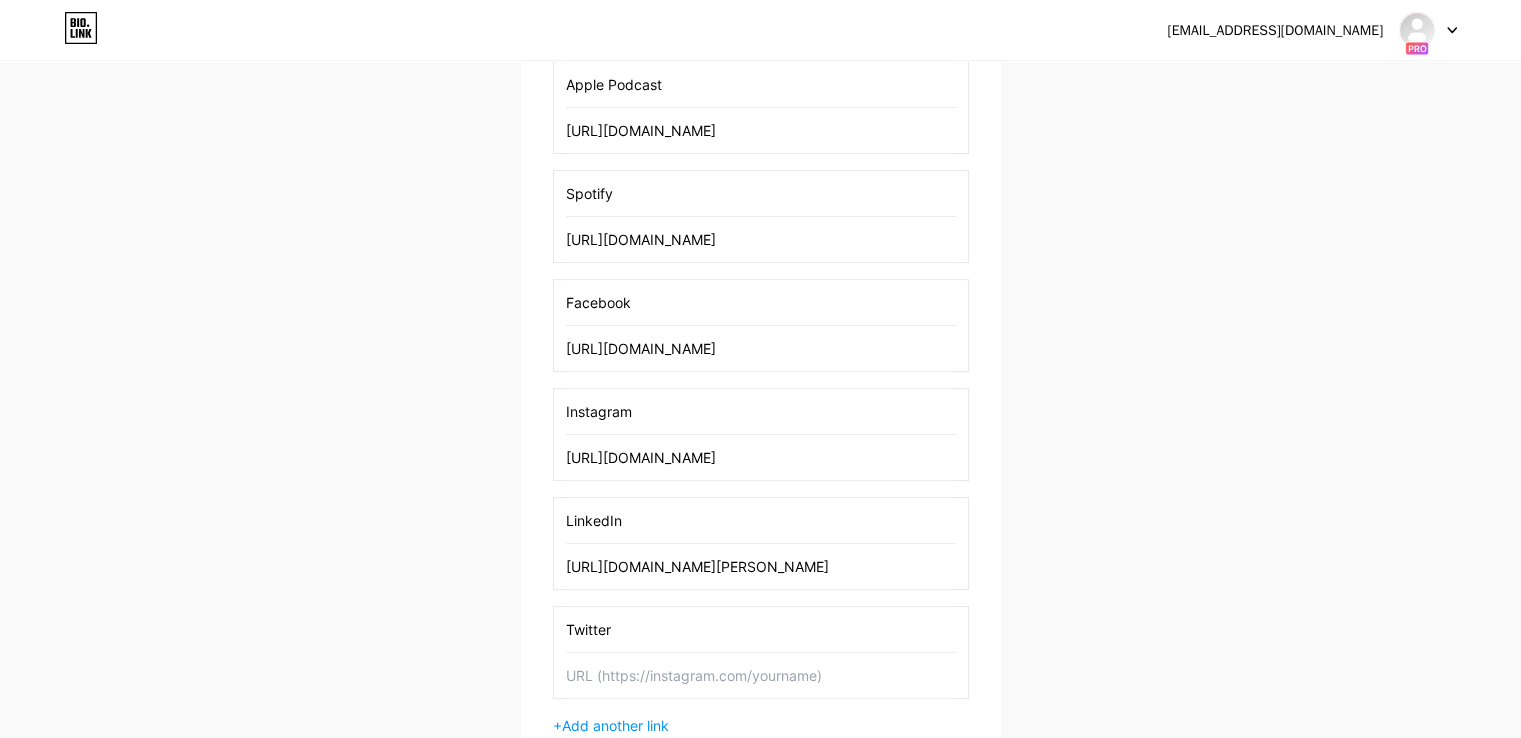 type on "Twitter" 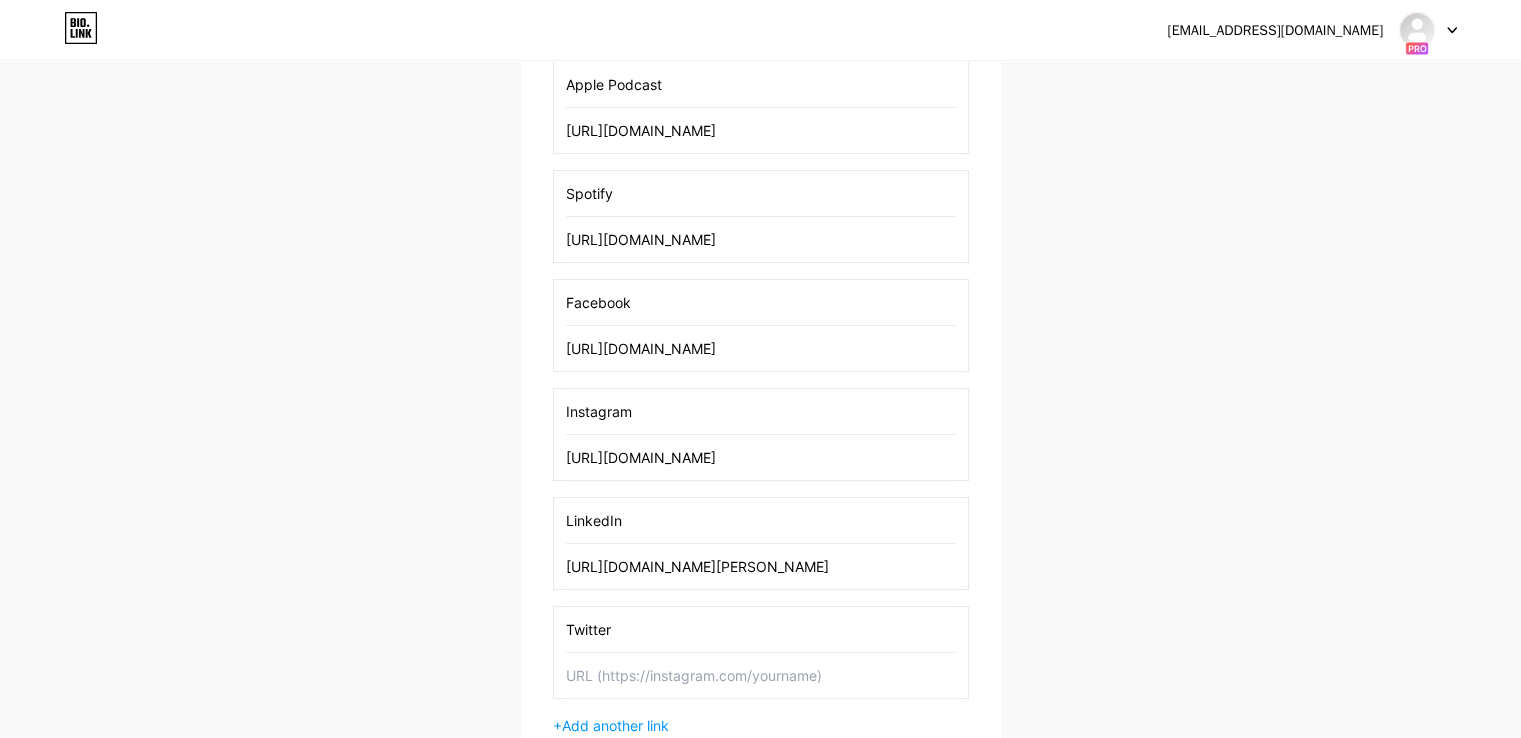 paste on "https://x.com/GoodmanLawNV" 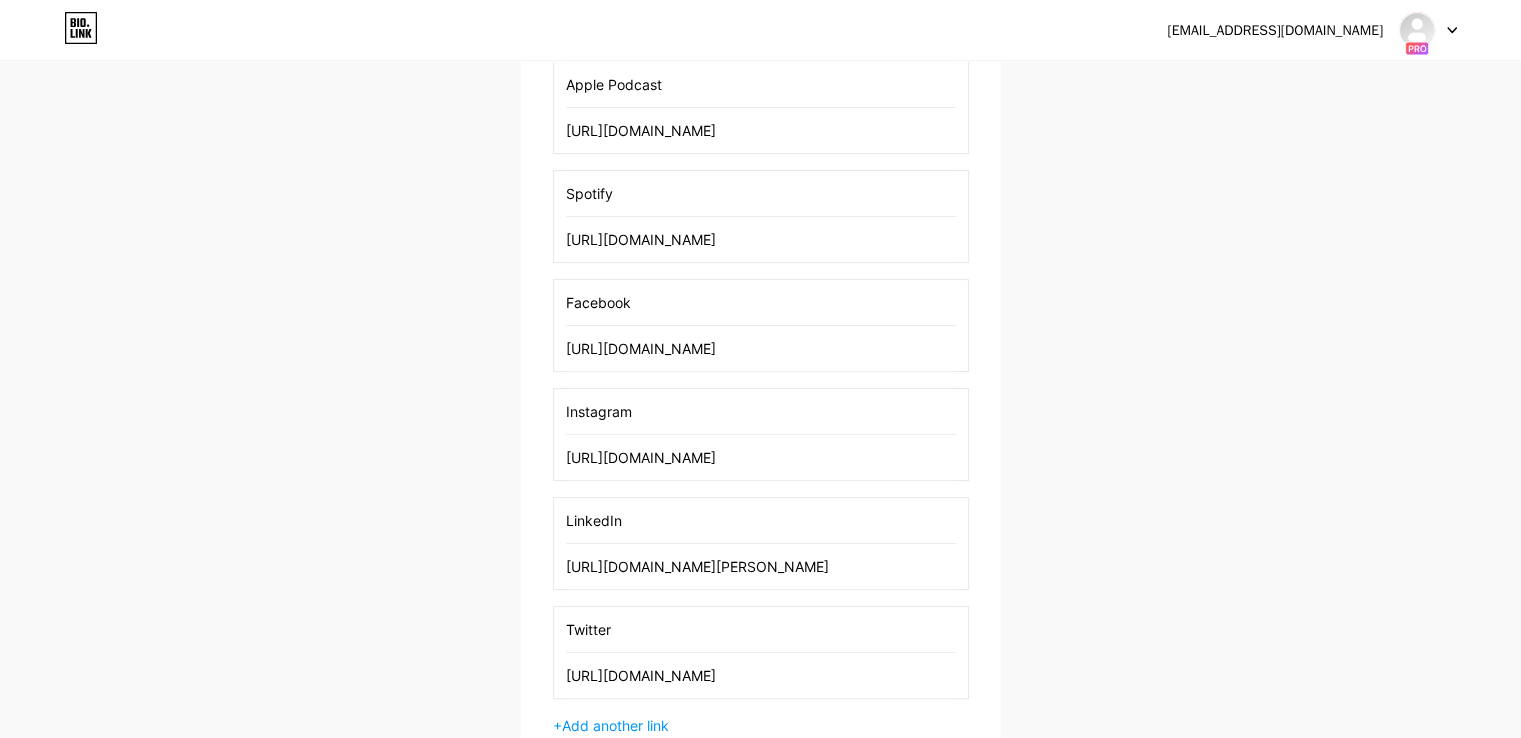 type on "https://x.com/GoodmanLawNV" 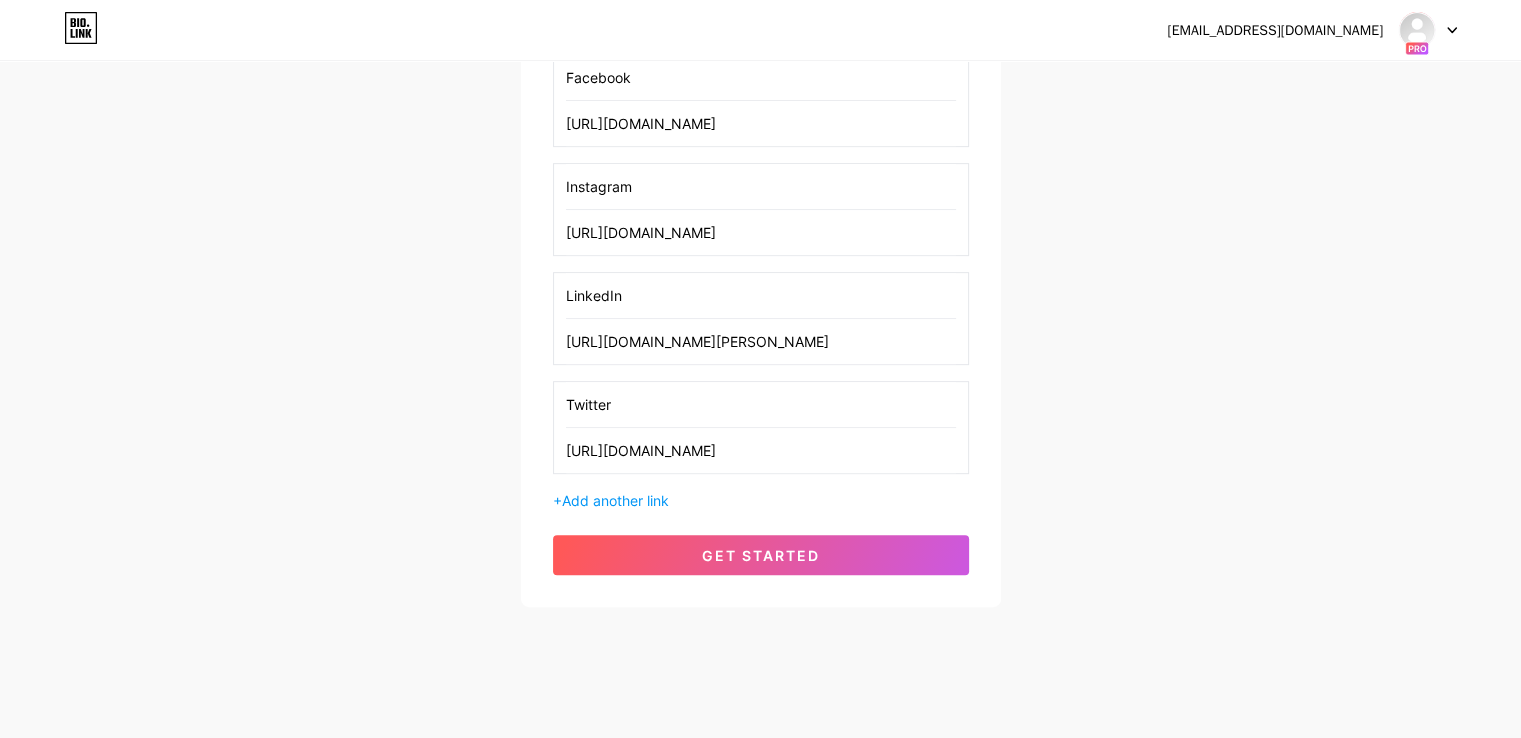 scroll, scrollTop: 813, scrollLeft: 0, axis: vertical 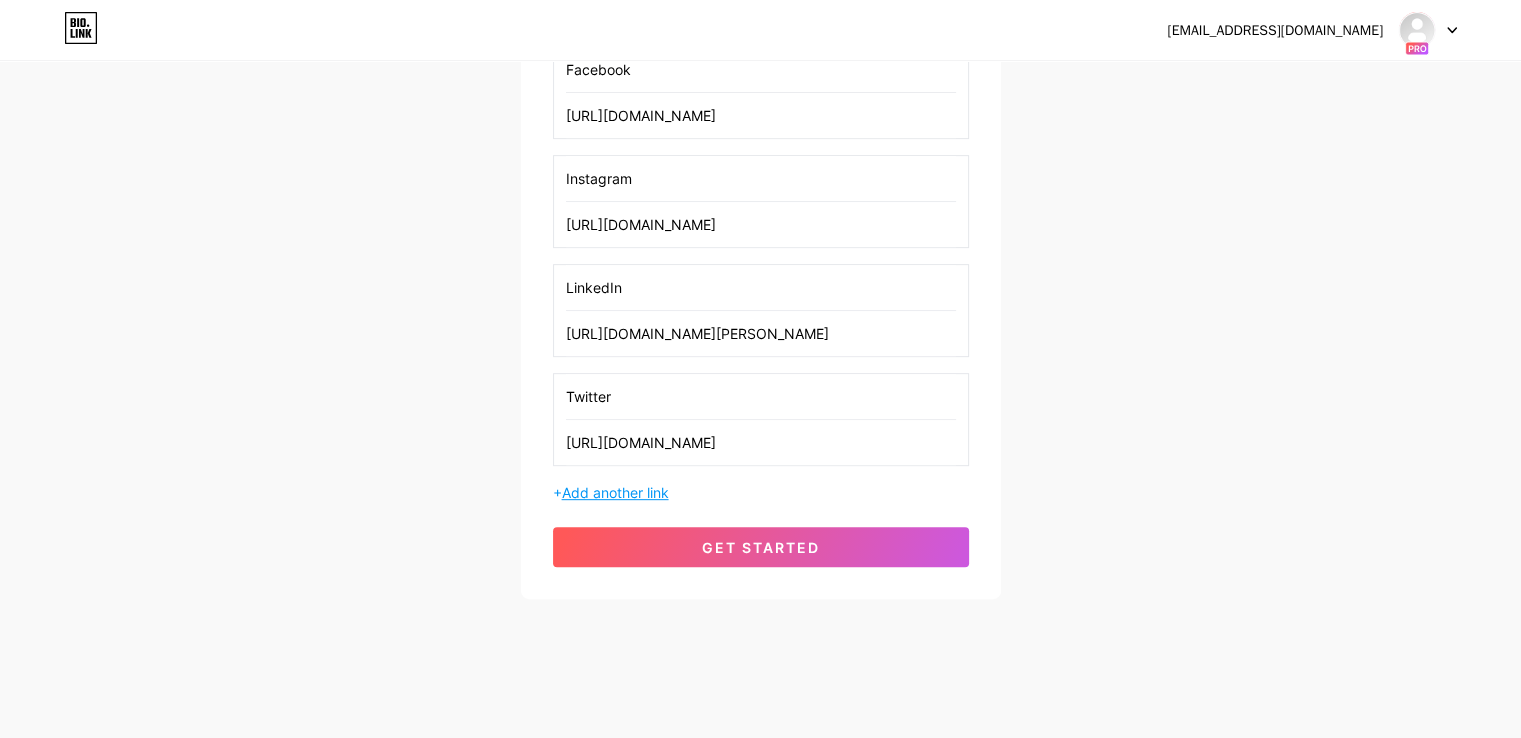click on "Add another link" at bounding box center [615, 492] 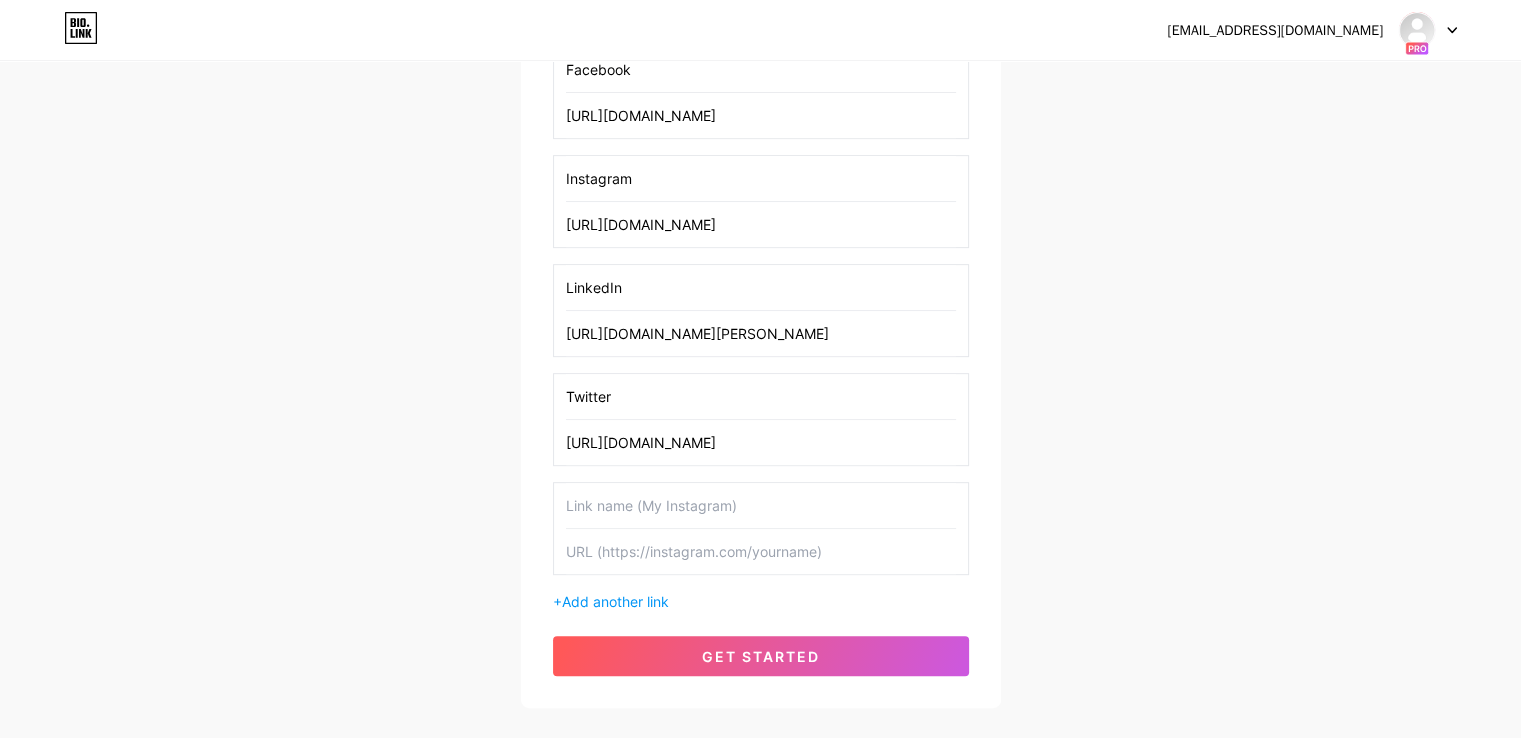 click at bounding box center [761, 505] 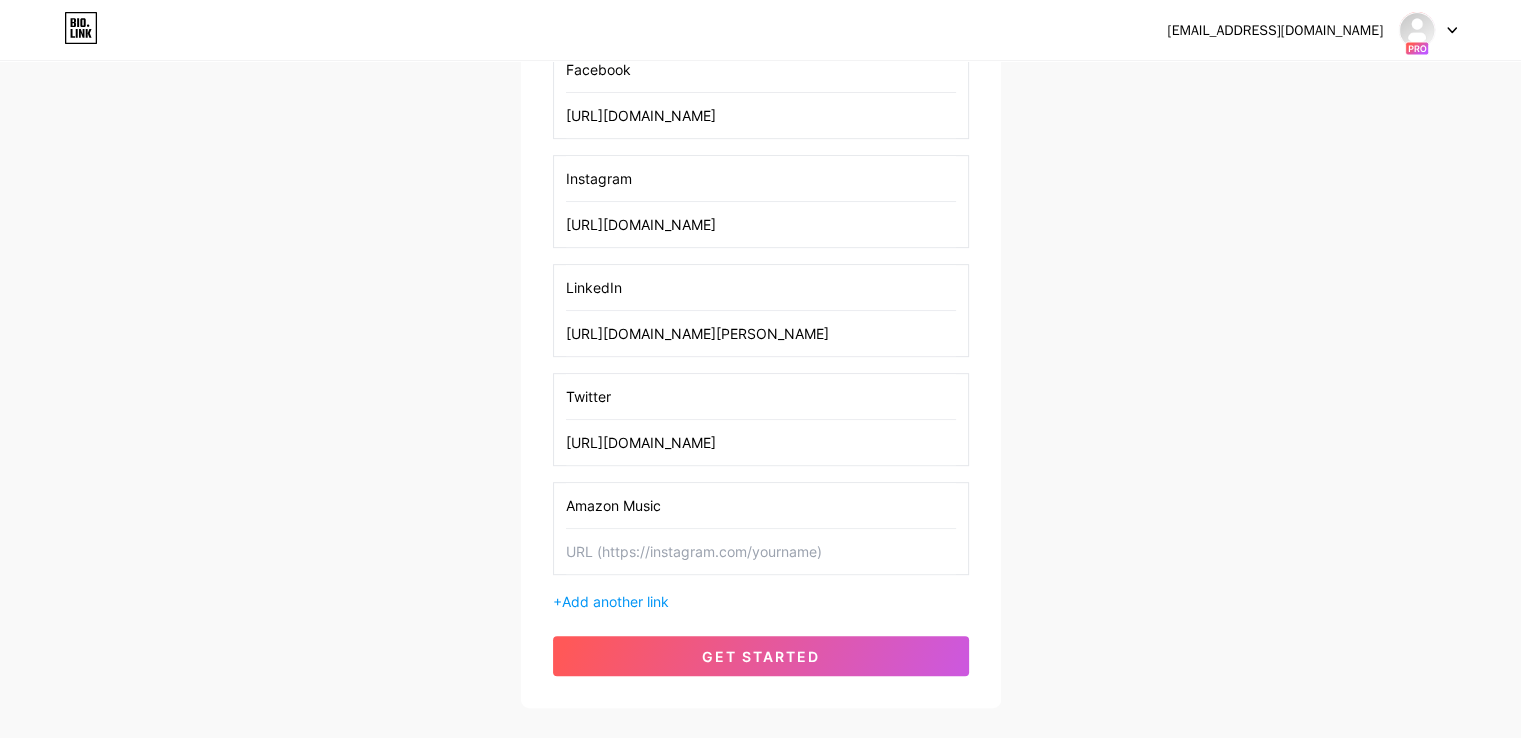 type on "Amazon Music" 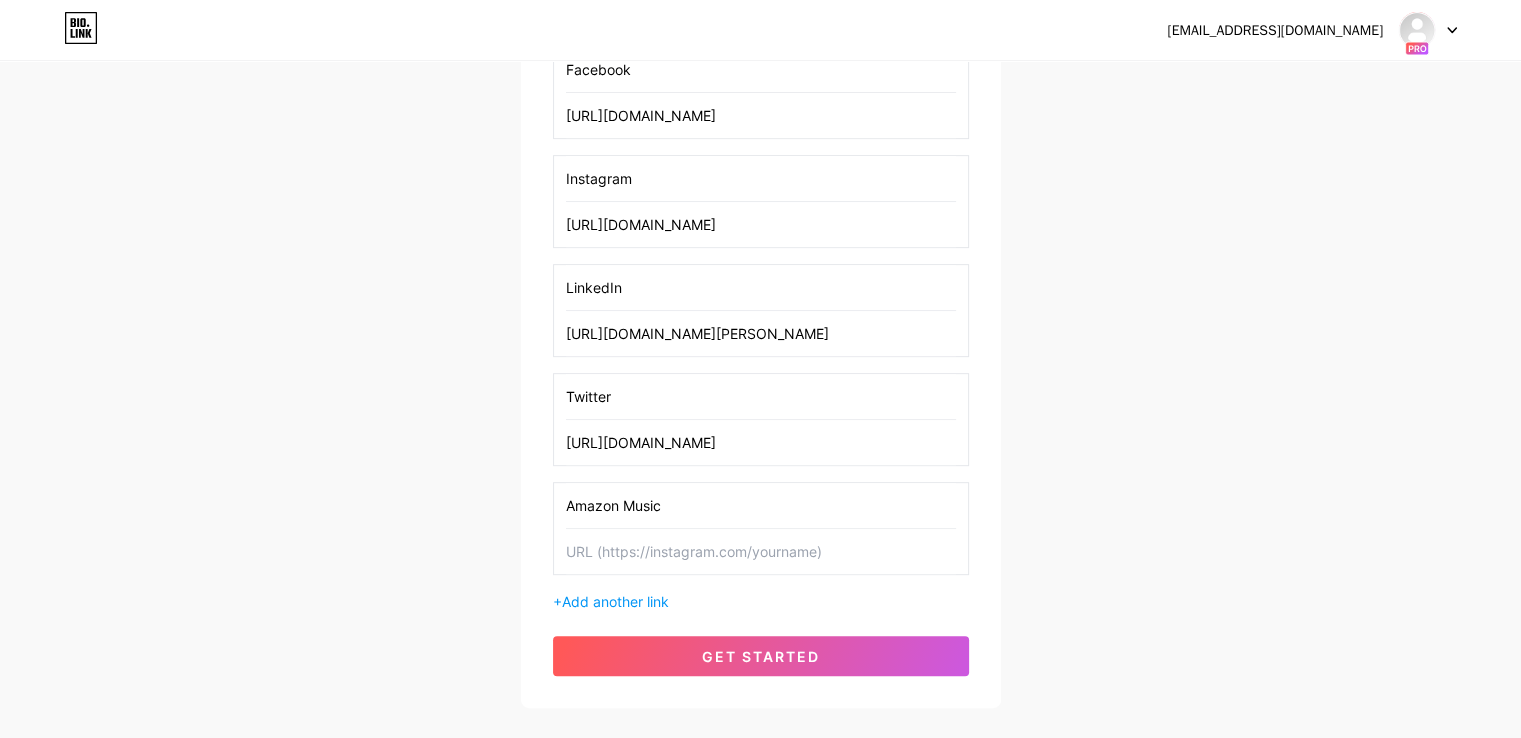 paste on "[URL][DOMAIN_NAME]" 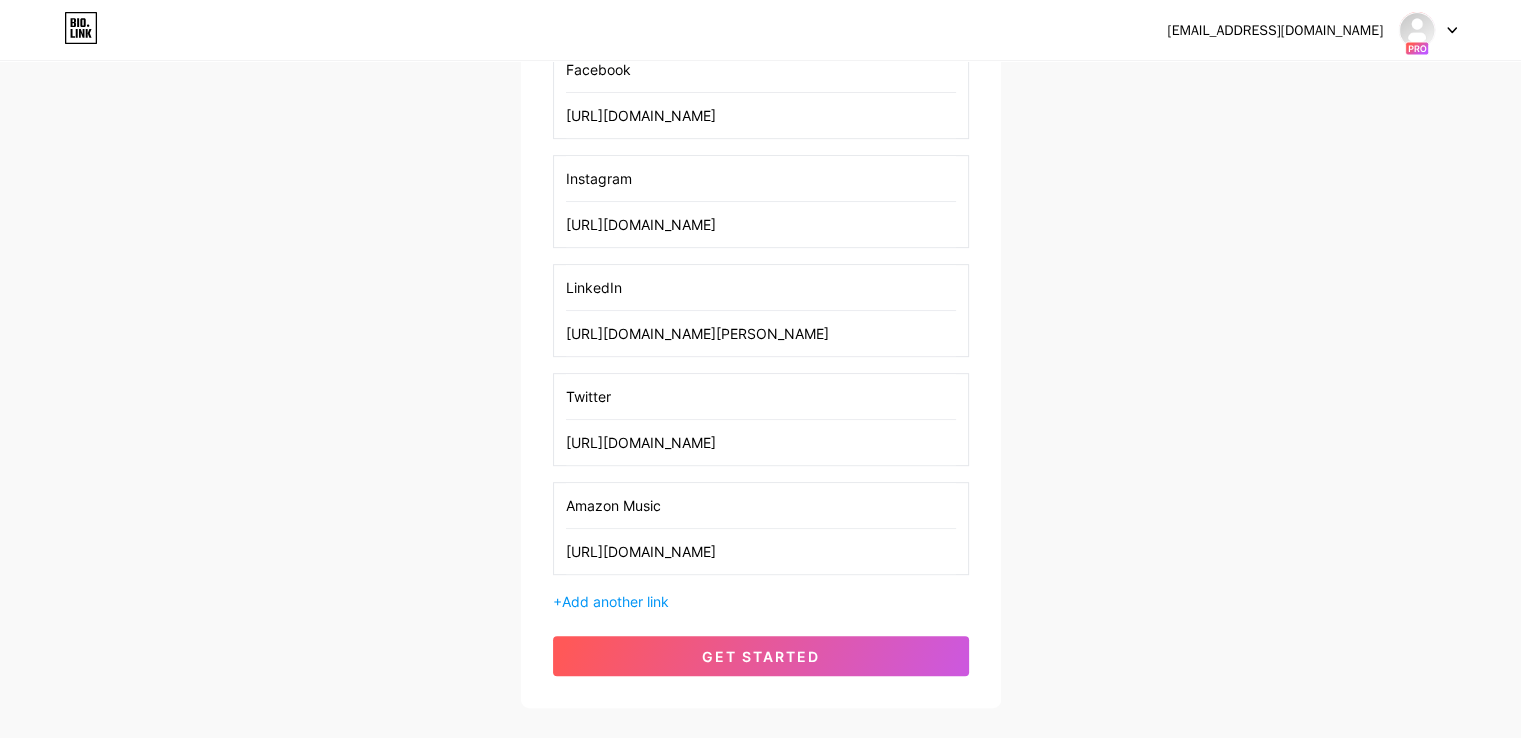 scroll, scrollTop: 0, scrollLeft: 347, axis: horizontal 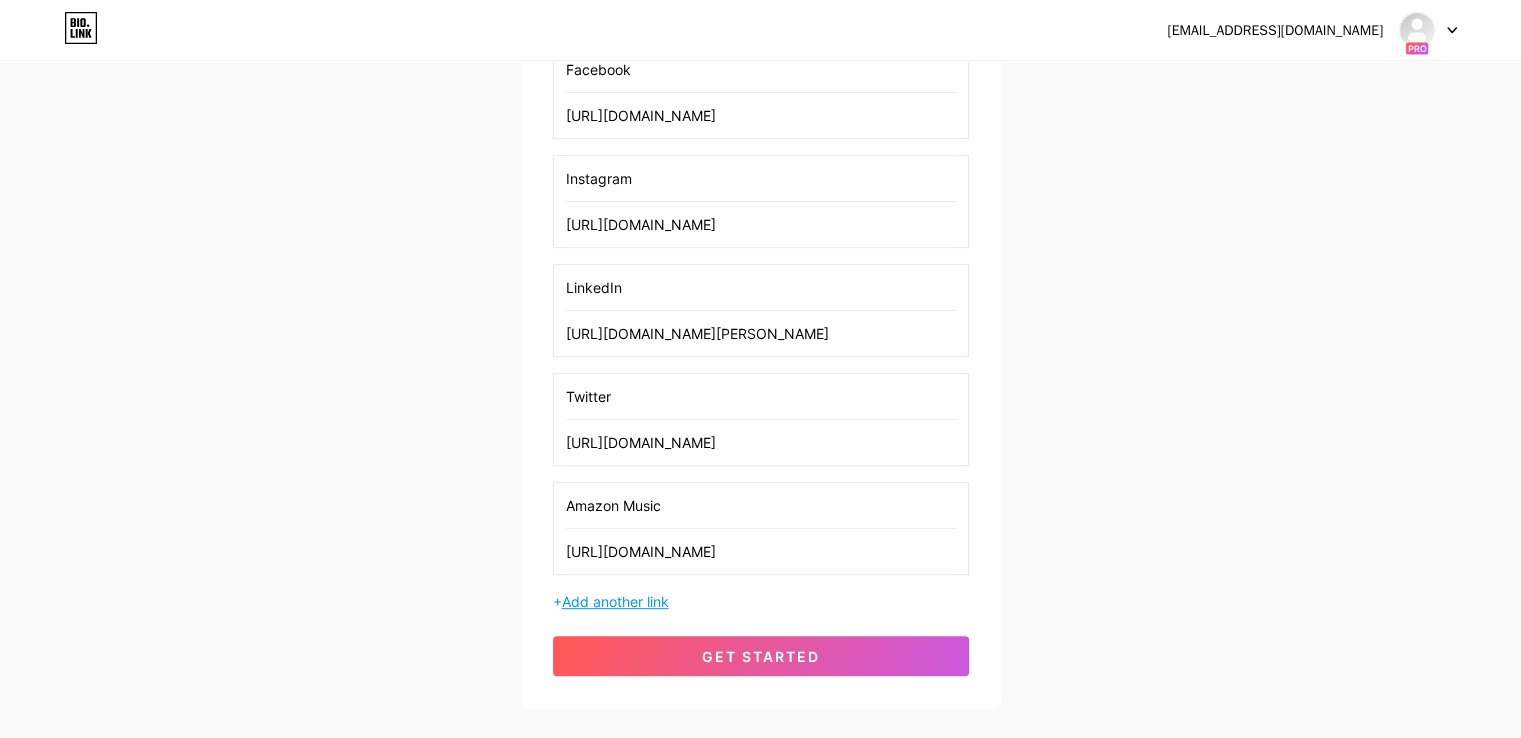 click on "Add another link" at bounding box center [615, 601] 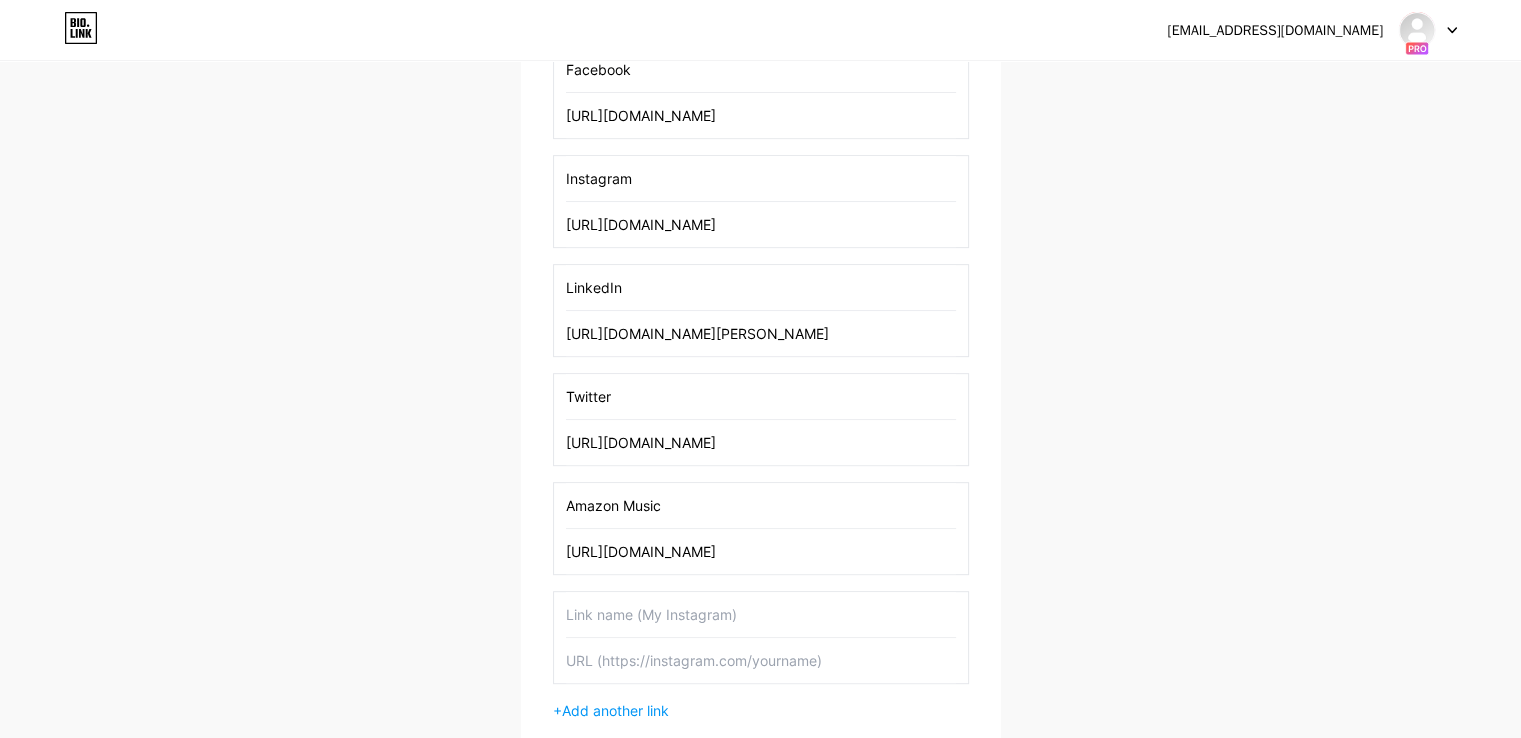 click at bounding box center [761, 614] 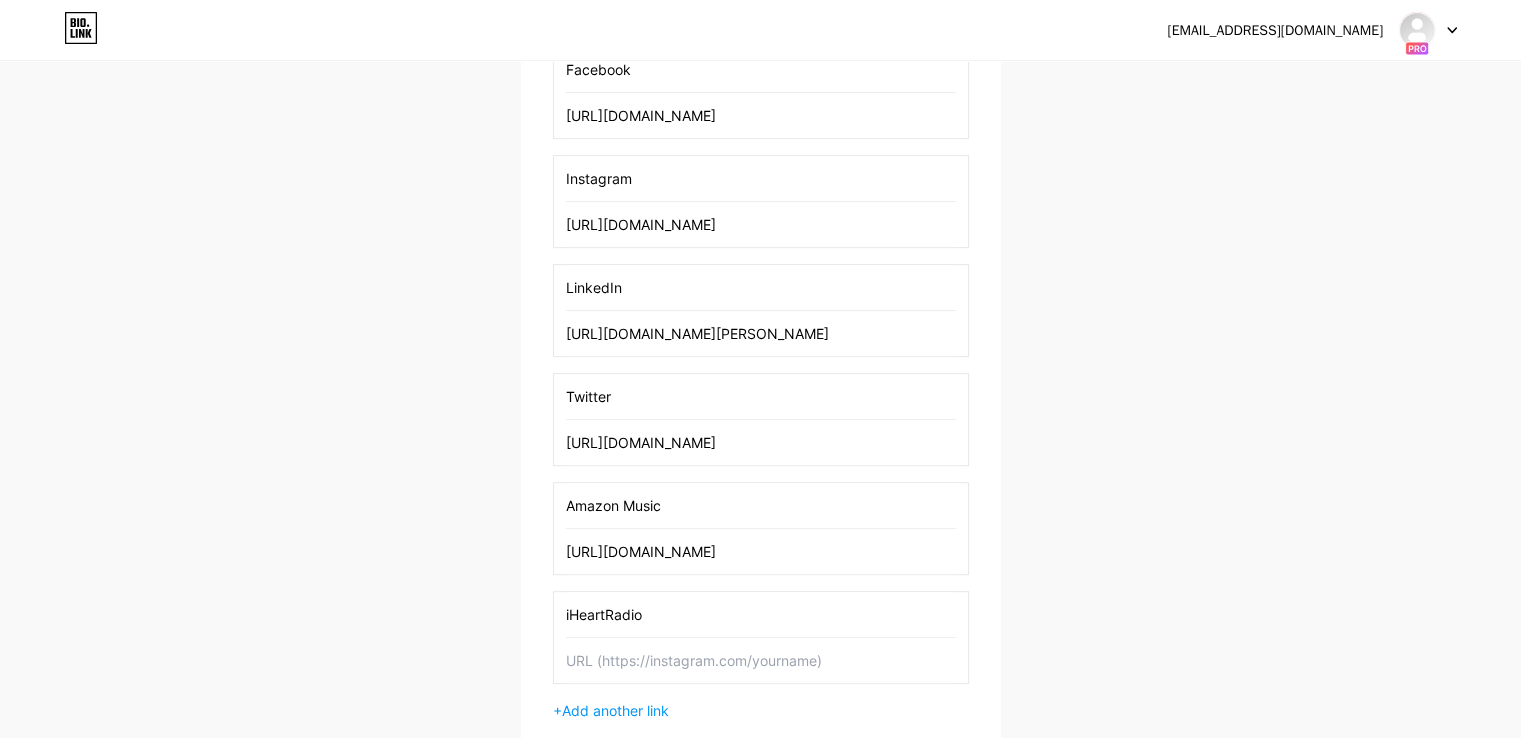 type on "iHeartRadio" 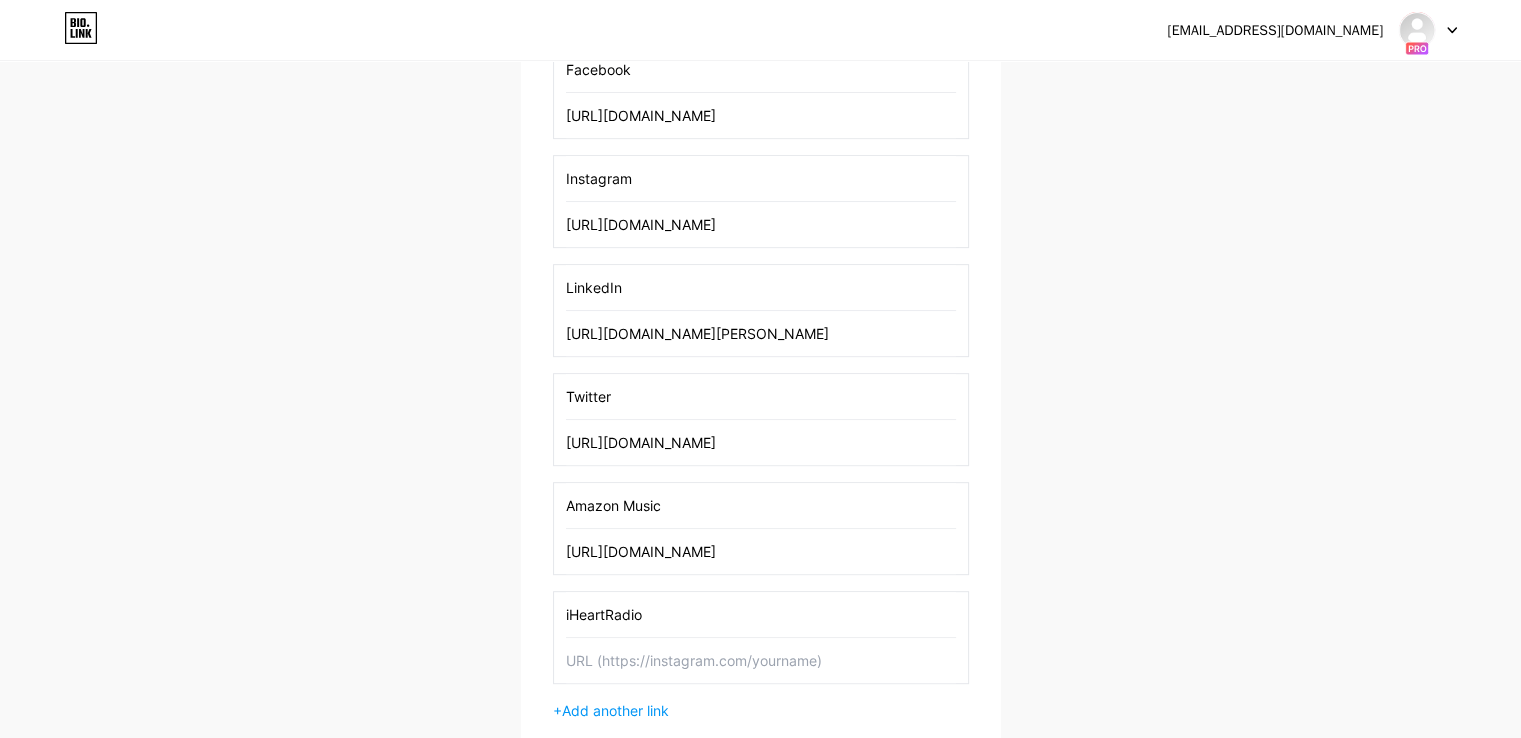 paste on "[URL][DOMAIN_NAME]" 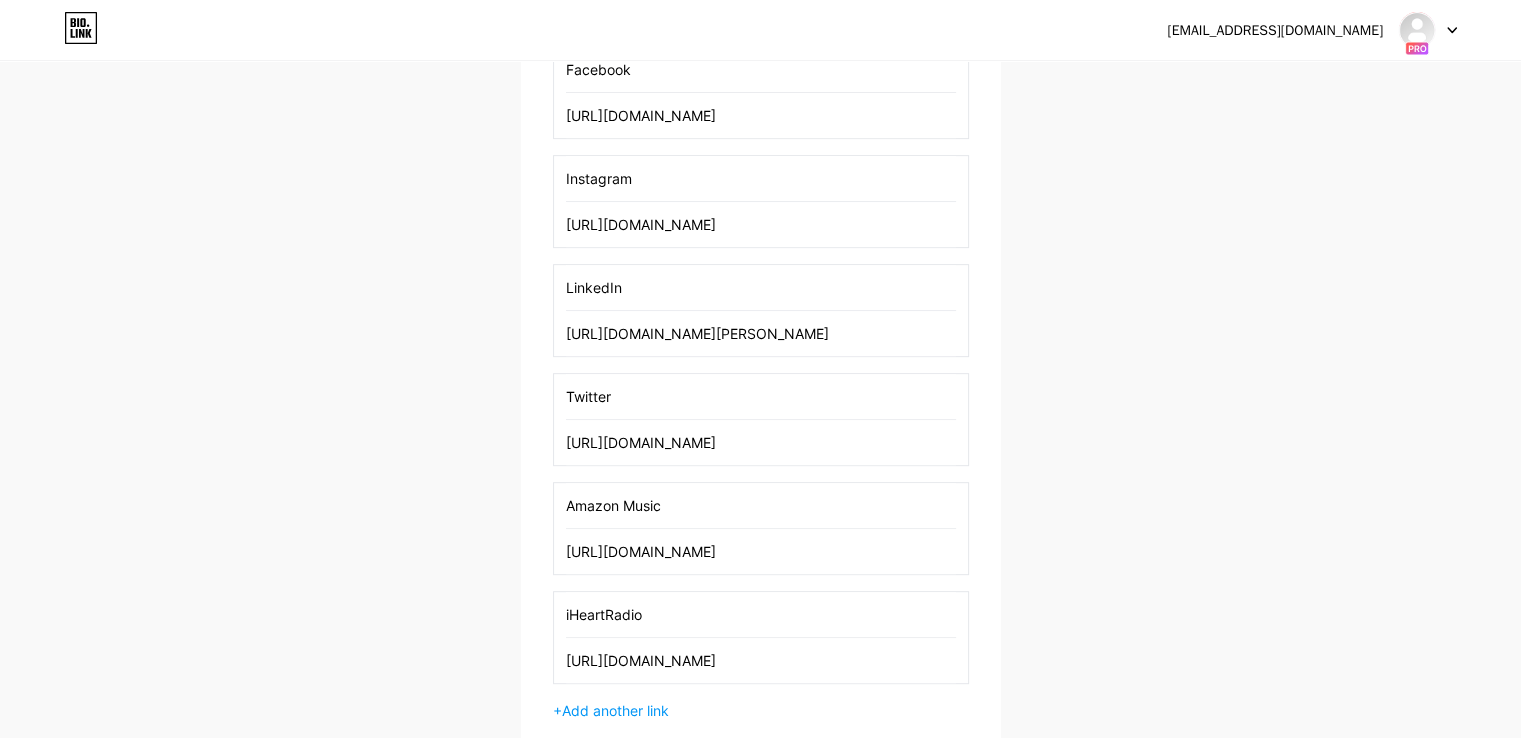 scroll, scrollTop: 0, scrollLeft: 115, axis: horizontal 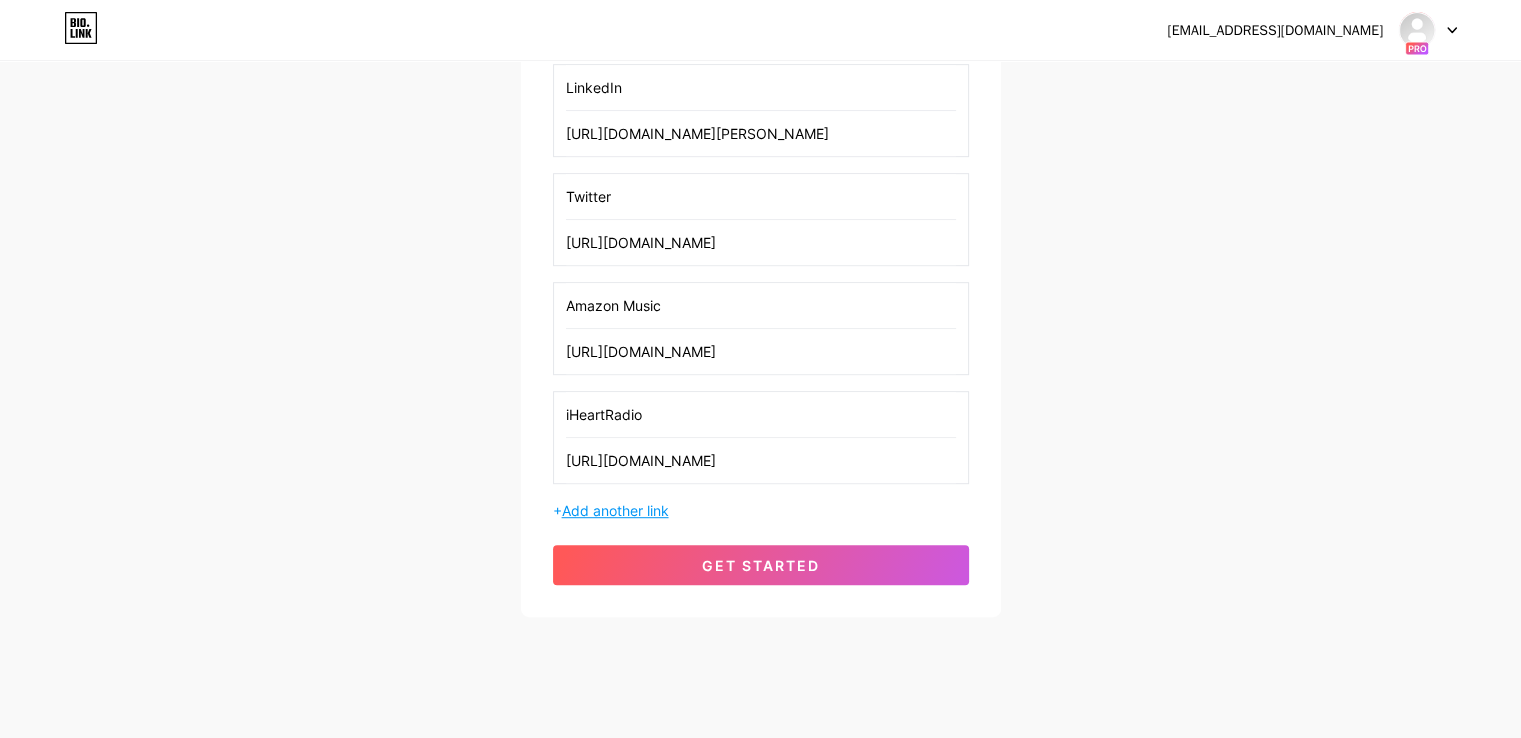type on "[URL][DOMAIN_NAME]" 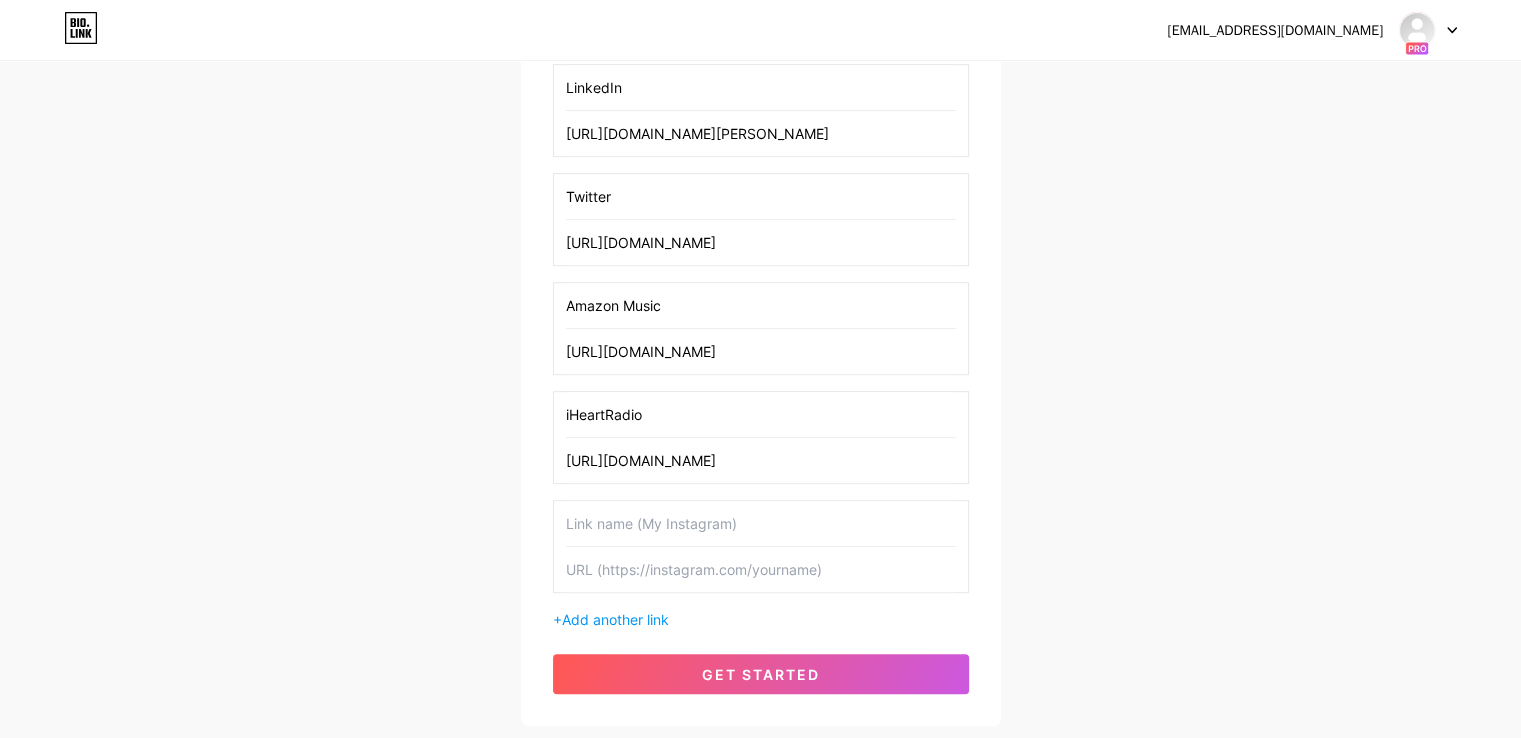 click at bounding box center [761, 523] 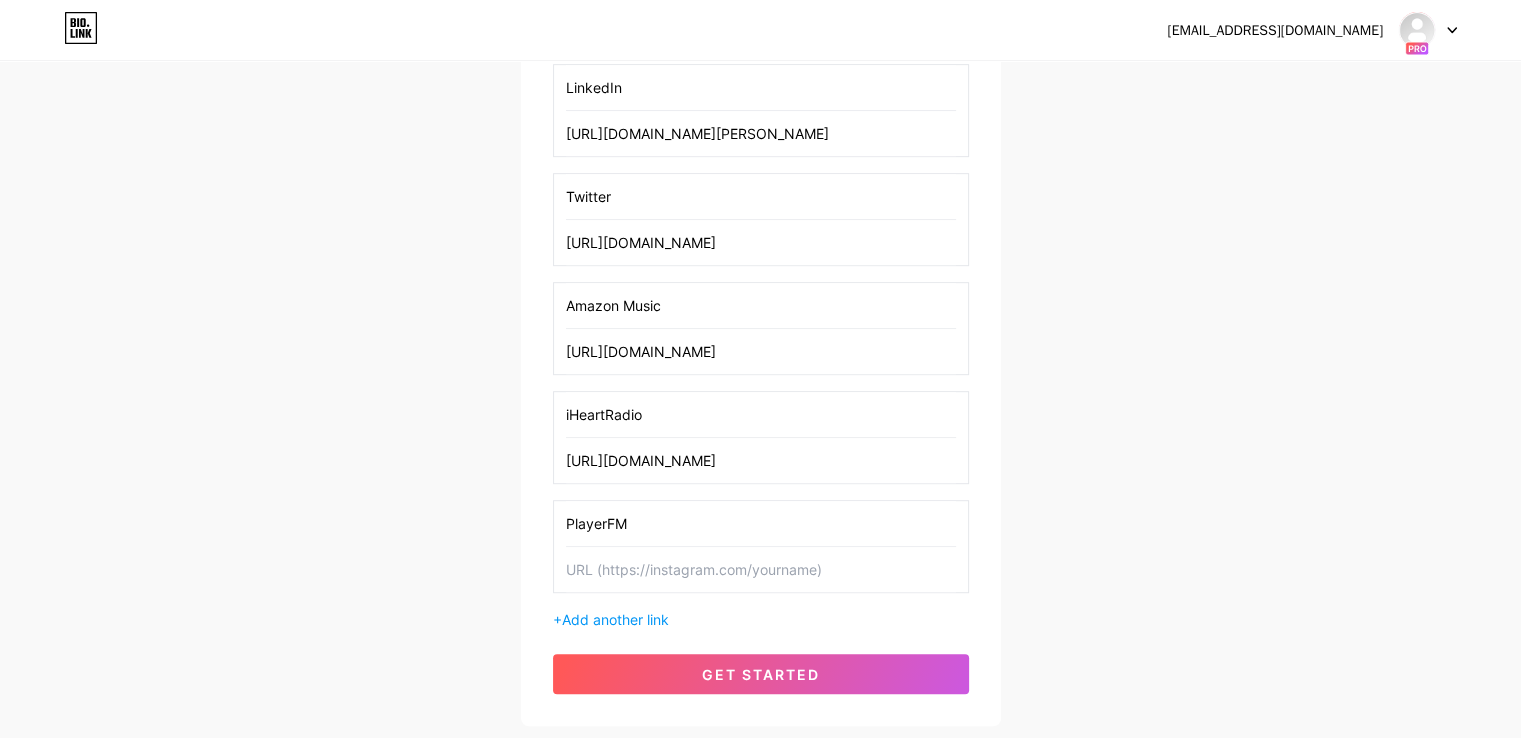 type on "PlayerFM" 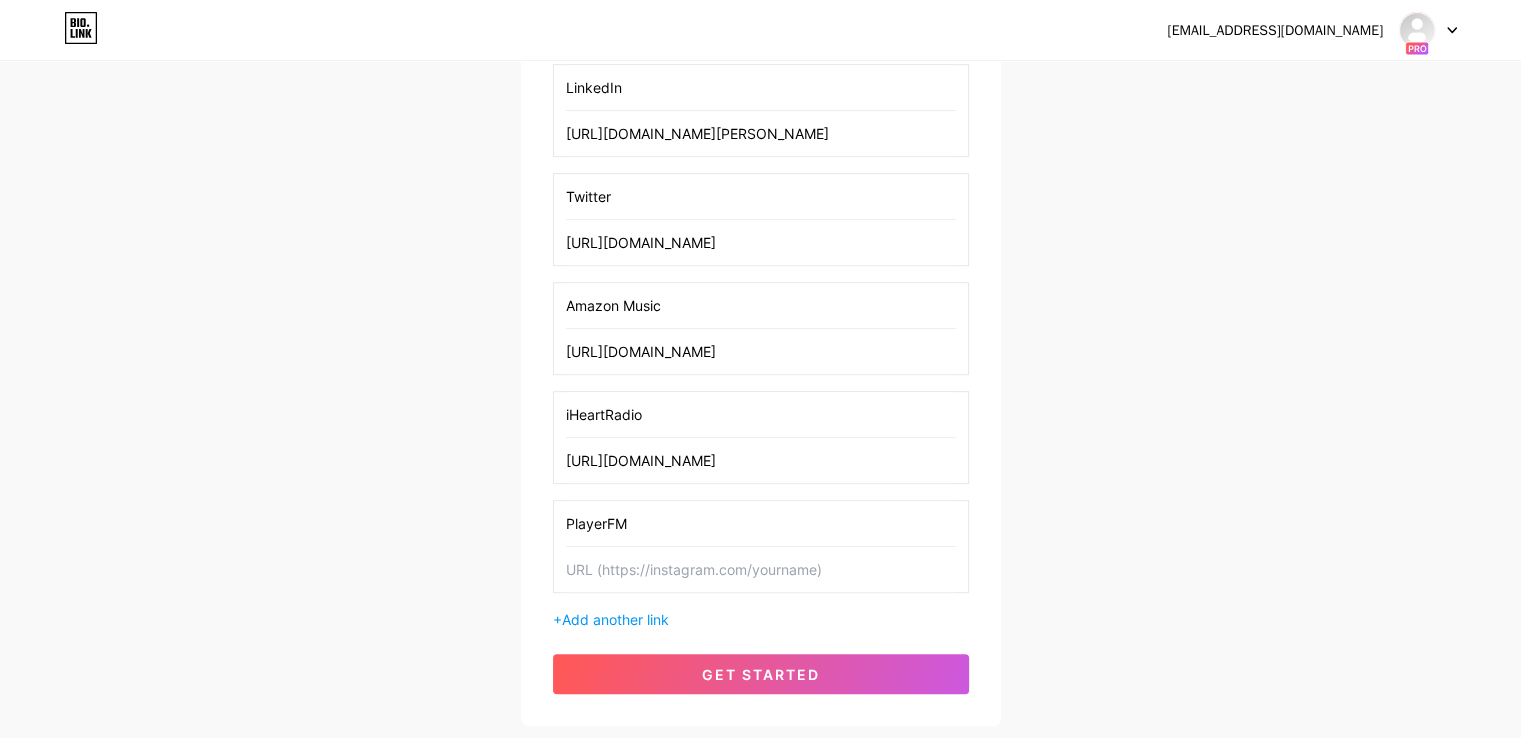 paste on "[URL][DOMAIN_NAME]" 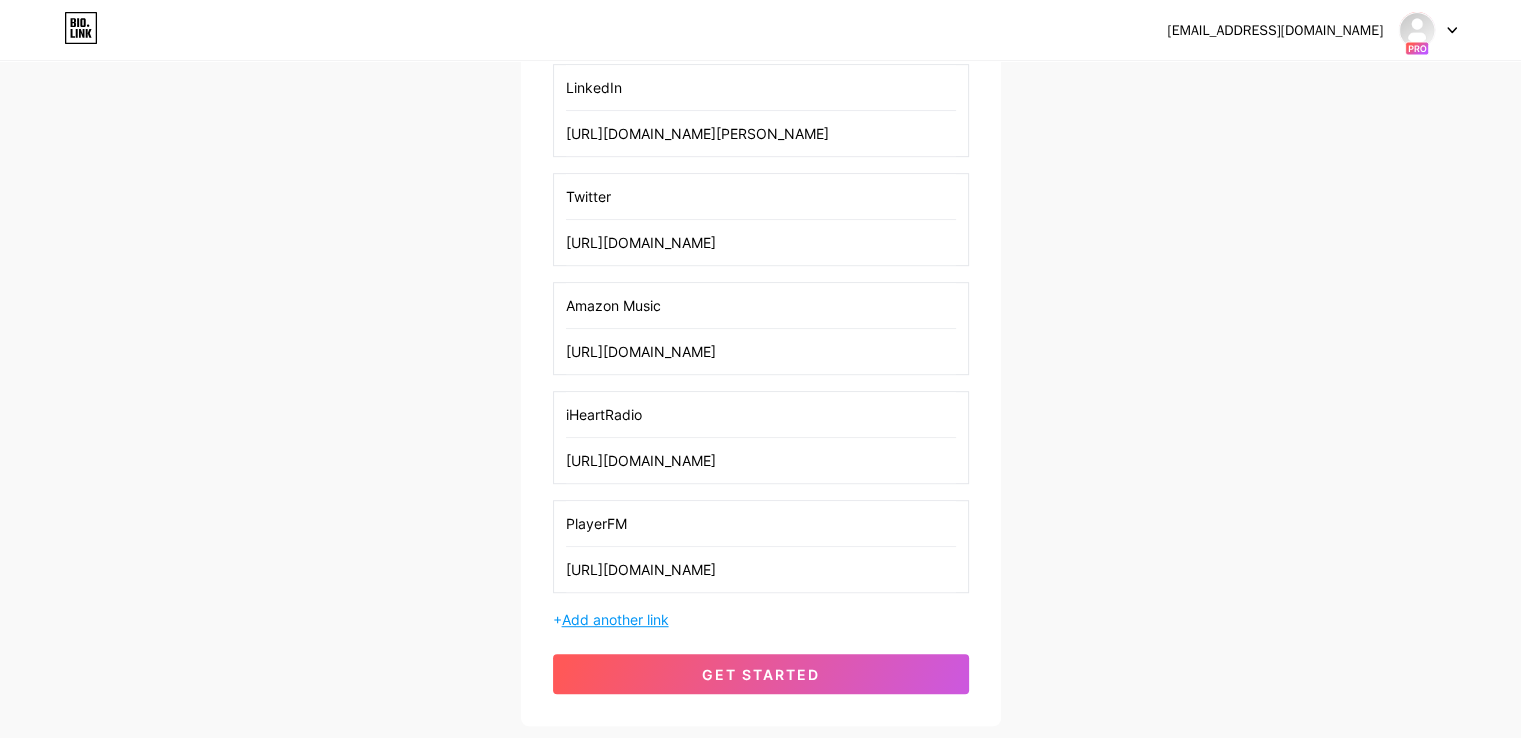 type on "[URL][DOMAIN_NAME]" 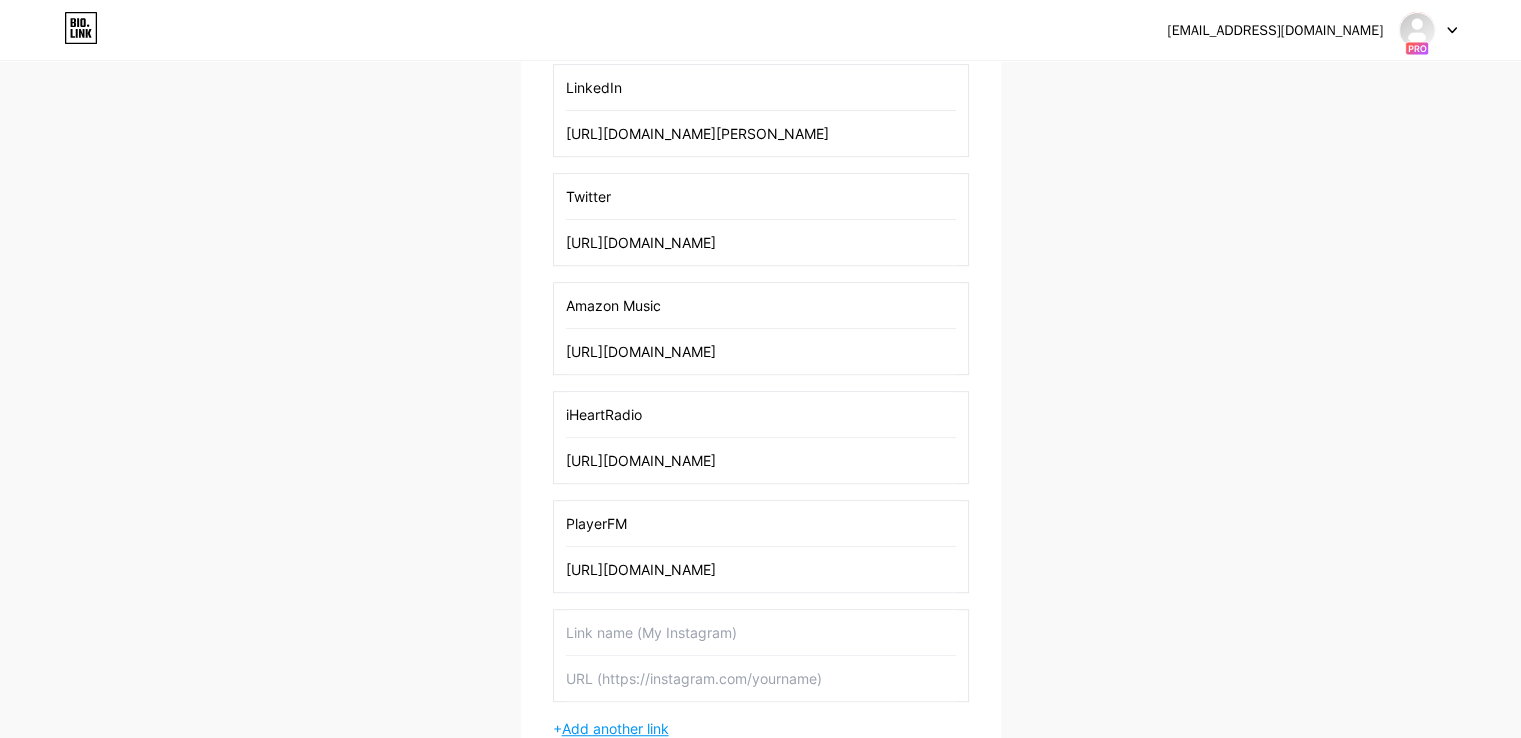 click at bounding box center [761, 632] 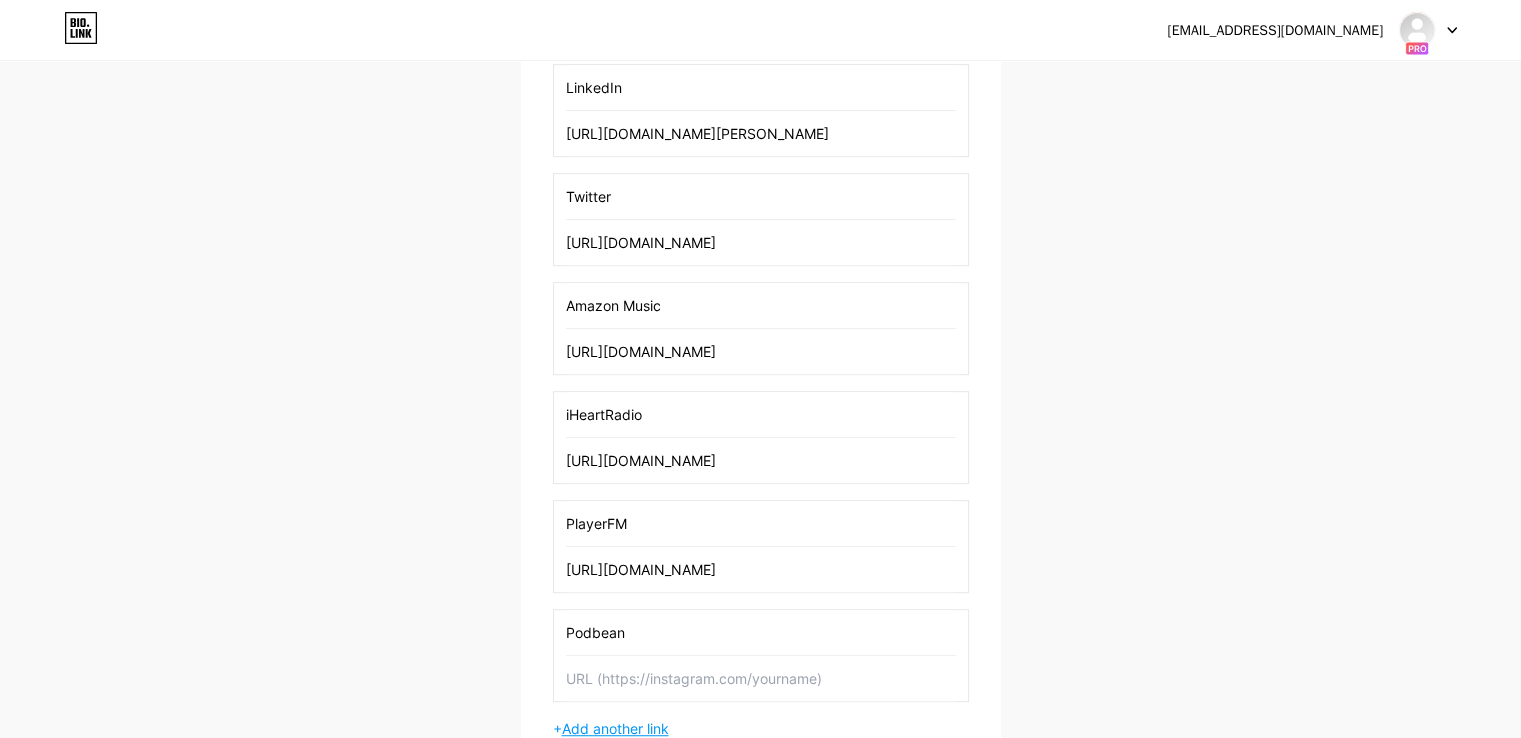 type on "Podbean" 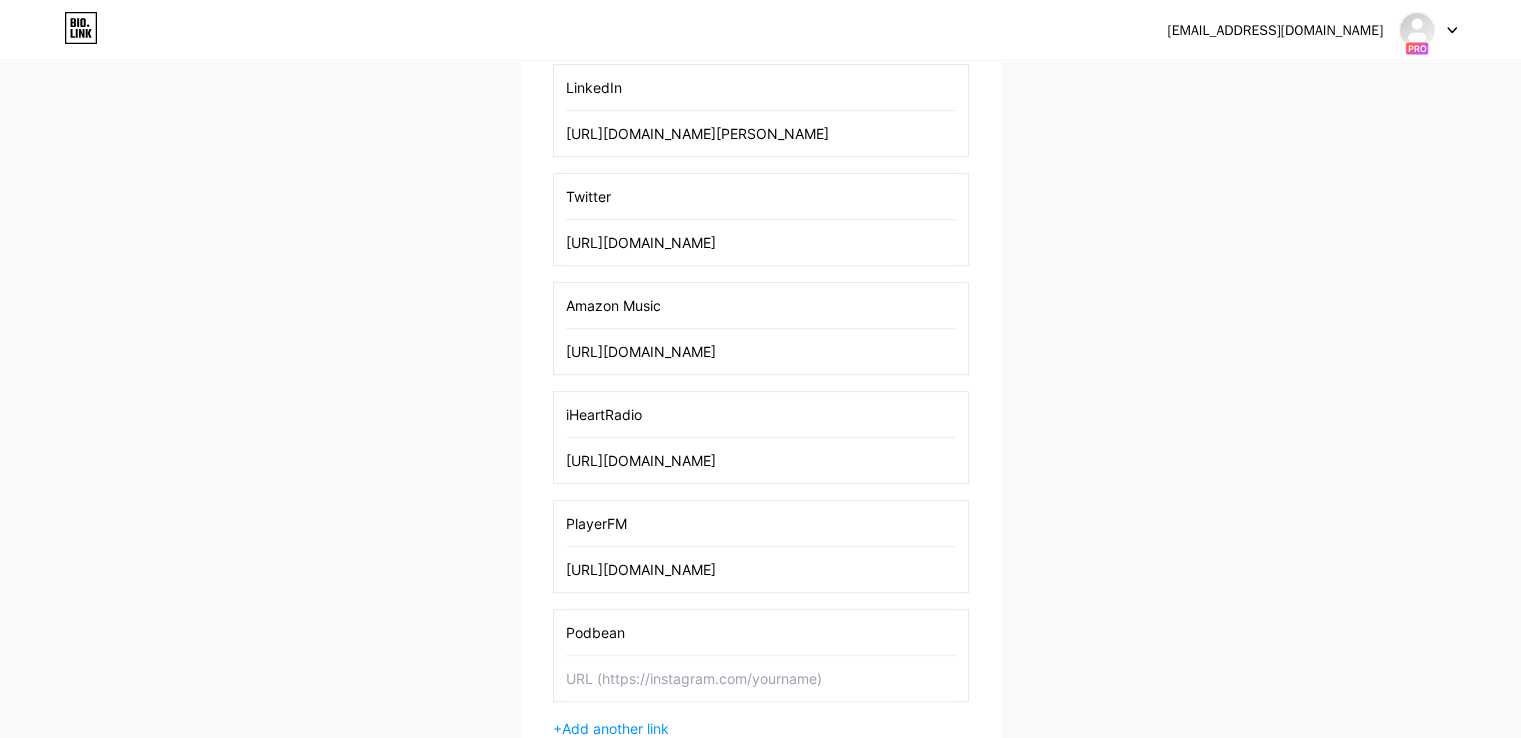 paste on "[URL][DOMAIN_NAME]" 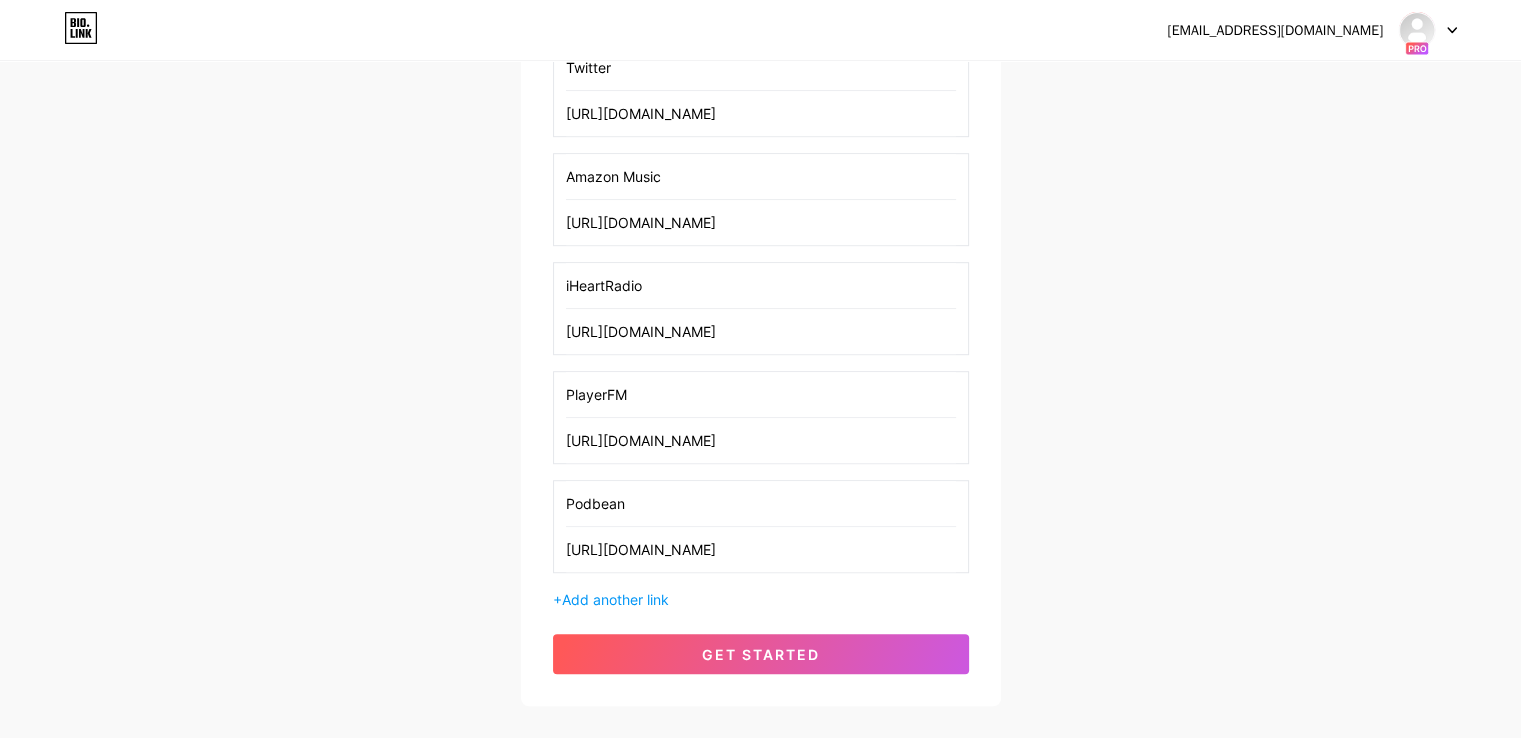 scroll, scrollTop: 1247, scrollLeft: 0, axis: vertical 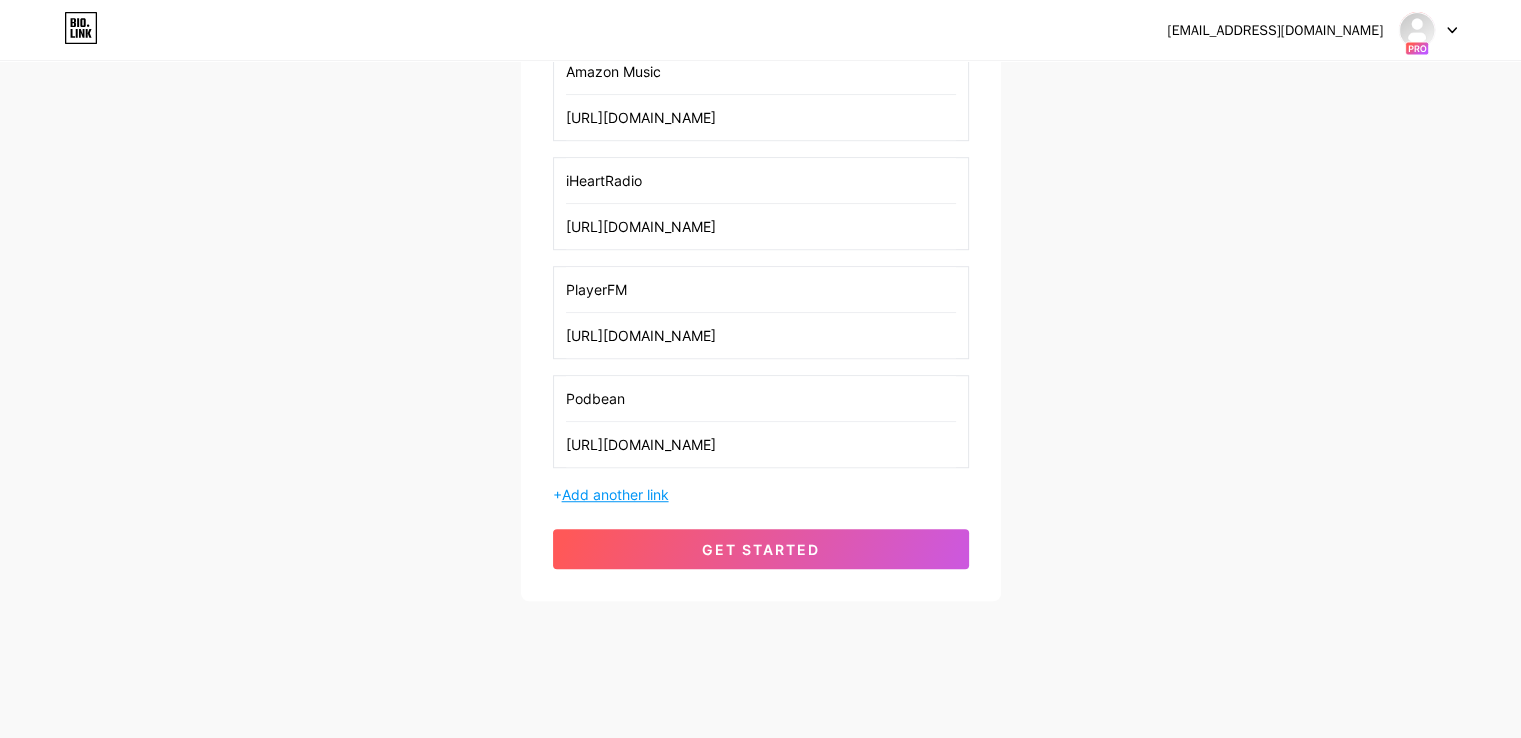 type on "[URL][DOMAIN_NAME]" 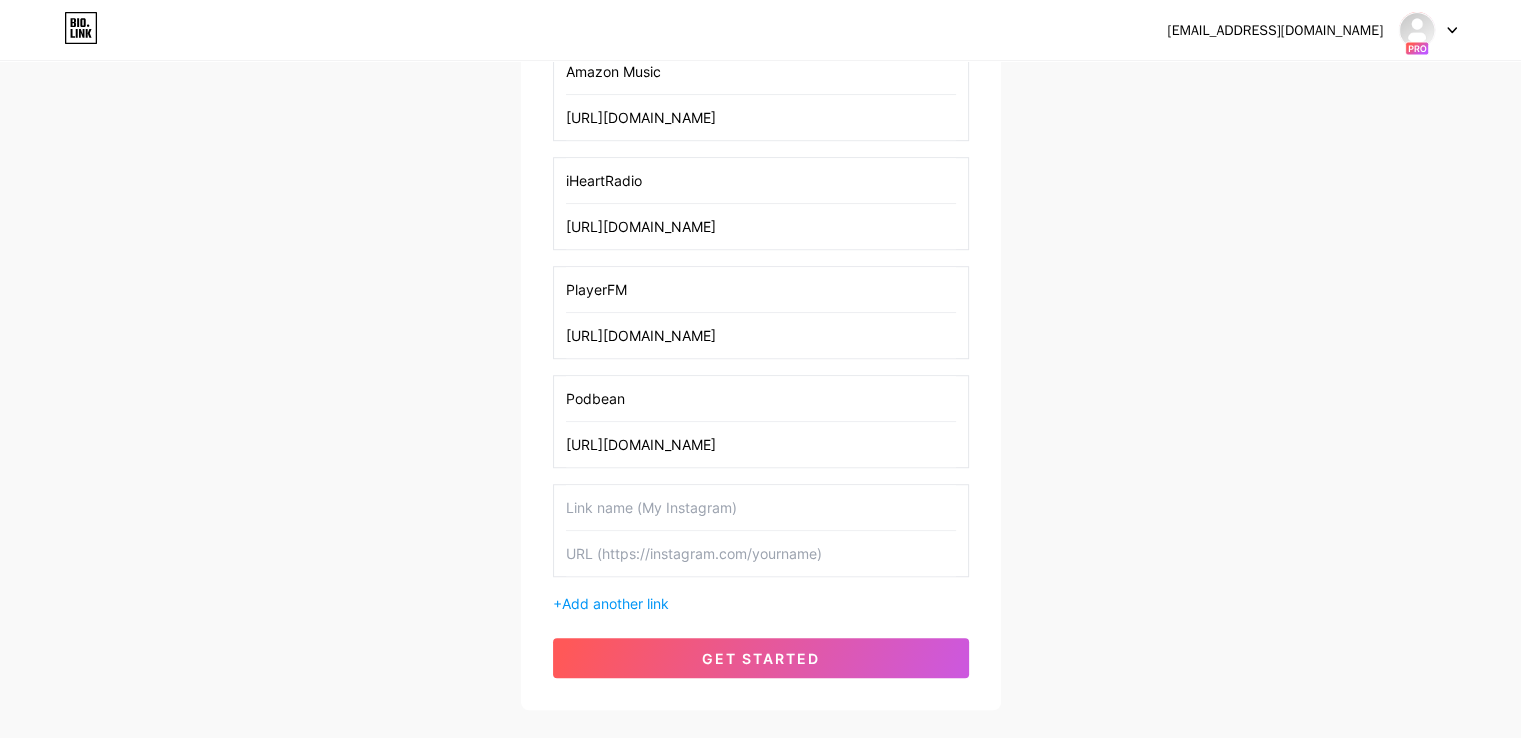 click at bounding box center (761, 507) 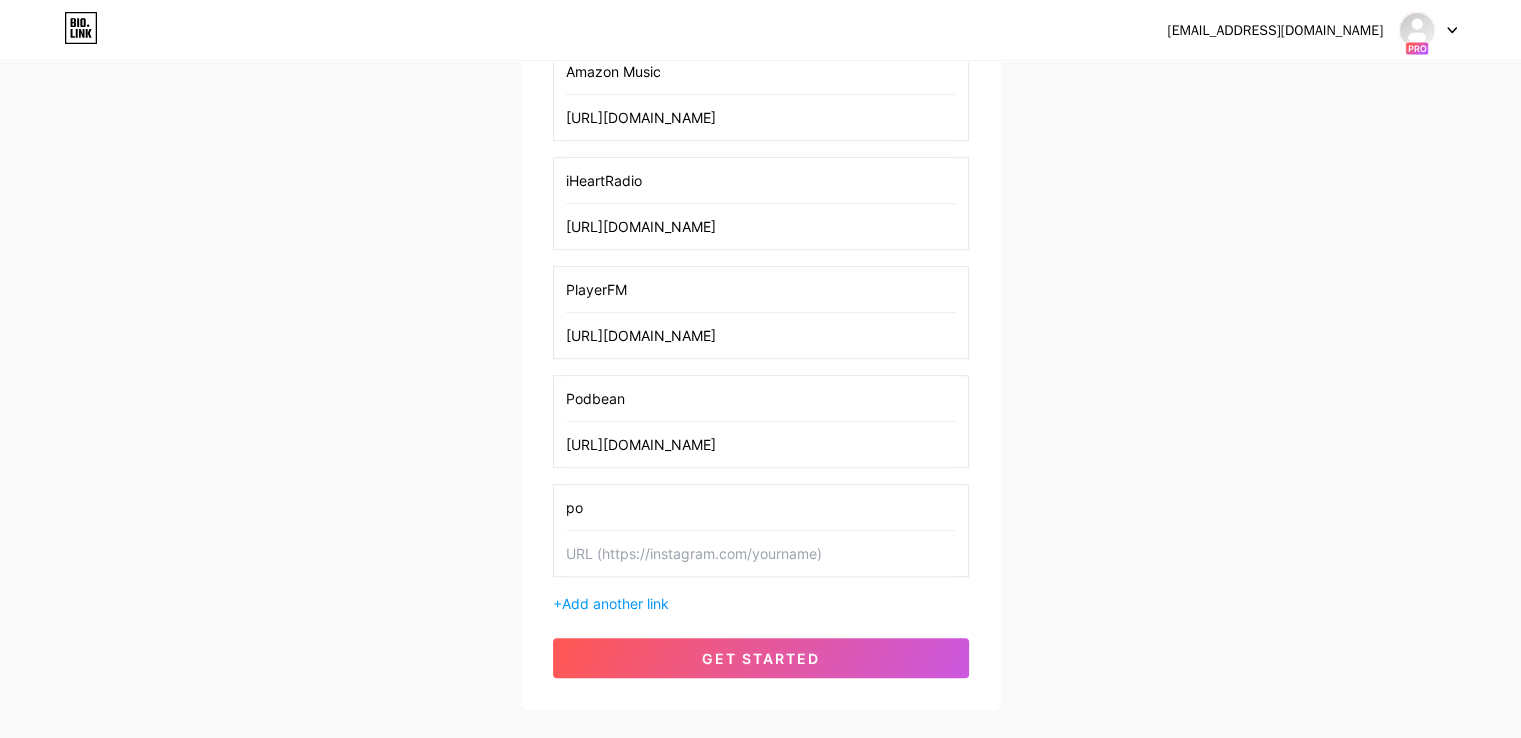 type on "p" 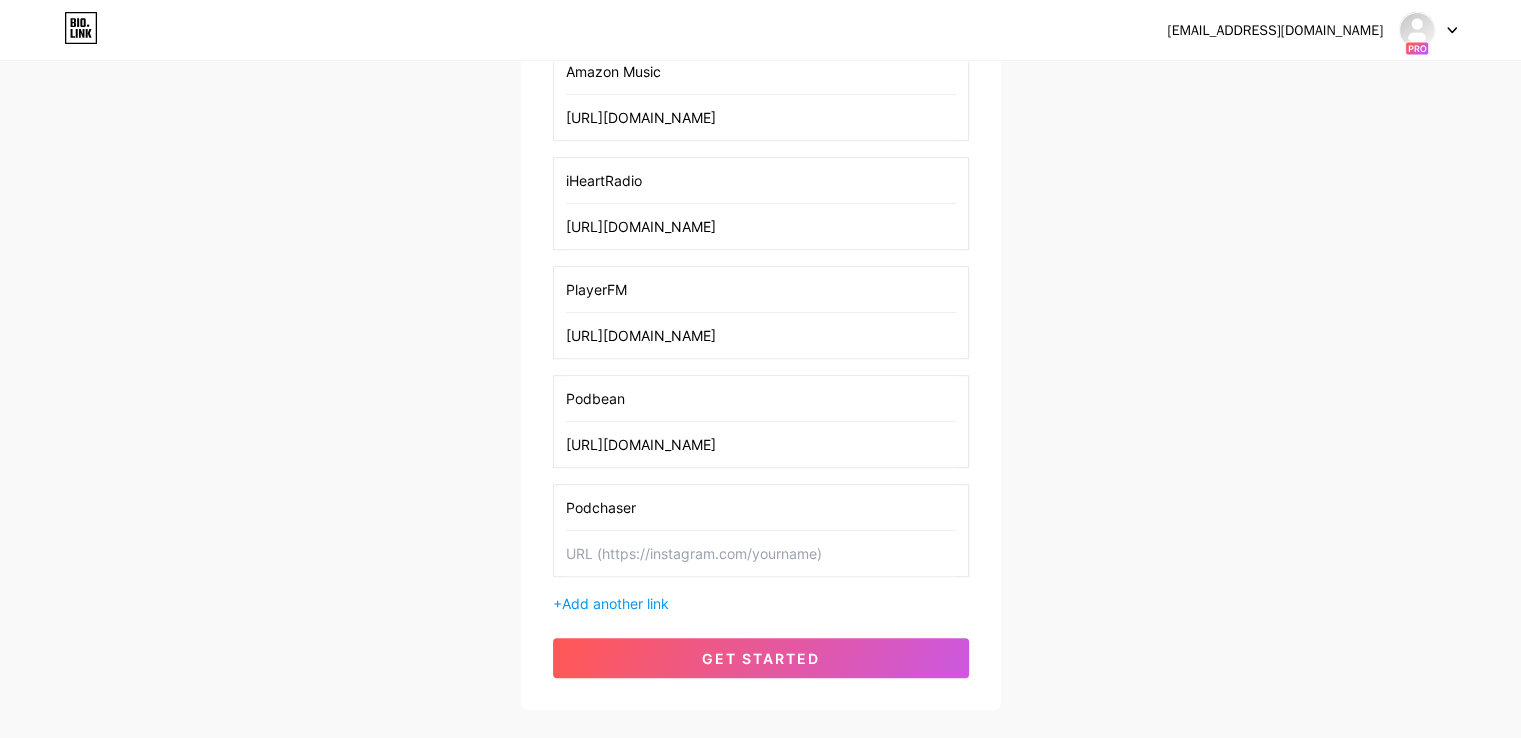 type on "Podchaser" 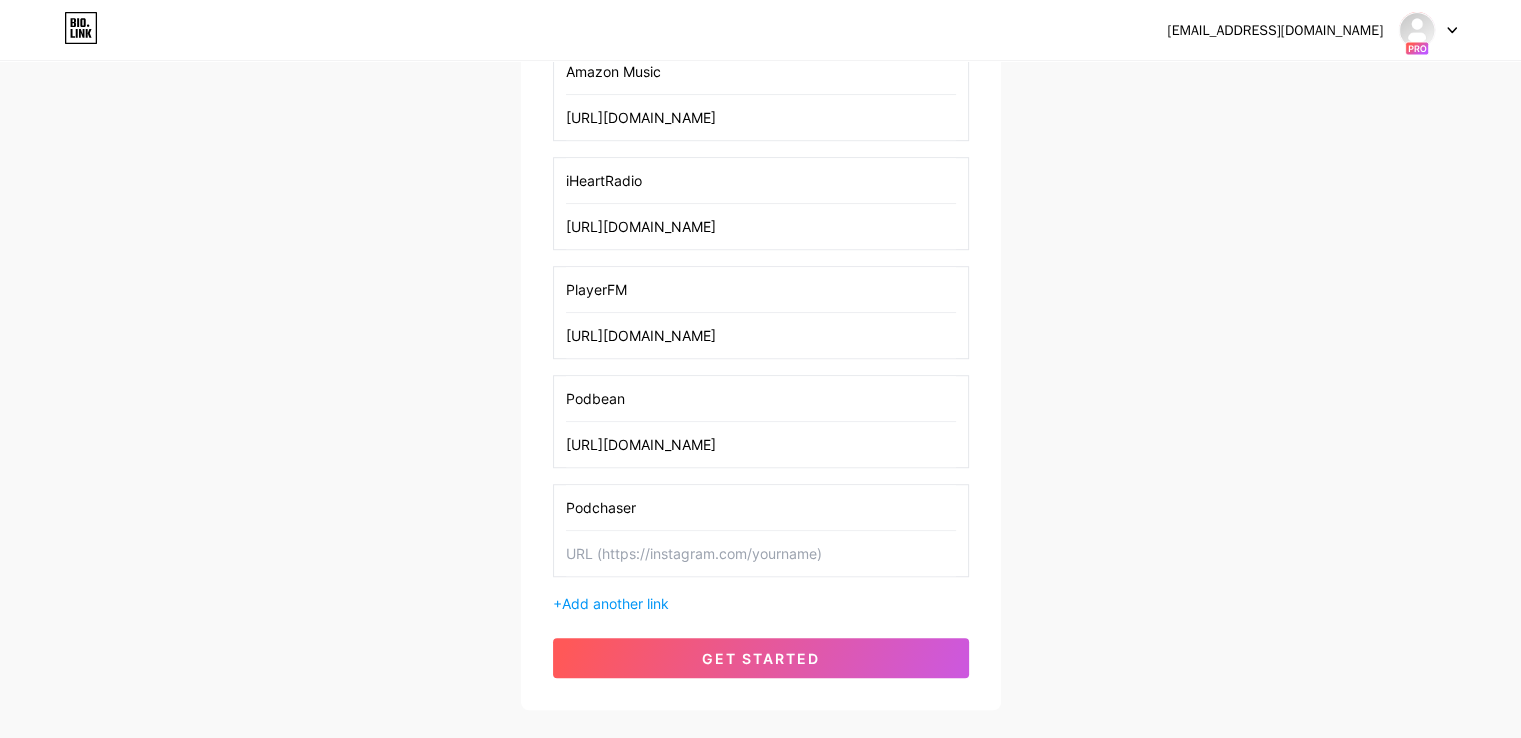 paste on "[URL][DOMAIN_NAME]" 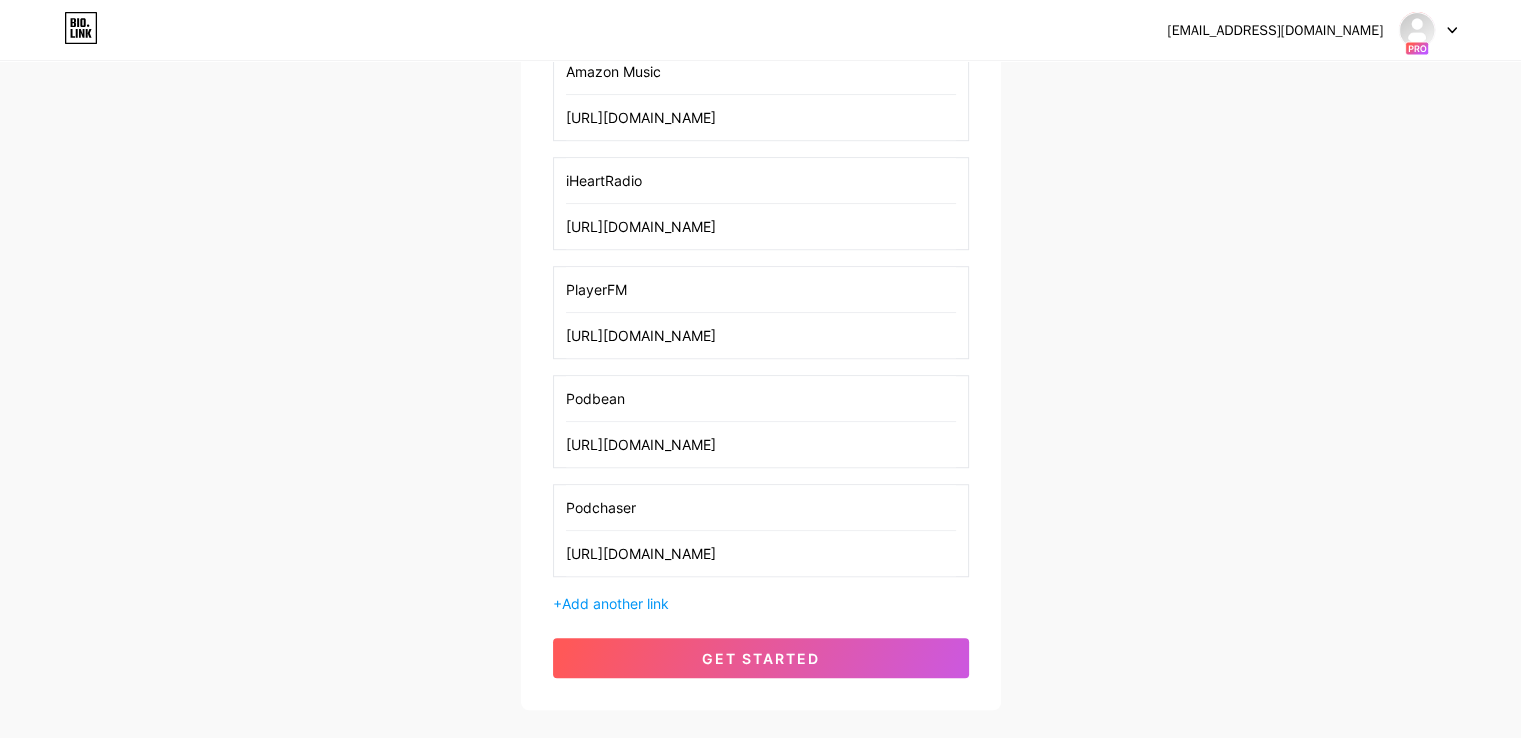 scroll, scrollTop: 0, scrollLeft: 132, axis: horizontal 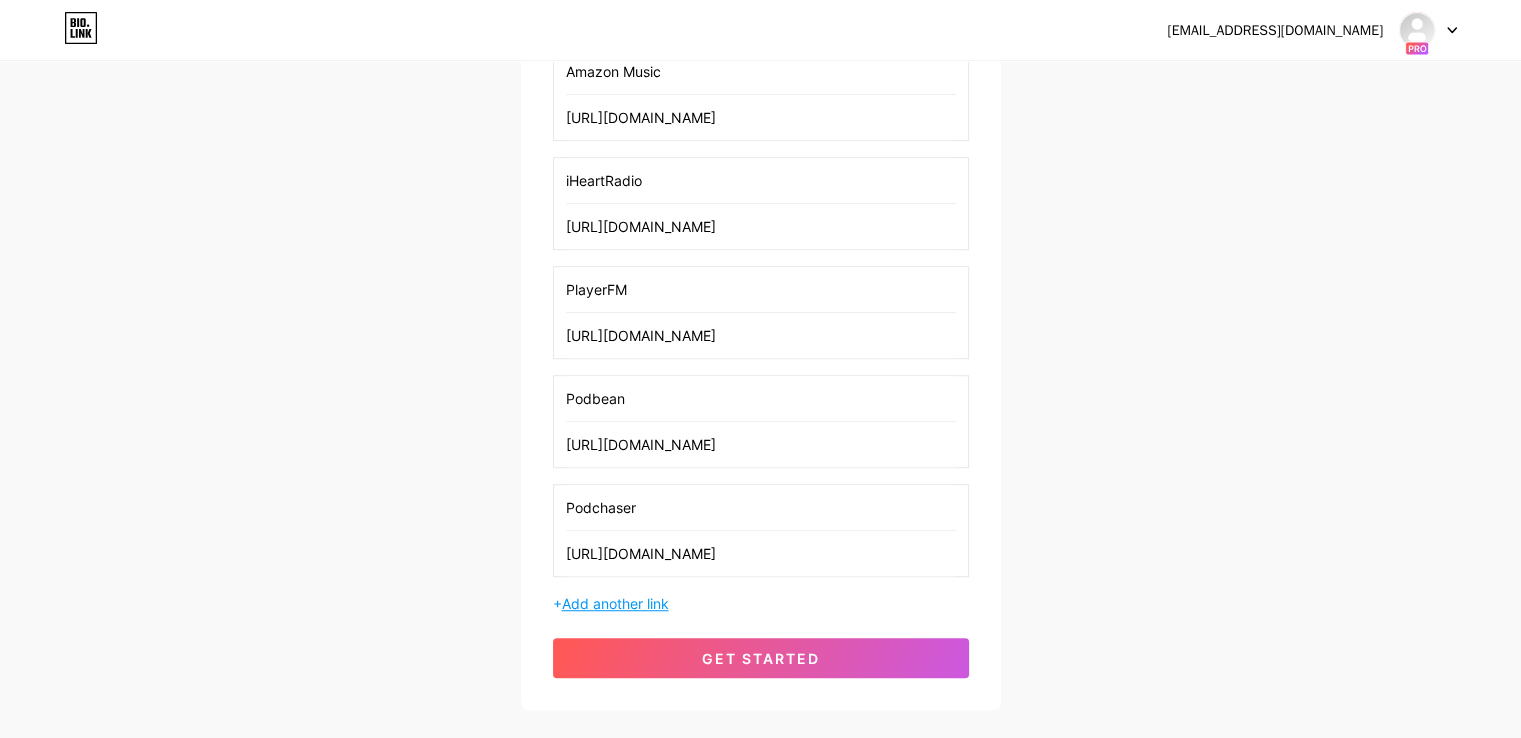 type on "[URL][DOMAIN_NAME]" 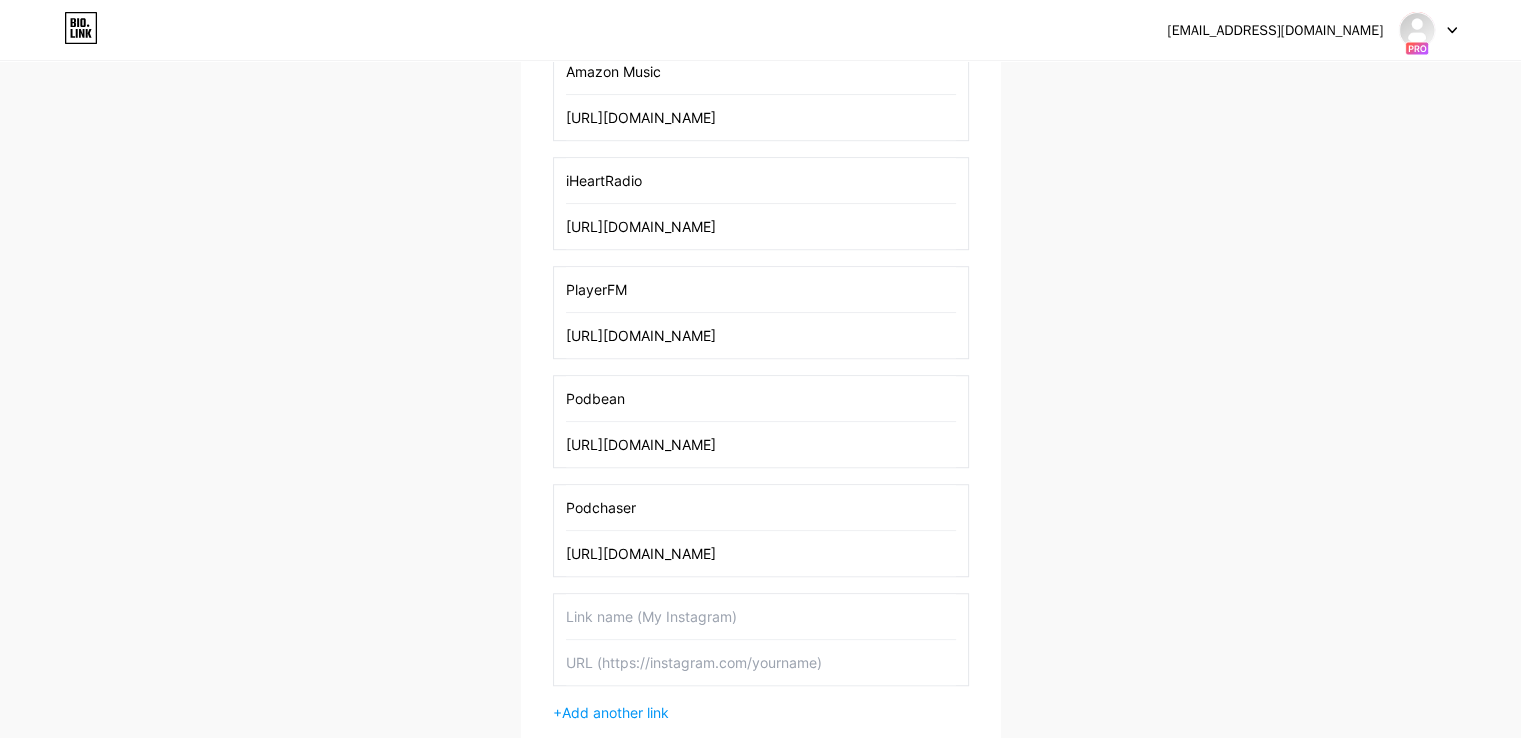 scroll, scrollTop: 0, scrollLeft: 0, axis: both 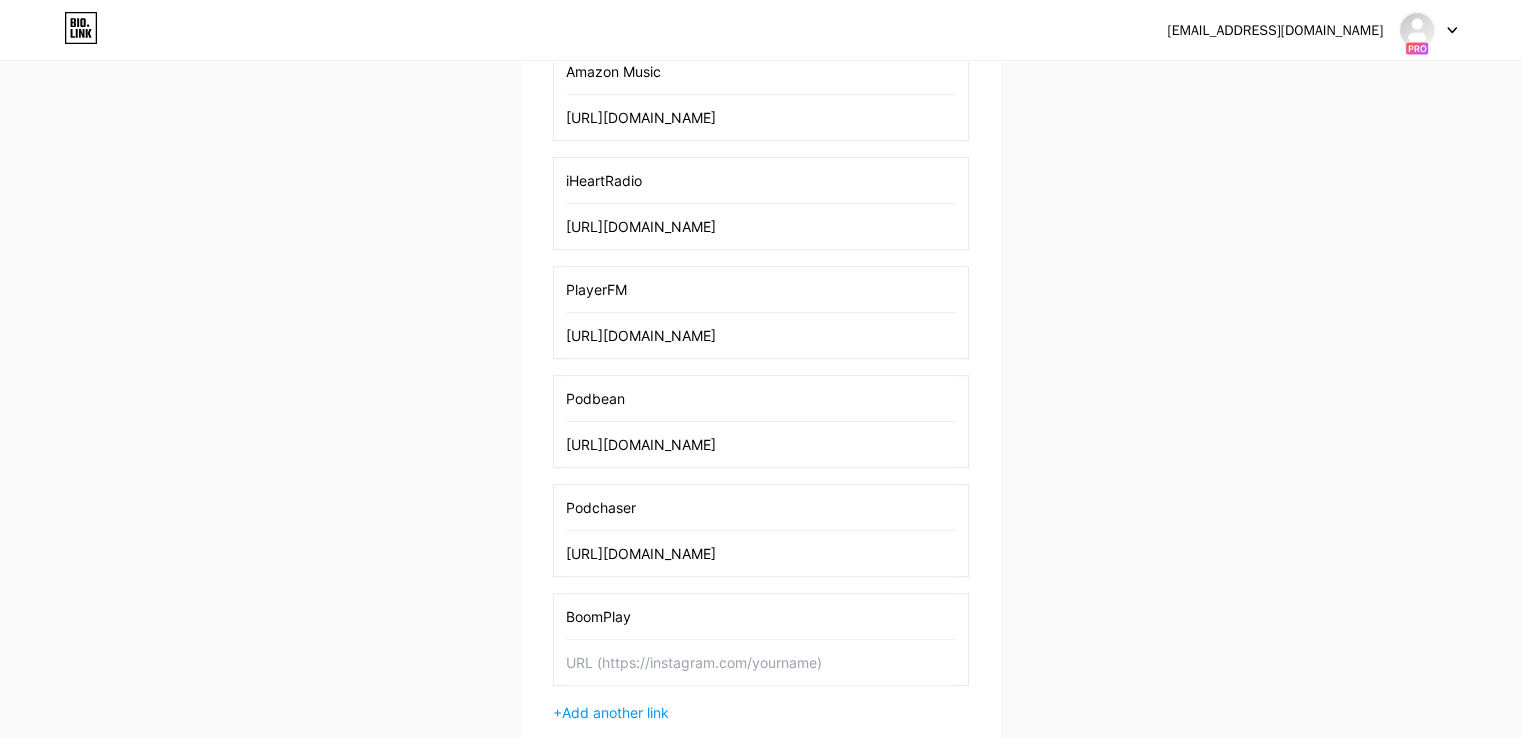type on "BoomPlay" 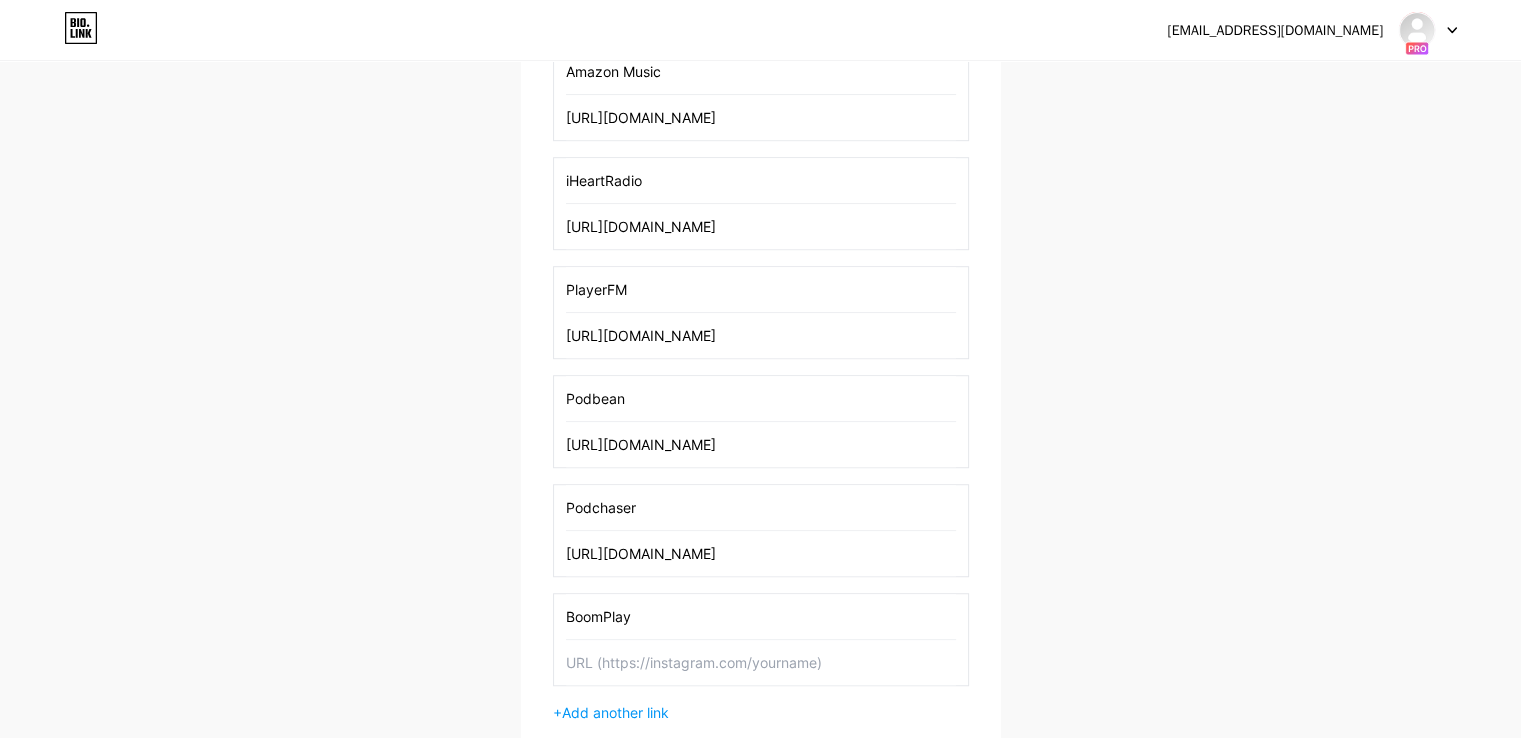 paste on "[URL][DOMAIN_NAME]" 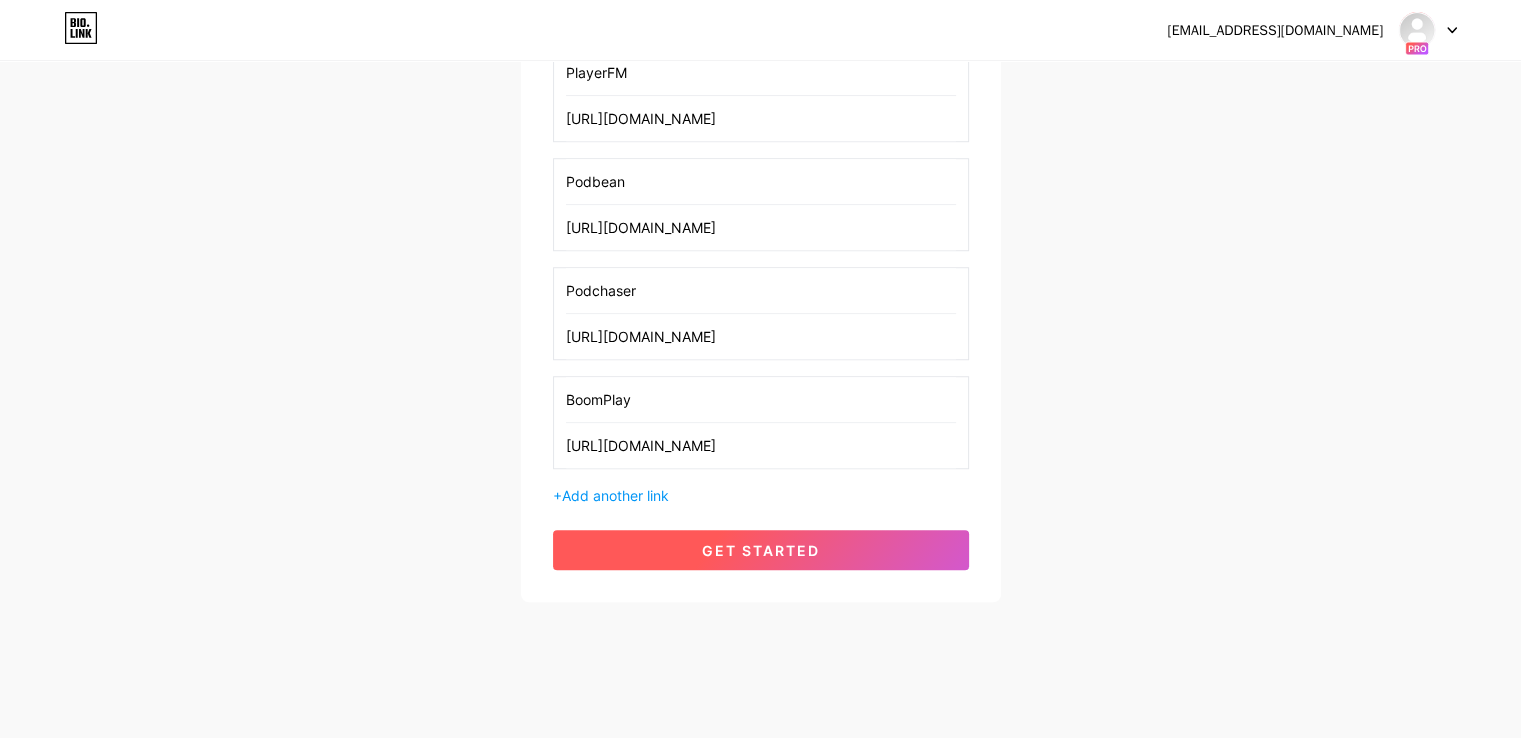 type on "[URL][DOMAIN_NAME]" 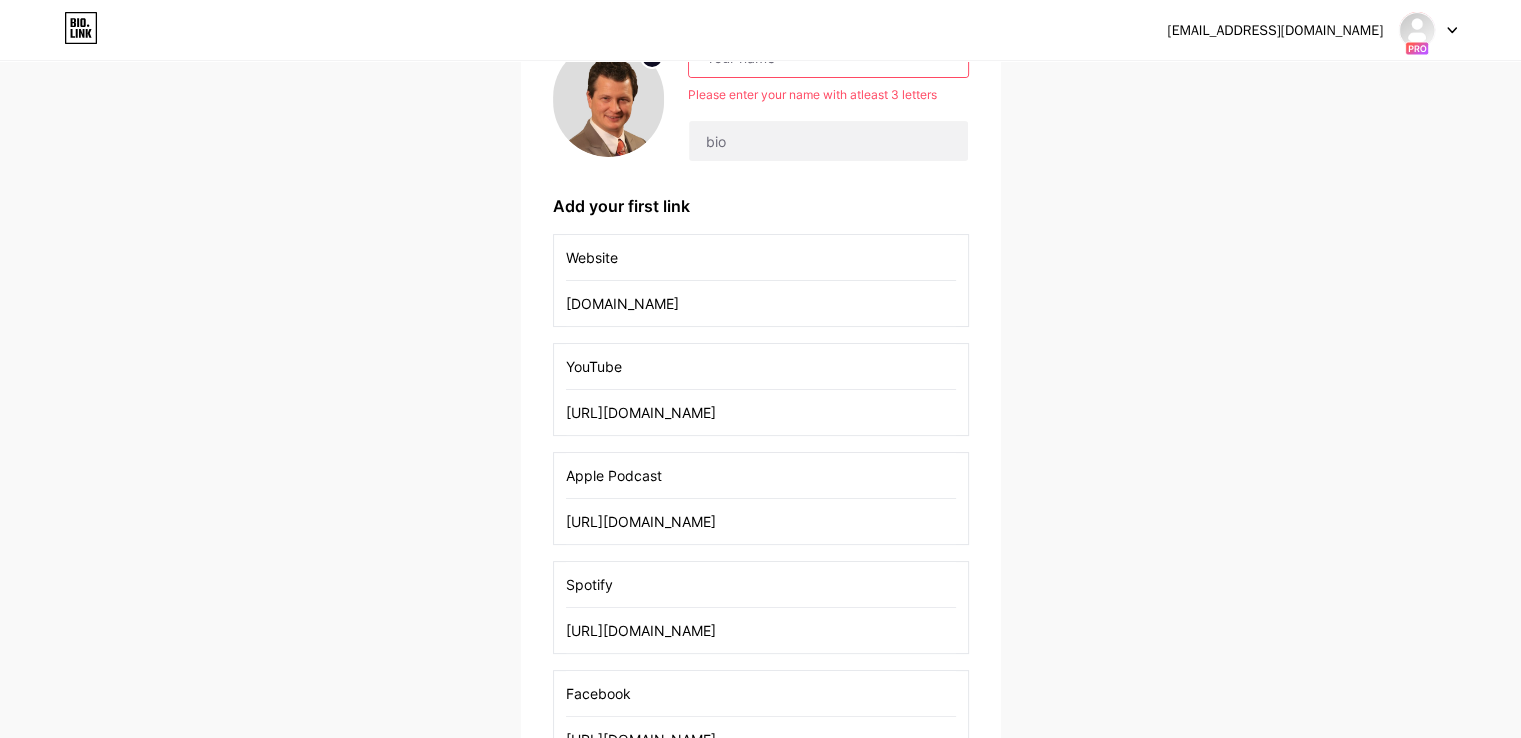 scroll, scrollTop: 0, scrollLeft: 0, axis: both 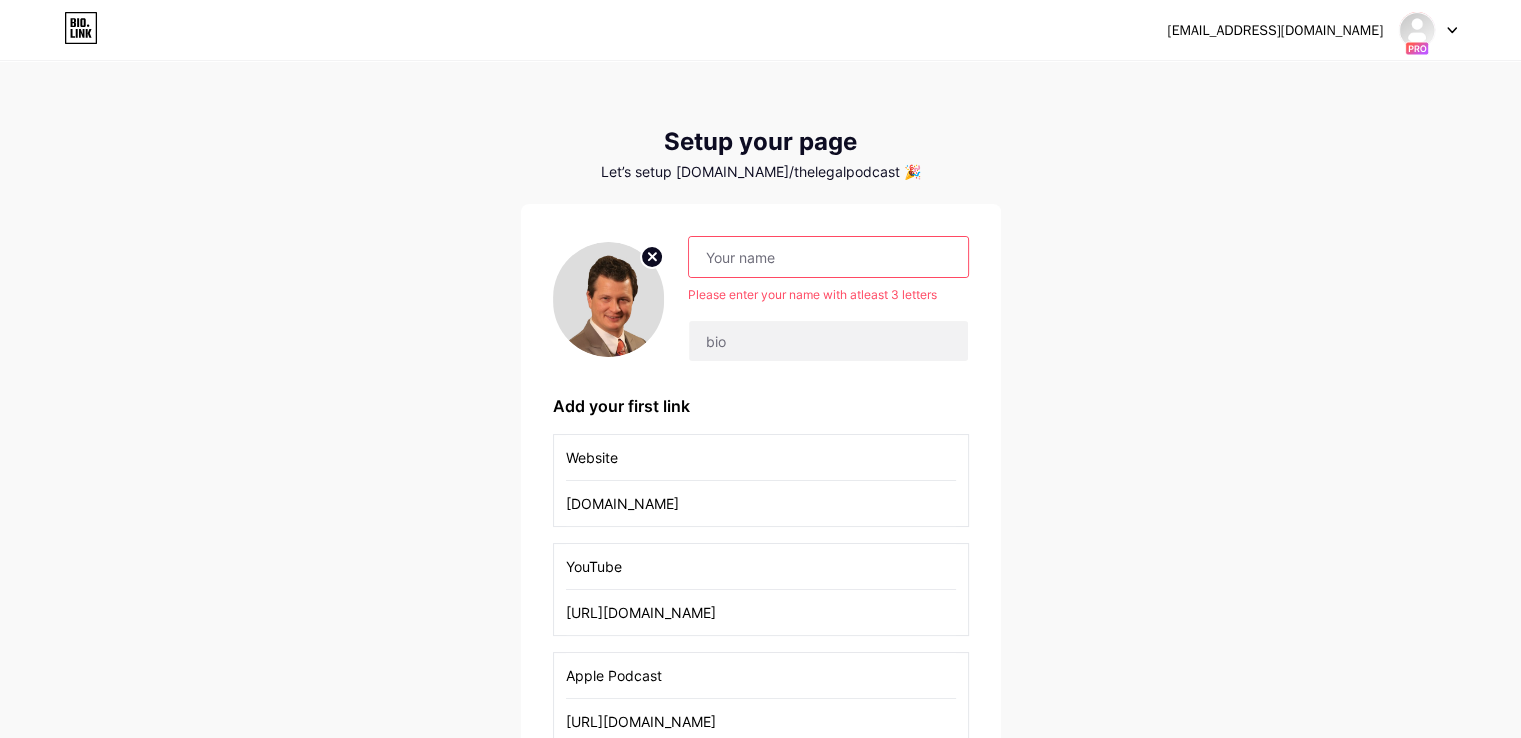 type 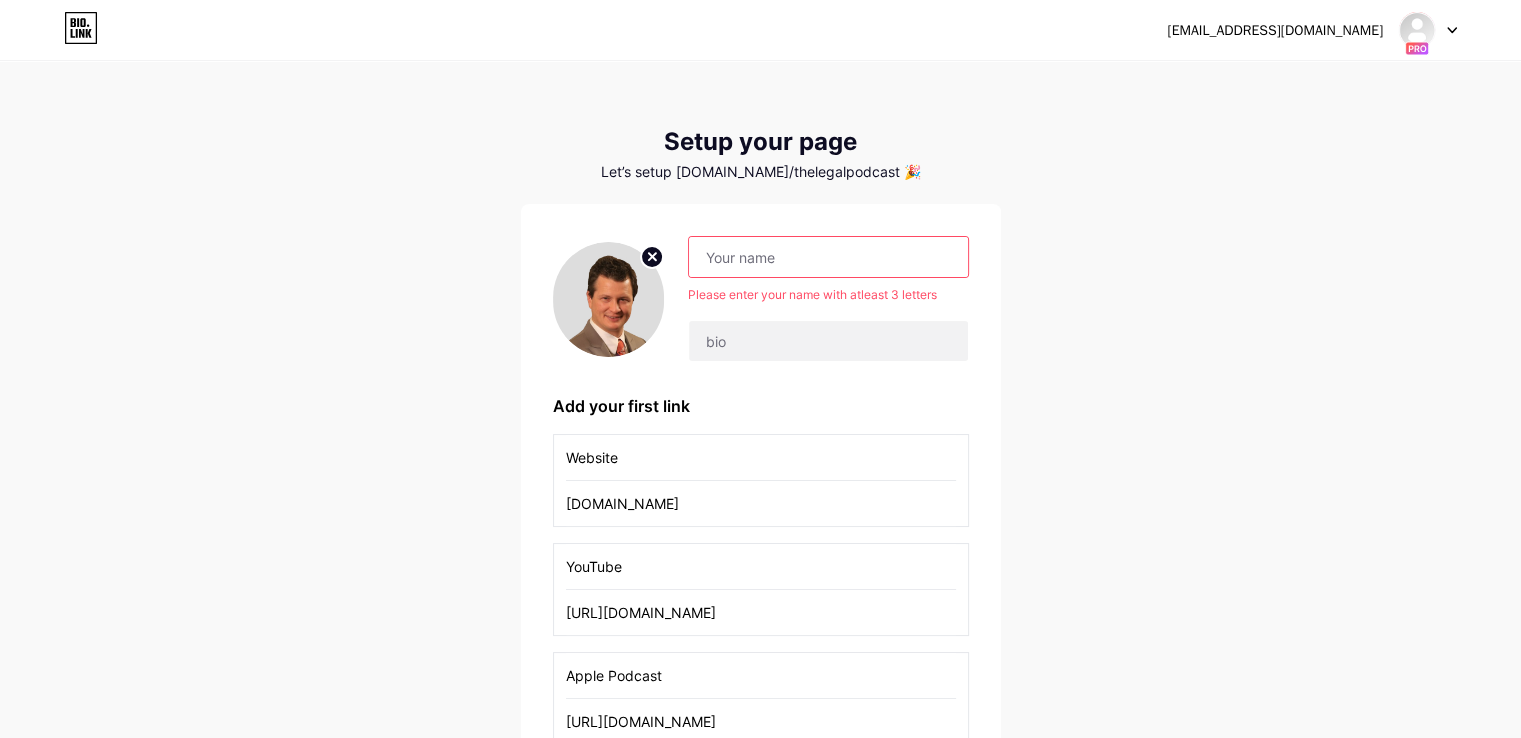 click at bounding box center (828, 257) 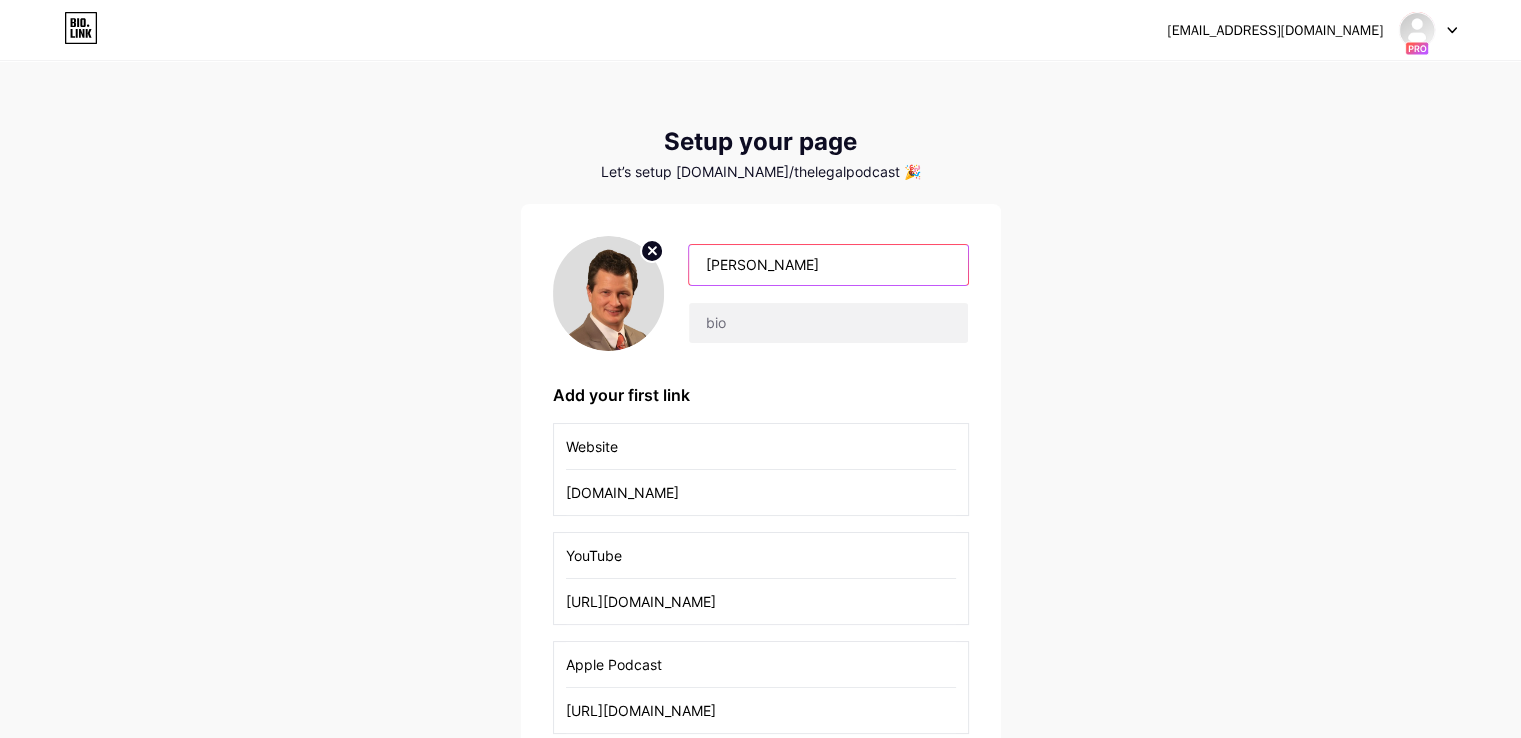 type on "[PERSON_NAME]" 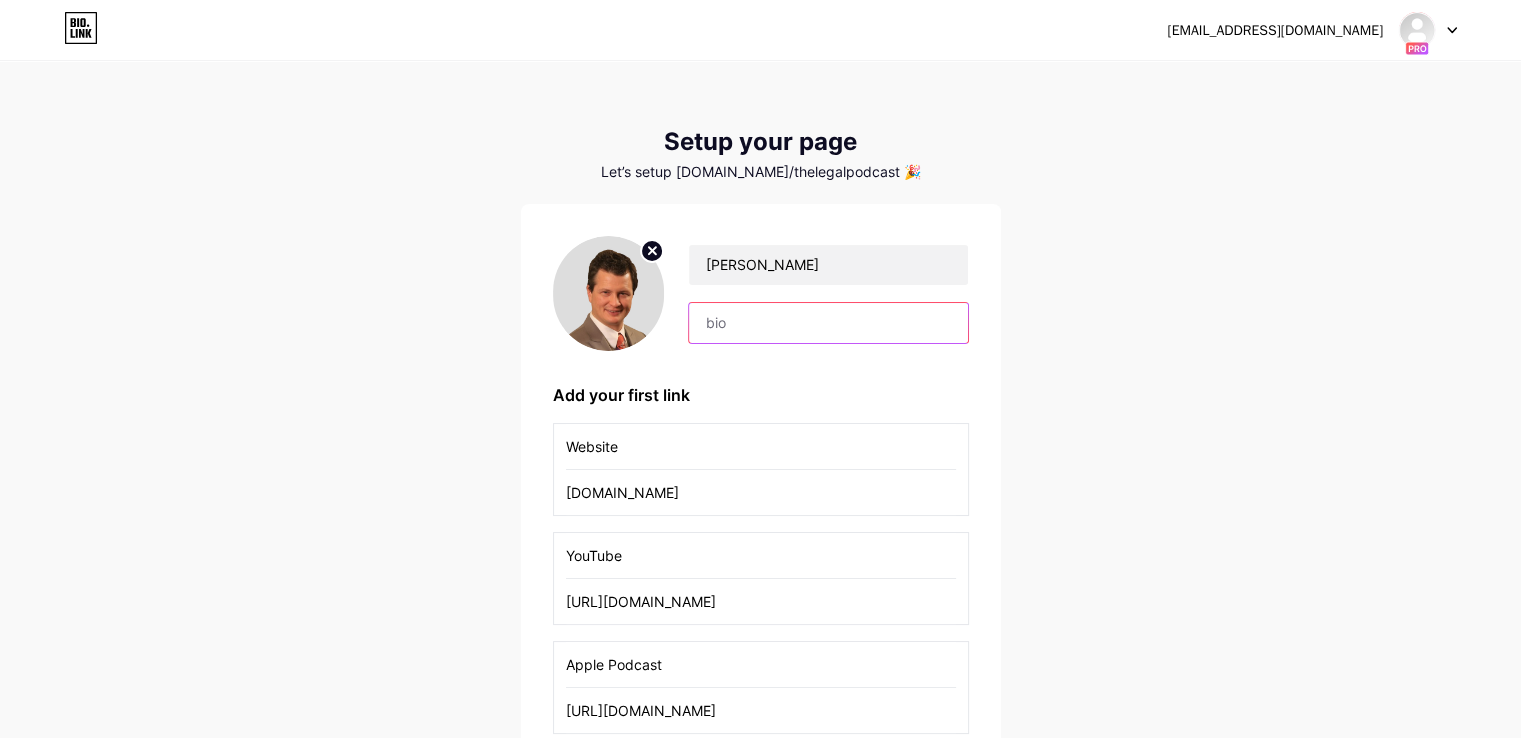 click at bounding box center (828, 323) 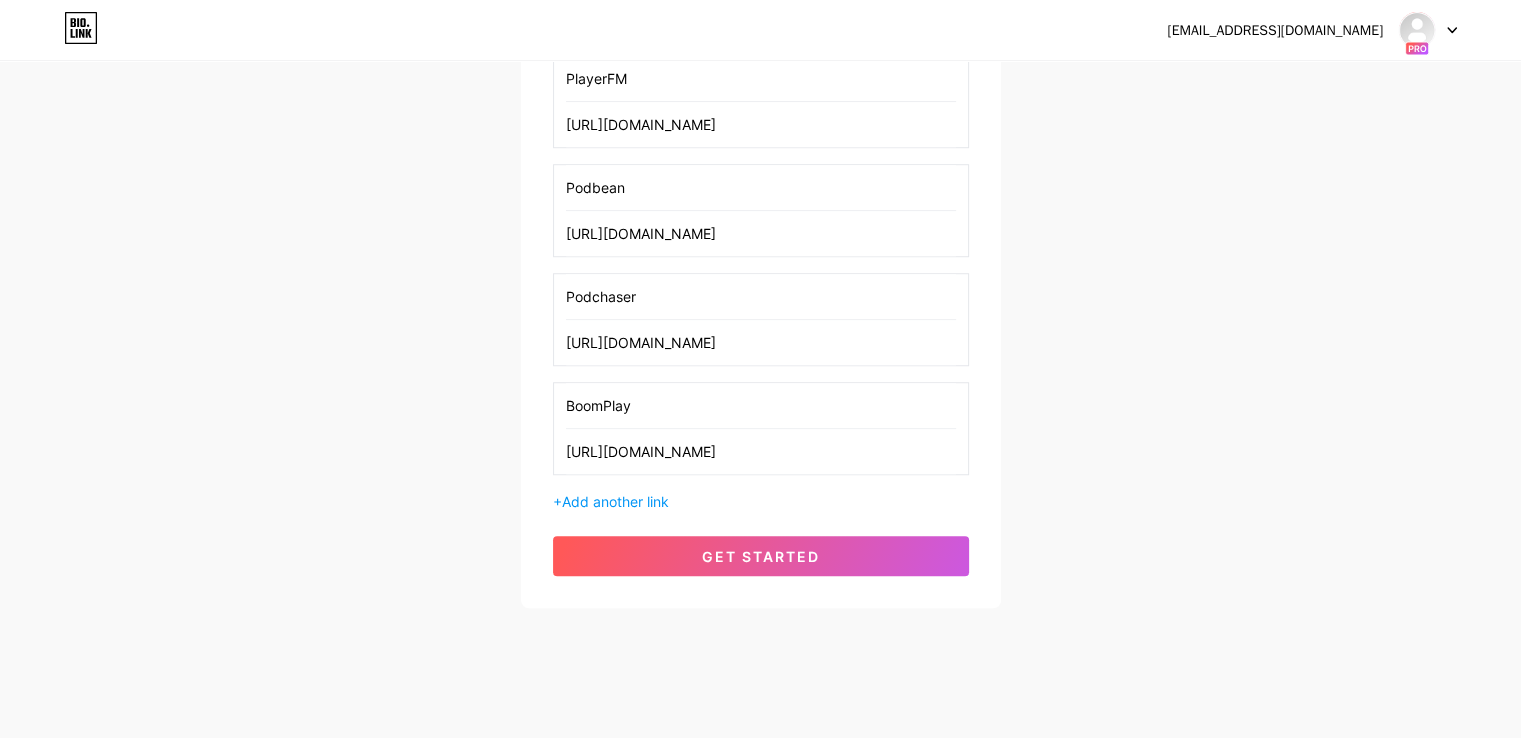 scroll, scrollTop: 1464, scrollLeft: 0, axis: vertical 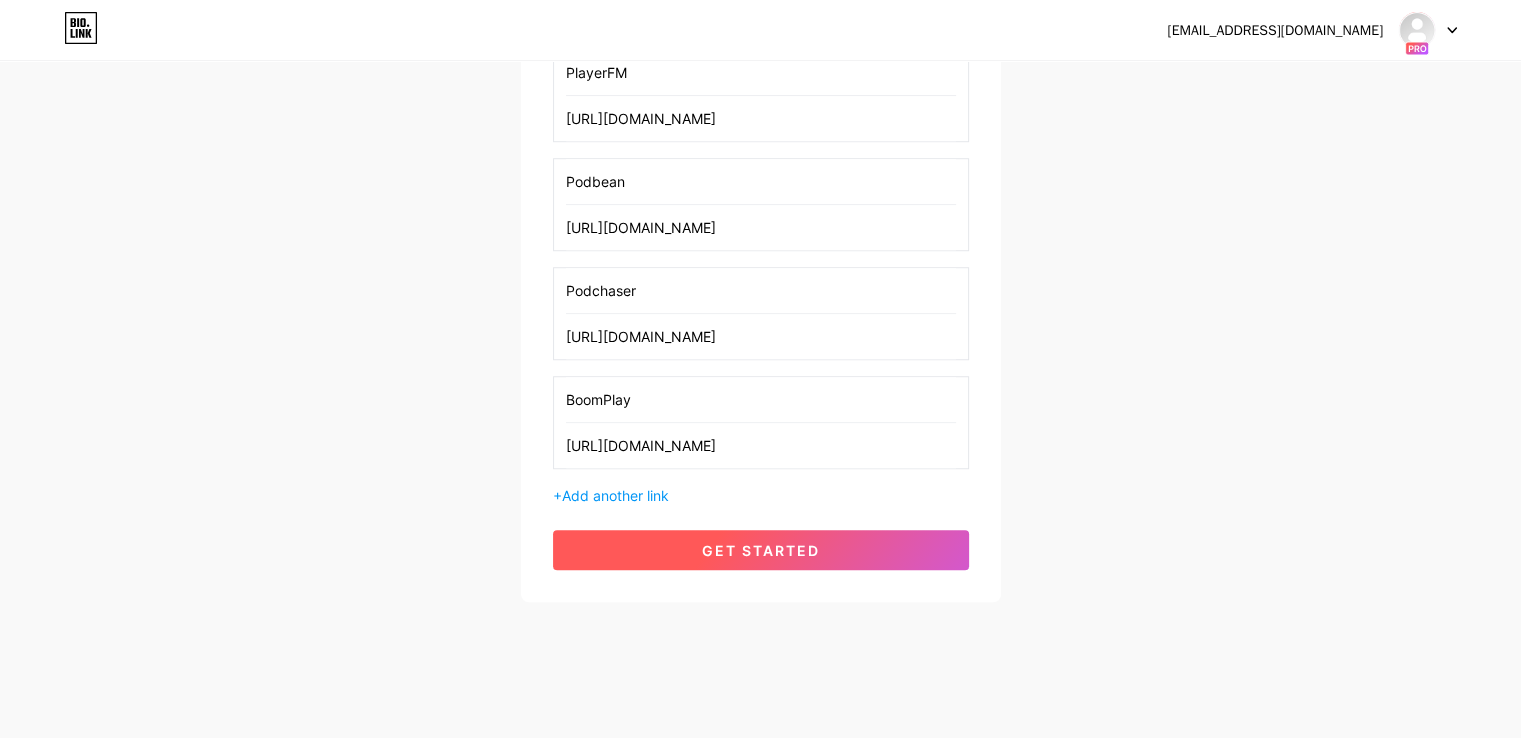 type on "[PERSON_NAME] Law Center, PC" 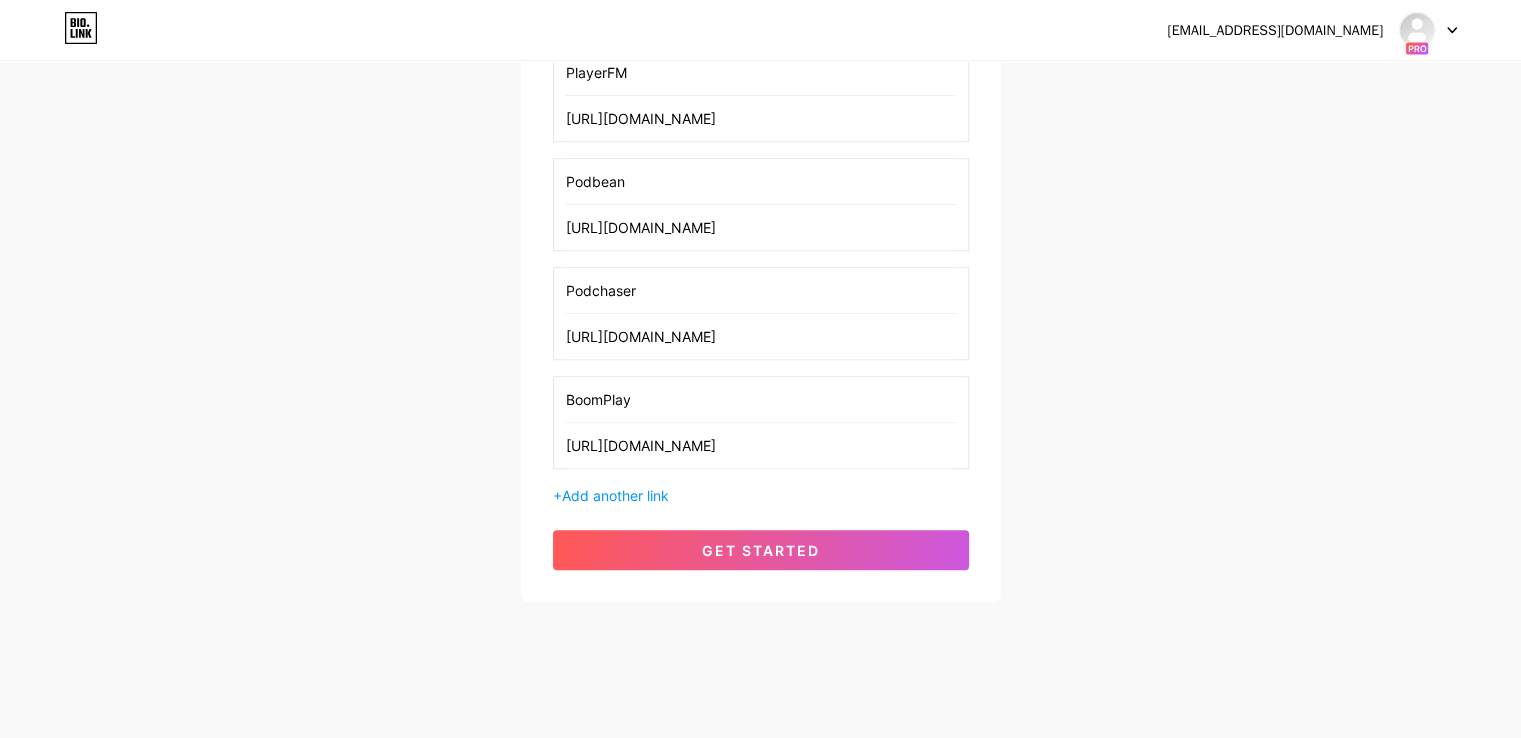 scroll, scrollTop: 0, scrollLeft: 0, axis: both 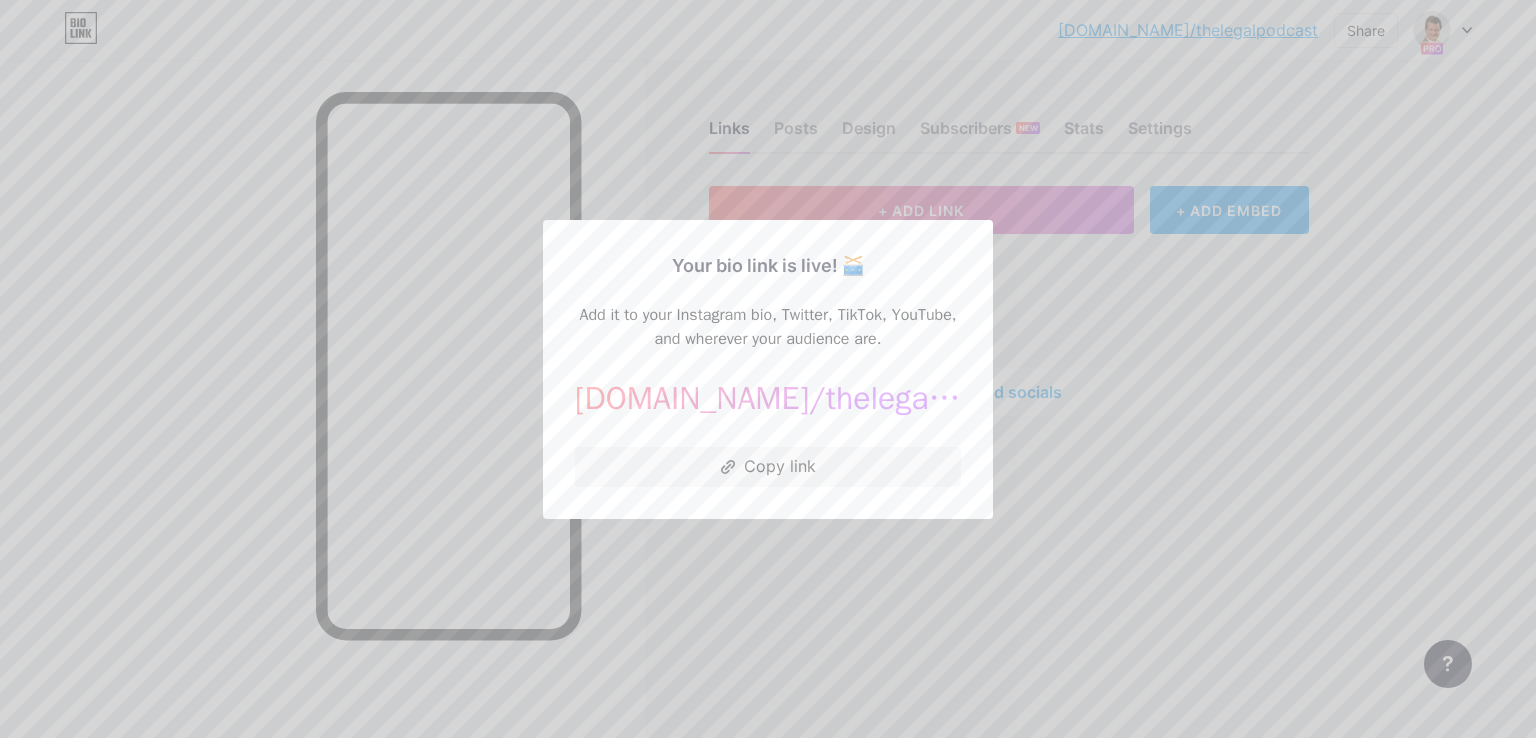 click at bounding box center (768, 369) 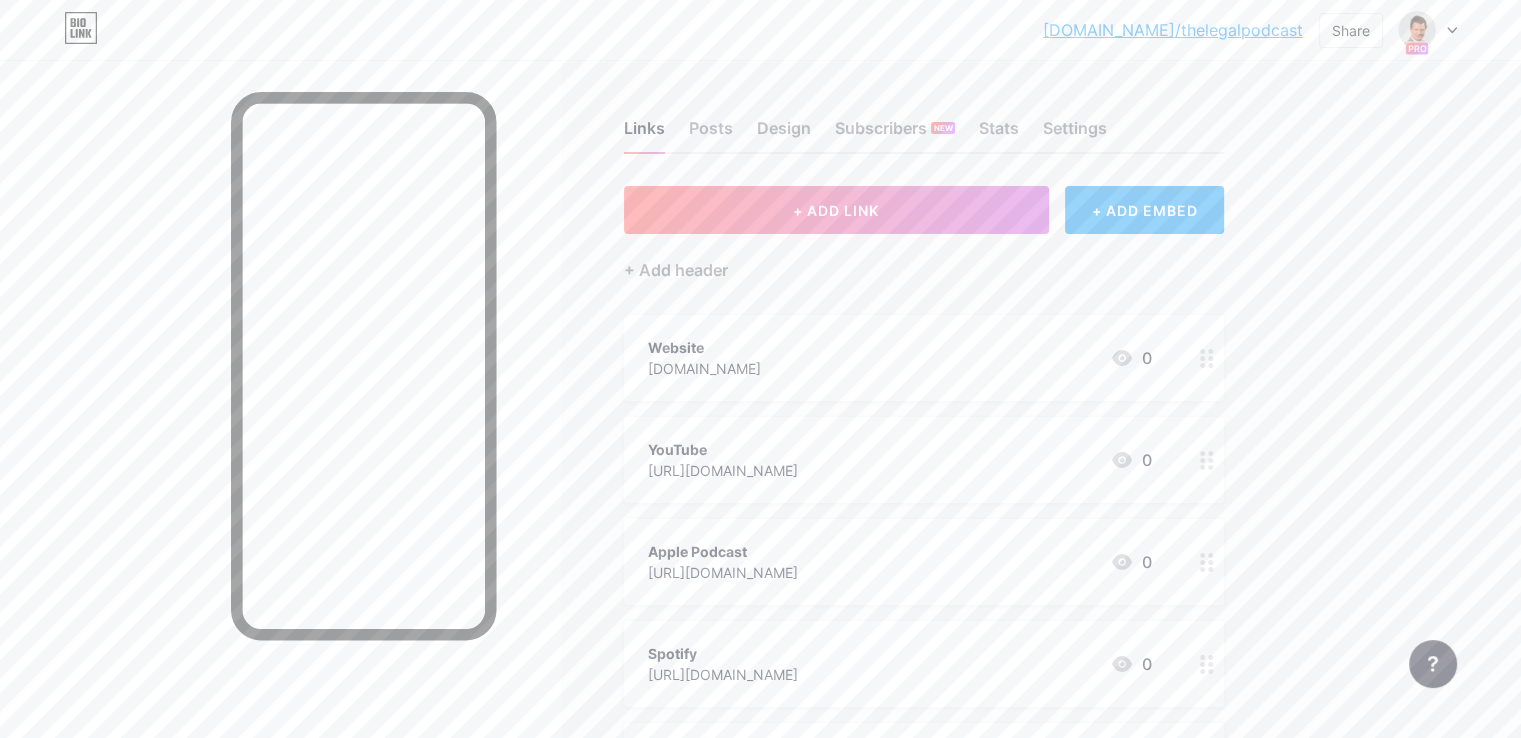 click on "[DOMAIN_NAME]/thelegalpodcast" at bounding box center [1173, 30] 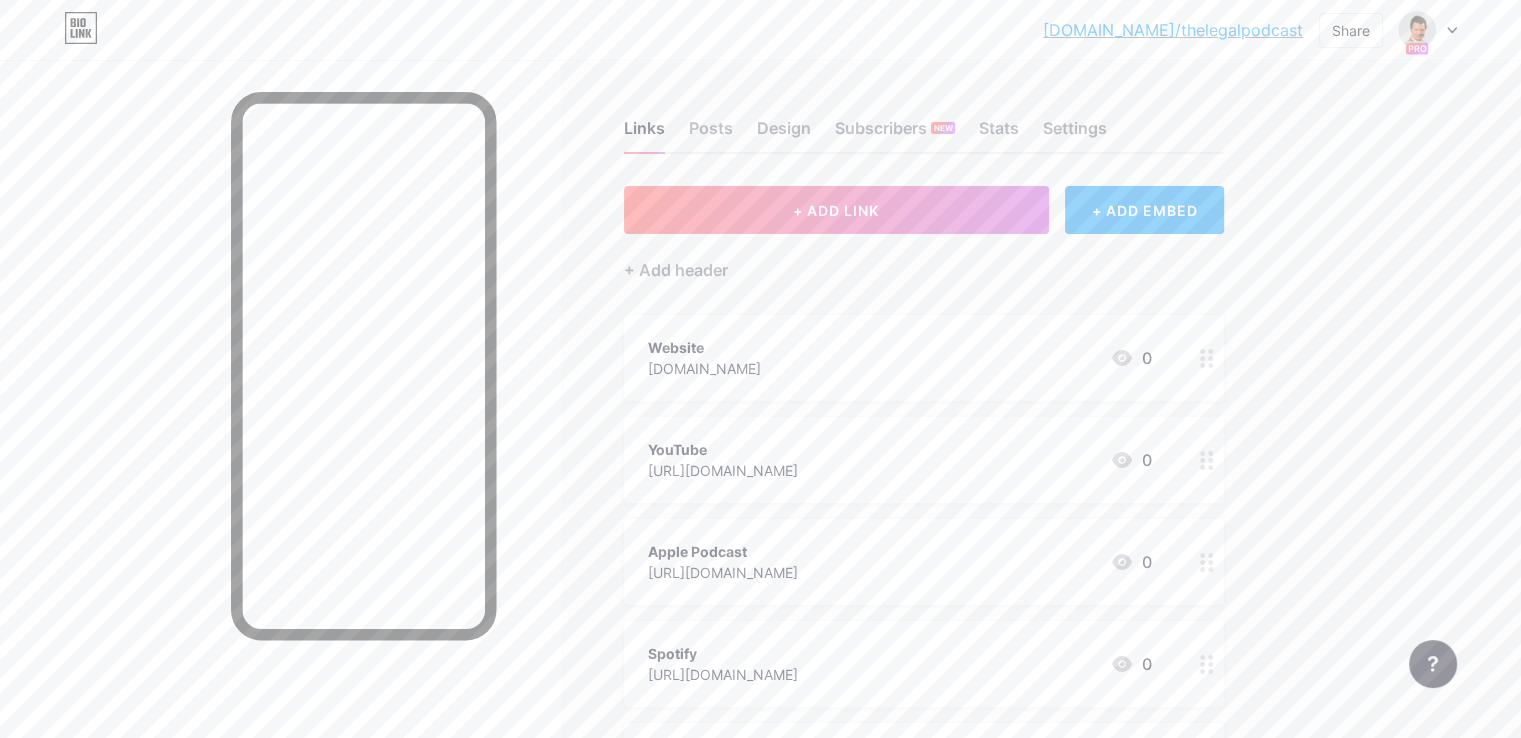 click 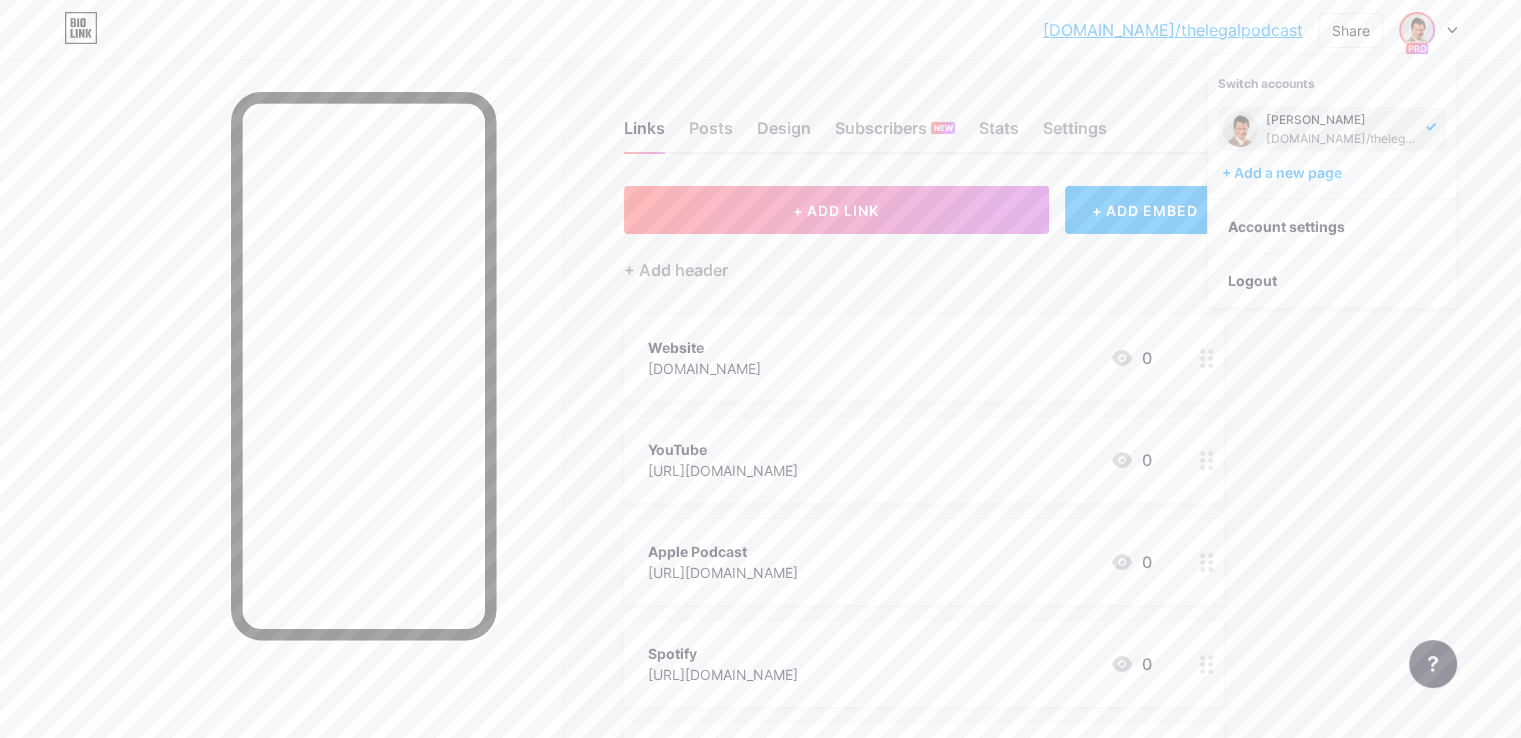 click on "+ Add header" at bounding box center [924, 258] 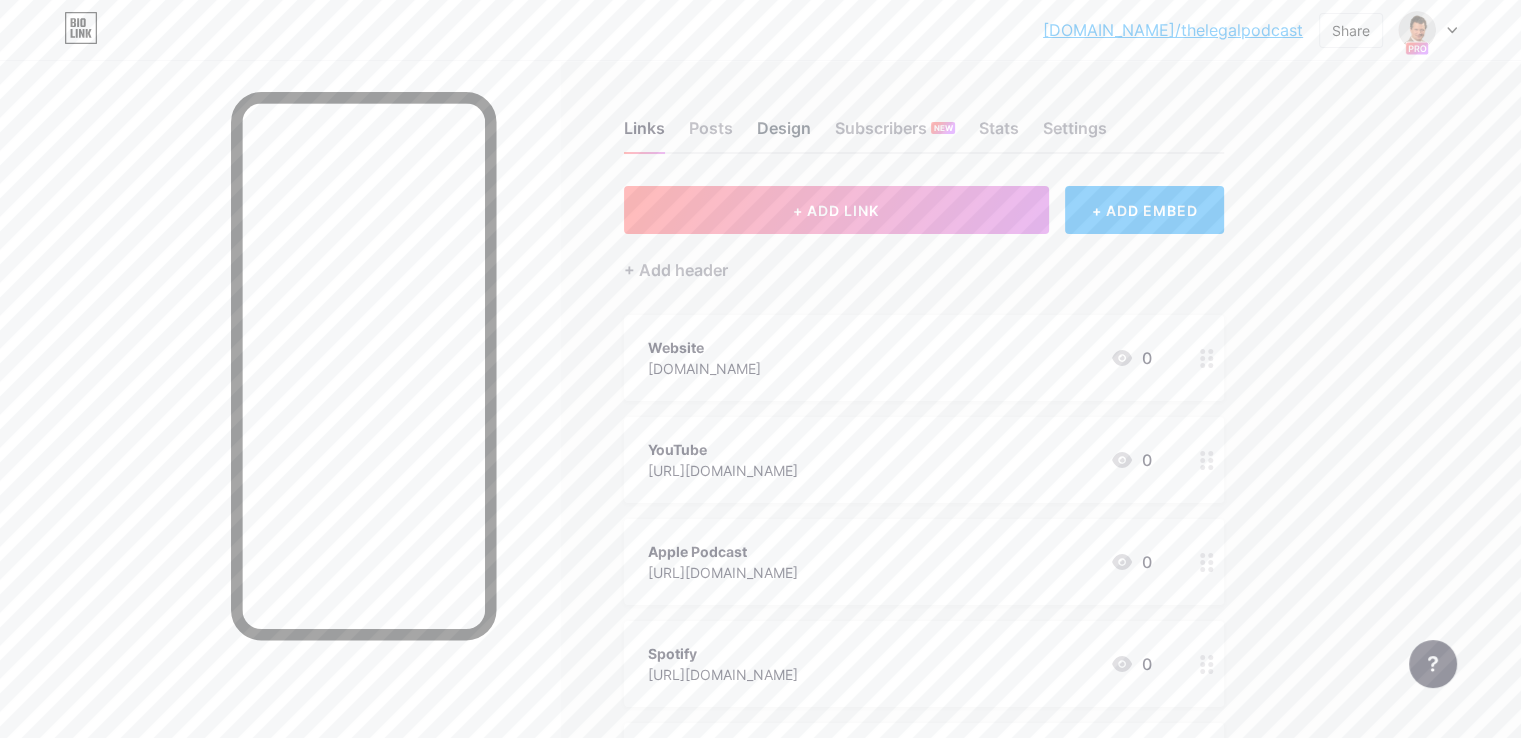 click on "Design" at bounding box center [784, 134] 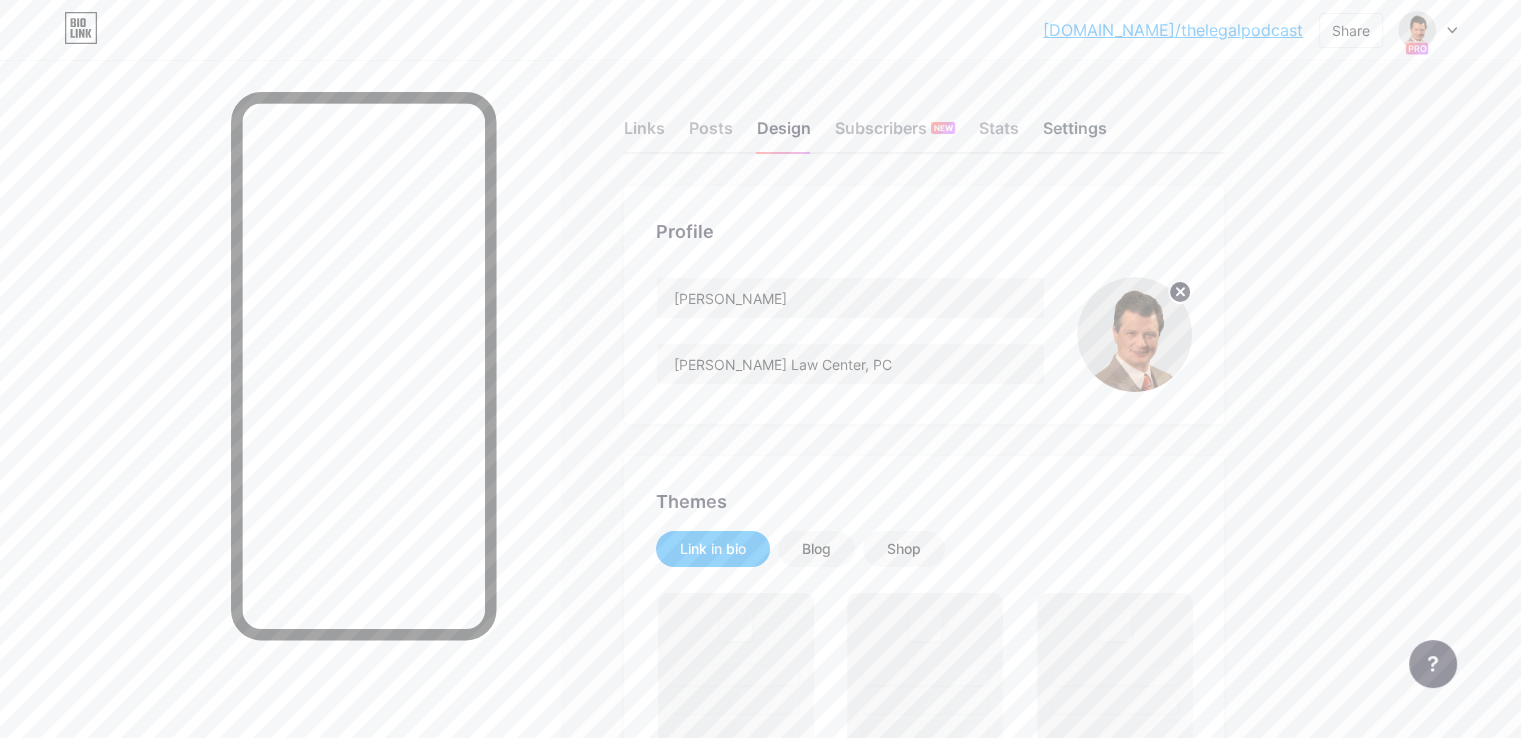 click on "Settings" at bounding box center (1075, 134) 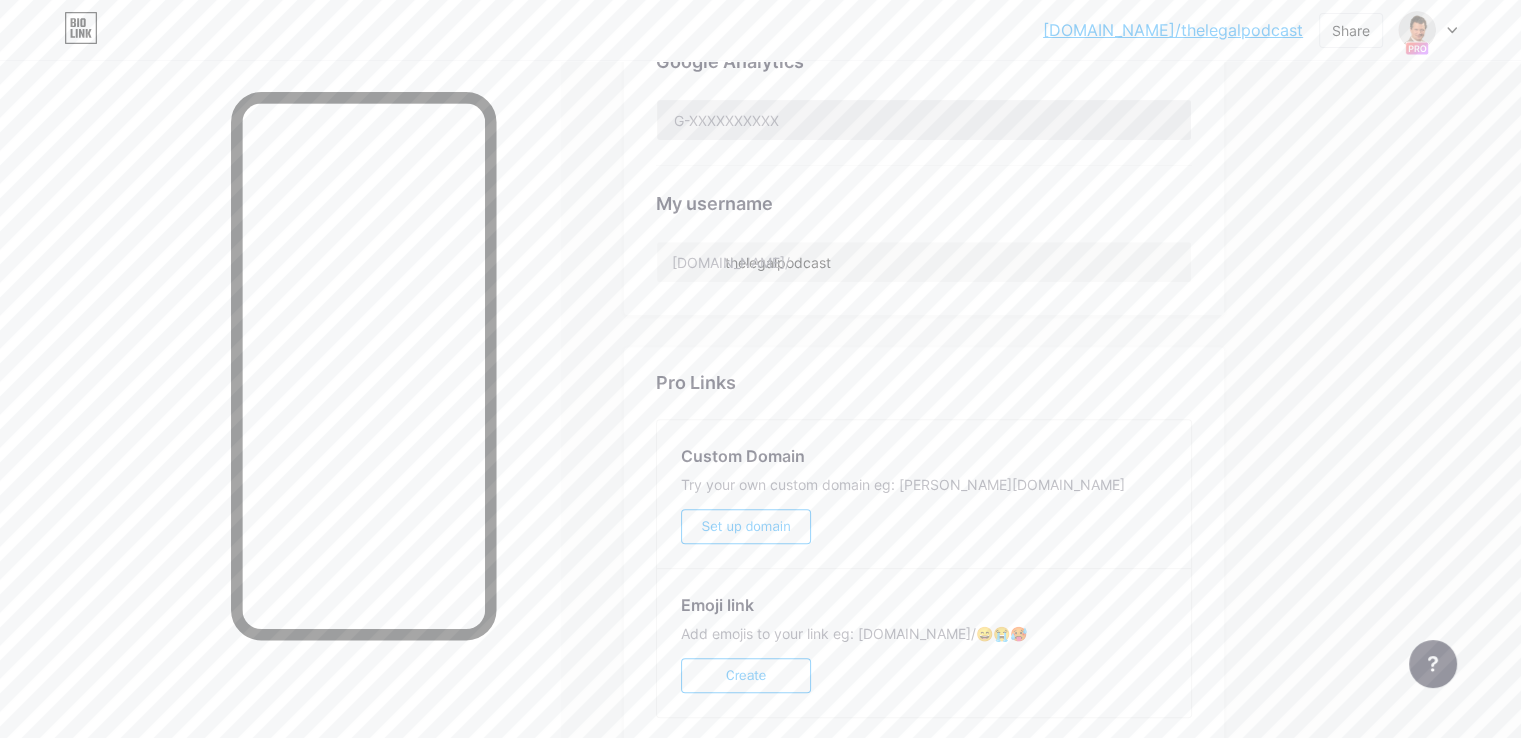 scroll, scrollTop: 800, scrollLeft: 0, axis: vertical 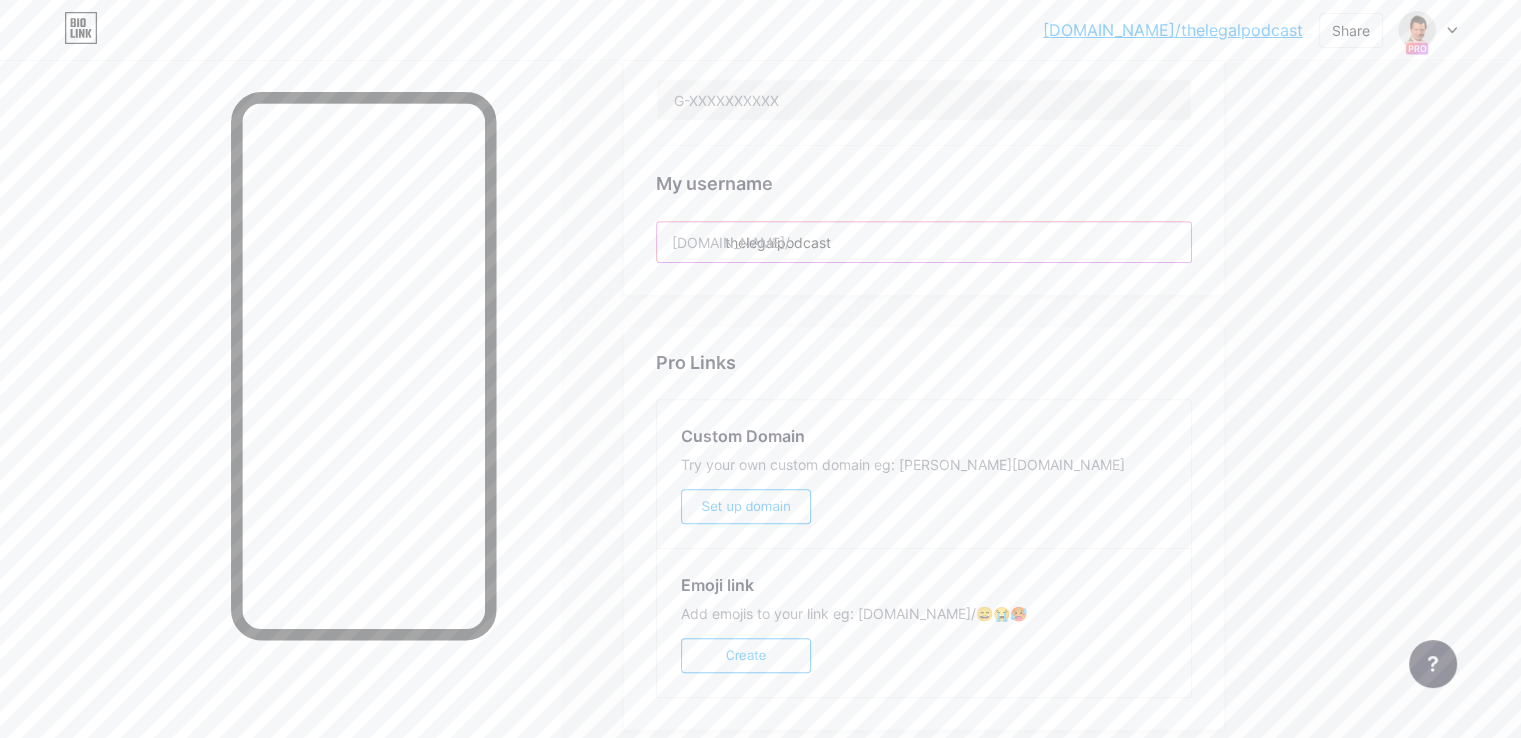 drag, startPoint x: 811, startPoint y: 241, endPoint x: 952, endPoint y: 241, distance: 141 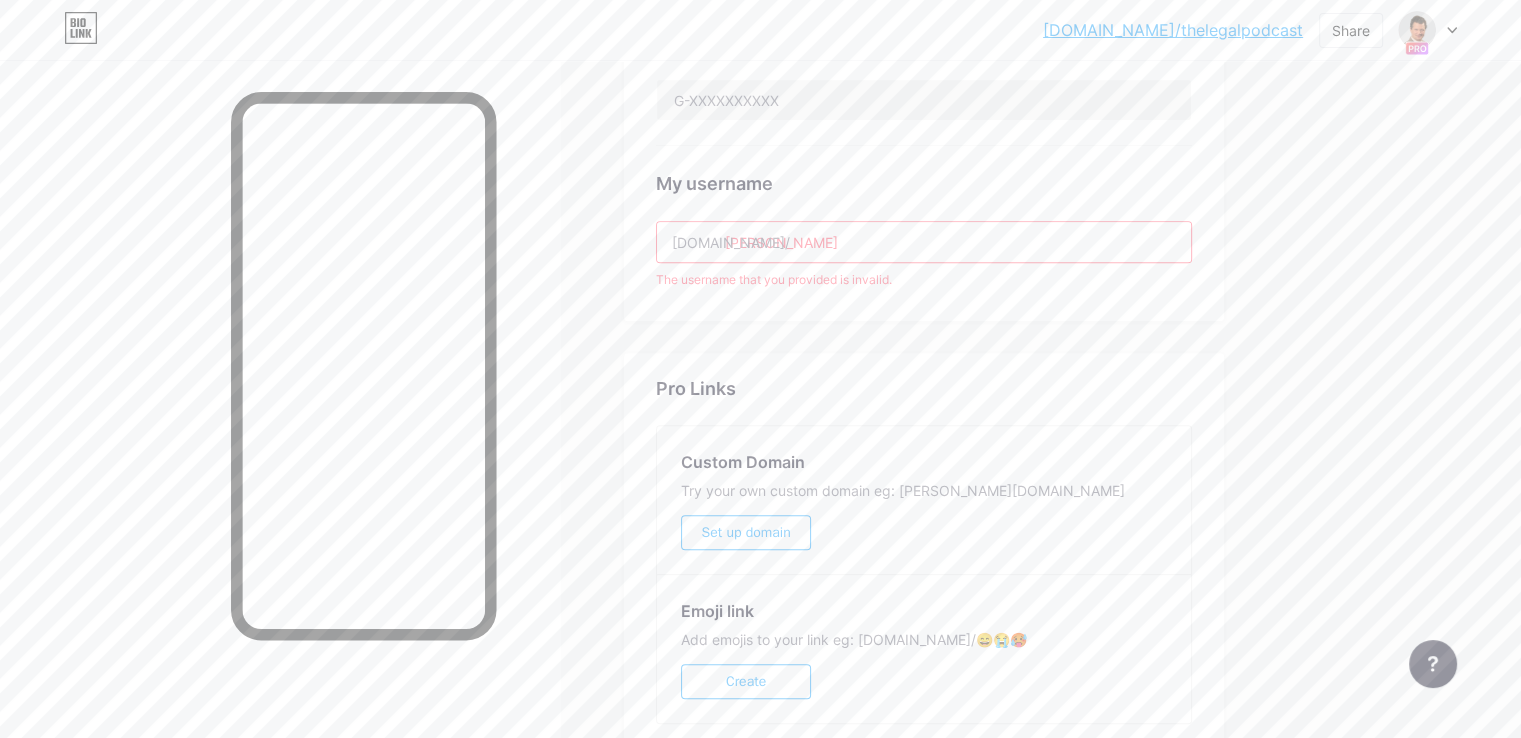click on "[PERSON_NAME]" at bounding box center (924, 242) 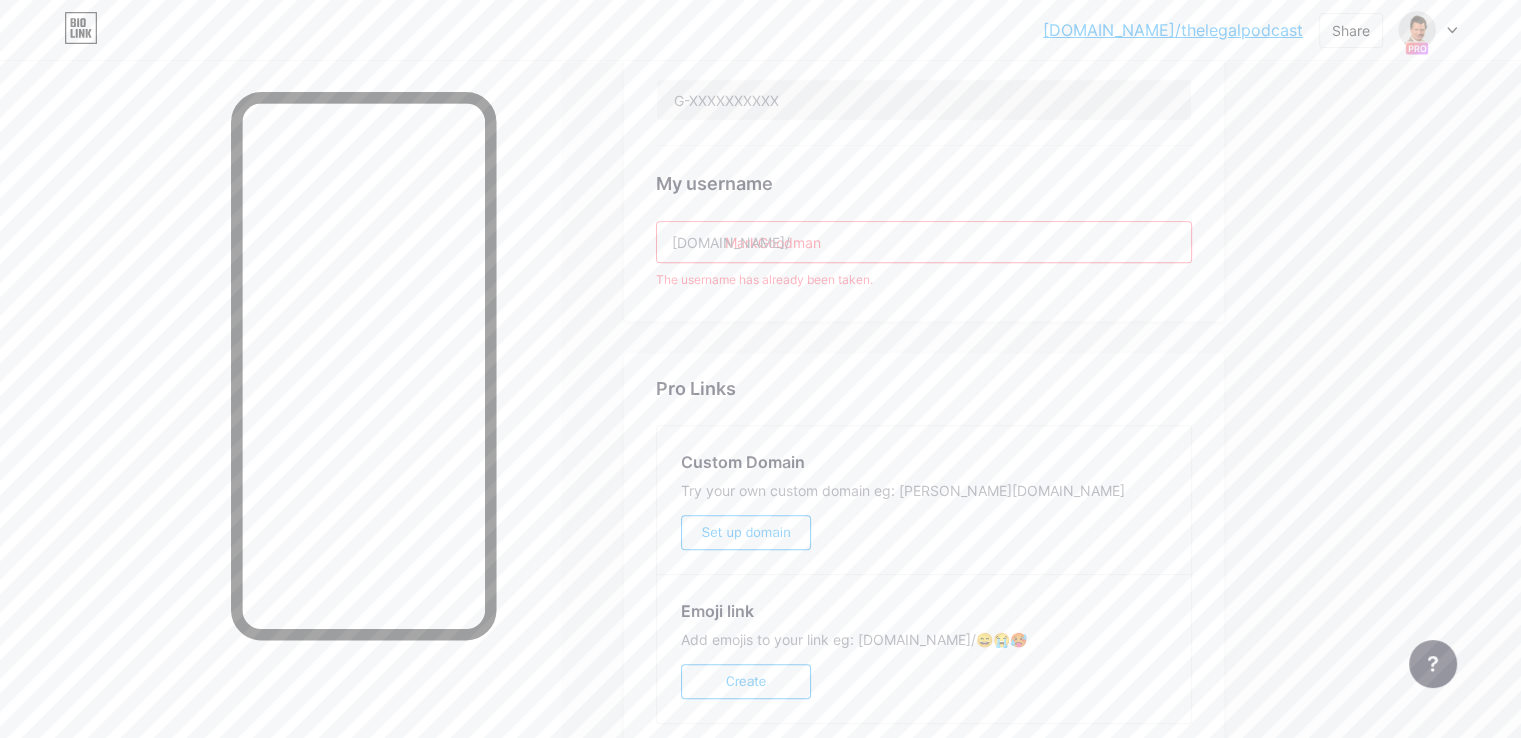 type on "MarkGoodman" 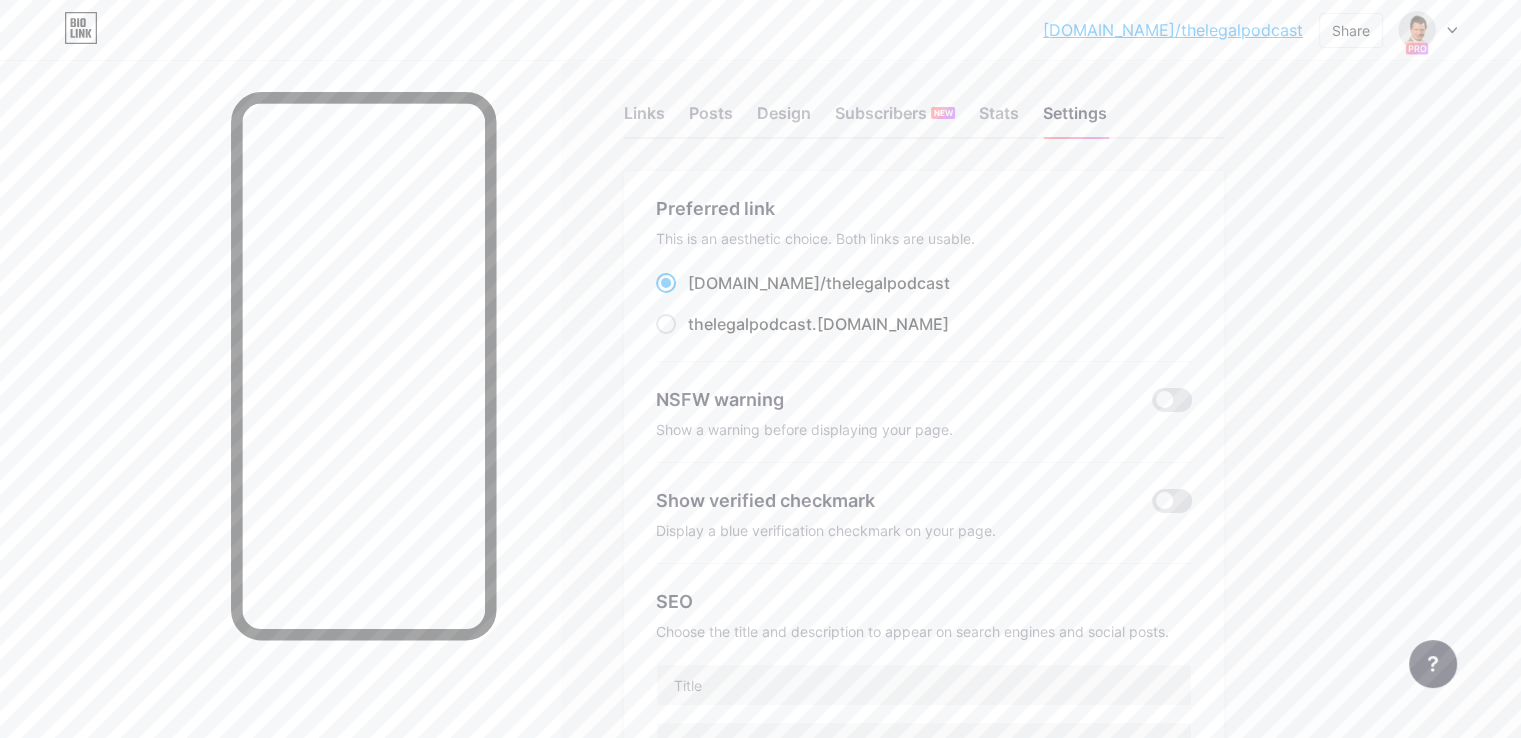 scroll, scrollTop: 0, scrollLeft: 0, axis: both 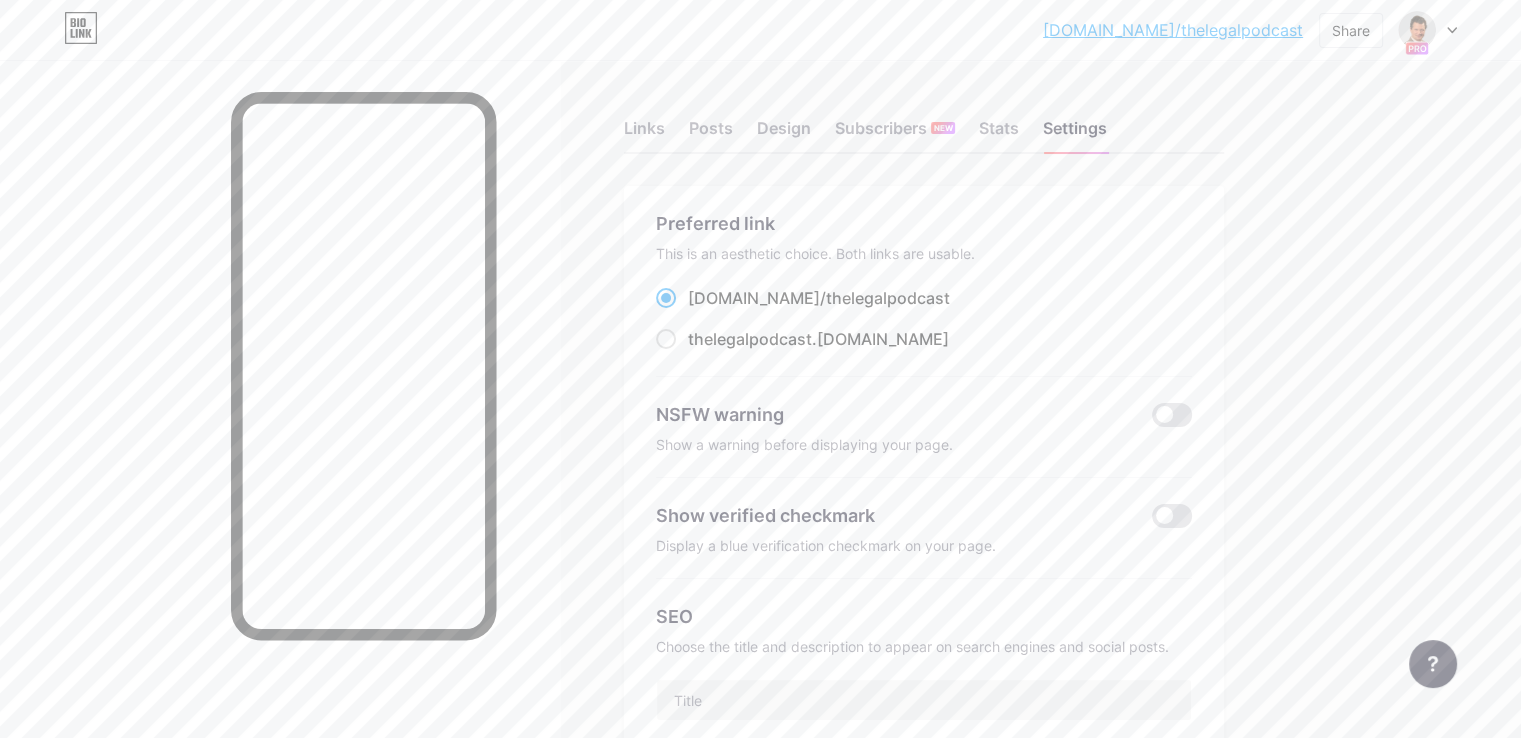 click 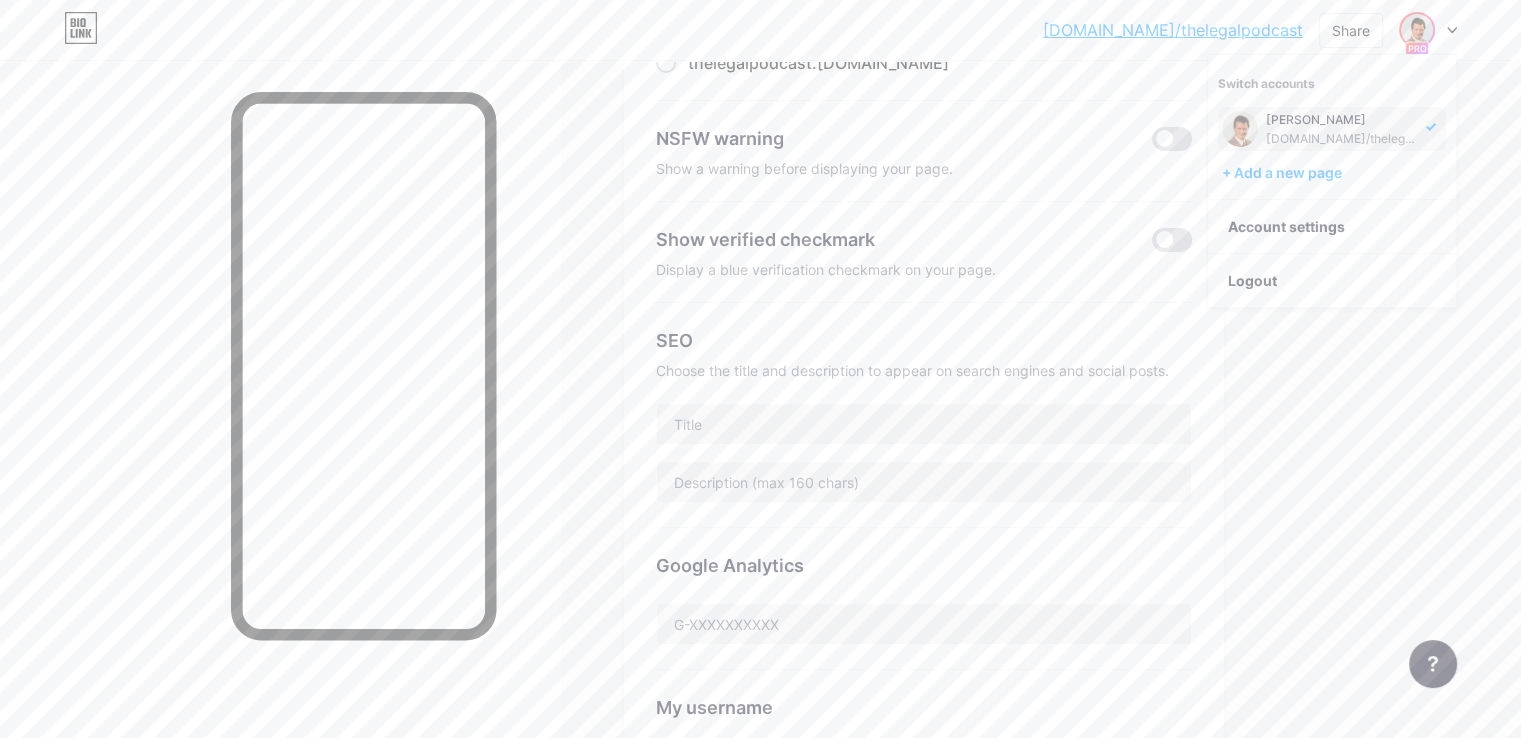 scroll, scrollTop: 300, scrollLeft: 0, axis: vertical 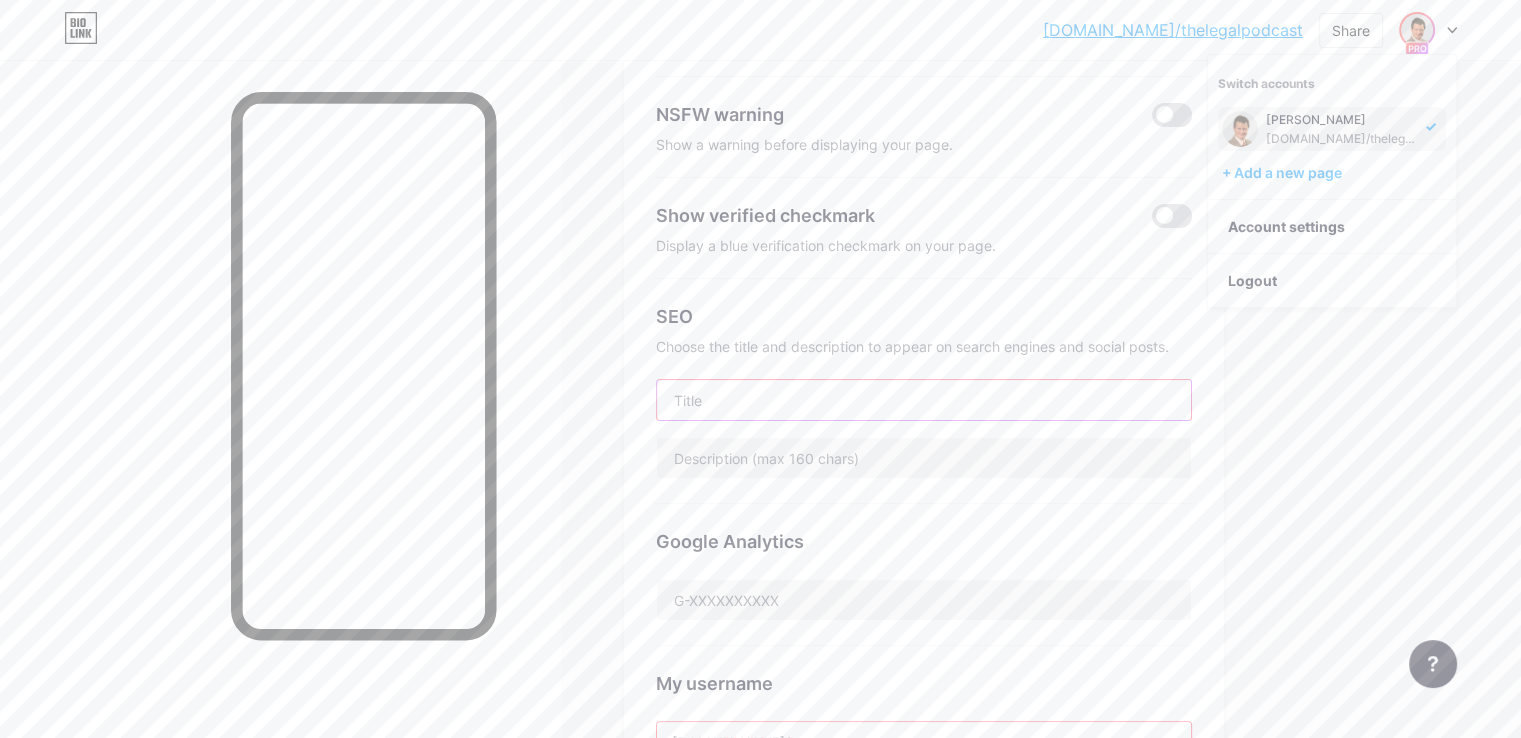 paste on "[PERSON_NAME]" 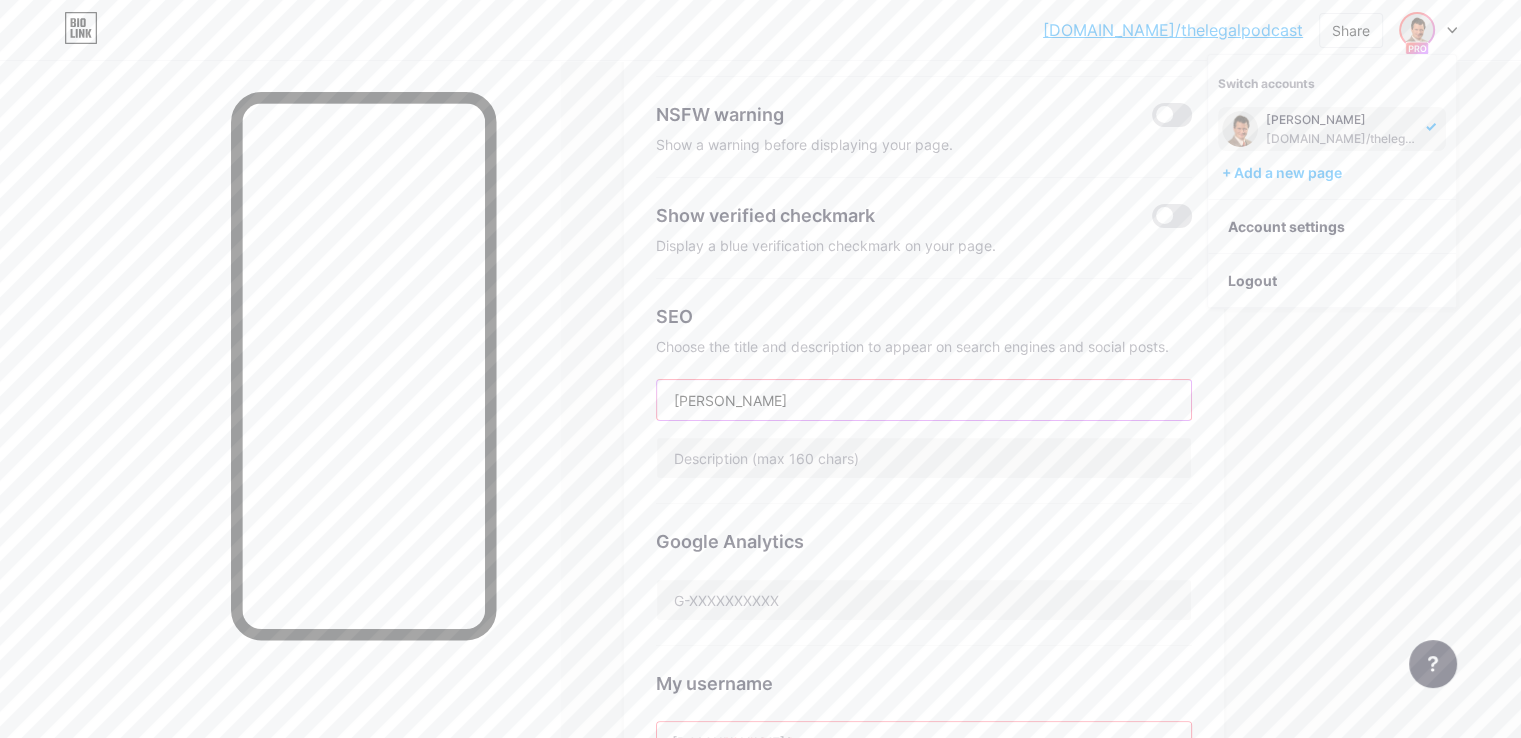 drag, startPoint x: 896, startPoint y: 393, endPoint x: 959, endPoint y: 273, distance: 135.53229 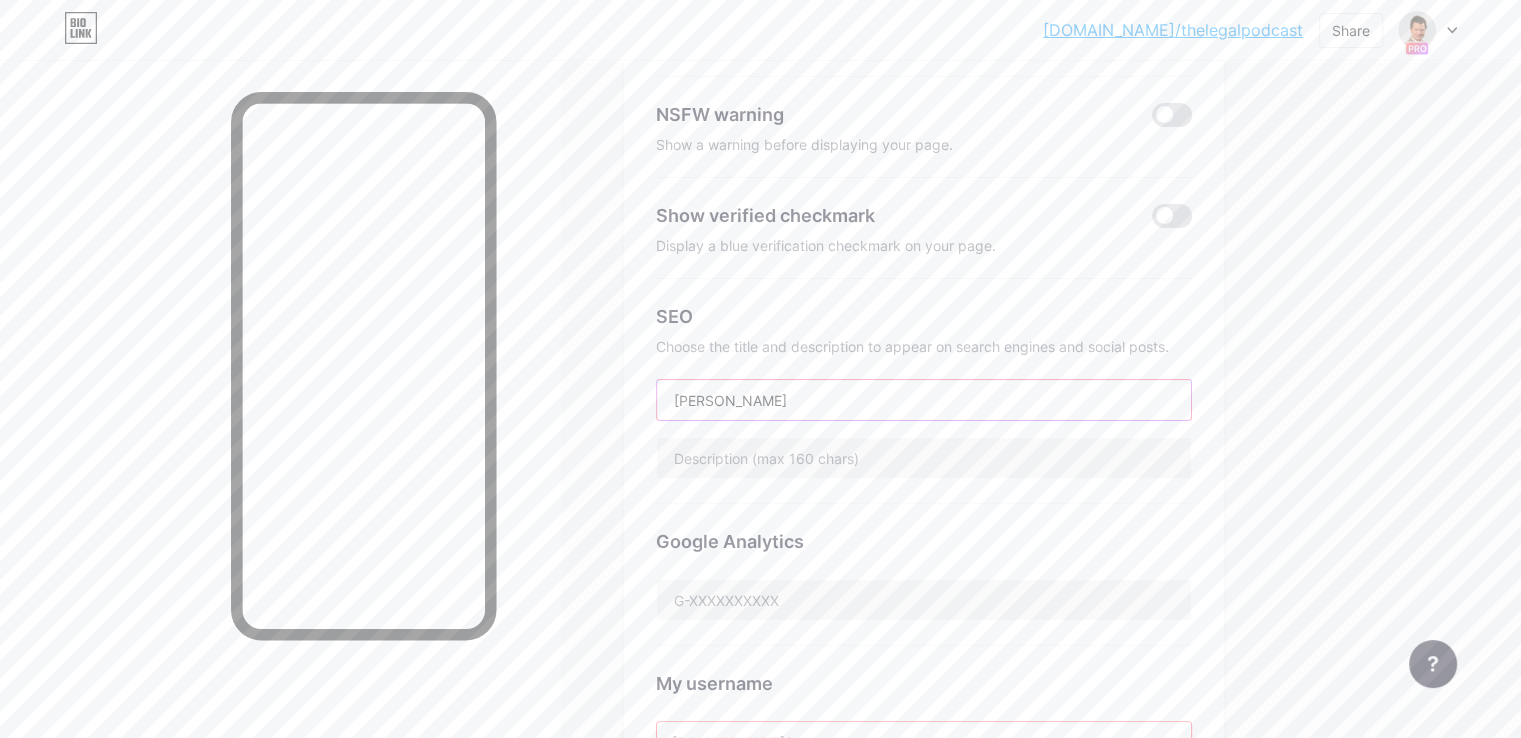 type 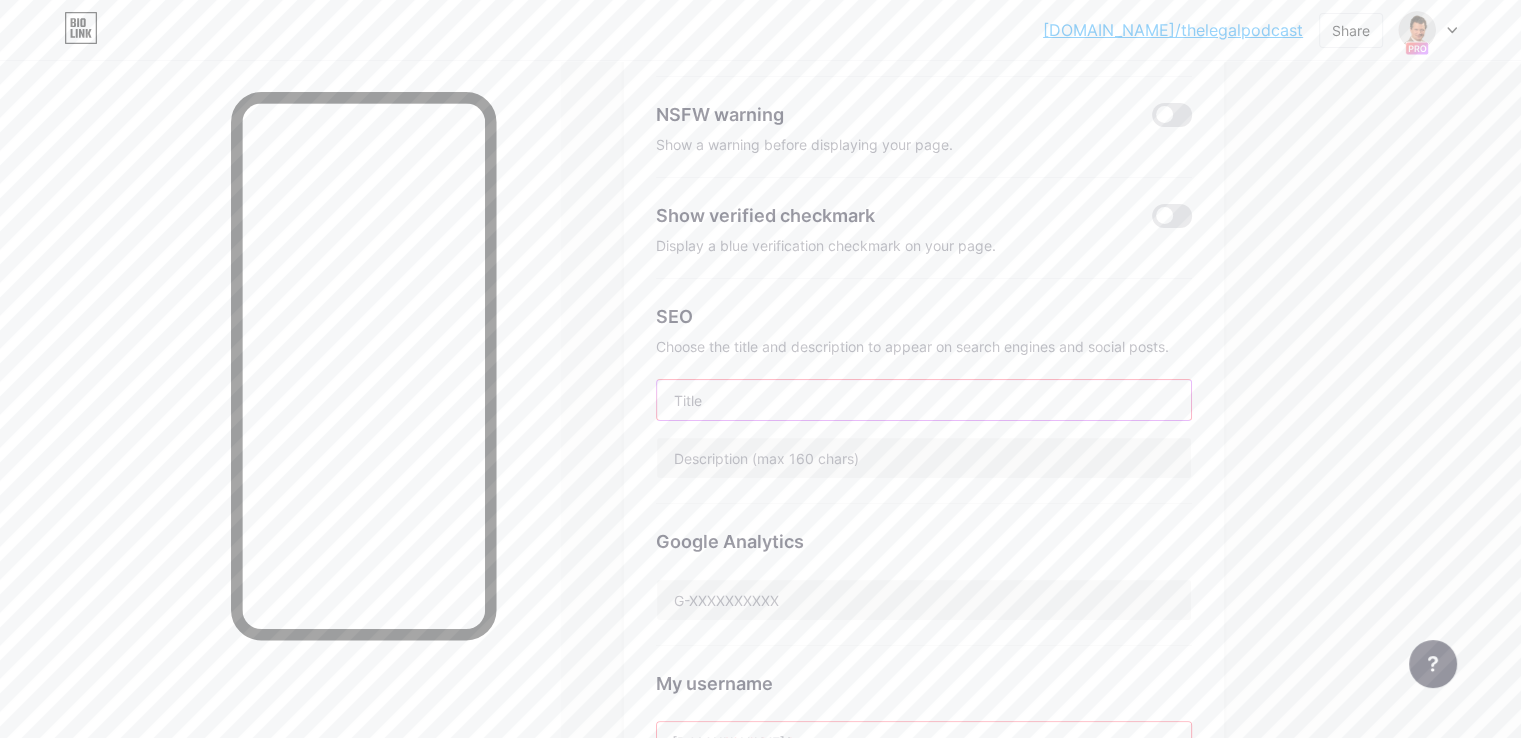 scroll, scrollTop: 0, scrollLeft: 0, axis: both 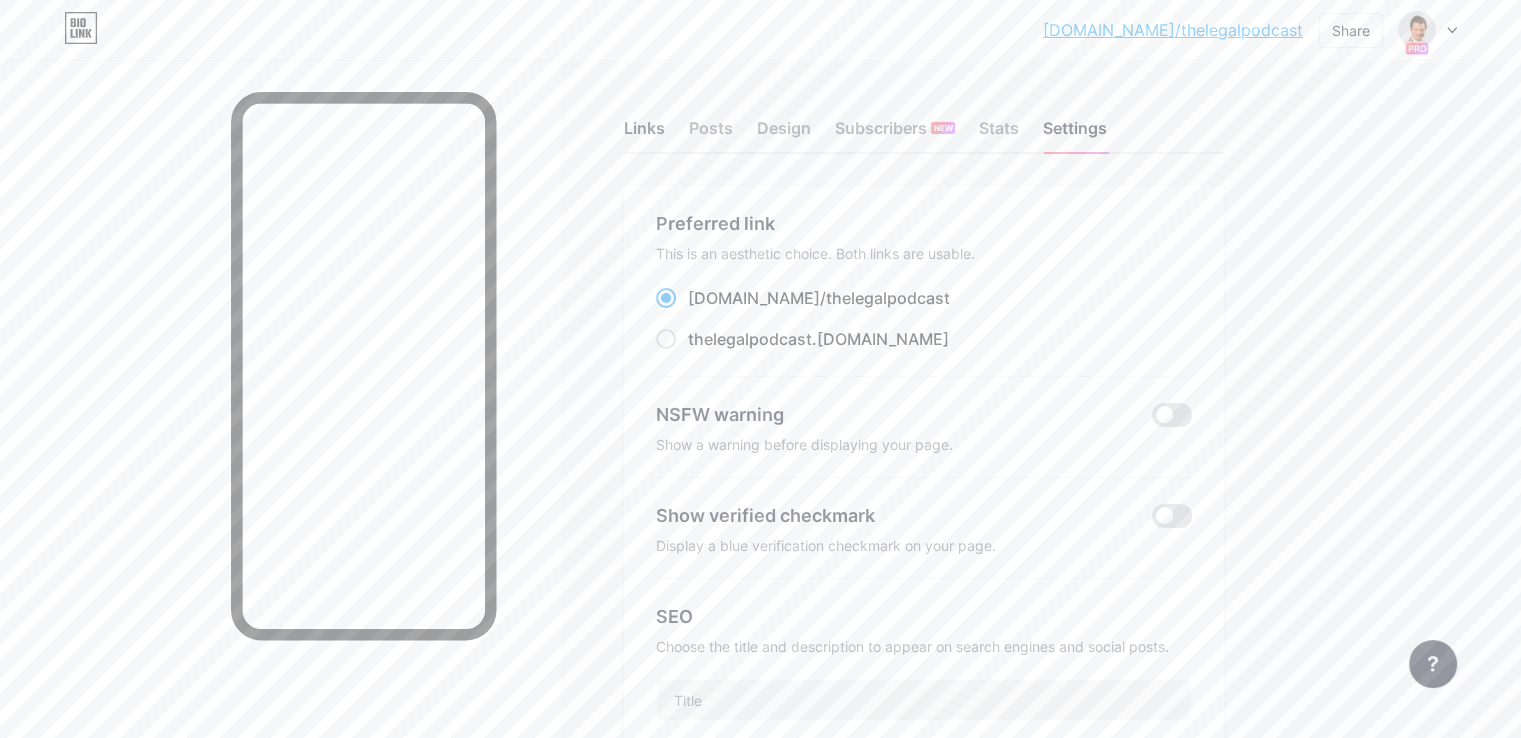 click on "Links" at bounding box center (644, 134) 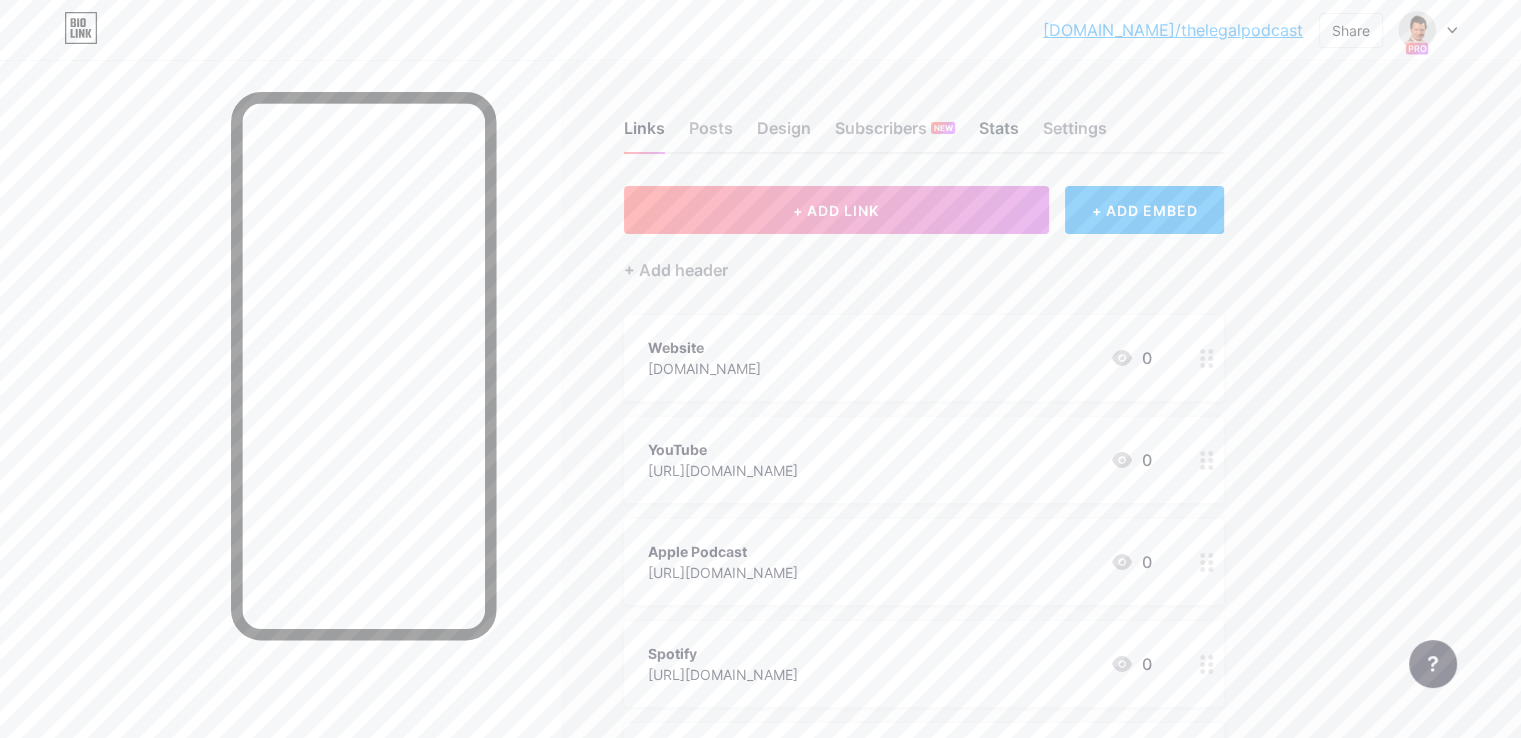 click on "Stats" at bounding box center (999, 134) 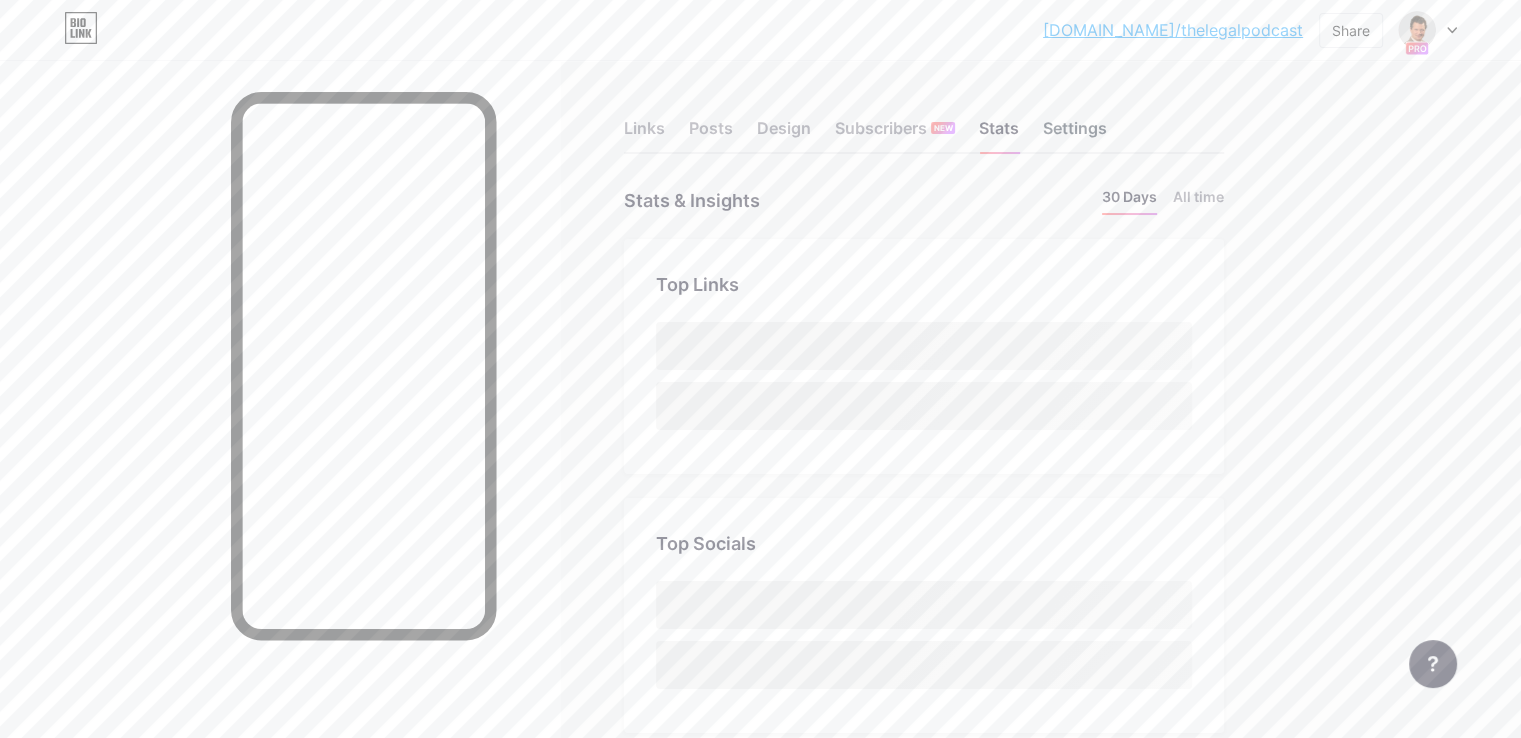 click on "Settings" at bounding box center [1075, 134] 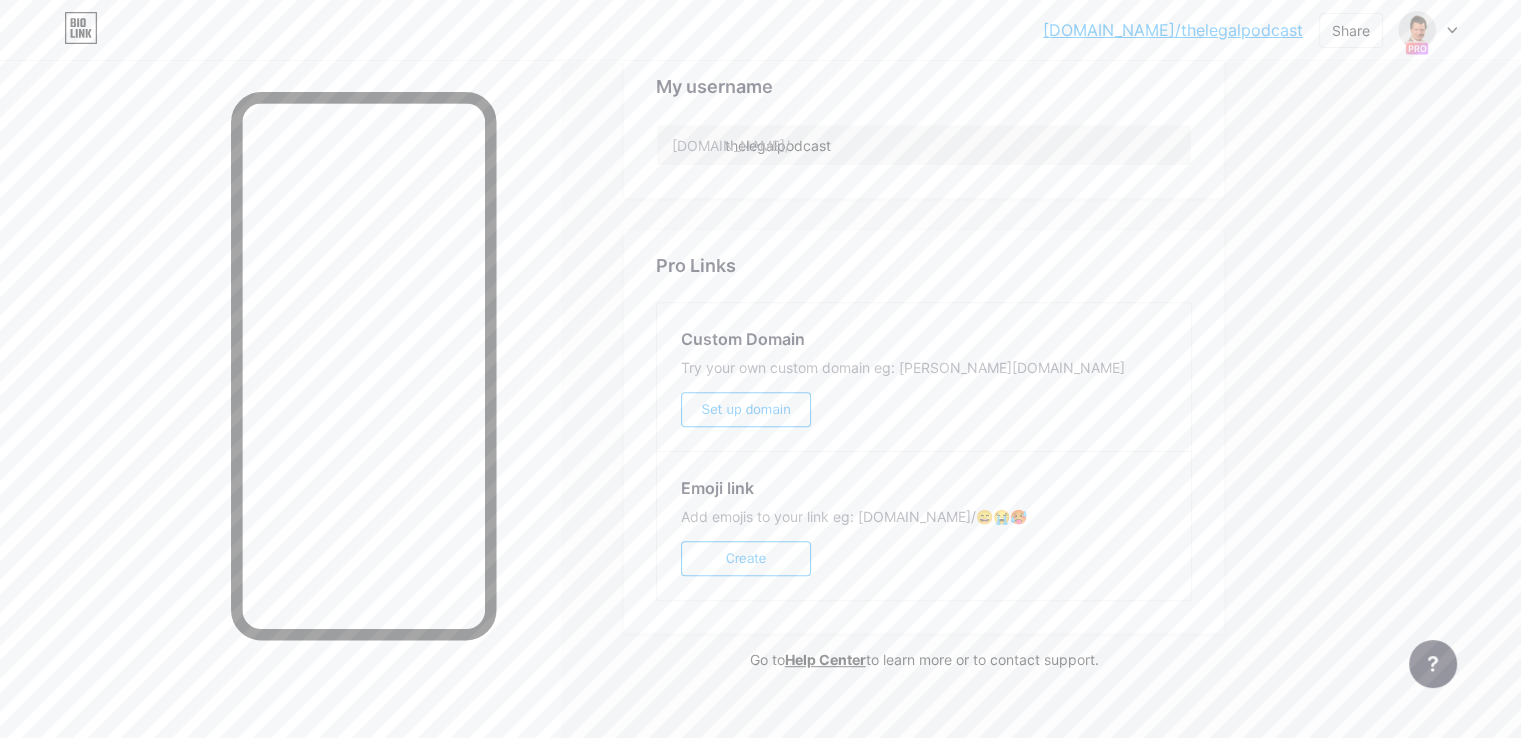 scroll, scrollTop: 900, scrollLeft: 0, axis: vertical 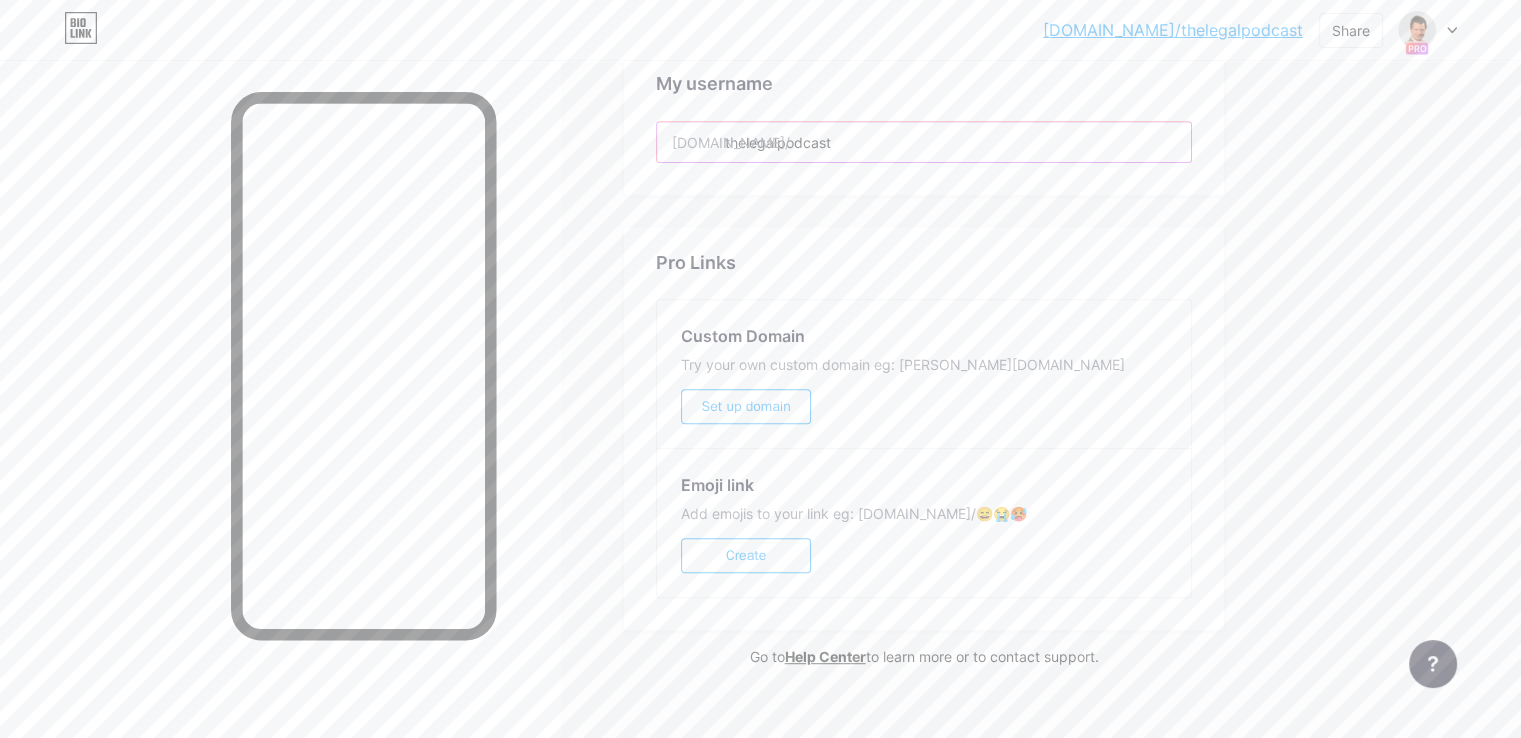 drag, startPoint x: 811, startPoint y: 146, endPoint x: 932, endPoint y: 146, distance: 121 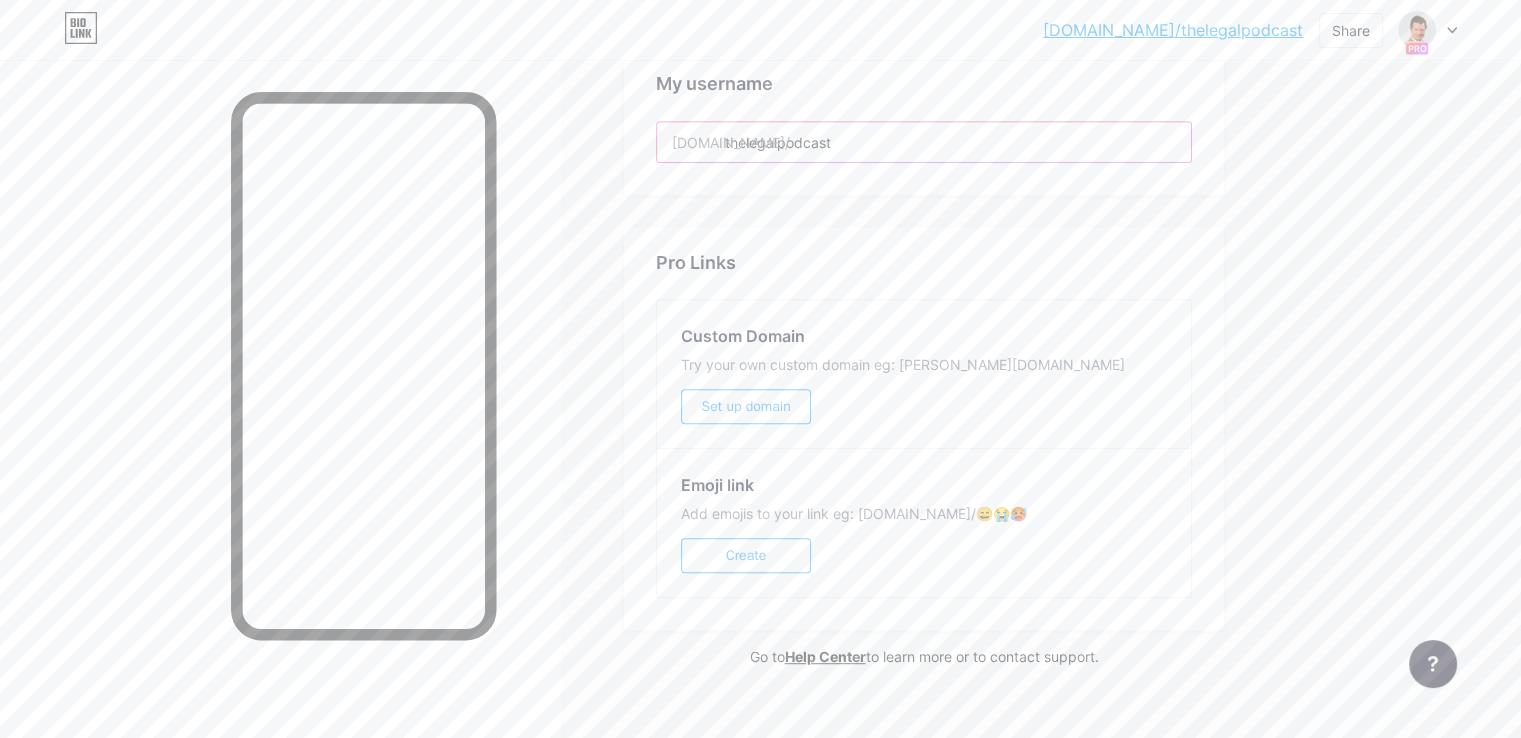 click on "thelegalpodcast" at bounding box center (924, 142) 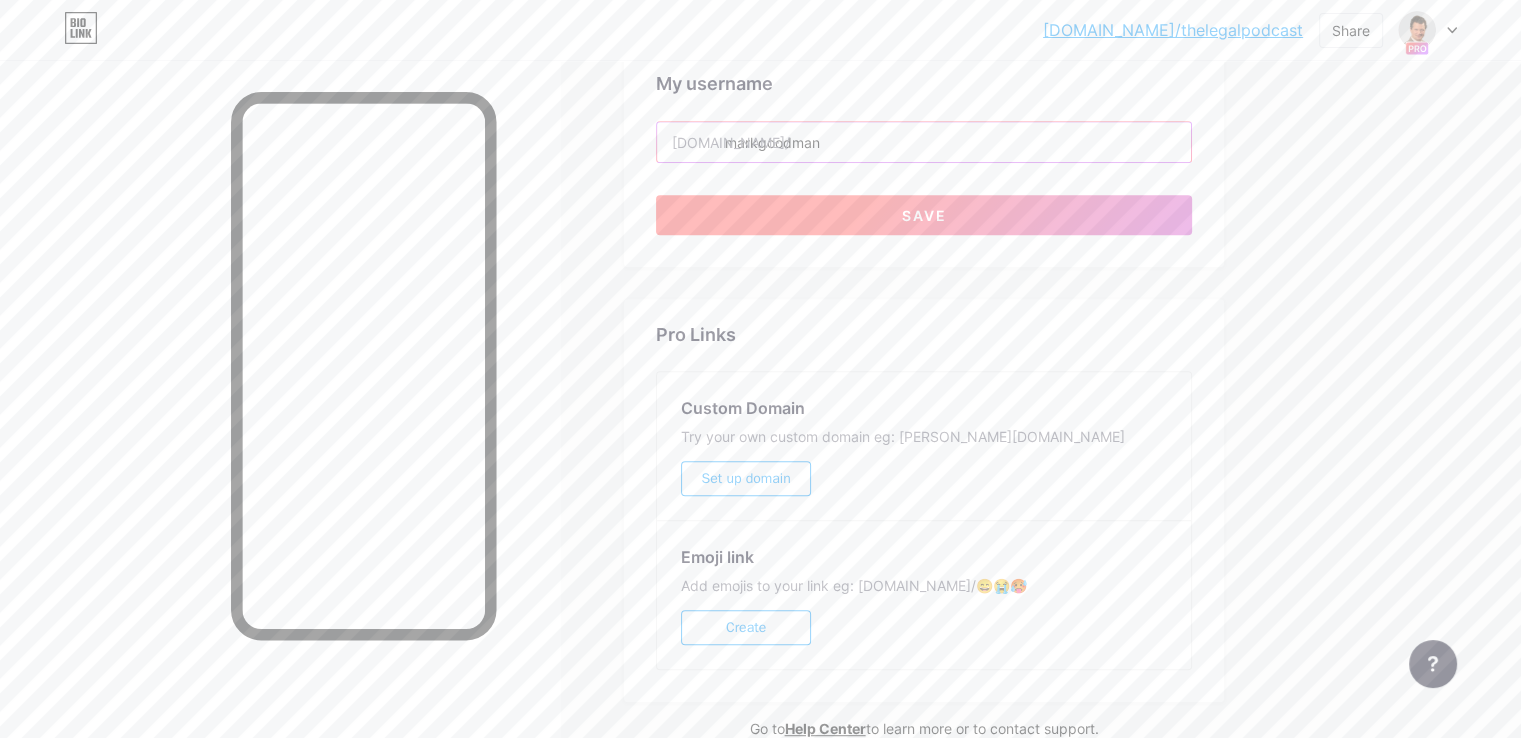 type on "markgoodman" 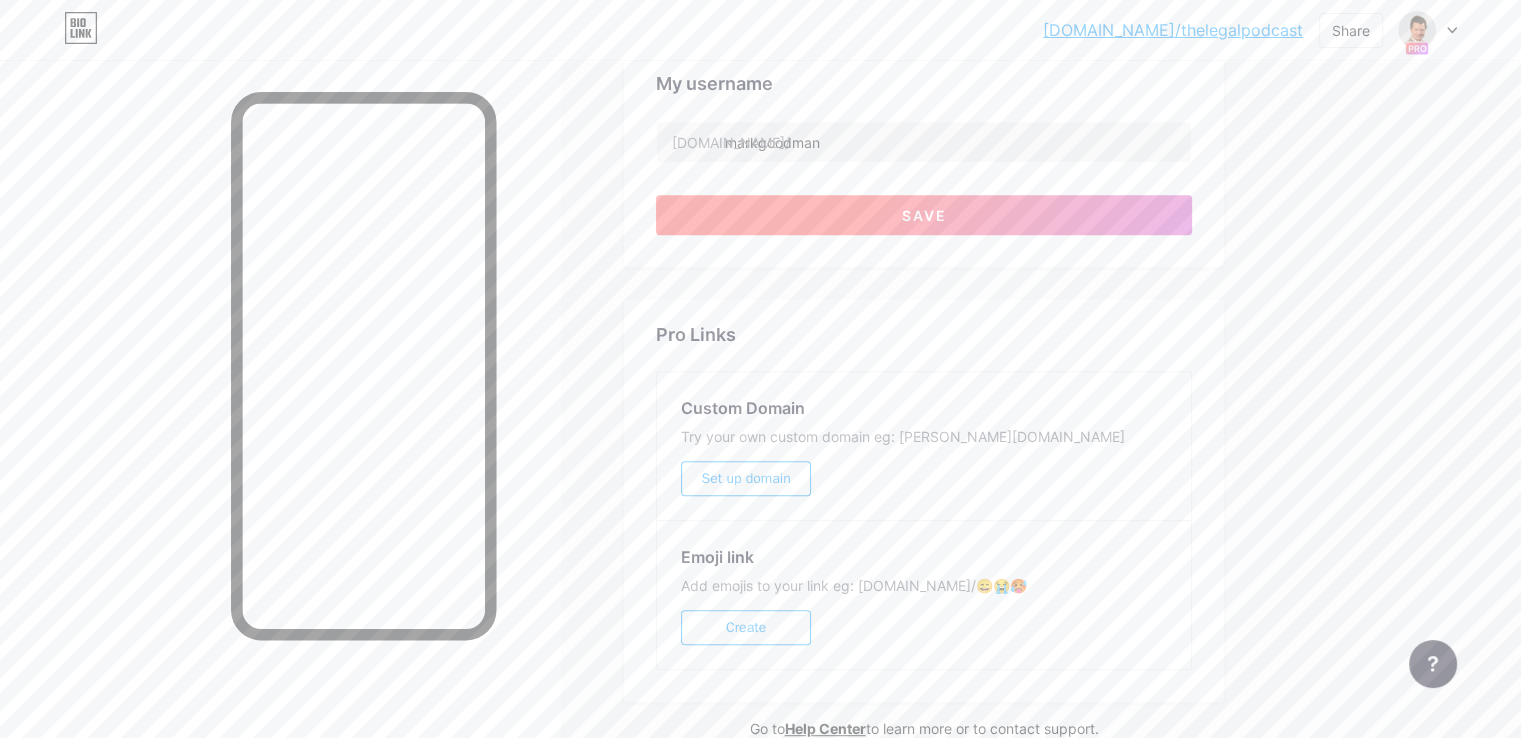 click on "Save" at bounding box center (924, 215) 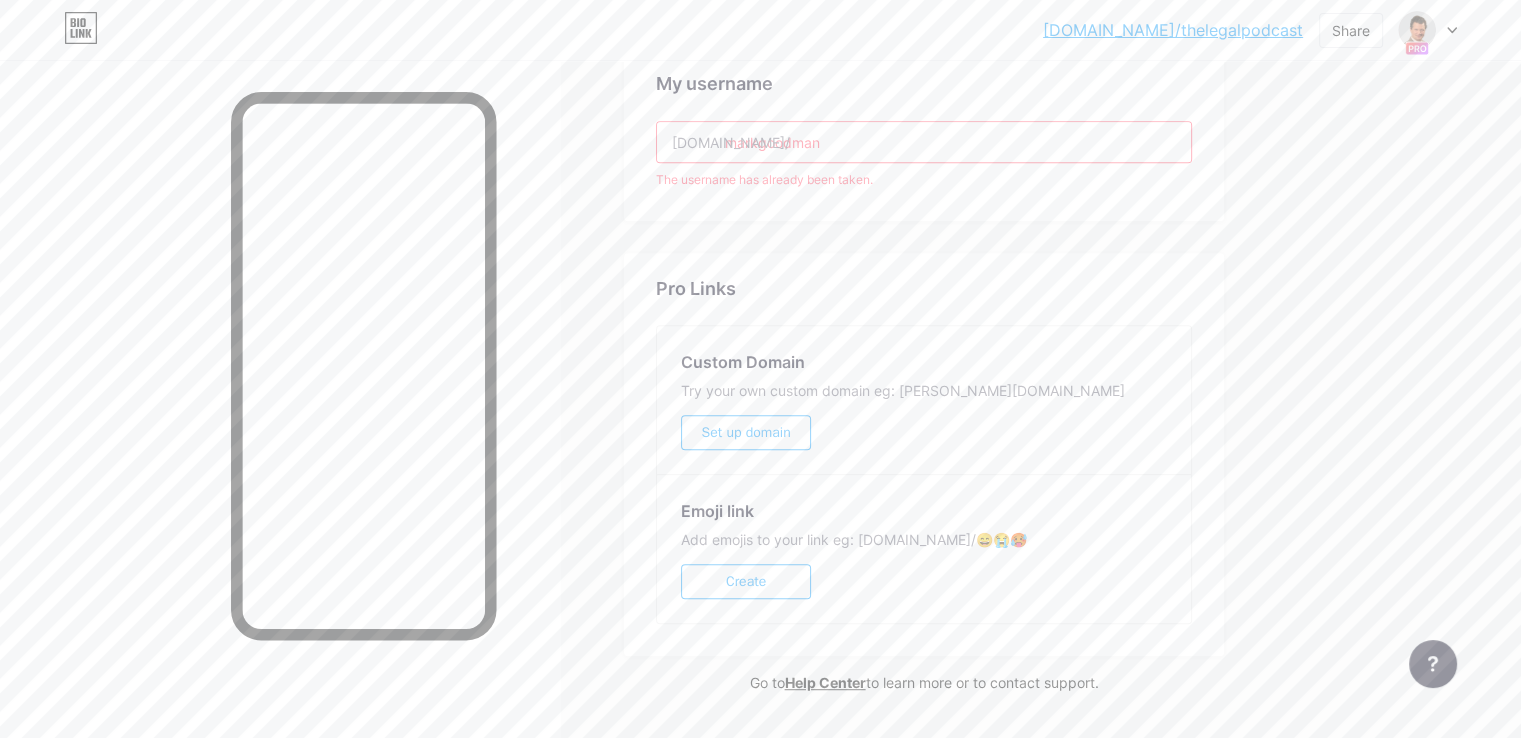 click on "markgoodman" at bounding box center [924, 142] 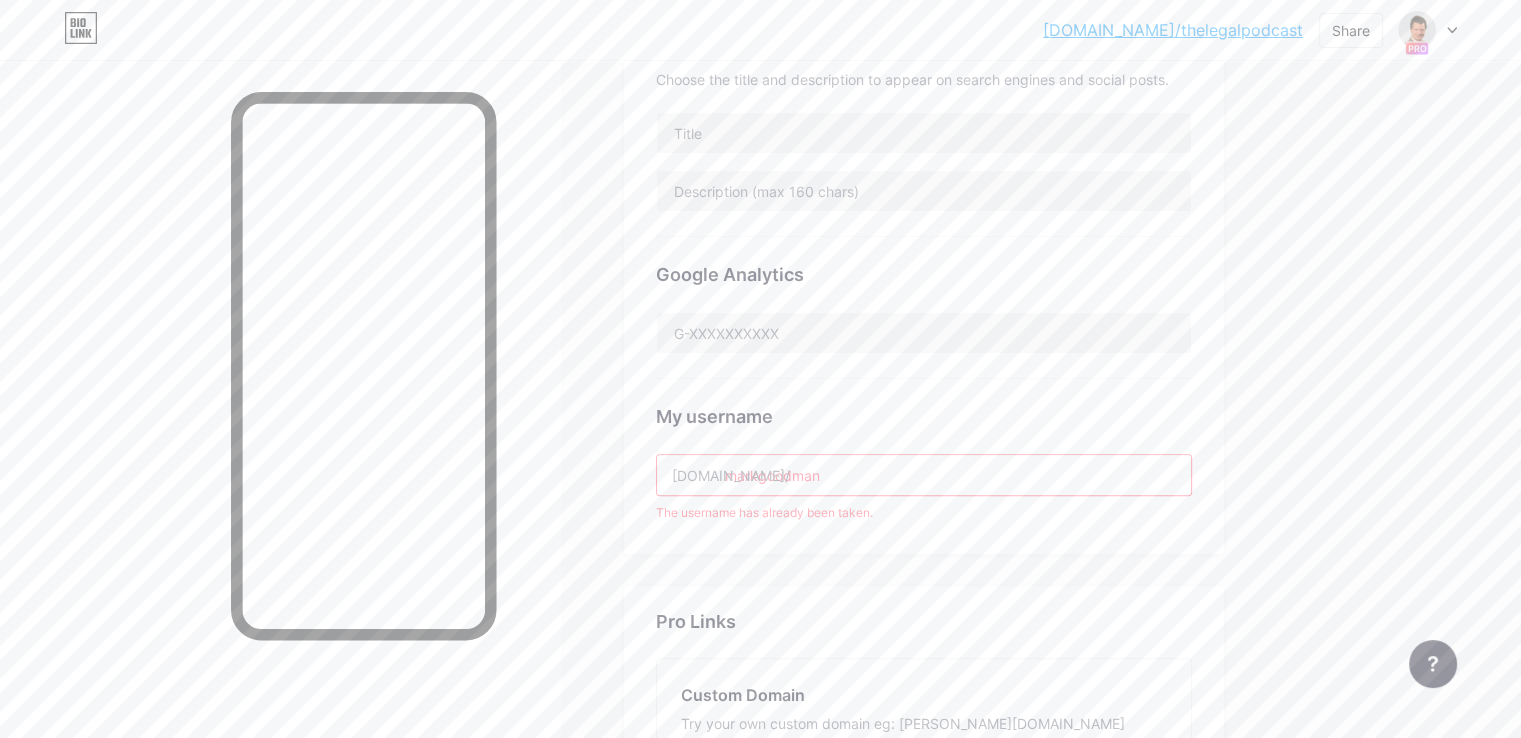 scroll, scrollTop: 0, scrollLeft: 0, axis: both 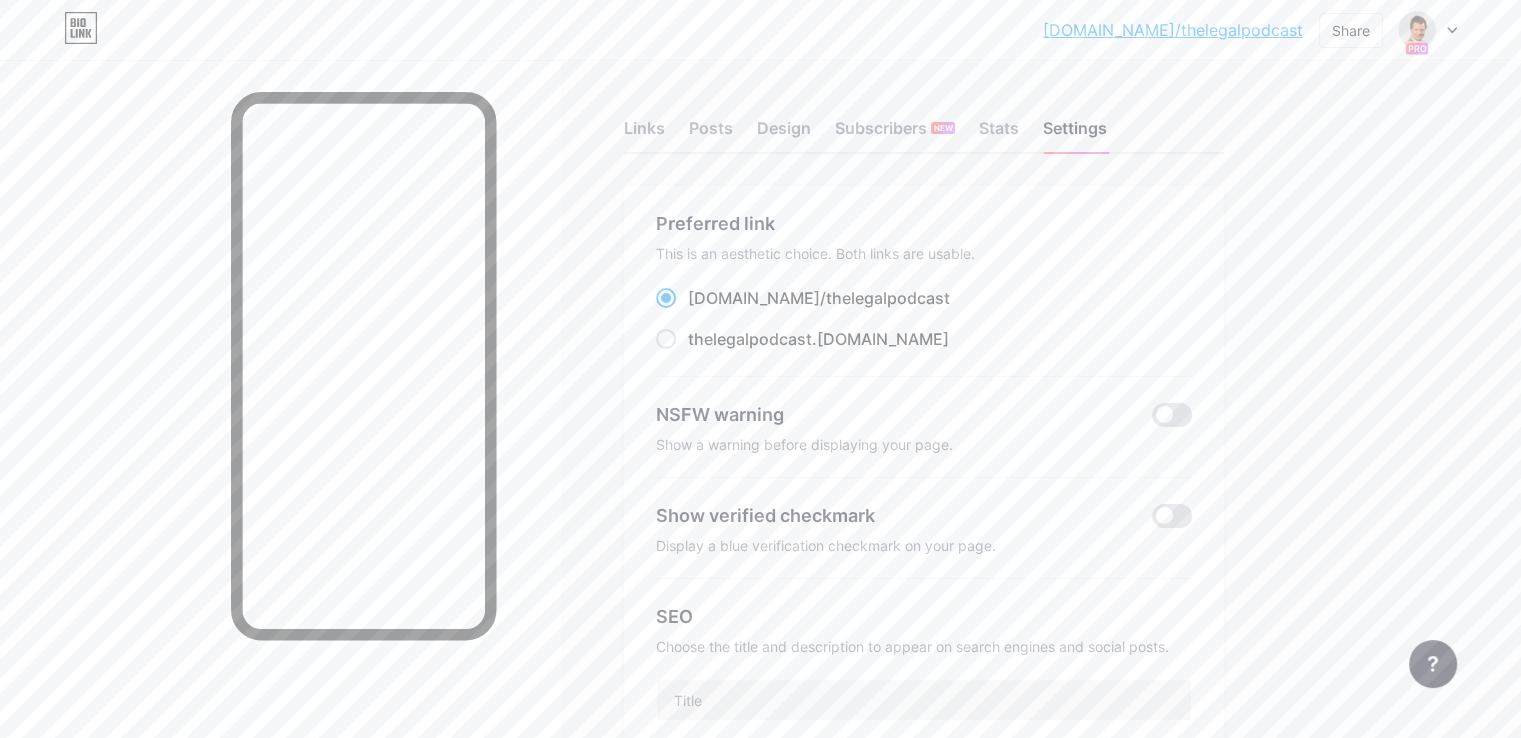 click 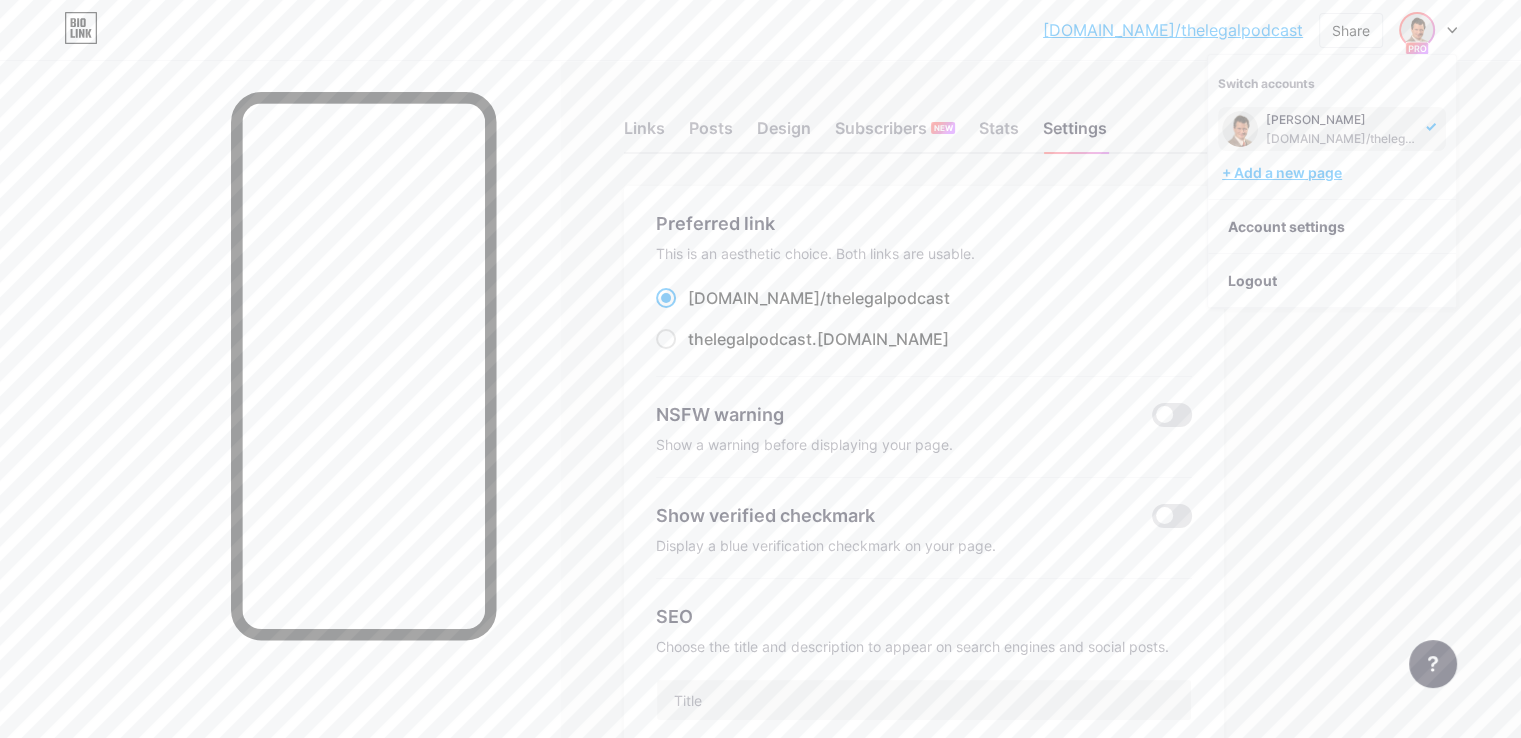 click on "+ Add a new page" at bounding box center [1334, 173] 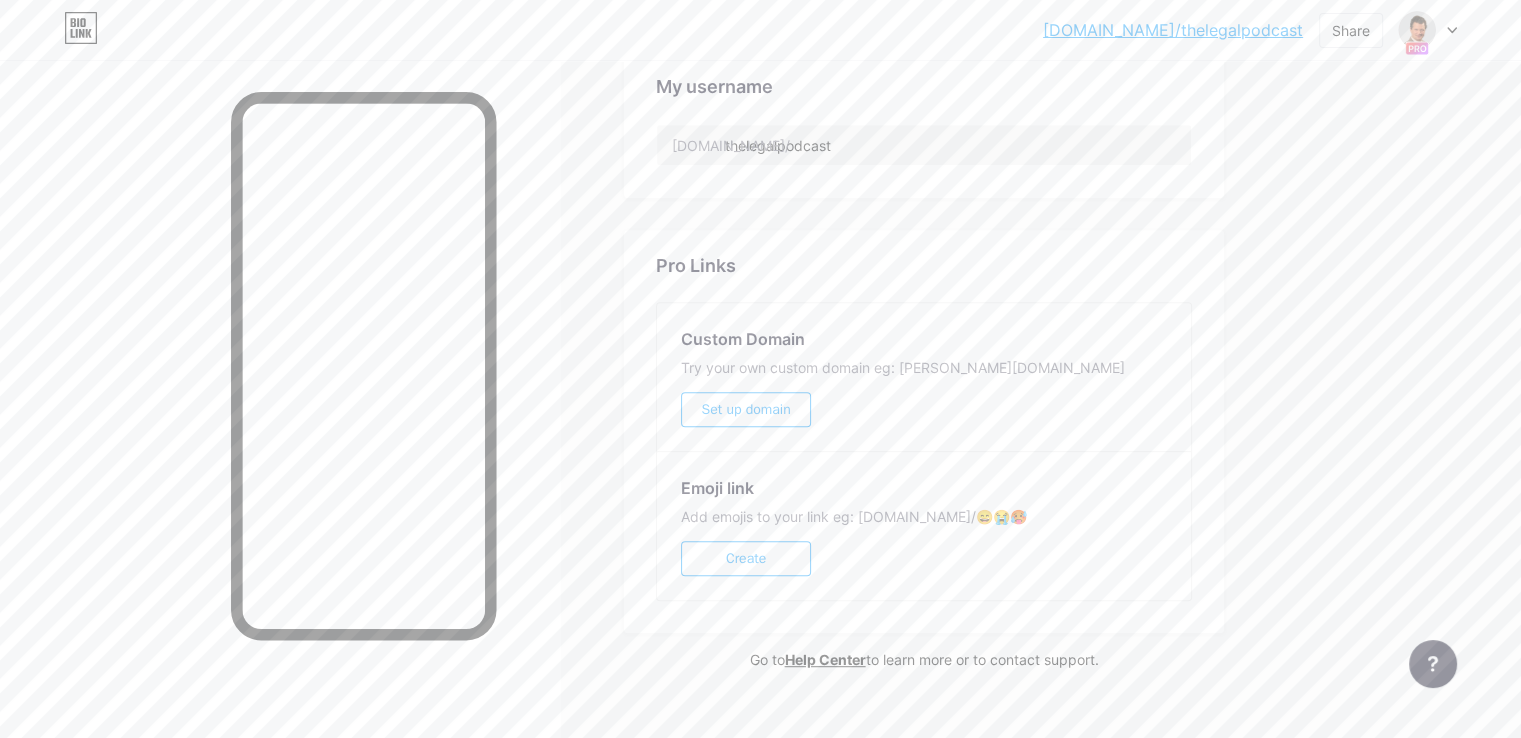 scroll, scrollTop: 900, scrollLeft: 0, axis: vertical 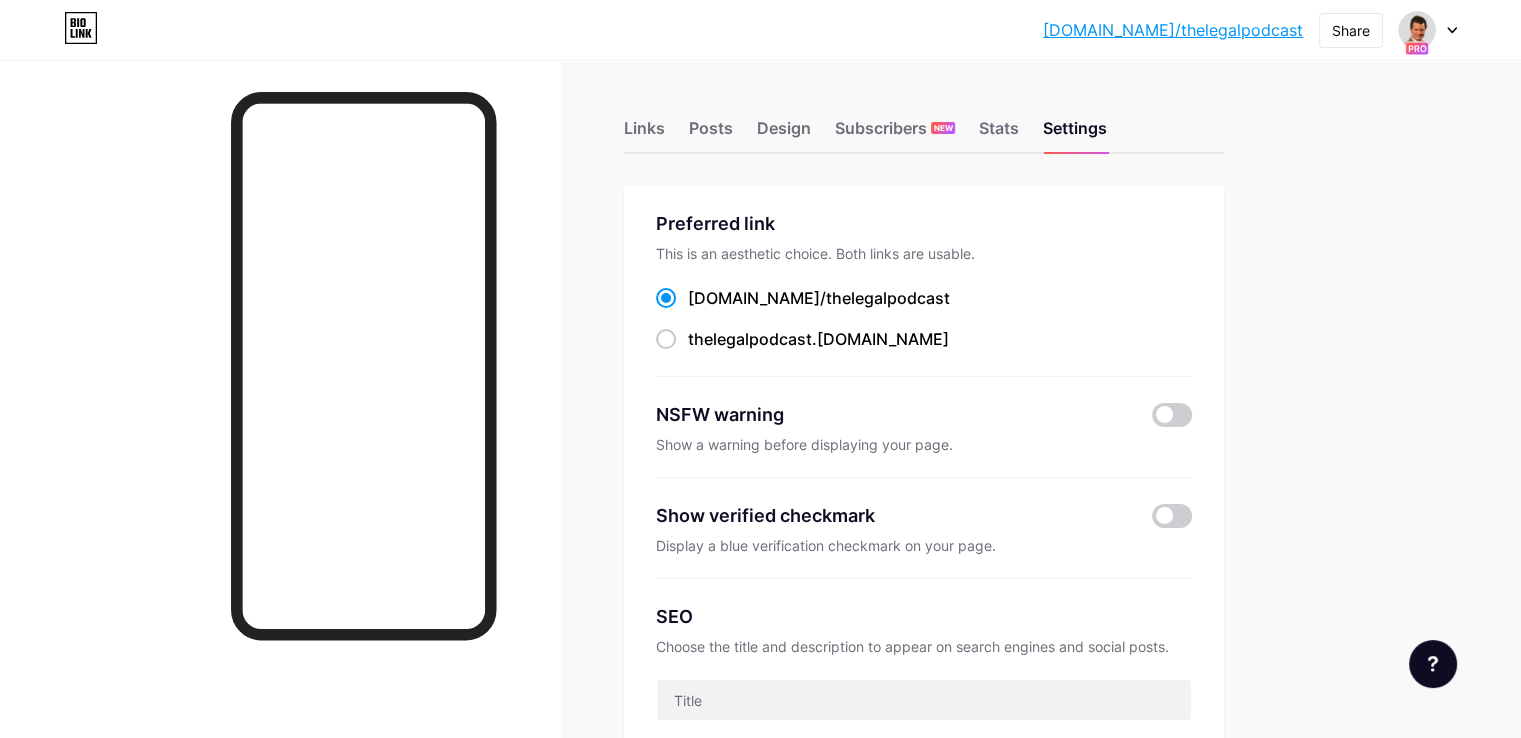 click at bounding box center (1428, 30) 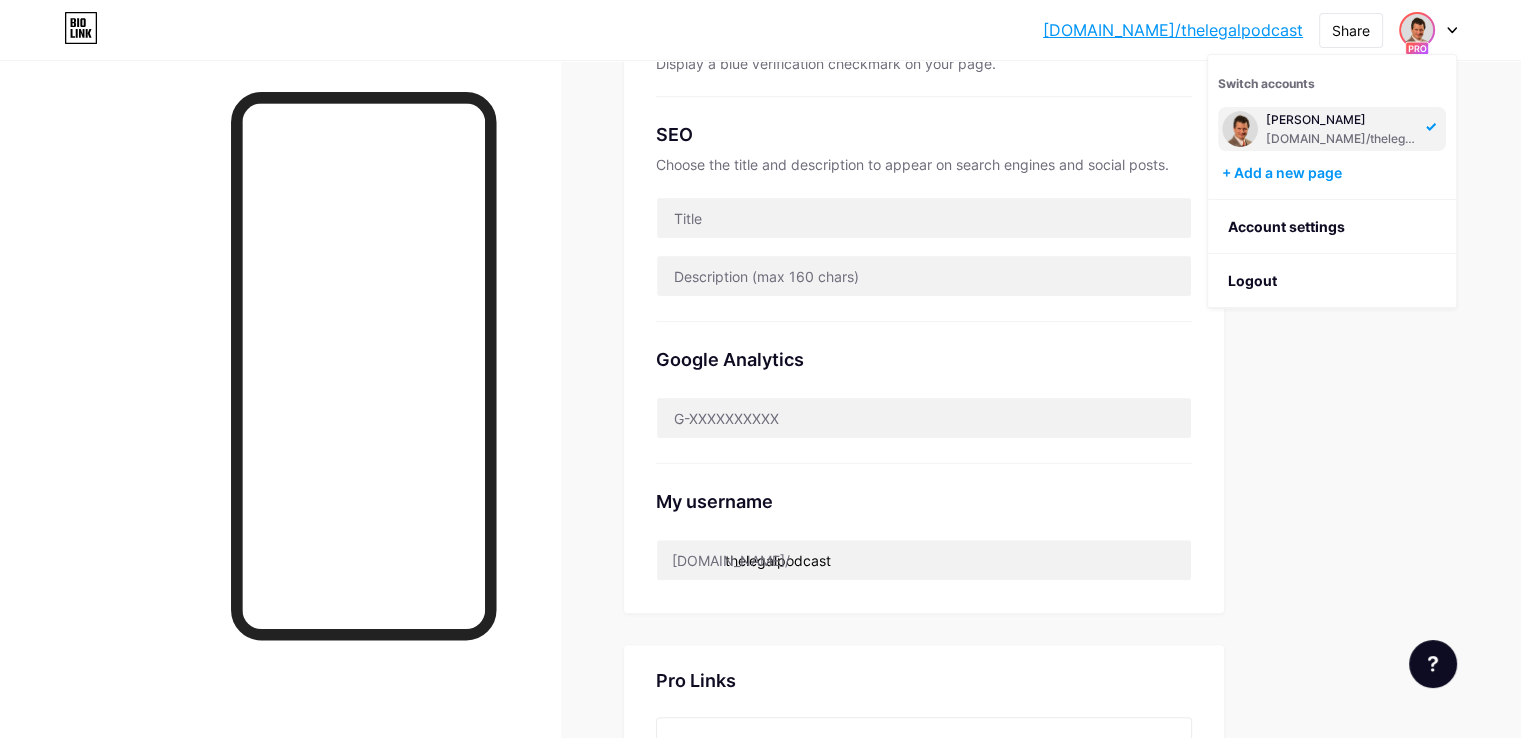 scroll, scrollTop: 600, scrollLeft: 0, axis: vertical 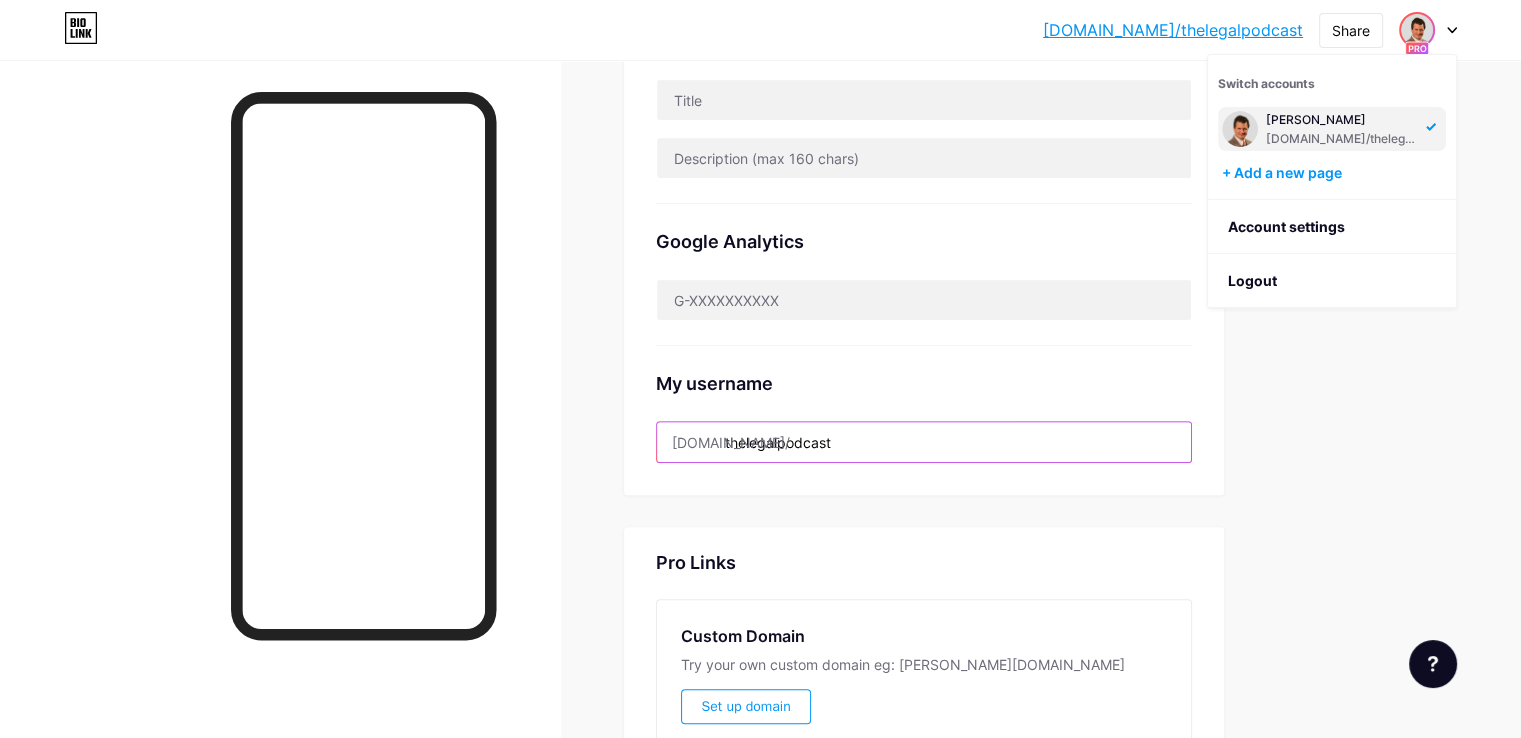 click on "thelegalpodcast" at bounding box center (924, 442) 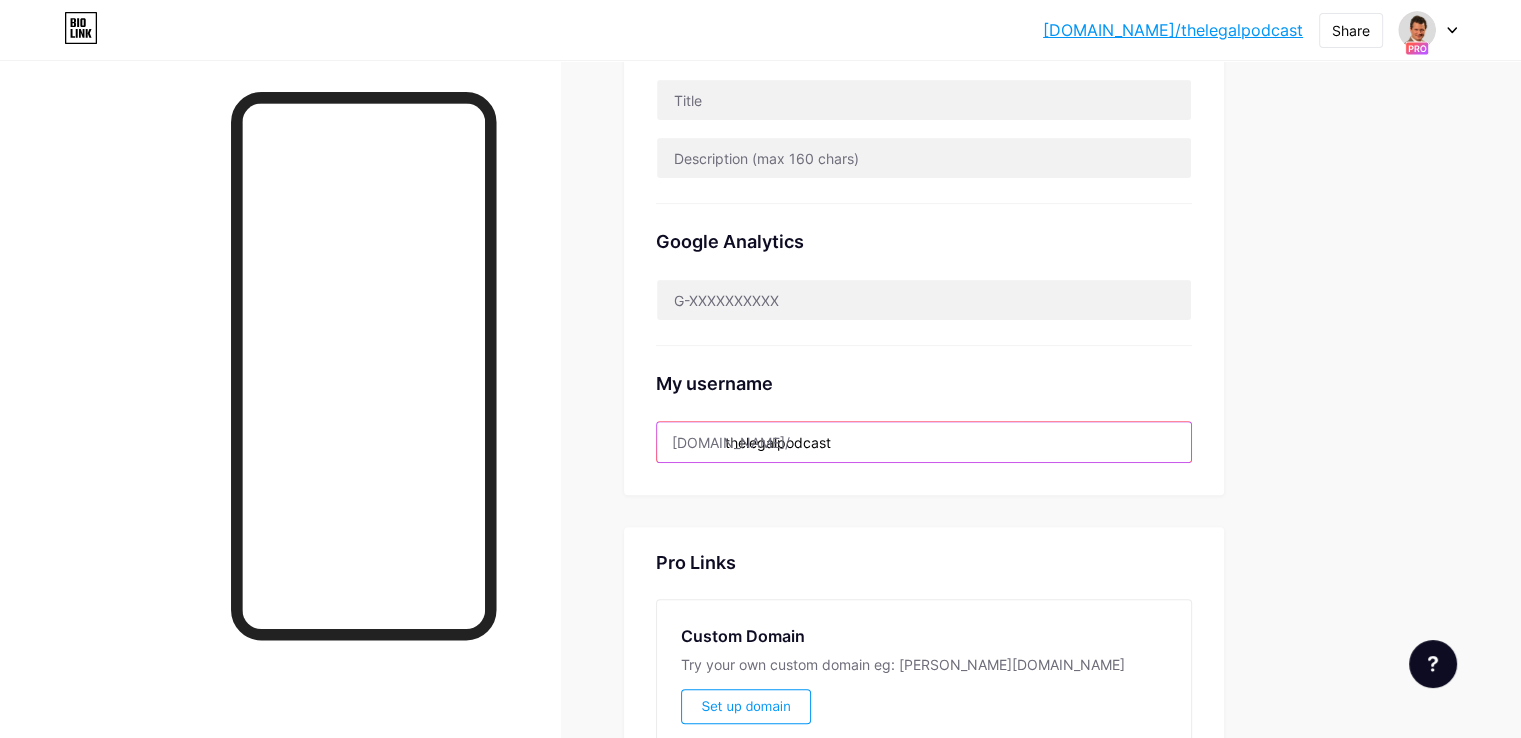 click on "thelegalpodcast" at bounding box center [924, 442] 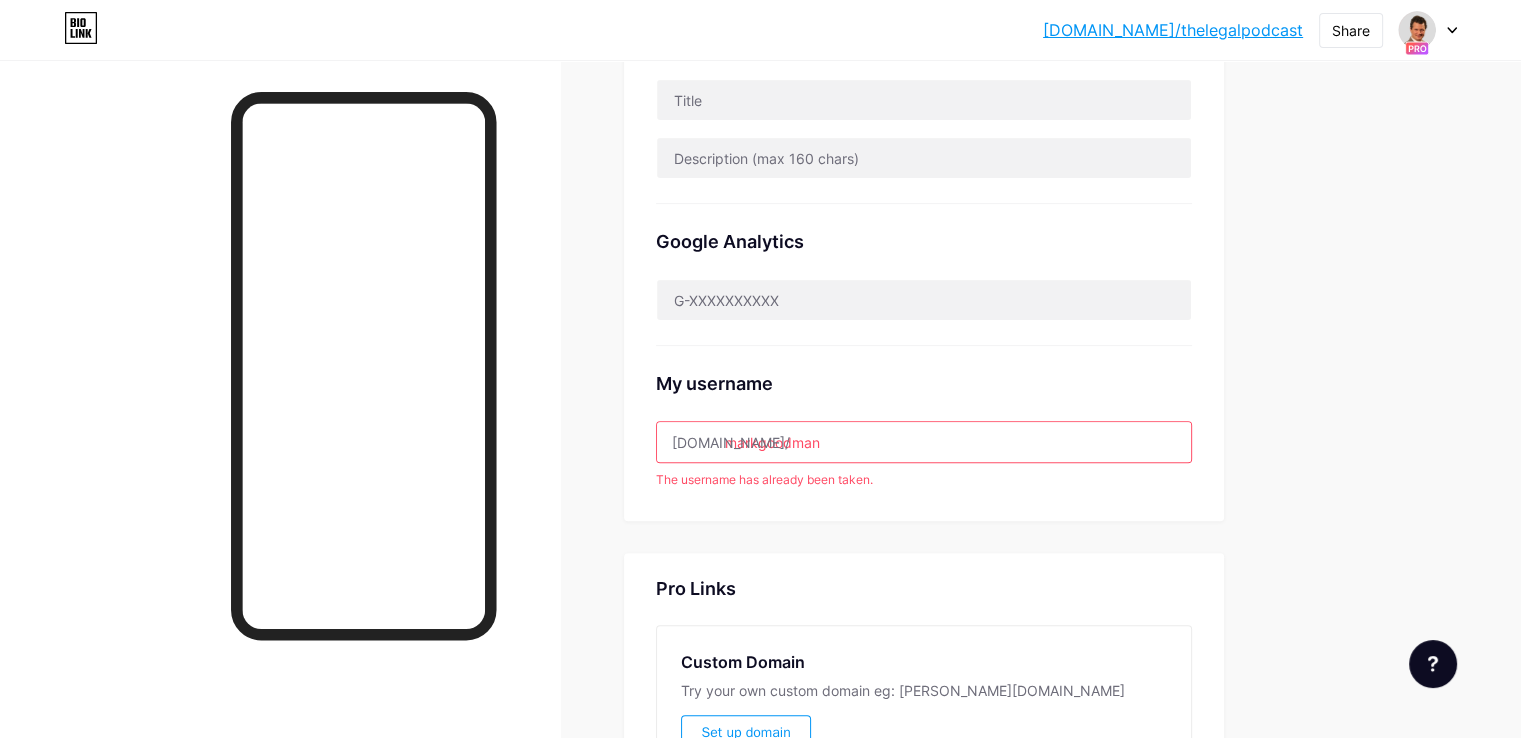 click on "Links
Posts
Design
Subscribers
NEW
Stats
Settings     Preferred link   This is an aesthetic choice. Both links are usable.
[DOMAIN_NAME]/ thelegalpodcast       thelegalpodcast .[DOMAIN_NAME]
NSFW warning       Show a warning before displaying your page.   Show verified checkmark       Display a blue verification checkmark on your page.   SEO   Choose the title and description to appear on search engines and social posts.           Google Analytics       My username   [DOMAIN_NAME]/   markgoodman     The username has already been taken.       Pro Links     Custom Domain   Try your own custom domain eg: [PERSON_NAME][DOMAIN_NAME]   Set
up domain             Emoji link   Add emojis to your link eg: [DOMAIN_NAME]/😄😭🥵   Create
Go to  Help Center  to learn more or to contact support.   Changes saved           Feature requests             Help center     Chat with us" at bounding box center (654, 276) 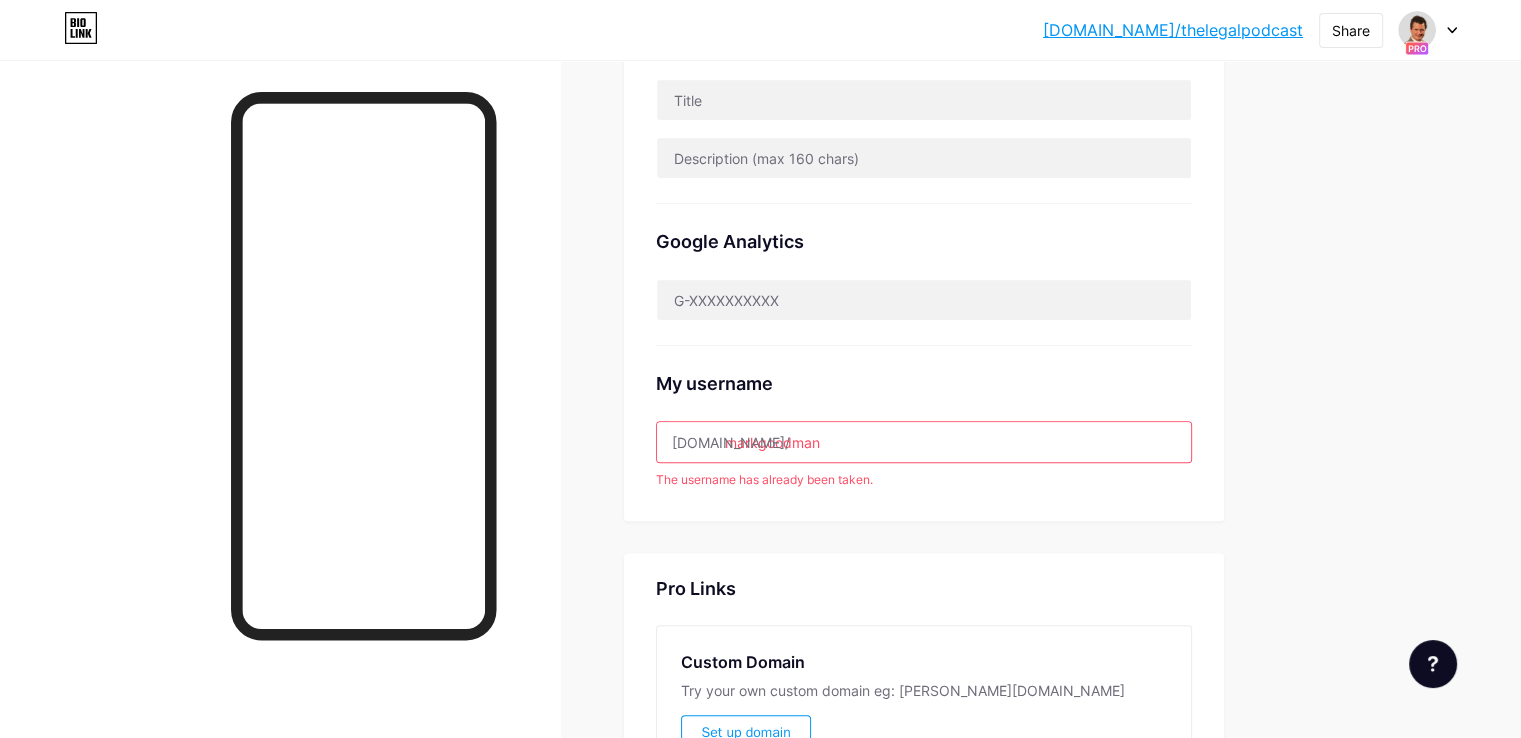 paste on "adrian" 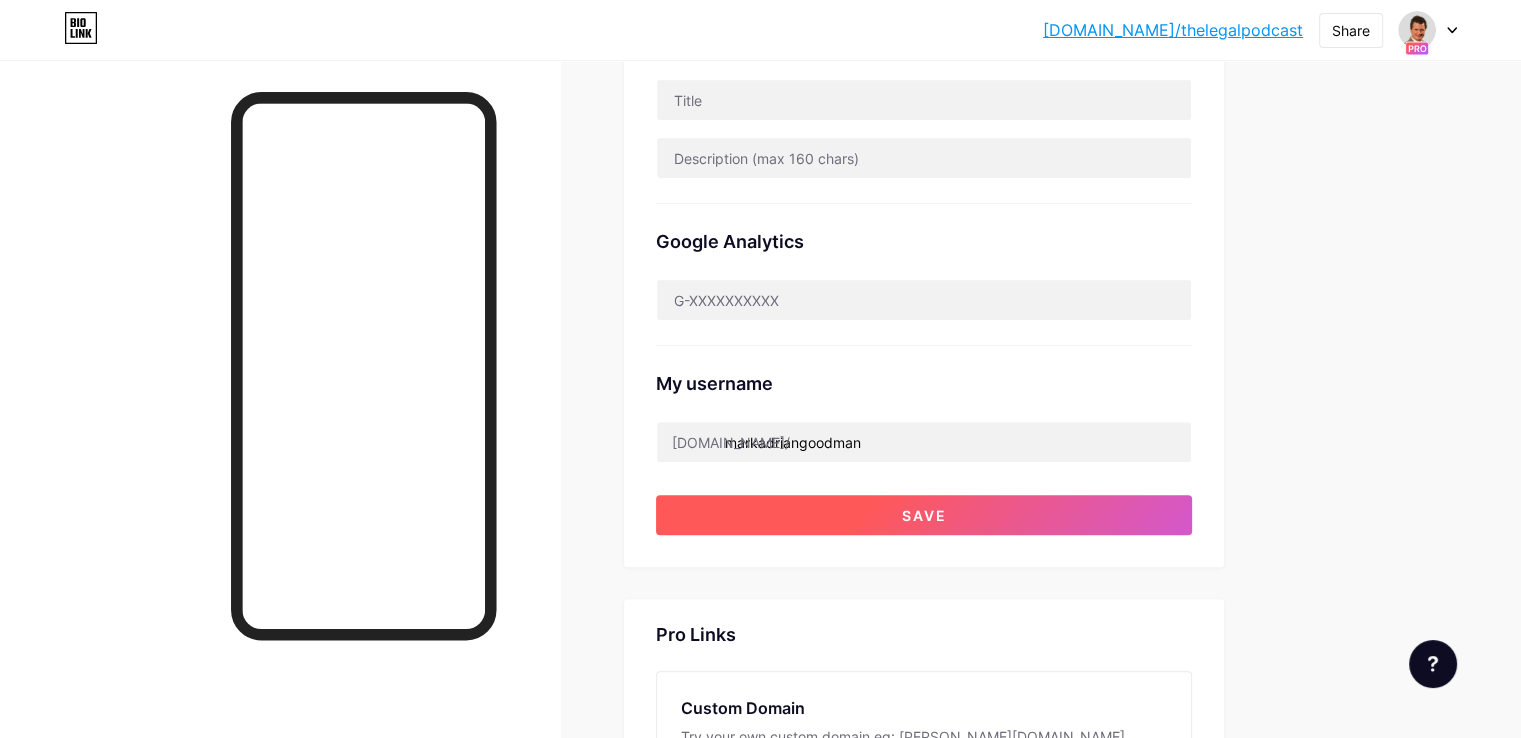 click on "Save" at bounding box center (924, 515) 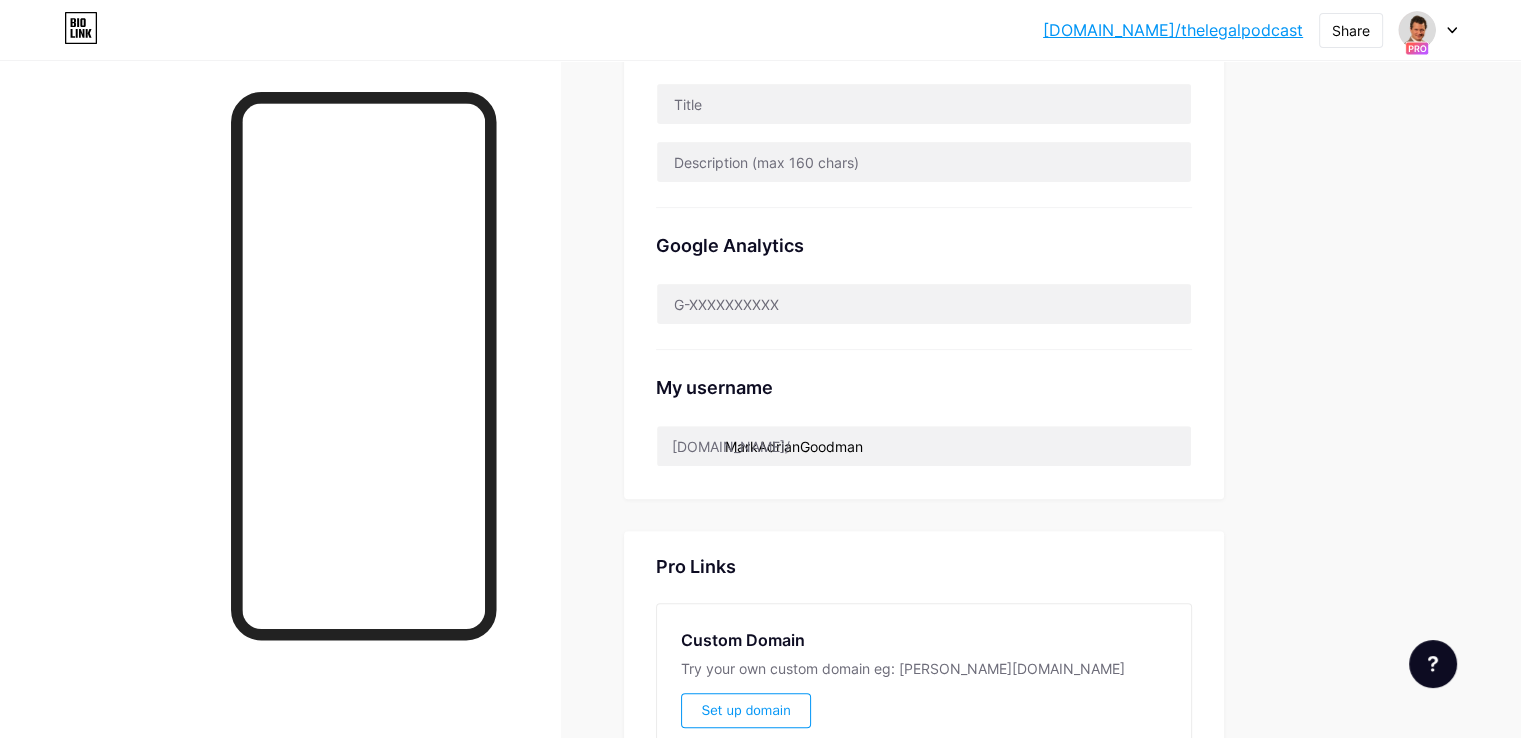 scroll, scrollTop: 600, scrollLeft: 0, axis: vertical 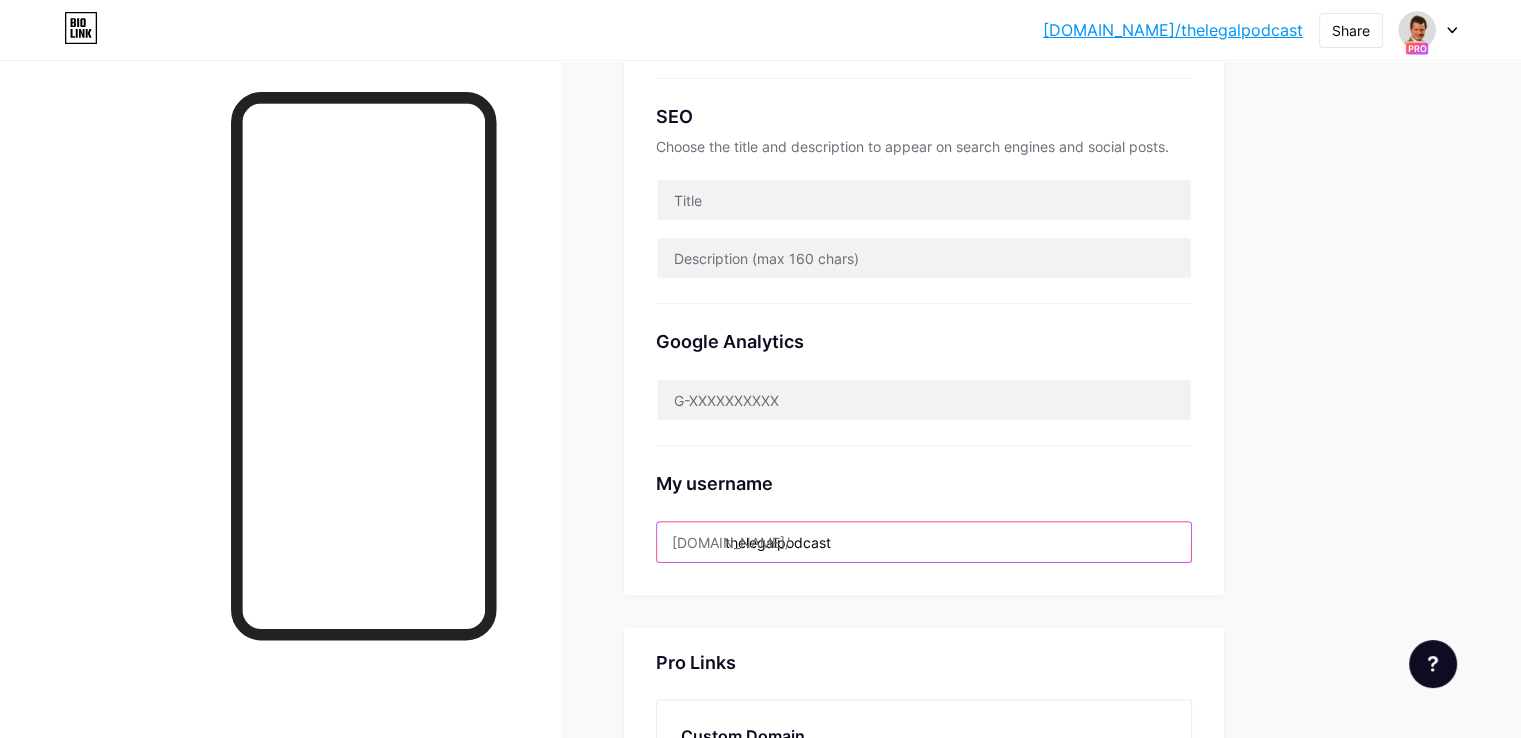 drag, startPoint x: 808, startPoint y: 541, endPoint x: 1036, endPoint y: 558, distance: 228.63289 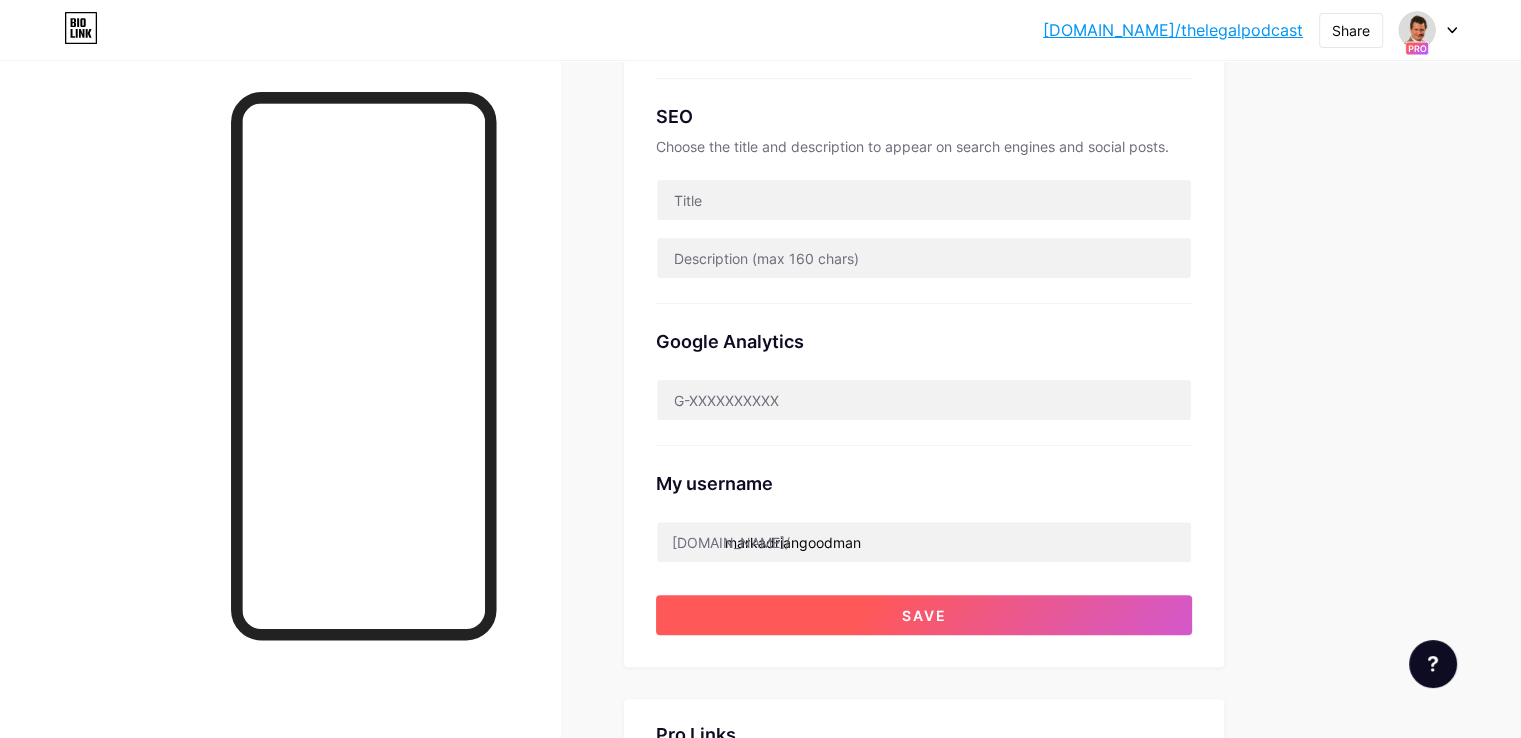click on "Save" at bounding box center (924, 615) 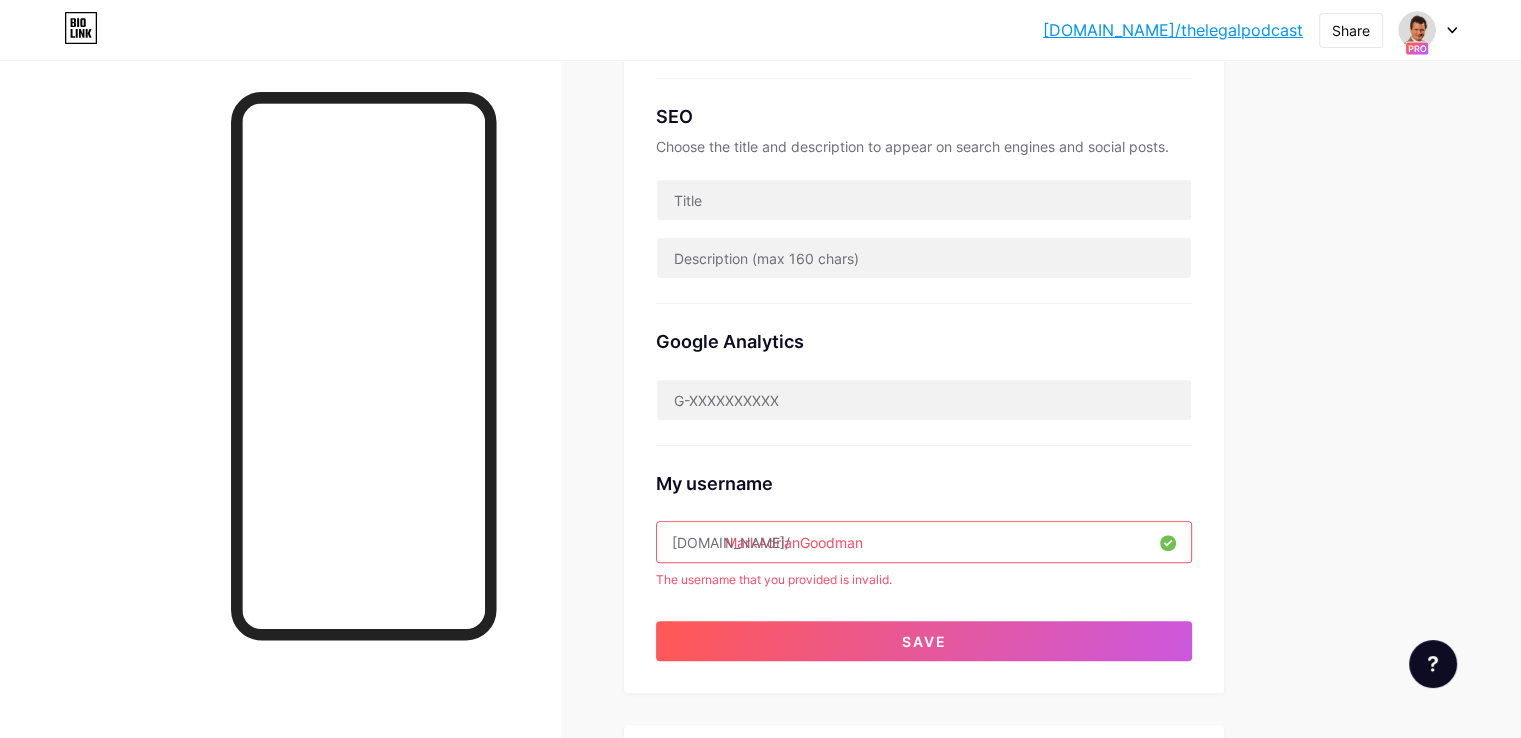 click on "MarkAdrianGoodman" at bounding box center [924, 542] 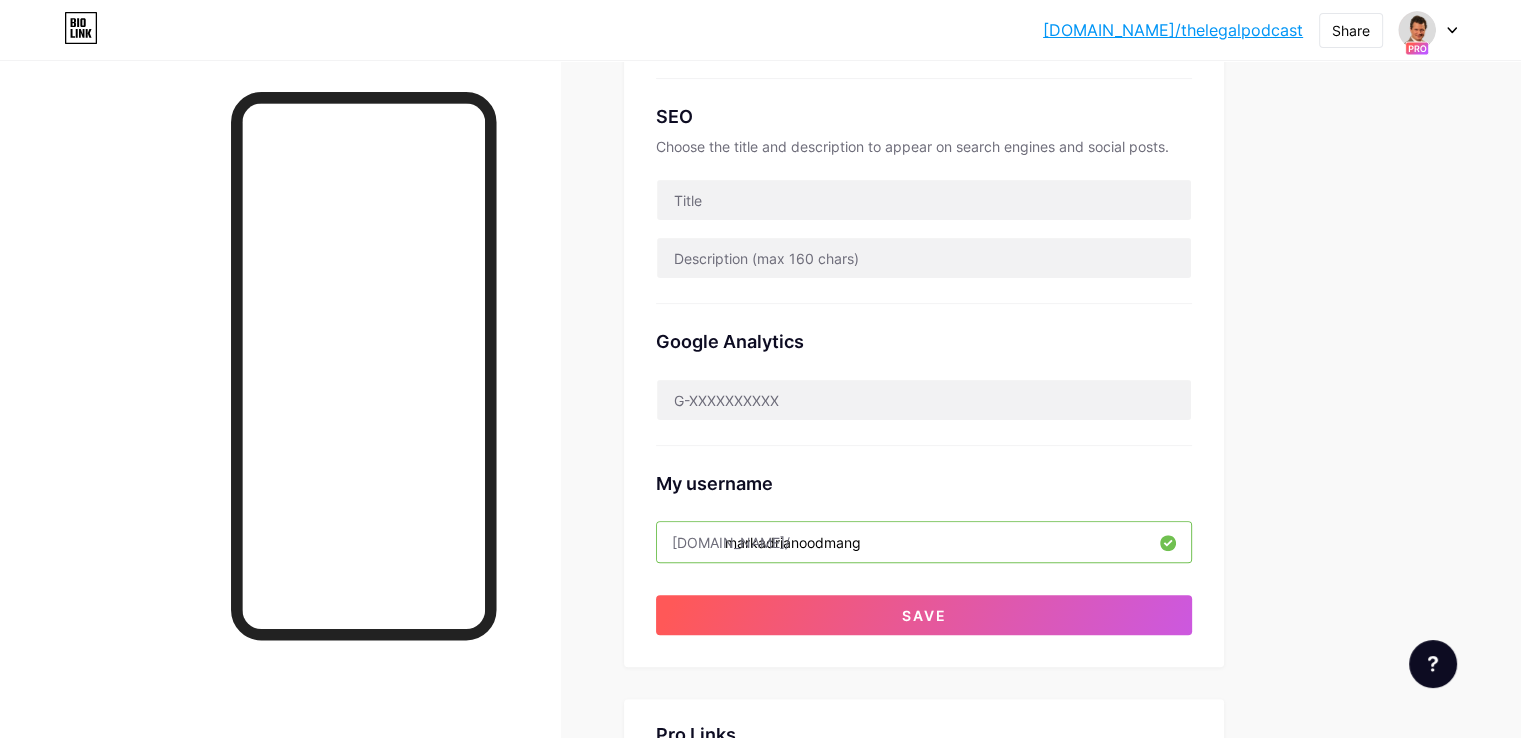 click on "markadrianoodmang" at bounding box center (924, 542) 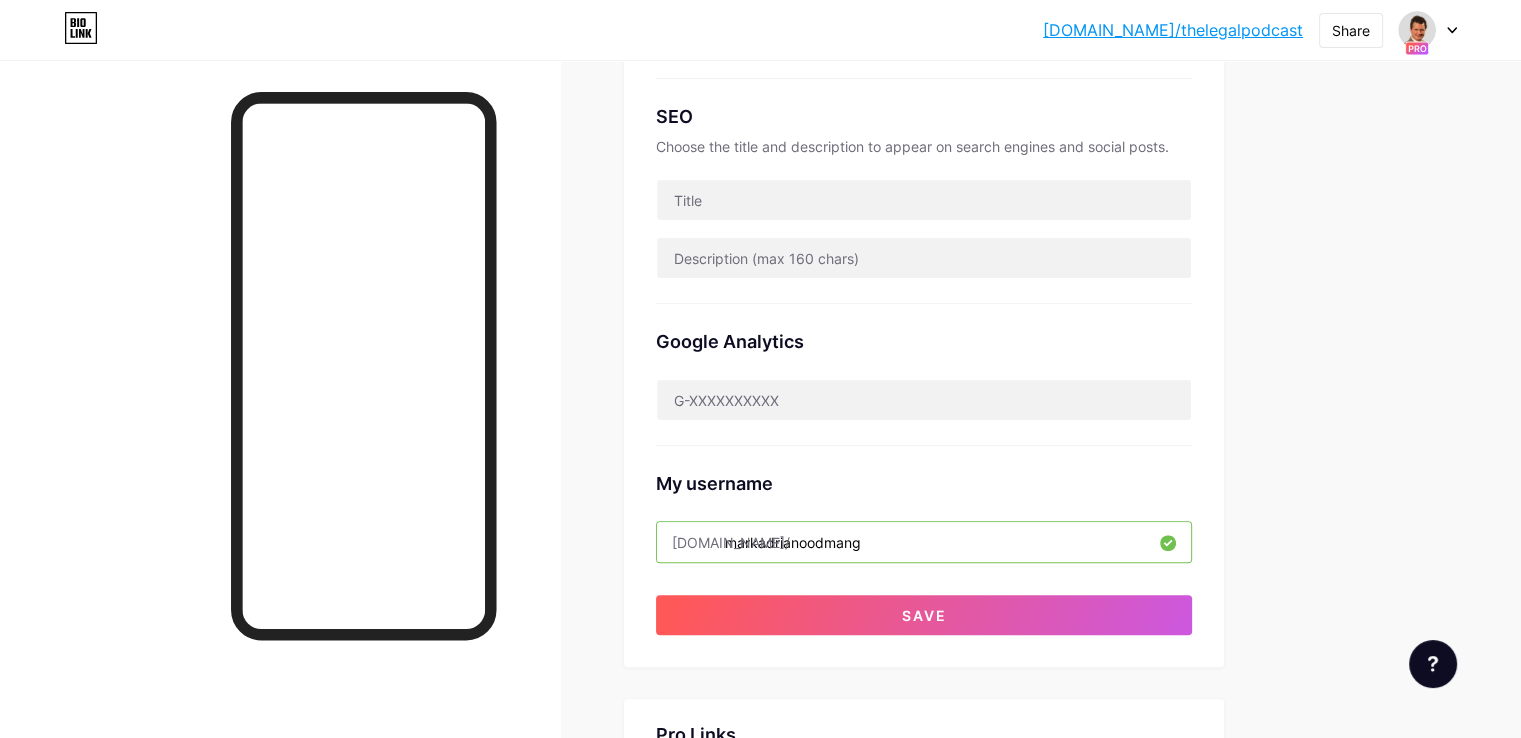 click on "markadrianoodmang" at bounding box center (924, 542) 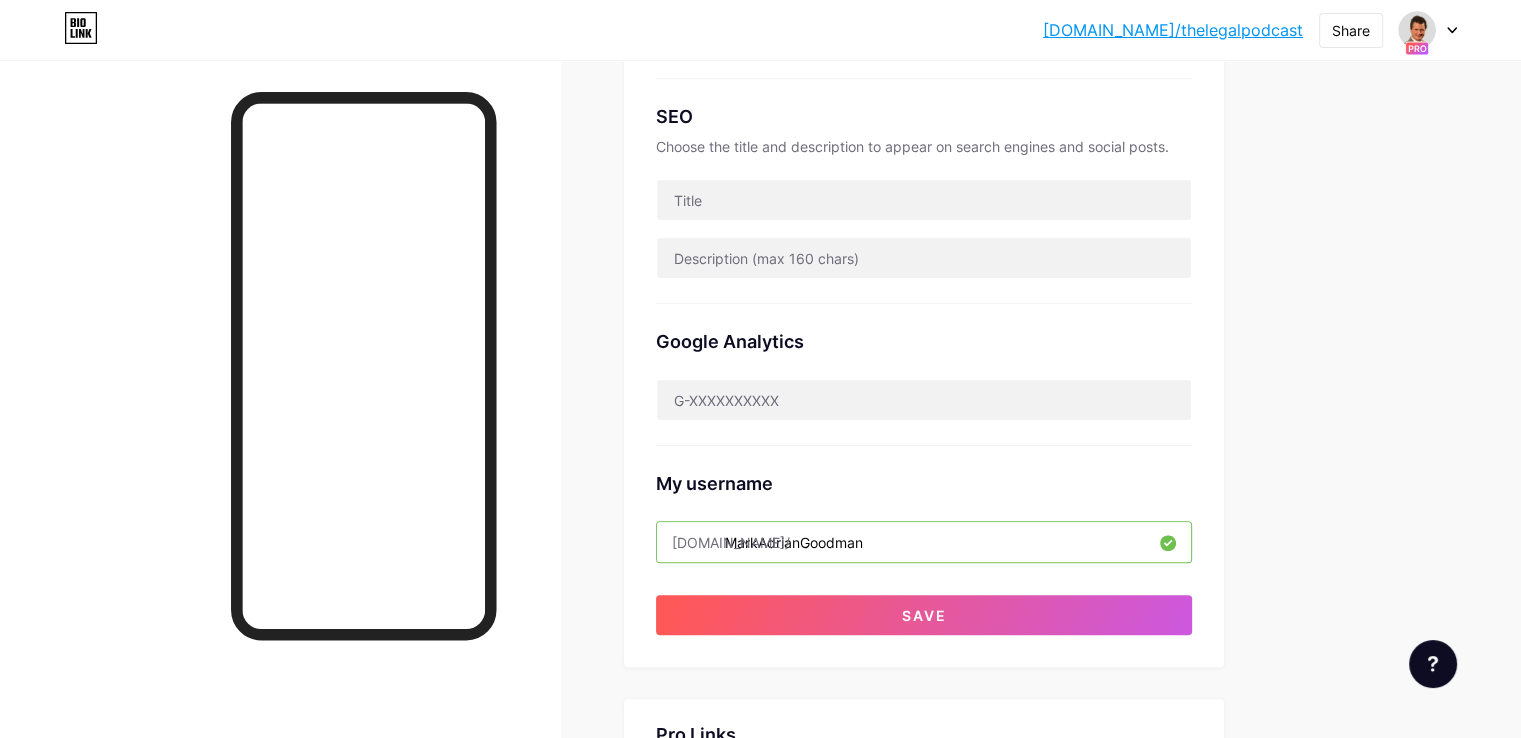 click on "MarkAdrianGoodman" at bounding box center [924, 542] 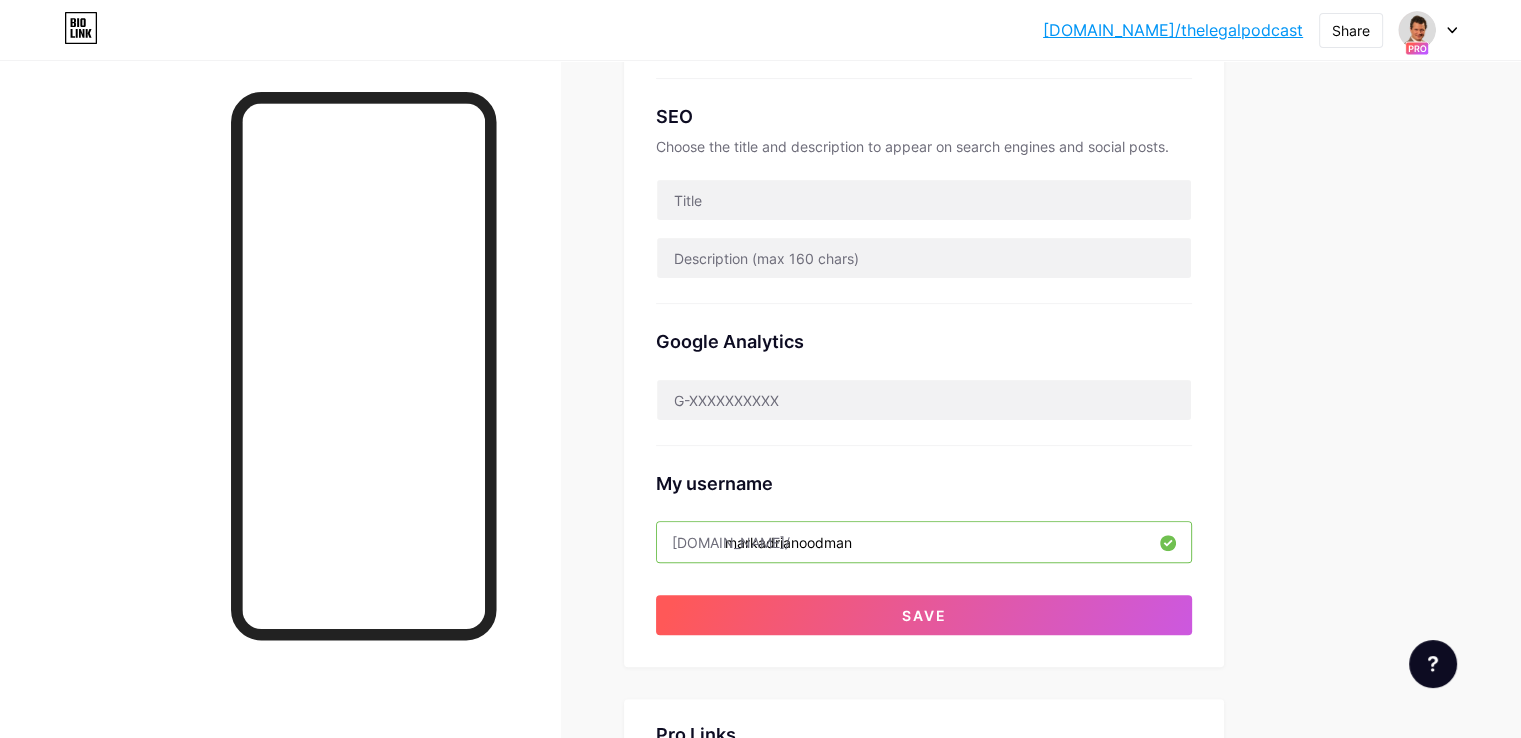 drag, startPoint x: 810, startPoint y: 542, endPoint x: 1177, endPoint y: 541, distance: 367.00137 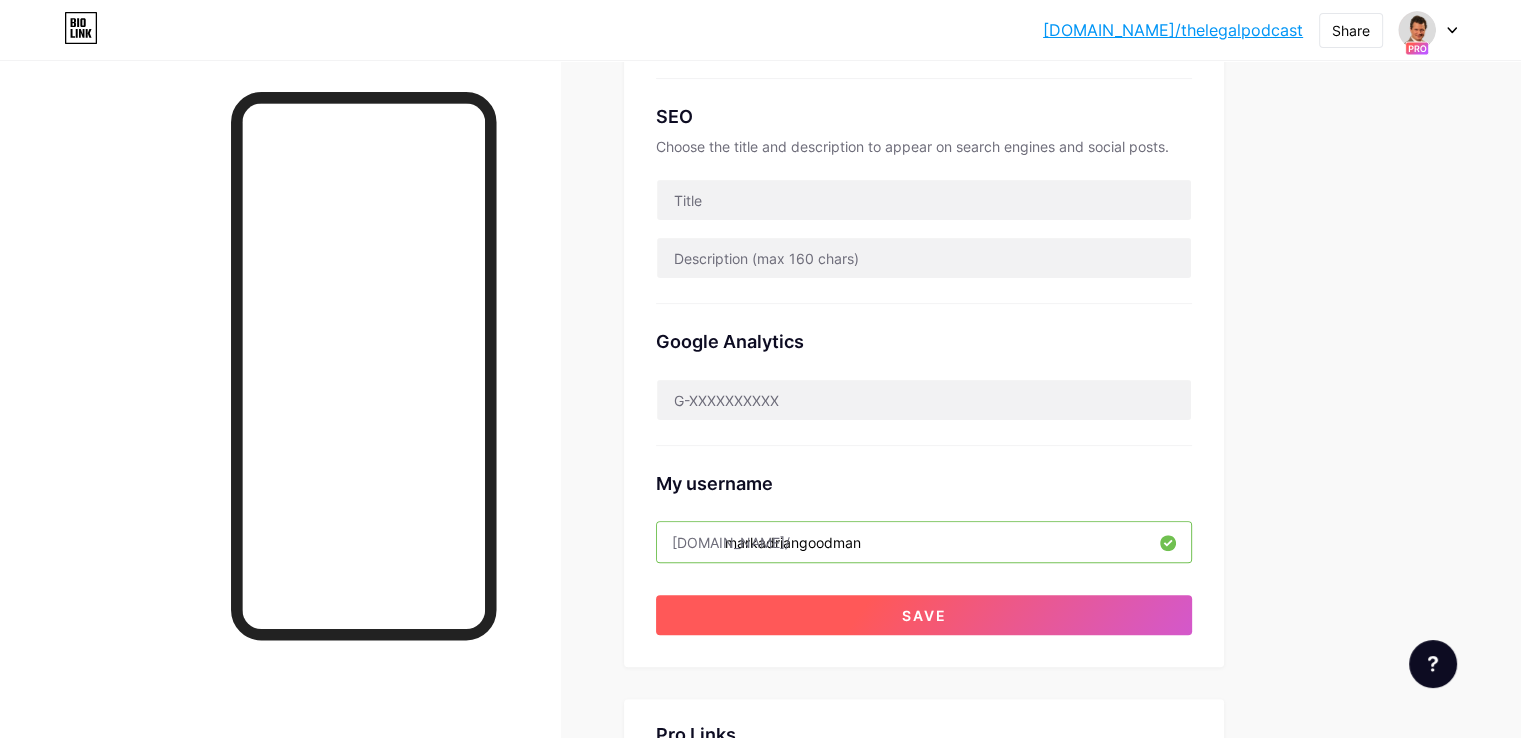 type on "markadriangoodman" 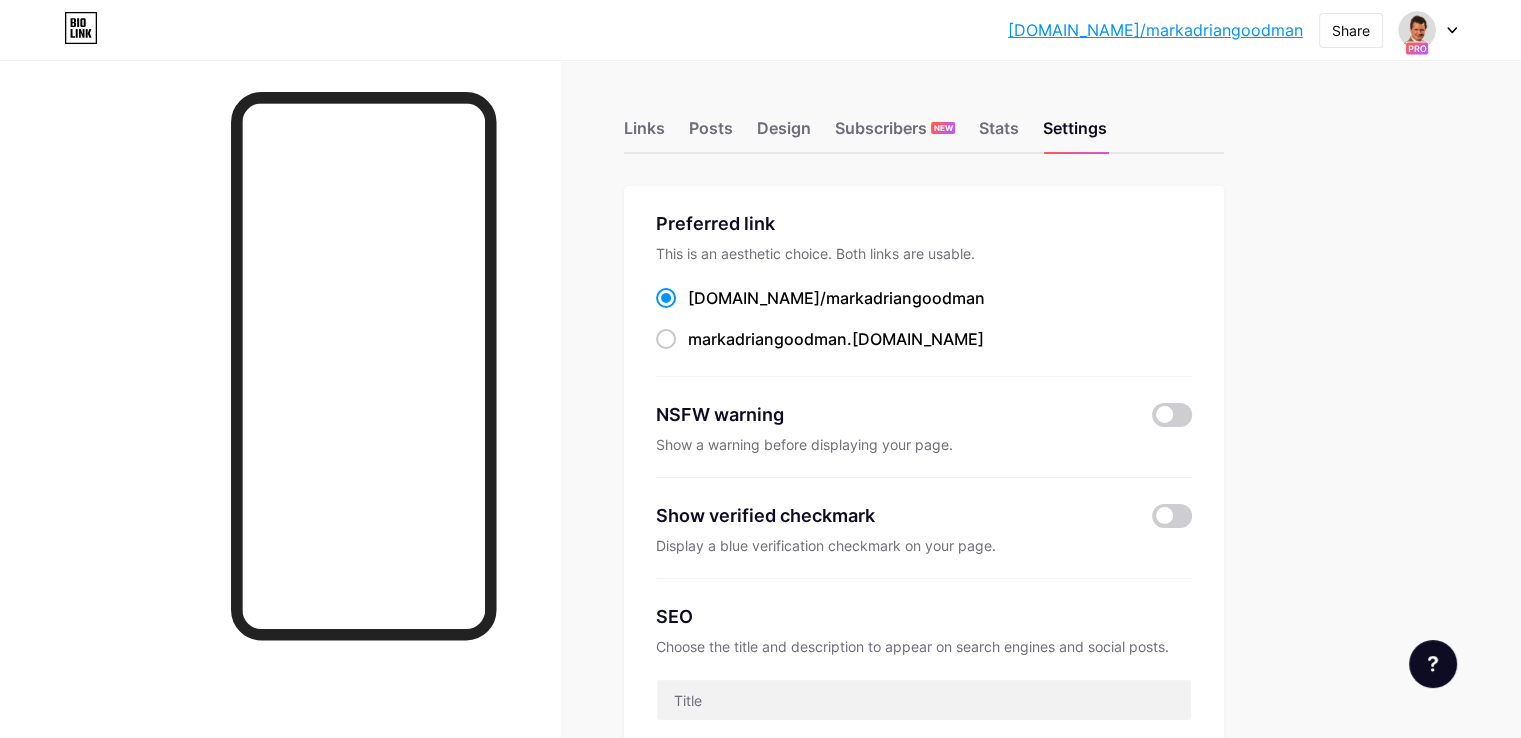 scroll, scrollTop: 0, scrollLeft: 0, axis: both 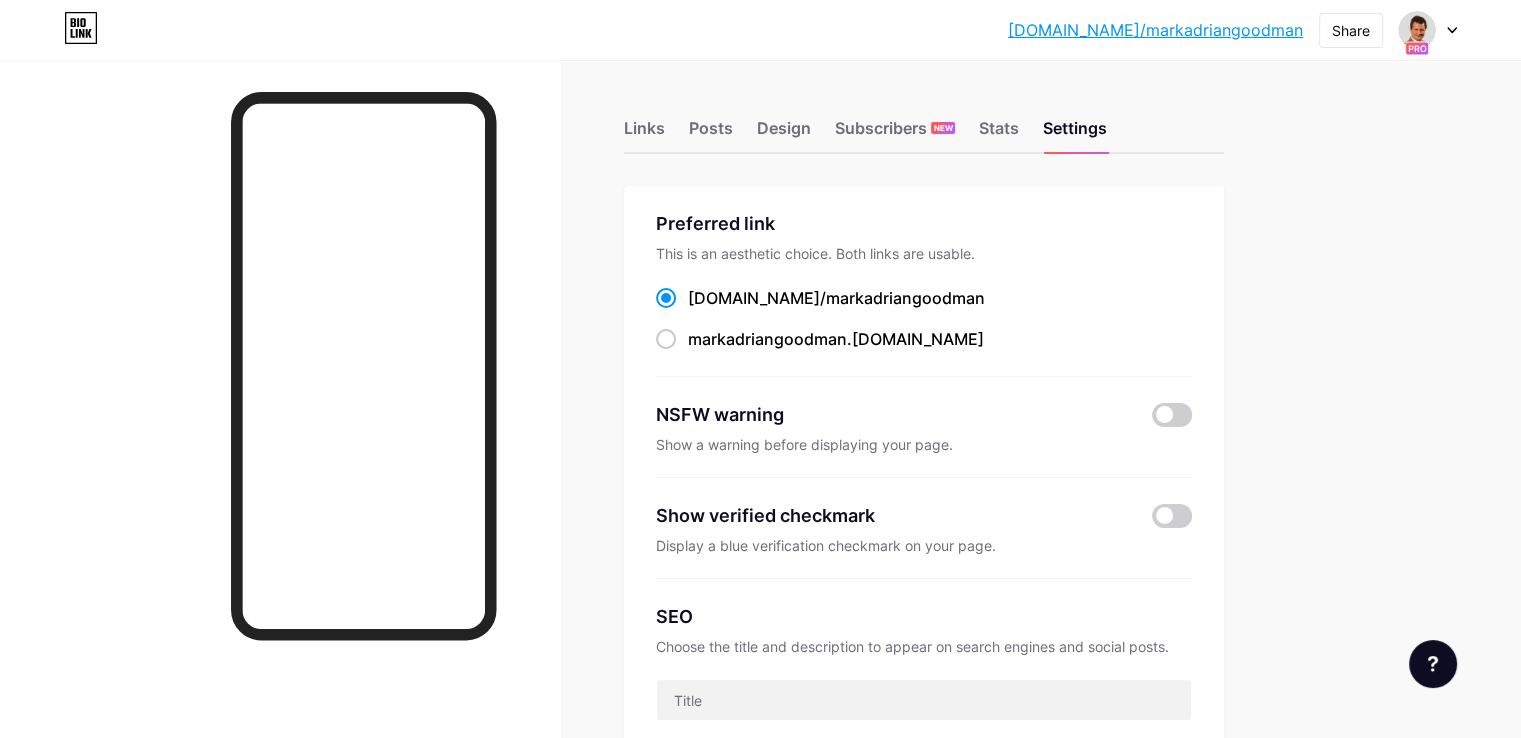 click on "[DOMAIN_NAME]/markadriangoodman" at bounding box center [1155, 30] 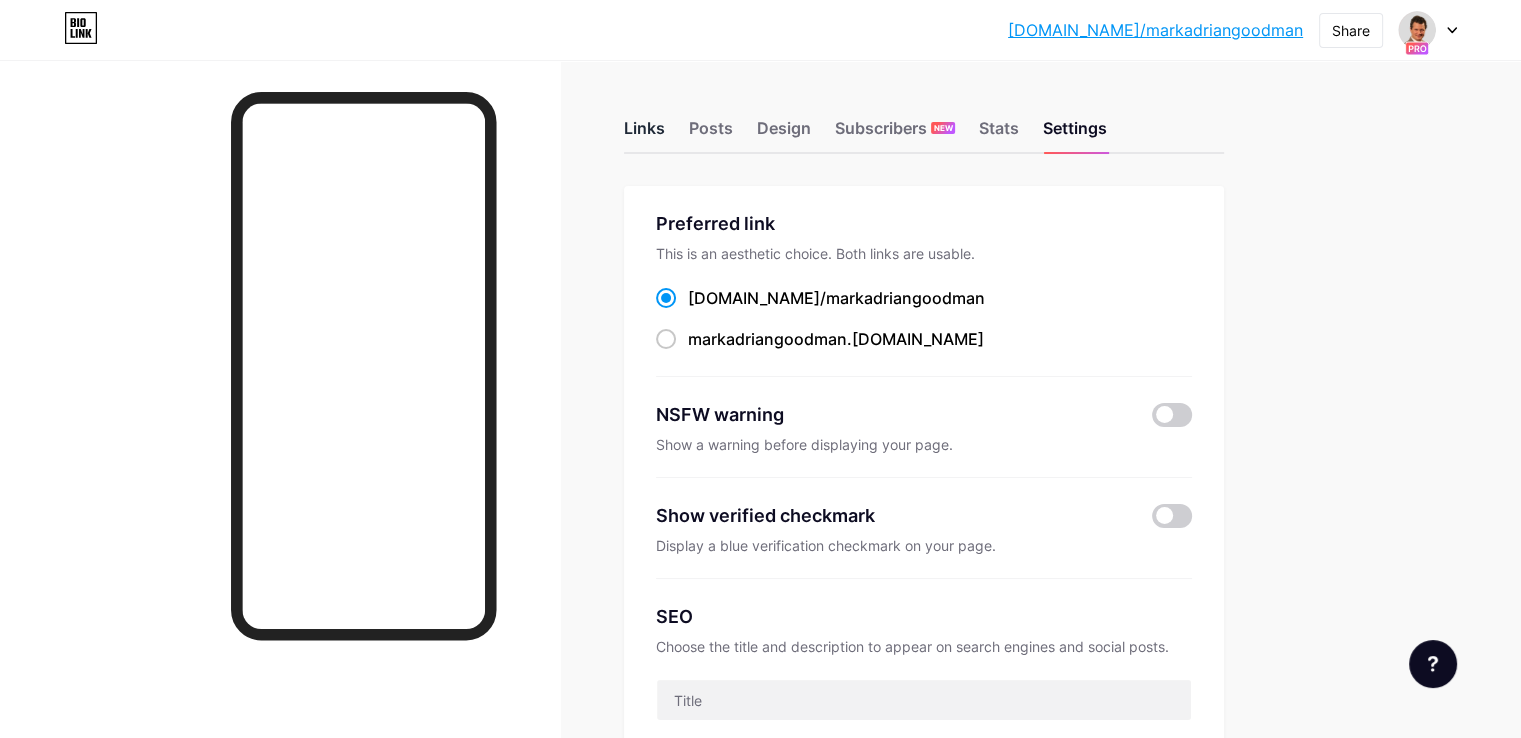 click on "Links" at bounding box center (644, 134) 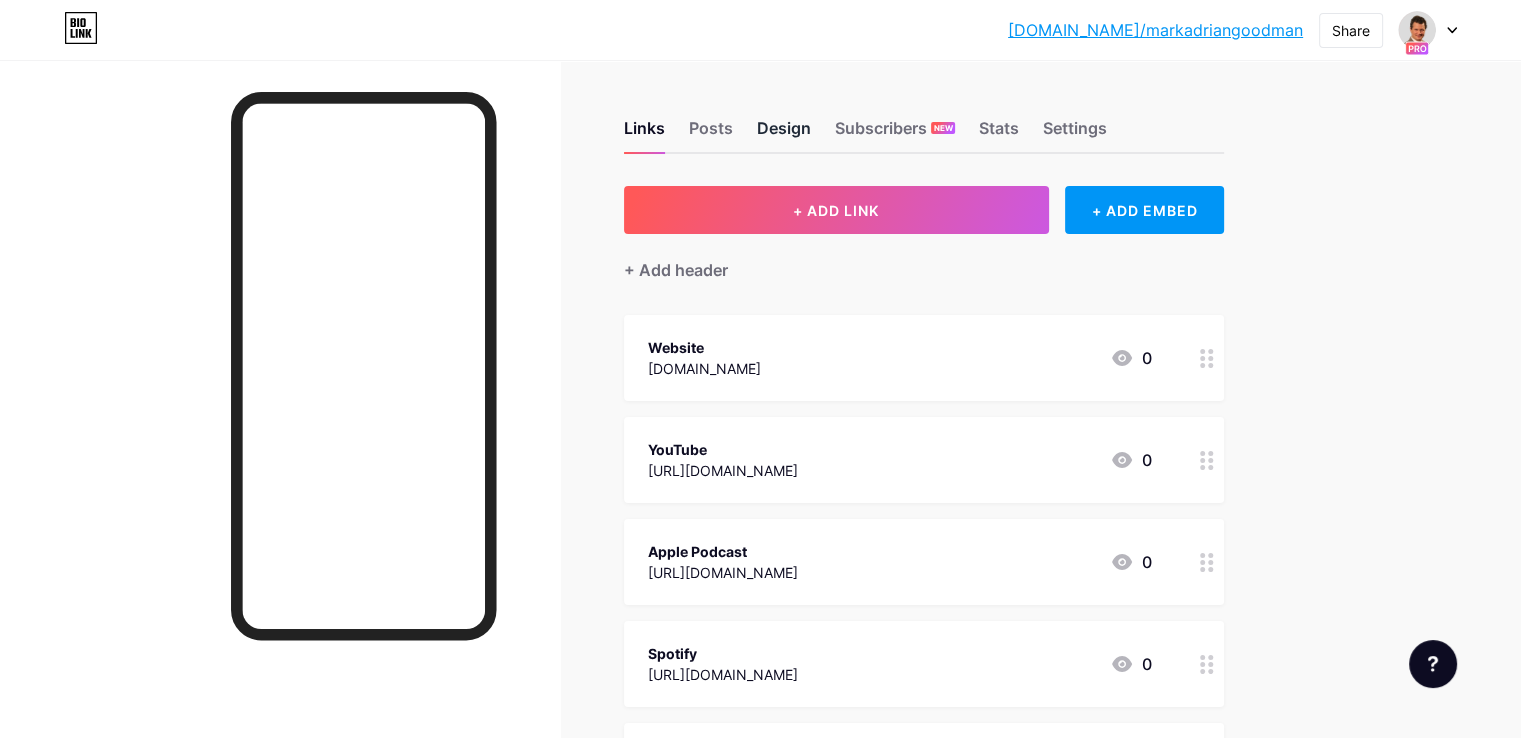 click on "Design" at bounding box center [784, 134] 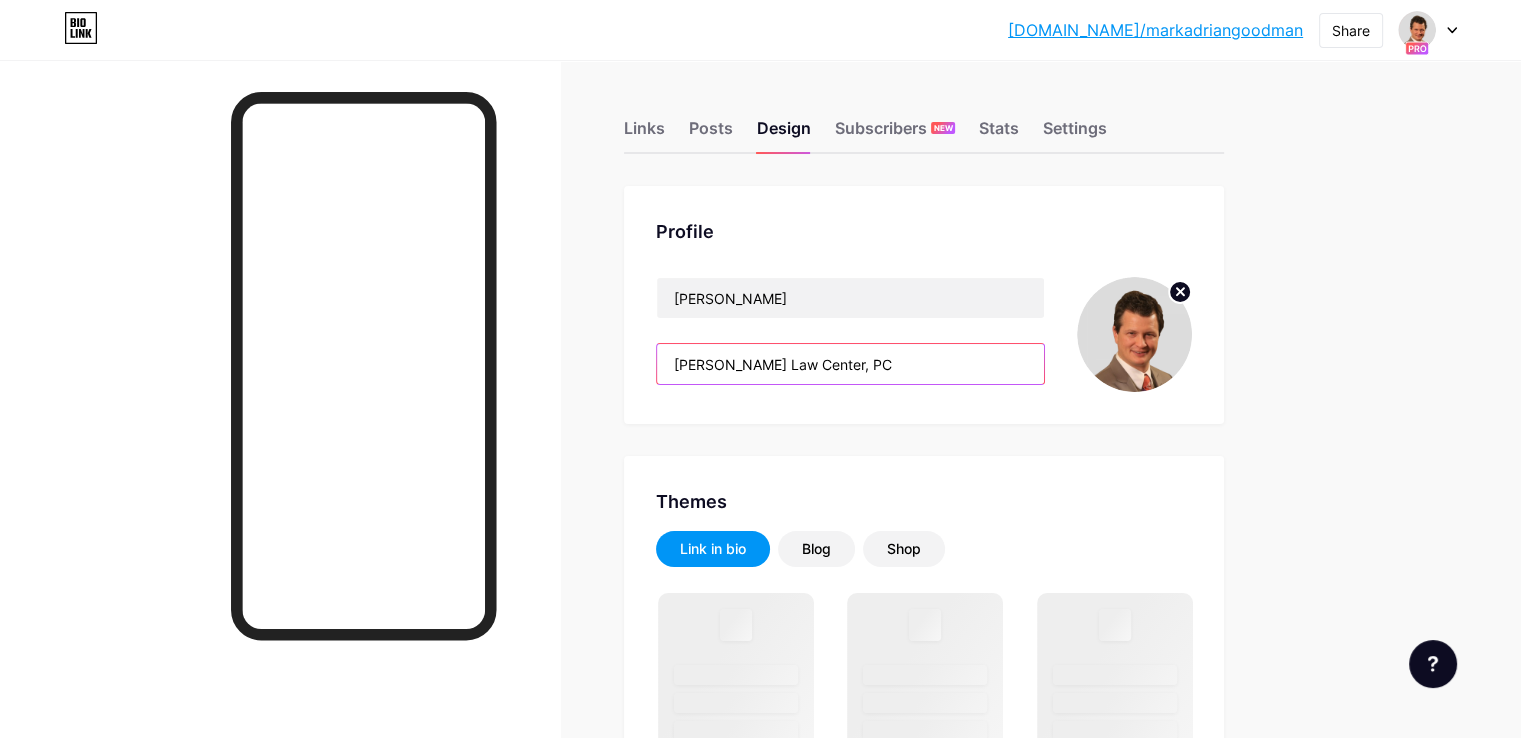 click on "[PERSON_NAME] Law Center, PC" at bounding box center [850, 364] 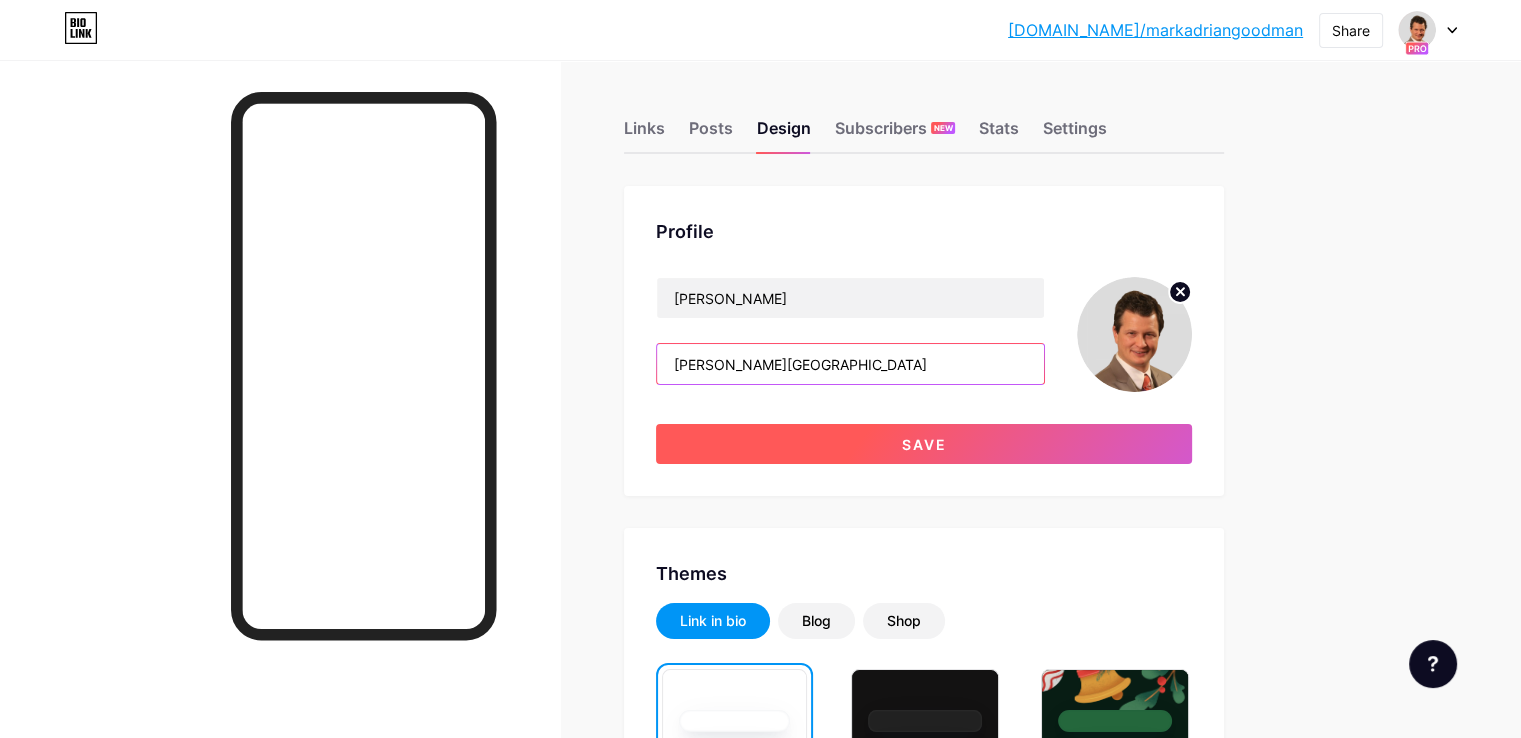 type on "[PERSON_NAME][GEOGRAPHIC_DATA]" 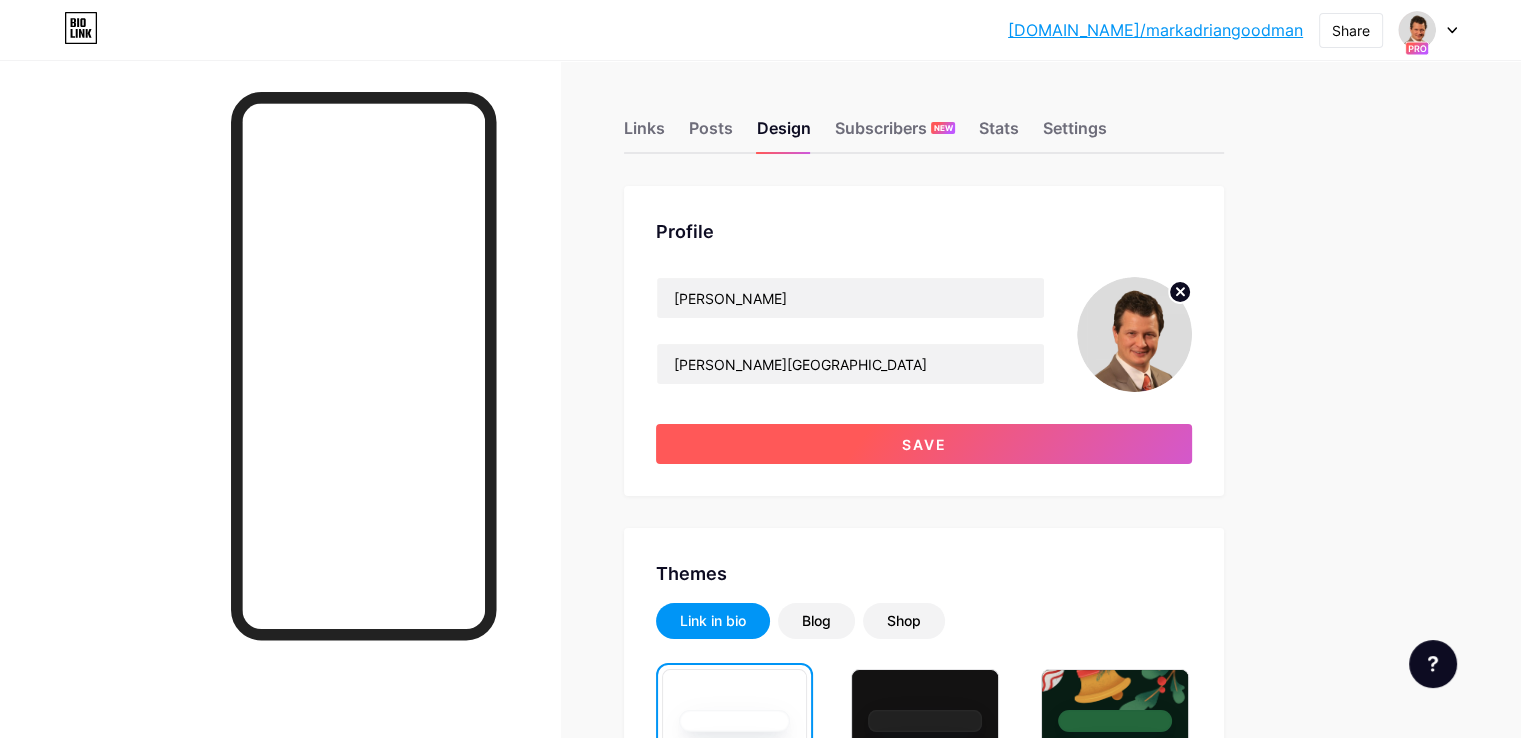 click on "Save" at bounding box center (924, 444) 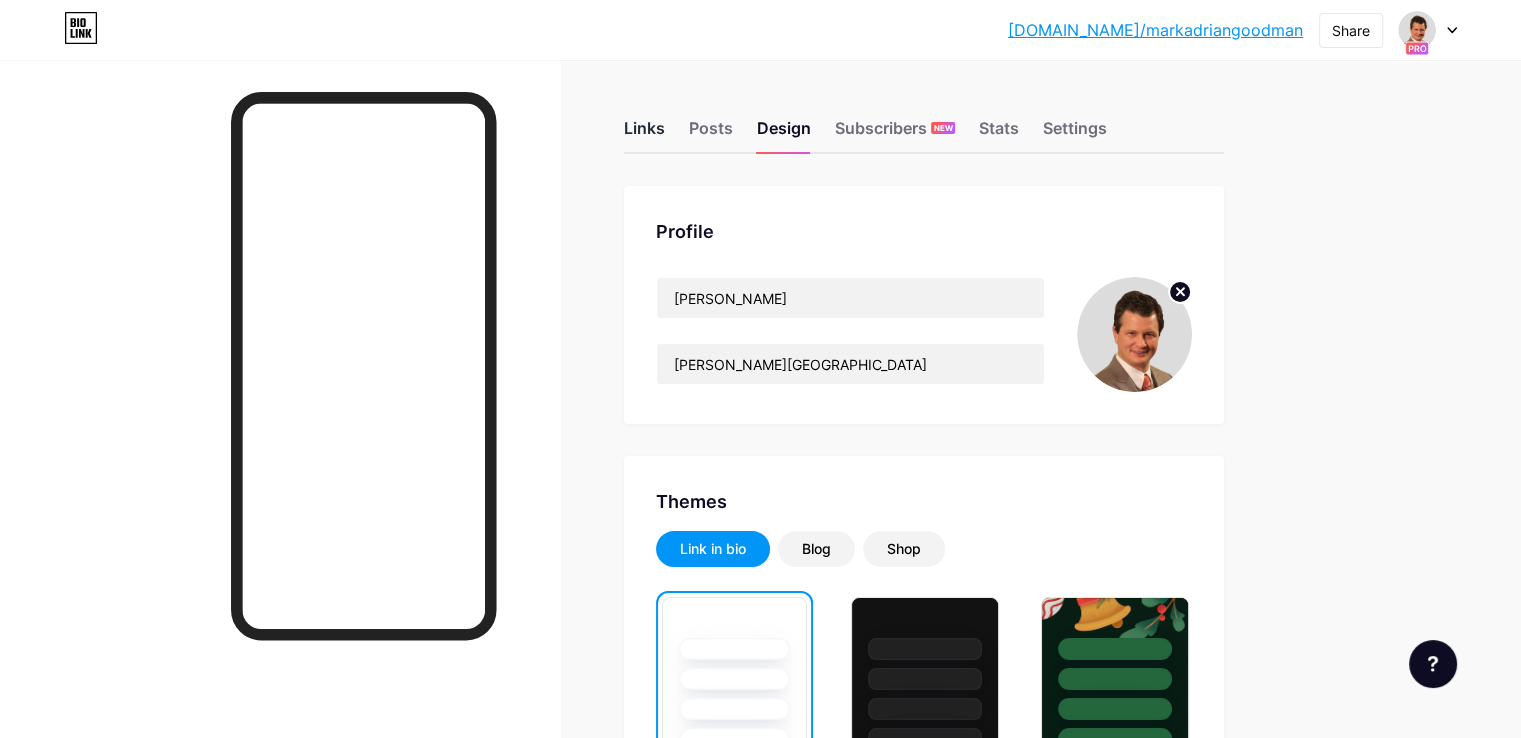 click on "Links" at bounding box center (644, 134) 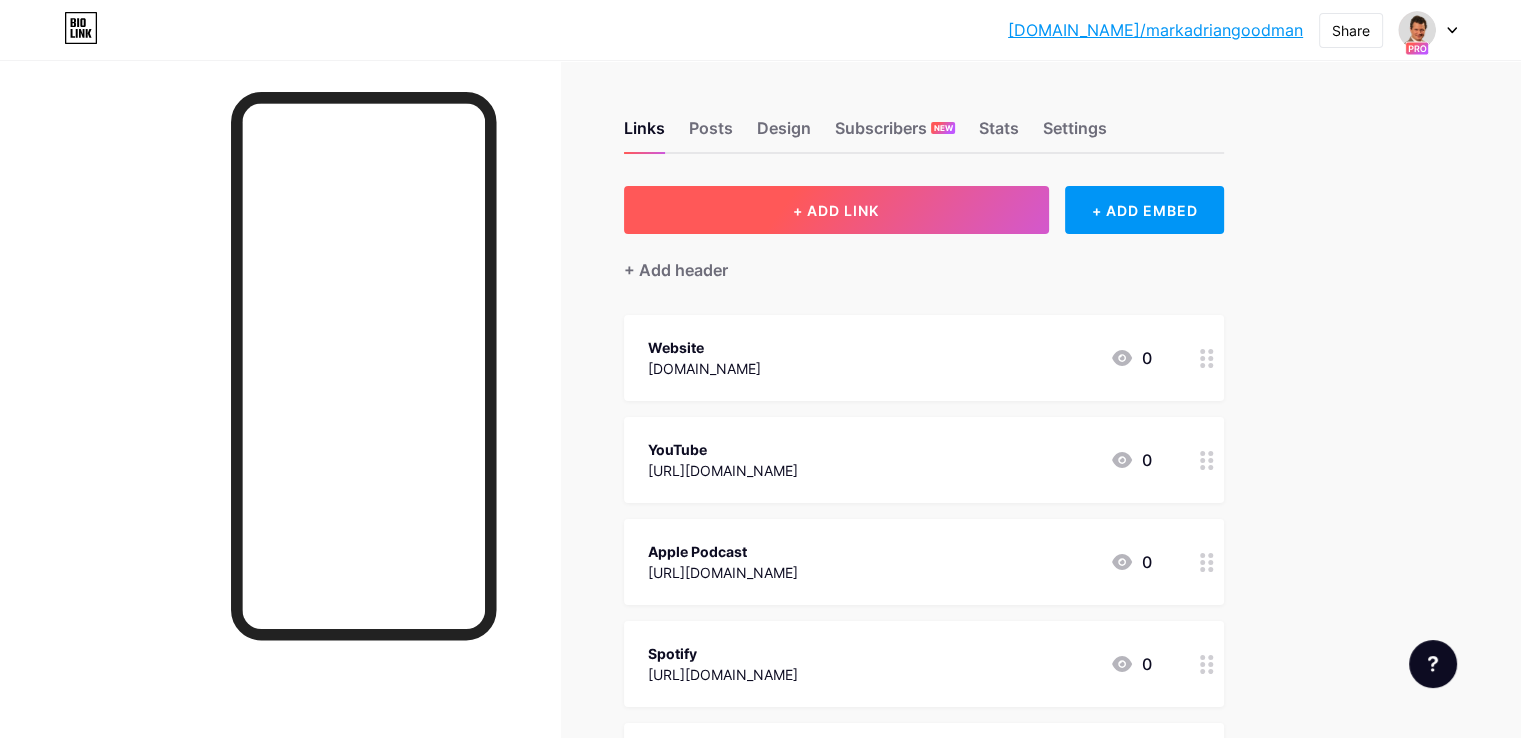 click on "+ ADD LINK" at bounding box center (836, 210) 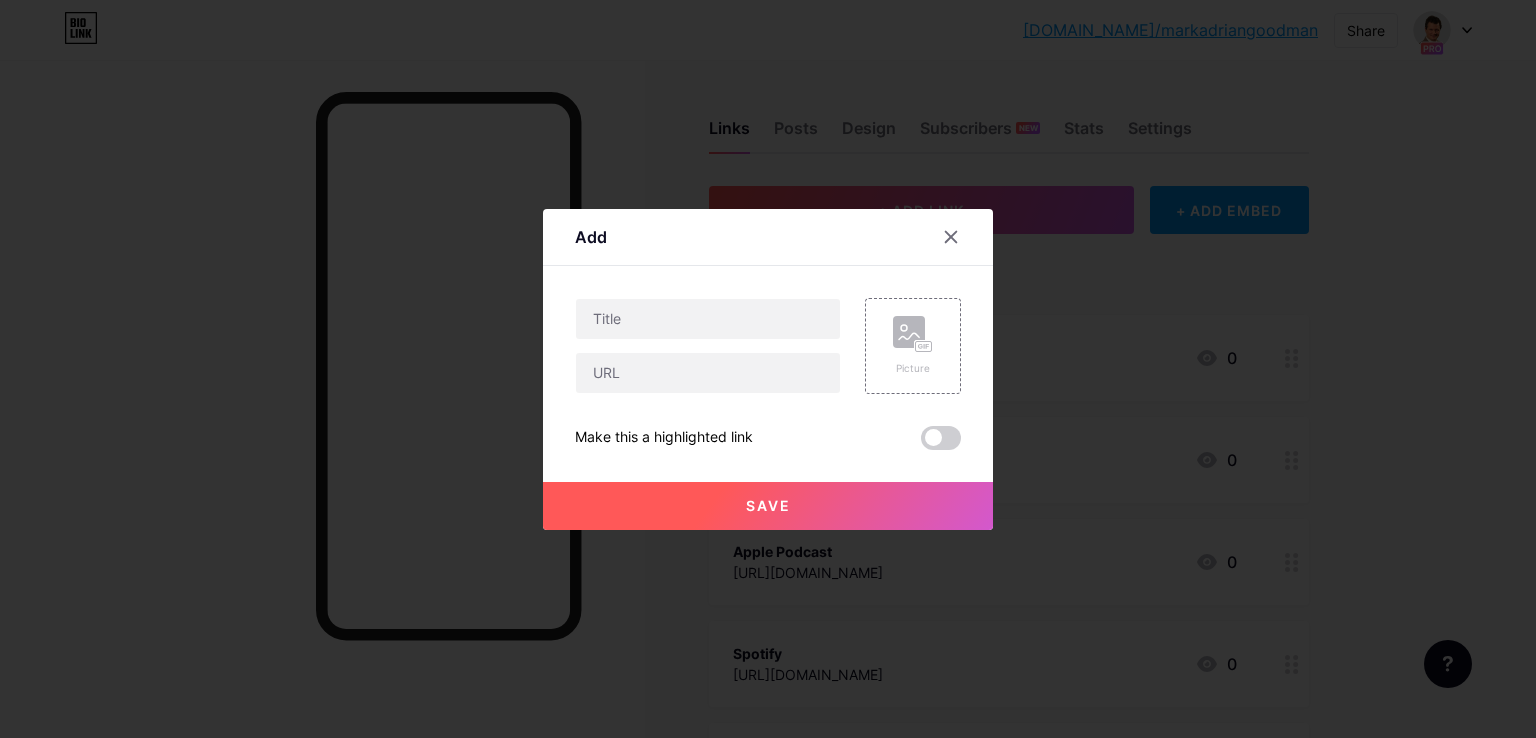 type 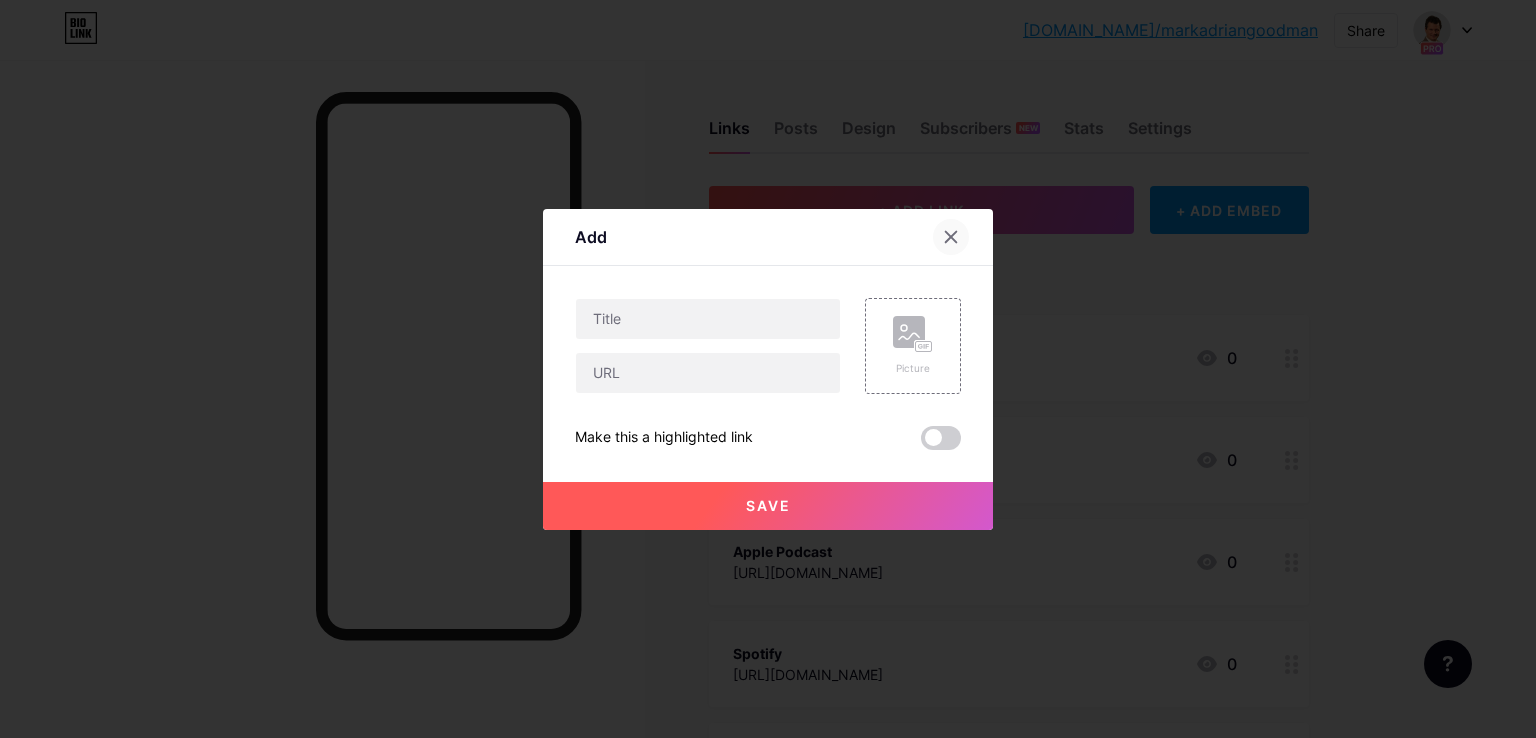 click at bounding box center (951, 237) 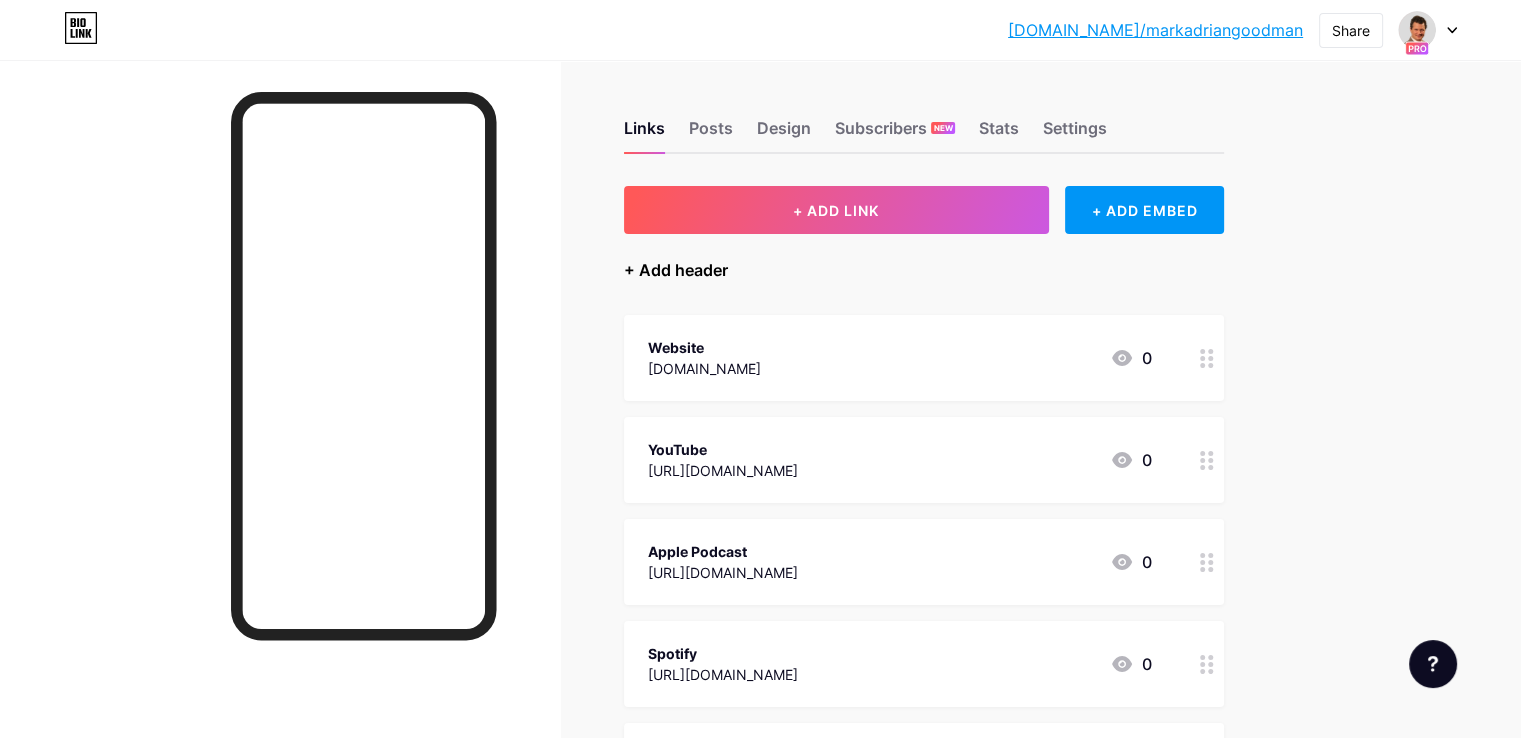 click on "+ Add header" at bounding box center [676, 270] 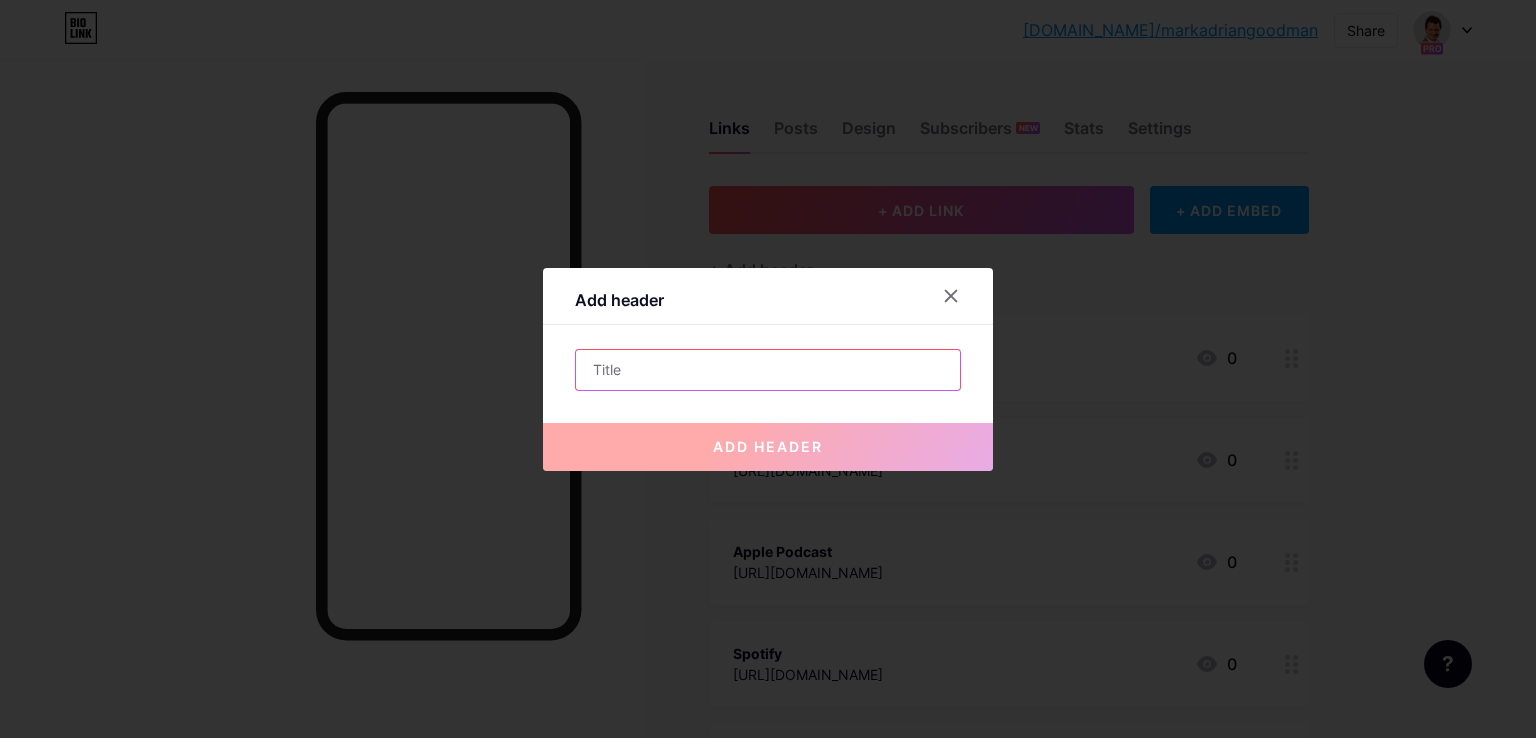click at bounding box center (768, 370) 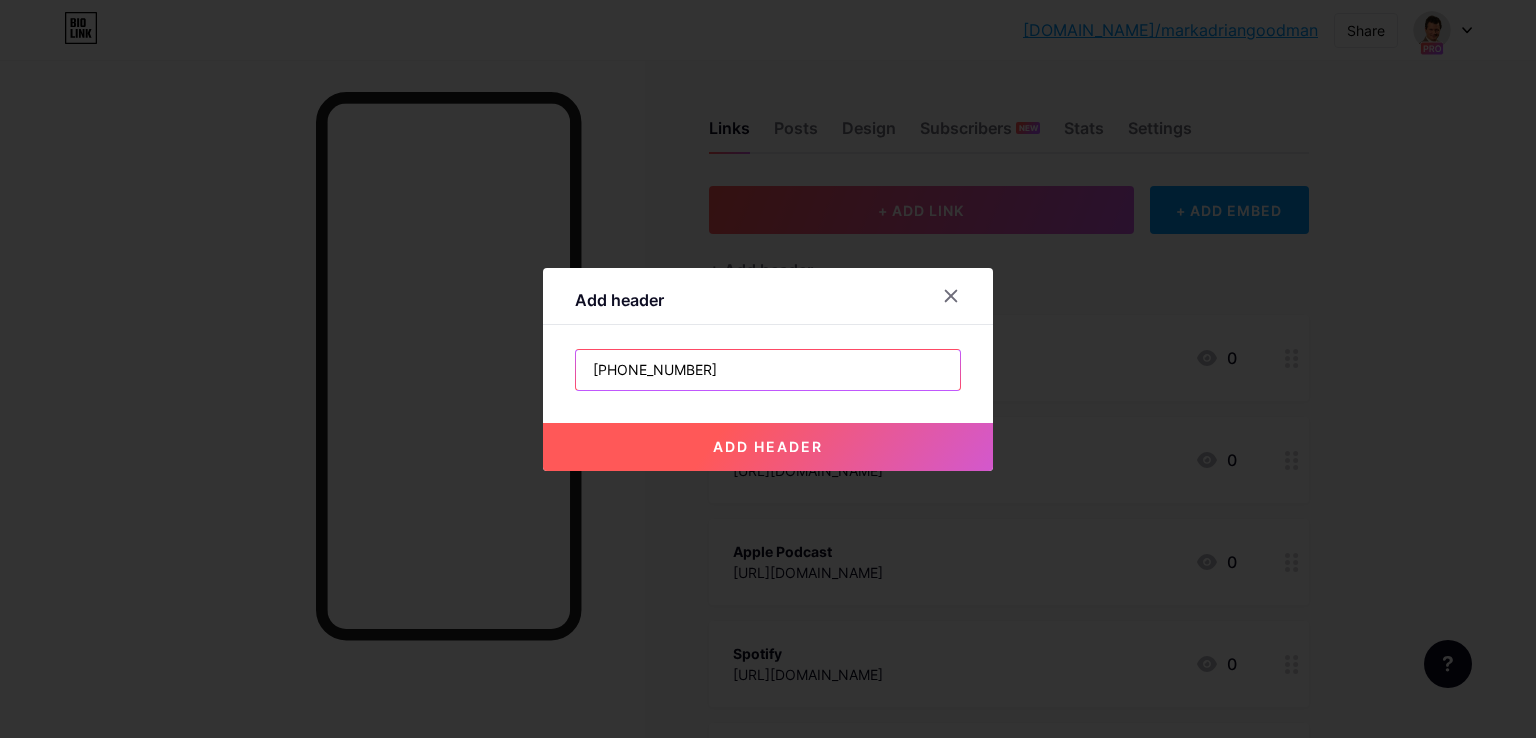 click on "775-473-4268" at bounding box center (768, 370) 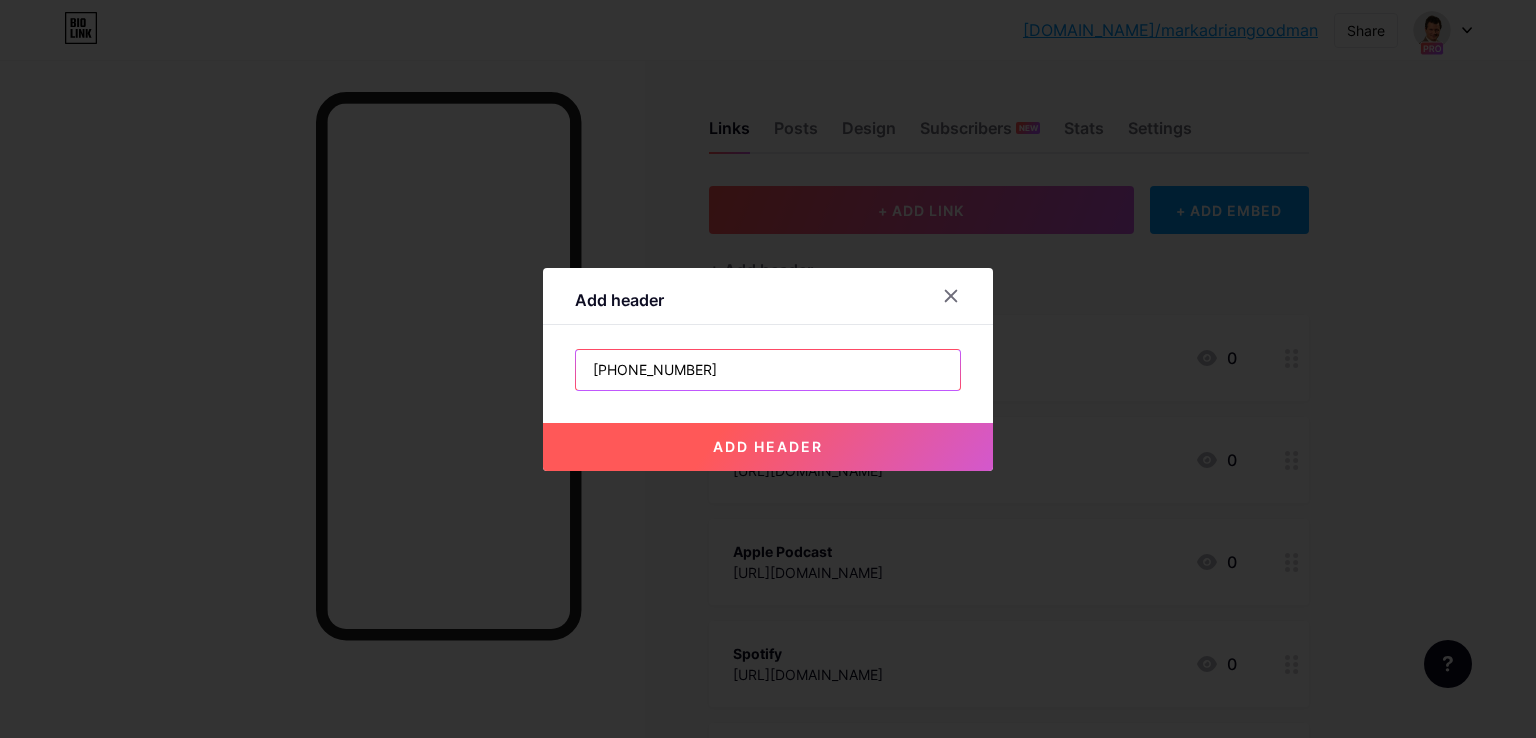 type on "[PHONE_NUMBER]" 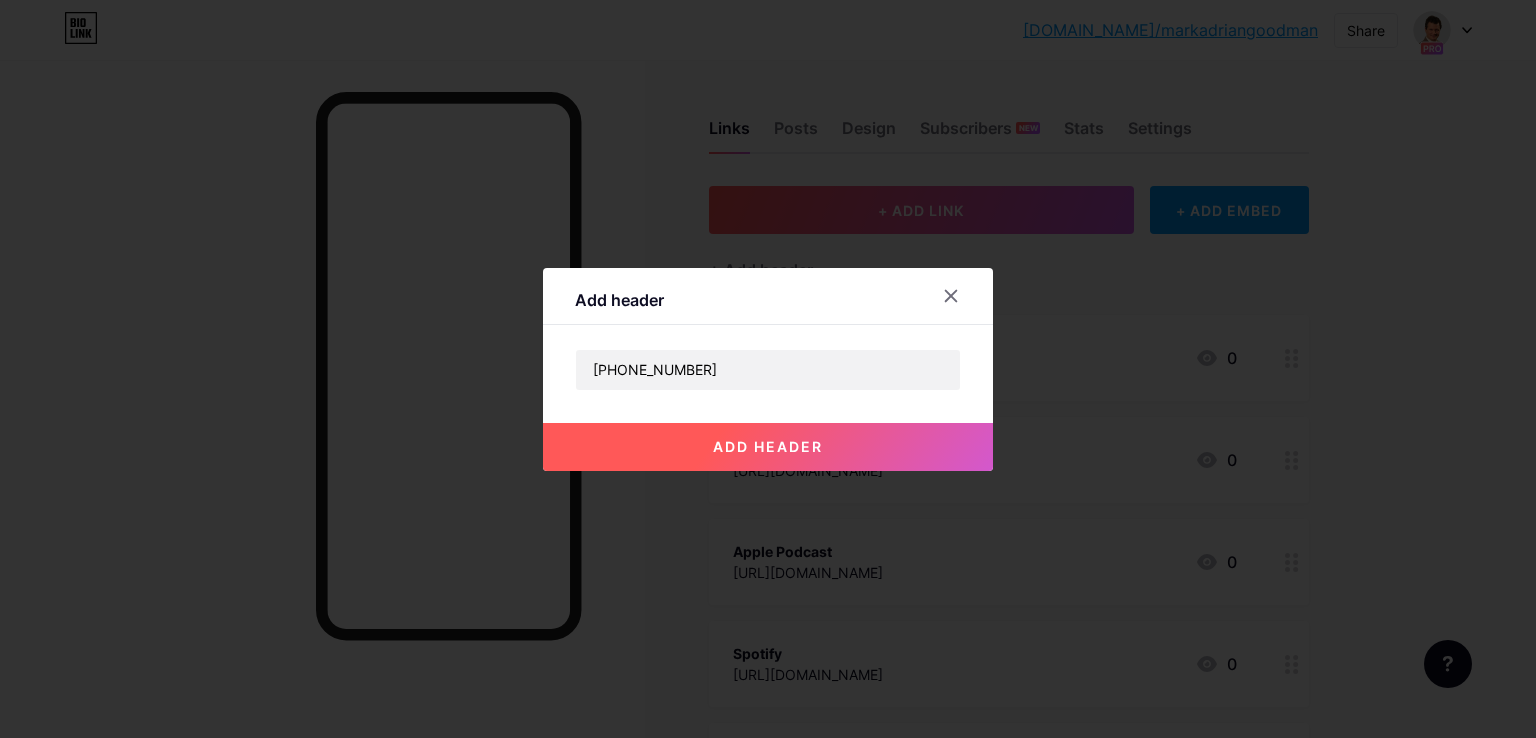 click on "add header" at bounding box center [768, 446] 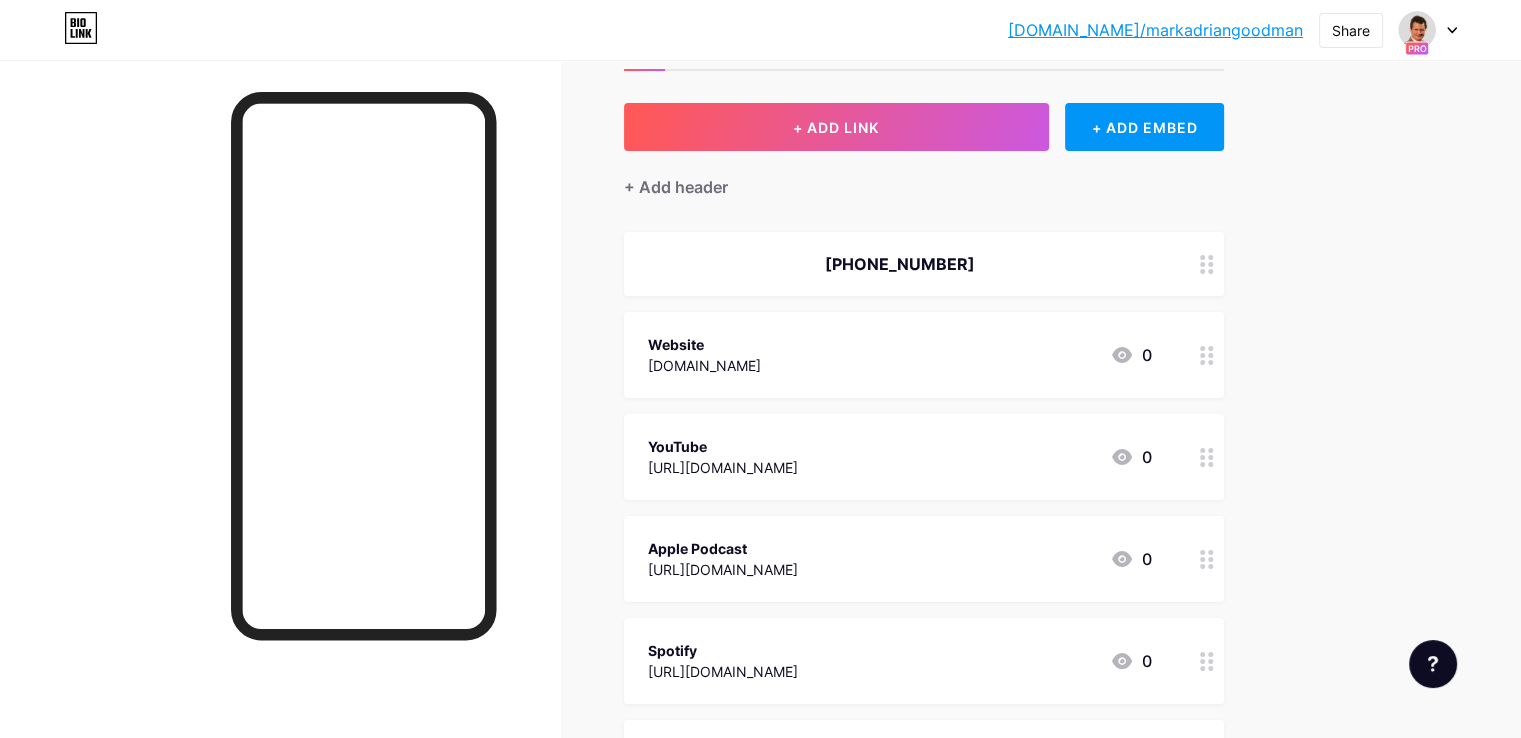 scroll, scrollTop: 200, scrollLeft: 0, axis: vertical 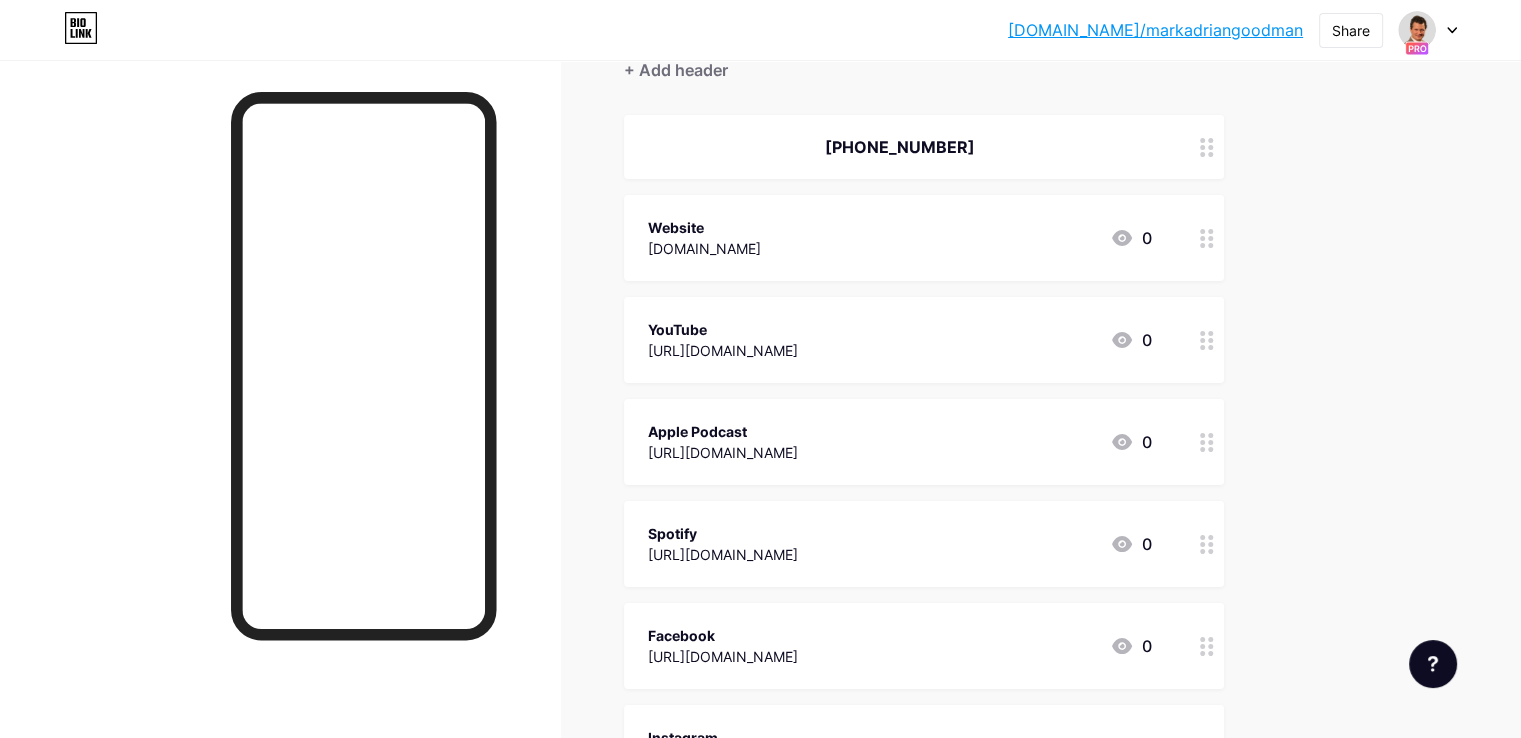 click 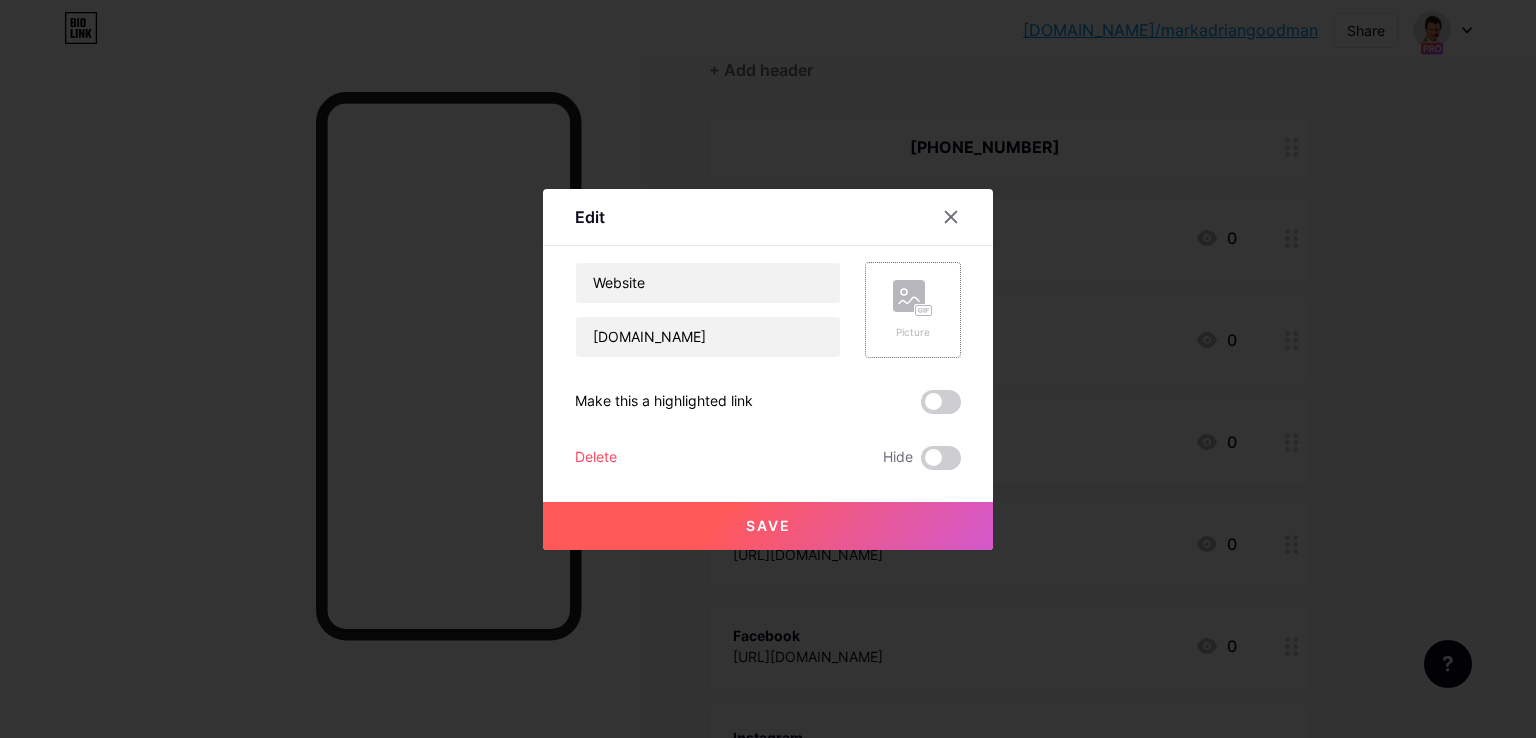 click 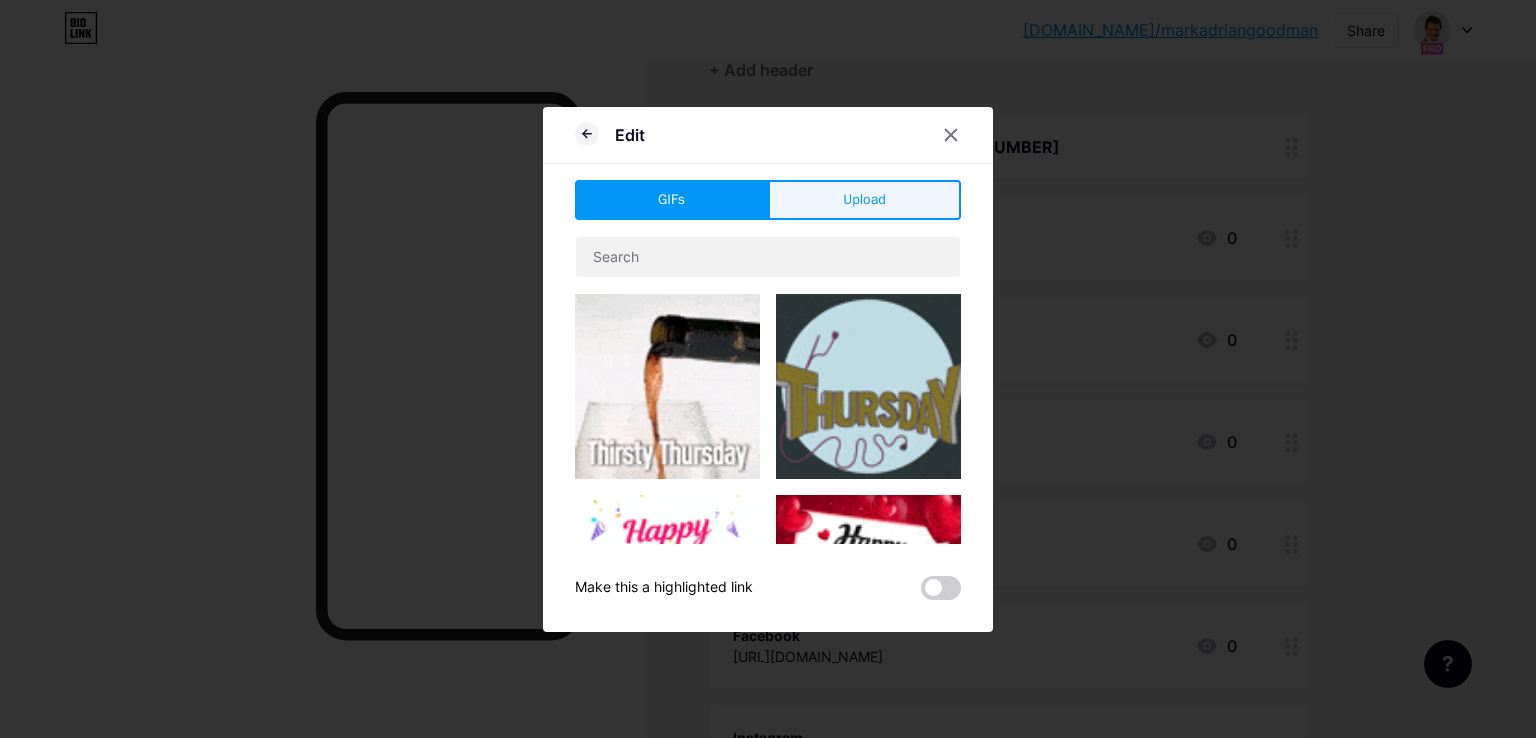 click on "Upload" at bounding box center [864, 200] 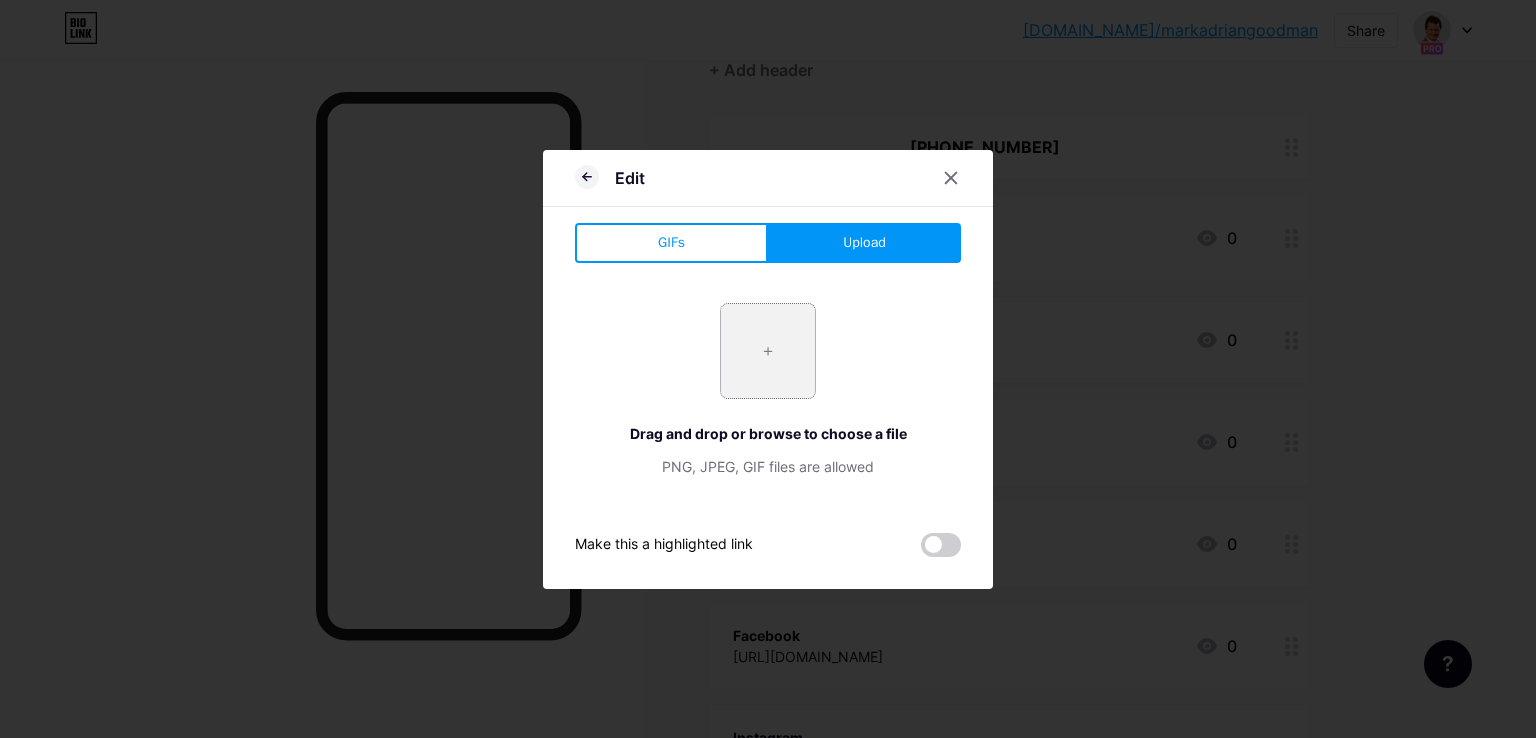 click on "+       Drag and drop or browse to choose a file   PNG, JPEG, GIF files are allowed" at bounding box center (768, 390) 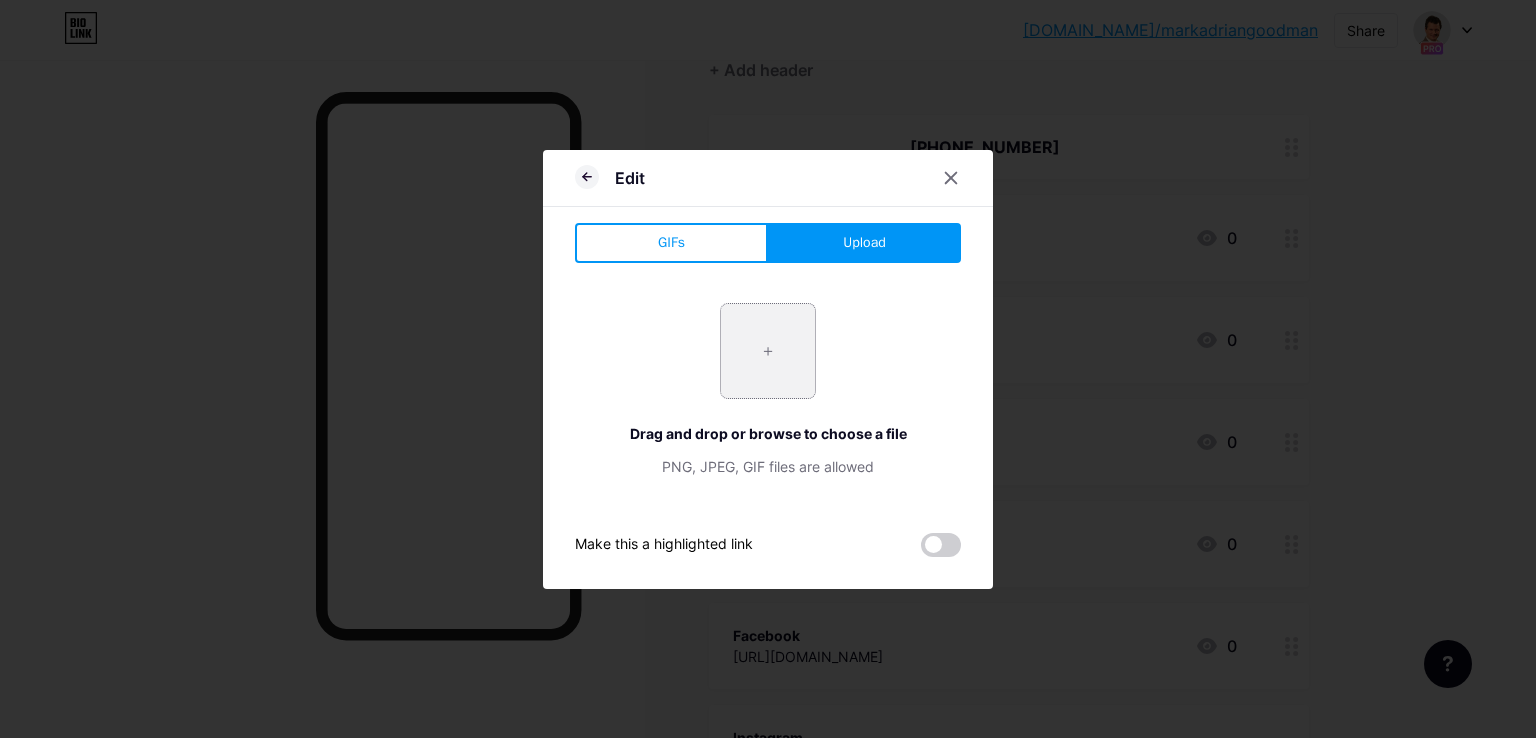 type on "C:\fakepath\Website.png" 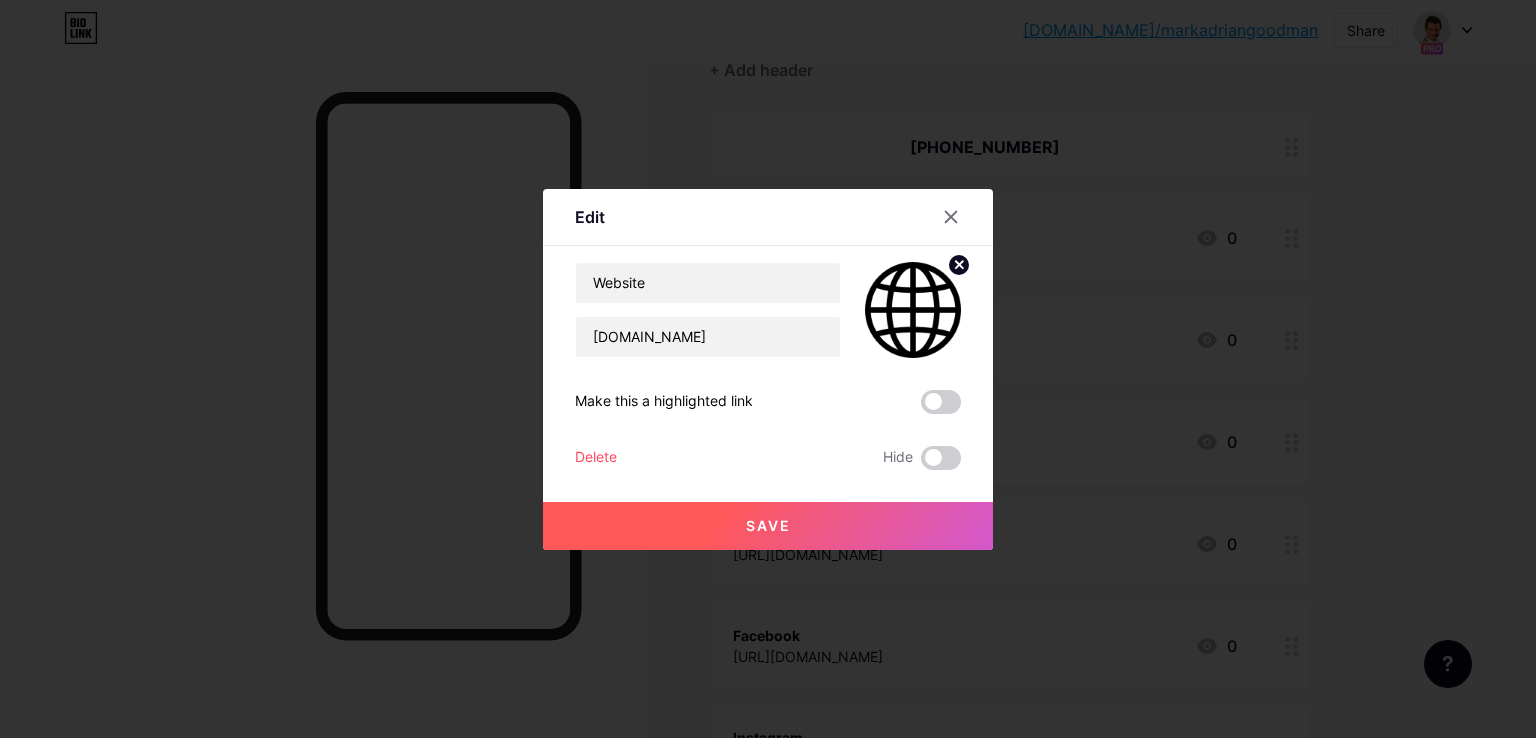 click on "Save" at bounding box center [768, 526] 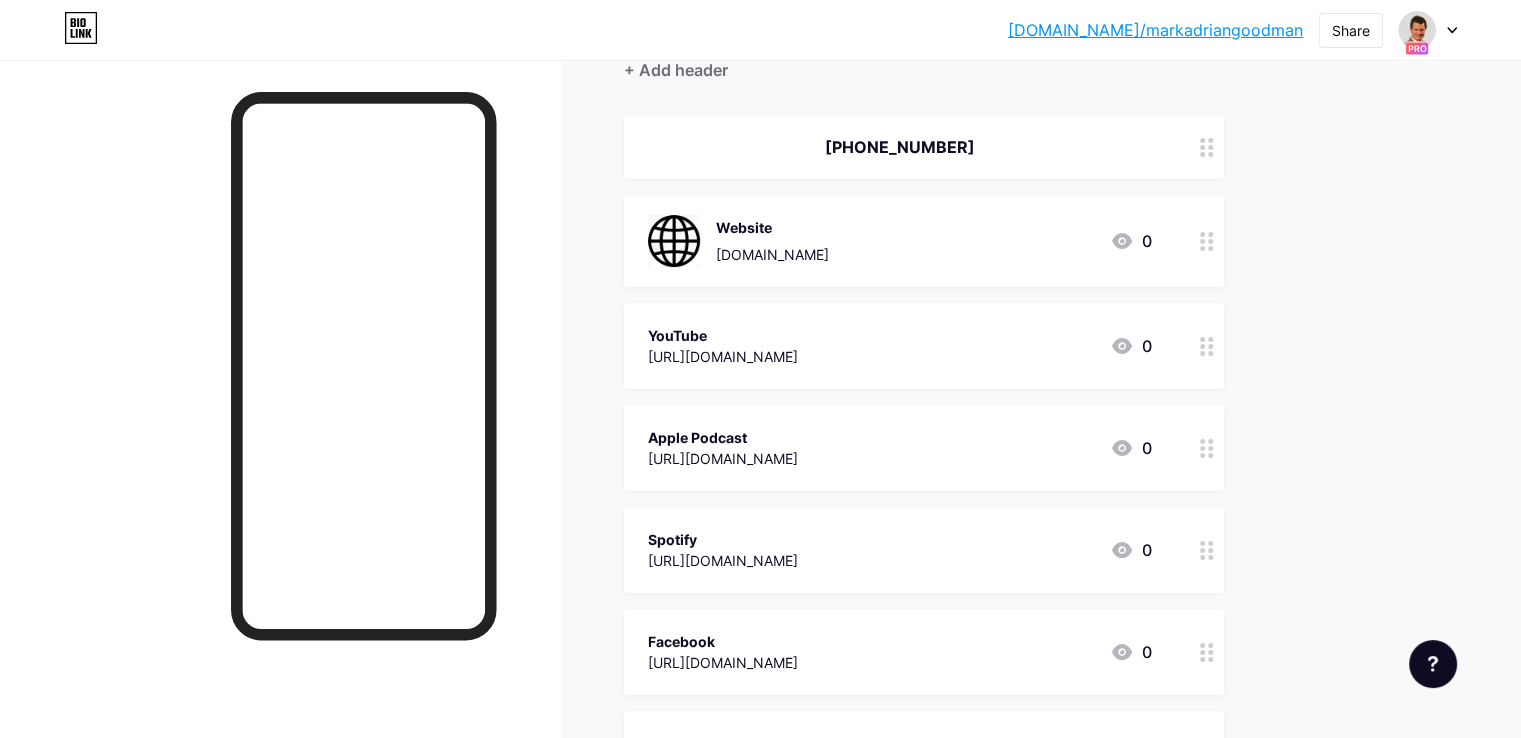 click 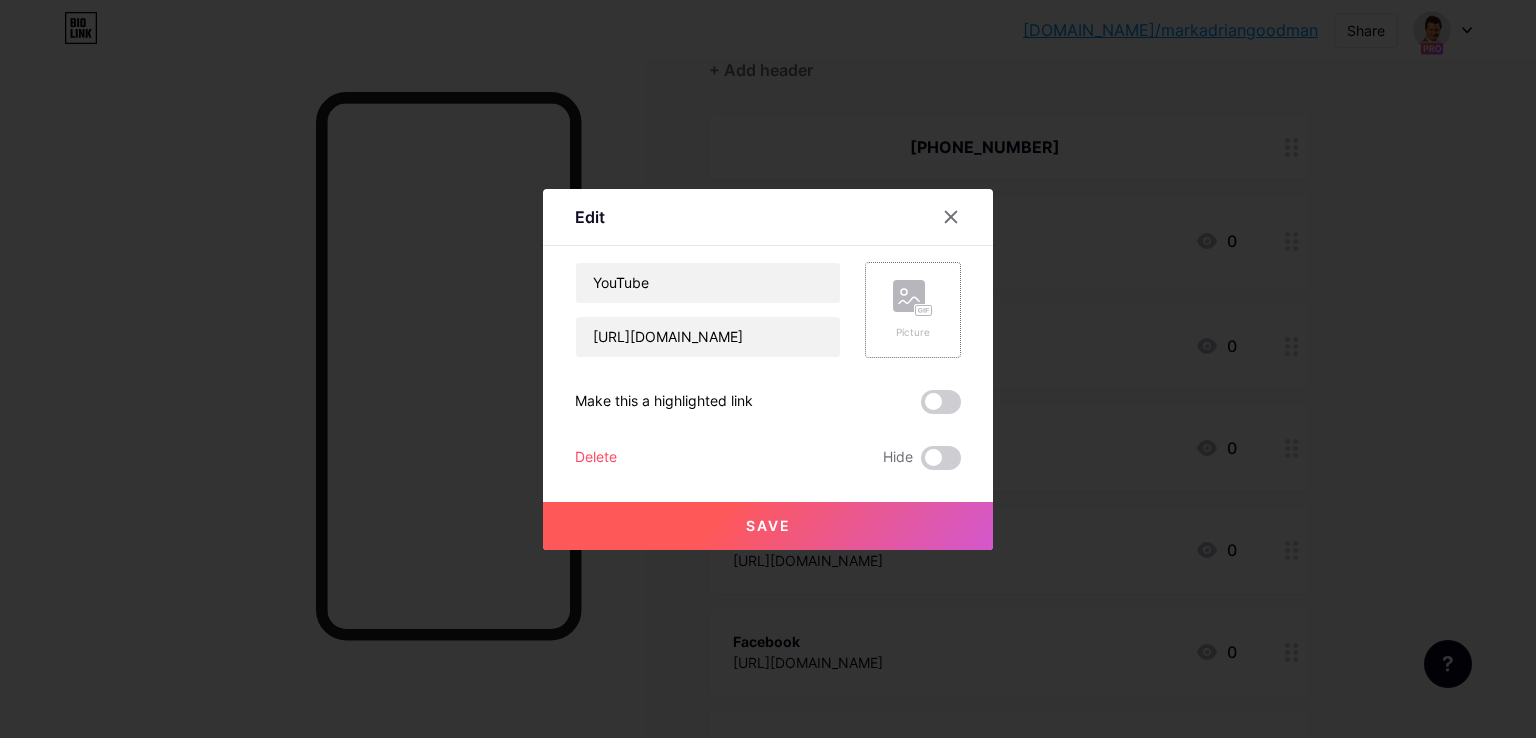 click on "Picture" at bounding box center [913, 310] 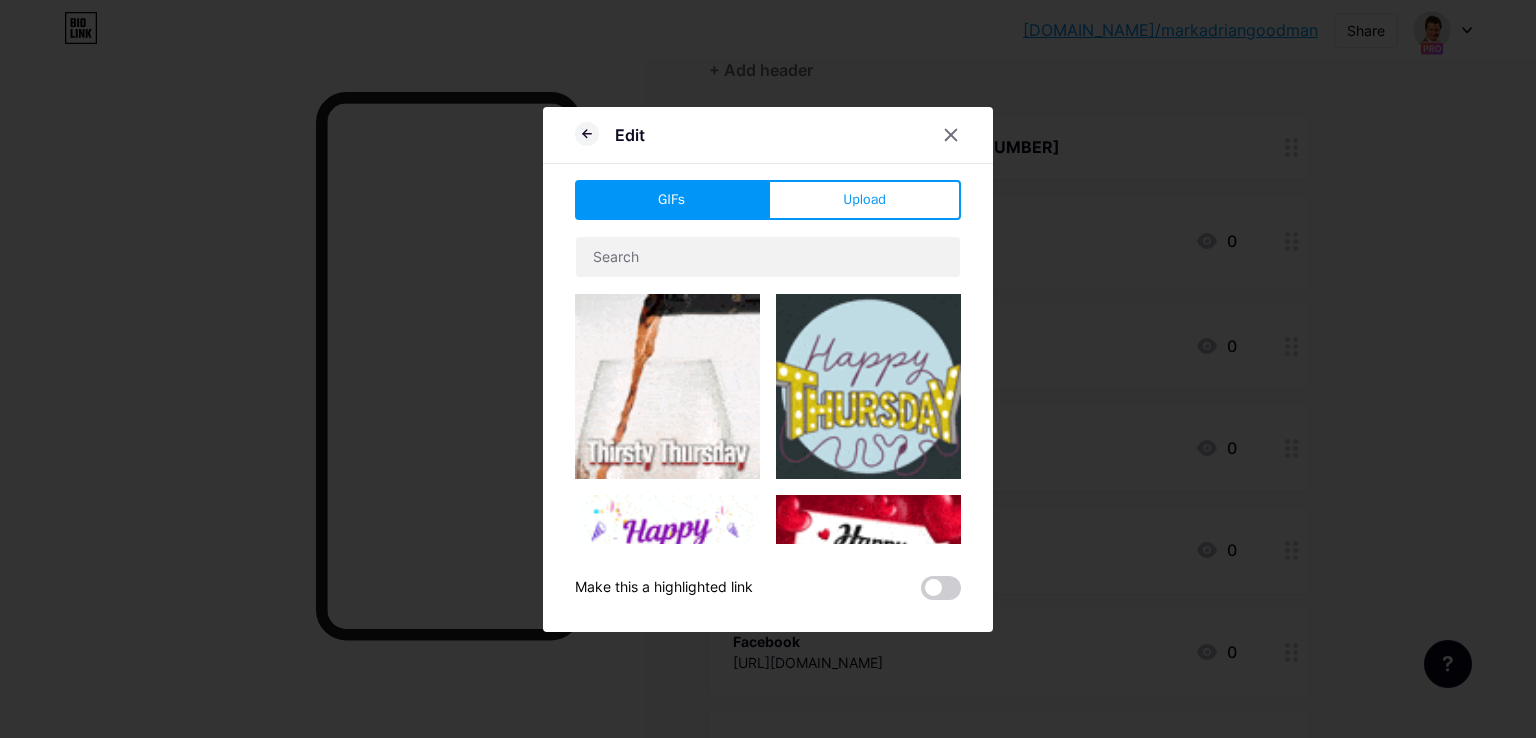 click on "Edit       GIFs     Upload       Content
YouTube
Play YouTube video without leaving your page.
ADD
Vimeo
Play Vimeo video without leaving your page.
ADD
Tiktok
Grow your TikTok following
ADD
Tweet
Embed a tweet.
ADD
Reddit
Showcase your Reddit profile
ADD
Spotify
Embed Spotify to play the preview of a track.
ADD
Twitch
Play Twitch video without leaving your page.
ADD
ADD" at bounding box center [768, 369] 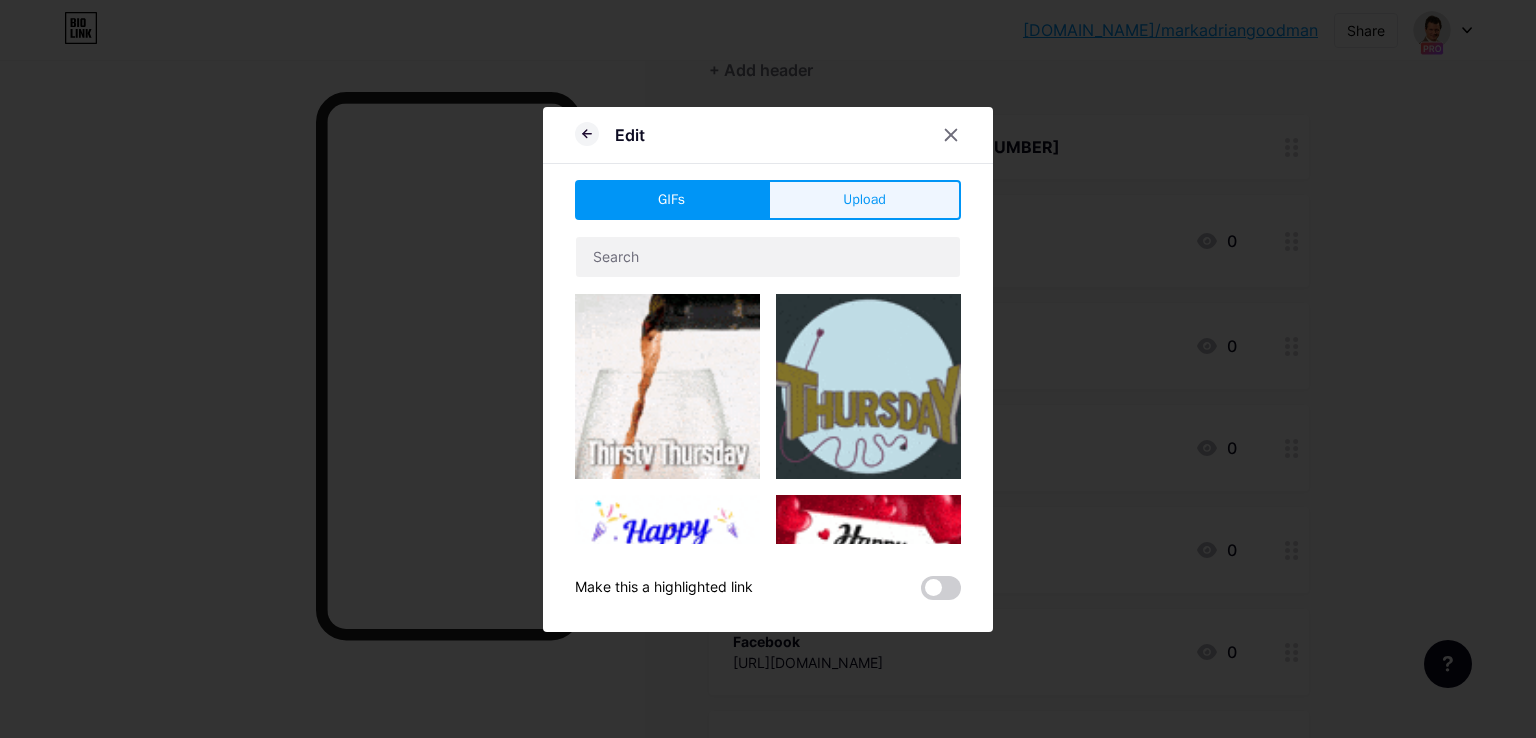 click on "Upload" at bounding box center (864, 199) 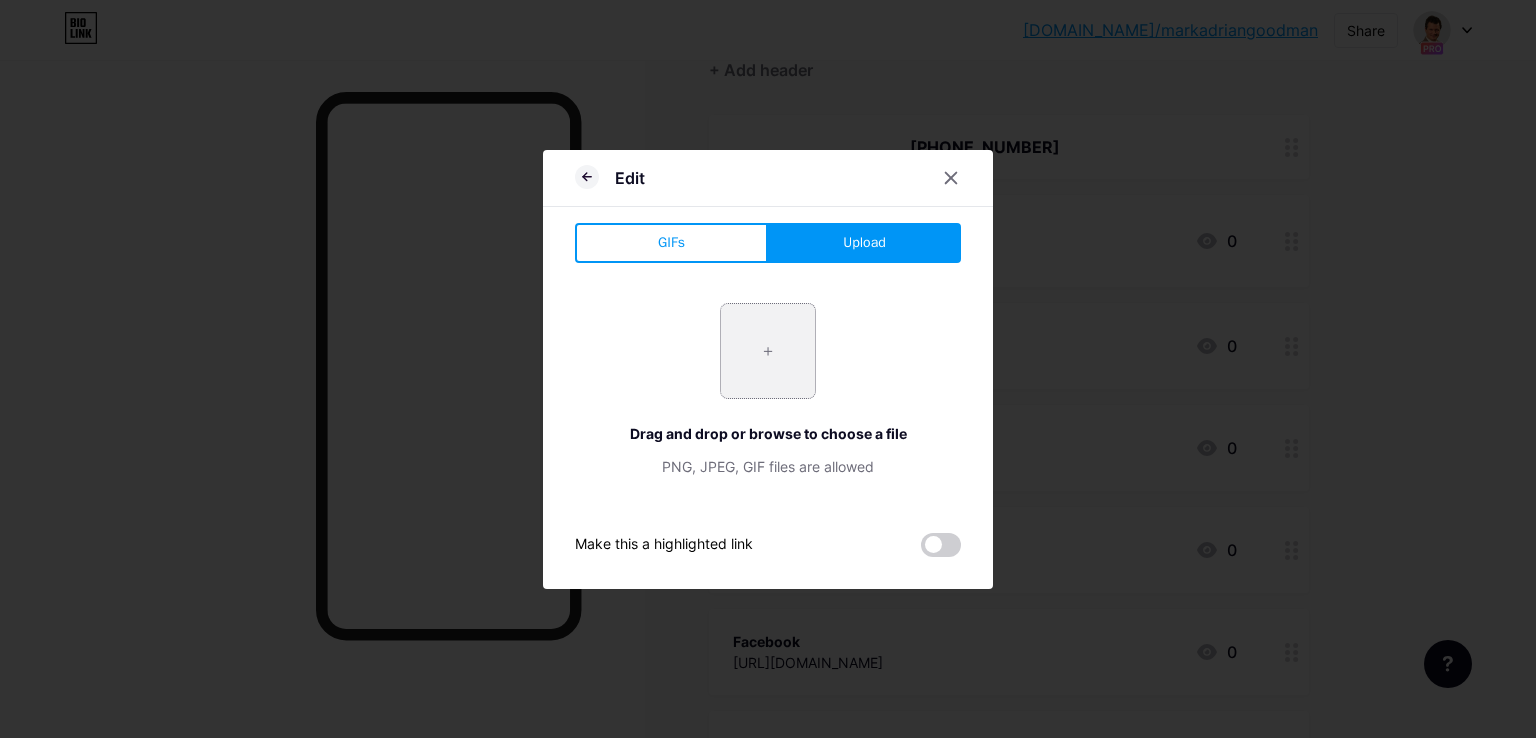 click at bounding box center [768, 351] 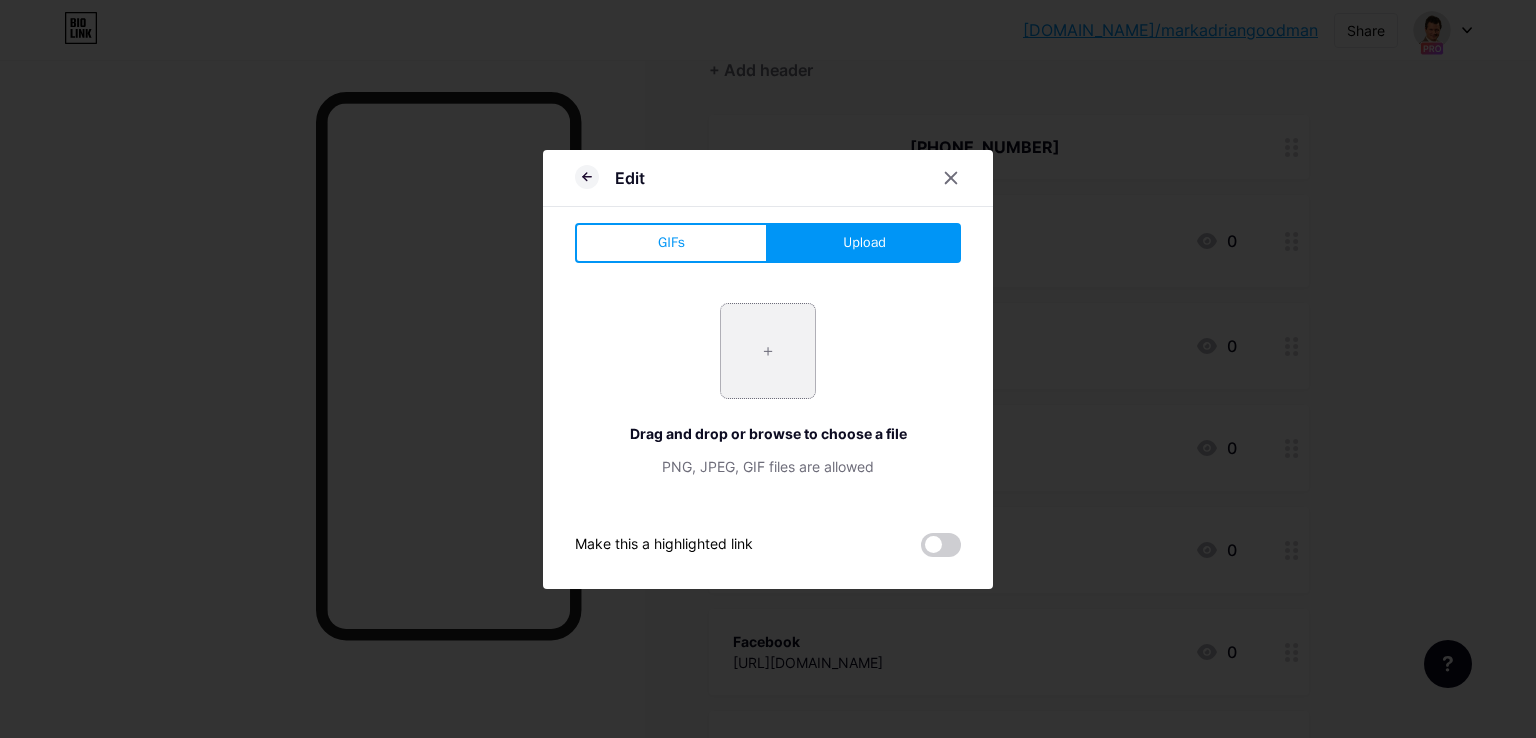 type on "C:\fakepath\YouTube.png" 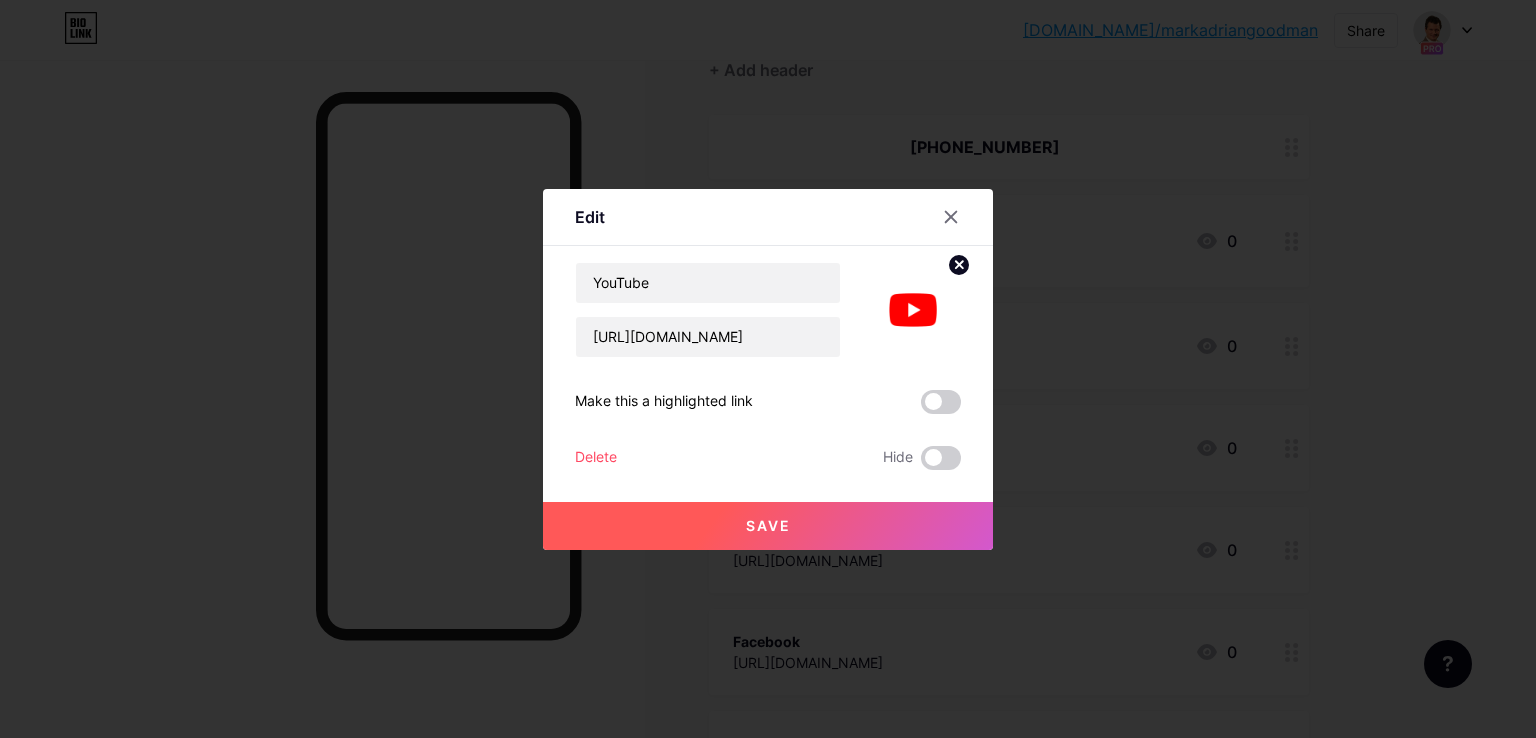 click on "Save" at bounding box center (768, 526) 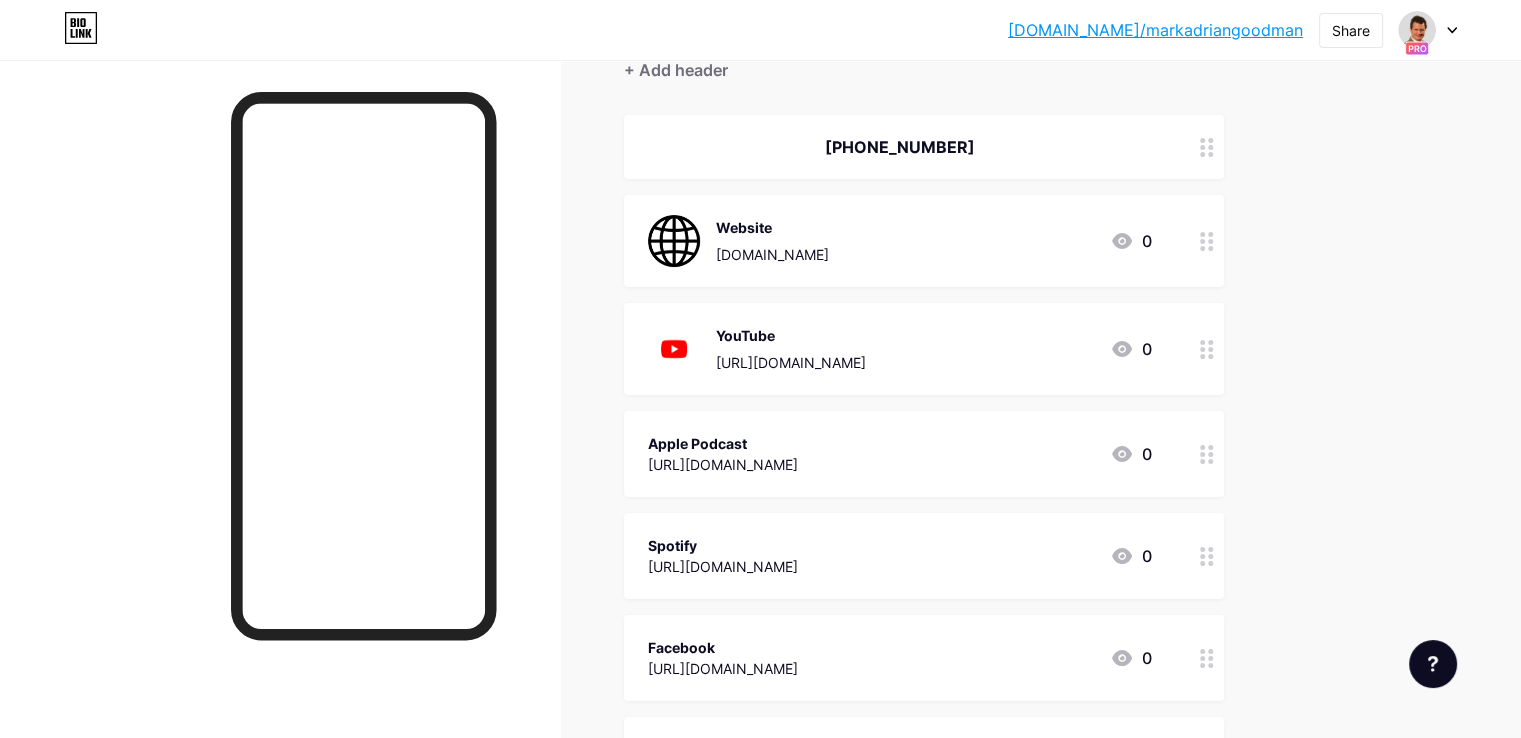 click 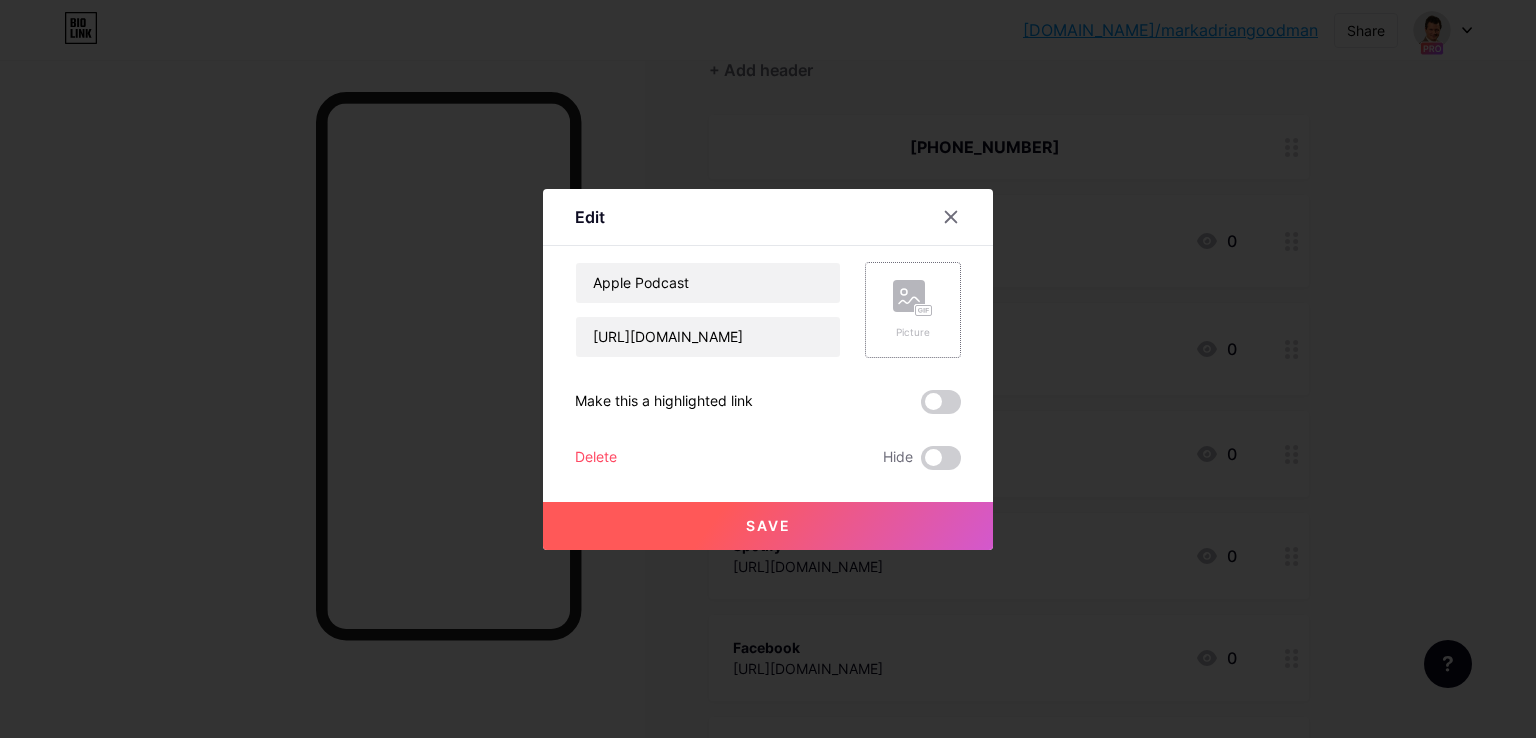 click on "Picture" at bounding box center [913, 310] 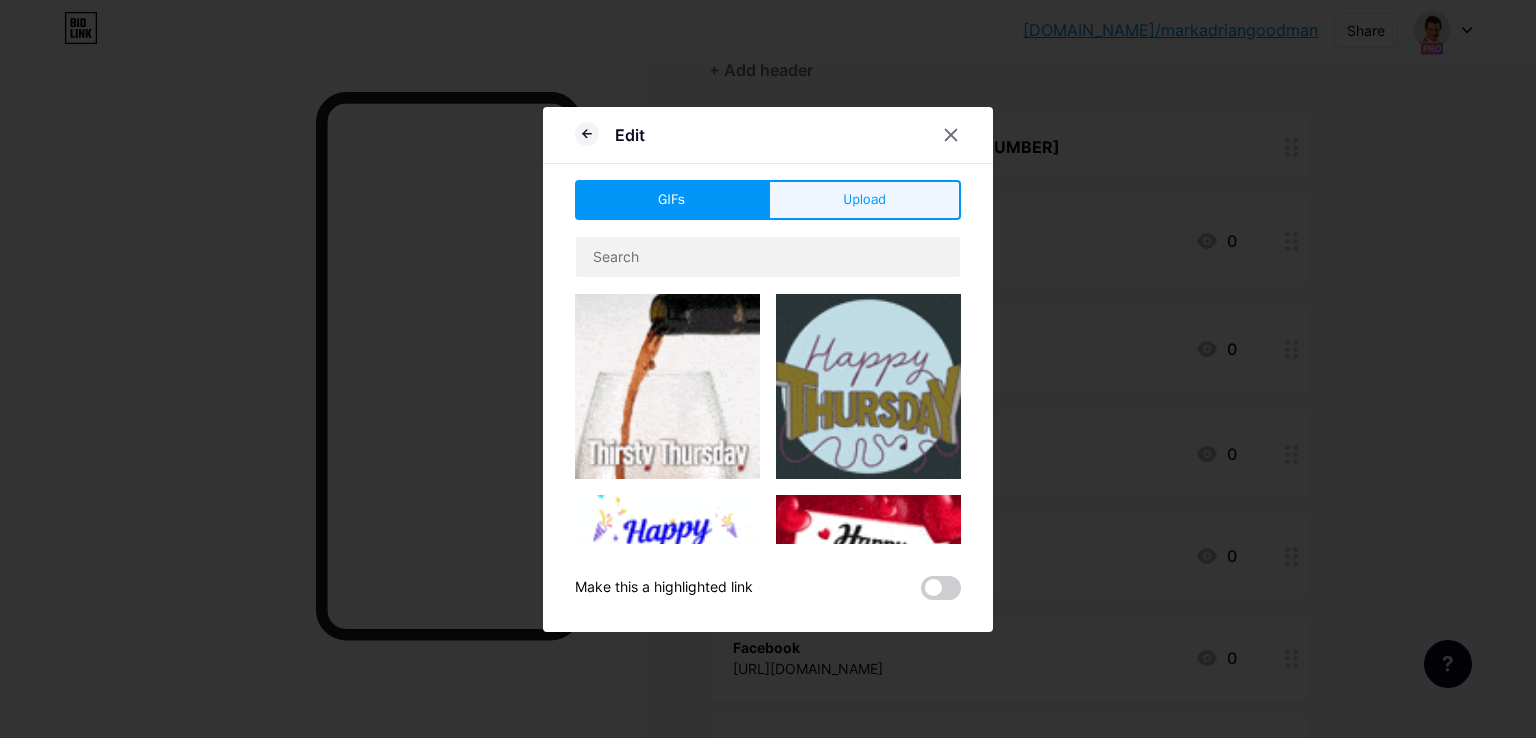 click on "Upload" at bounding box center (864, 200) 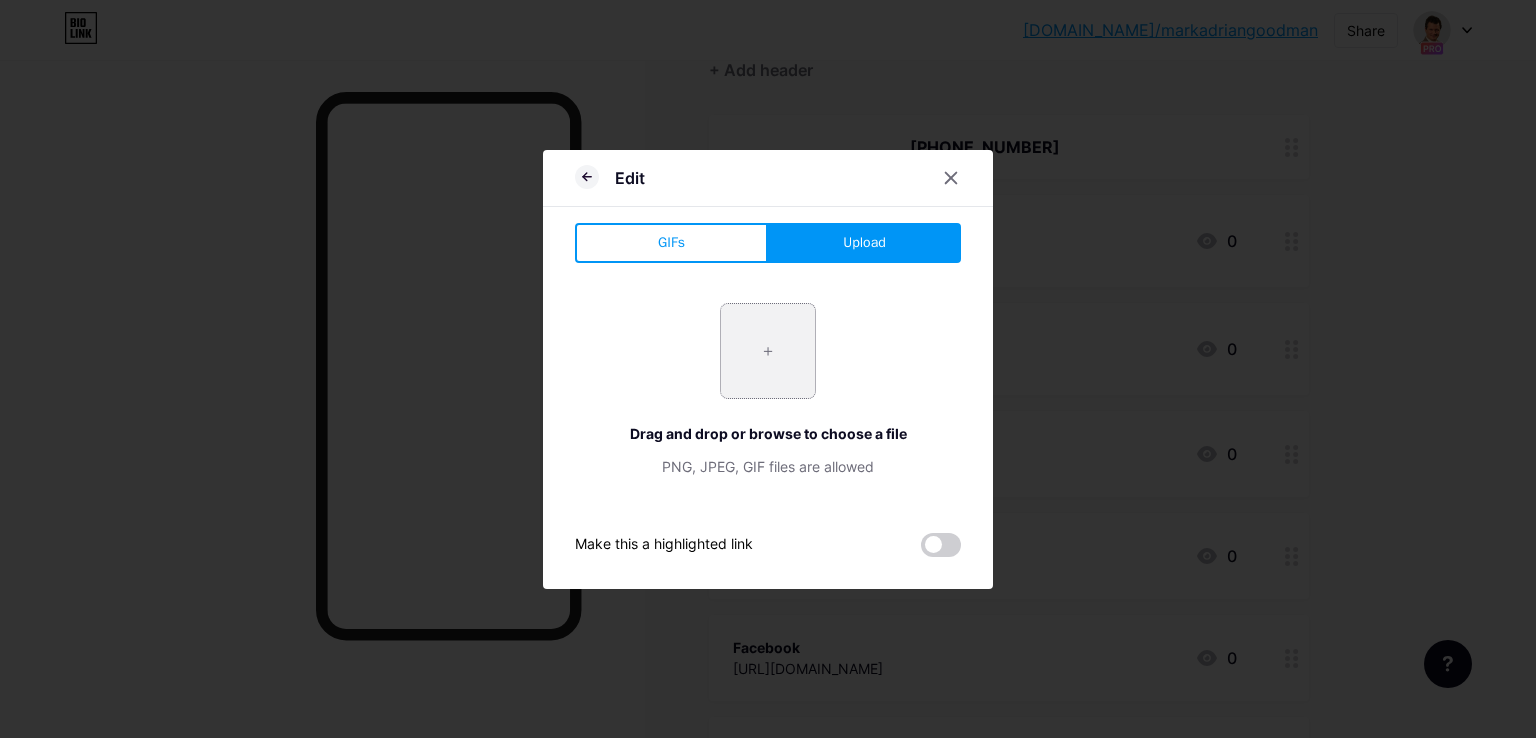 click at bounding box center (768, 351) 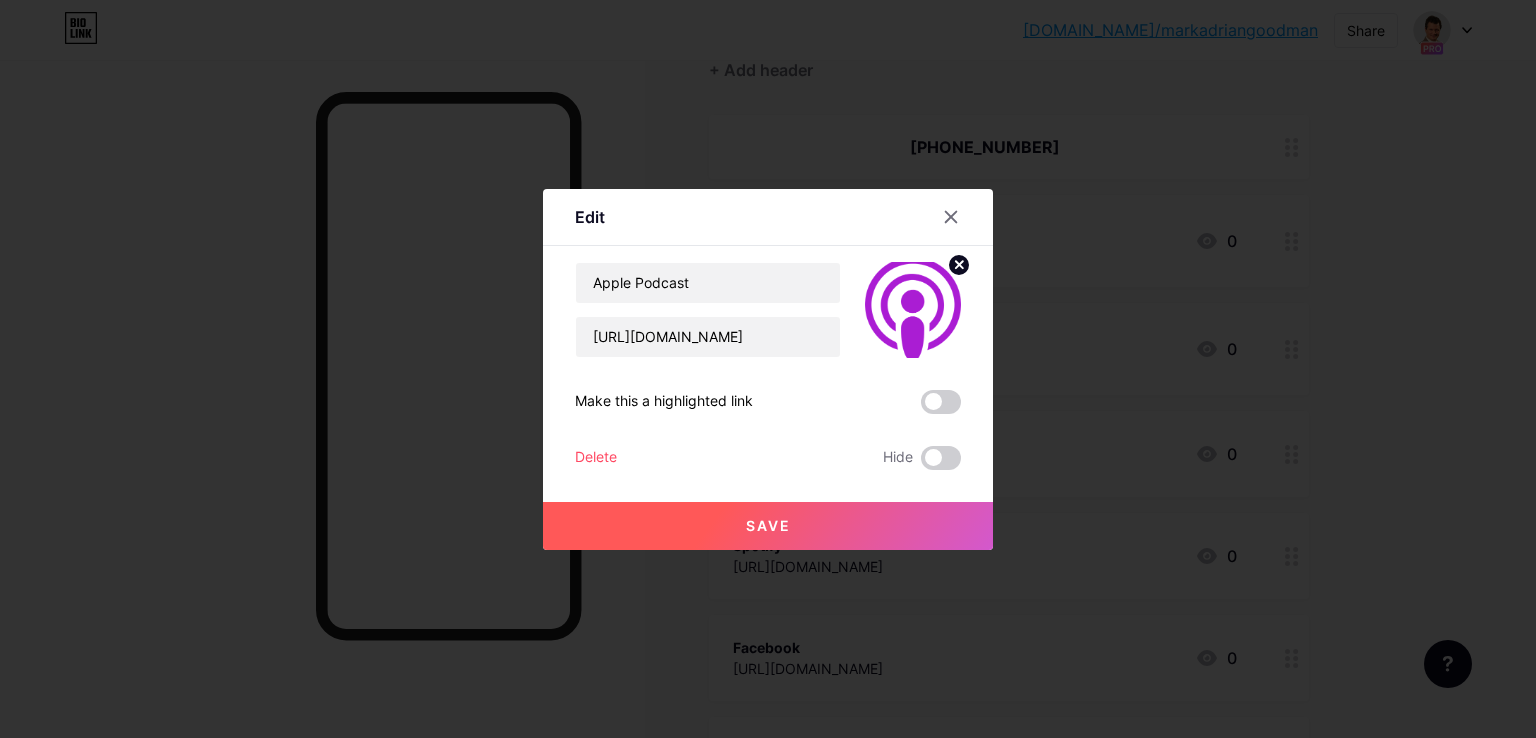 click on "Save" at bounding box center [768, 526] 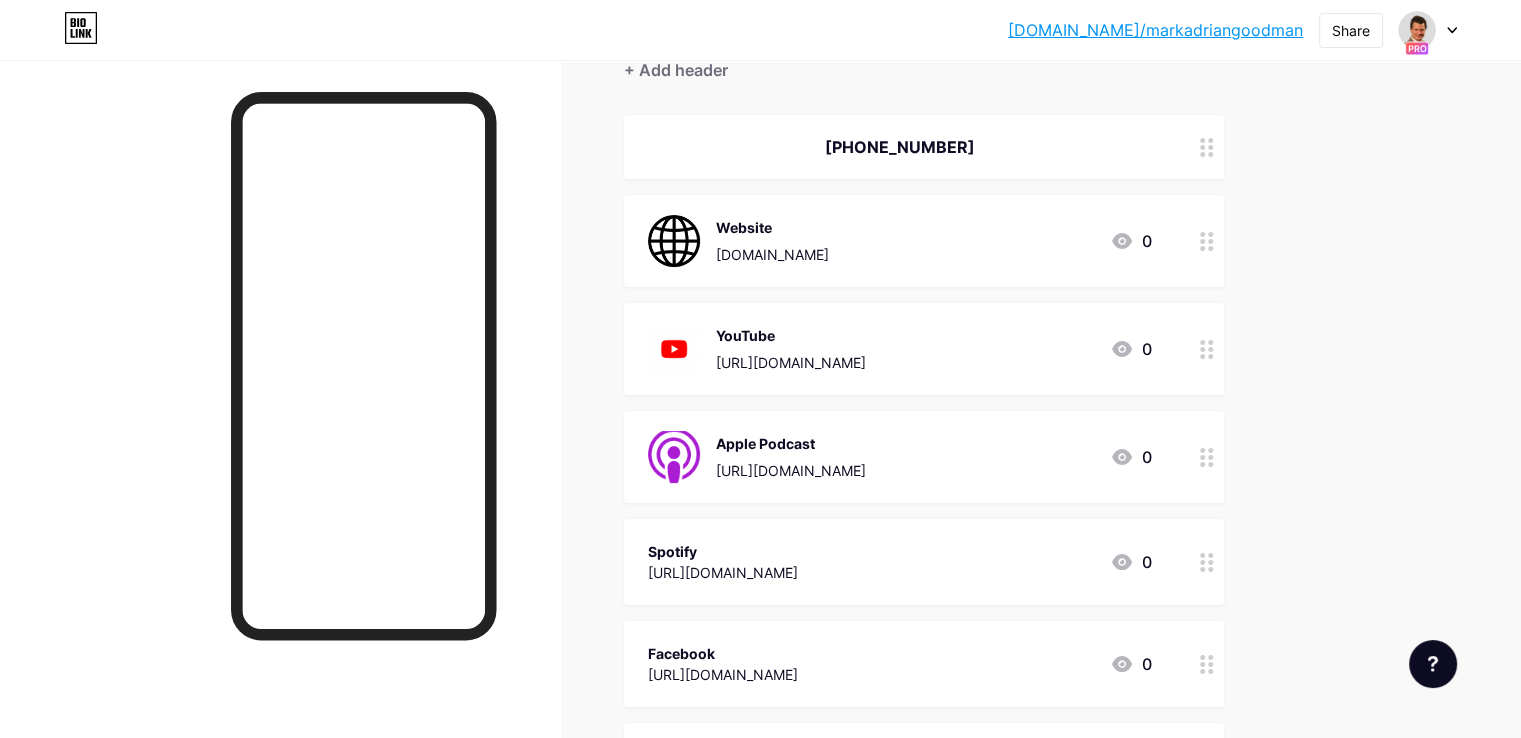 click 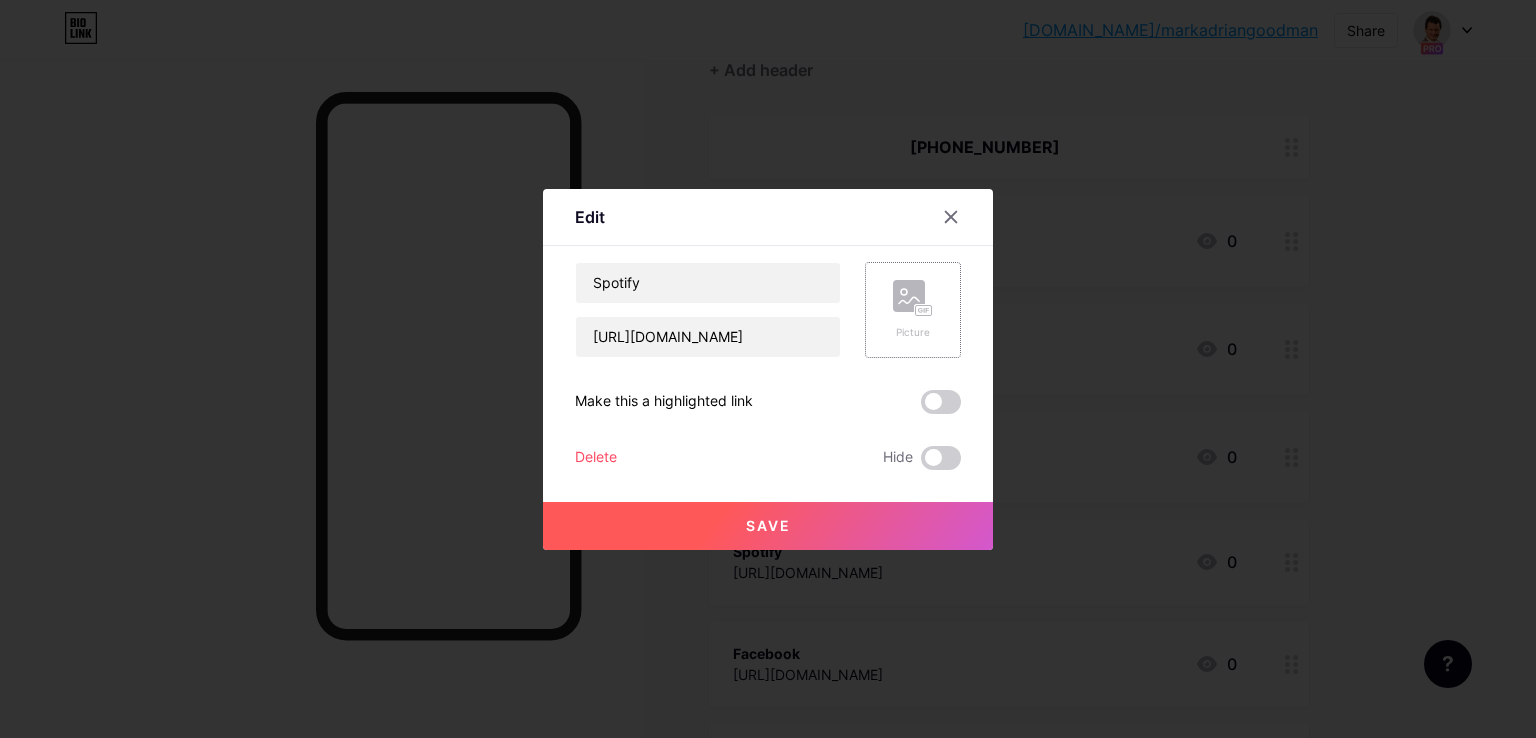 click 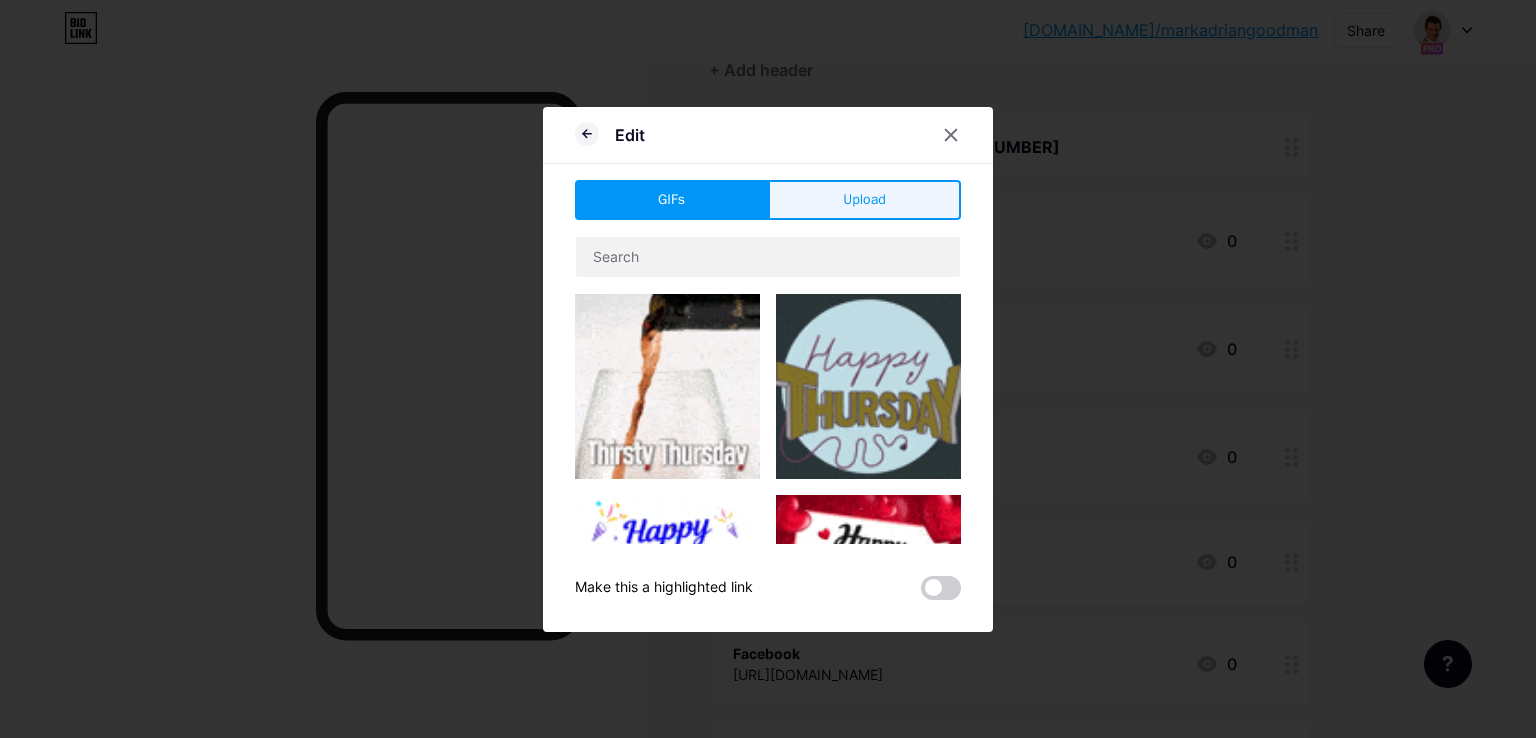 click on "Upload" at bounding box center [864, 200] 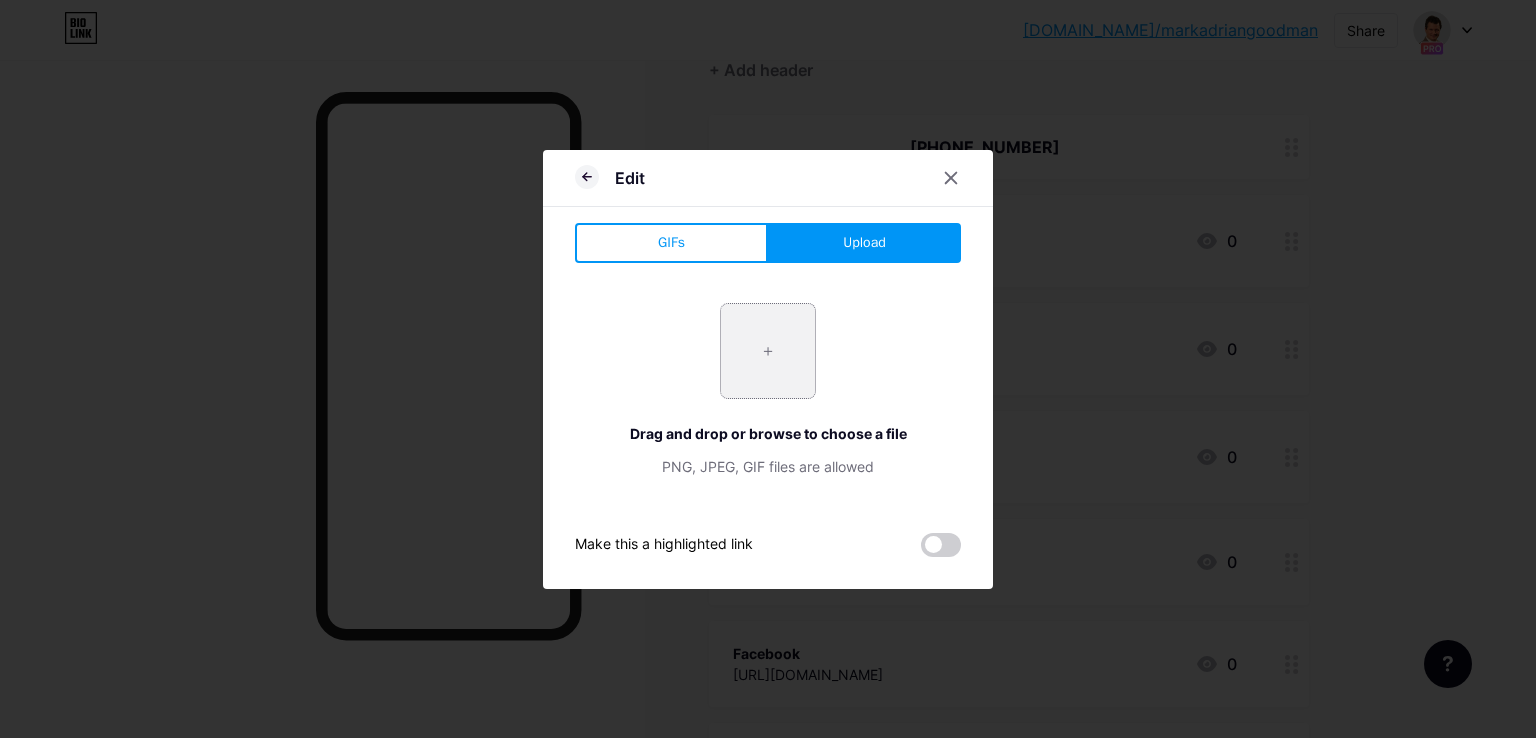 click at bounding box center [768, 351] 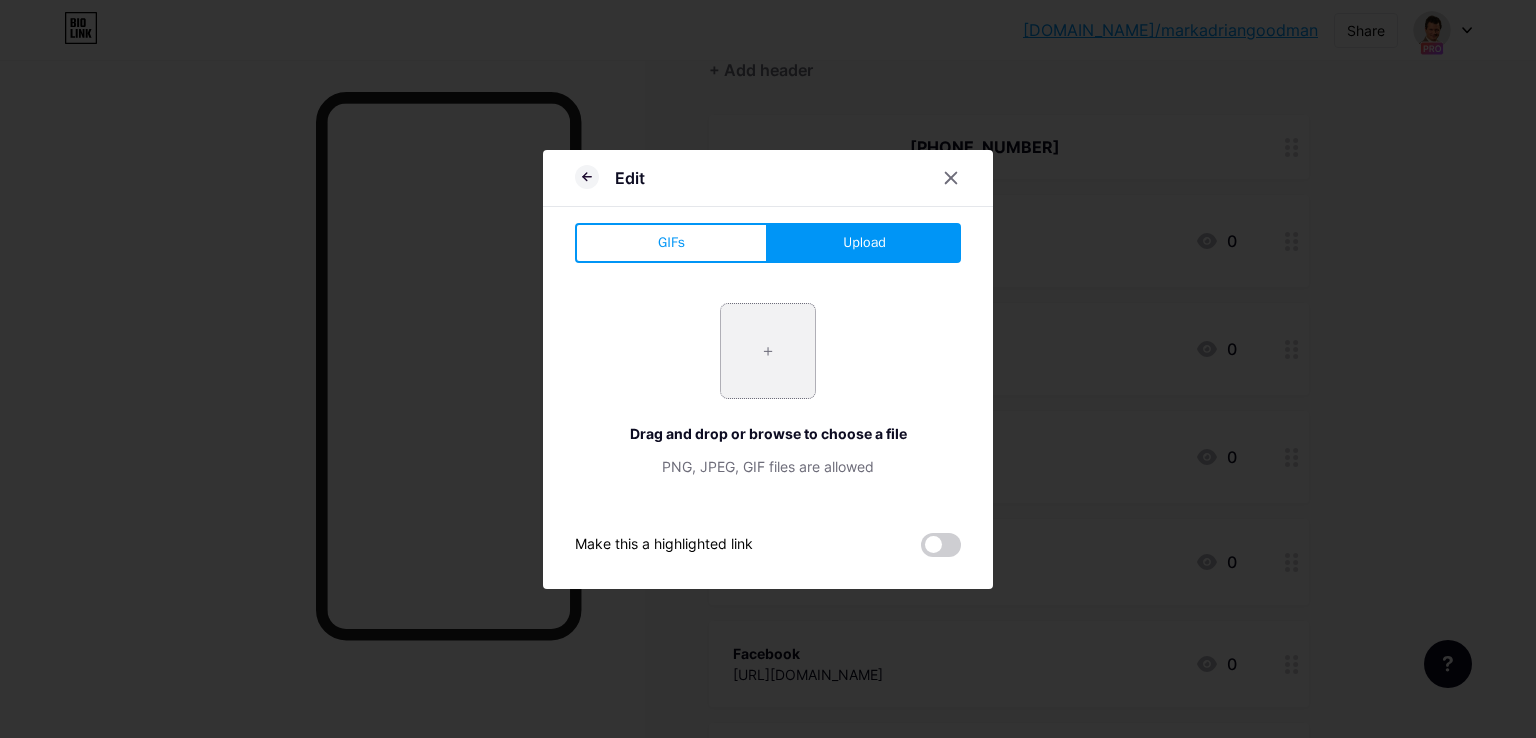 type on "C:\fakepath\Spotify_icon.png" 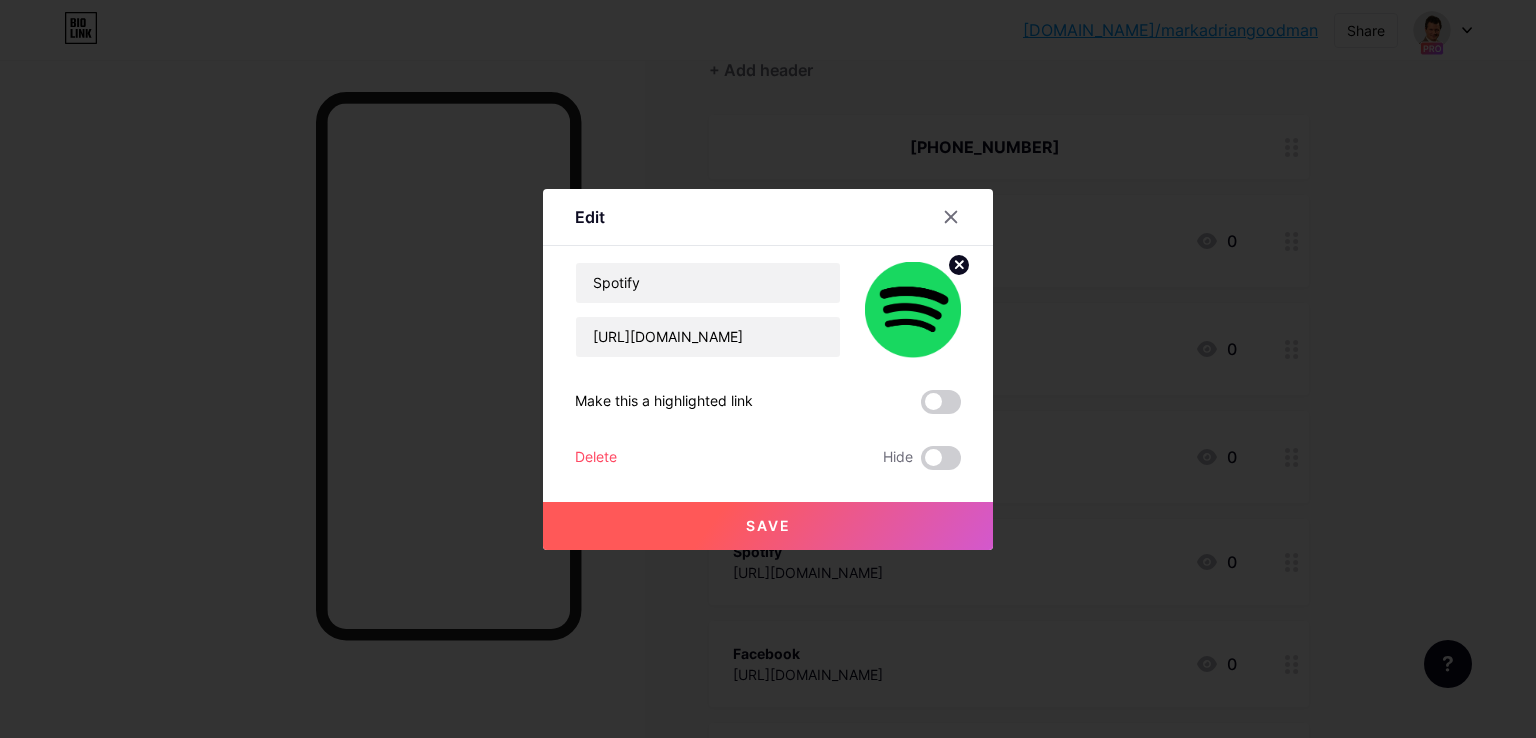 click on "Save" at bounding box center (768, 526) 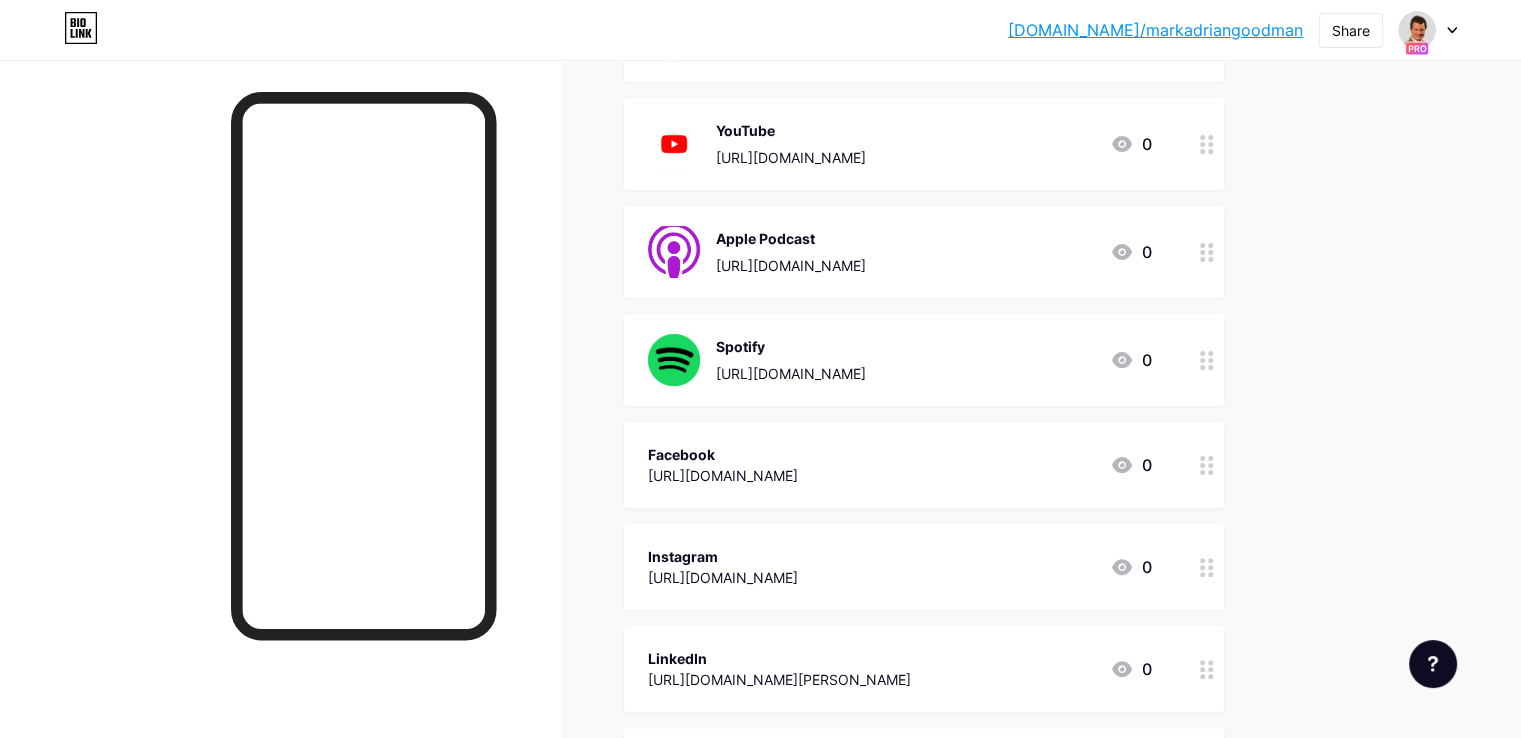 scroll, scrollTop: 600, scrollLeft: 0, axis: vertical 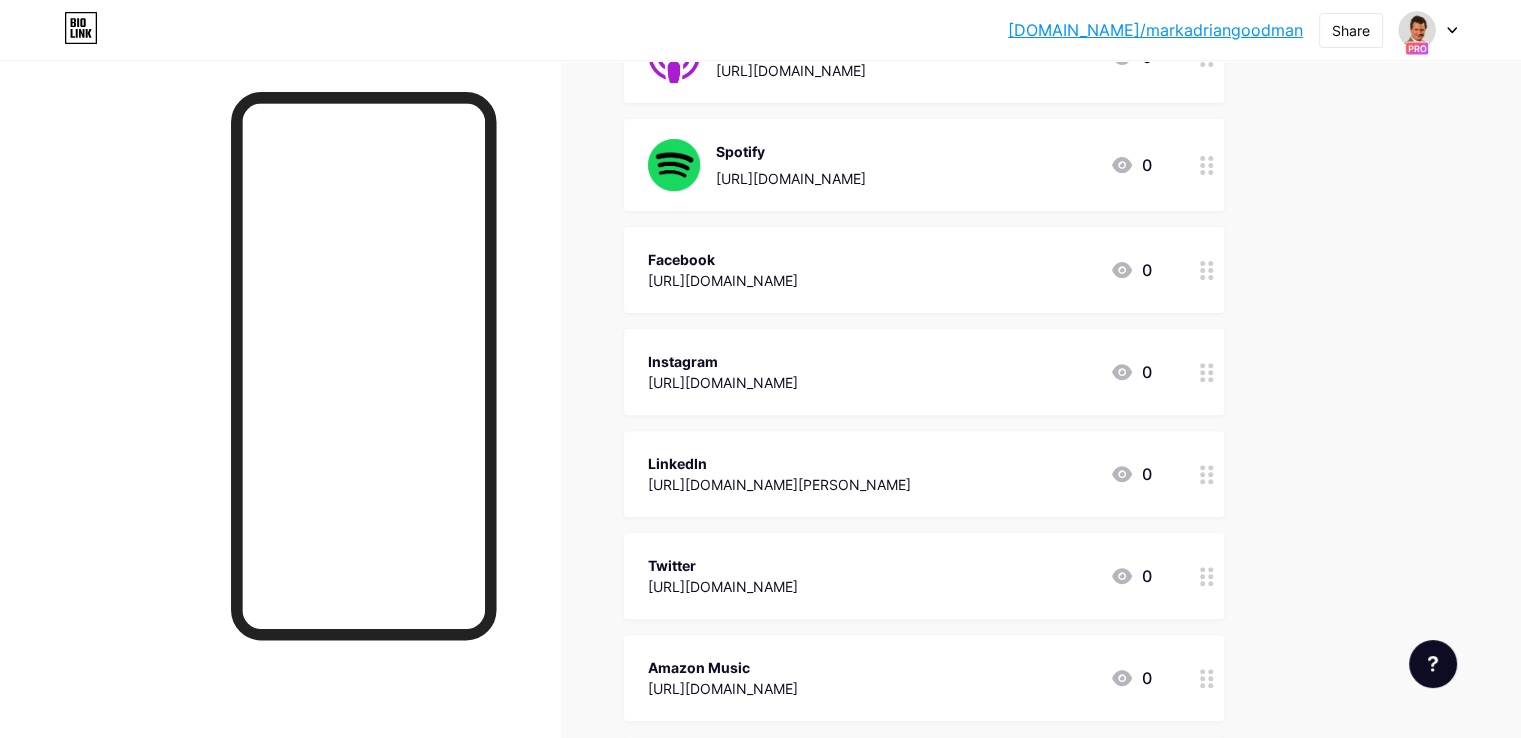 click 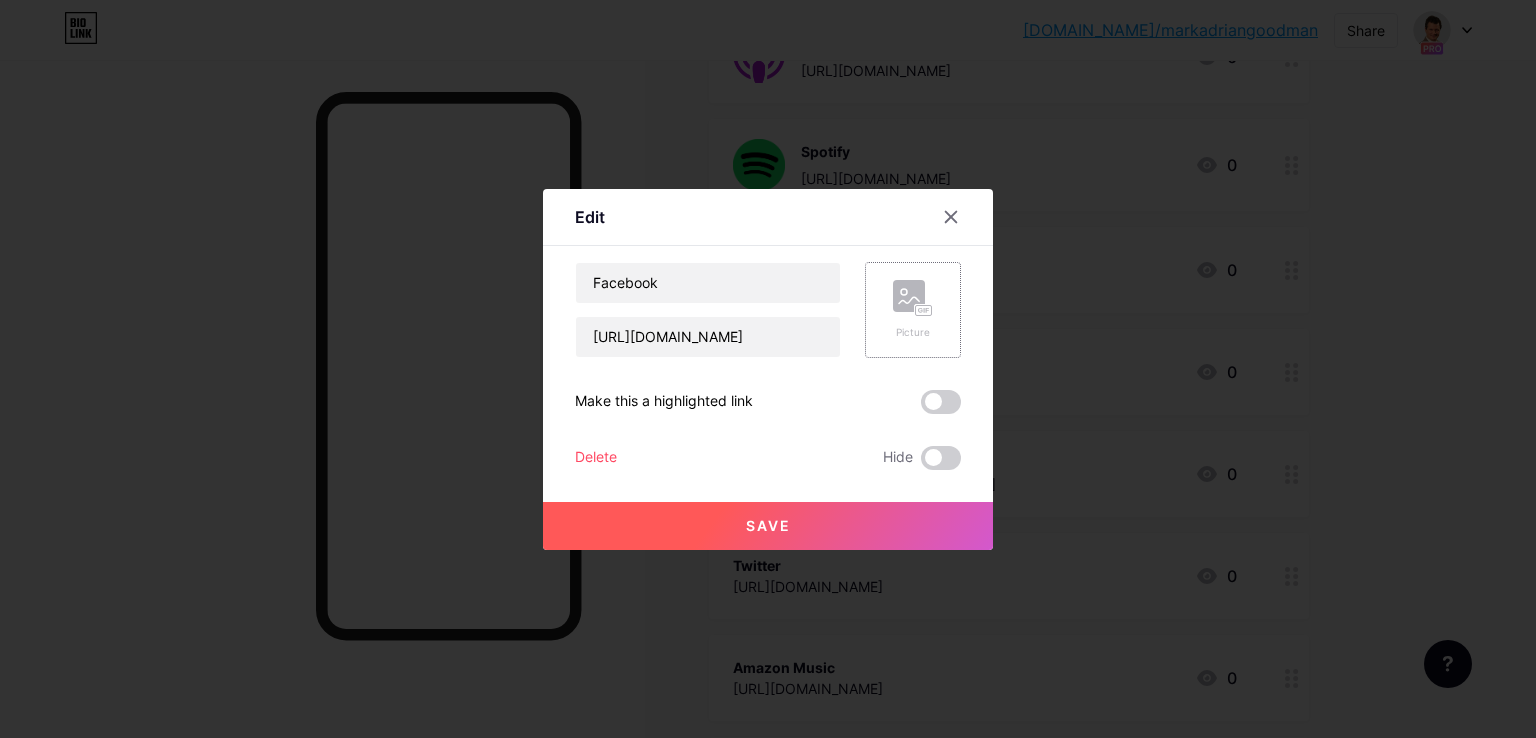 click 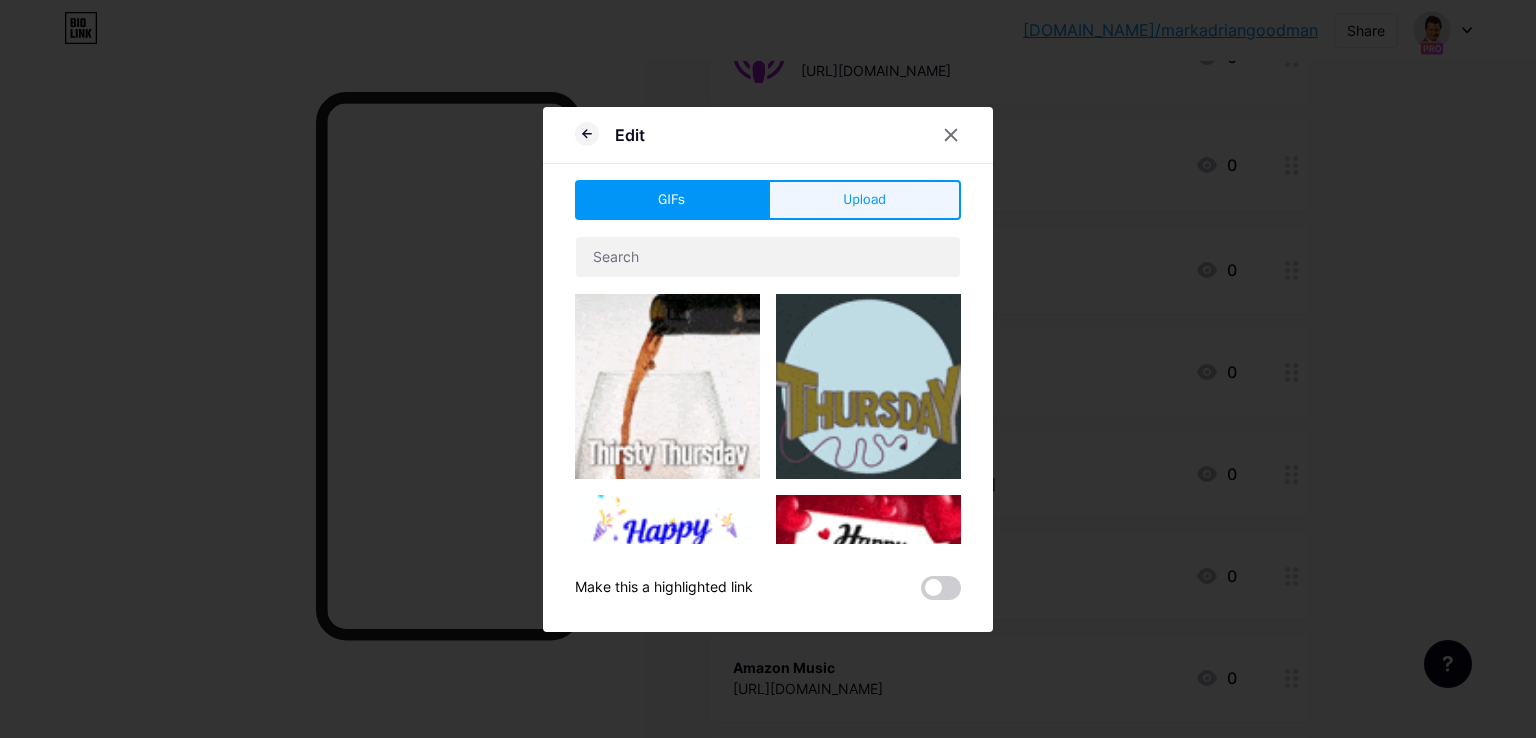 click on "Upload" at bounding box center (864, 200) 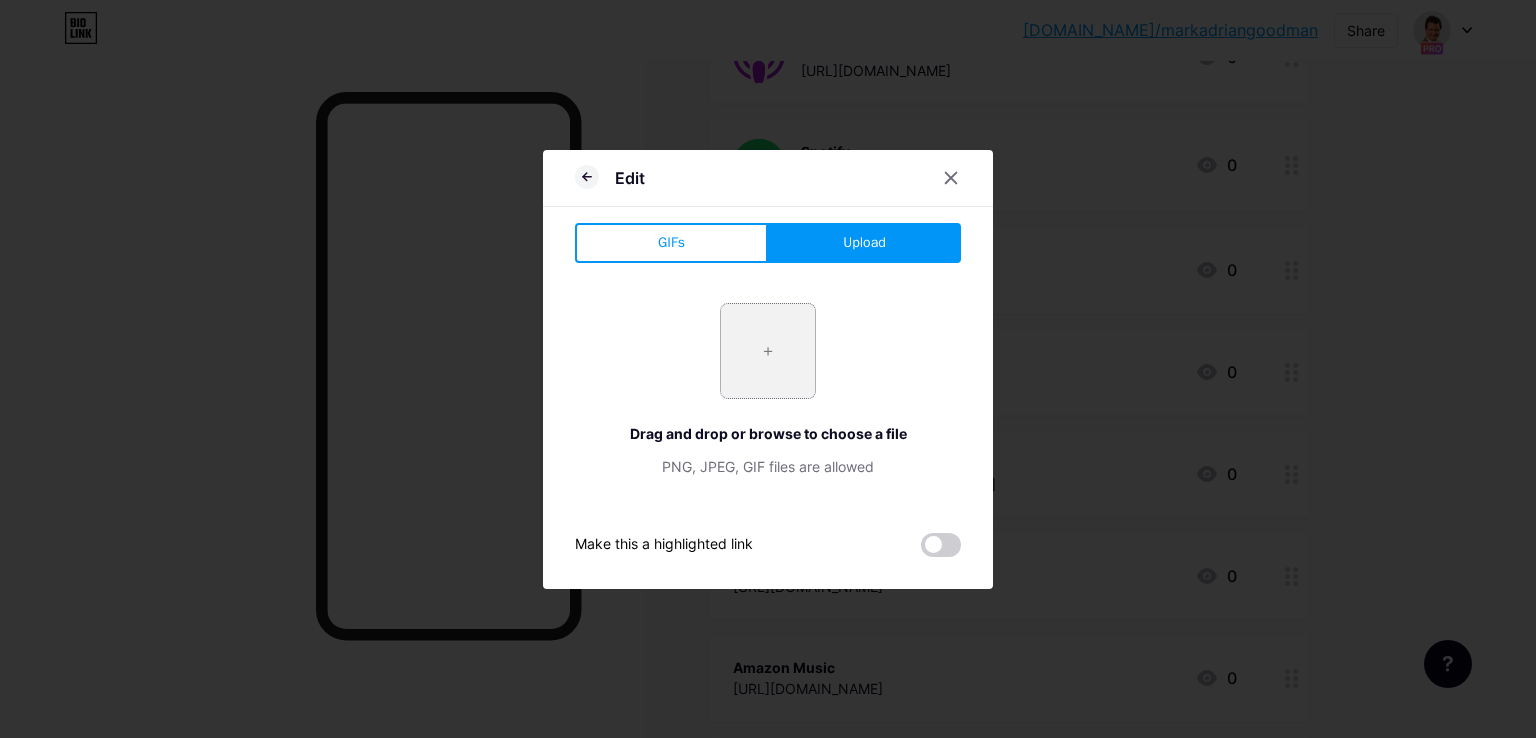 click at bounding box center (768, 351) 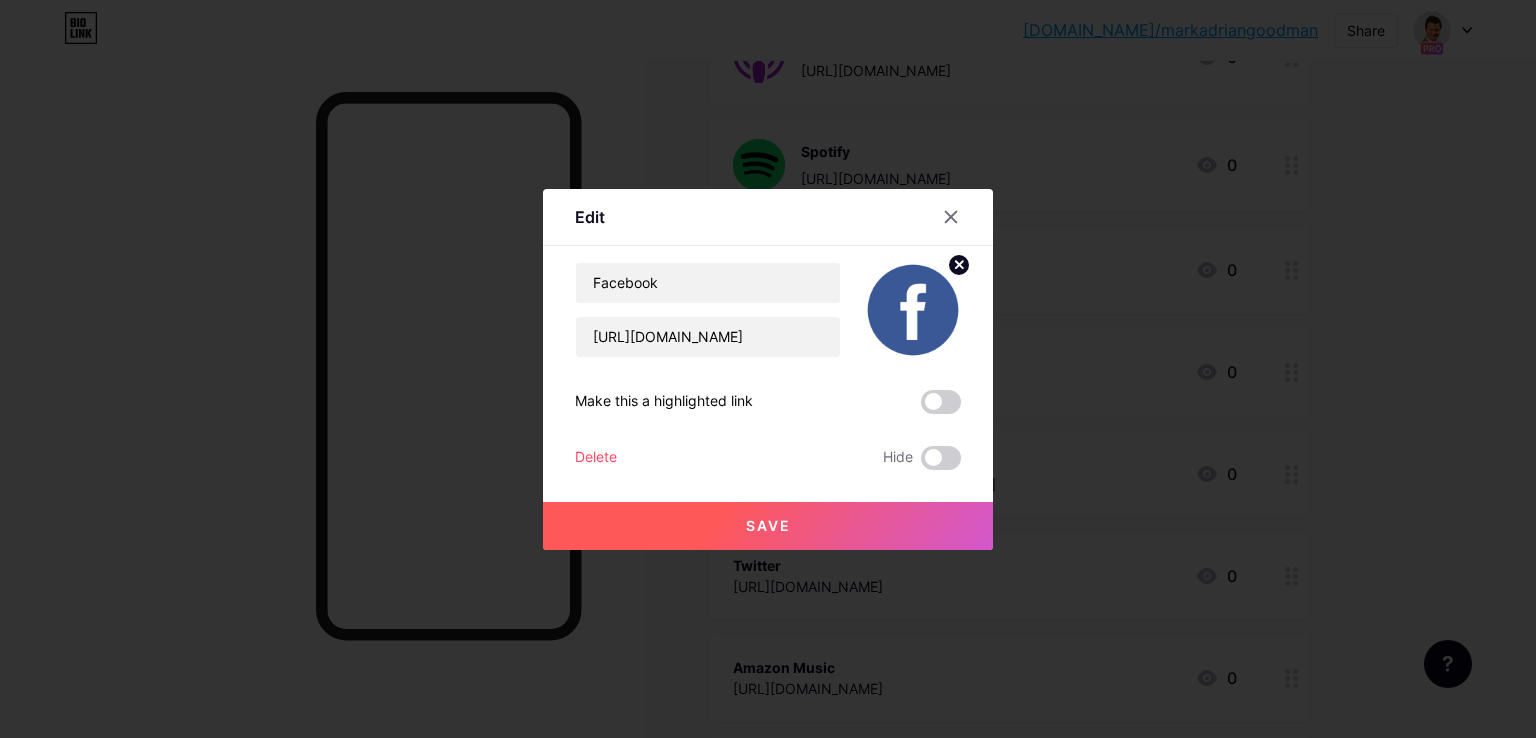 click on "Save" at bounding box center [768, 526] 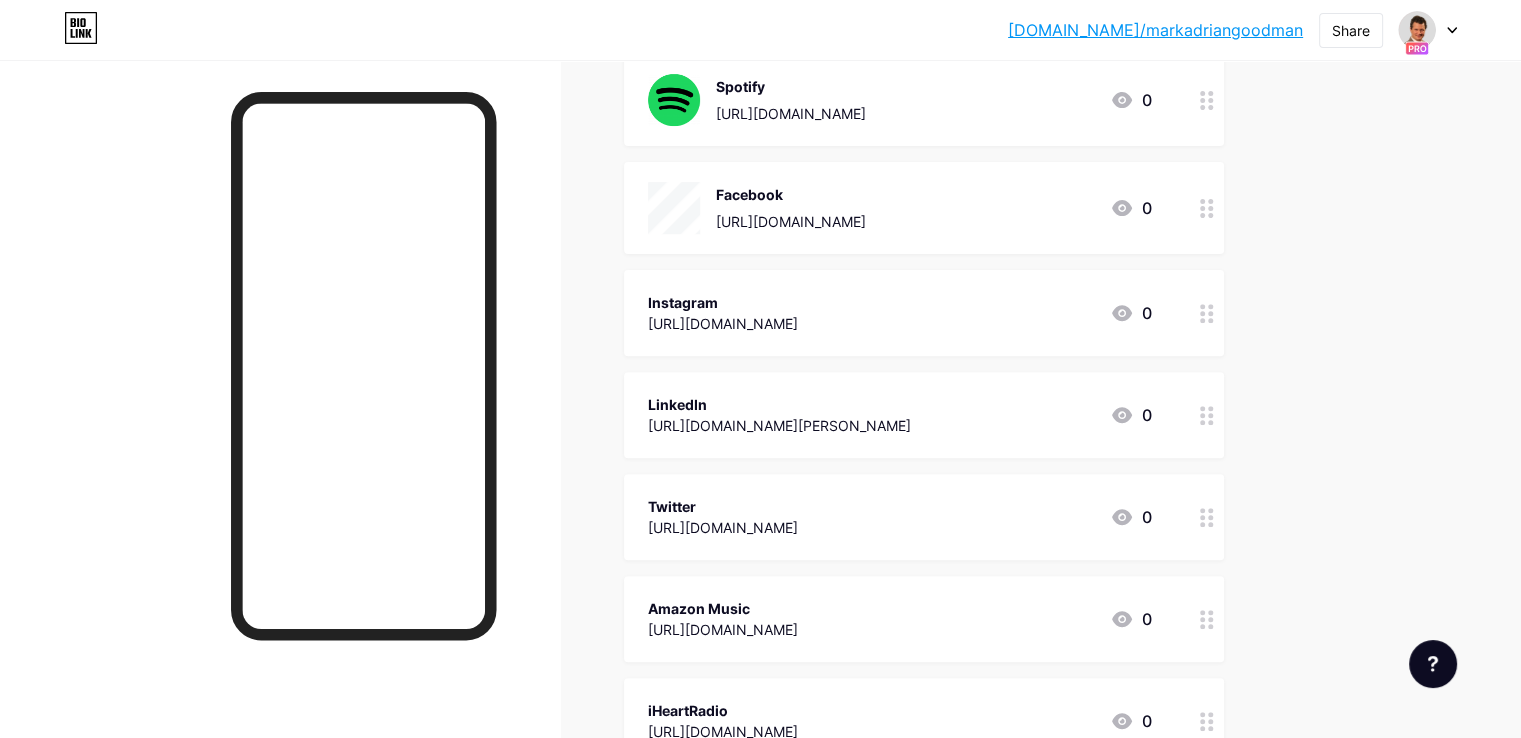 scroll, scrollTop: 700, scrollLeft: 0, axis: vertical 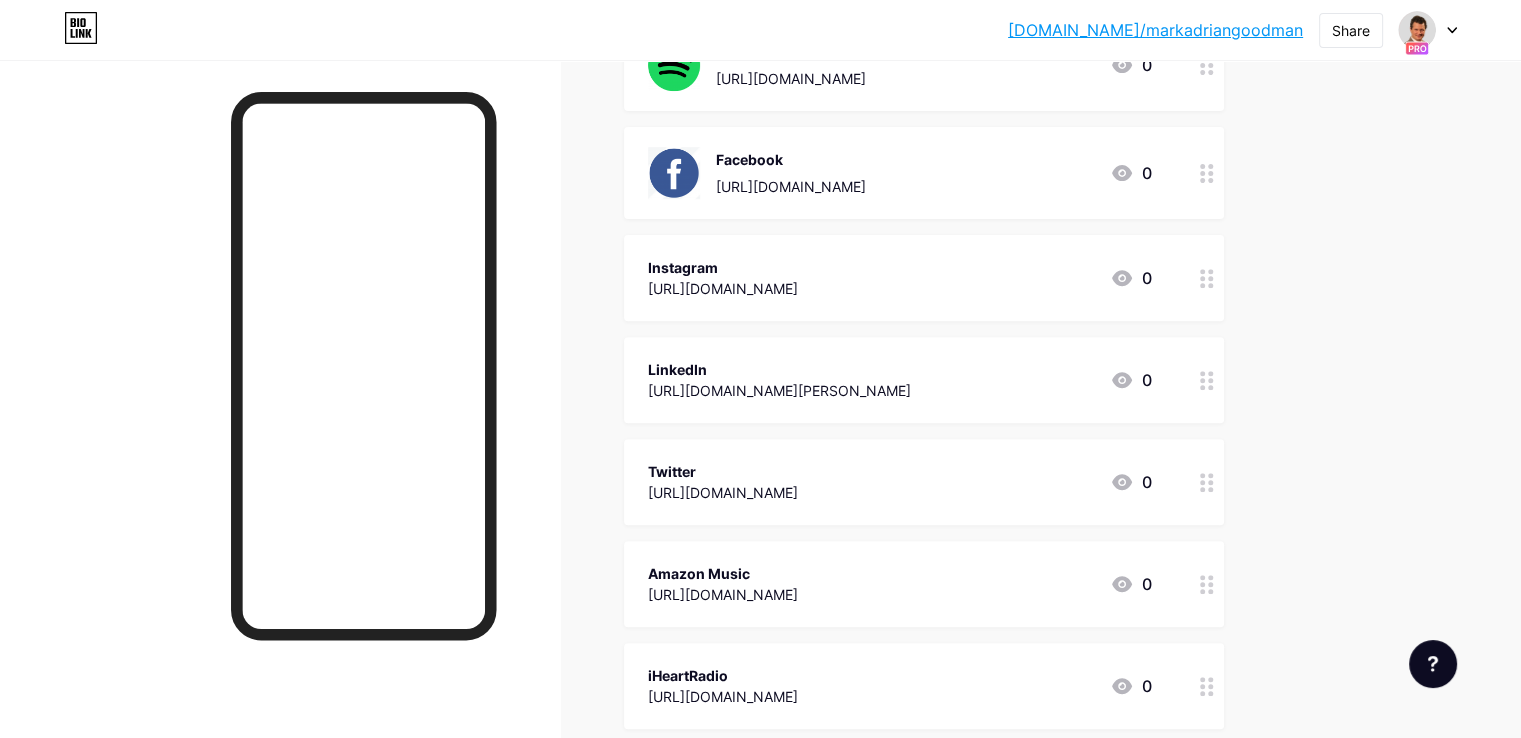 click 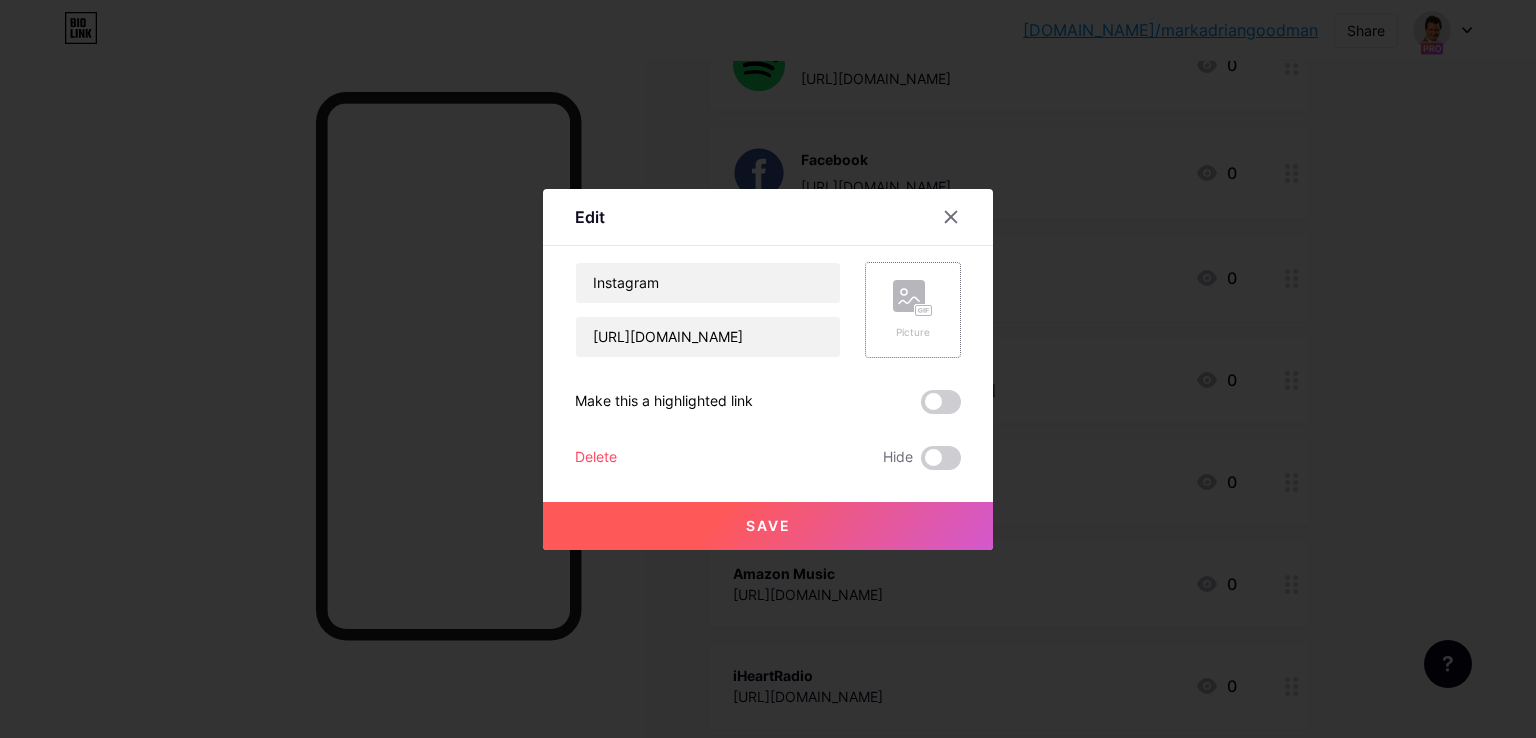 click 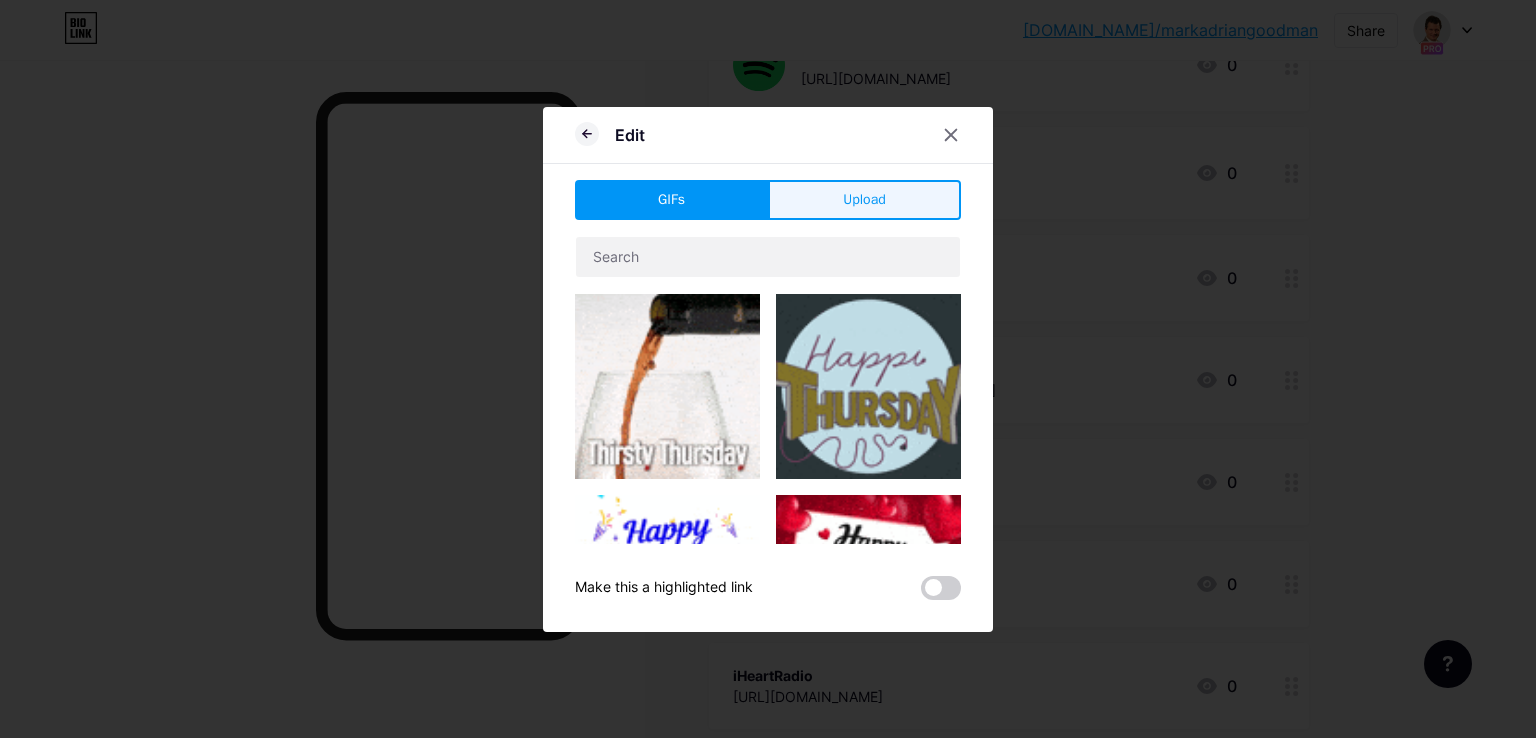 click on "Upload" at bounding box center (864, 200) 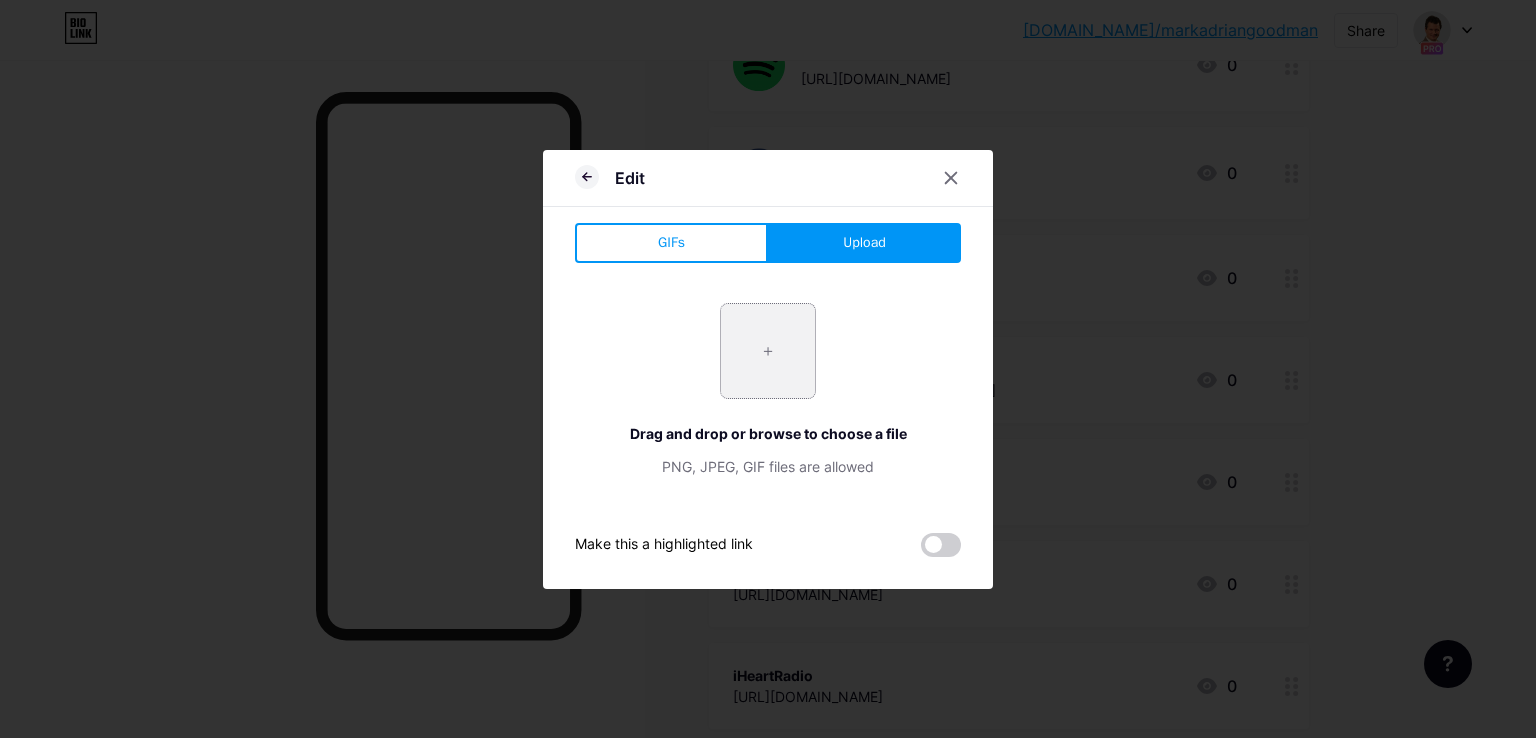 click at bounding box center [768, 351] 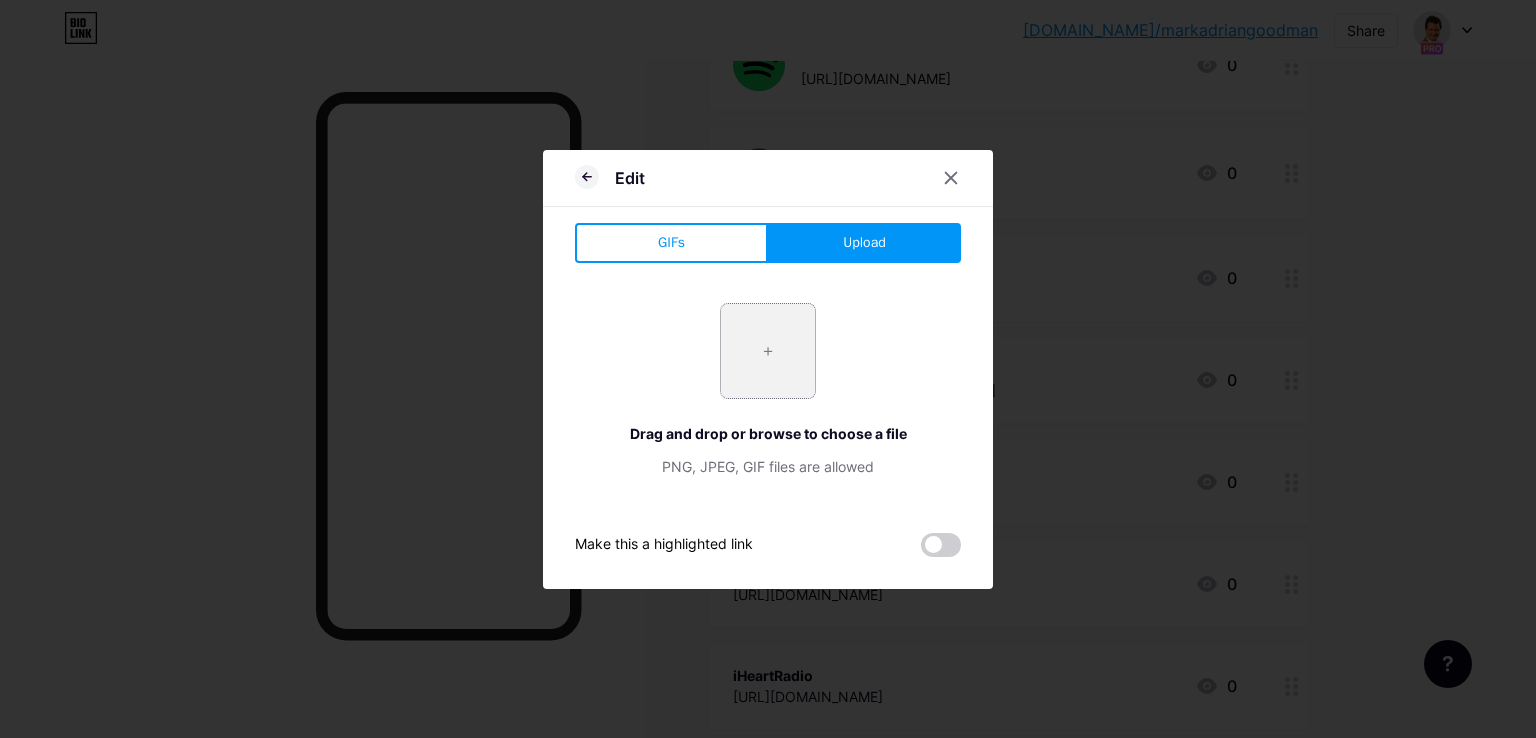 type on "C:\fakepath\Instagram_icon.png" 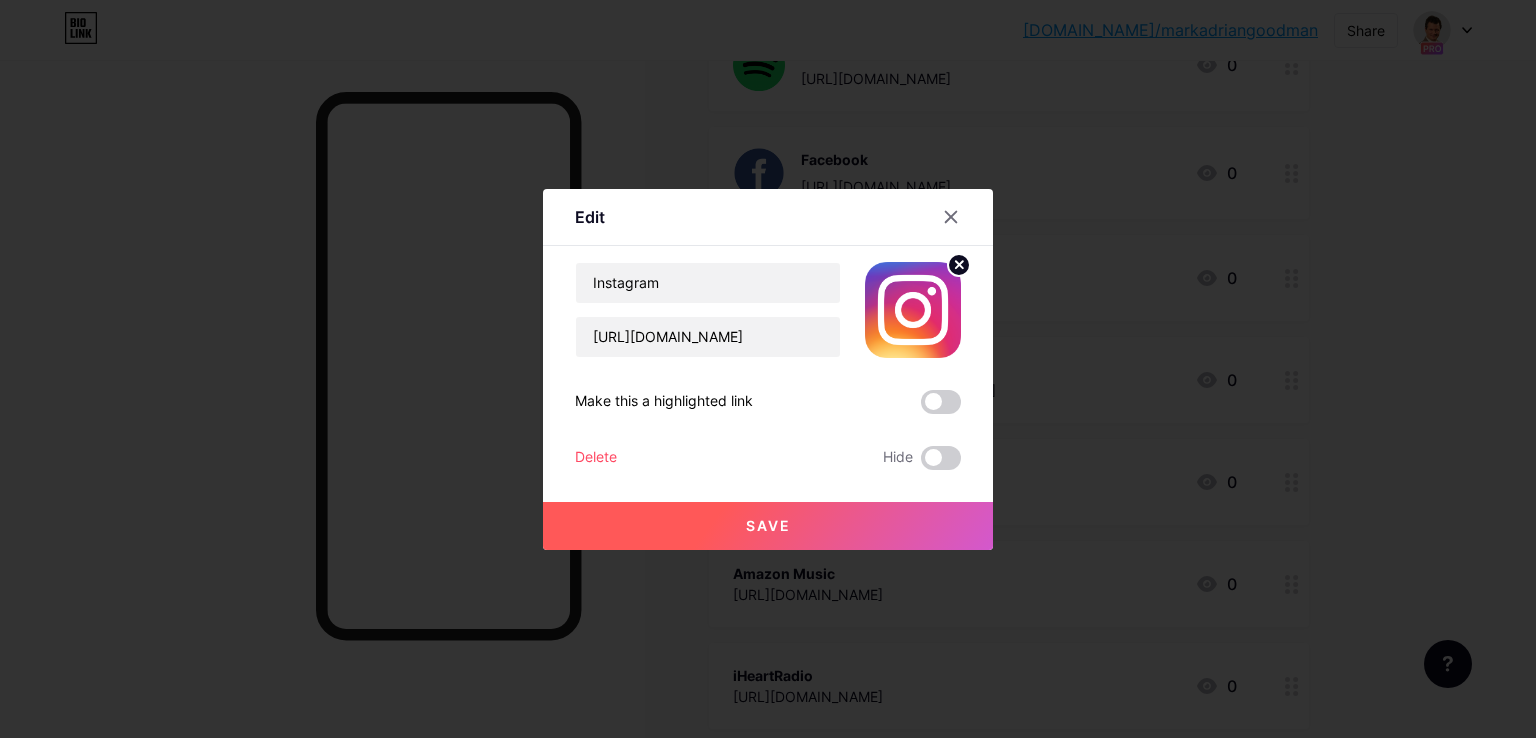 click on "Save" at bounding box center [768, 526] 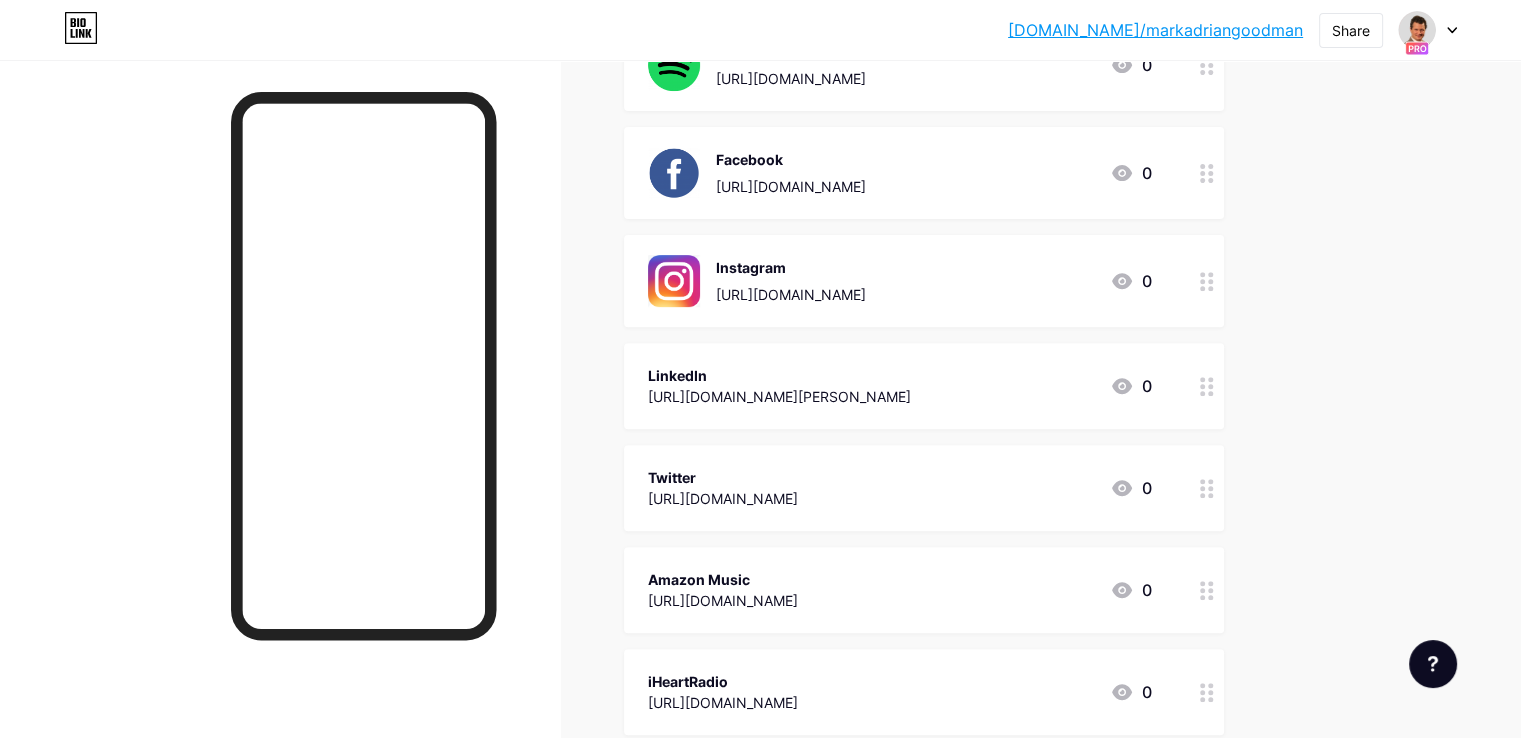 scroll, scrollTop: 800, scrollLeft: 0, axis: vertical 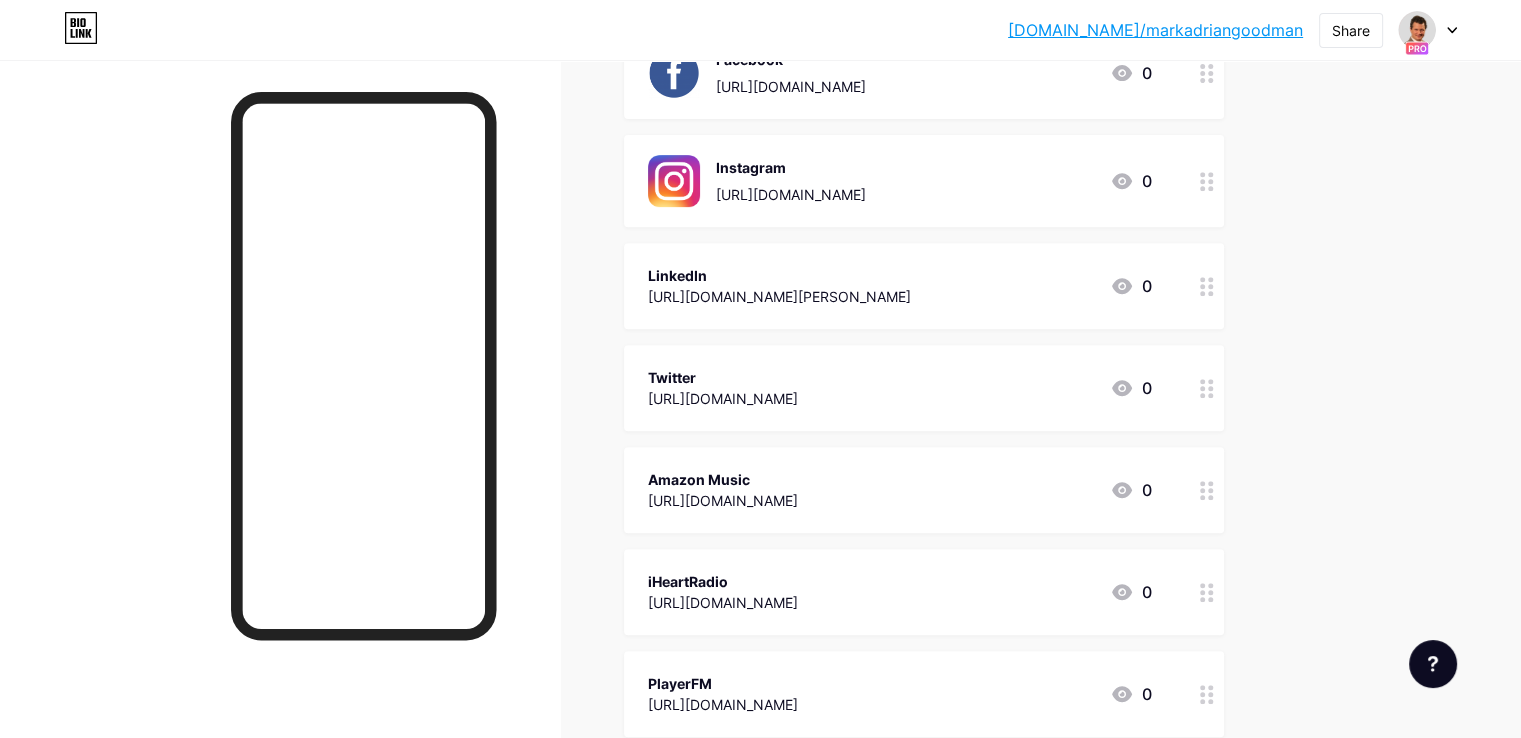 click 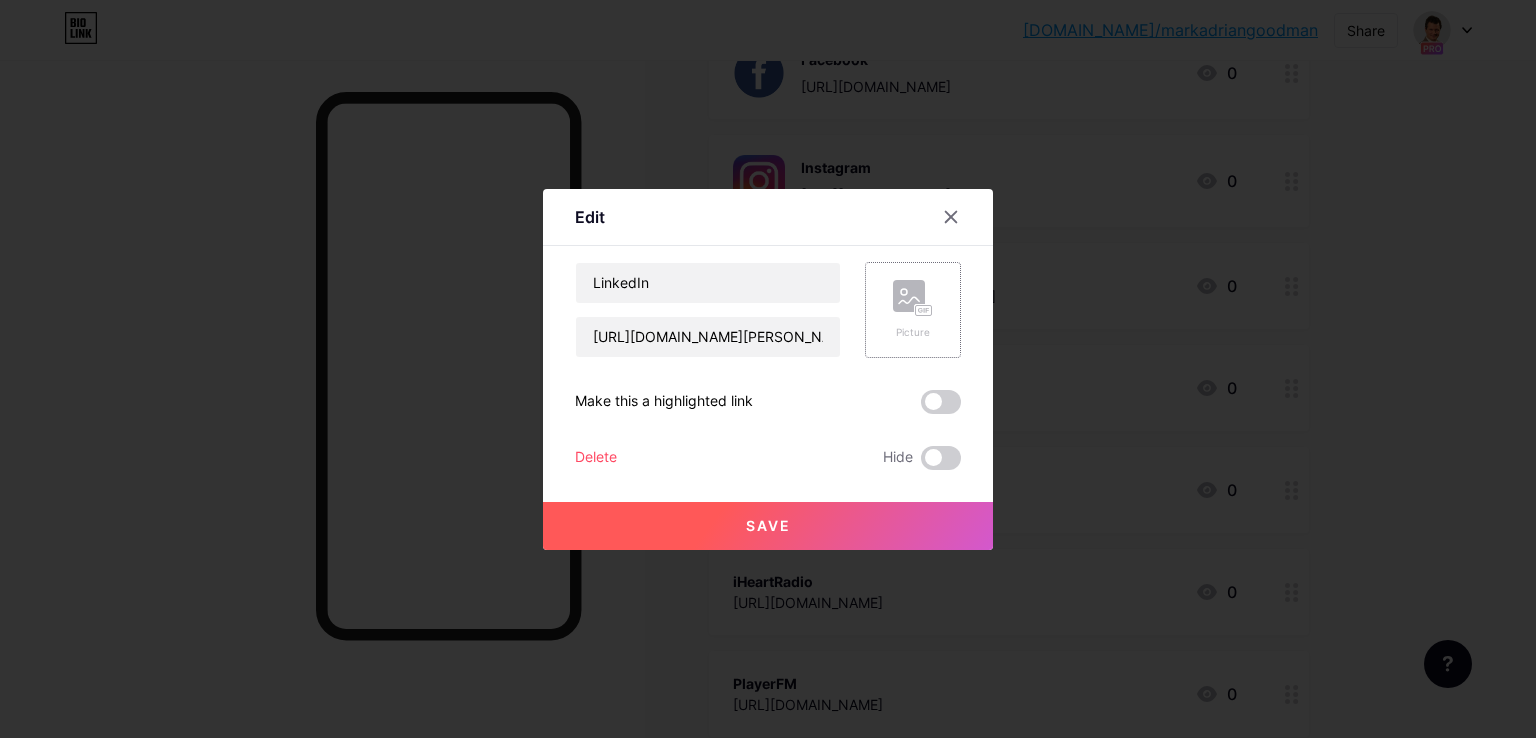 click 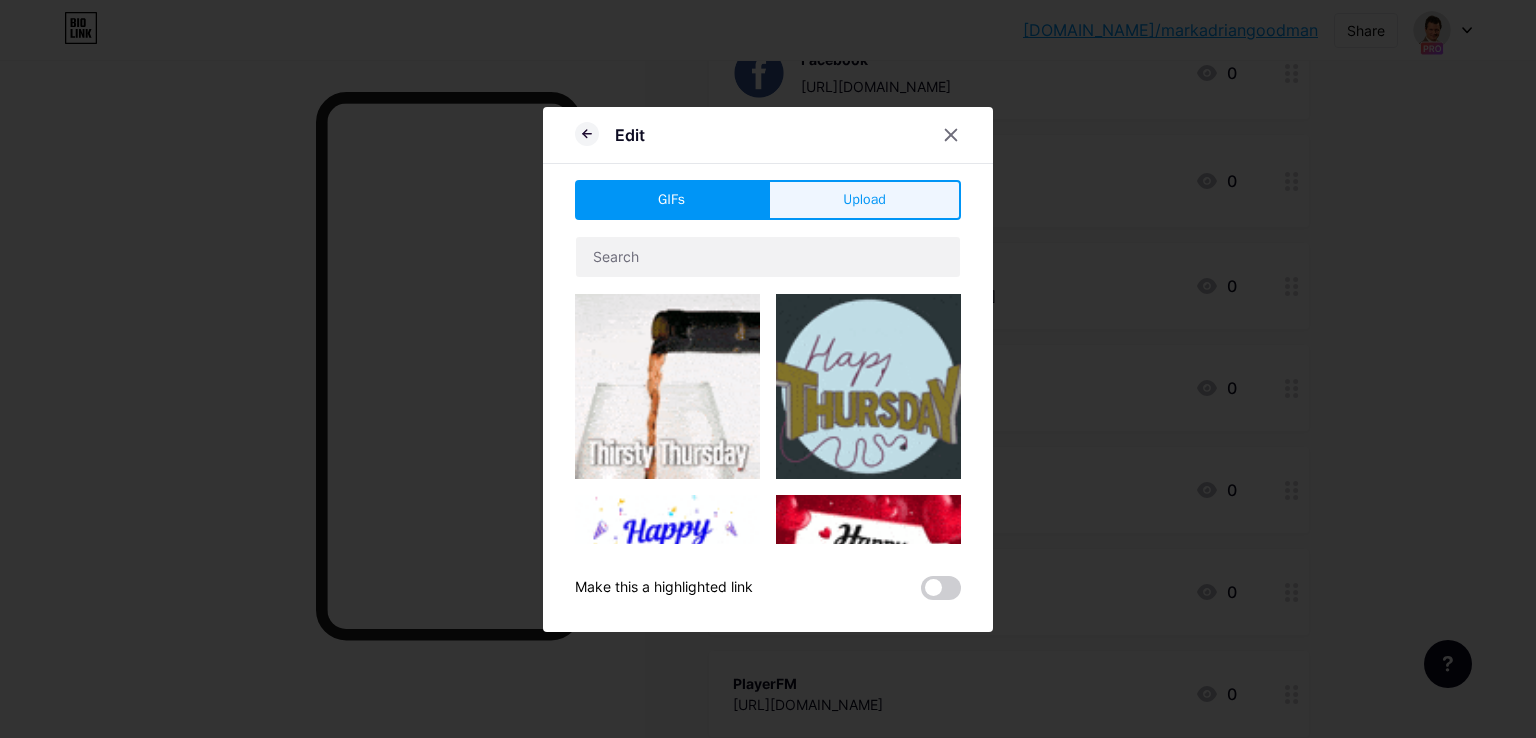 click on "Upload" at bounding box center (864, 200) 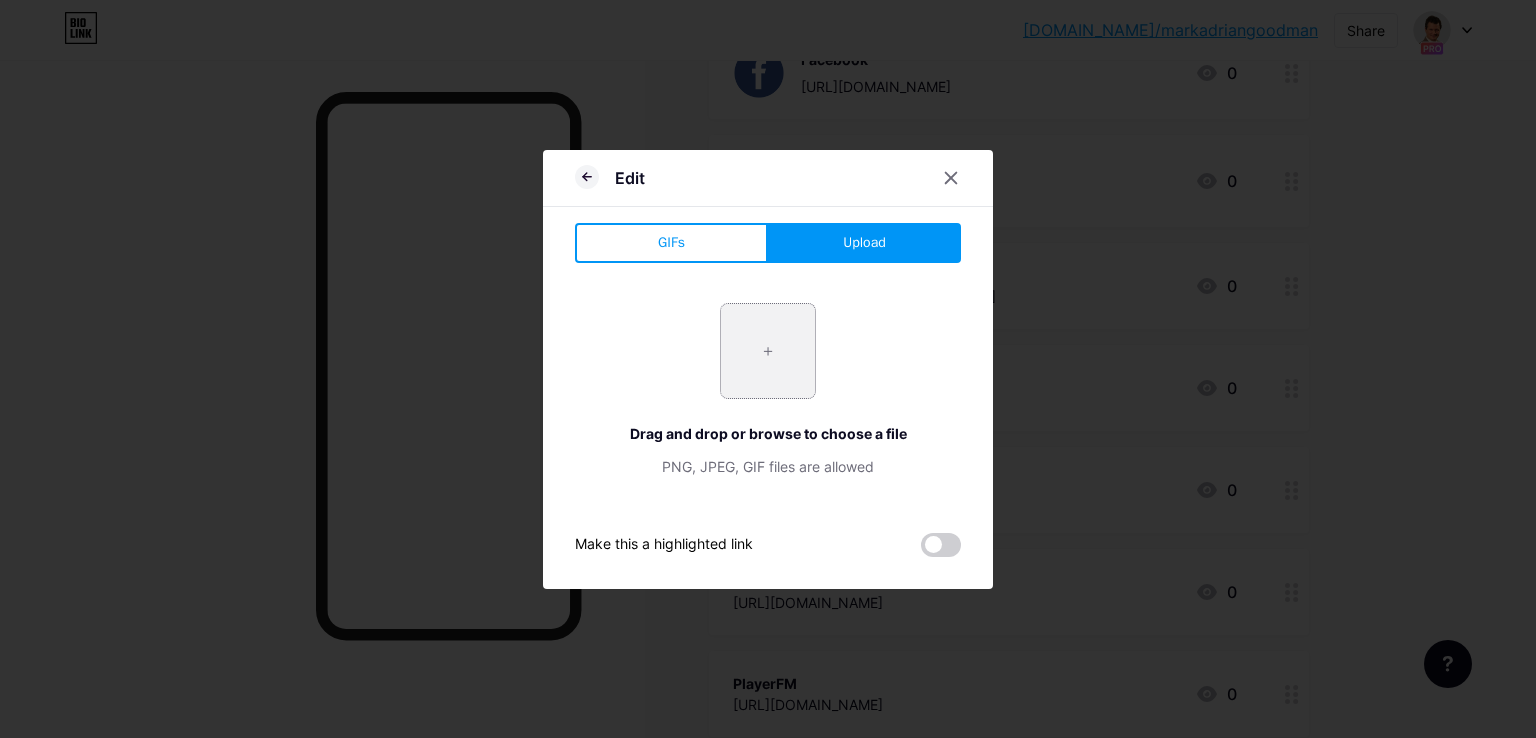 click at bounding box center [768, 351] 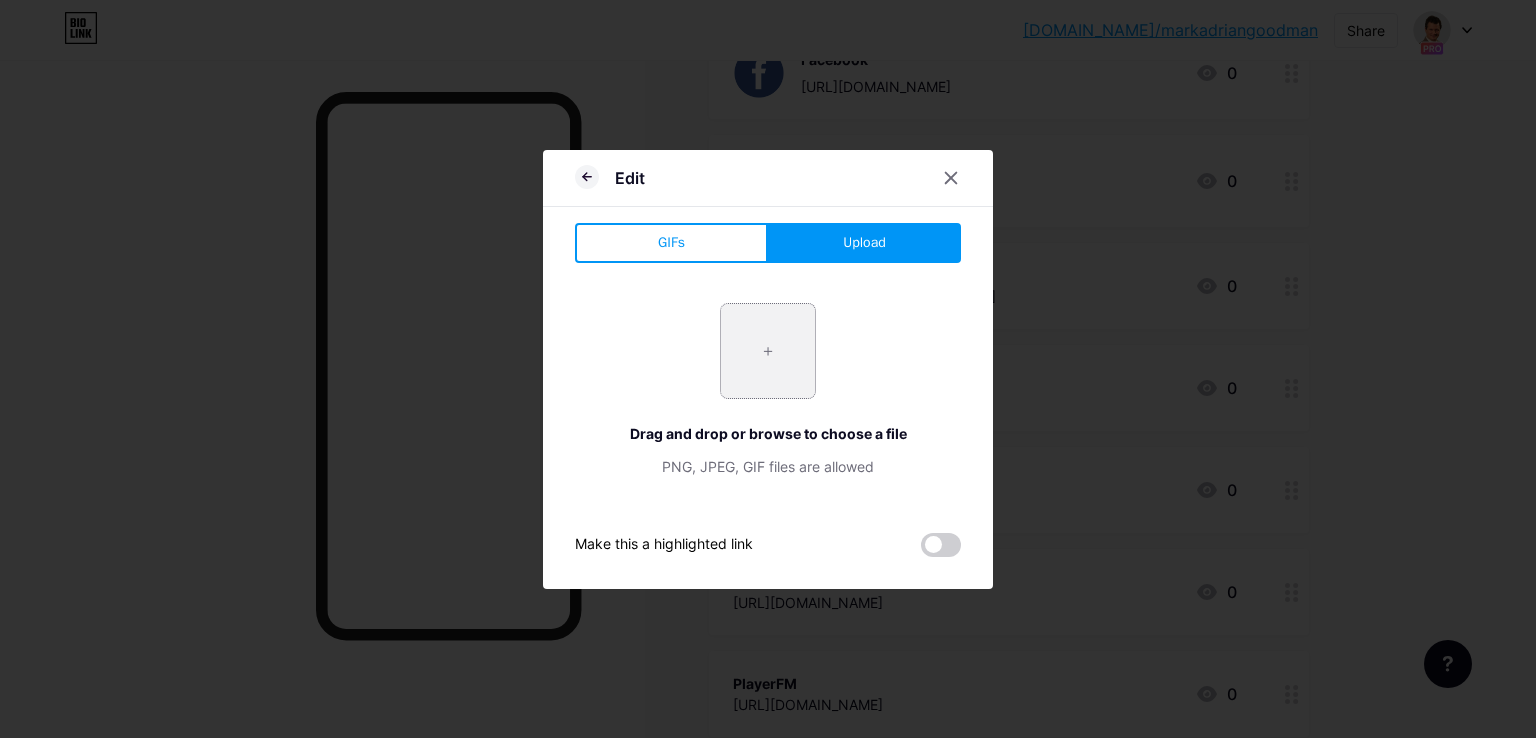 type on "C:\fakepath\LinkedIn.png" 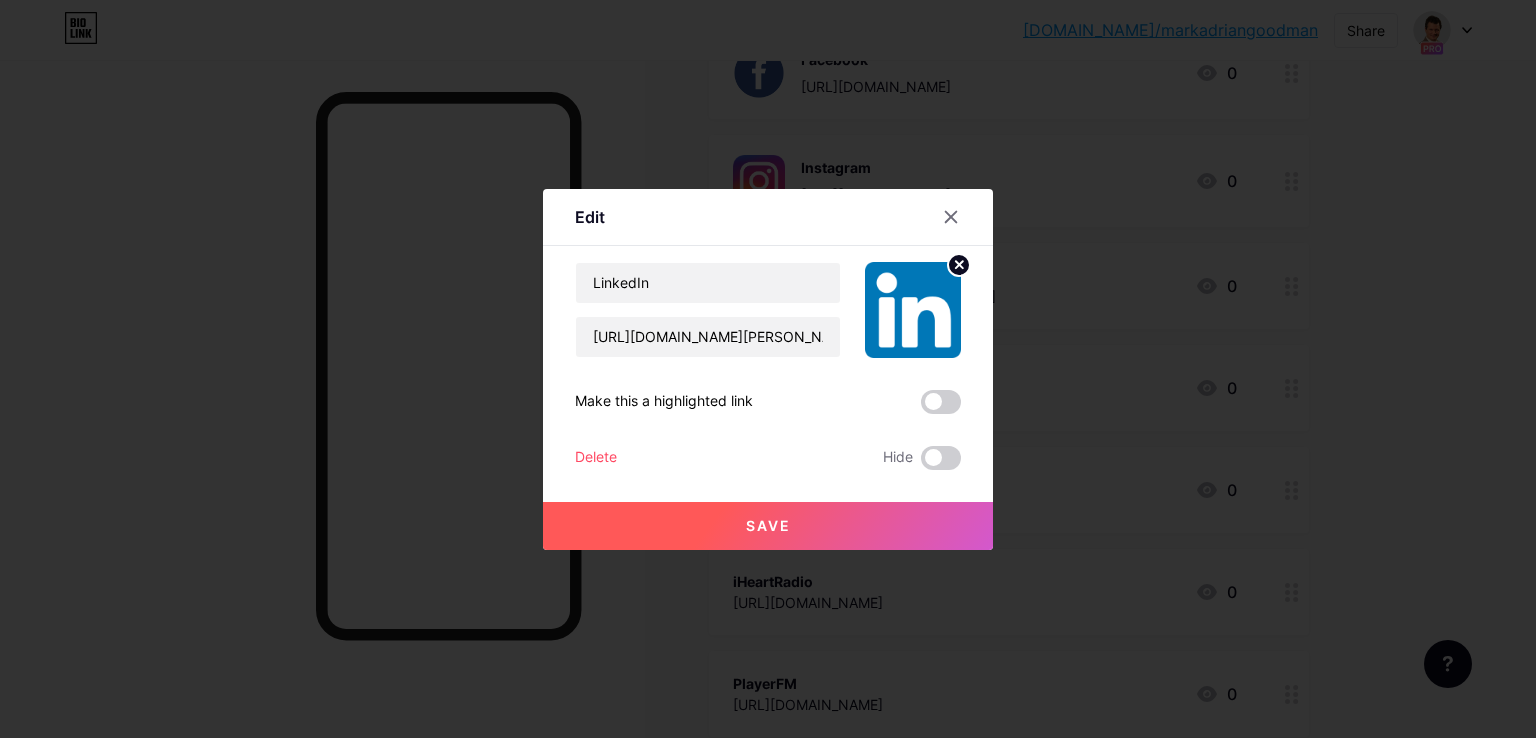 click on "Save" at bounding box center (768, 526) 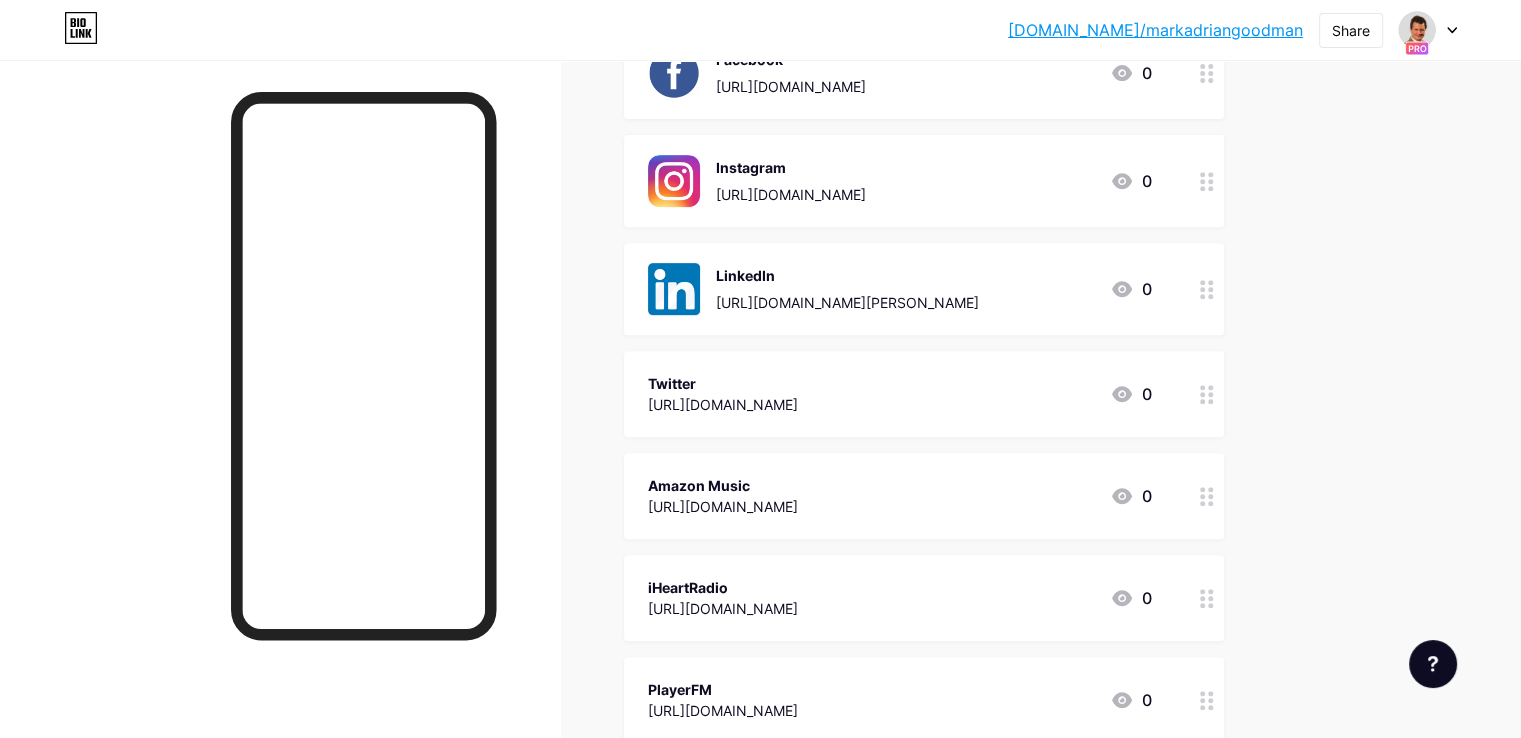 click 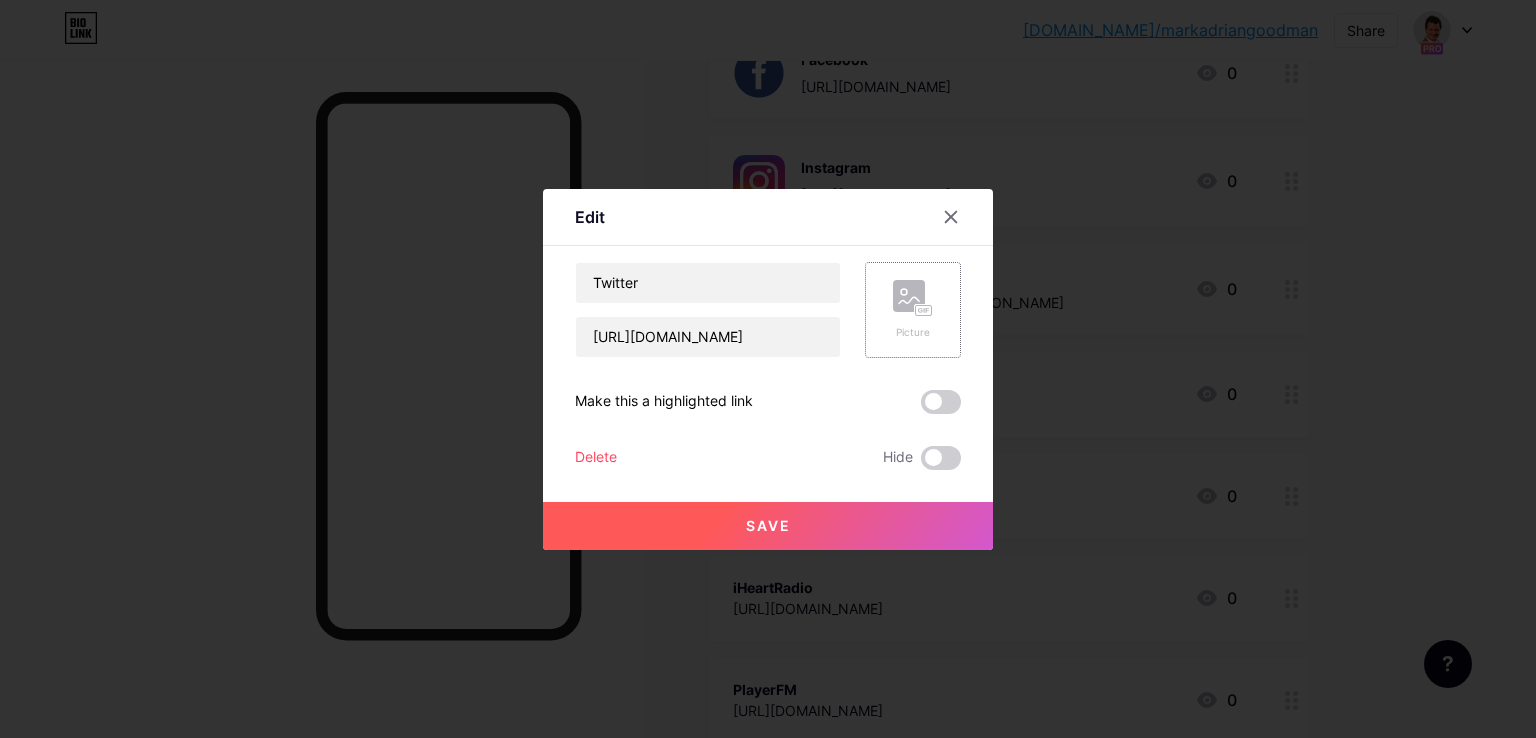 click 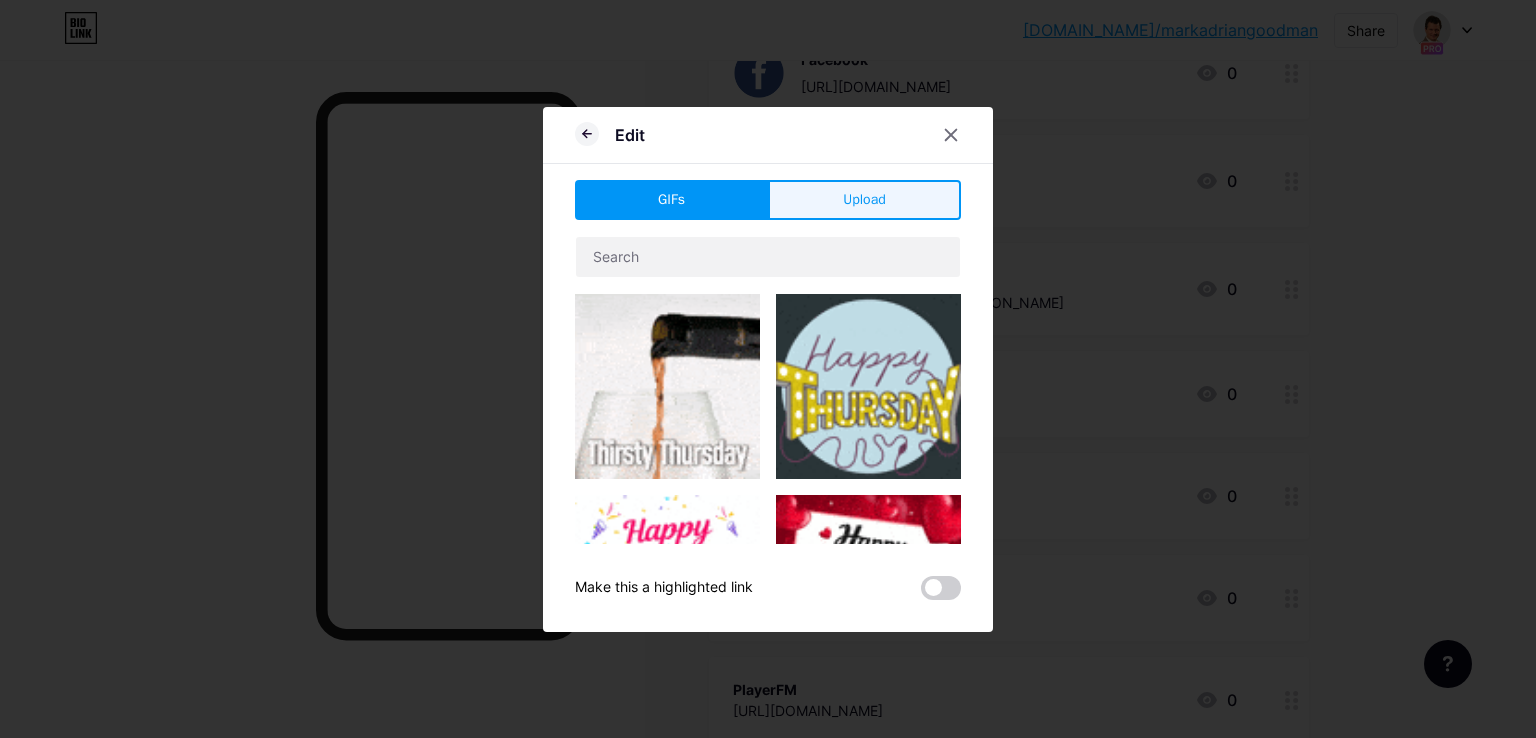 click on "Upload" at bounding box center [864, 200] 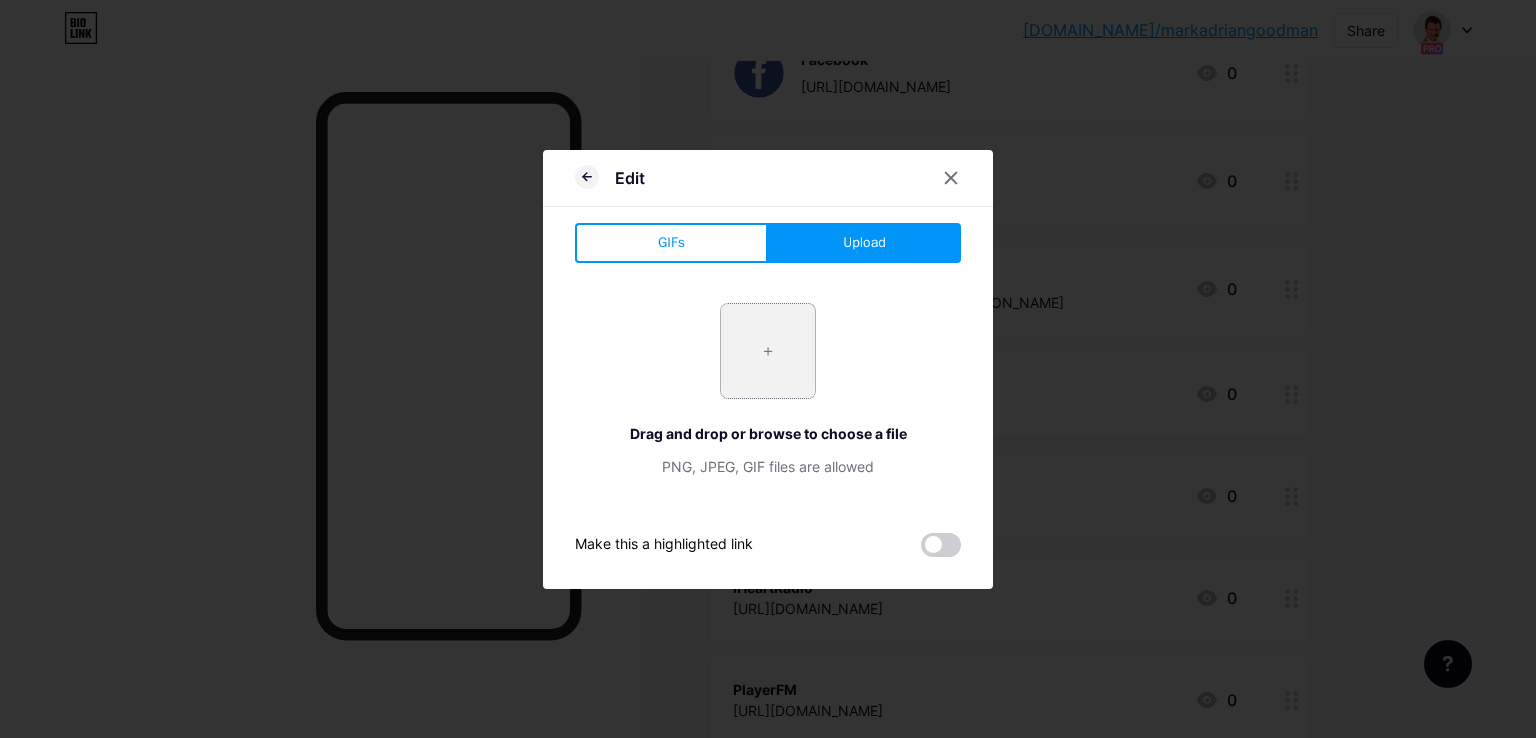 click at bounding box center (768, 351) 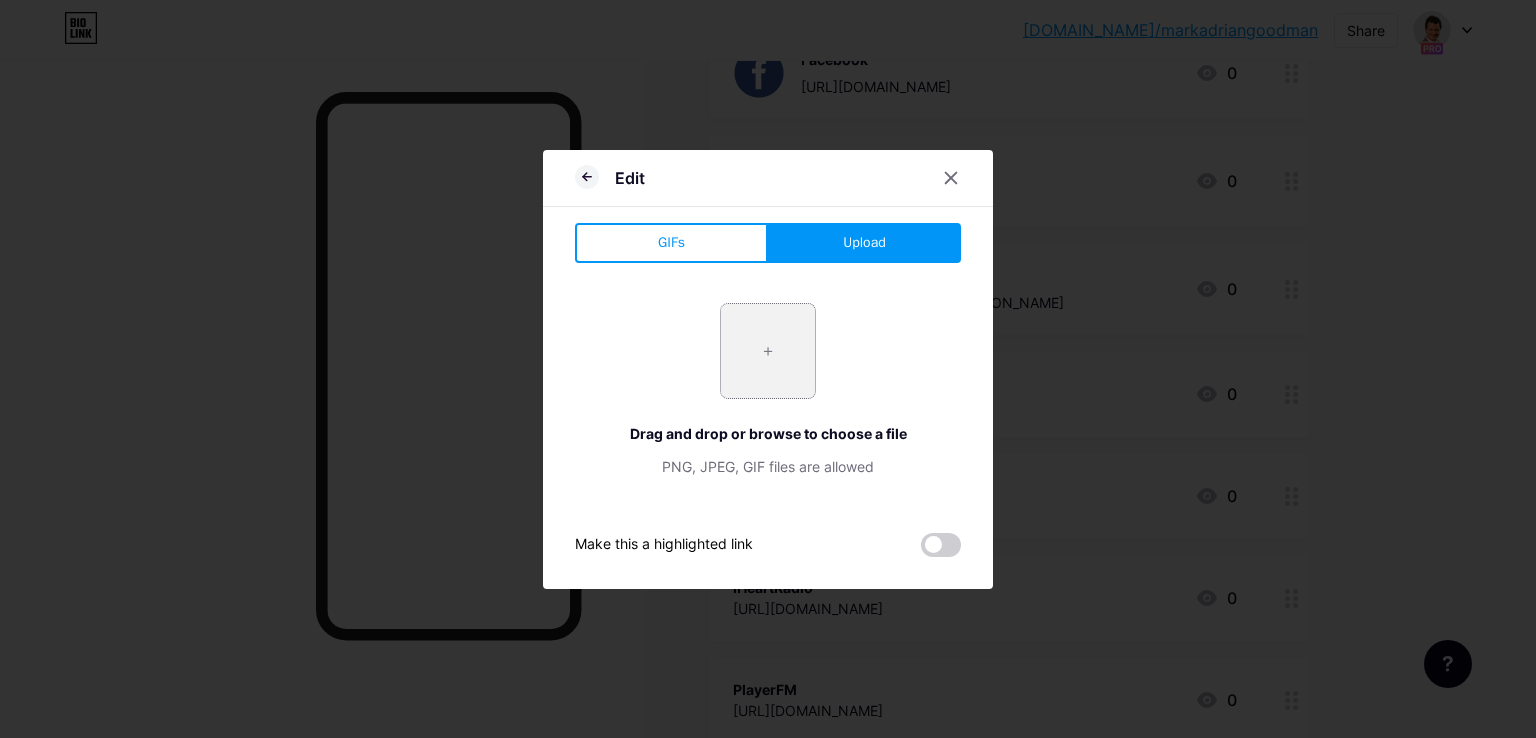type on "C:\fakepath\twitter.png" 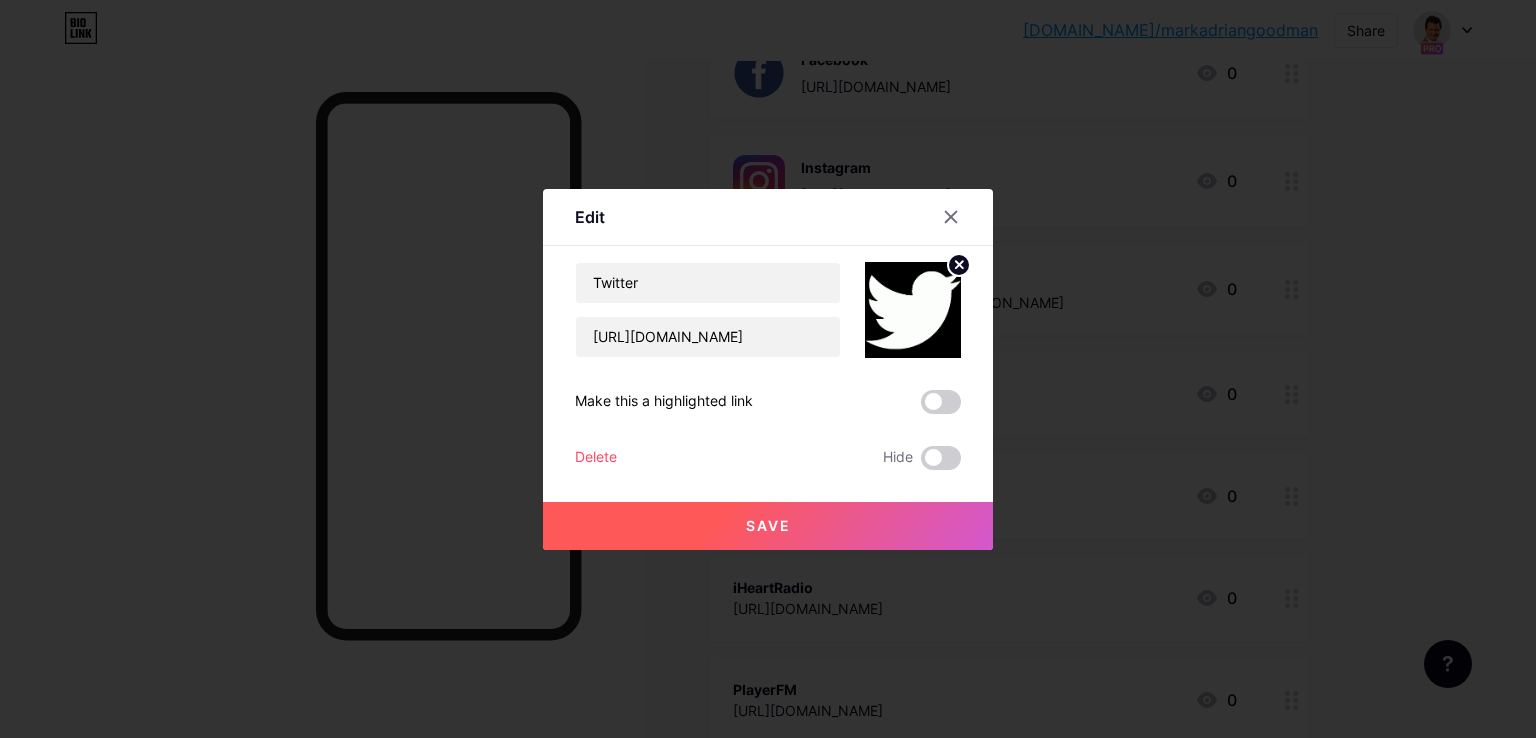 click on "Save" at bounding box center (768, 526) 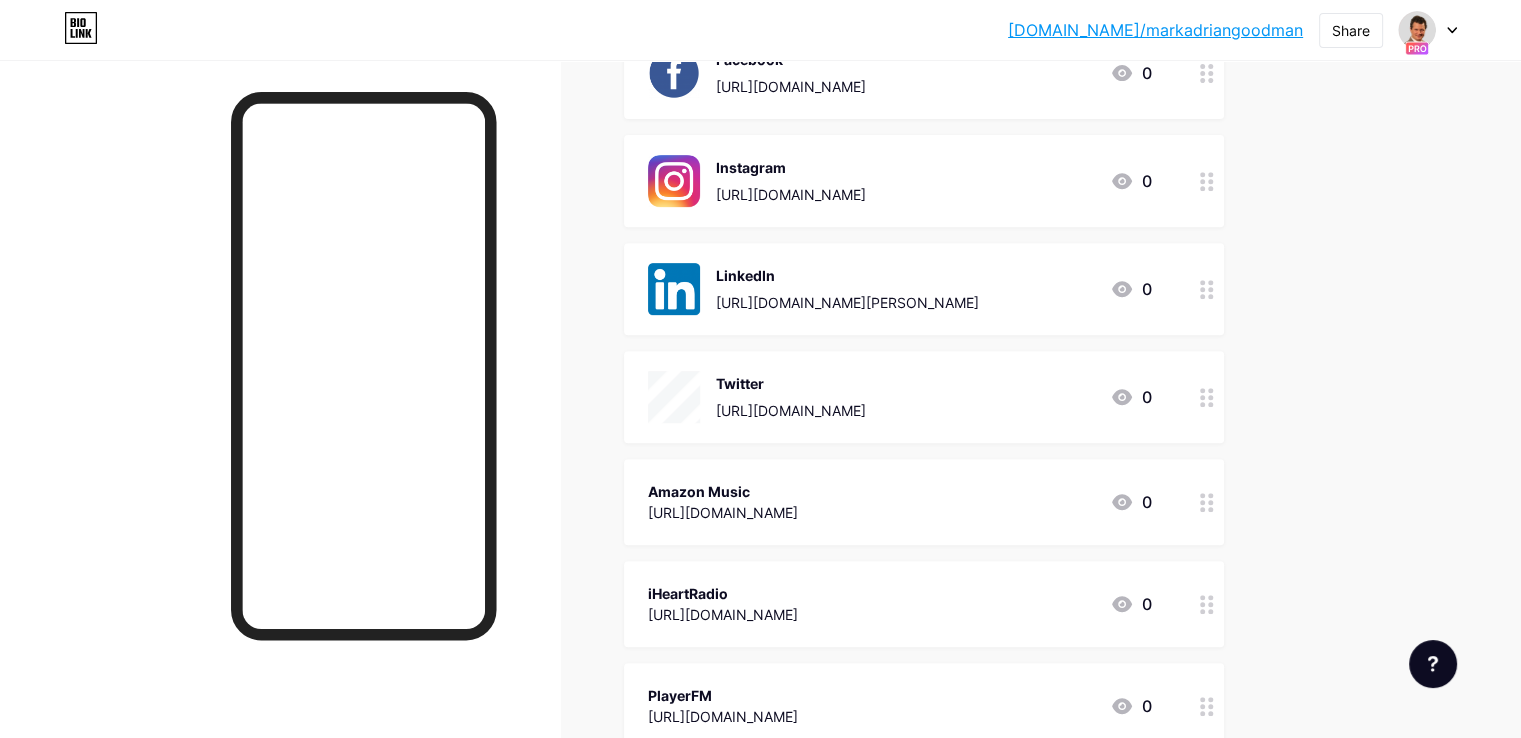 scroll, scrollTop: 900, scrollLeft: 0, axis: vertical 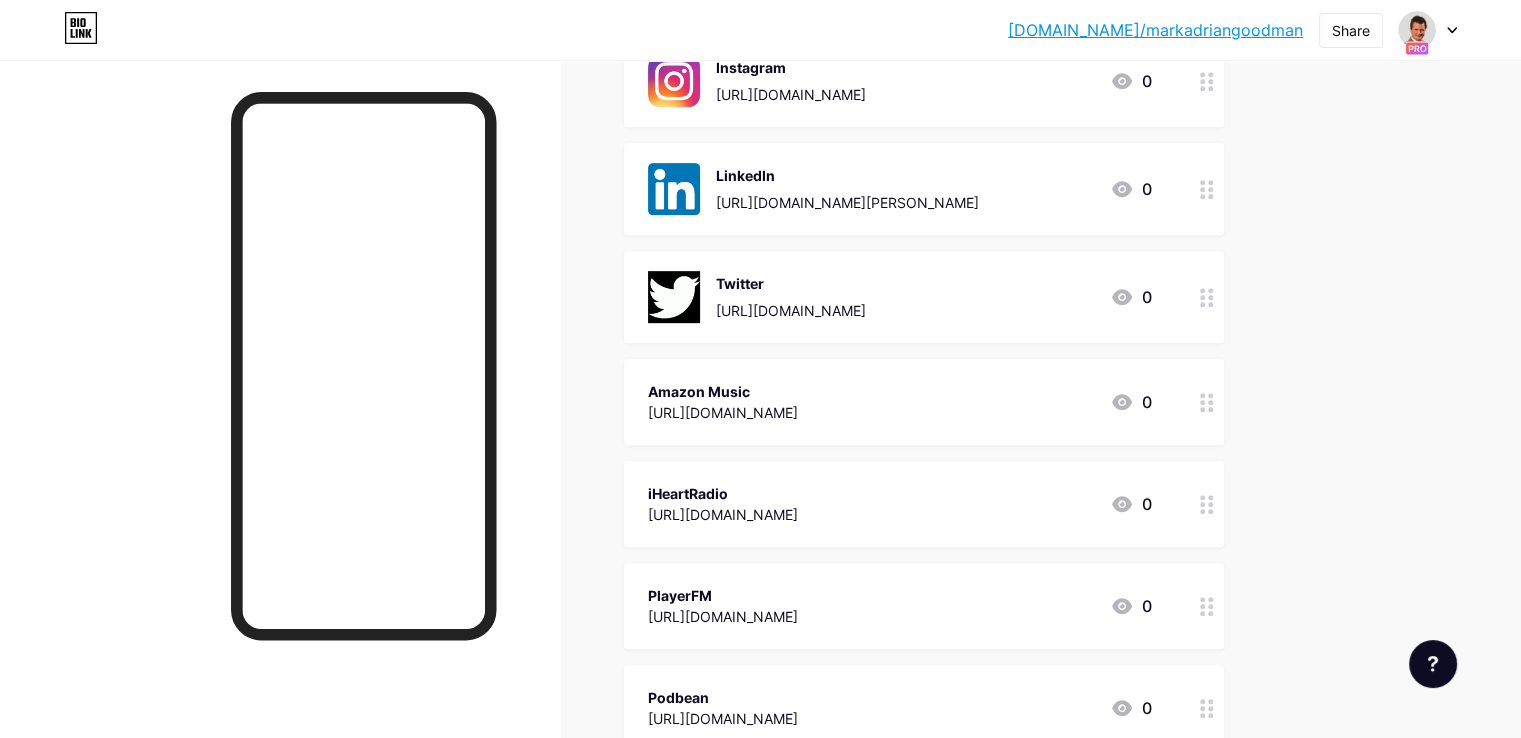 click 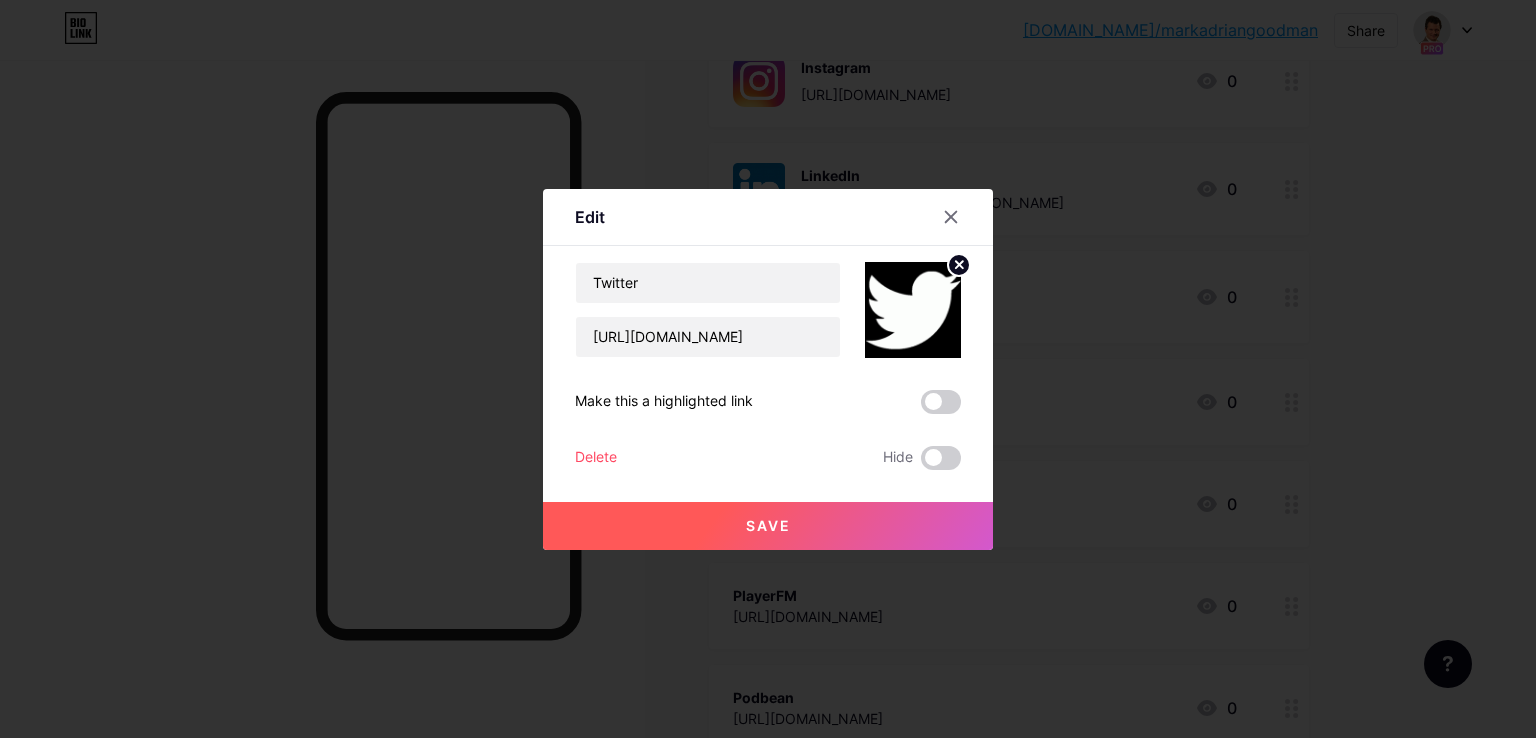 click at bounding box center (913, 310) 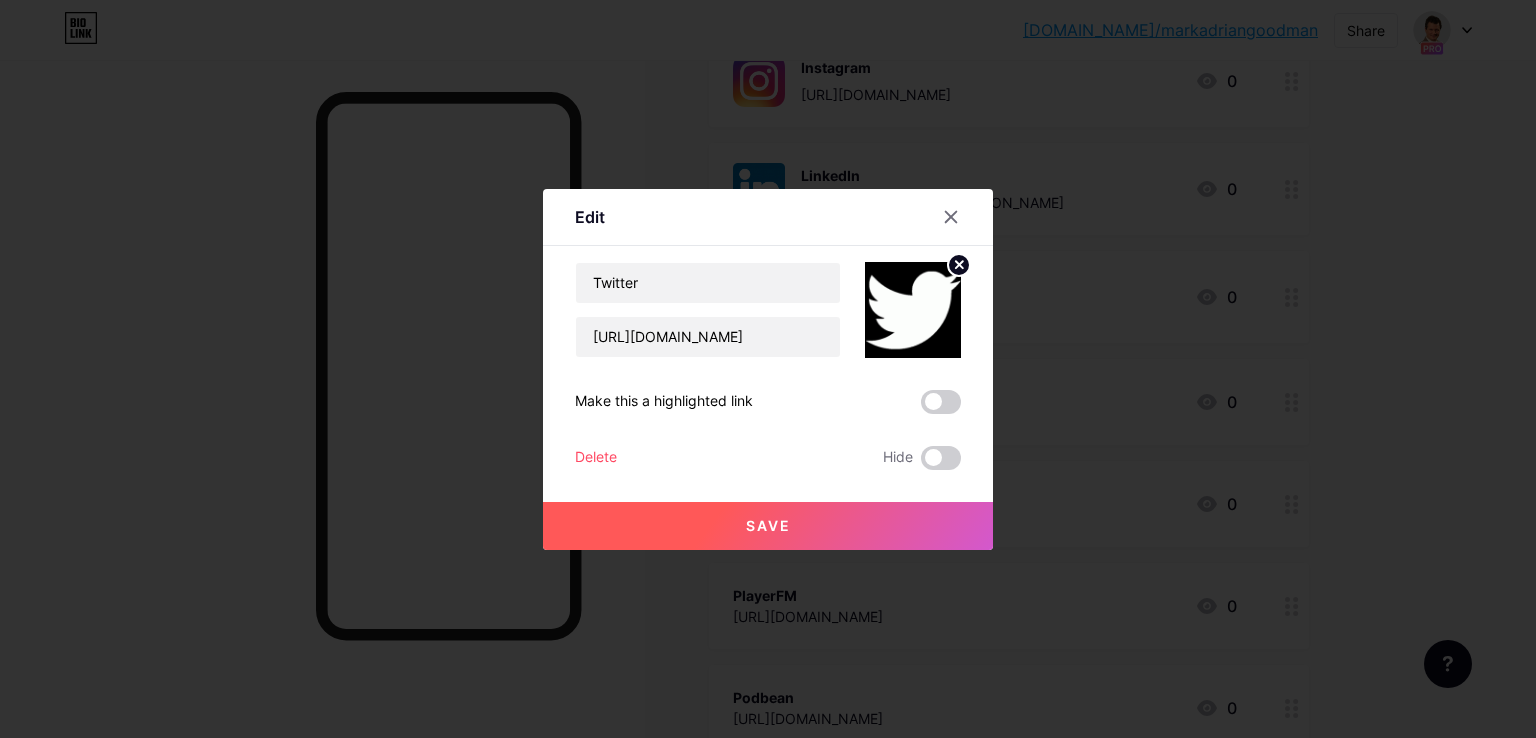 click 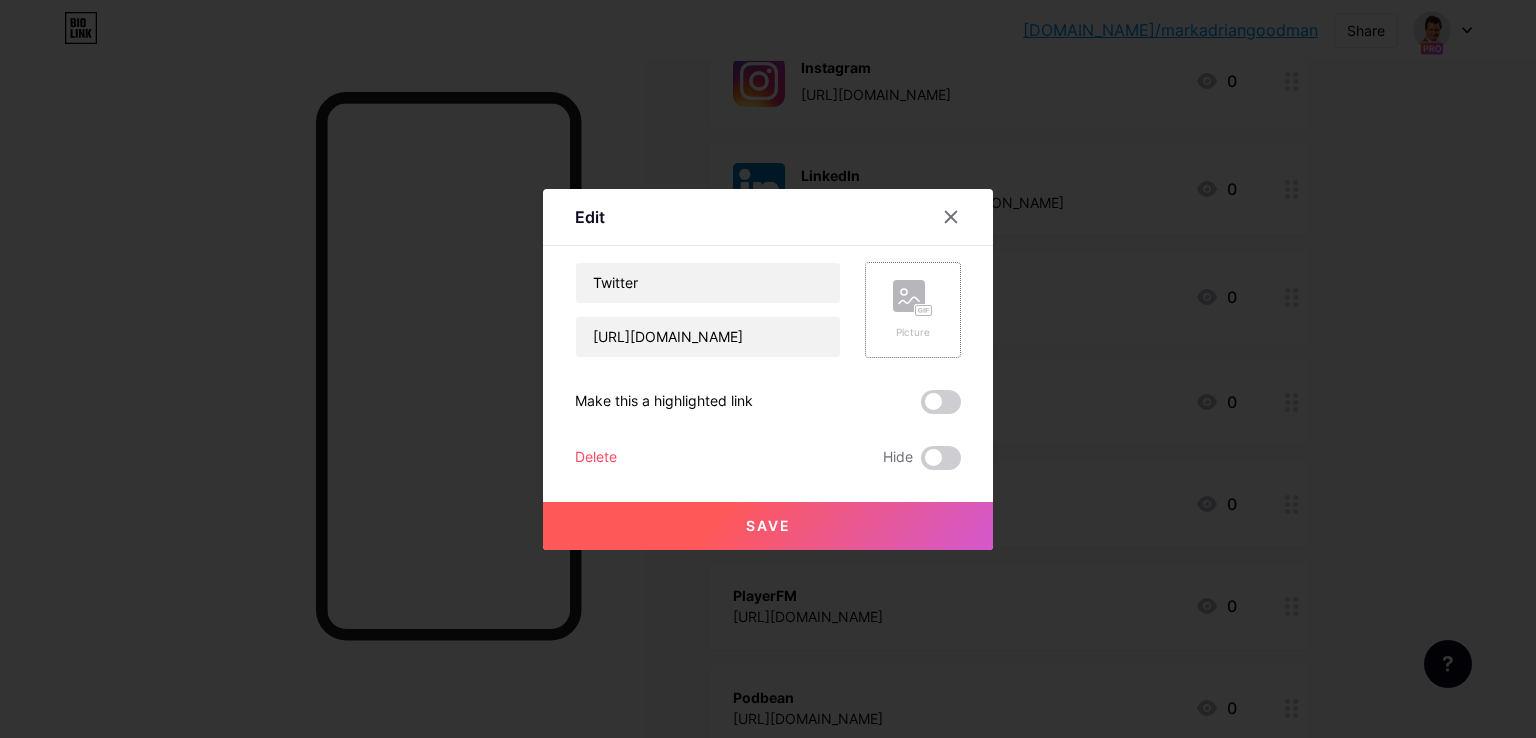 click on "Picture" at bounding box center (913, 310) 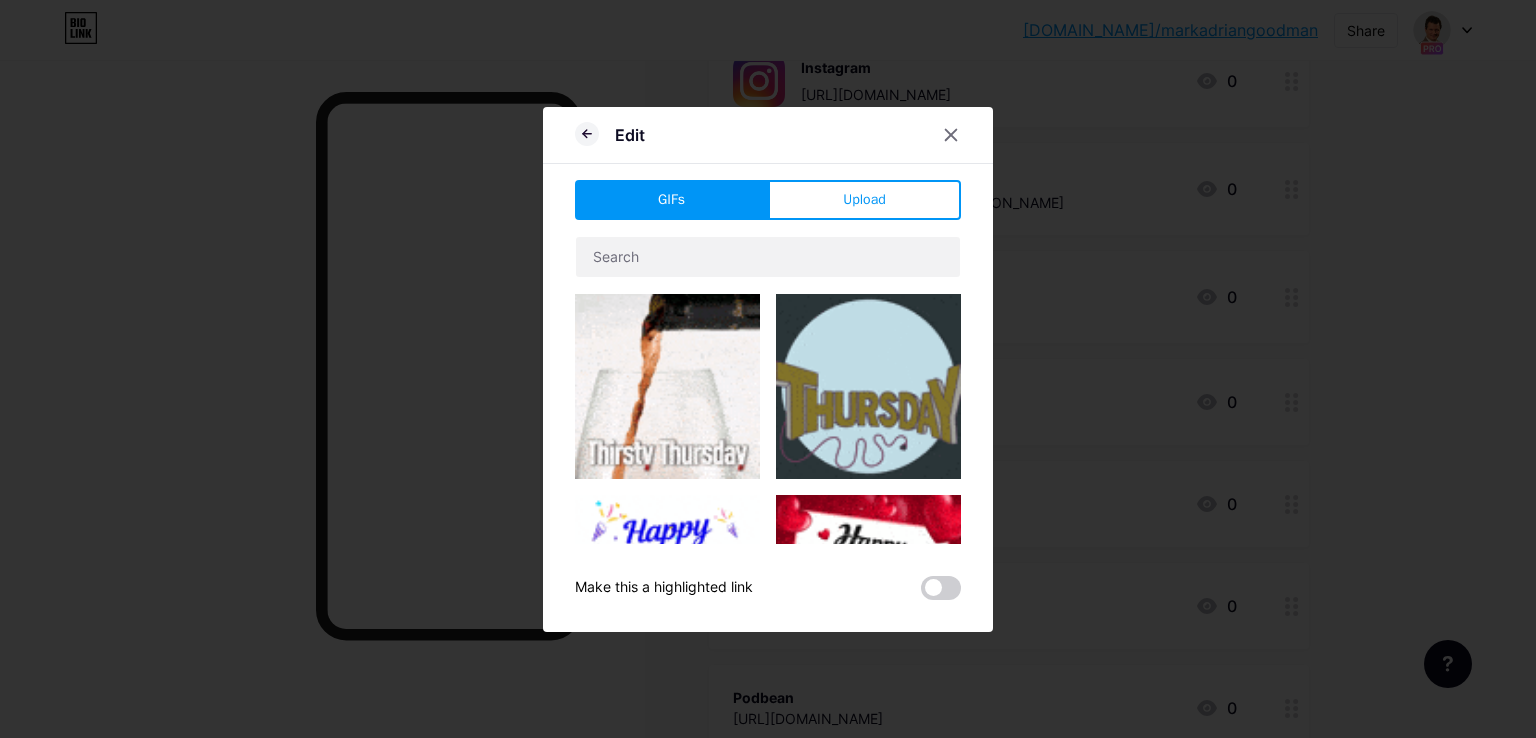 click on "Upload" at bounding box center (864, 200) 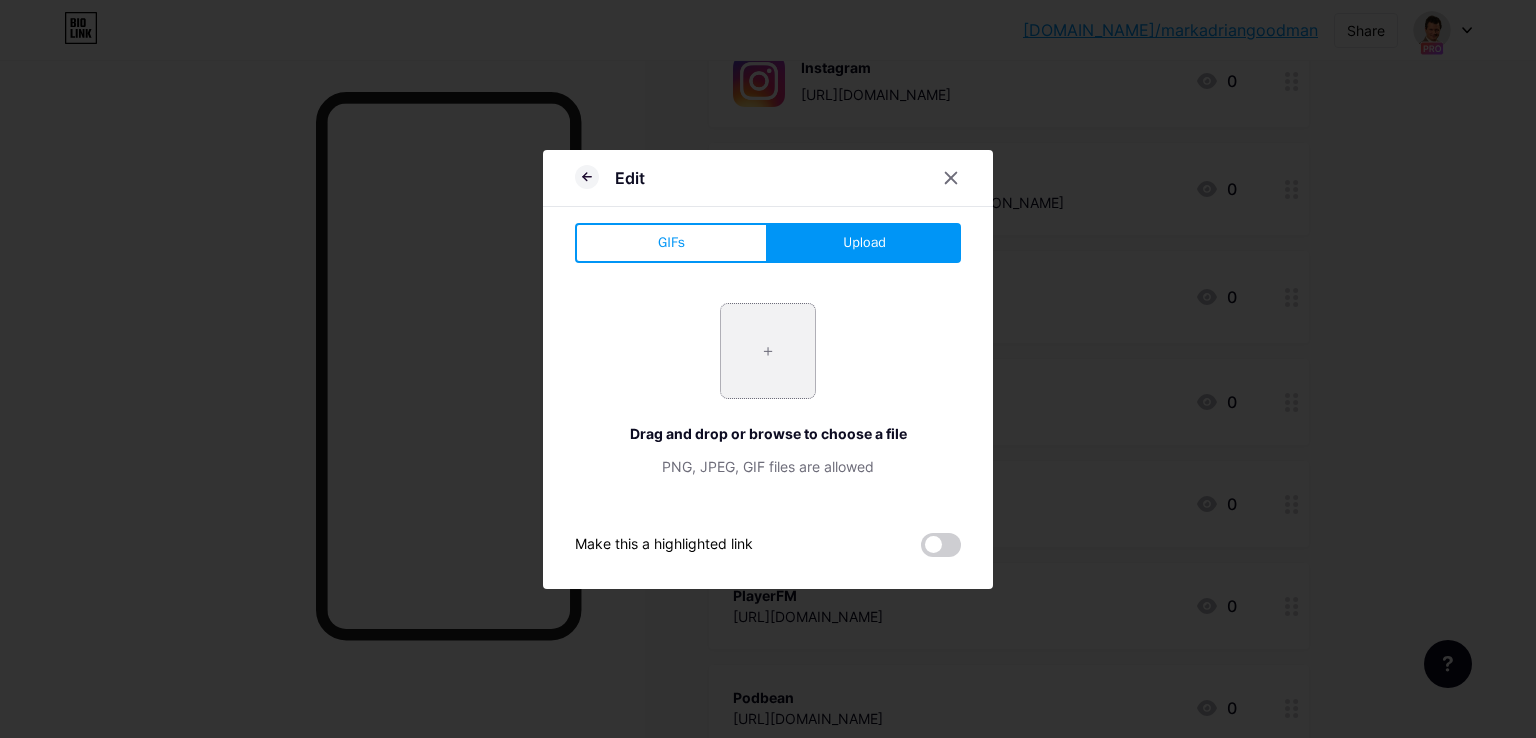 click at bounding box center (768, 351) 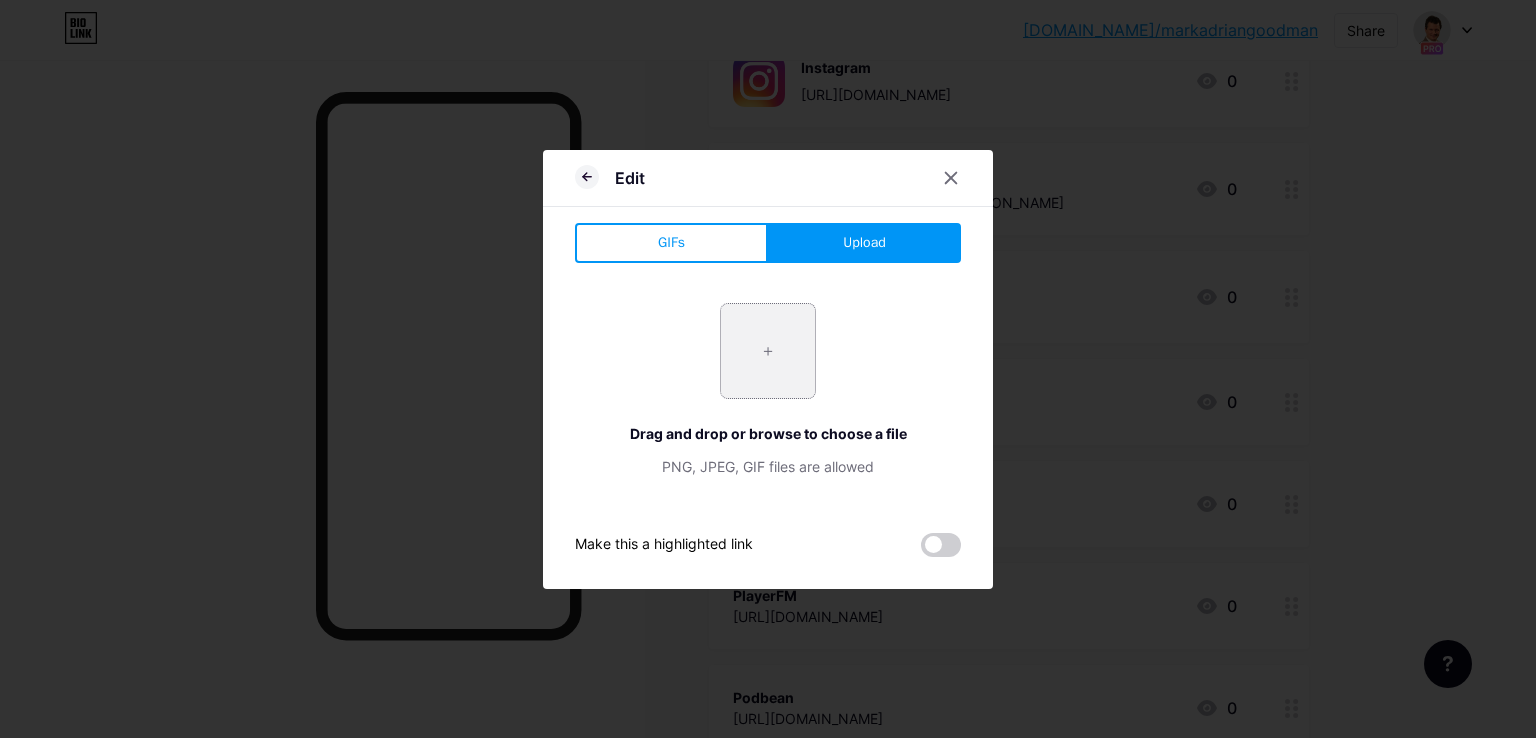 type on "C:\fakepath\twitter.png" 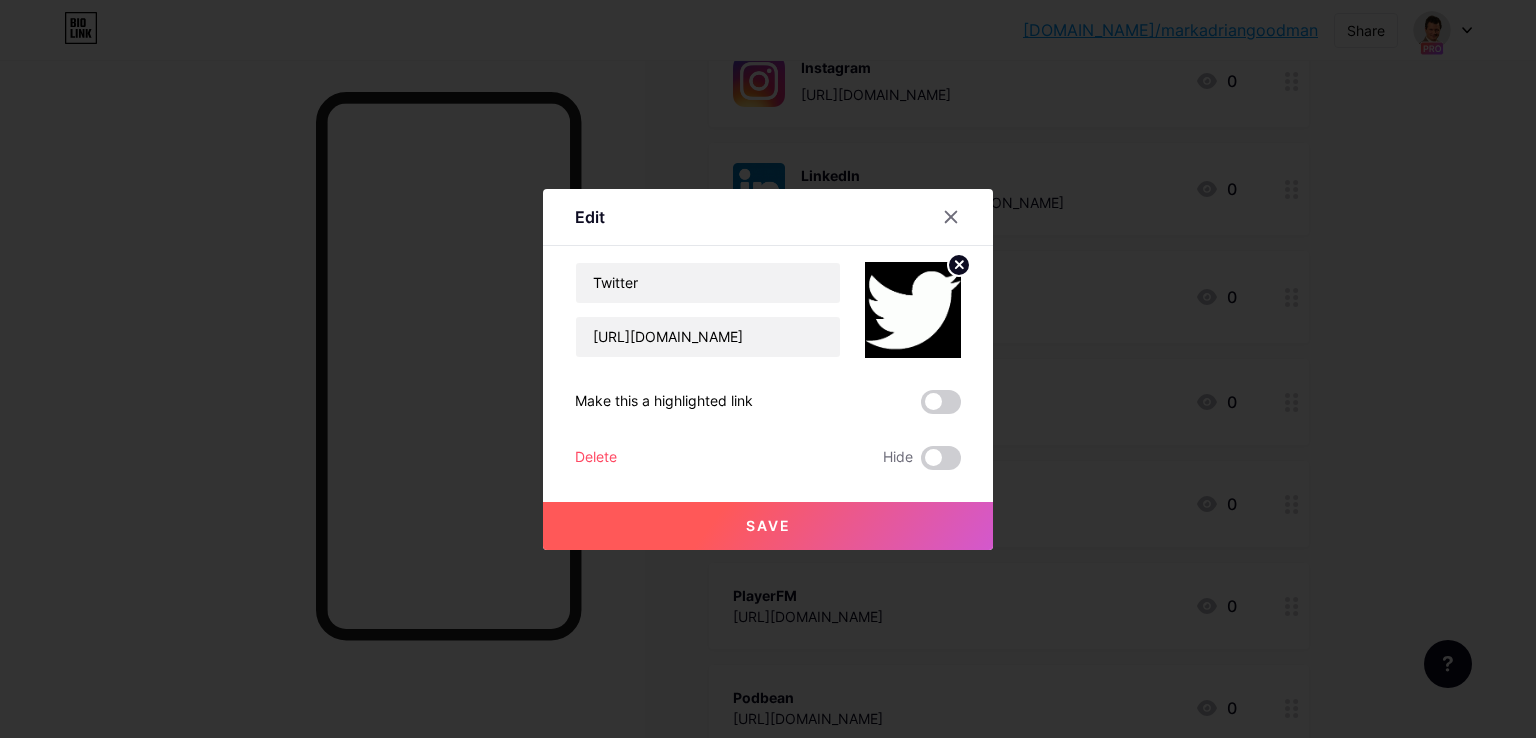 click on "Save" at bounding box center (768, 526) 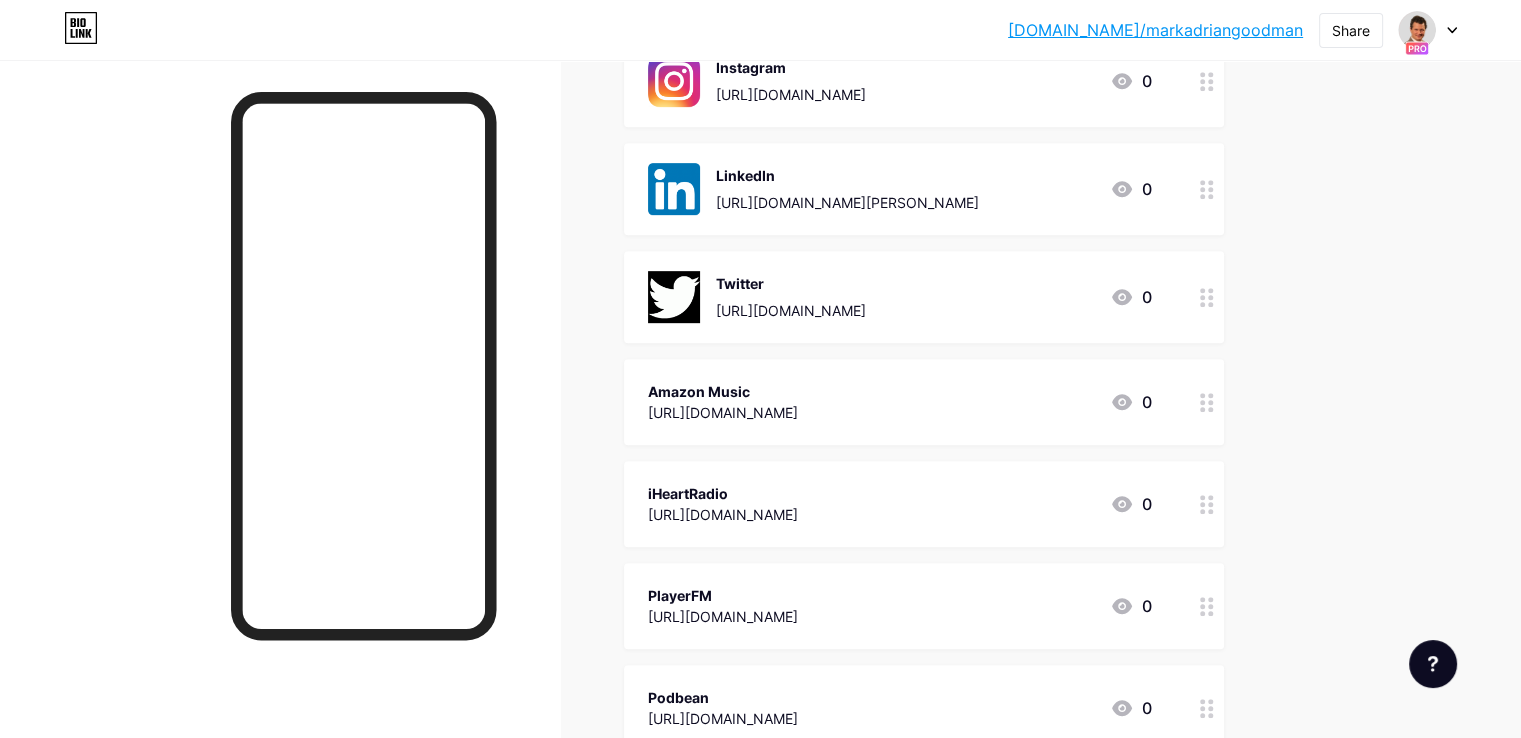 scroll, scrollTop: 1000, scrollLeft: 0, axis: vertical 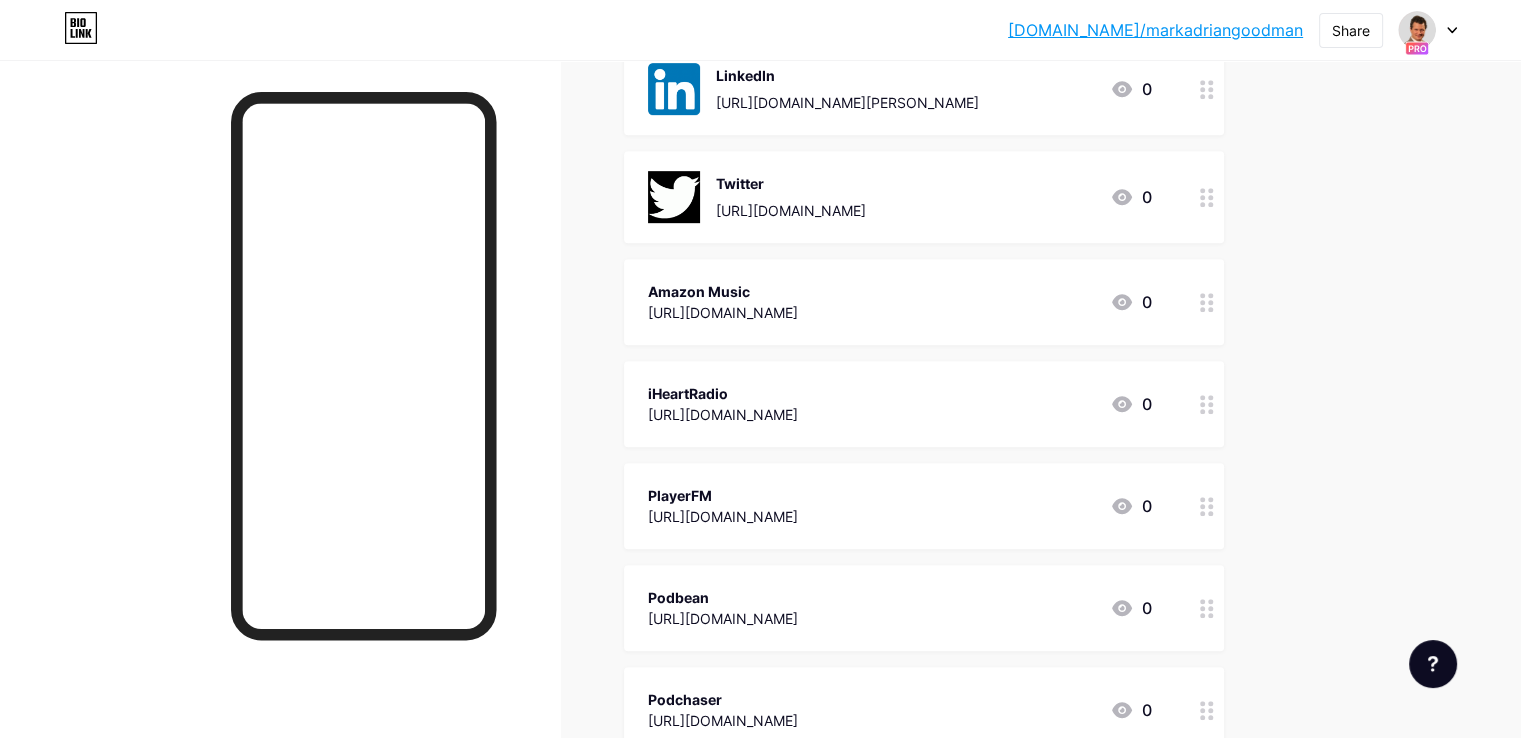 click 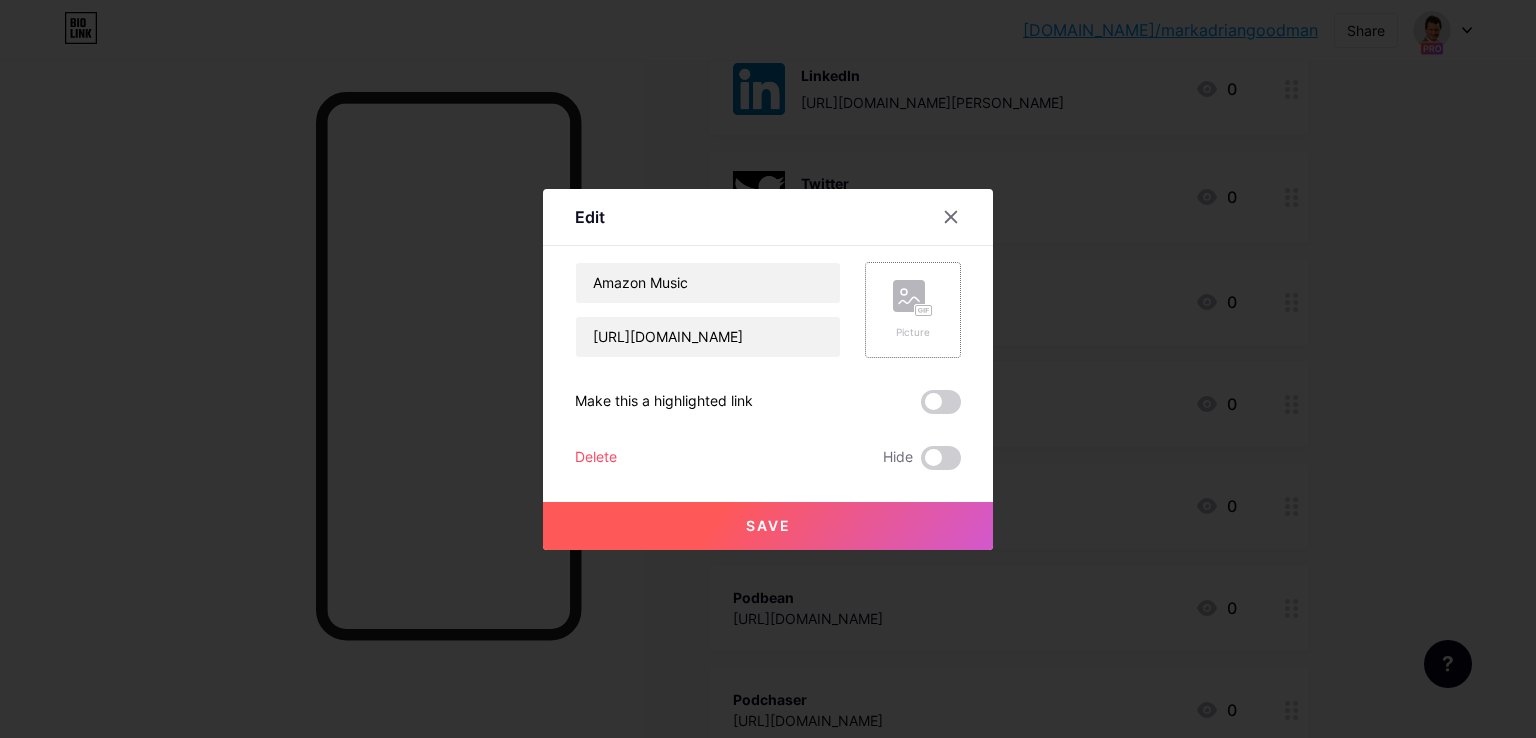 click on "Picture" at bounding box center (913, 310) 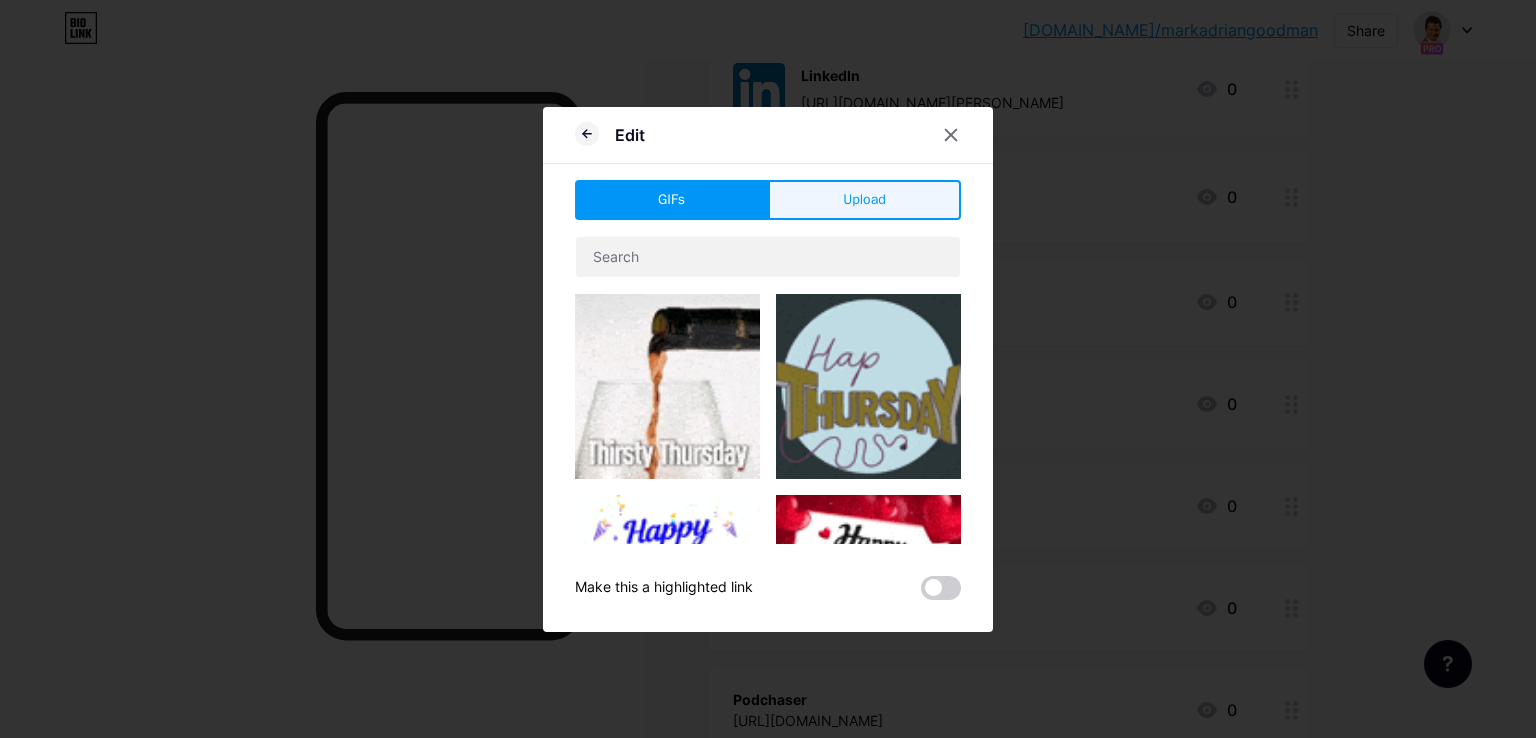 click on "Upload" at bounding box center [864, 200] 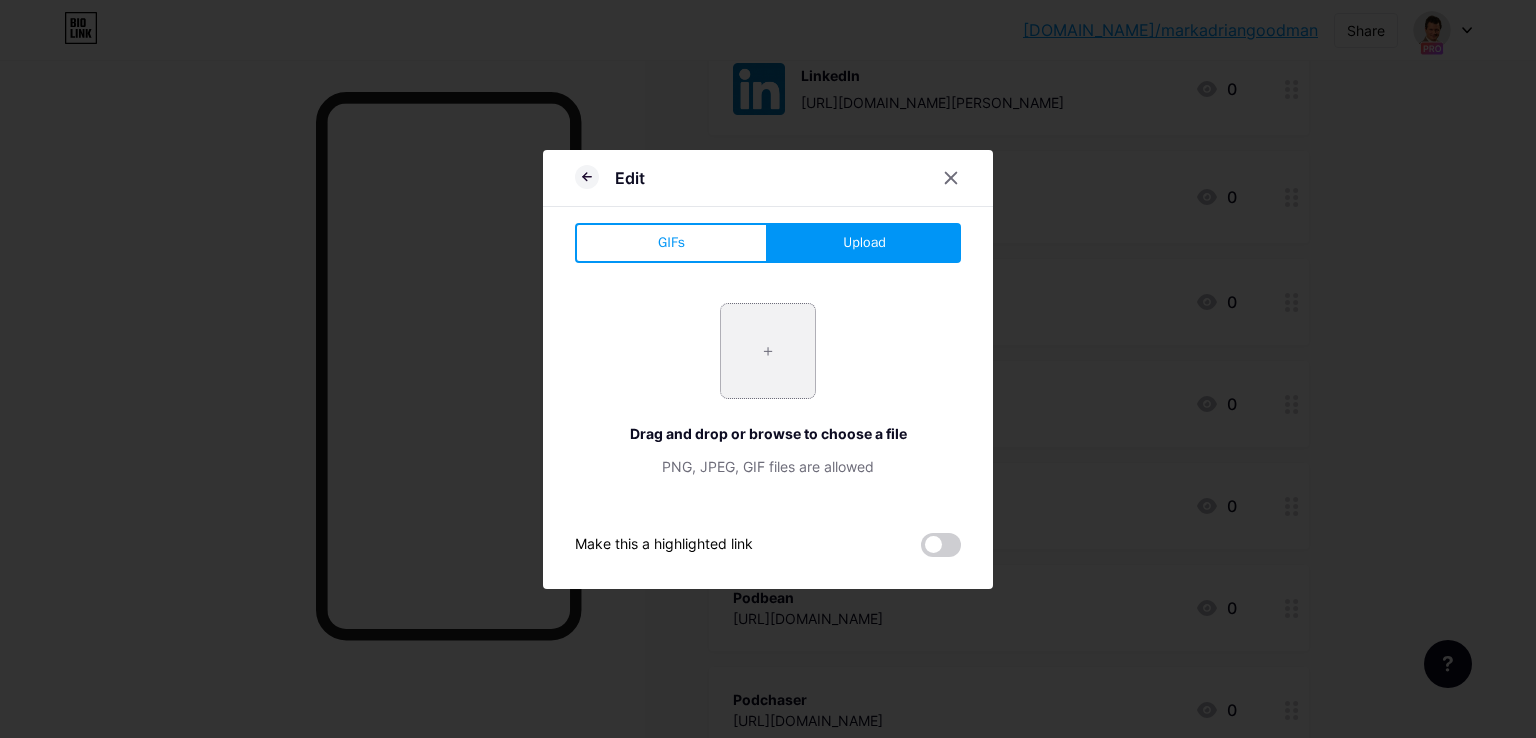 click at bounding box center [768, 351] 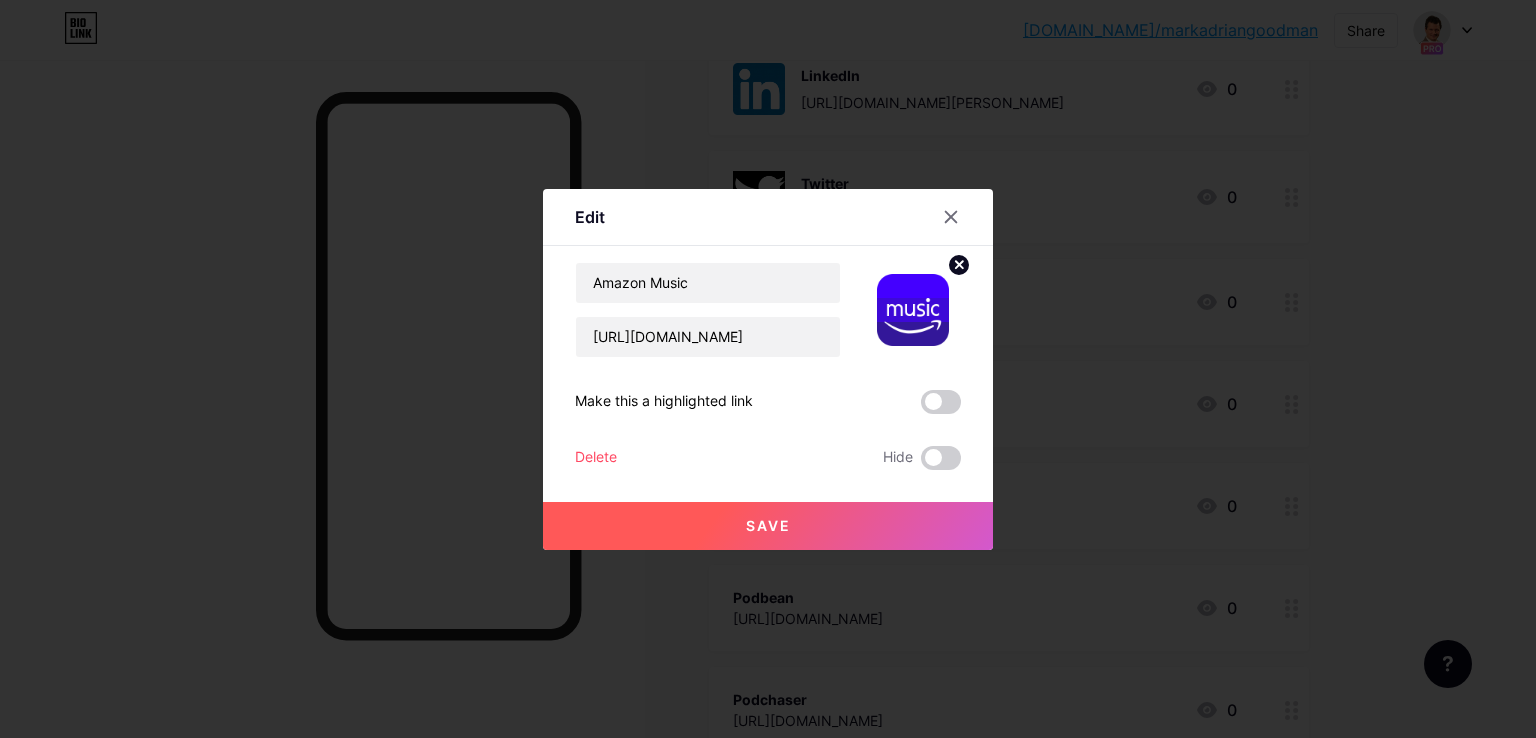 click on "Save" at bounding box center (768, 526) 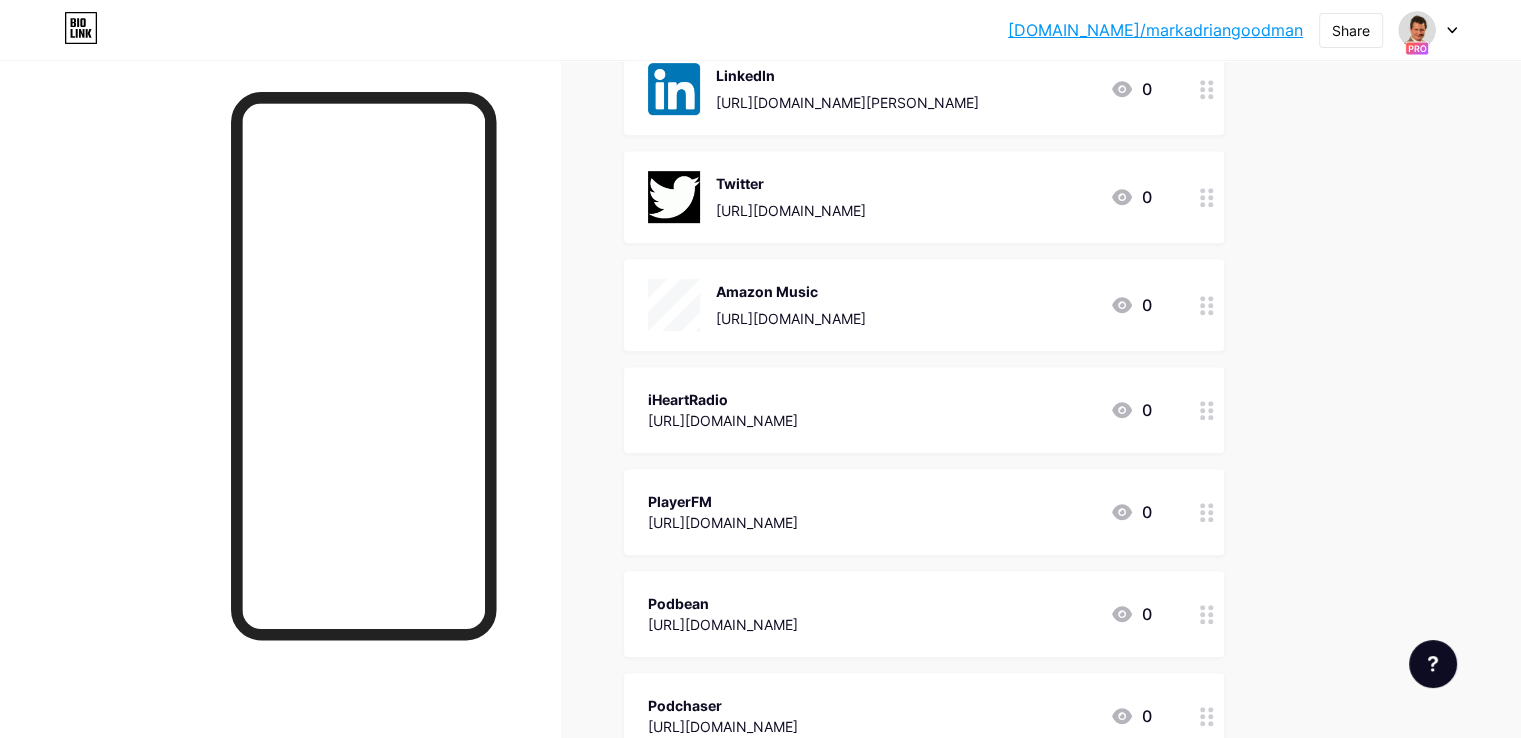click 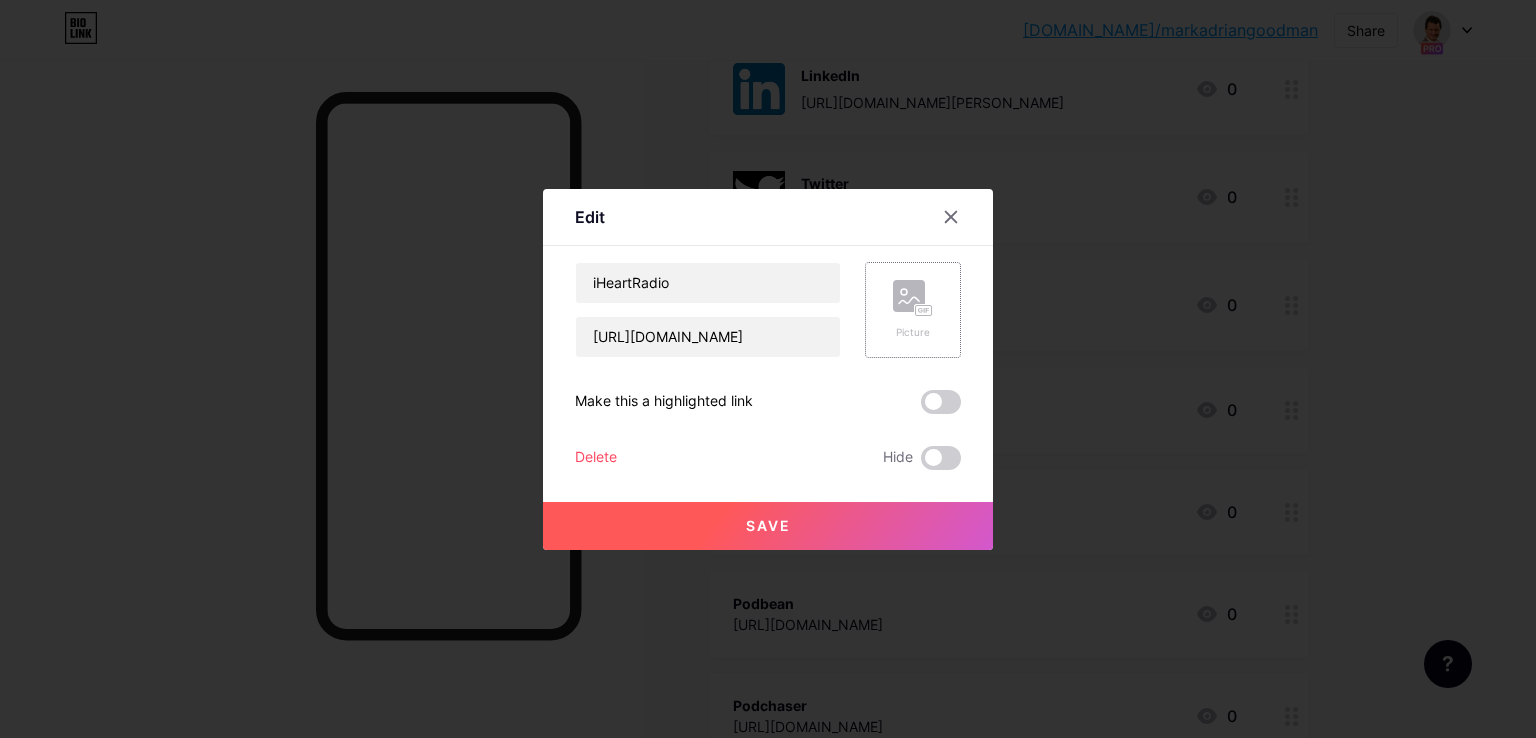 click 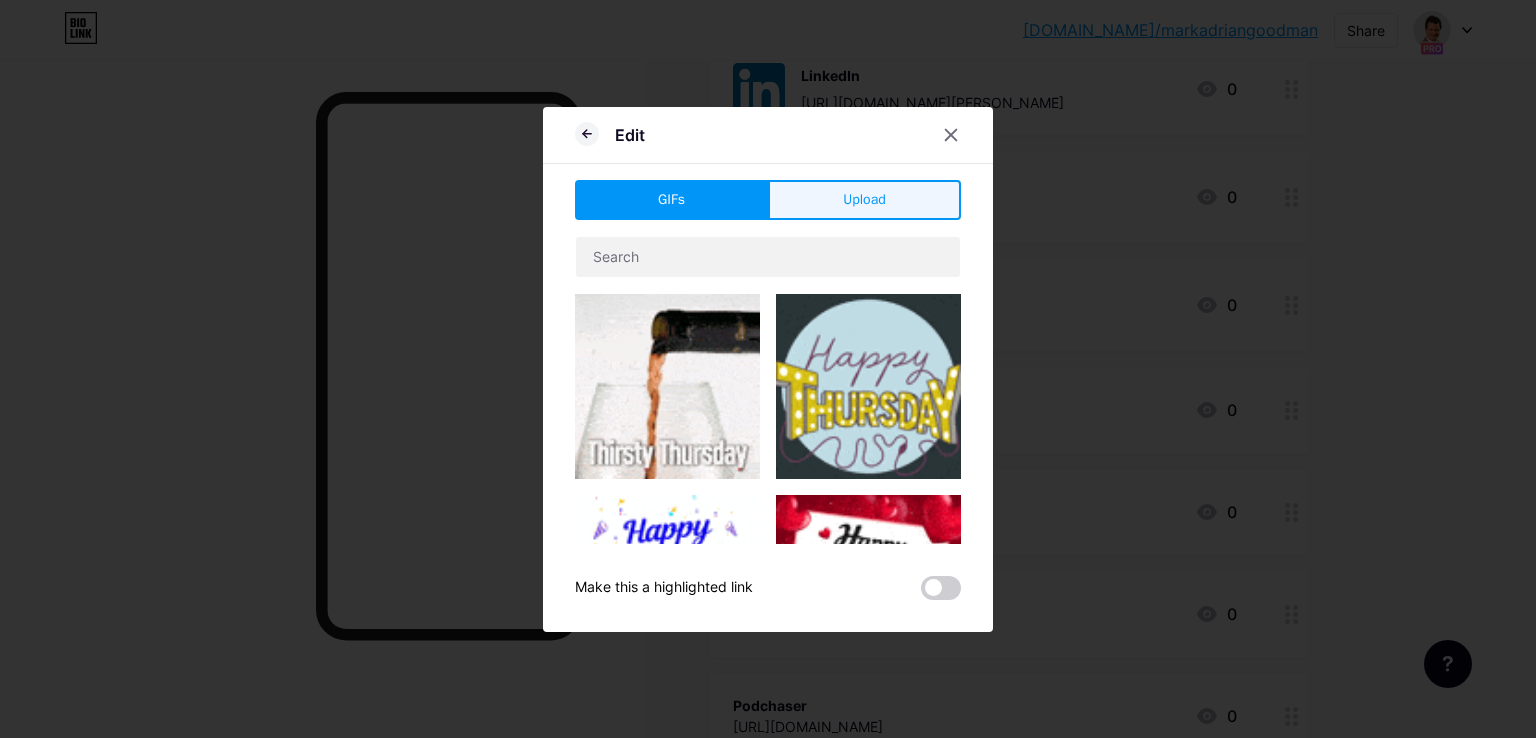 click on "Upload" at bounding box center (864, 200) 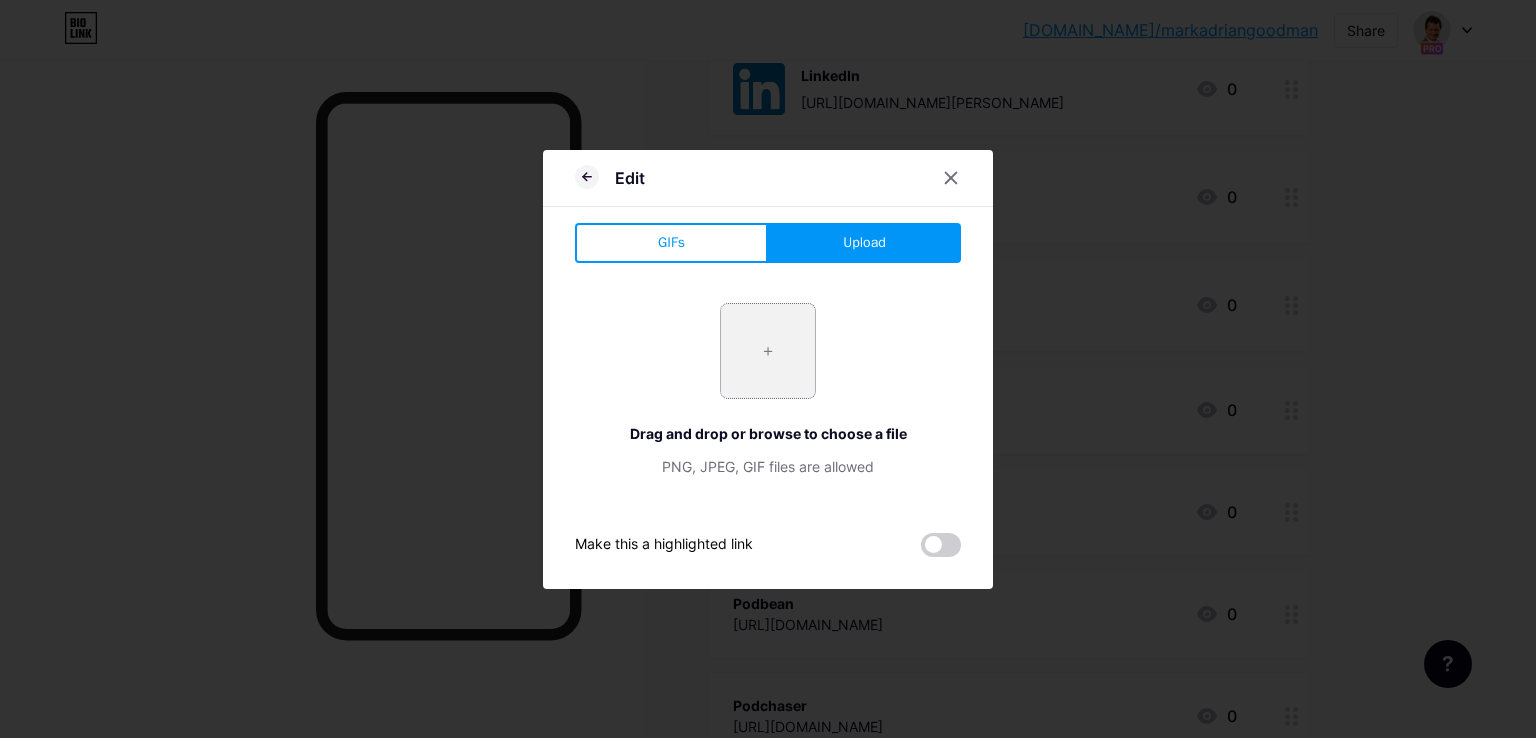 click at bounding box center [768, 351] 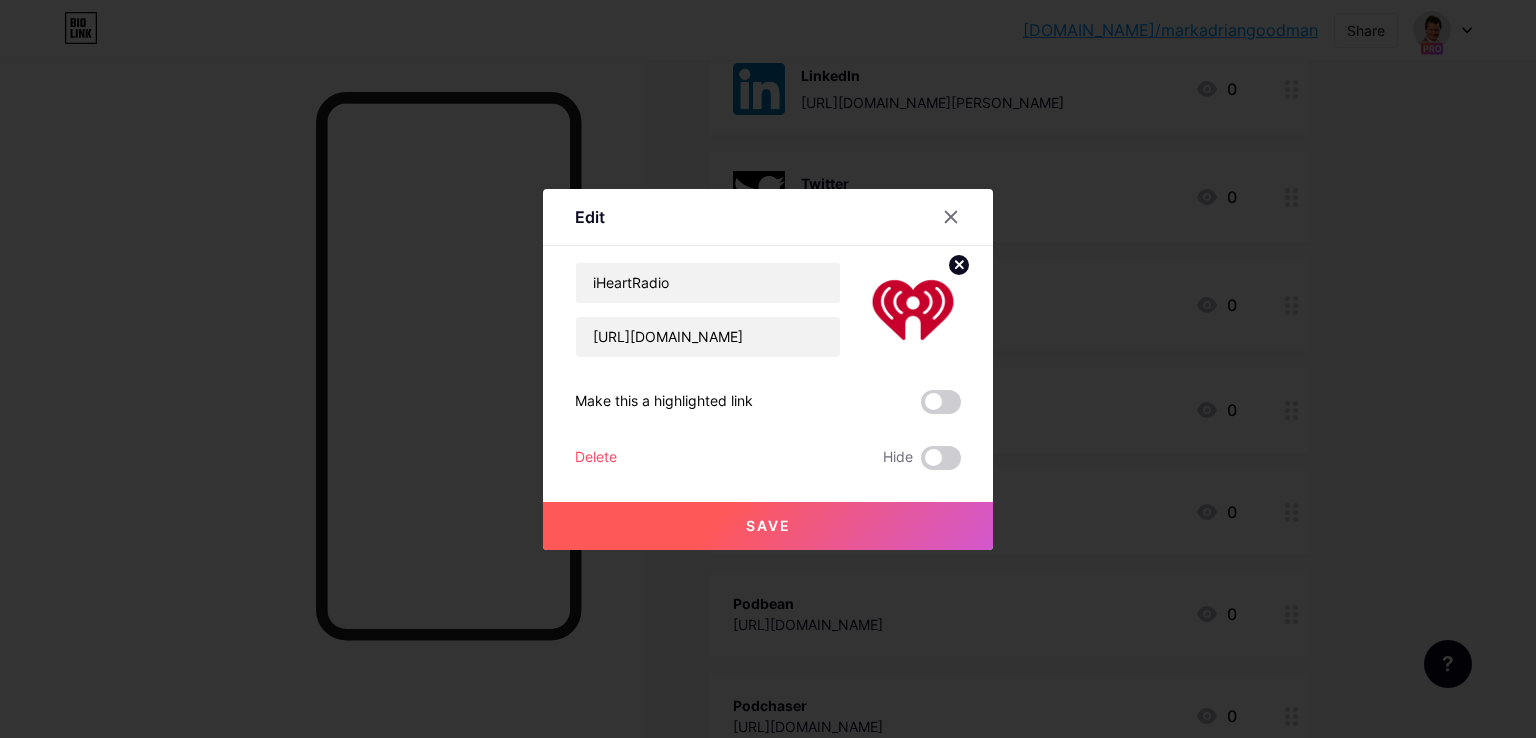 click on "Save" at bounding box center (768, 526) 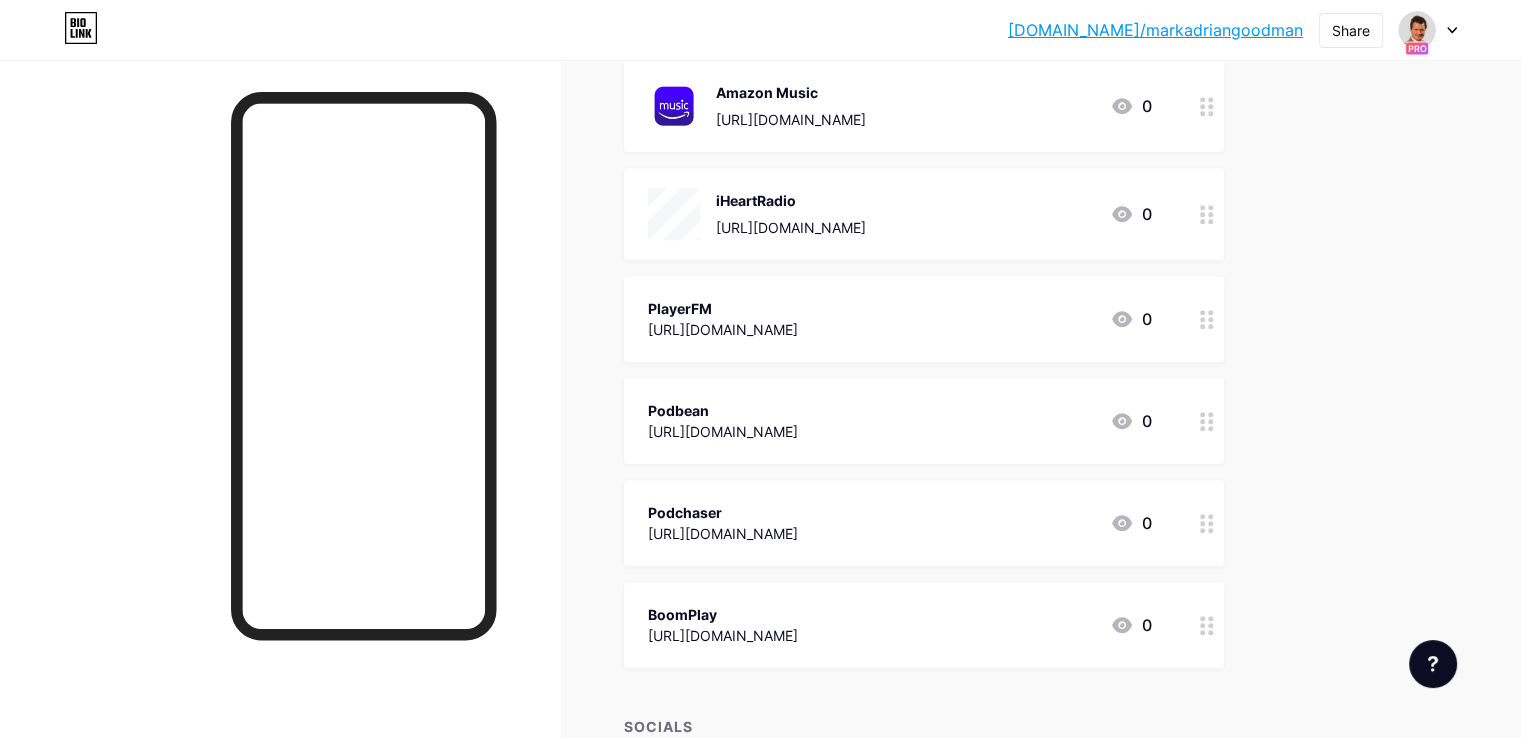 scroll, scrollTop: 1200, scrollLeft: 0, axis: vertical 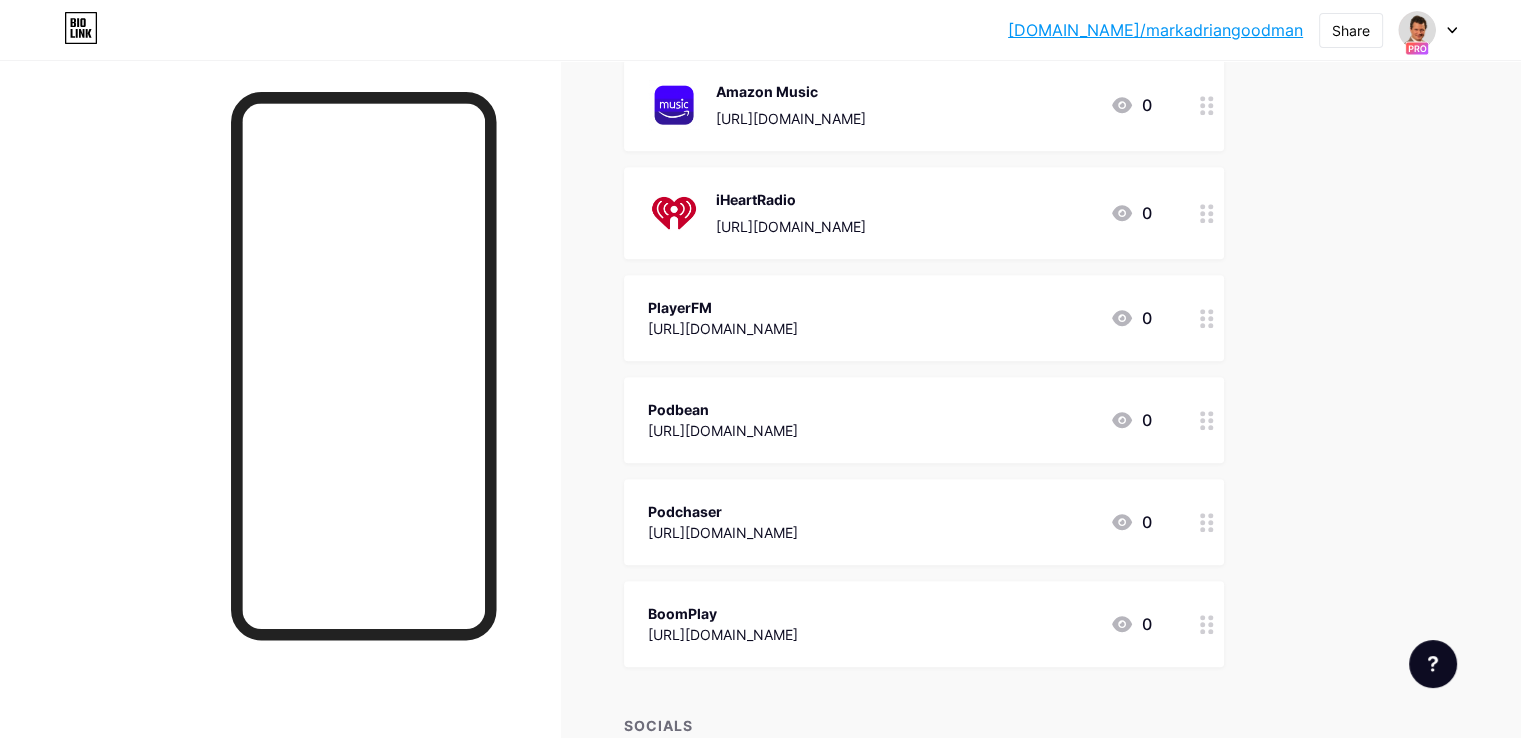 click 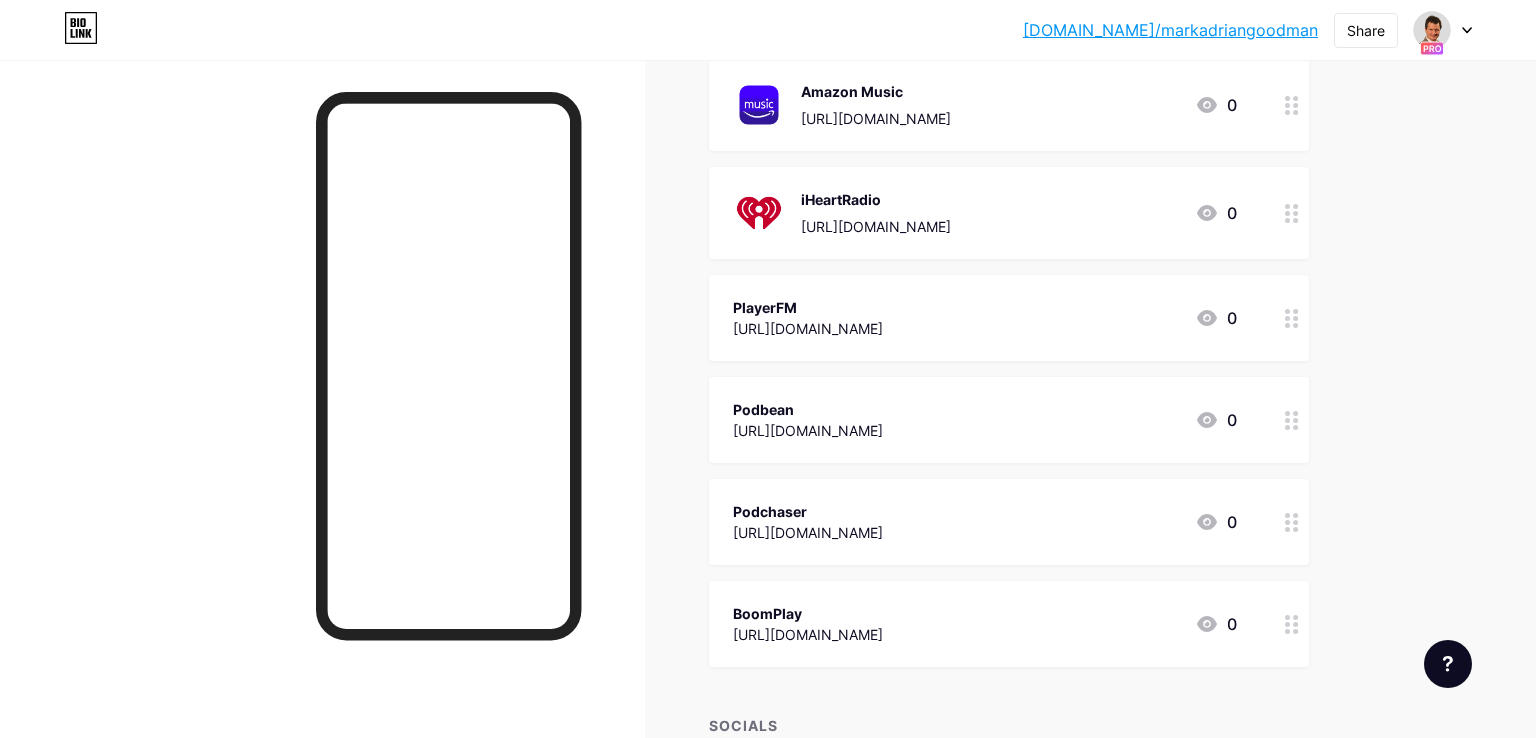 click 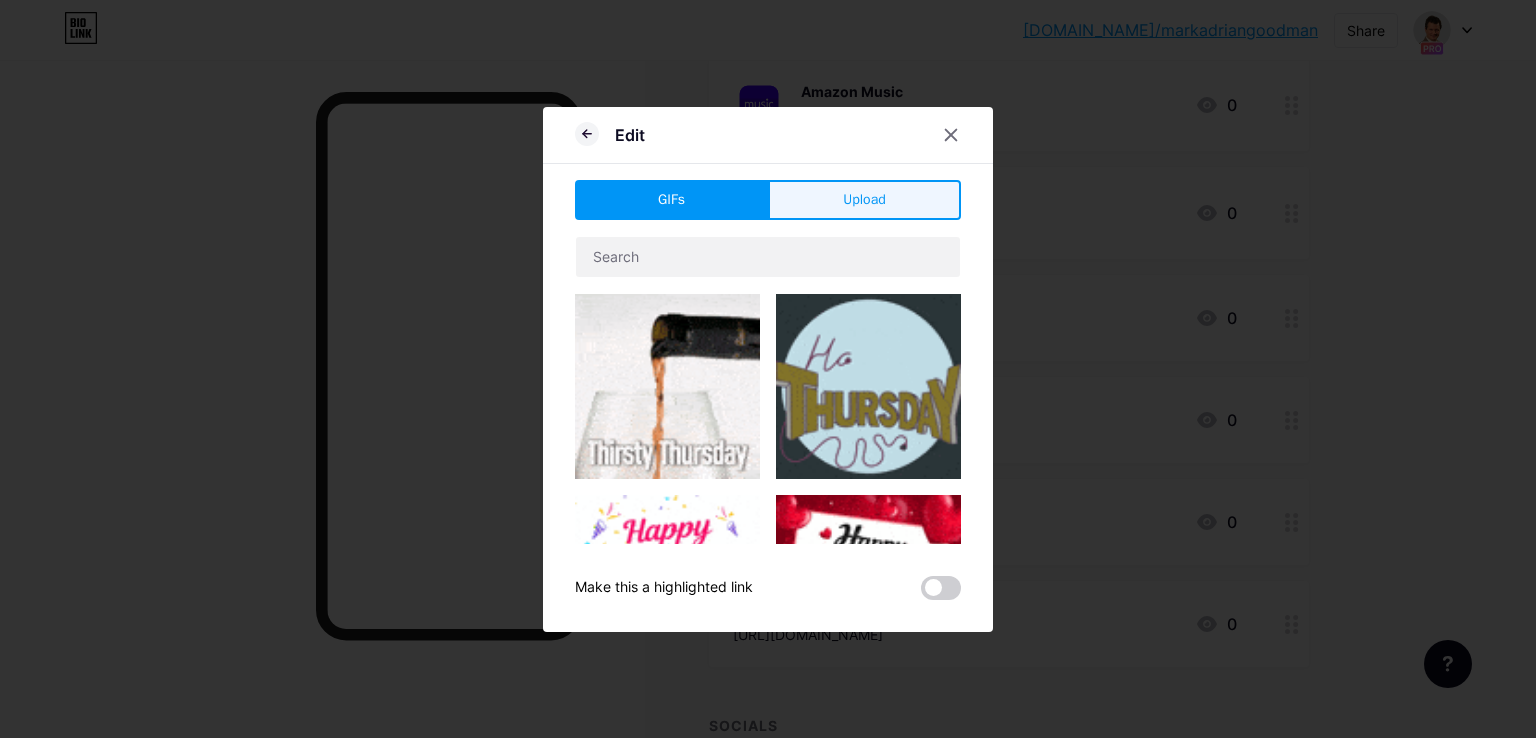 click on "Upload" at bounding box center [864, 200] 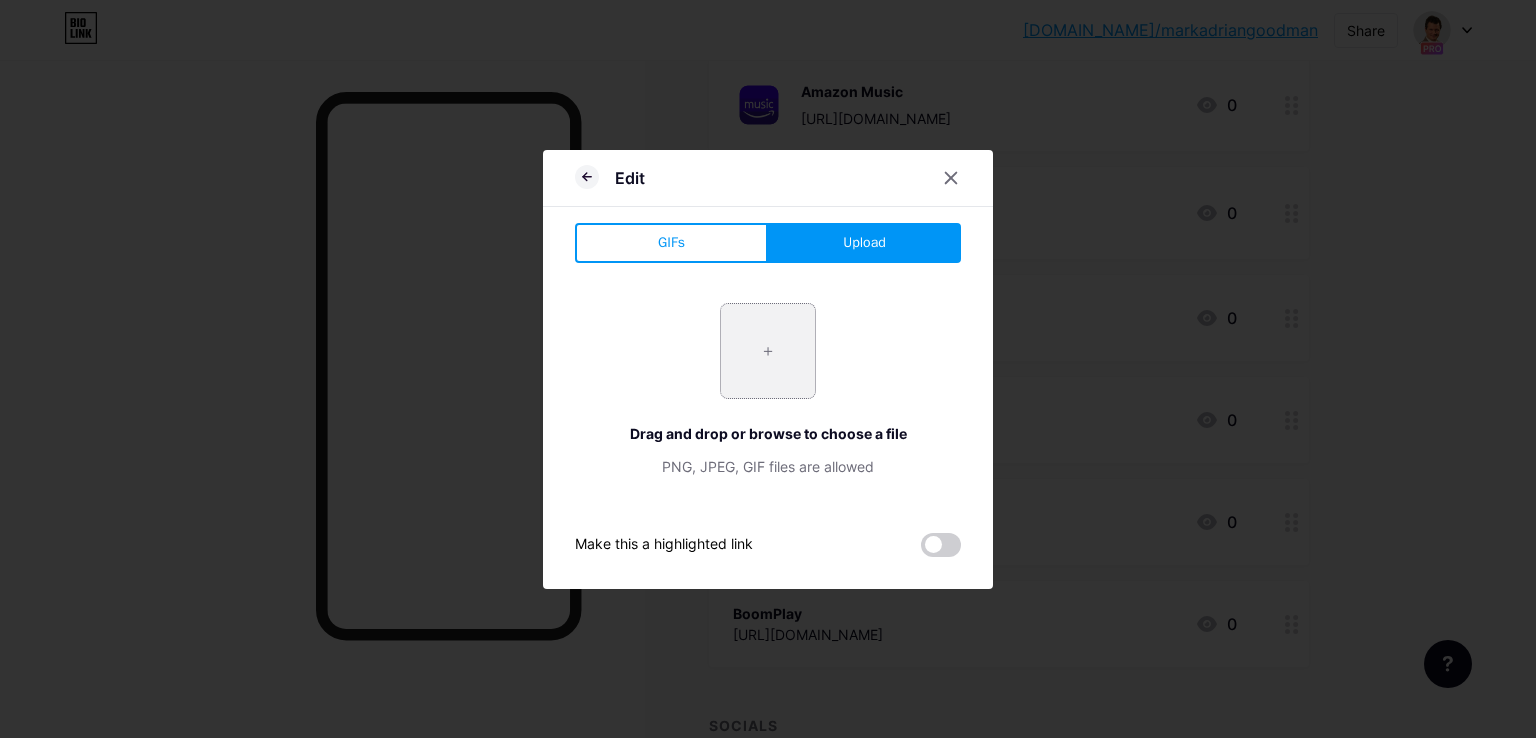 click at bounding box center [768, 351] 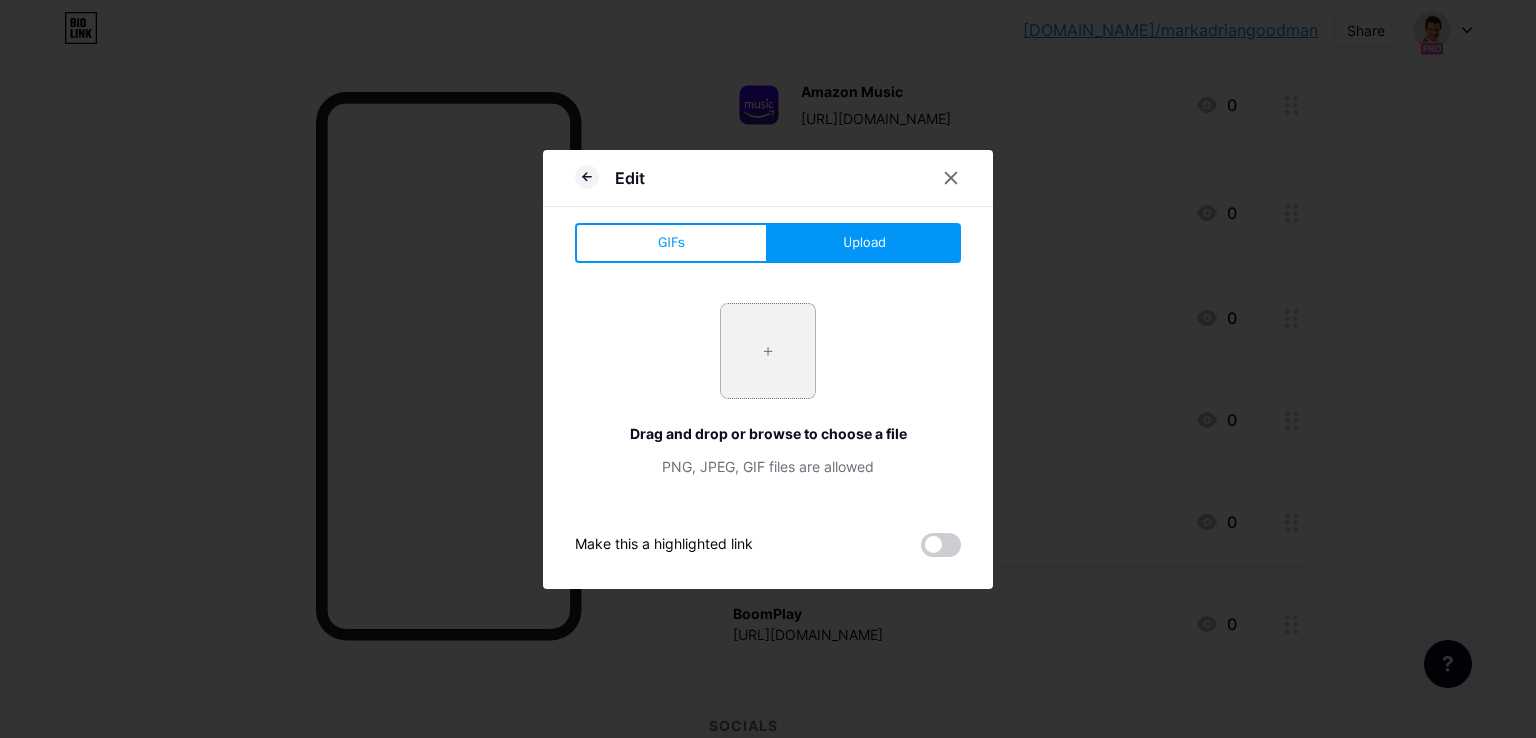 type on "C:\fakepath\playerfm-logo-d9141aaecee4e24692039ae3ffab1404a91b496e507a5cebbbb4df96409e129b.png" 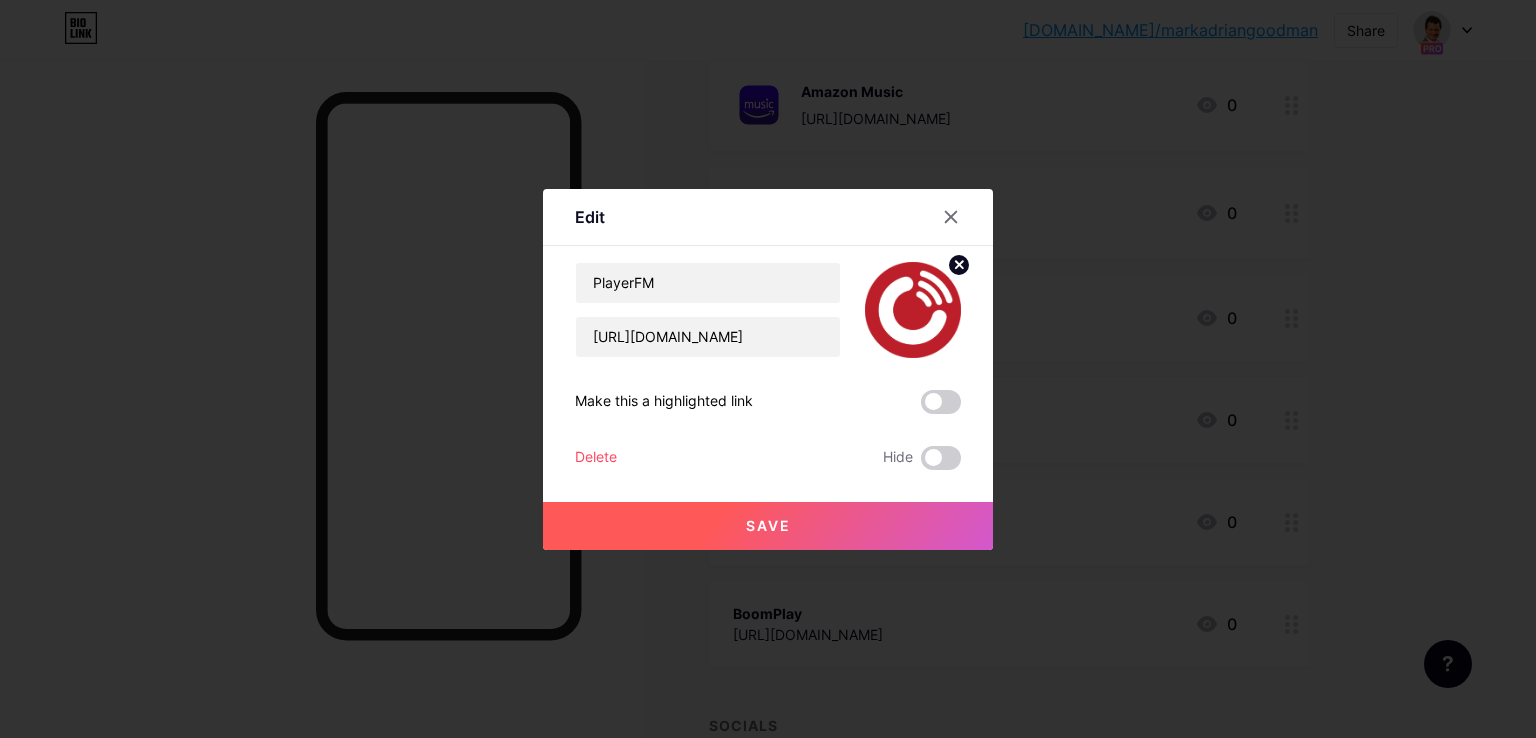click on "Save" at bounding box center [768, 526] 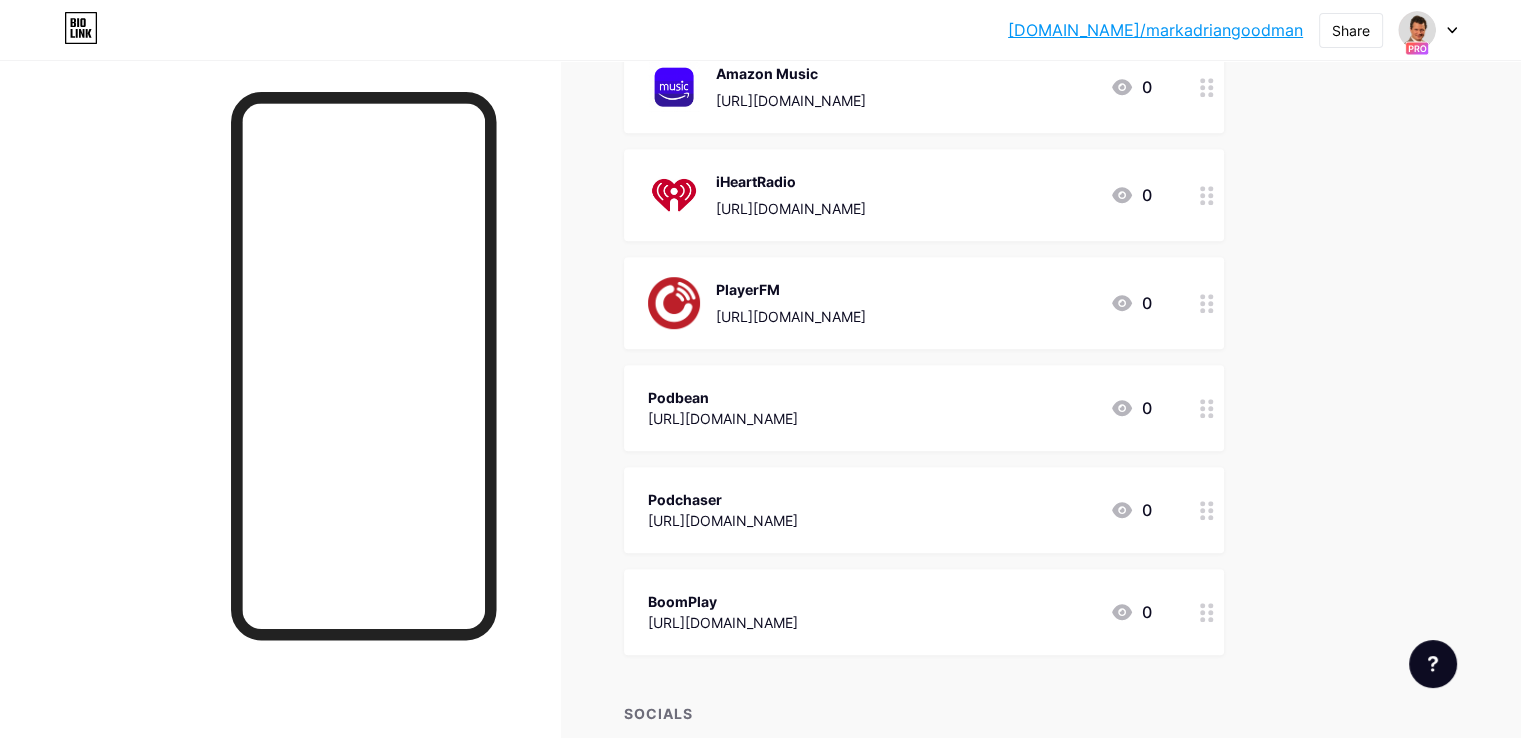 scroll, scrollTop: 1367, scrollLeft: 0, axis: vertical 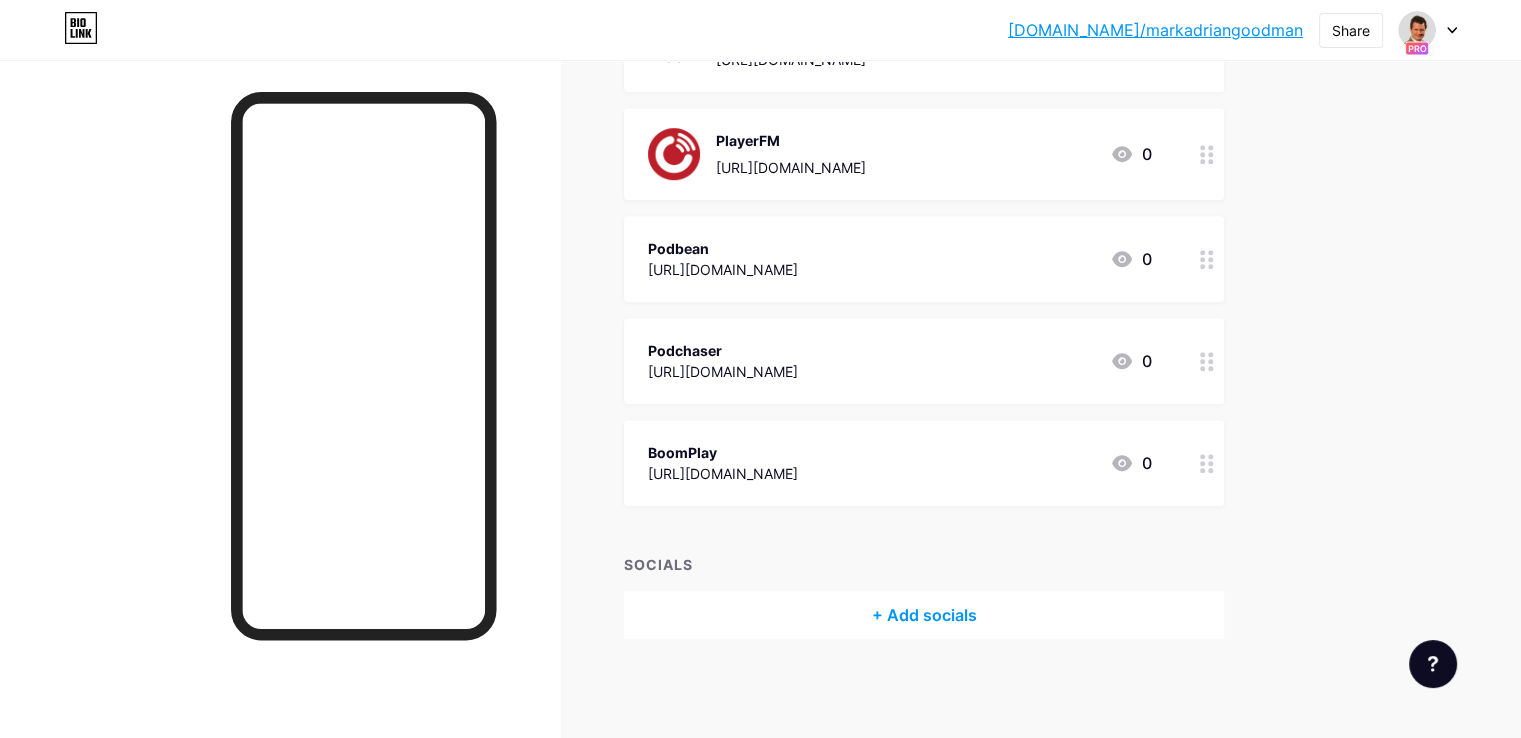click 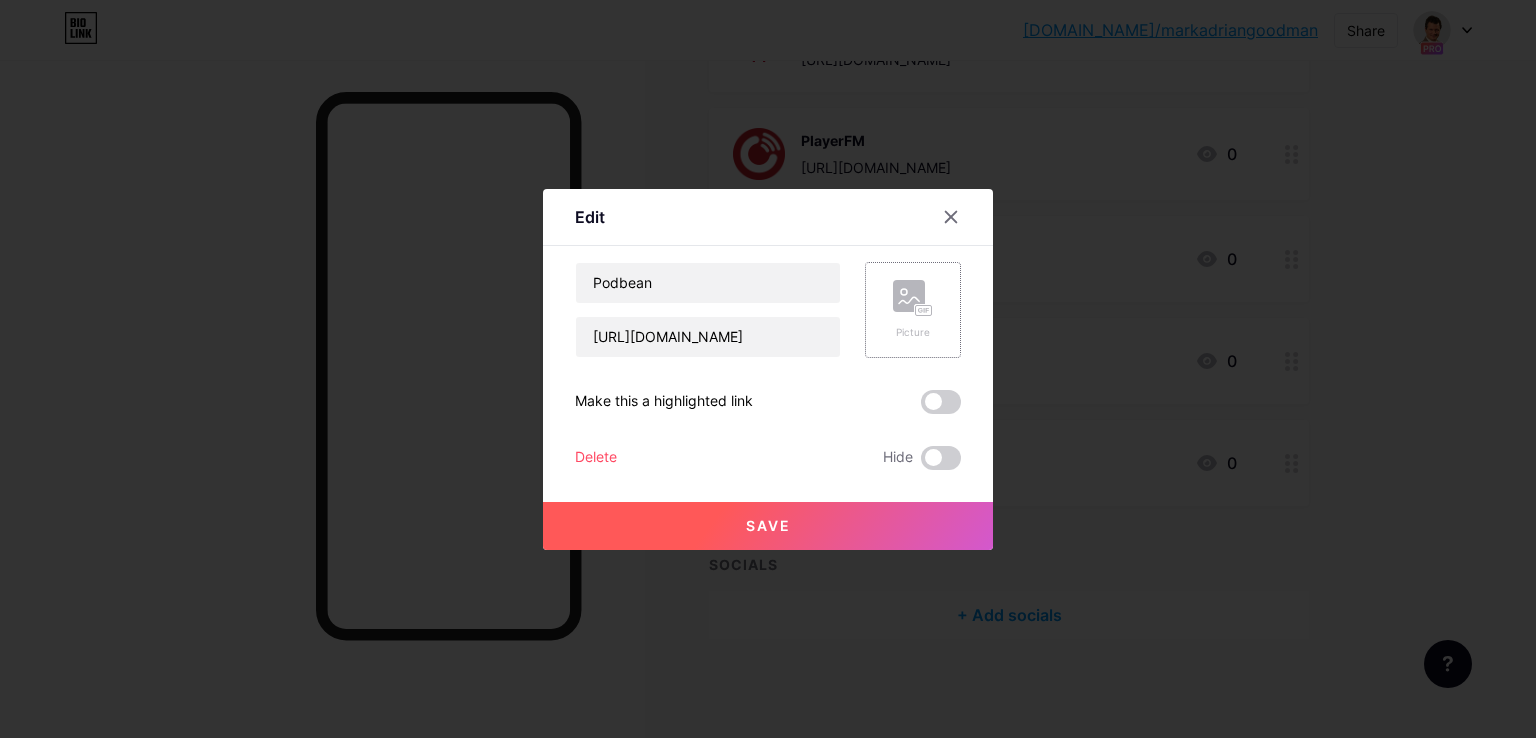 click 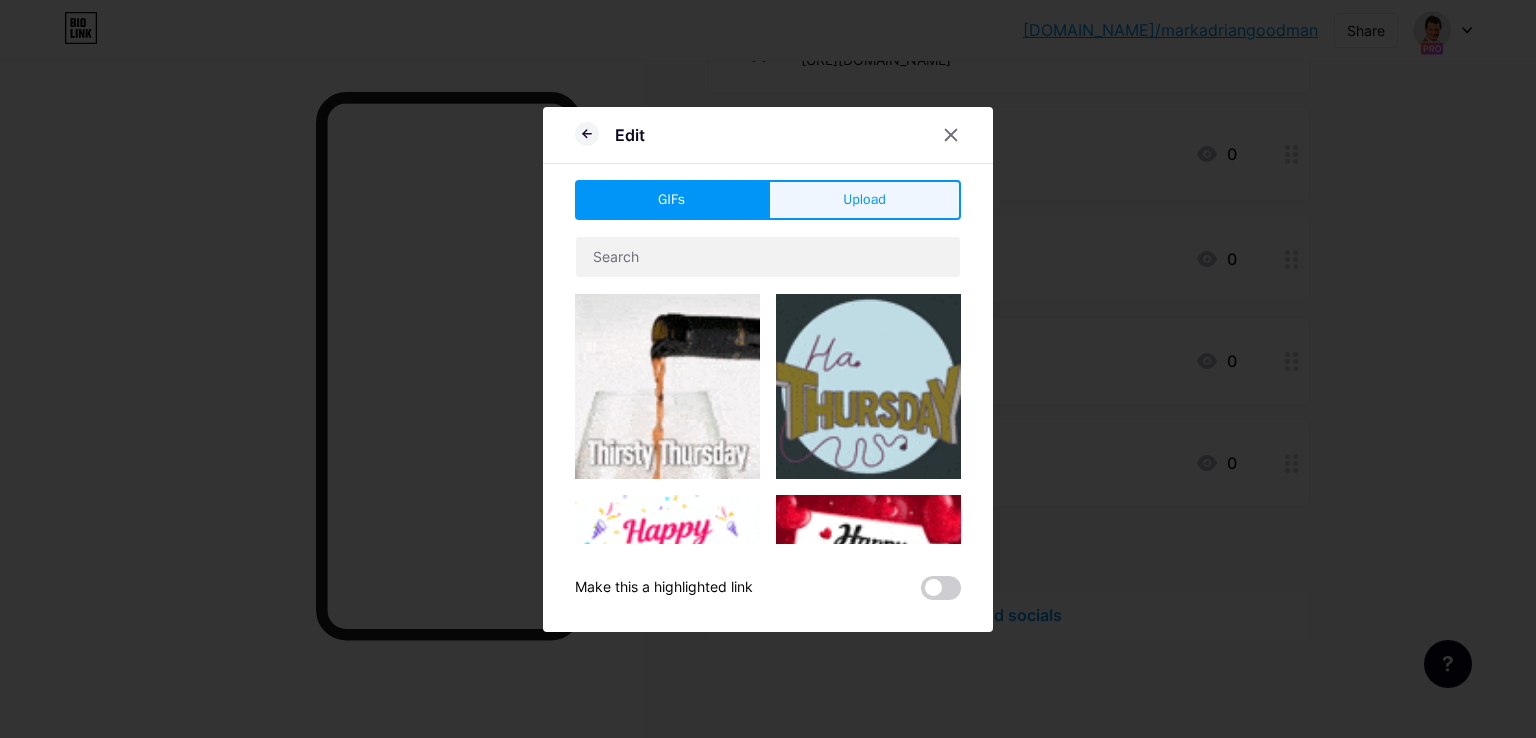 click on "Upload" at bounding box center (864, 200) 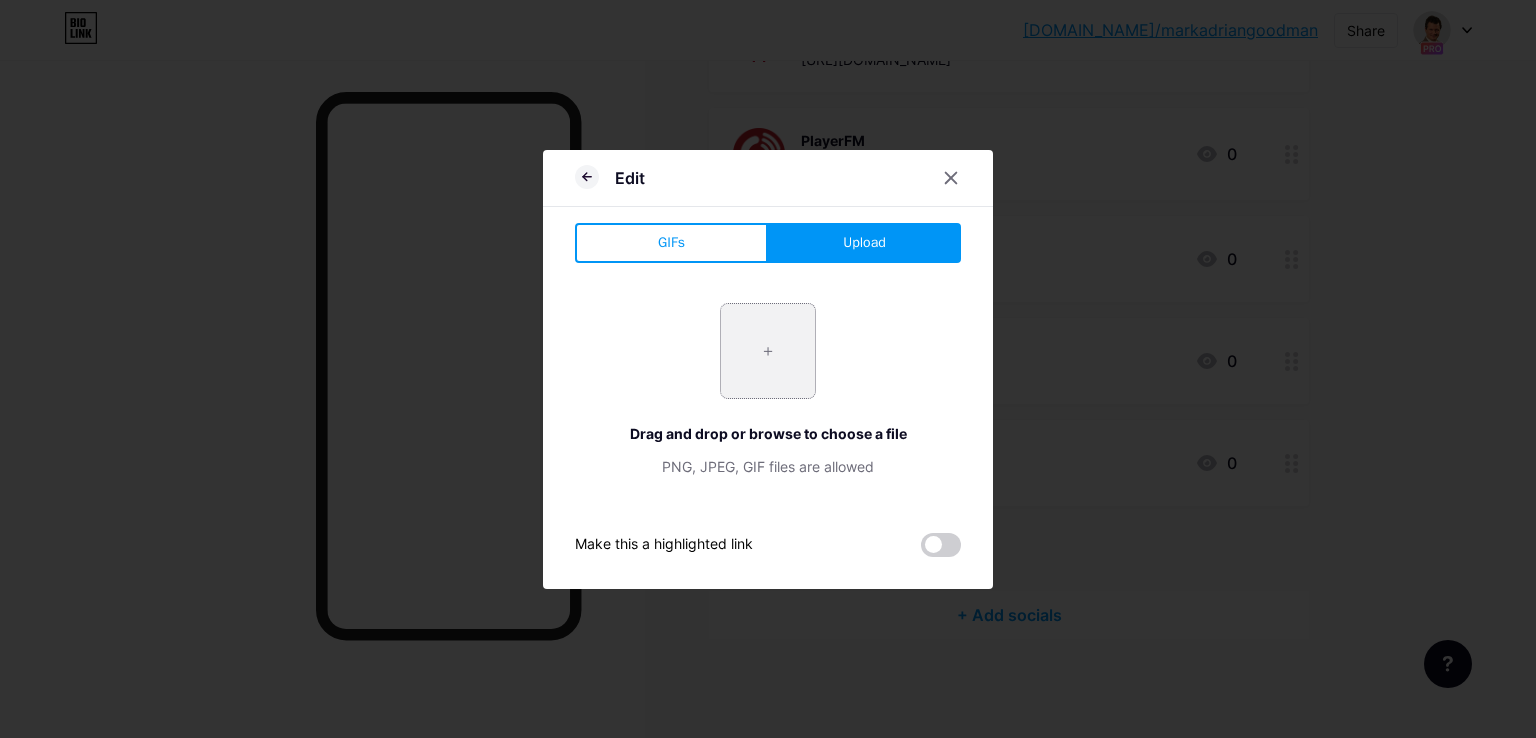 click at bounding box center [768, 351] 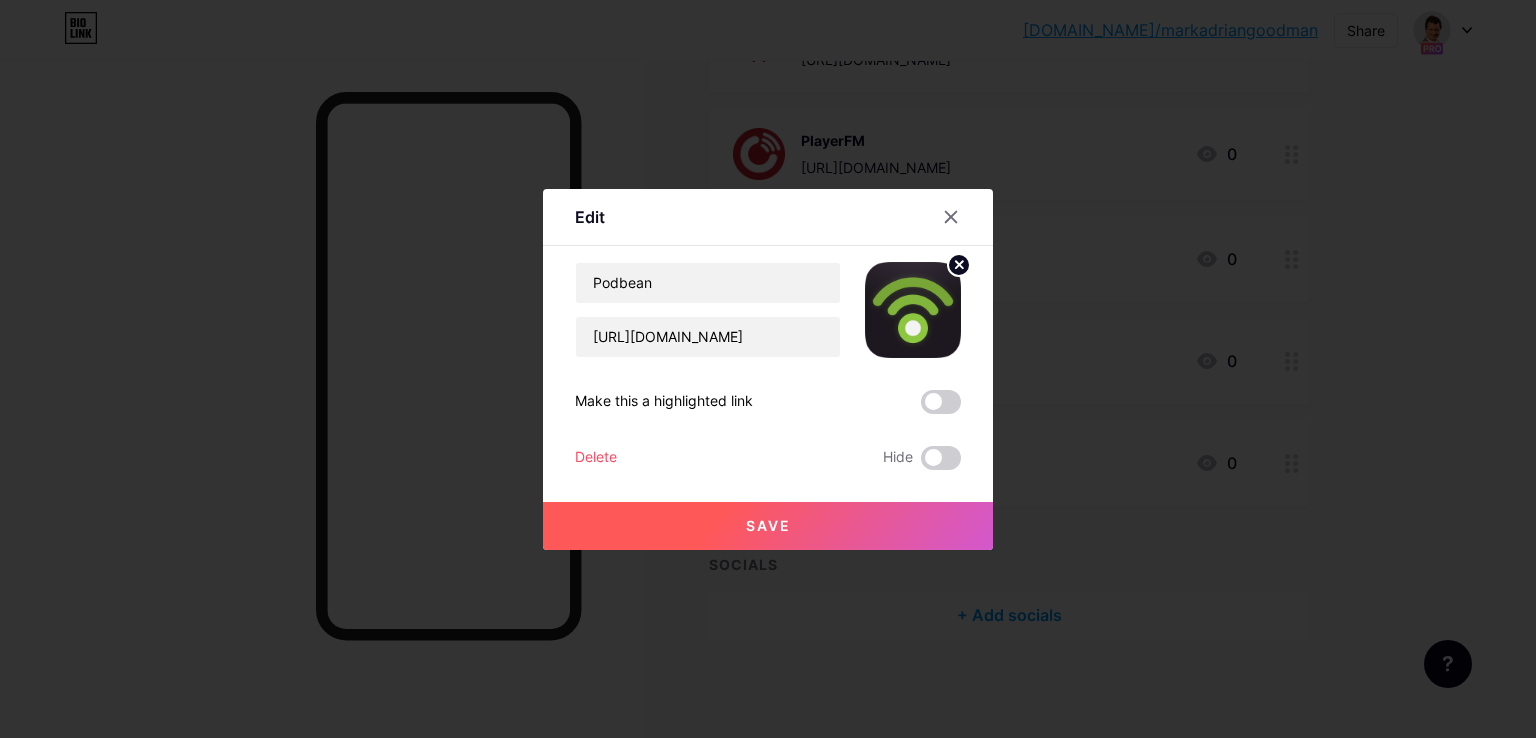 click on "Save" at bounding box center (768, 526) 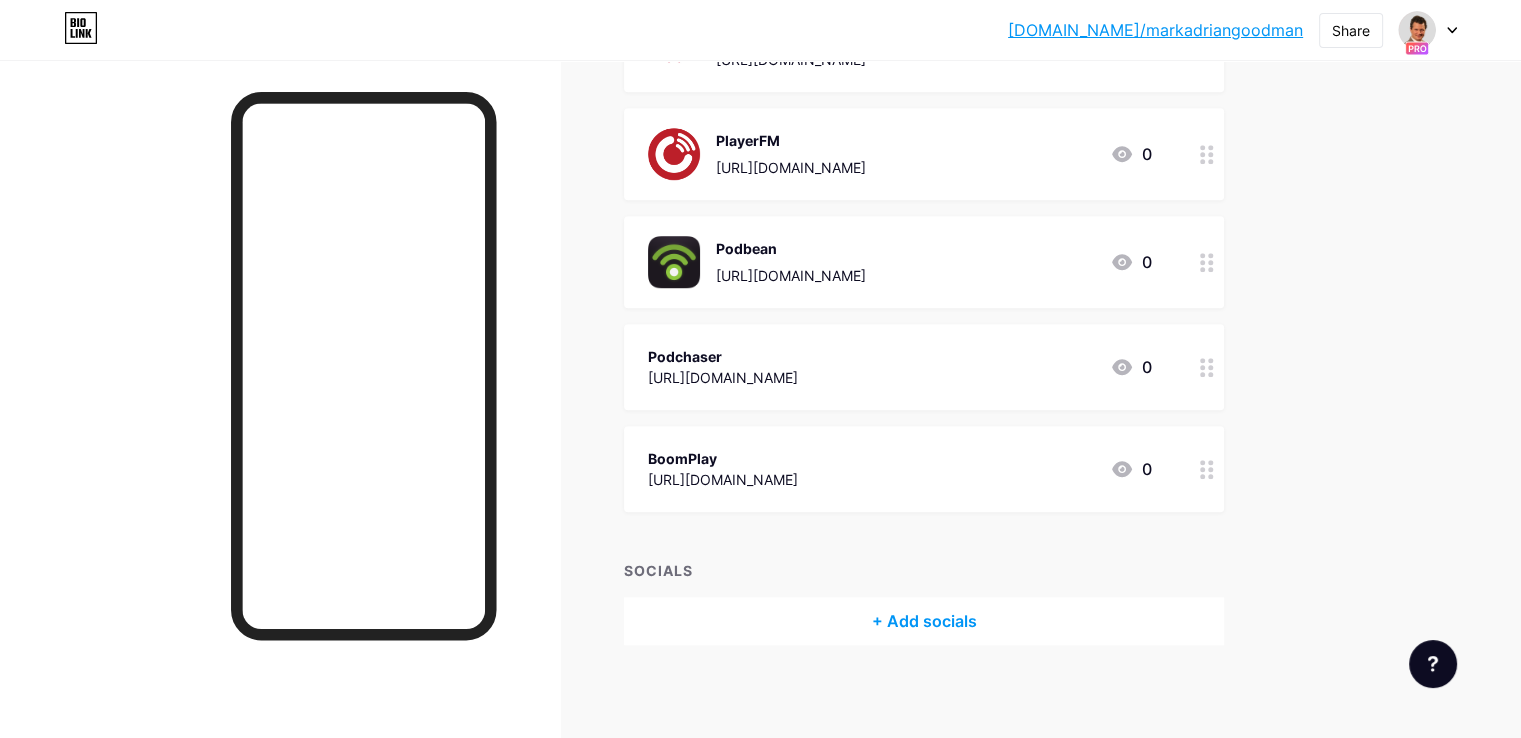 click 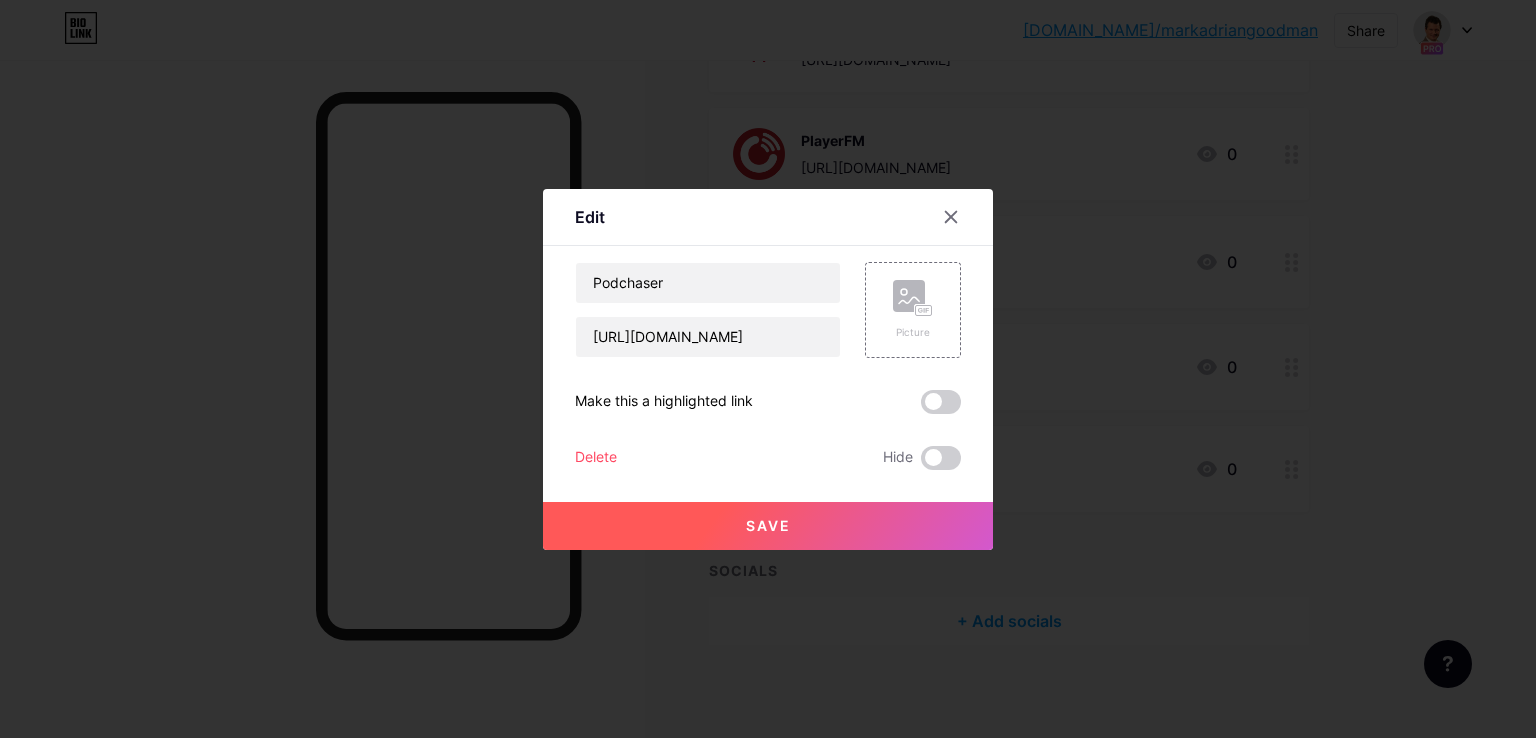 click on "Edit           Content
YouTube
Play YouTube video without leaving your page.
ADD
Vimeo
Play Vimeo video without leaving your page.
ADD
Tiktok
Grow your TikTok following
ADD
Tweet
Embed a tweet.
ADD
Reddit
Showcase your Reddit profile
ADD
Spotify
Embed Spotify to play the preview of a track.
ADD
Twitch
Play Twitch video without leaving your page.
ADD
SoundCloud" at bounding box center [768, 369] 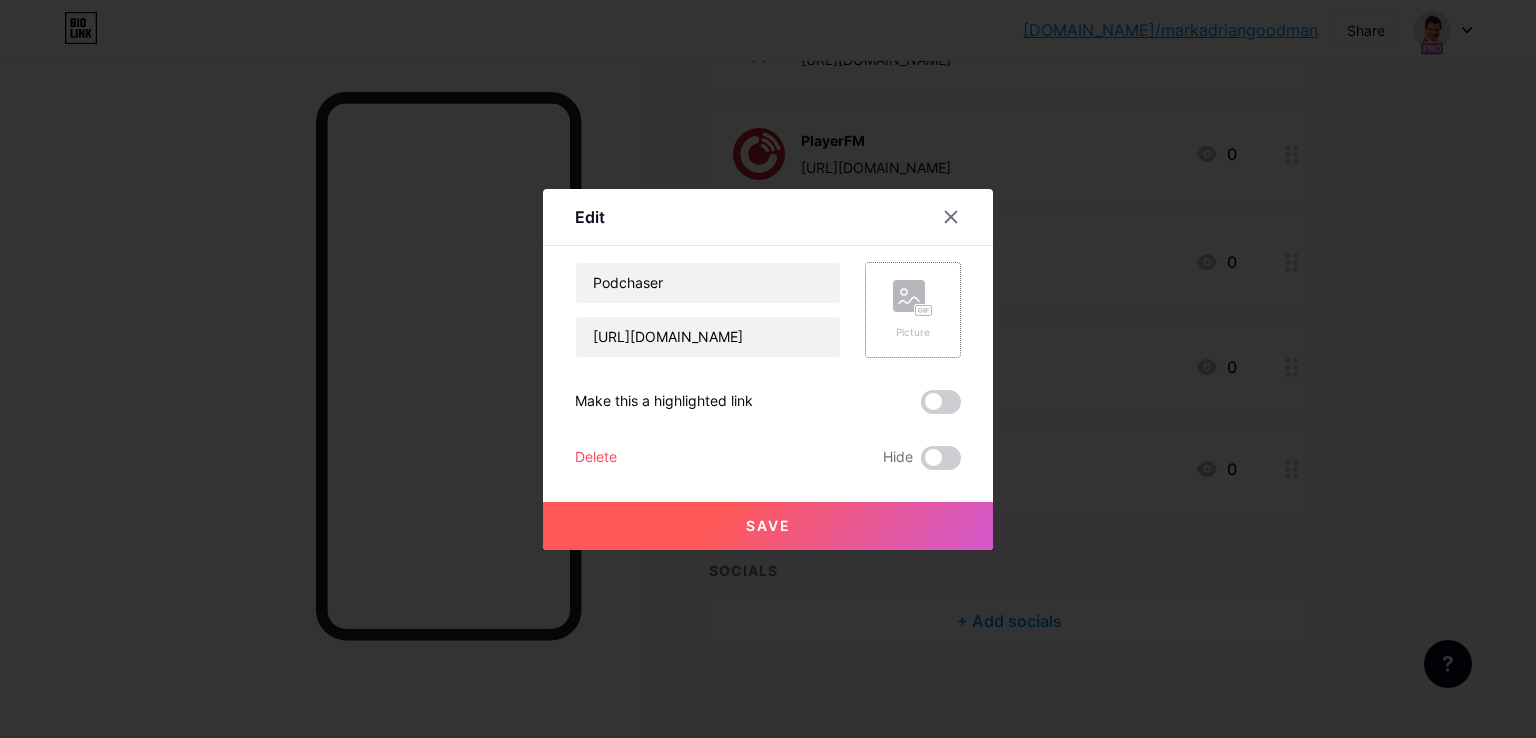 click on "Picture" at bounding box center [913, 310] 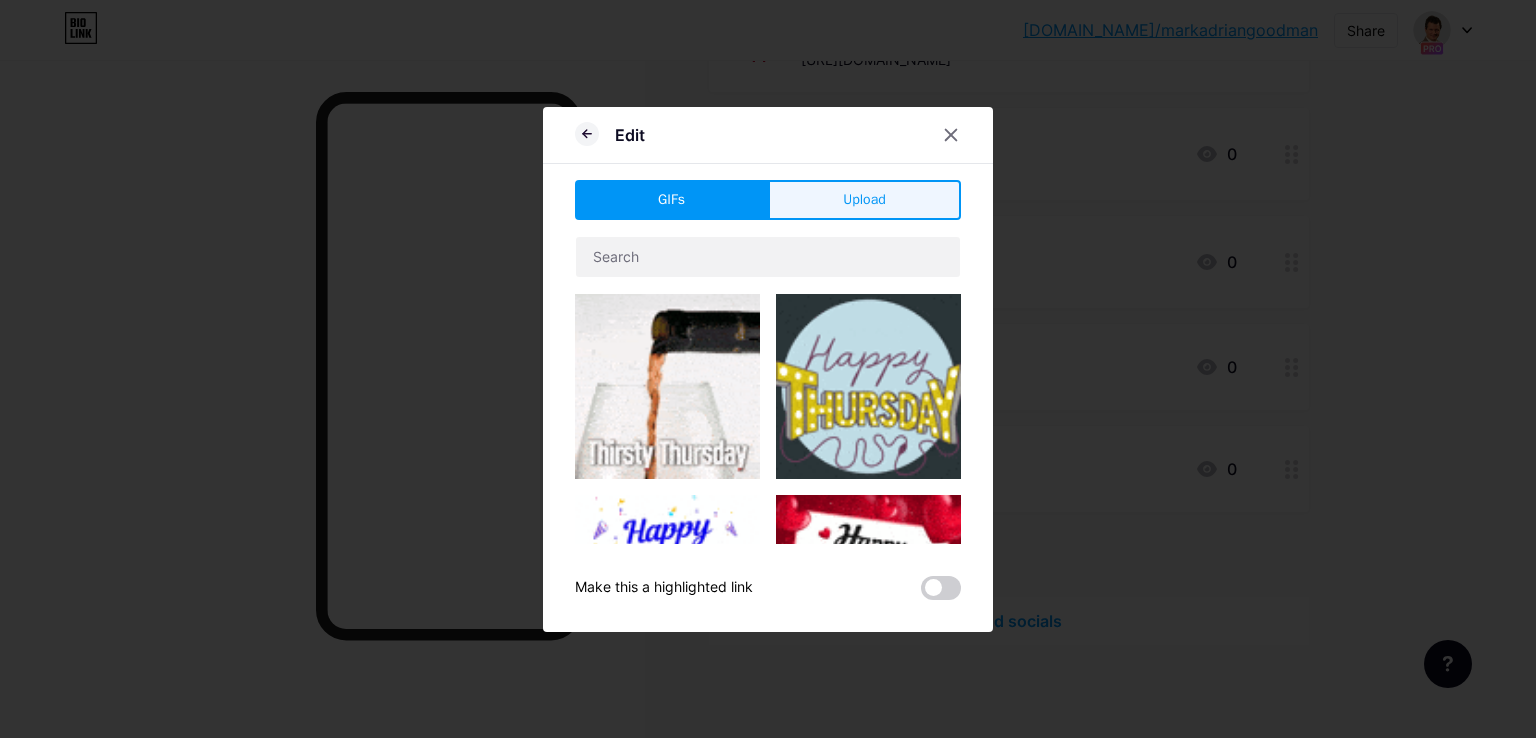 click on "Upload" at bounding box center [864, 200] 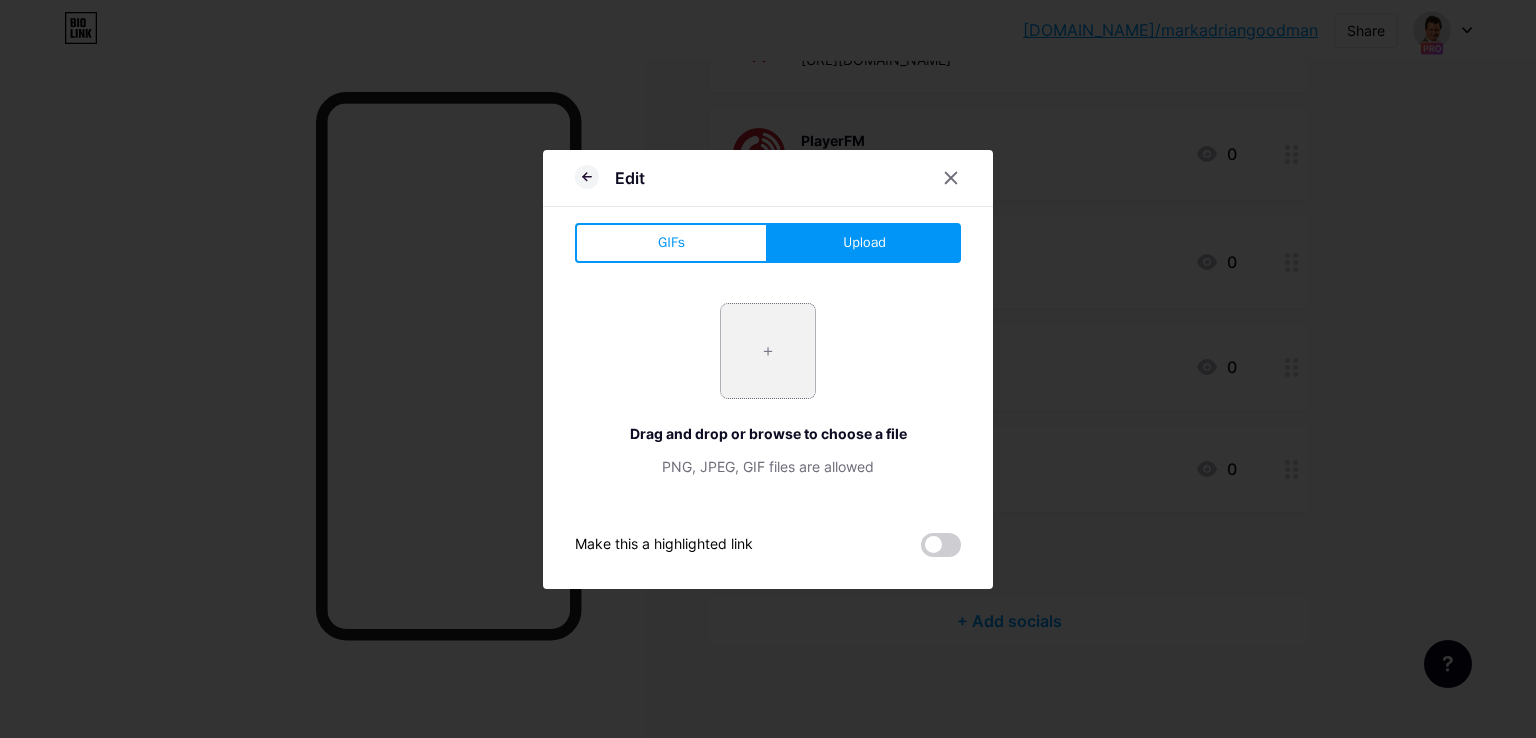 click at bounding box center [768, 351] 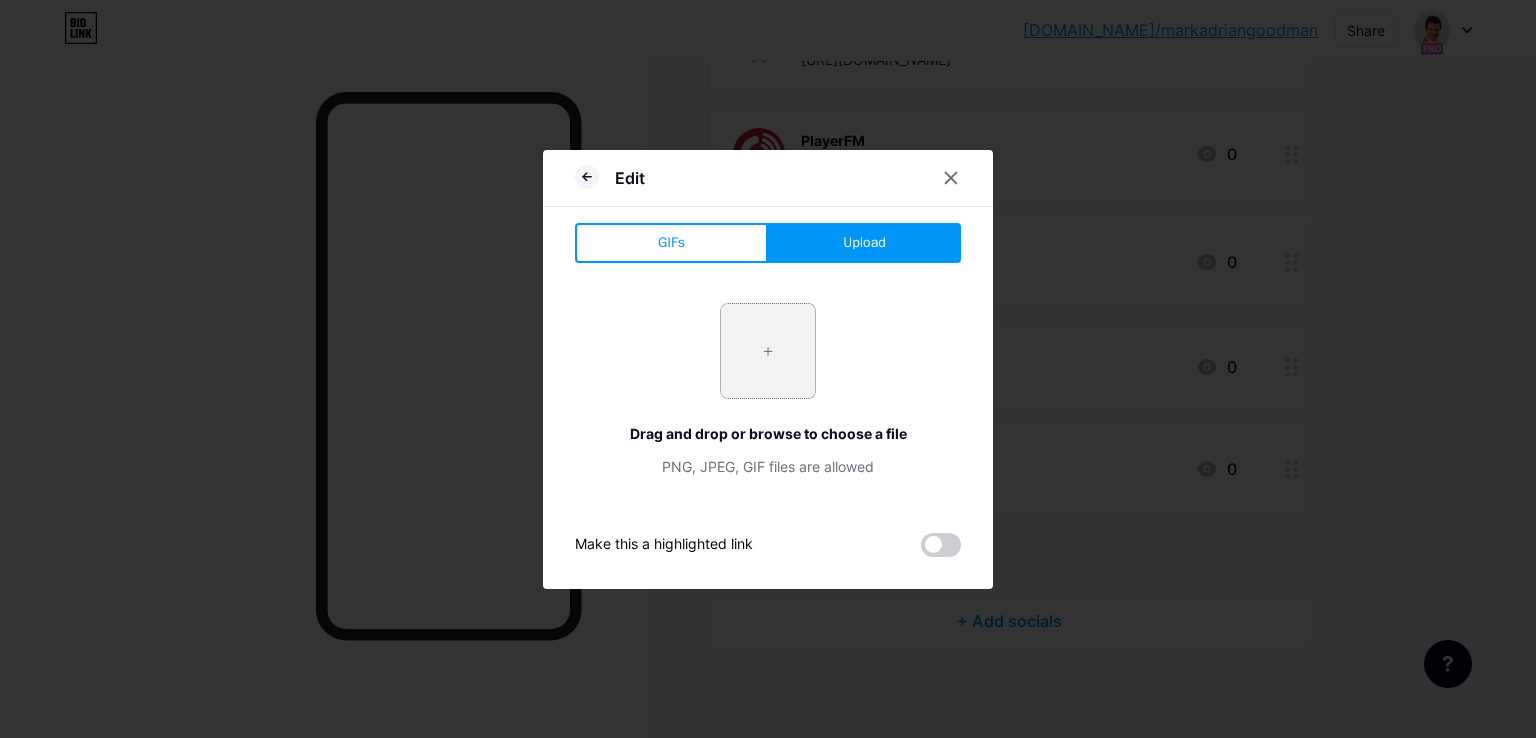 type on "C:\fakepath\podchaser.png" 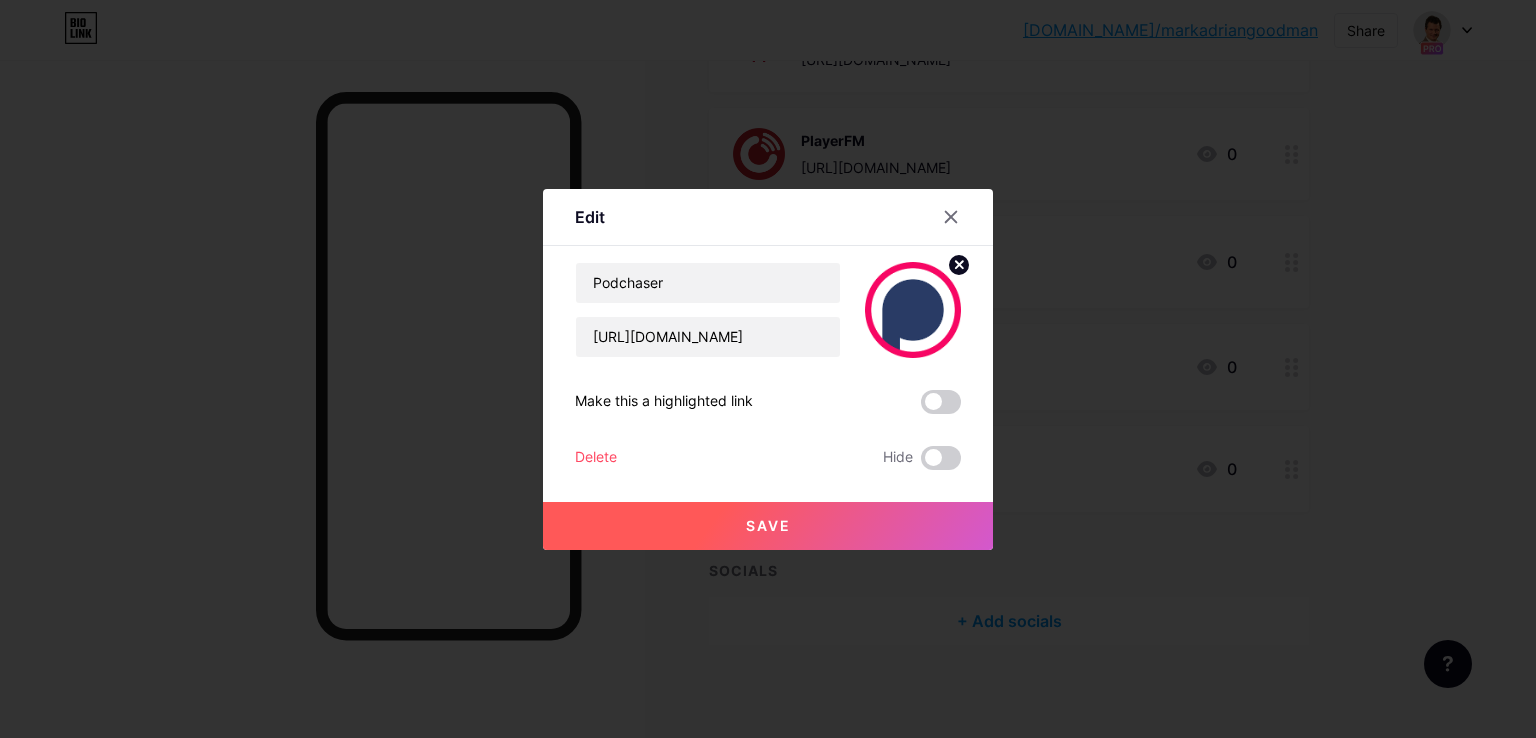click on "Save" at bounding box center (768, 526) 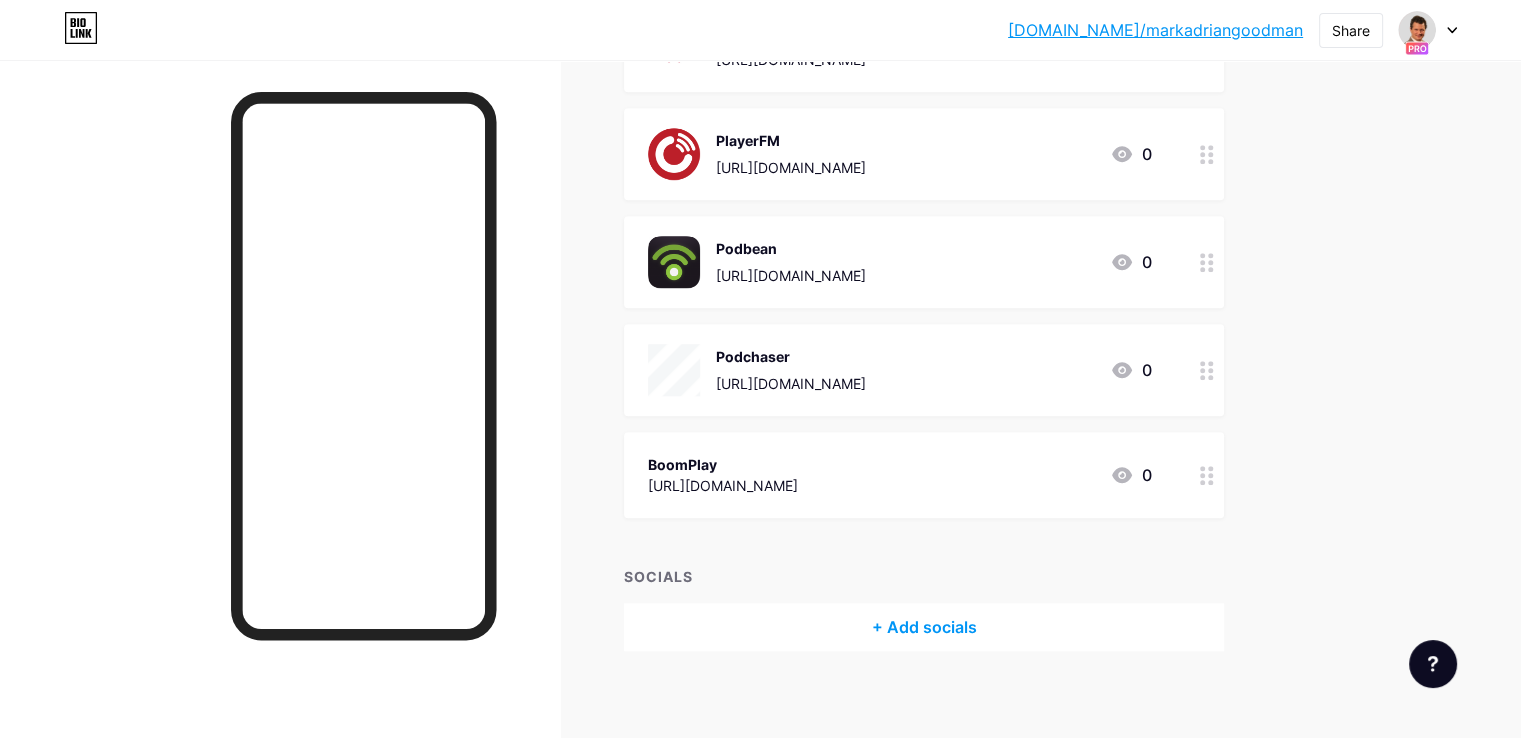 click 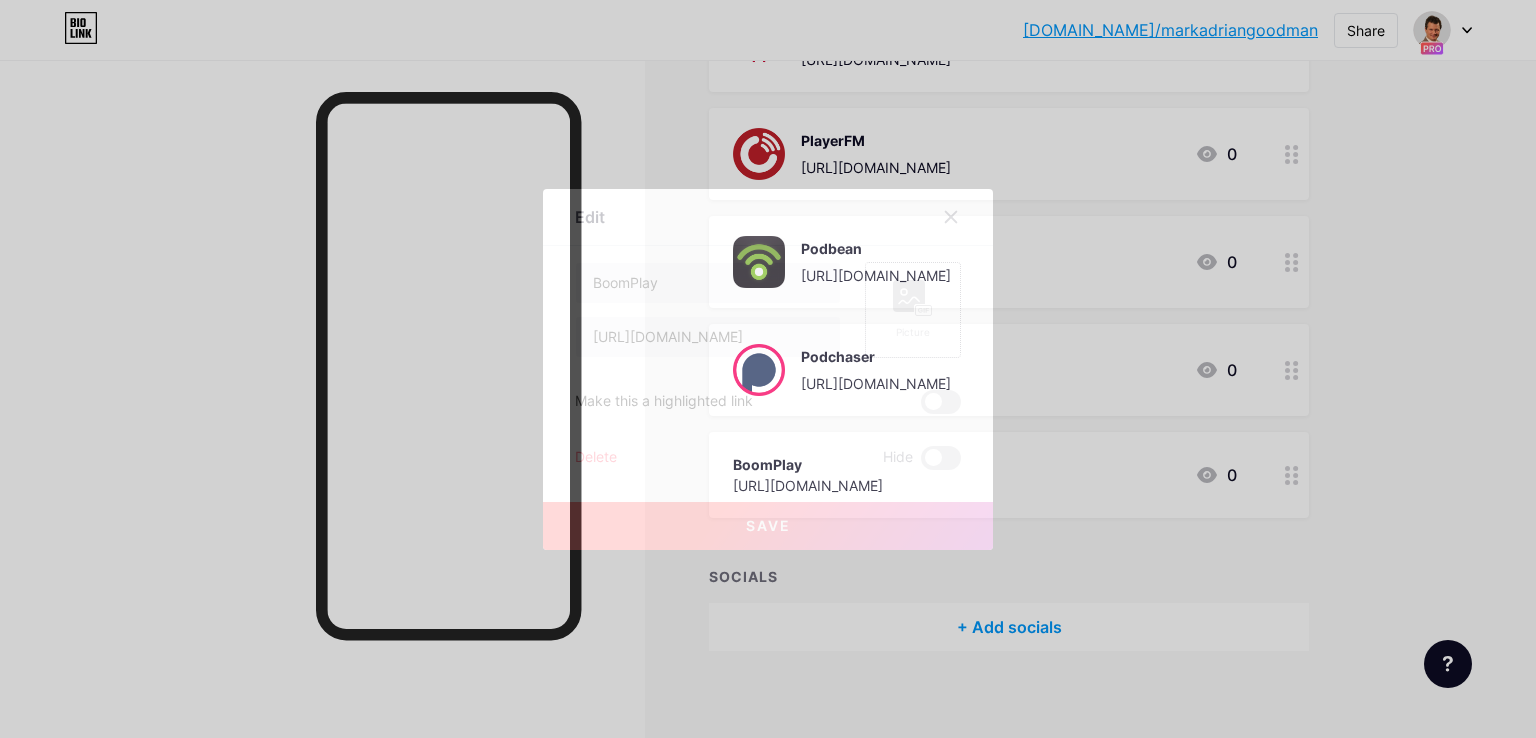 click 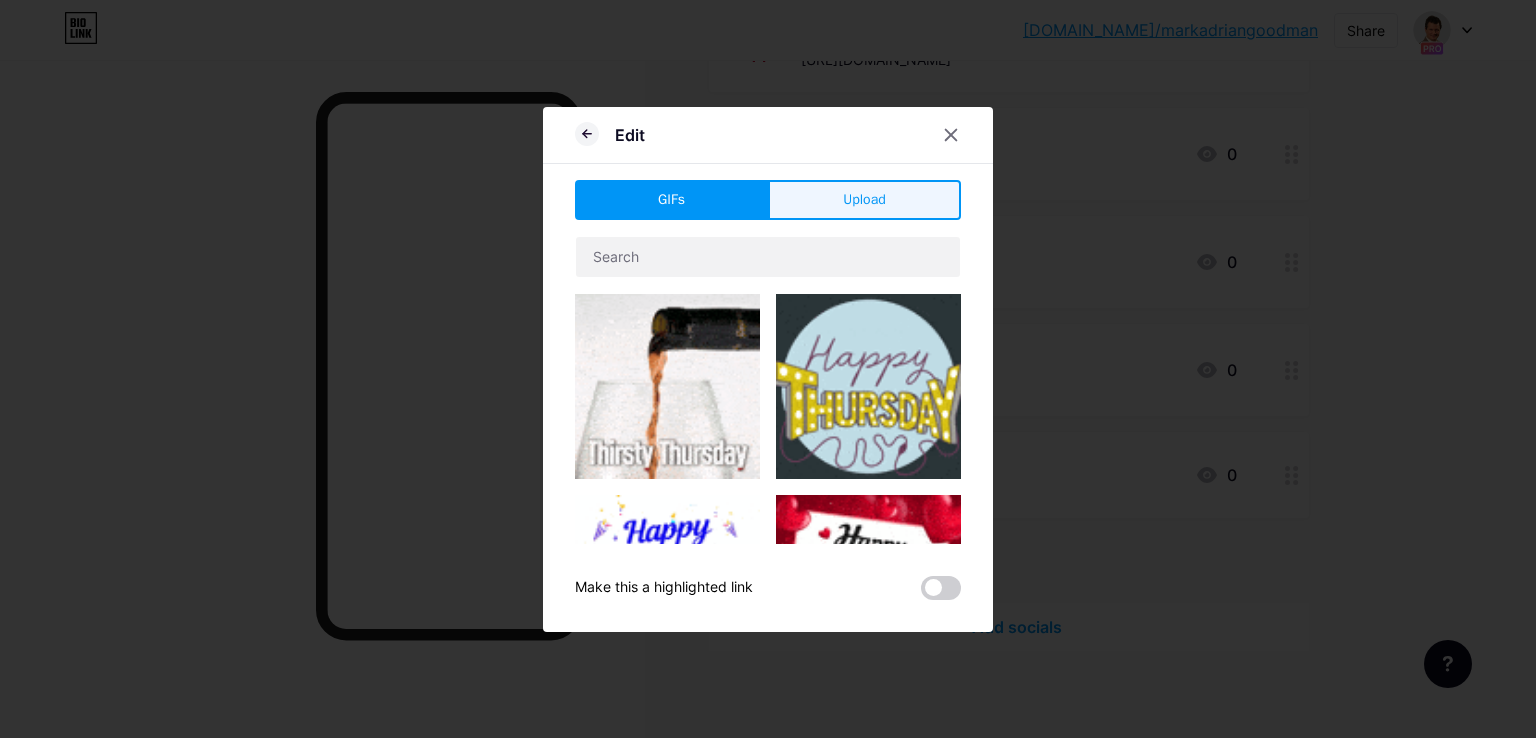 click on "Upload" at bounding box center (864, 200) 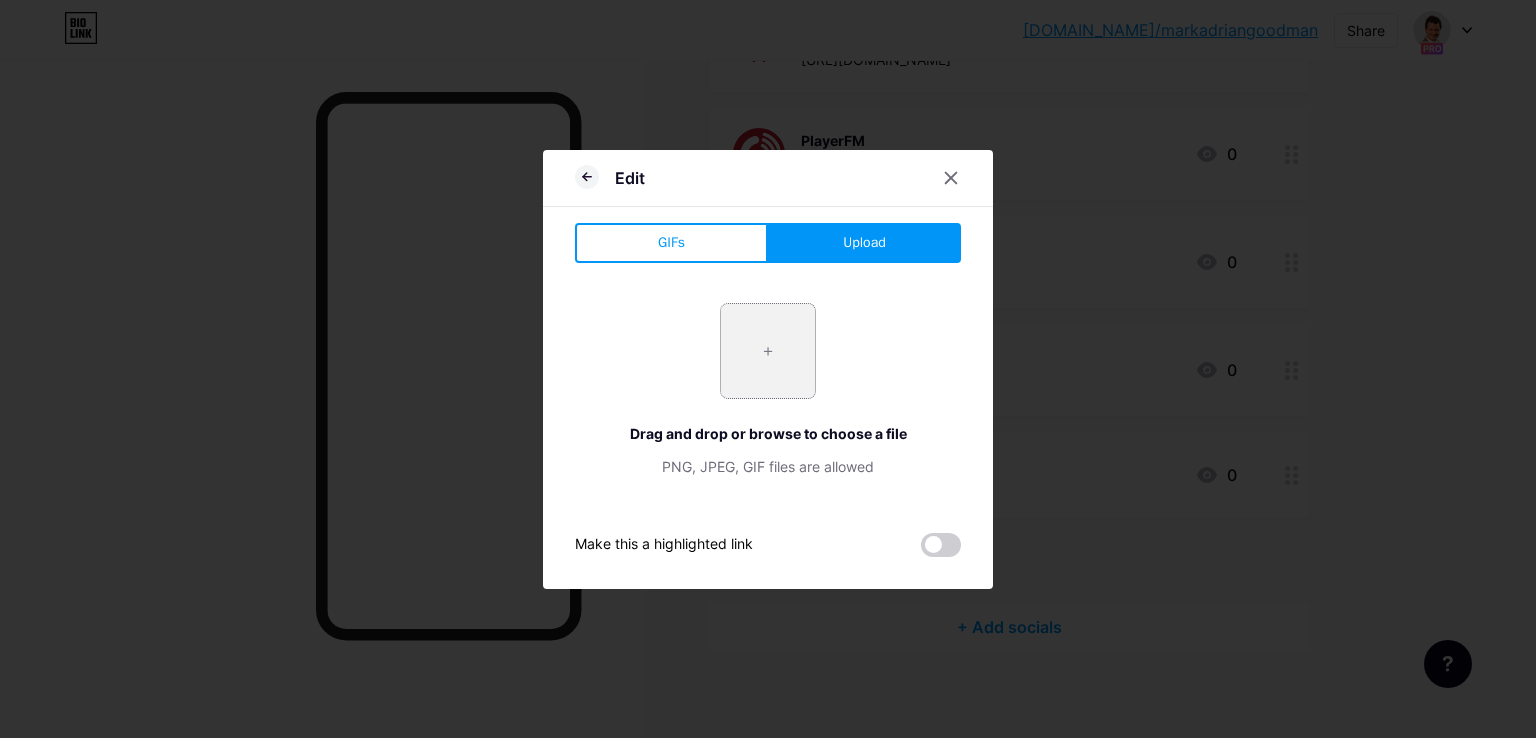 click at bounding box center (768, 351) 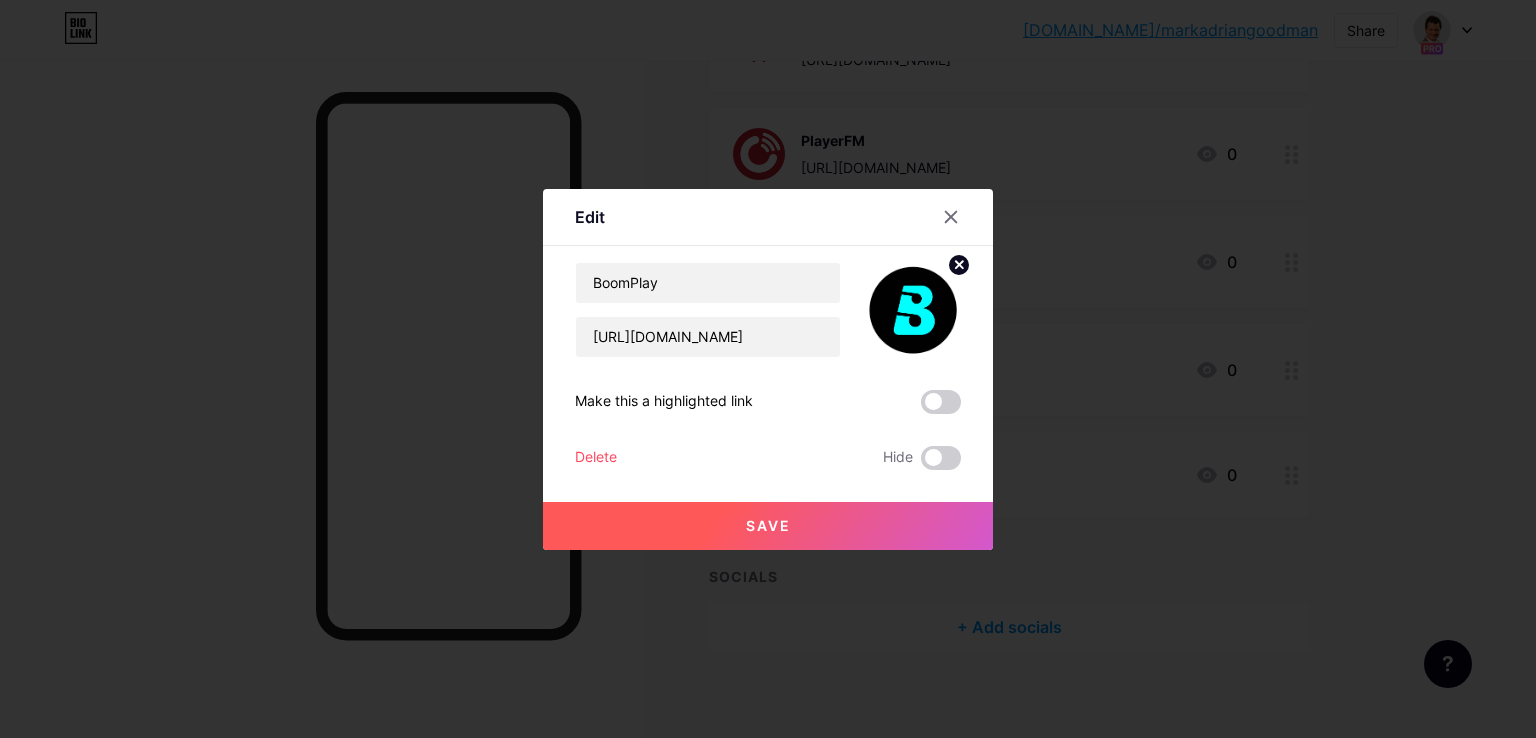 click on "Save" at bounding box center (768, 526) 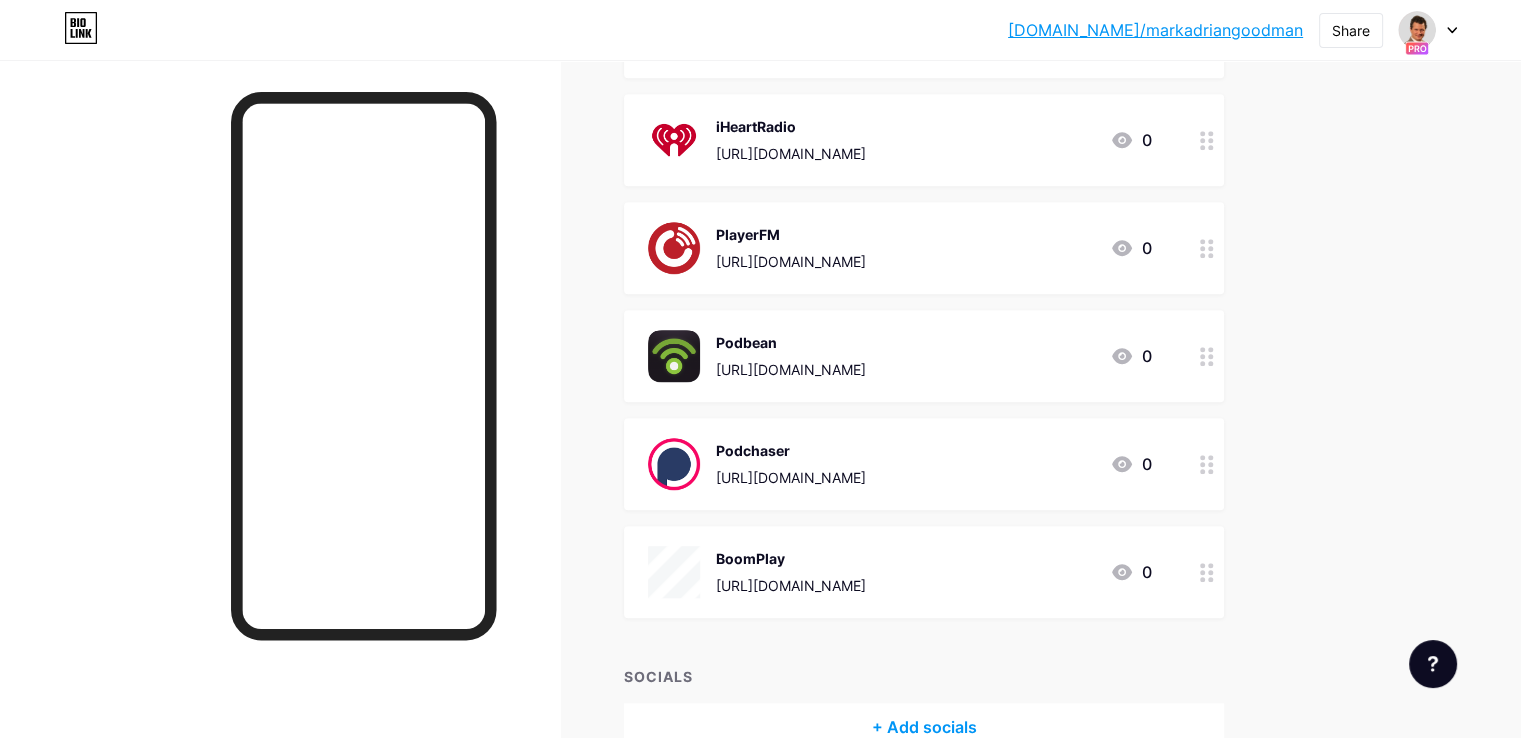 scroll, scrollTop: 867, scrollLeft: 0, axis: vertical 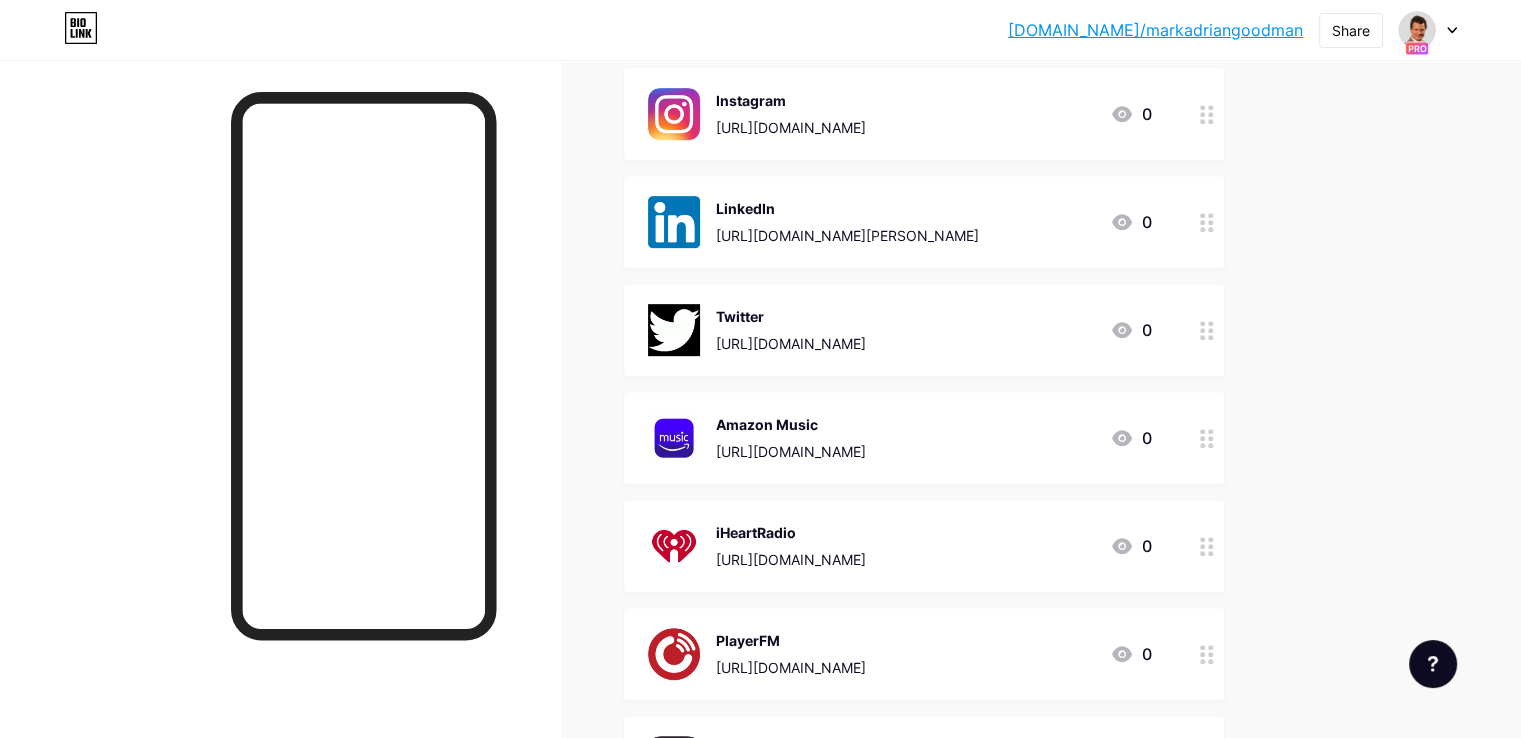 click on "bio.link/markad...   bio.link/markadriangoodman   Share                     Switch accounts     Mark Goodman   bio.link/markadriangoodman       + Add a new page        Account settings   Logout" at bounding box center [760, 30] 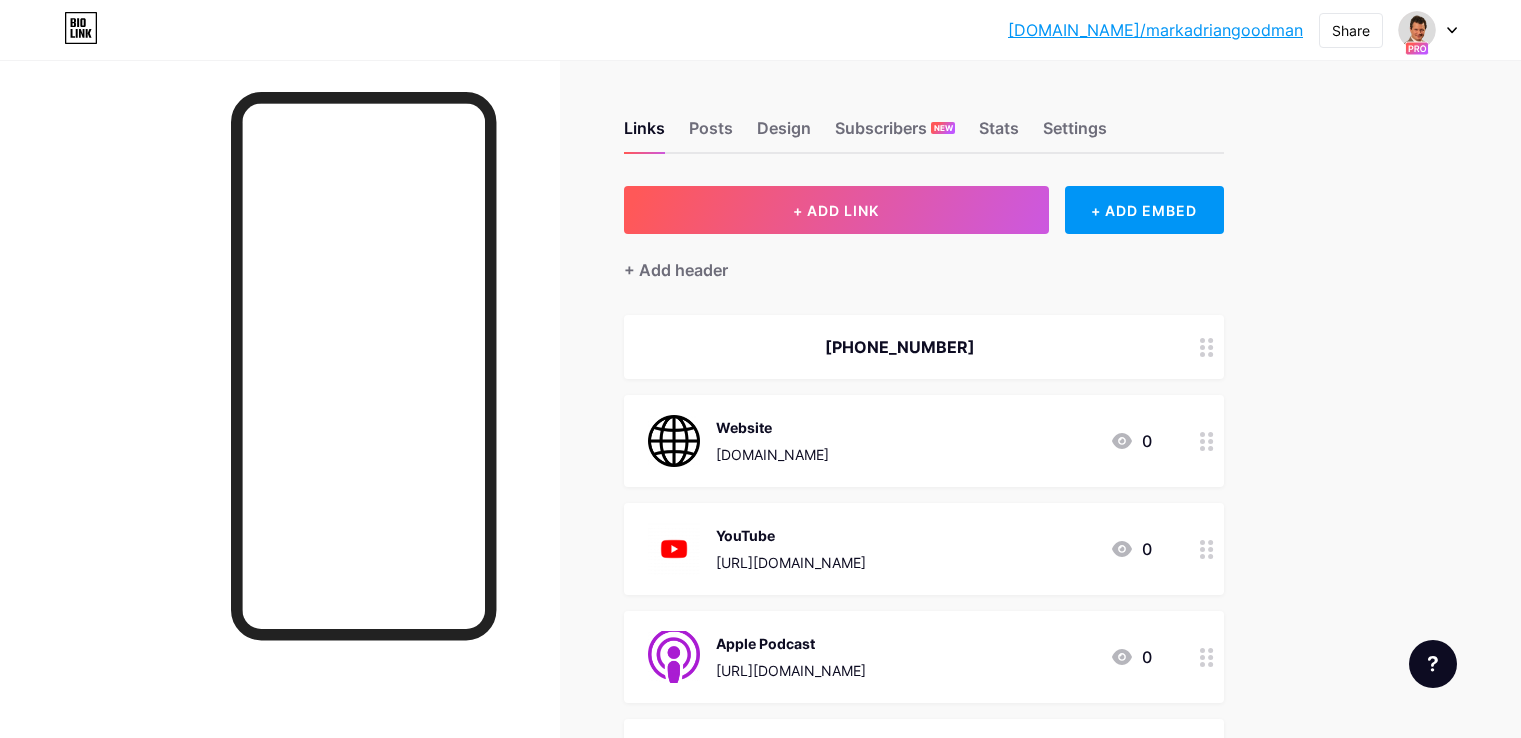 scroll, scrollTop: 0, scrollLeft: 0, axis: both 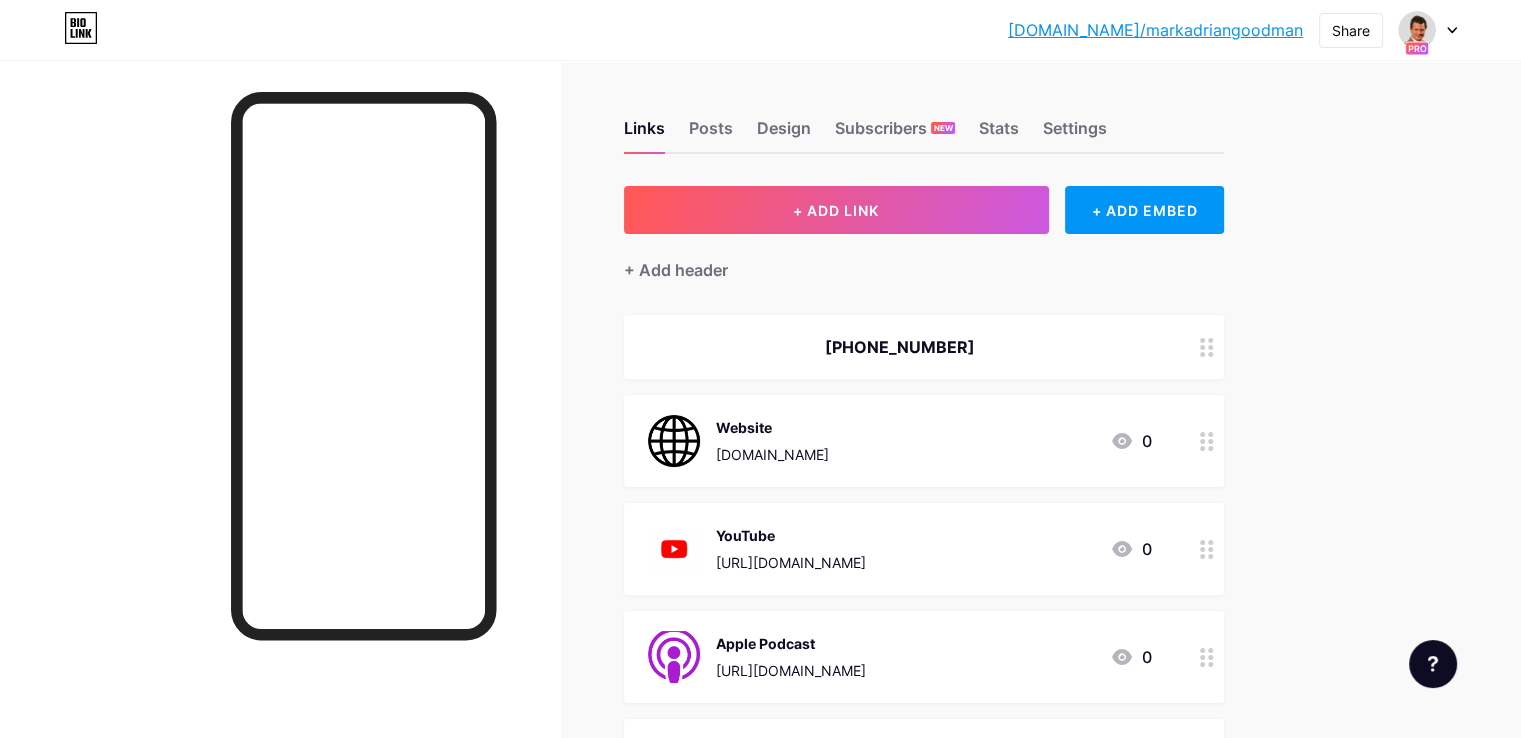 click at bounding box center (1428, 30) 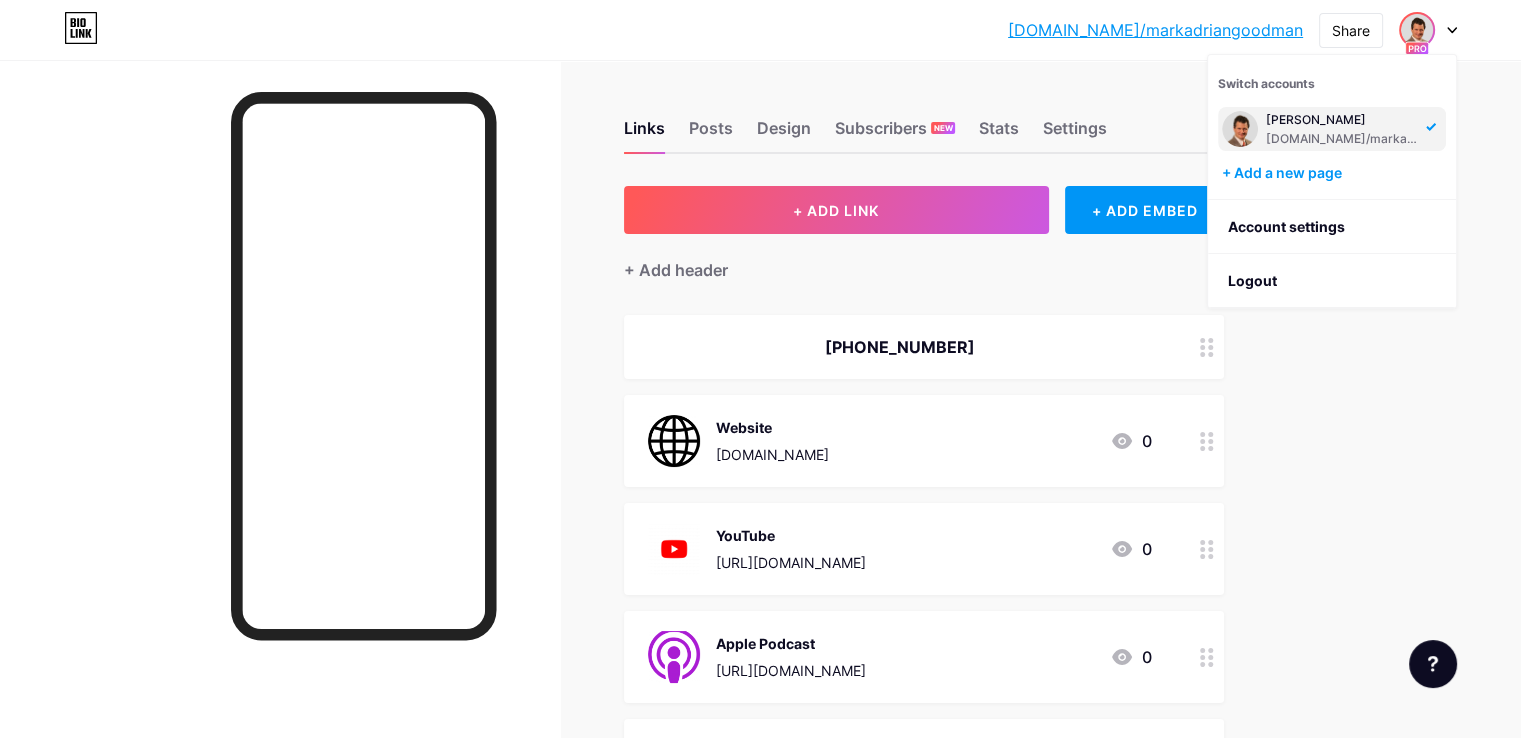 click on "Switch accounts" at bounding box center (1266, 83) 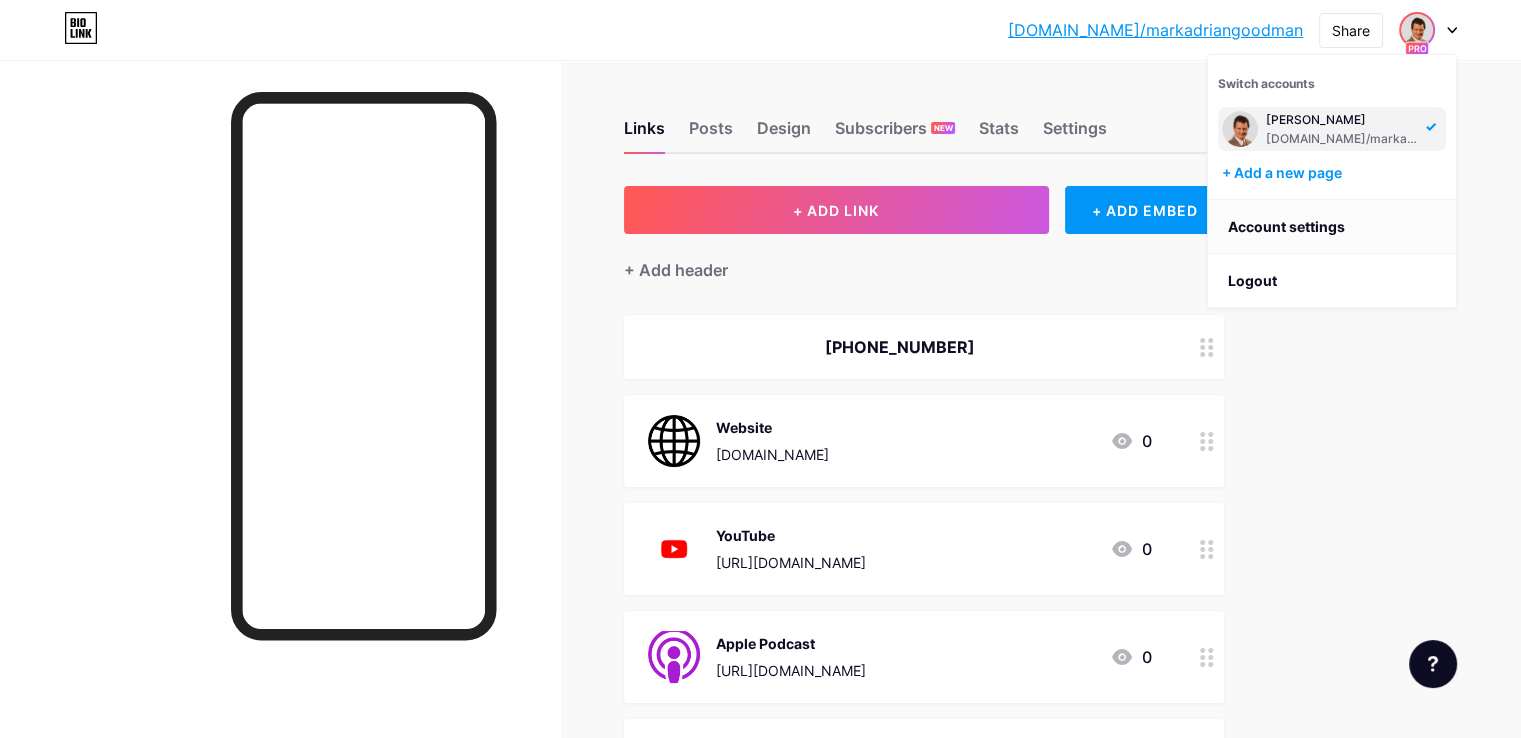 click on "Account settings" at bounding box center (1332, 227) 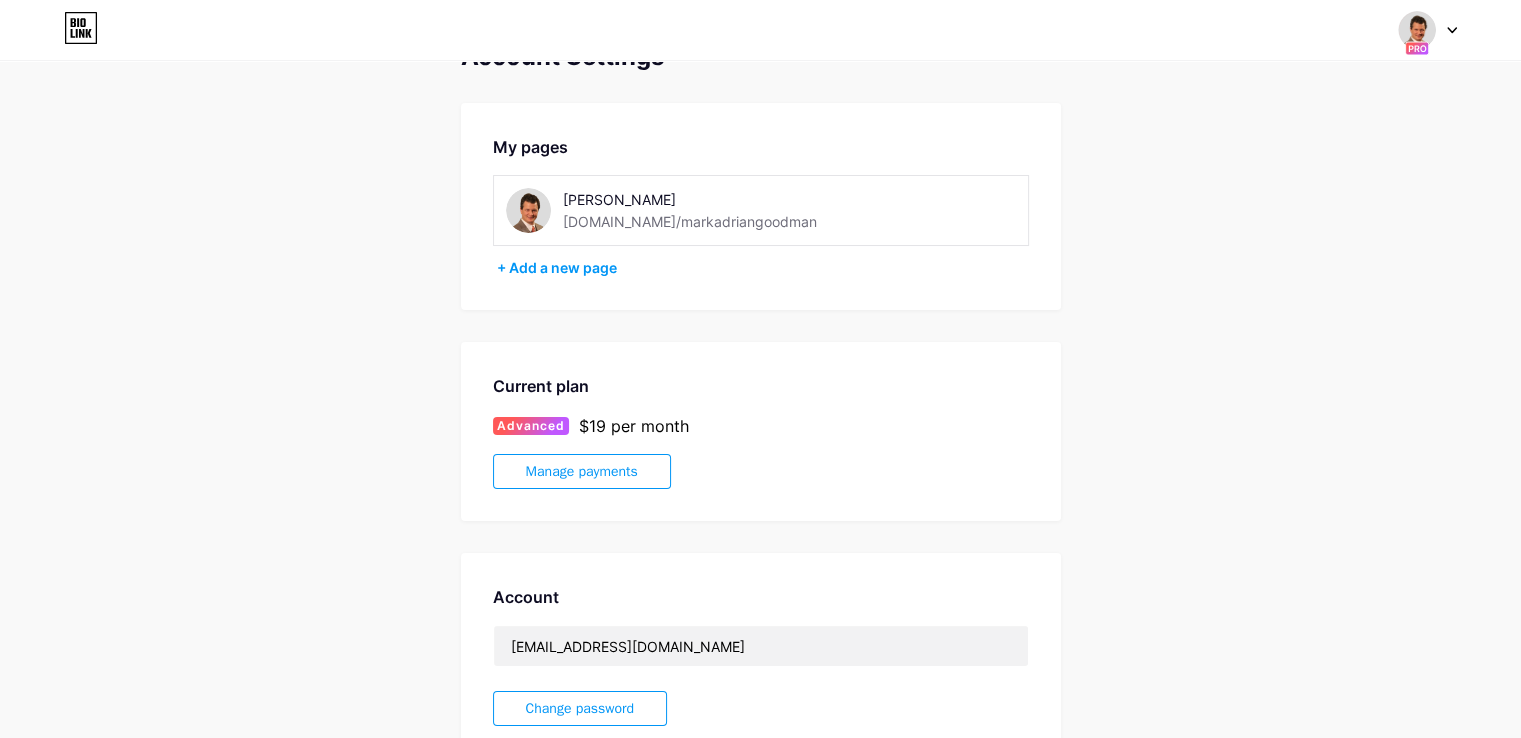 scroll, scrollTop: 0, scrollLeft: 0, axis: both 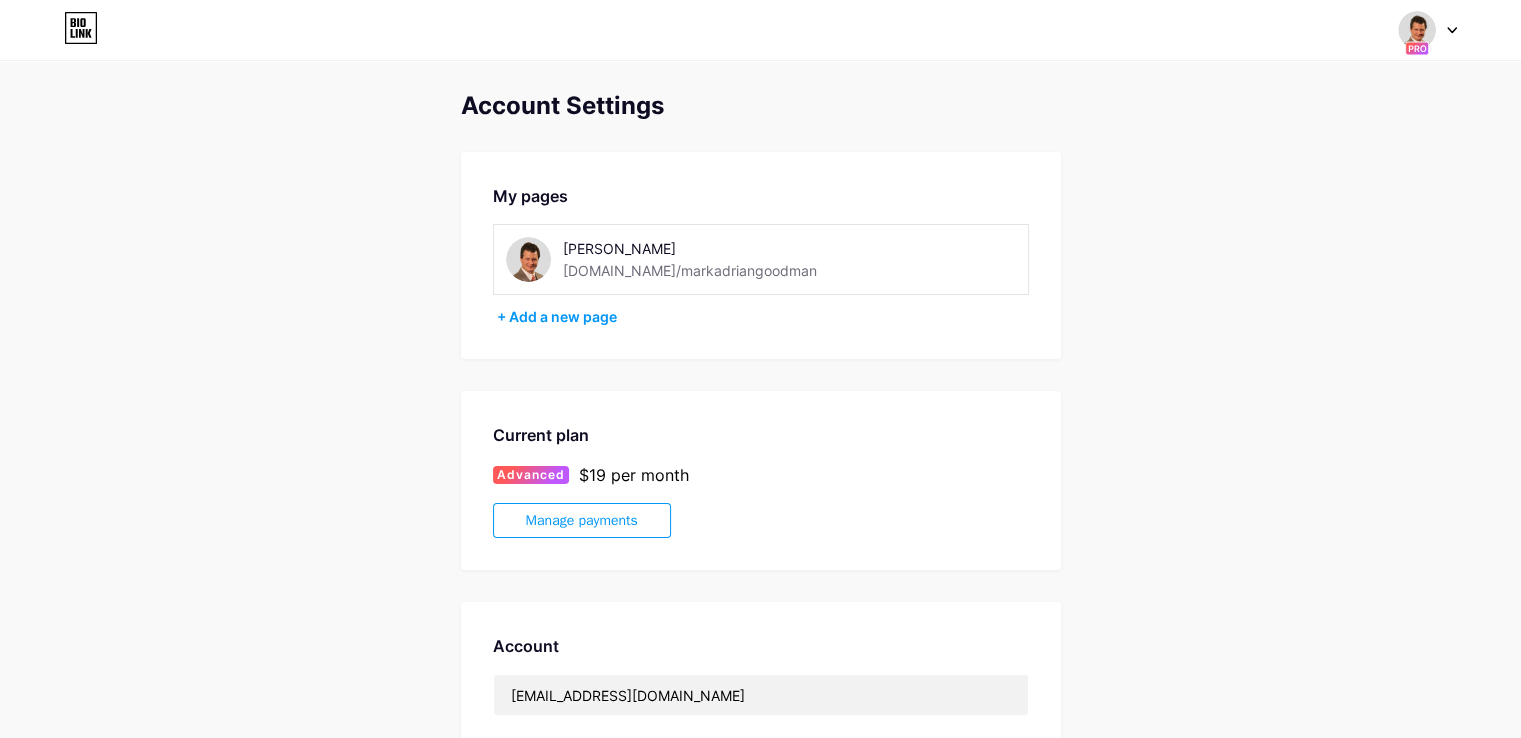 click 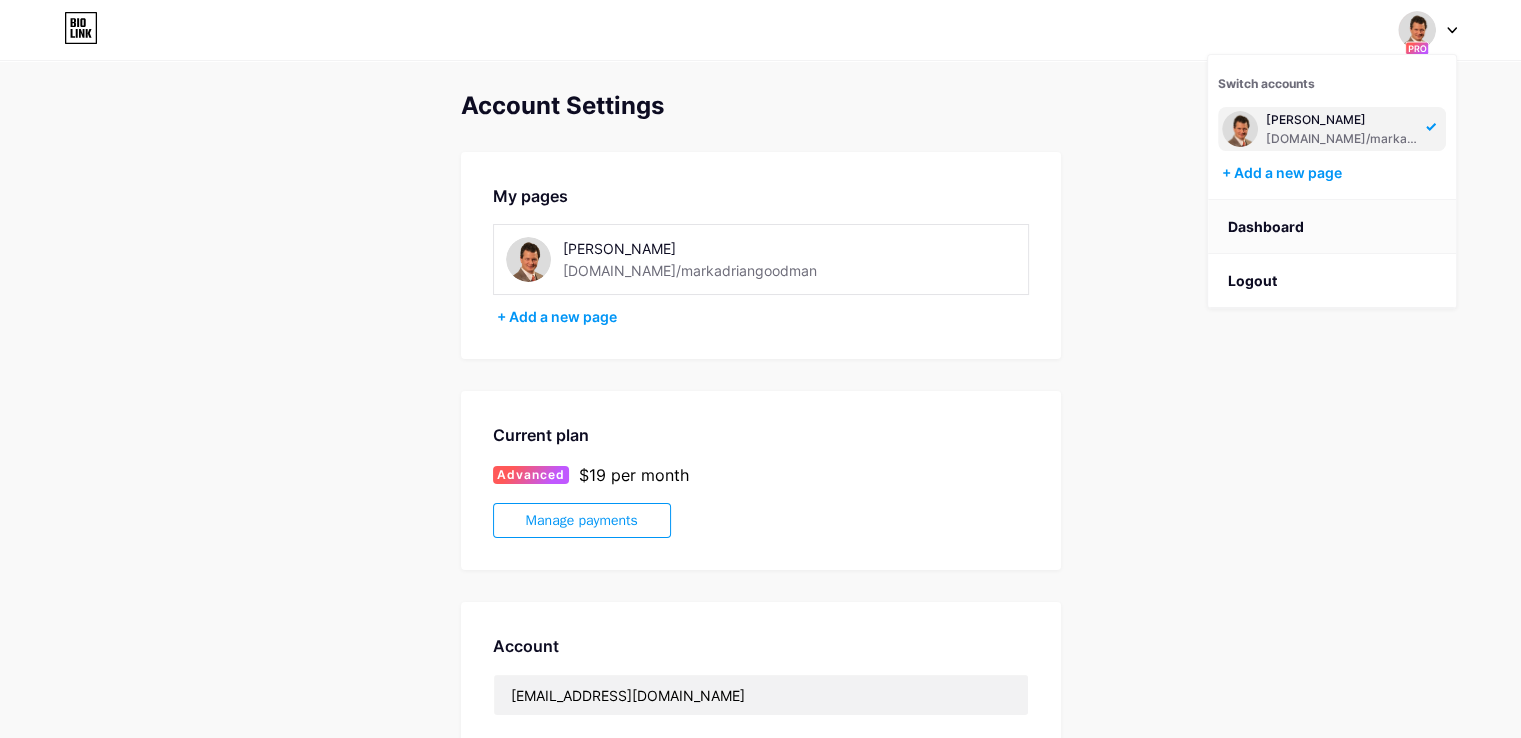 click on "Dashboard" at bounding box center (1332, 227) 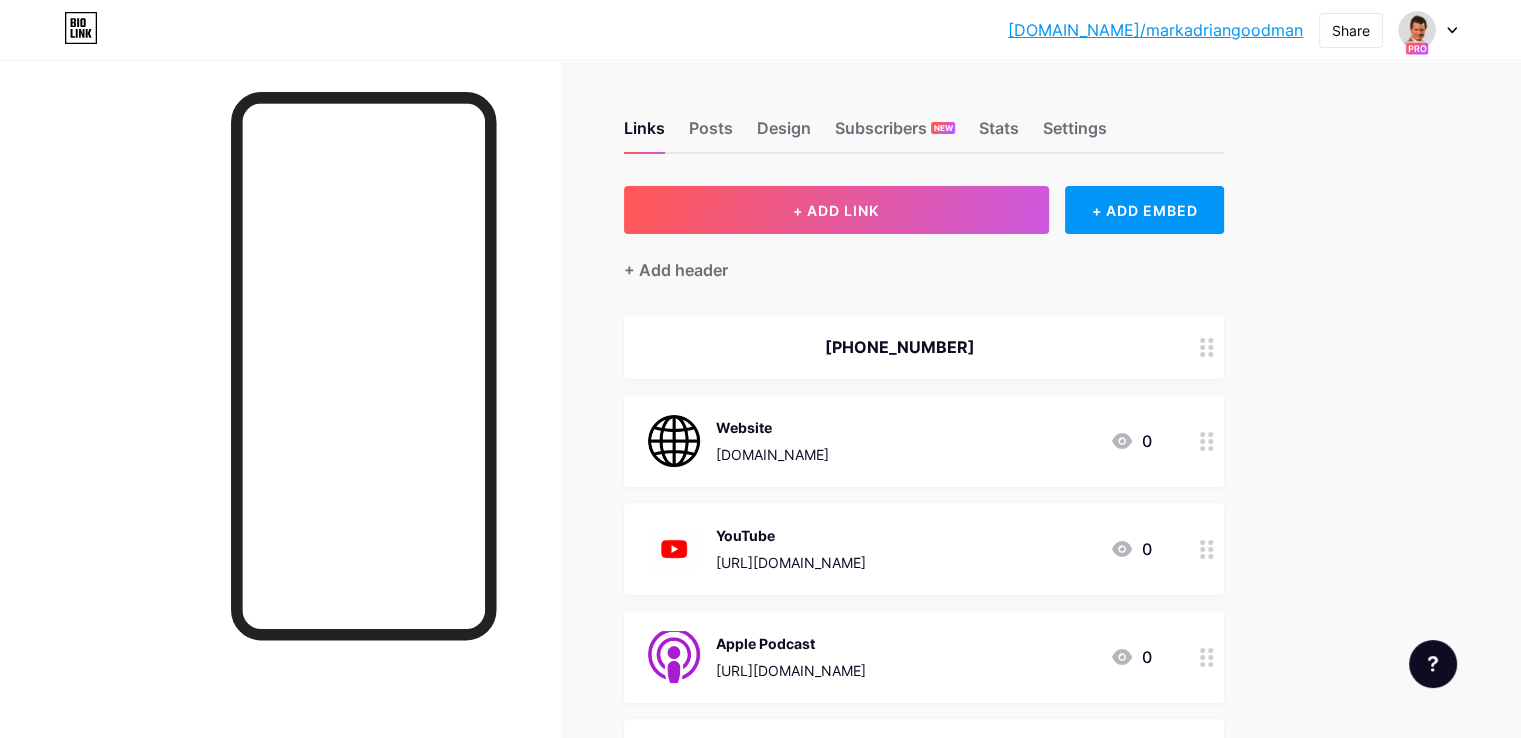 click at bounding box center [1428, 30] 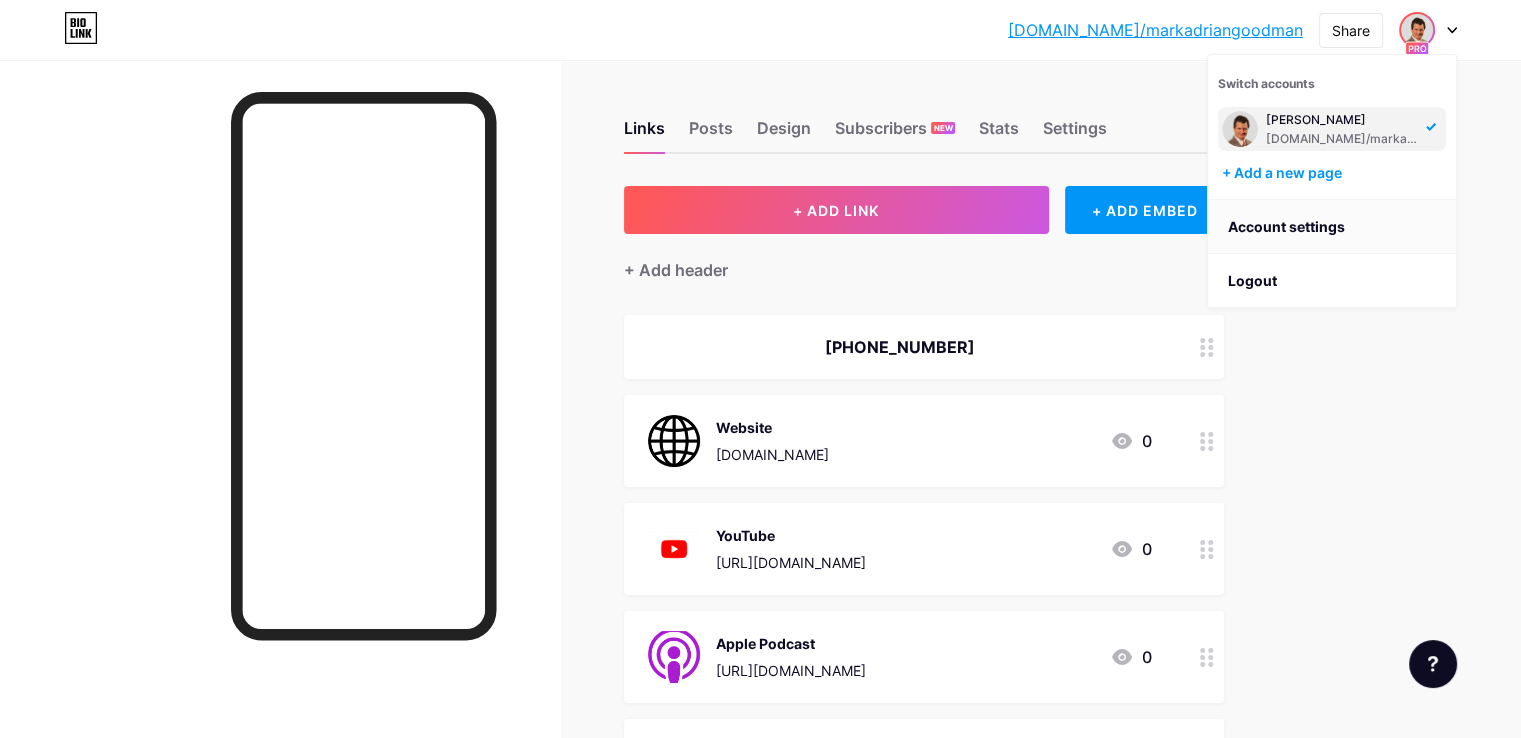 click on "Account settings" at bounding box center [1332, 227] 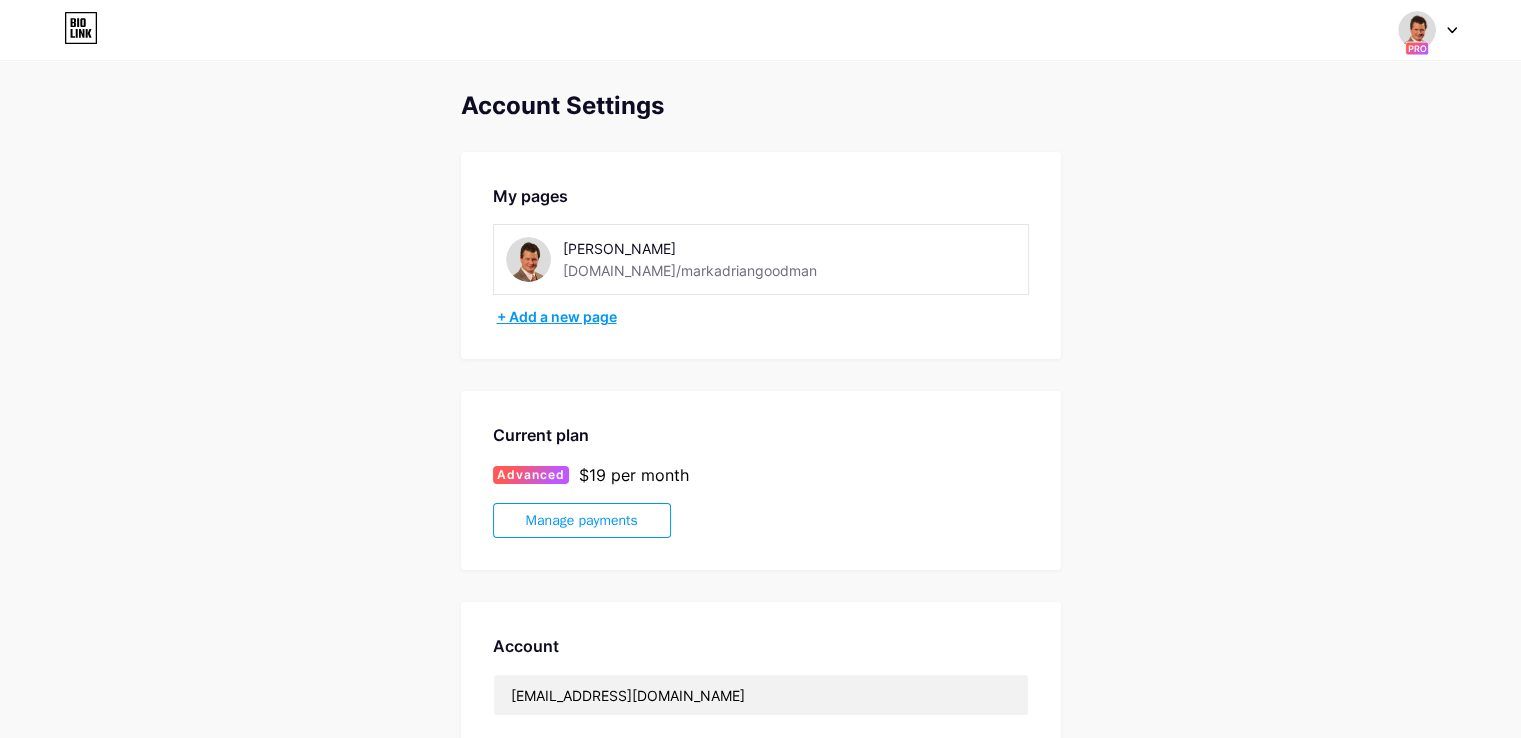 click on "+ Add a new page" at bounding box center (763, 317) 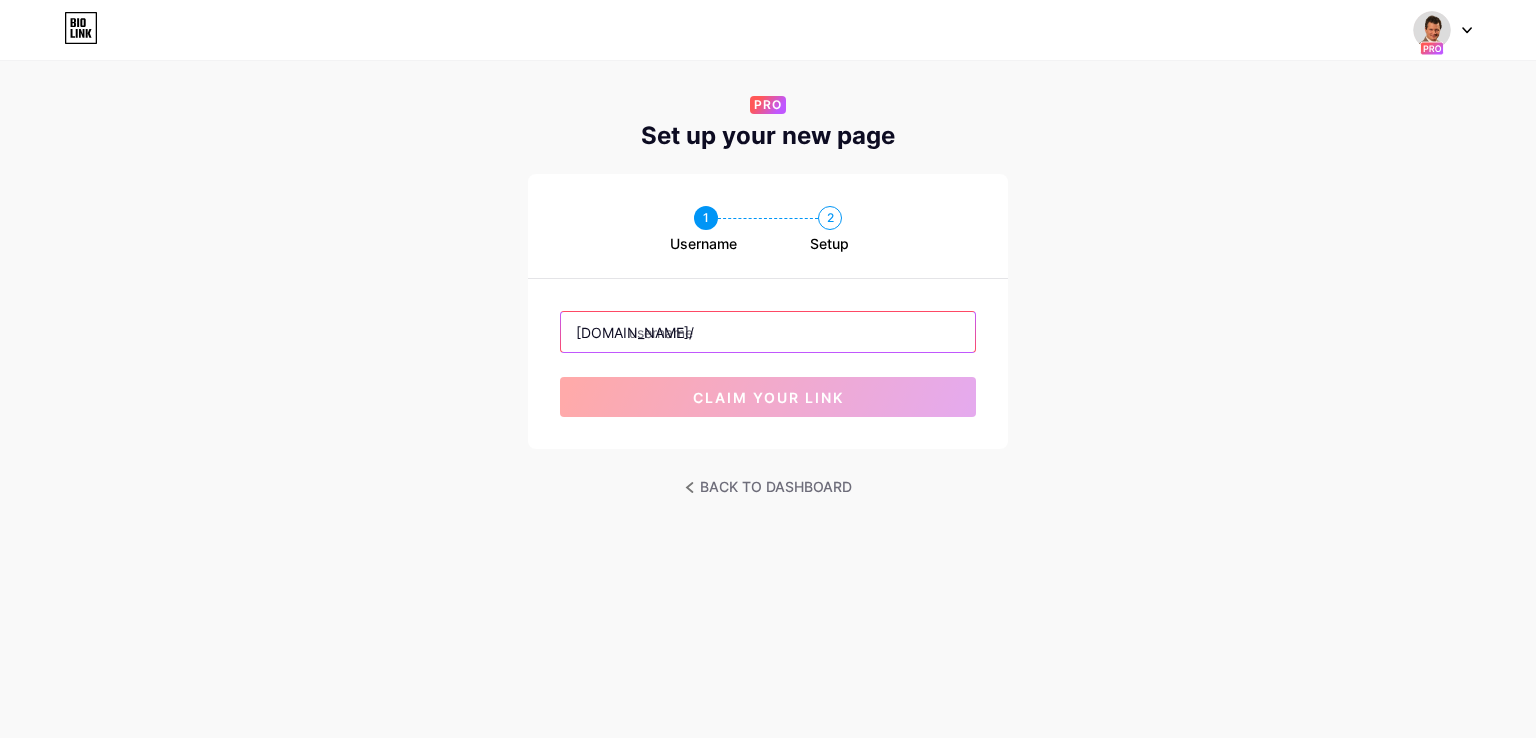 click at bounding box center (768, 332) 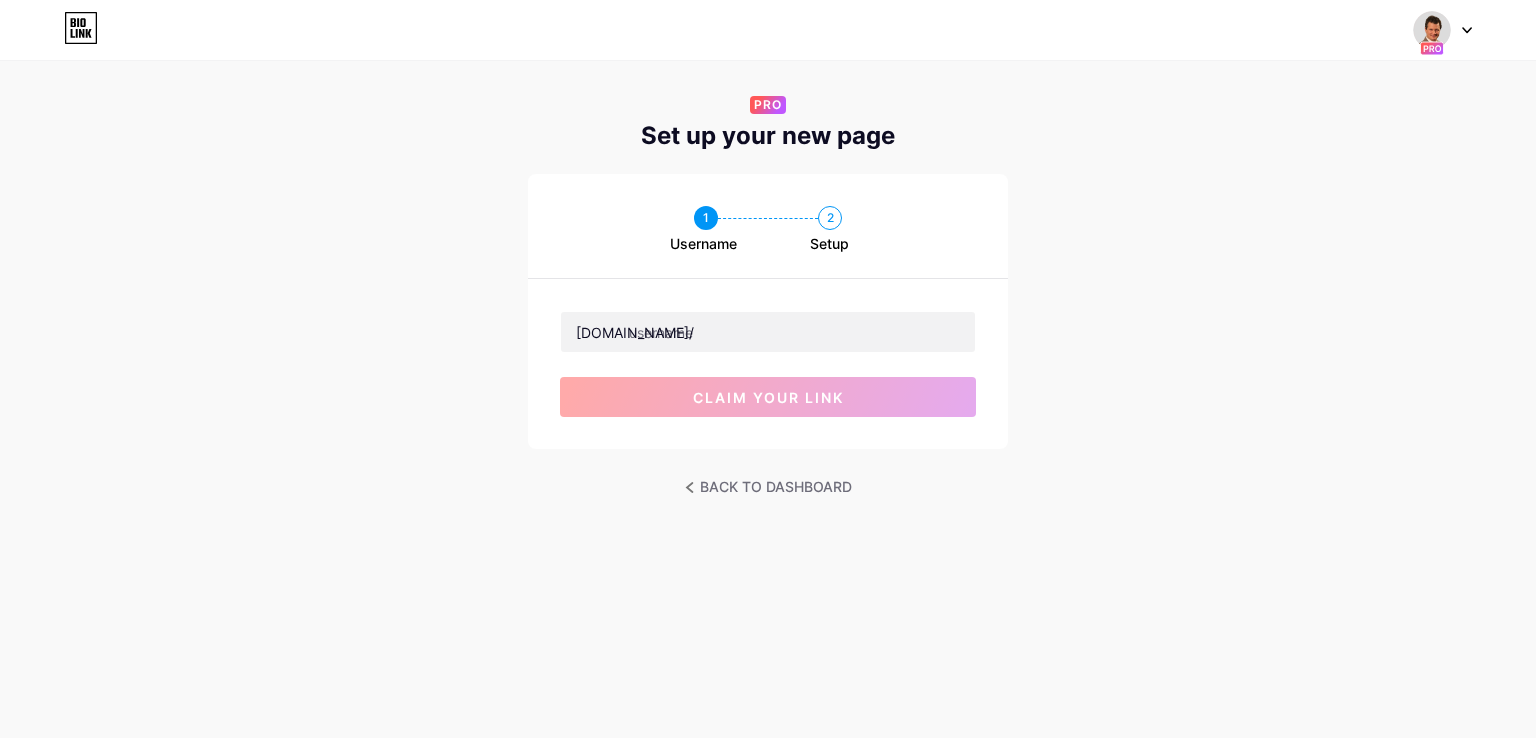 click on "PRO   Set up your new page" at bounding box center [768, 121] 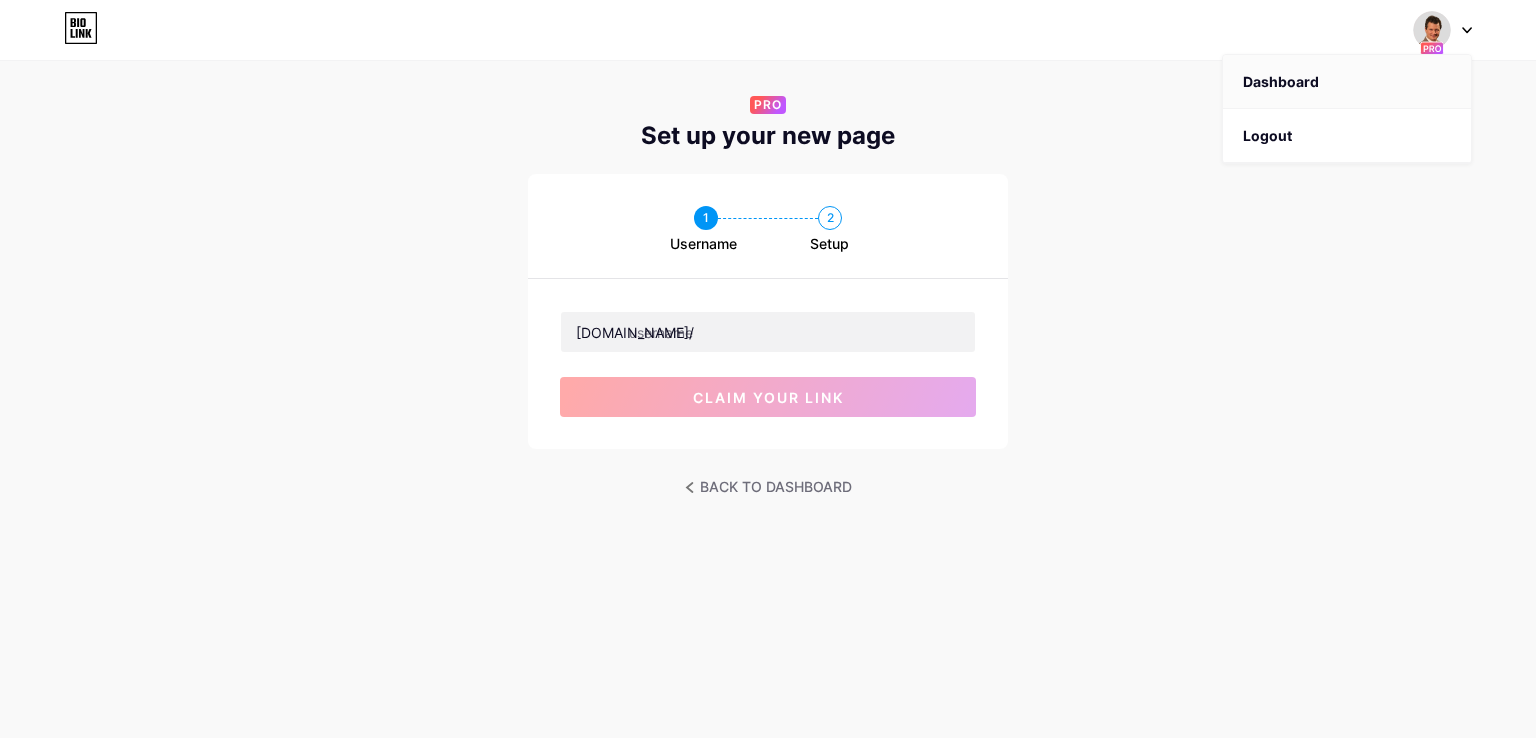 click on "Dashboard" at bounding box center [1347, 82] 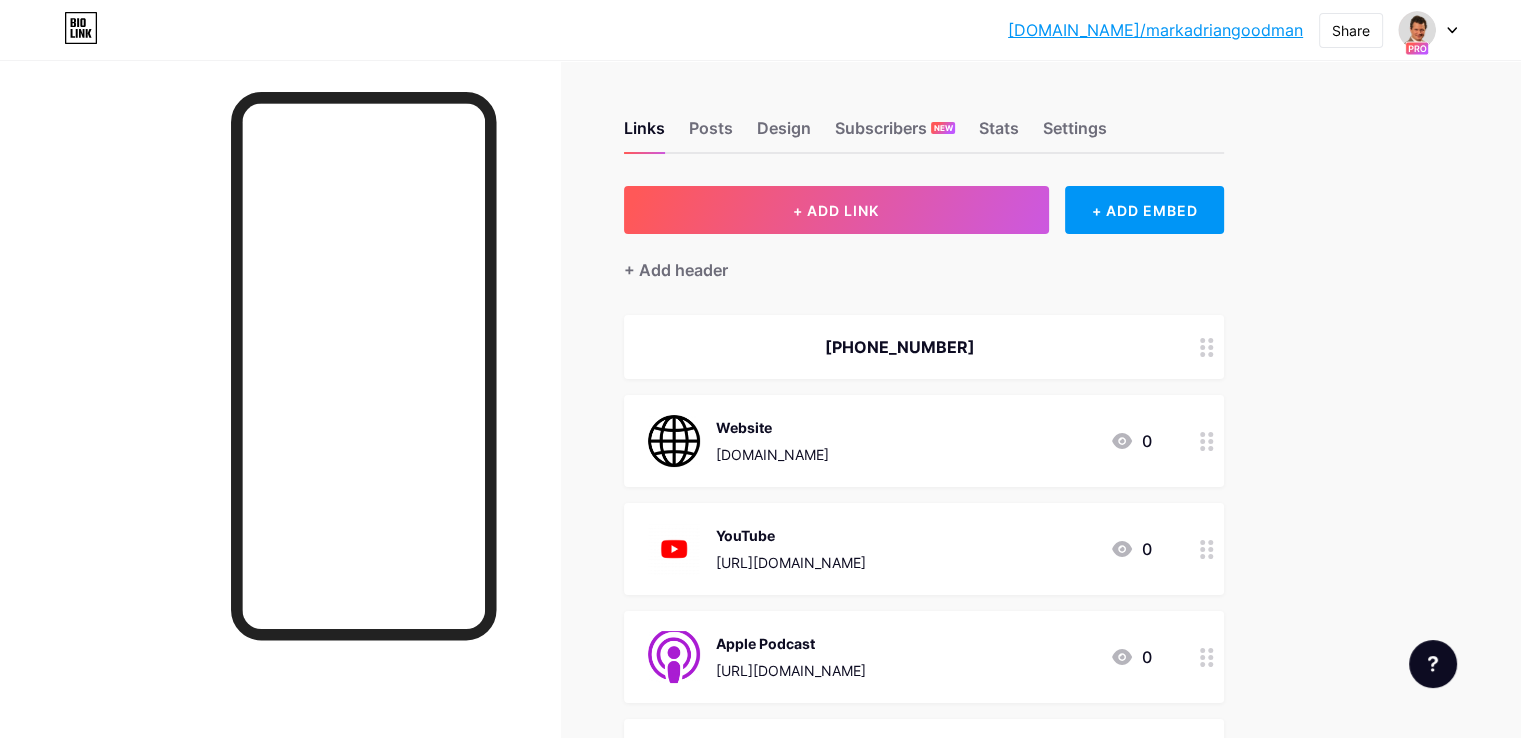 click on "[DOMAIN_NAME]/[PERSON_NAME]...   [DOMAIN_NAME]/markadriangoodman   Share                     Switch accounts     [PERSON_NAME]   [DOMAIN_NAME]/markadriangoodman       + Add a new page        Account settings   Logout" at bounding box center [760, 30] 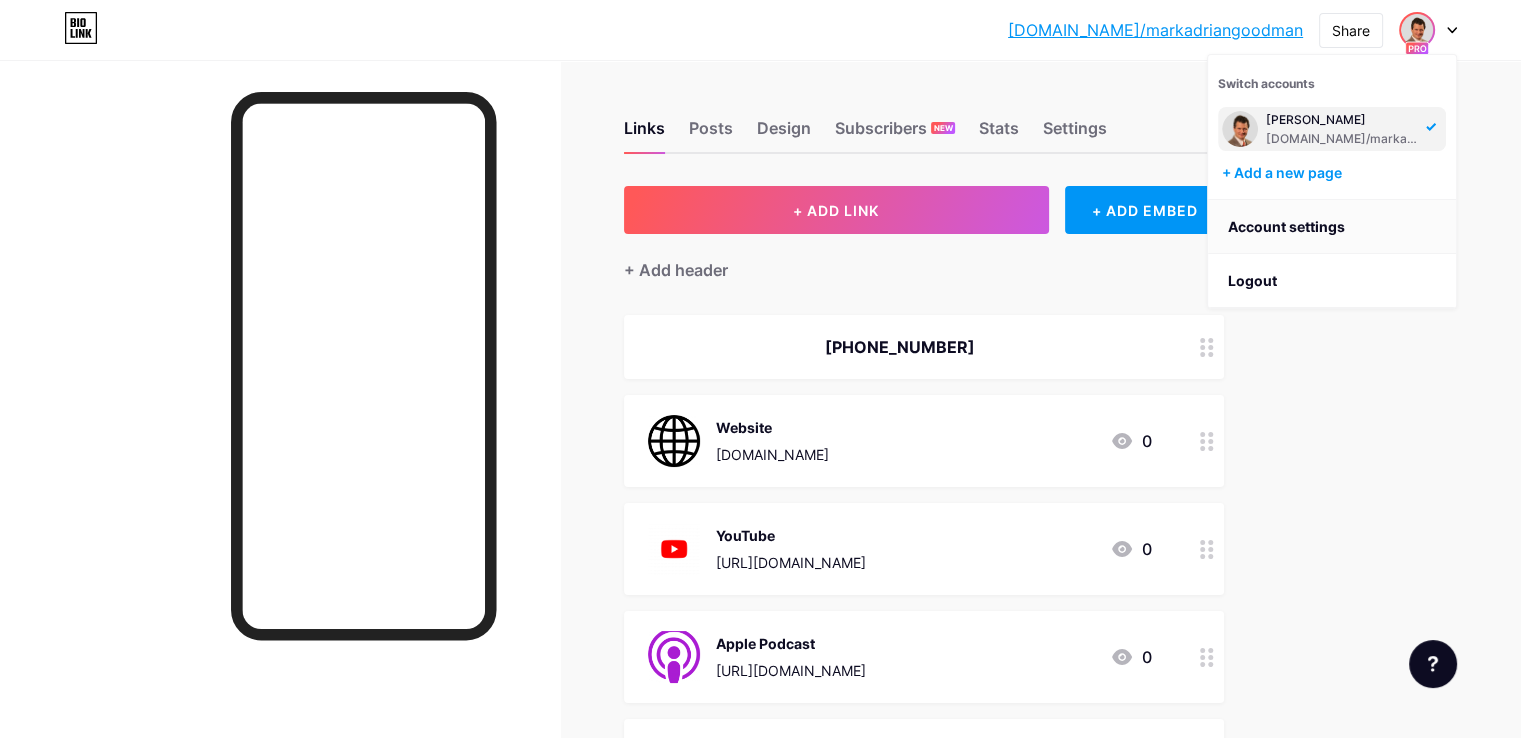 click on "Account settings" at bounding box center [1332, 227] 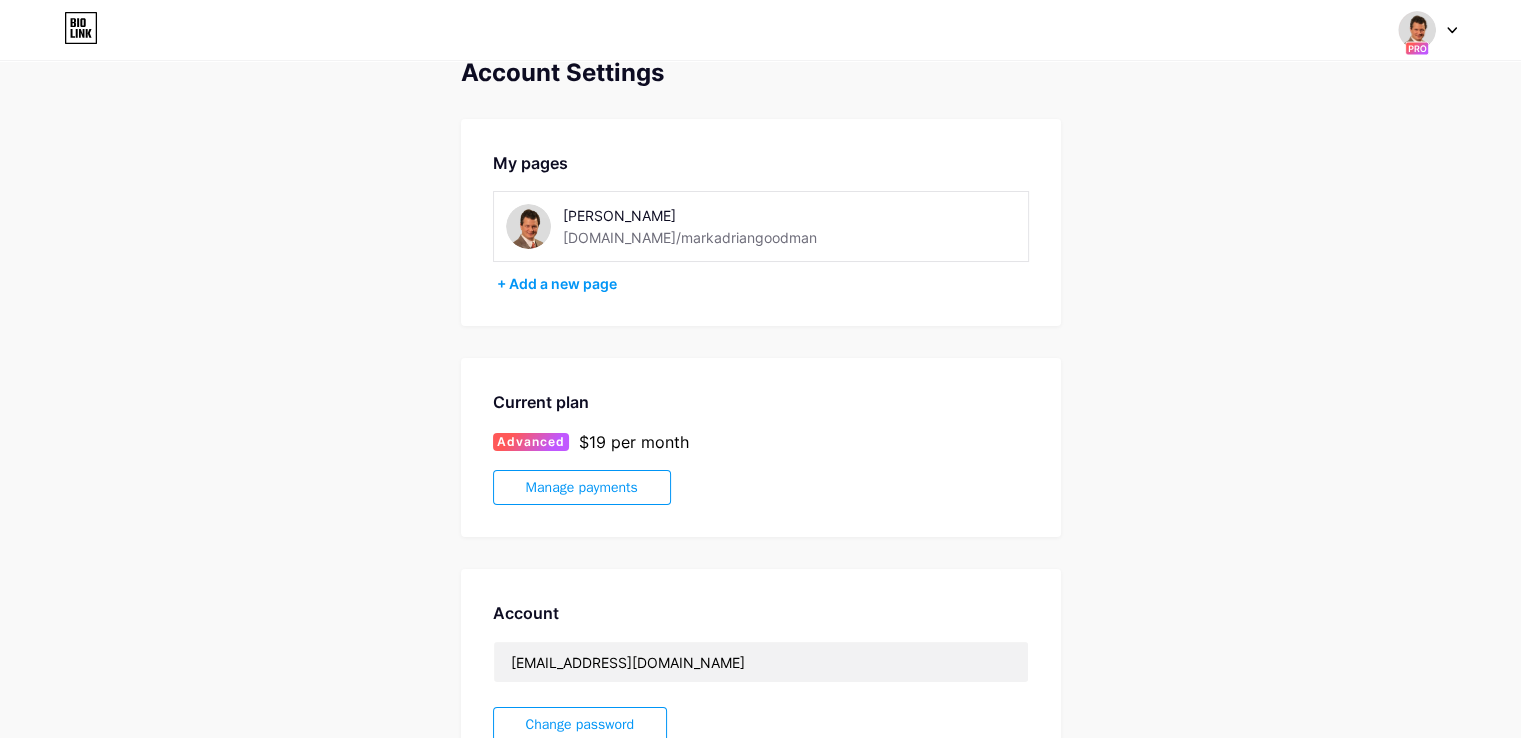 scroll, scrollTop: 0, scrollLeft: 0, axis: both 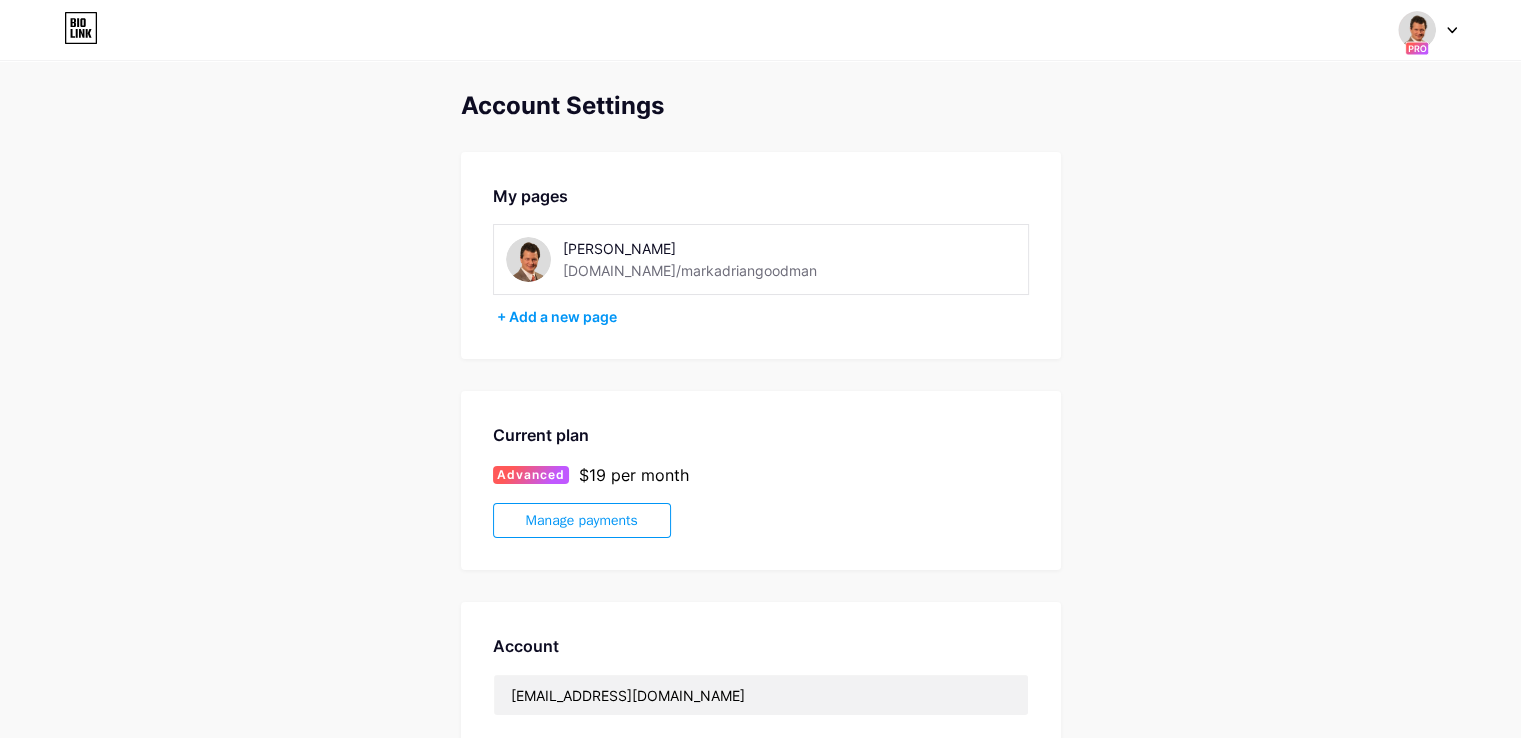 click at bounding box center (1428, 30) 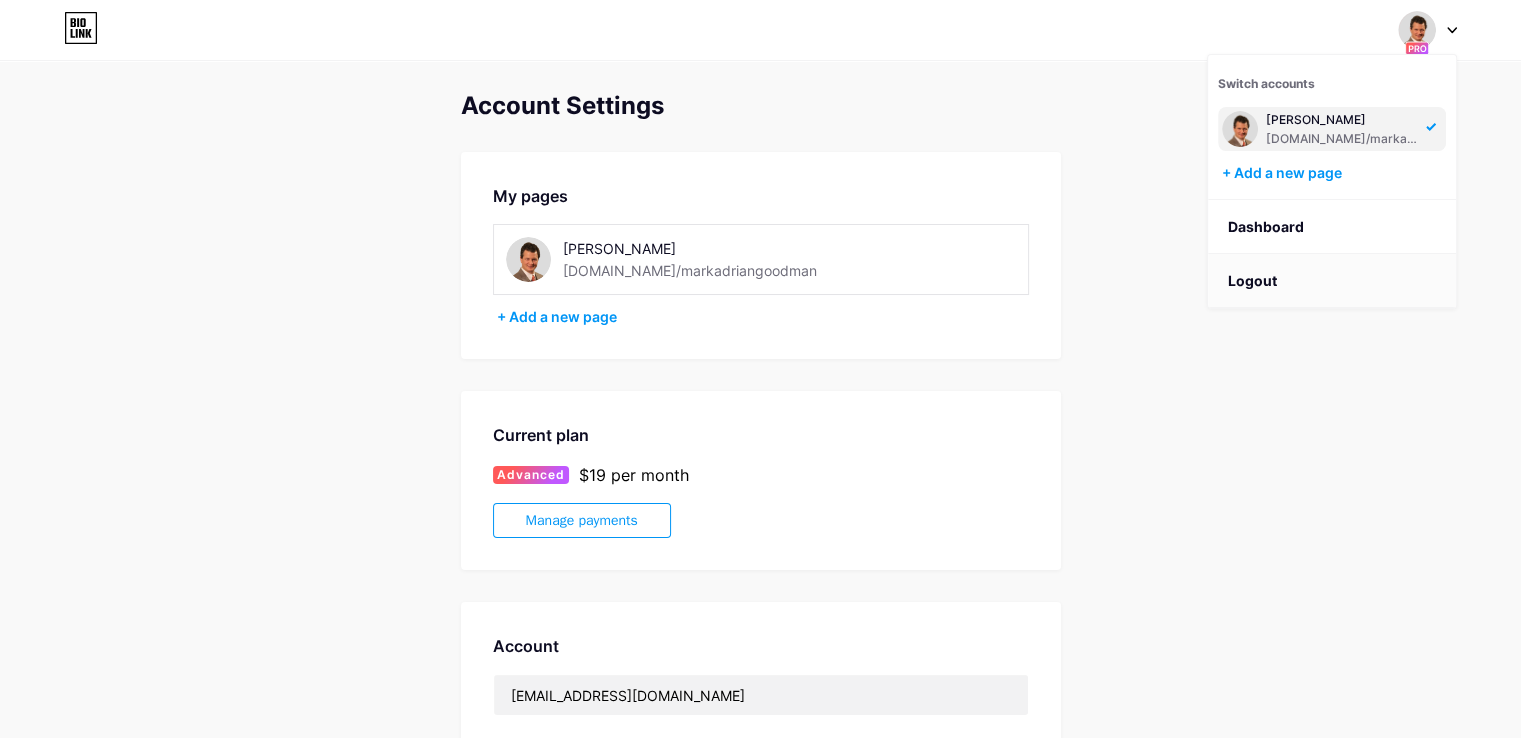 click on "Logout" at bounding box center [1332, 281] 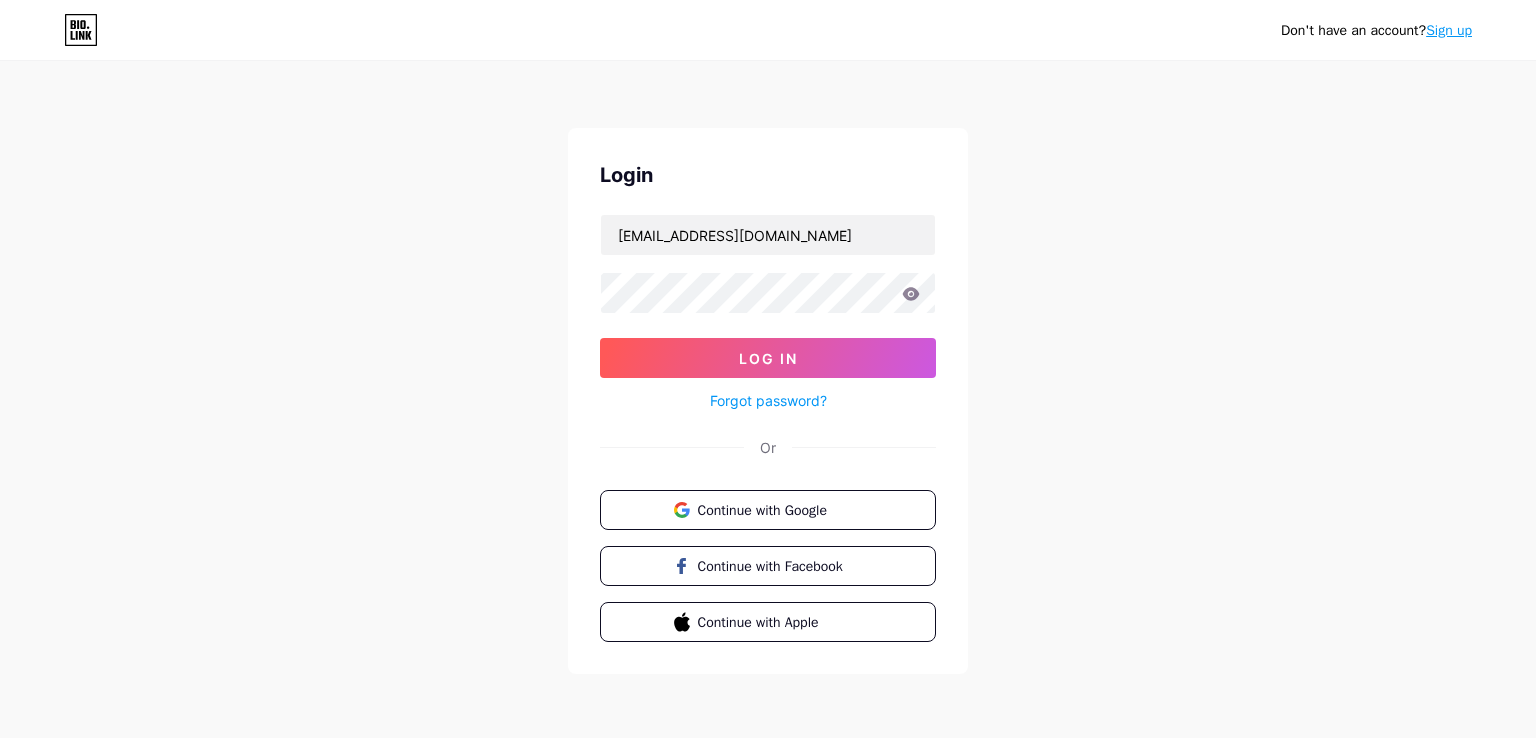 click on "Login     dm@thelegalpodcastnetwork.com               Log In
Forgot password?
Or       Continue with Google     Continue with Facebook
Continue with Apple" at bounding box center [768, 401] 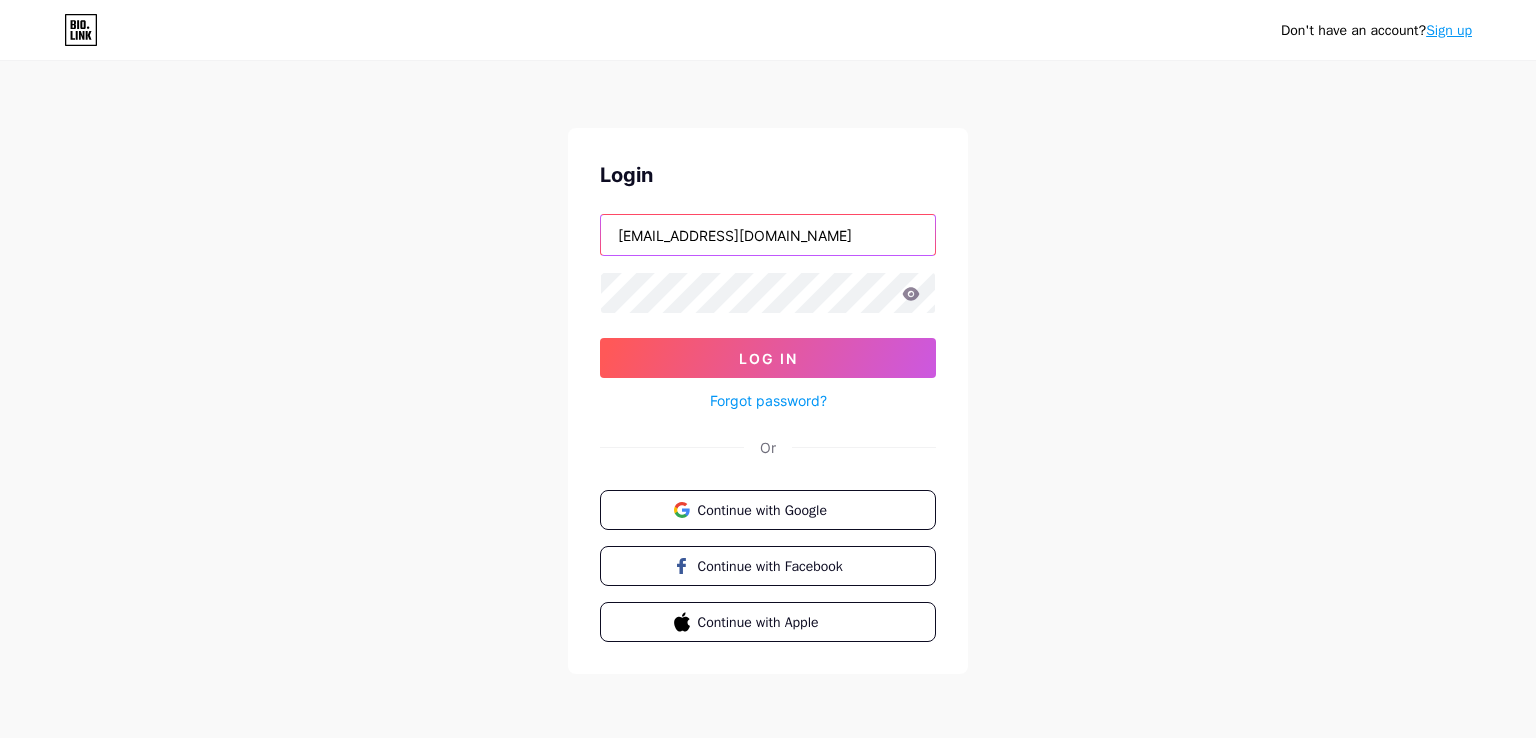 click on "dm@thelegalpodcastnetwork.com" at bounding box center [768, 235] 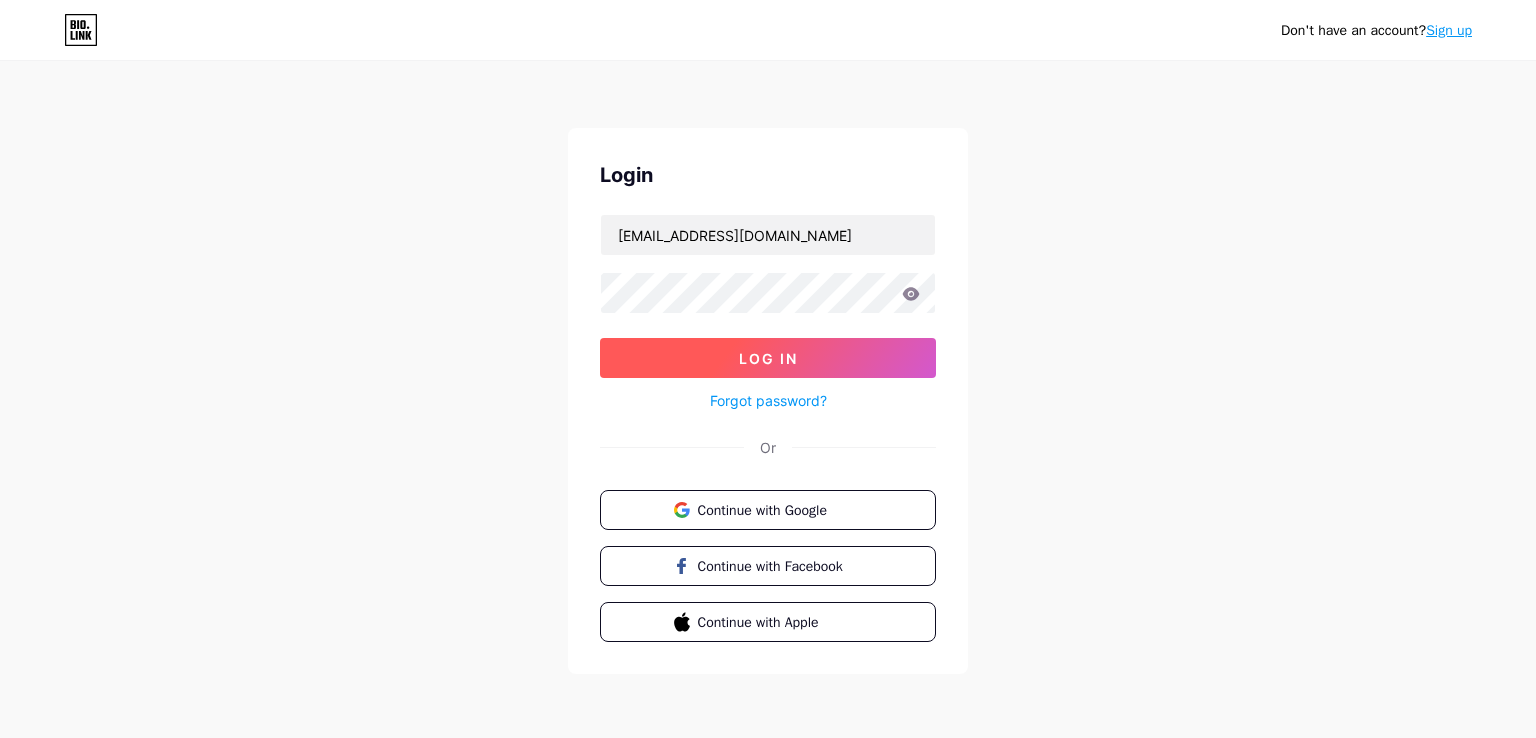 click on "Log In" at bounding box center [768, 358] 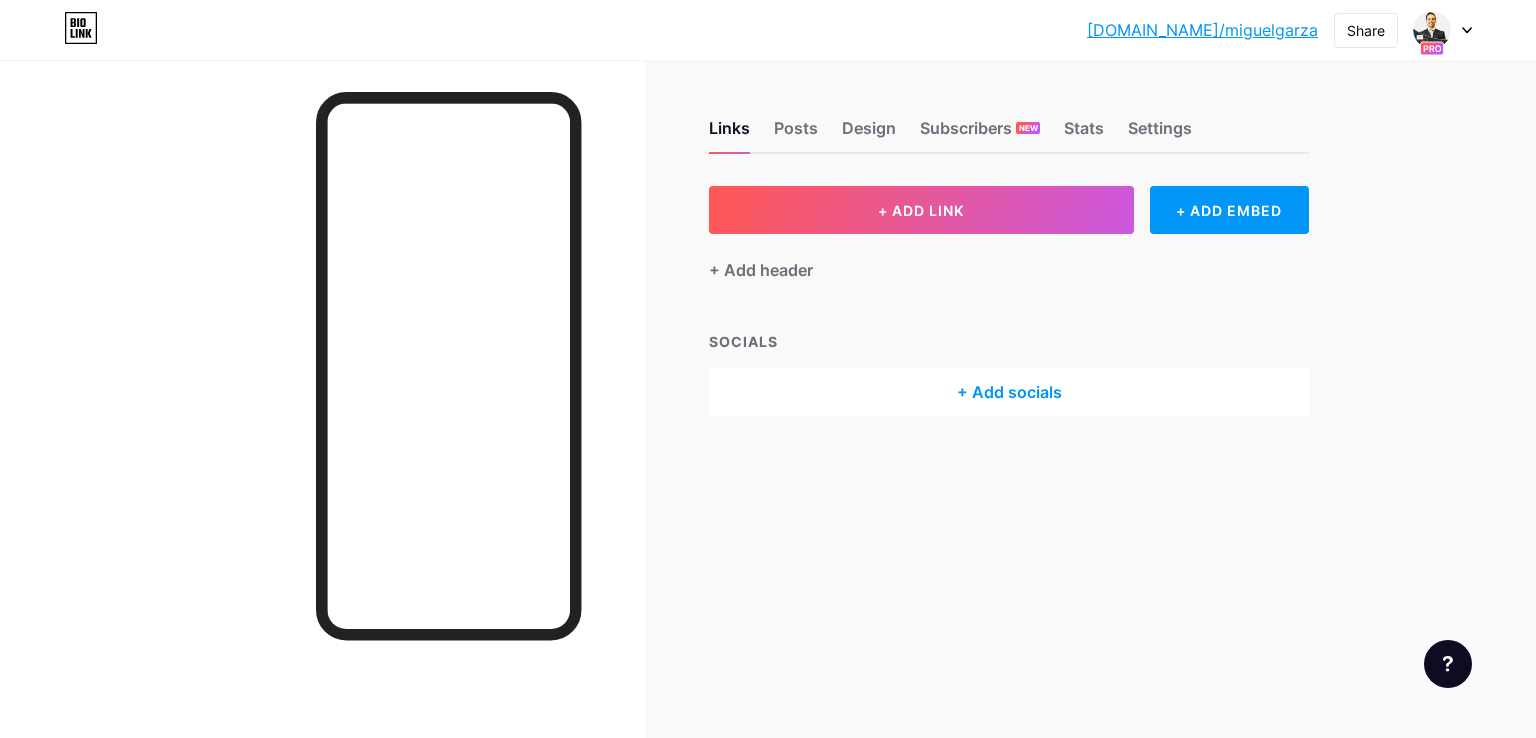 click at bounding box center (1443, 30) 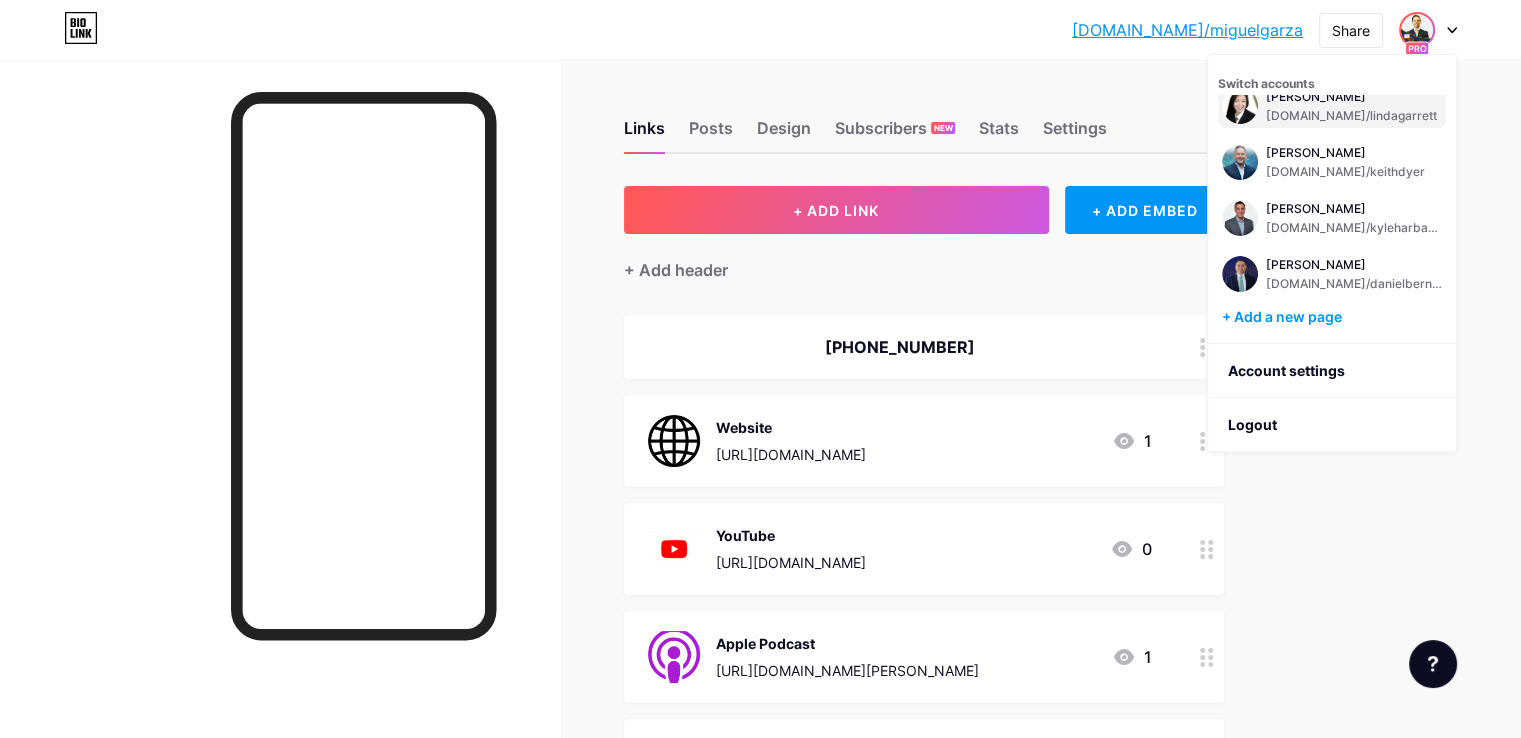 scroll, scrollTop: 80, scrollLeft: 0, axis: vertical 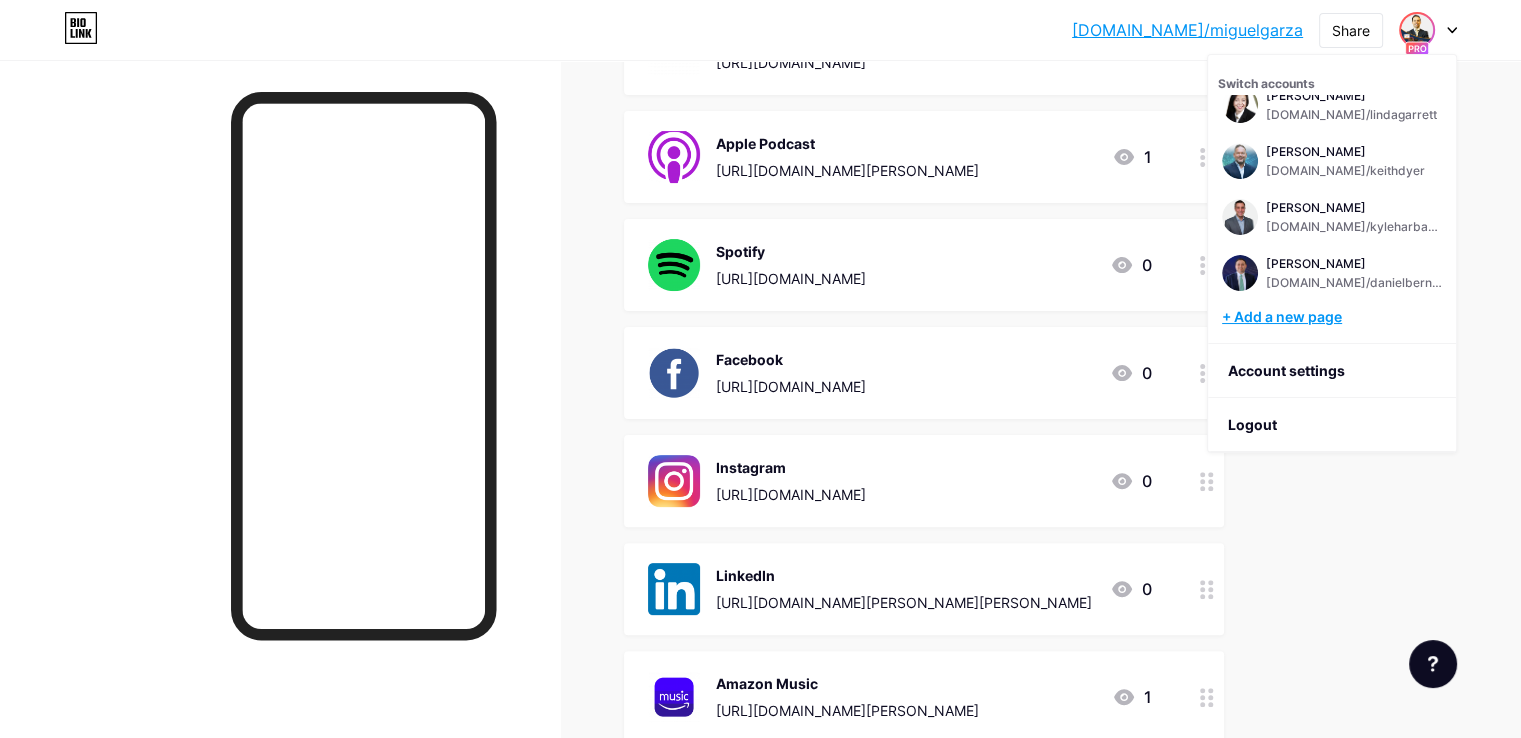 click on "+ Add a new page" at bounding box center [1334, 317] 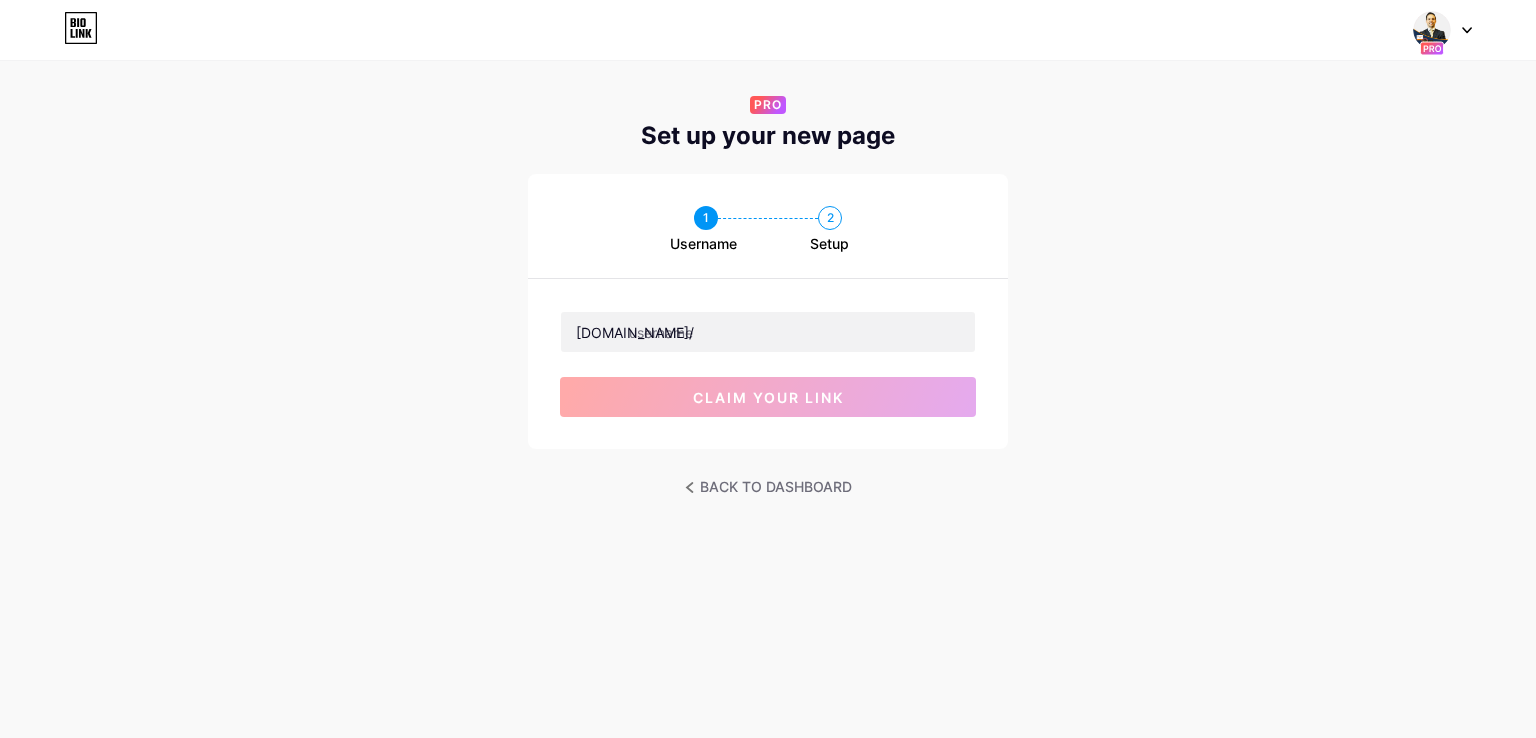 click 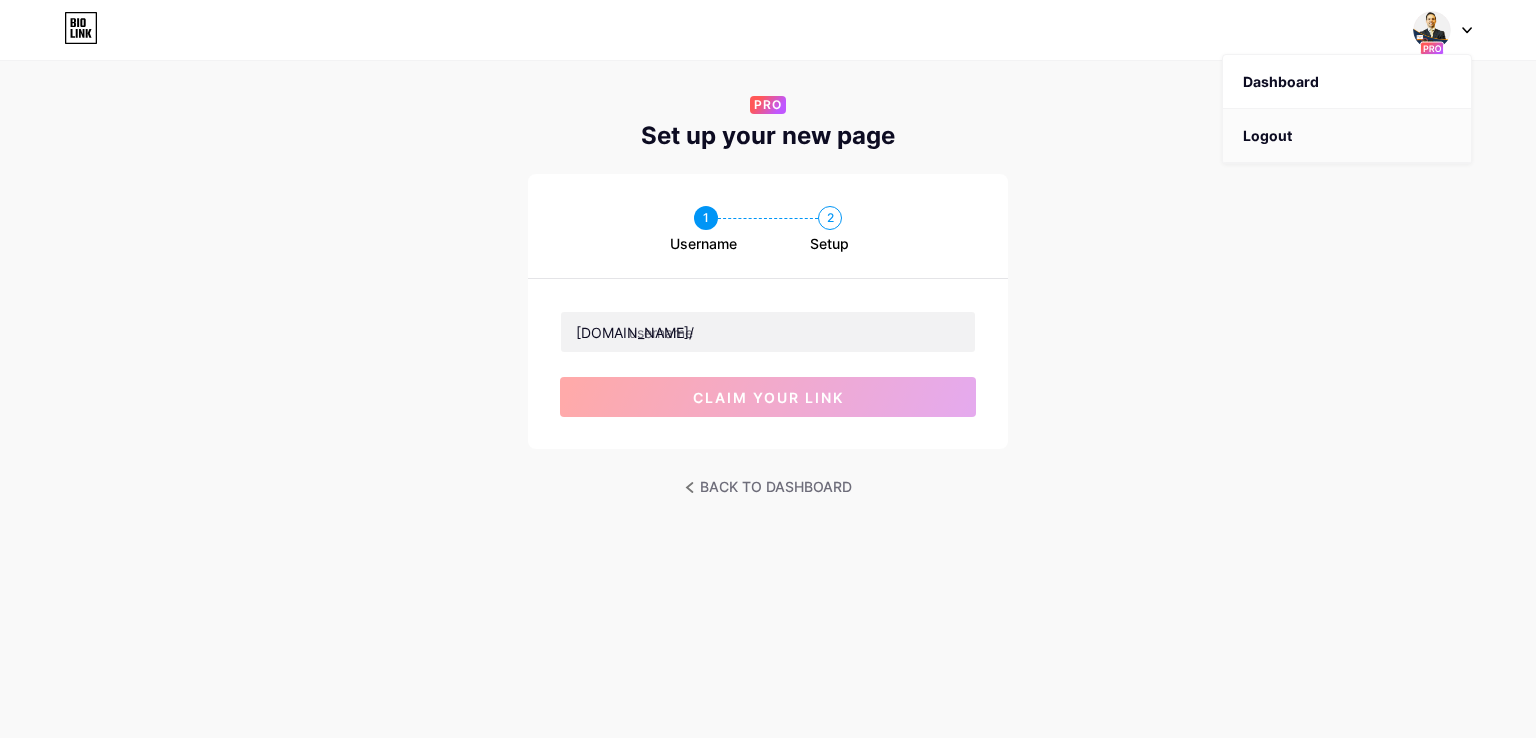 click on "Logout" at bounding box center (1347, 136) 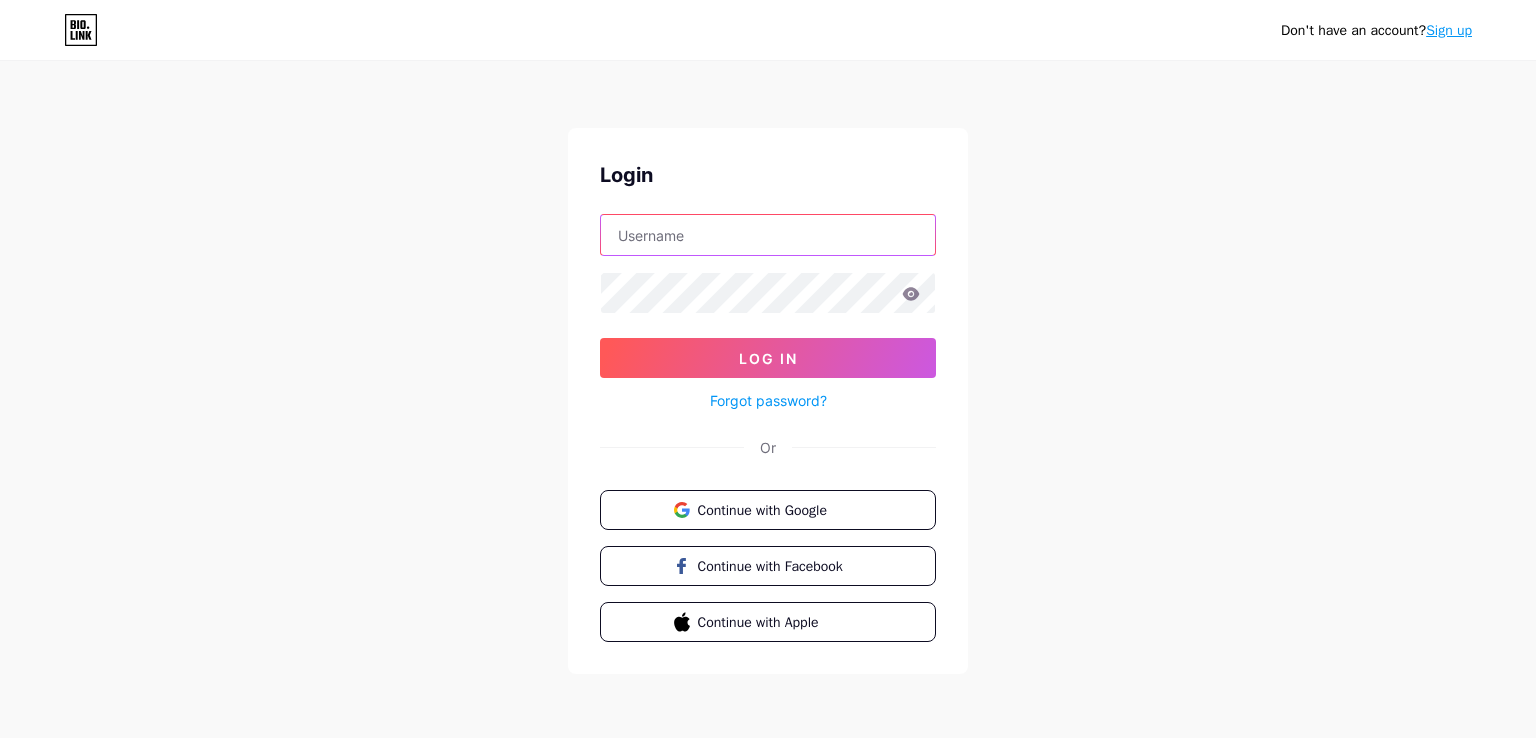 type on "bilalofficialbk@gmail.com" 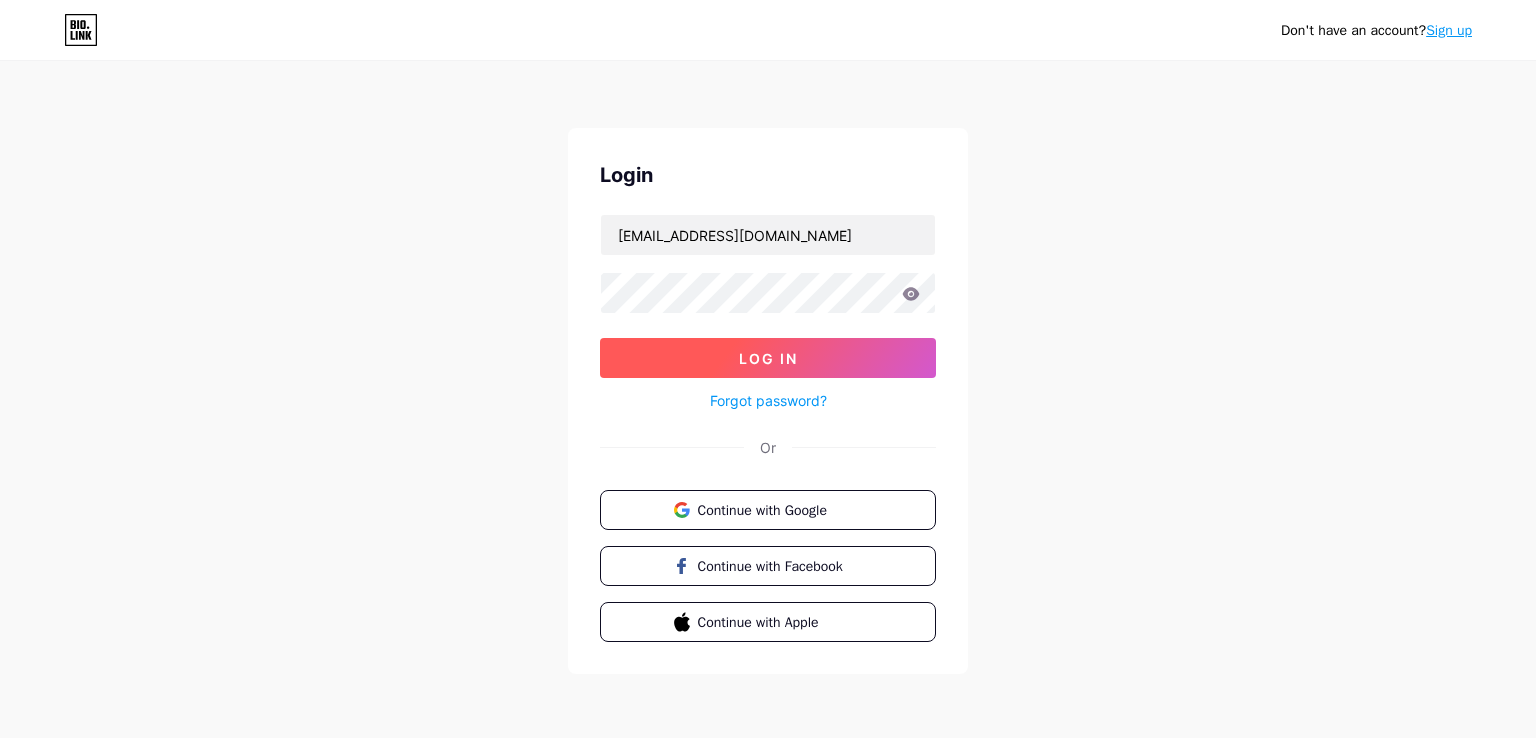 click on "Log In" at bounding box center [768, 358] 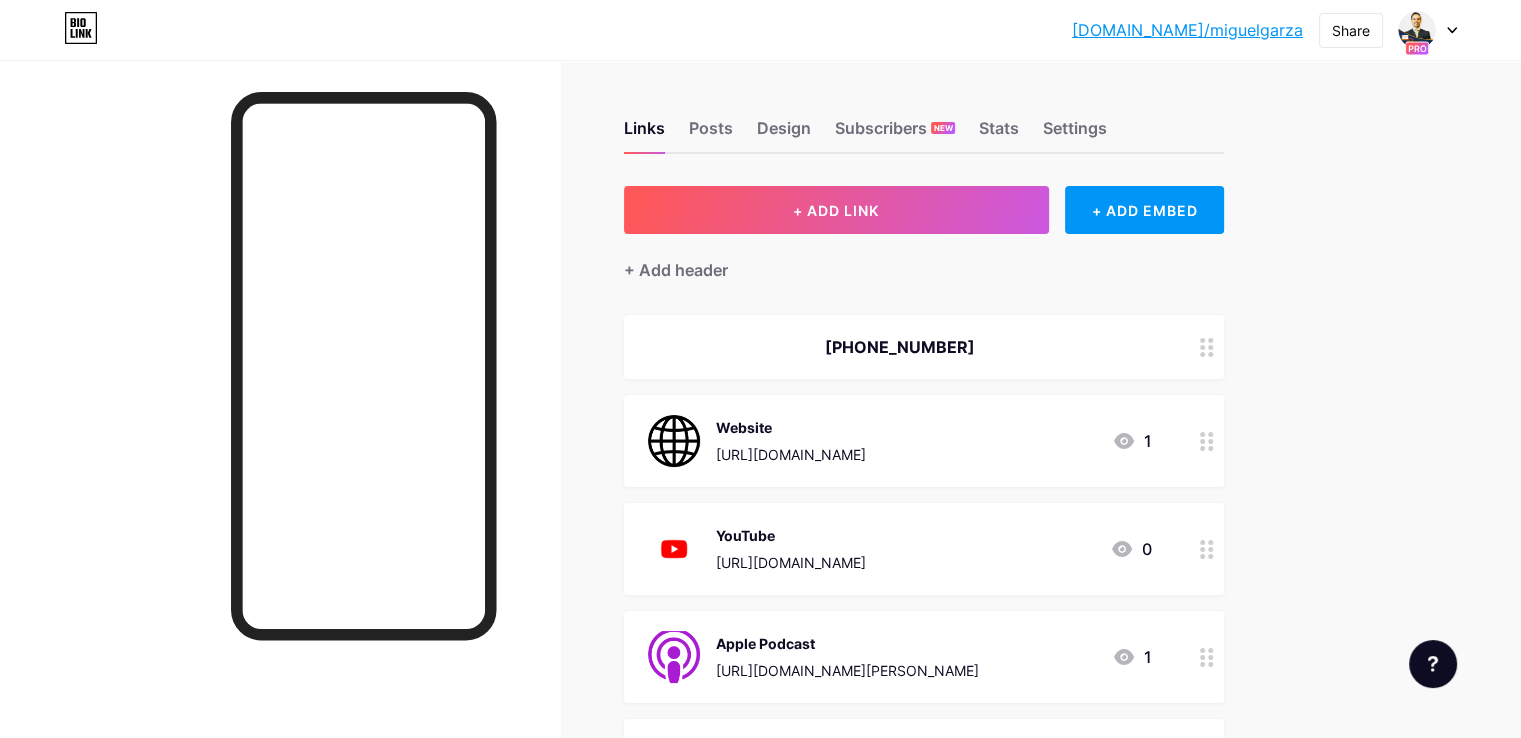click at bounding box center (1428, 30) 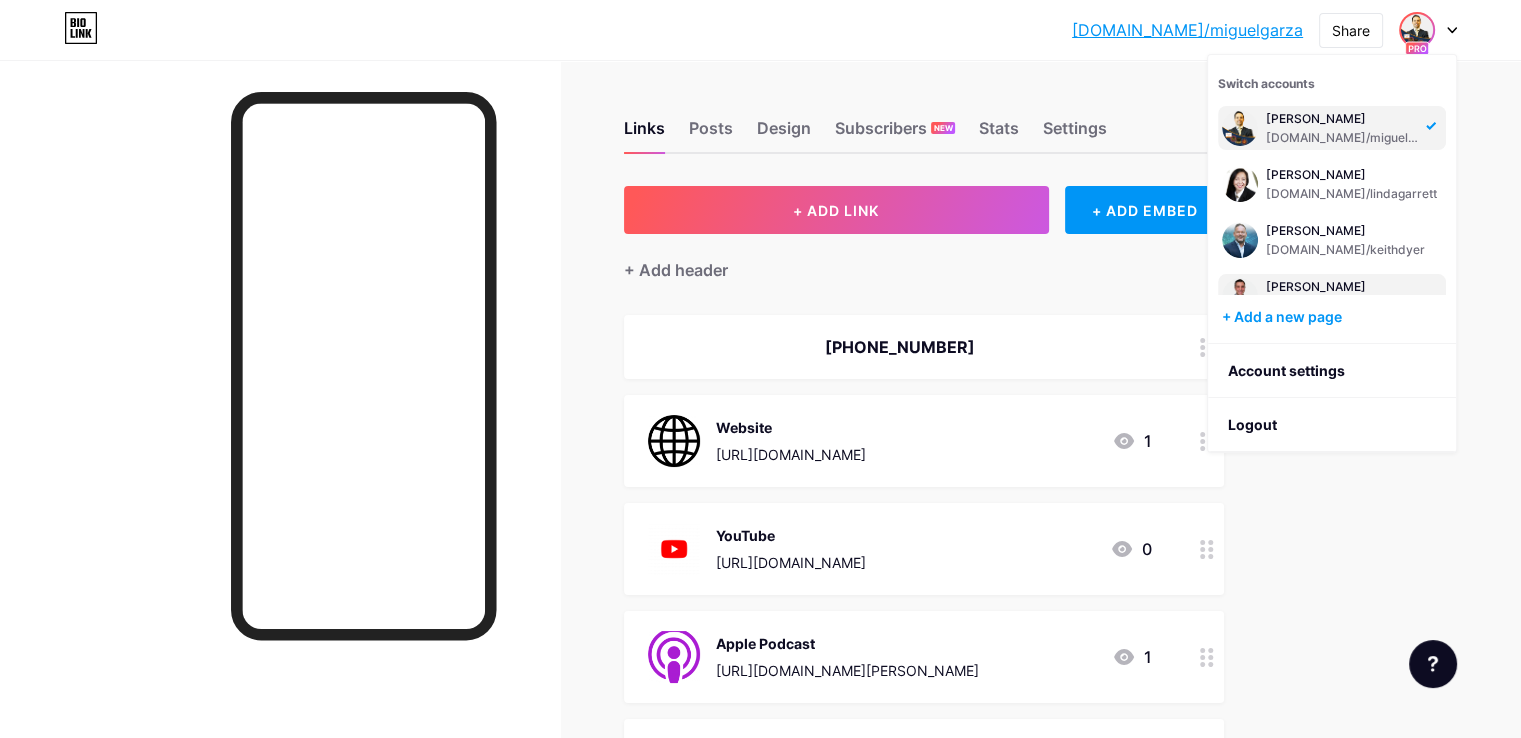 scroll, scrollTop: 0, scrollLeft: 0, axis: both 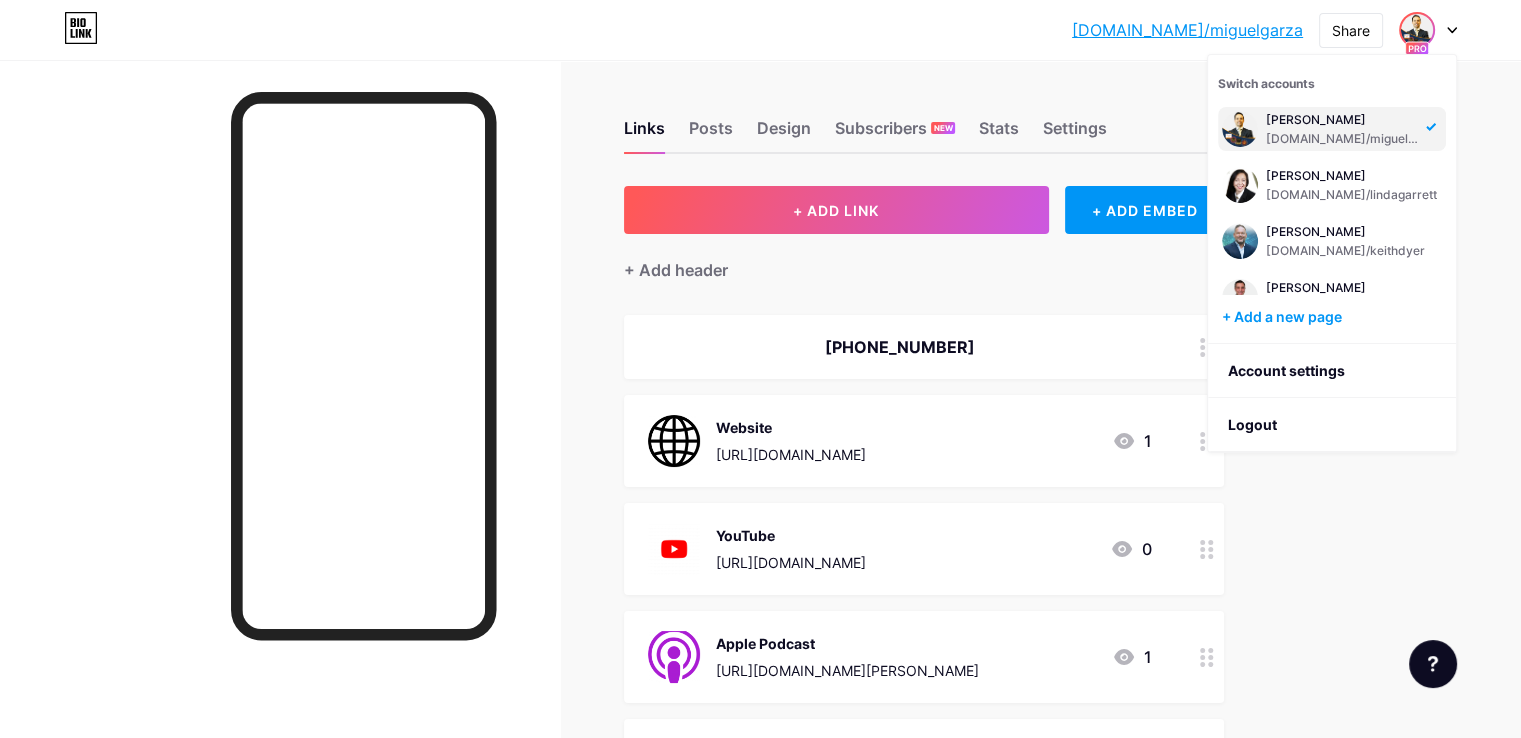 click on "bio.link/miguel...   bio.link/miguelgarza   Share                     Switch accounts     Miguel Garza   bio.link/miguelgarza       Linda C. Garrett   bio.link/lindagarrett     Keith Dyer   bio.link/keithdyer     Kyle Harbaugh   bio.link/kyleharbaugh     Daniel Bernard   bio.link/danielbernard     + Add a new page        Account settings   Logout   Link Copied
Links
Posts
Design
Subscribers
NEW
Stats
Settings       + ADD LINK     + ADD EMBED
+ Add header
(512) 599-8030
Website
https://mfgarzalaw.com
1
YouTube
https://www.youtube.com/@MFGarzaLawFirmPLLC
0
Apple Podcast
1
Spotify
0" at bounding box center [760, 1008] 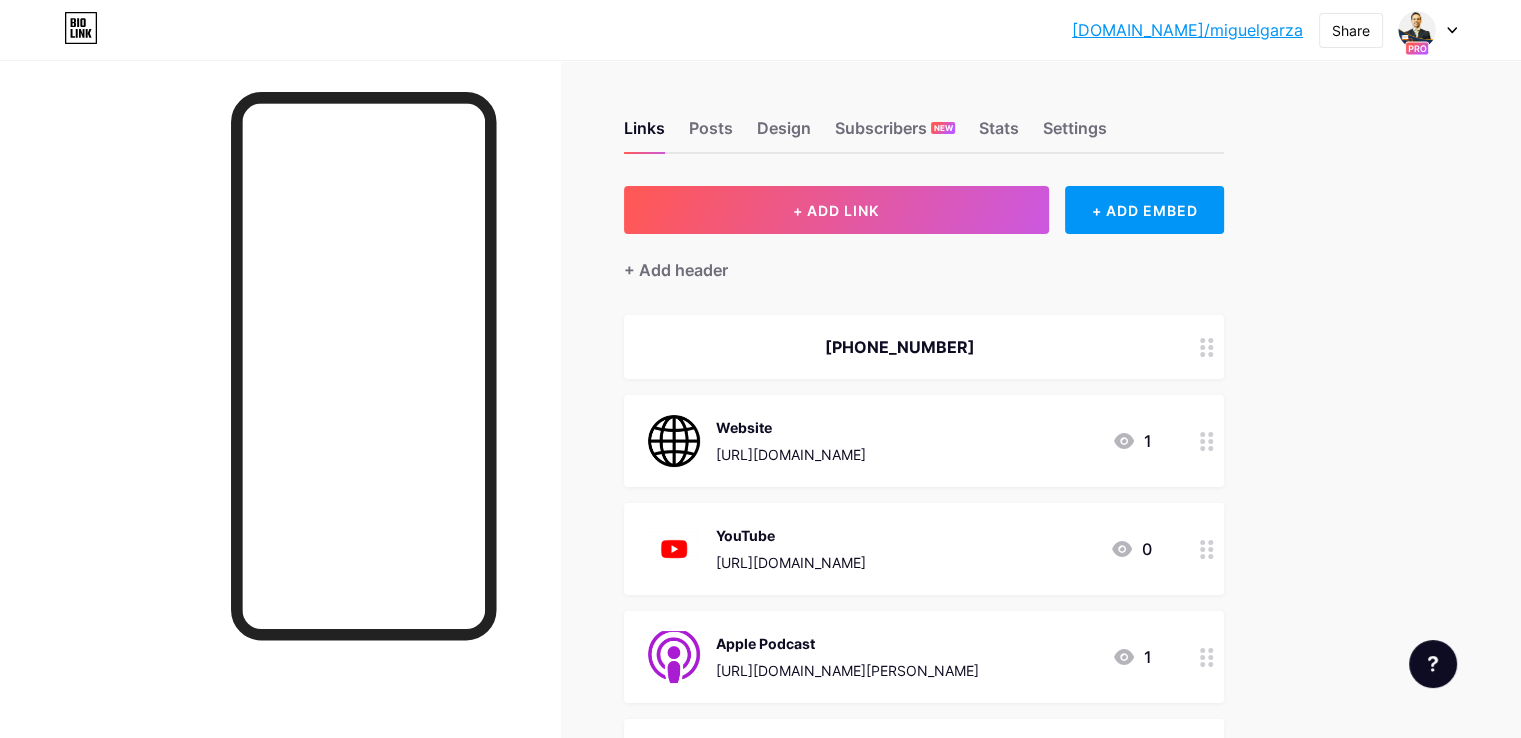 click on "bio.link/miguel...   bio.link/miguelgarza   Share                     Switch accounts     Miguel Garza   bio.link/miguelgarza       Linda C. Garrett   bio.link/lindagarrett     Keith Dyer   bio.link/keithdyer     Kyle Harbaugh   bio.link/kyleharbaugh     Daniel Bernard   bio.link/danielbernard     + Add a new page        Account settings   Logout" at bounding box center (760, 30) 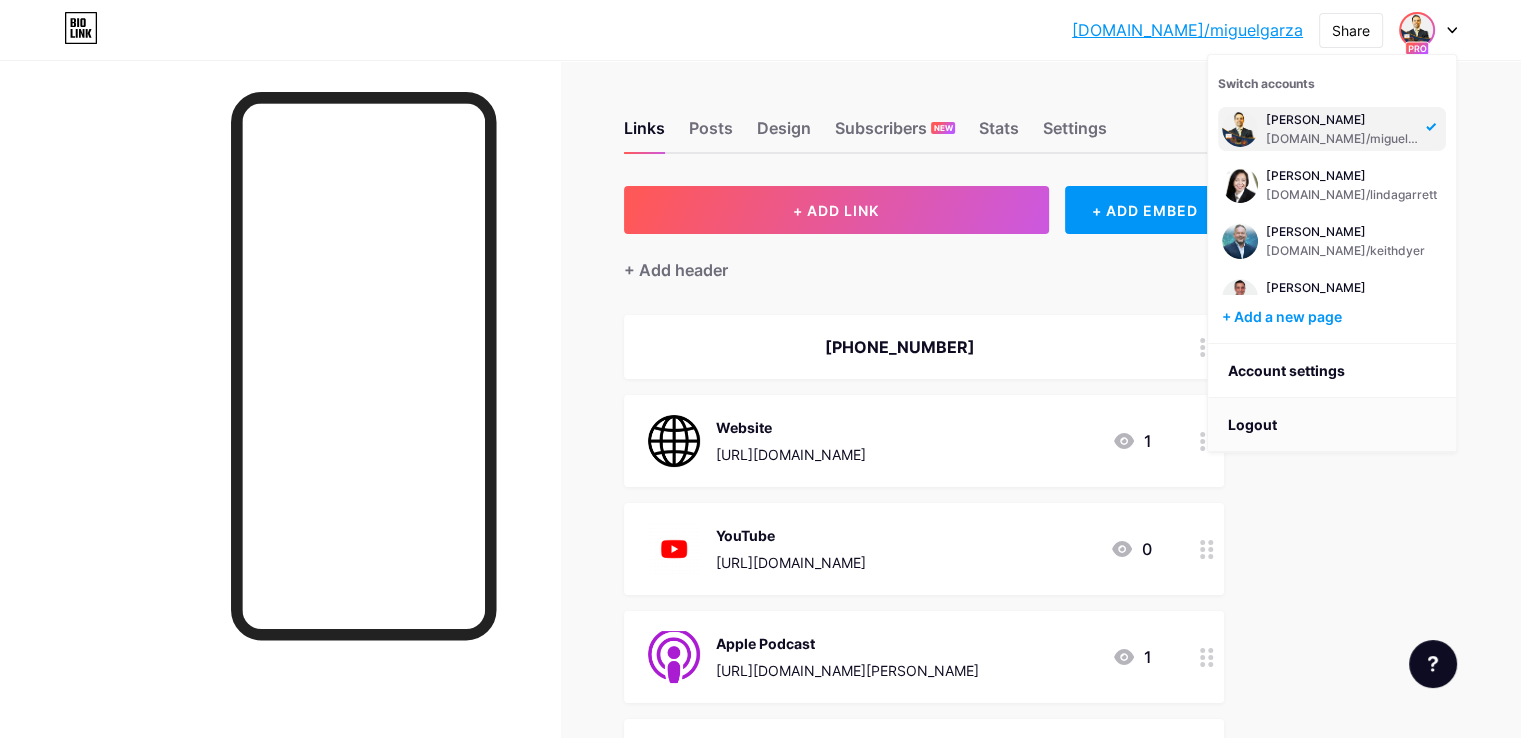 click on "Logout" at bounding box center (1332, 425) 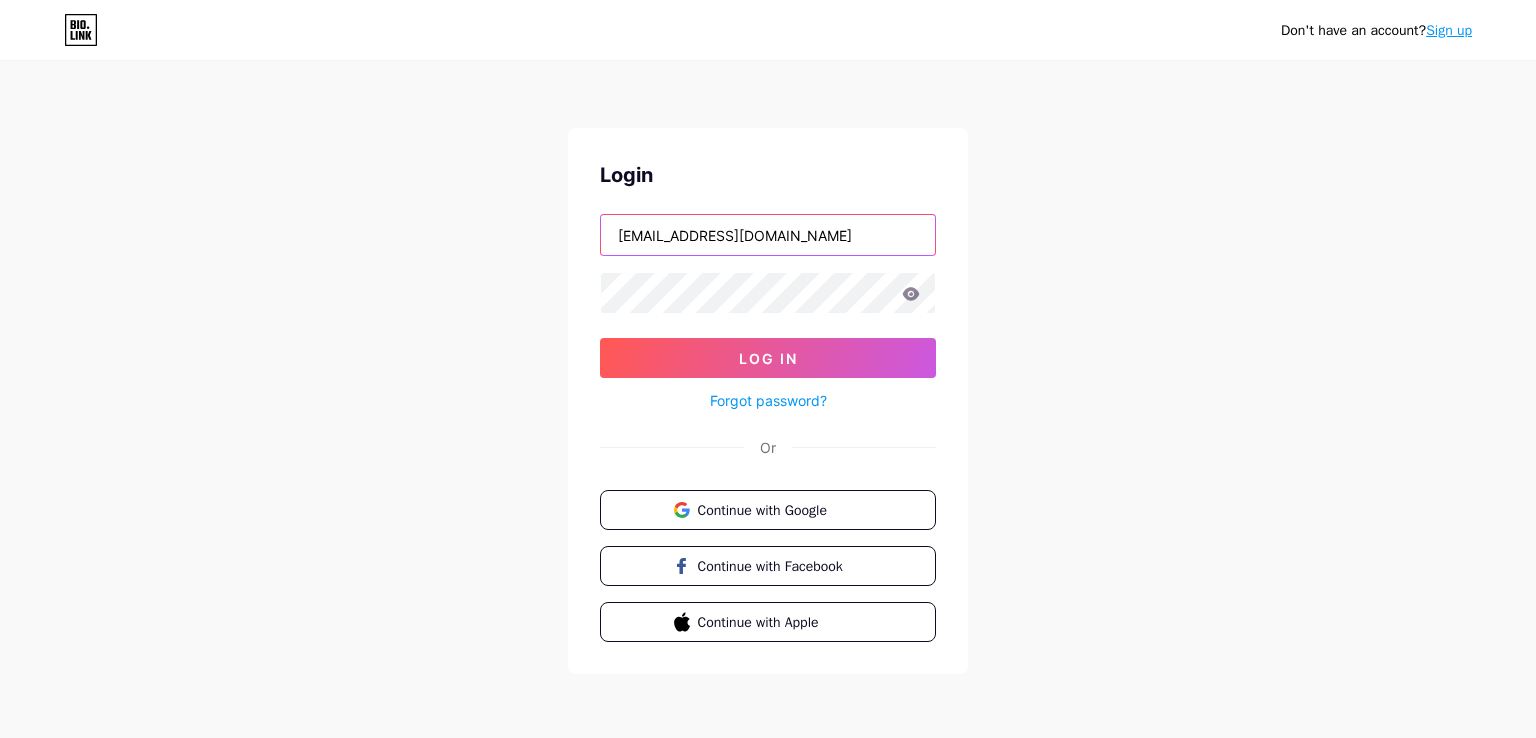 click on "bilalofficialbk@gmail.com" at bounding box center (768, 235) 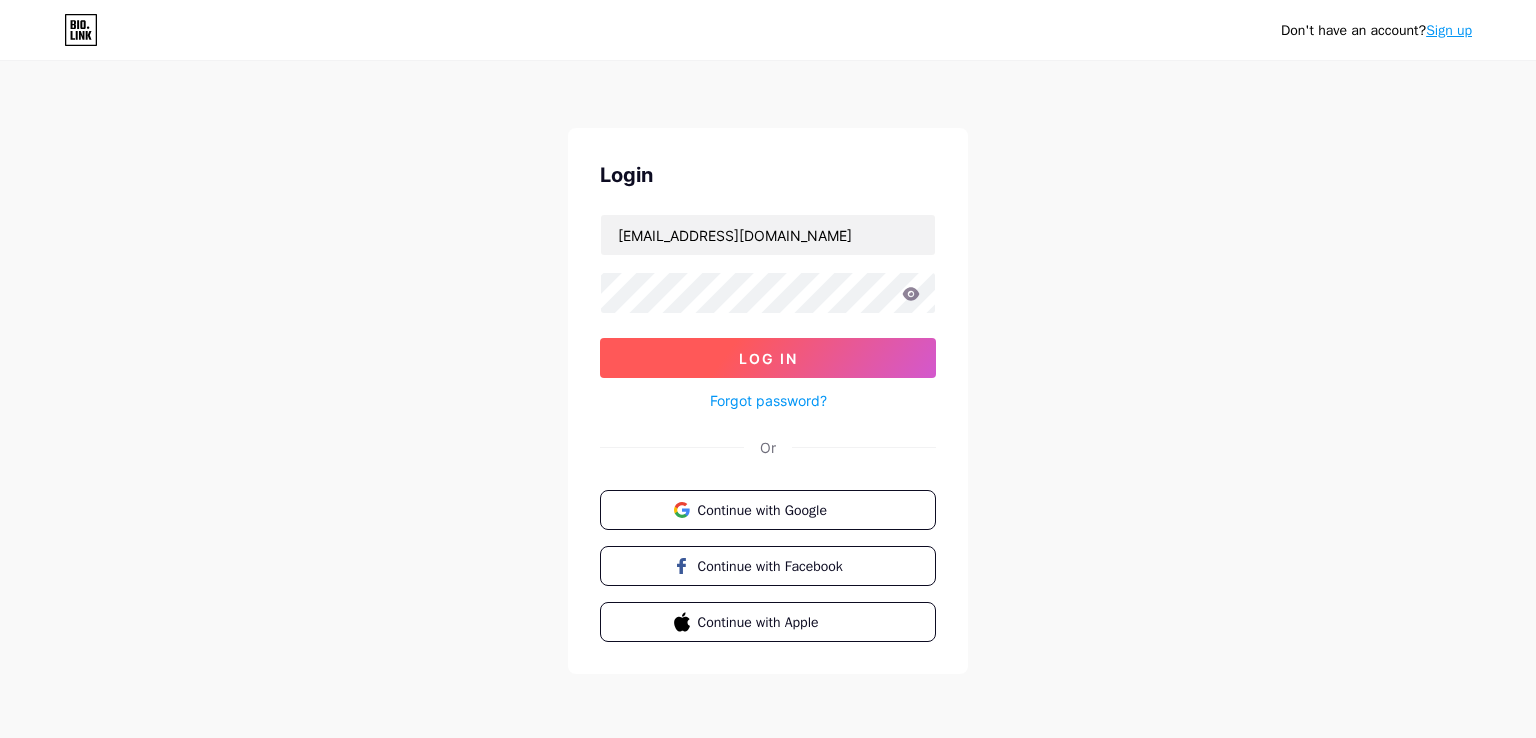 click on "Log In" at bounding box center [768, 358] 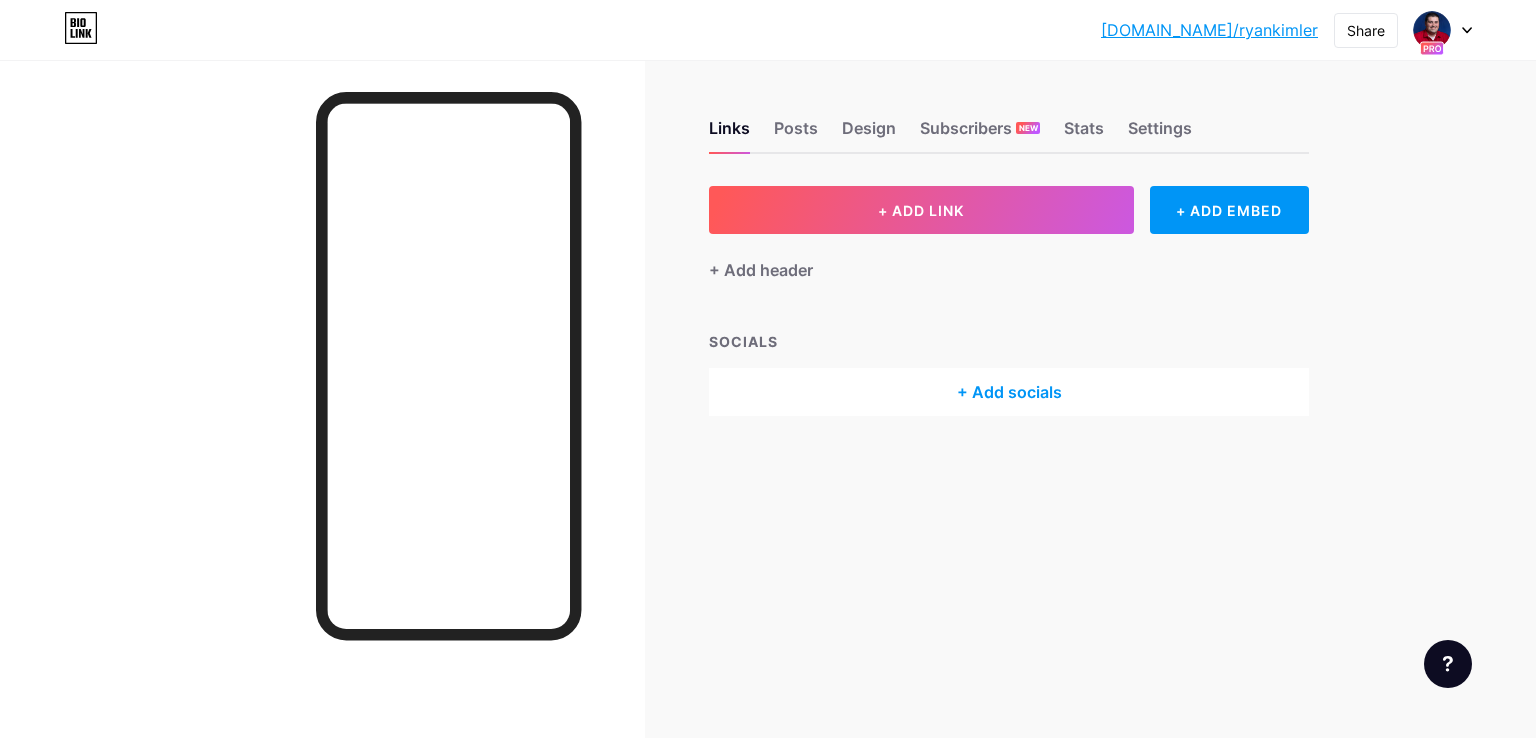 click 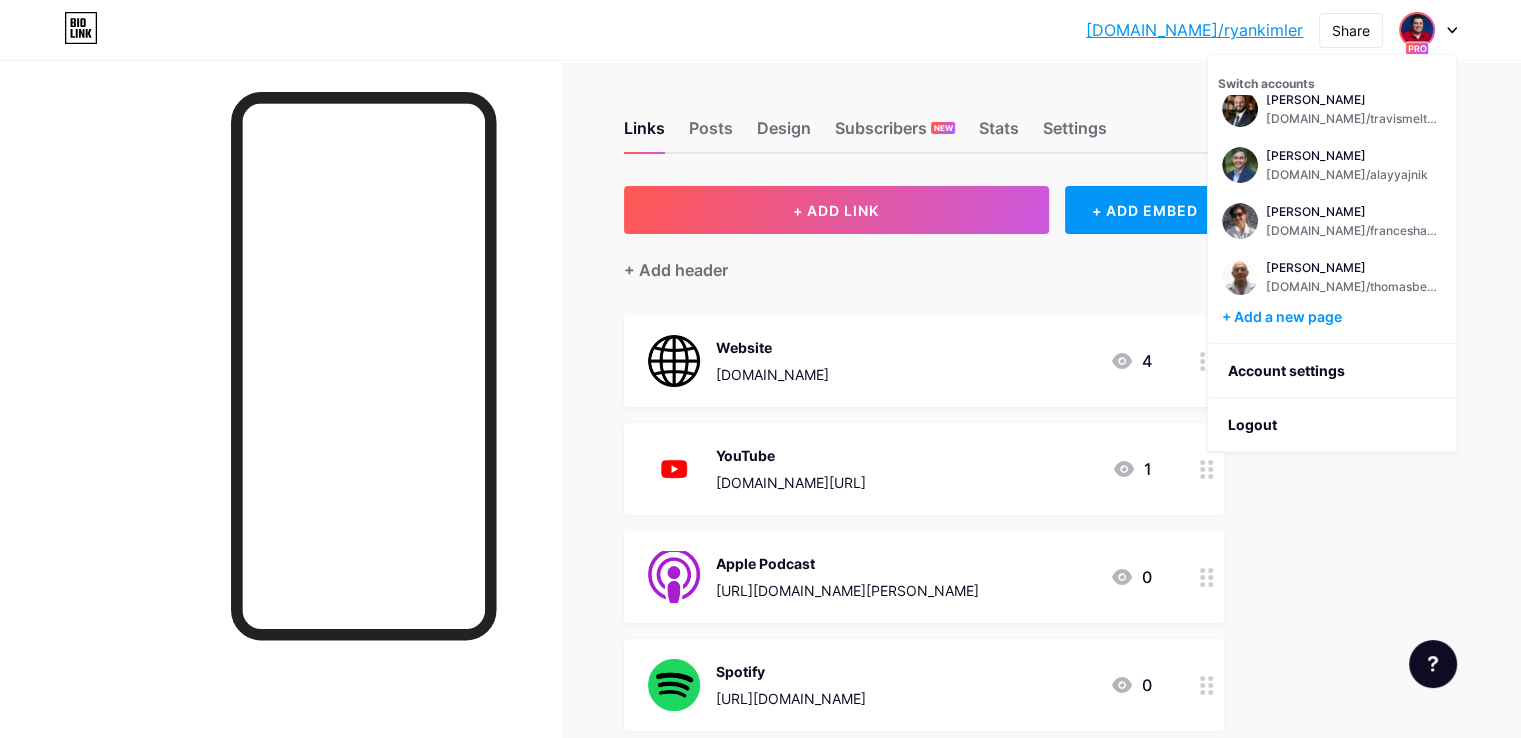scroll, scrollTop: 920, scrollLeft: 0, axis: vertical 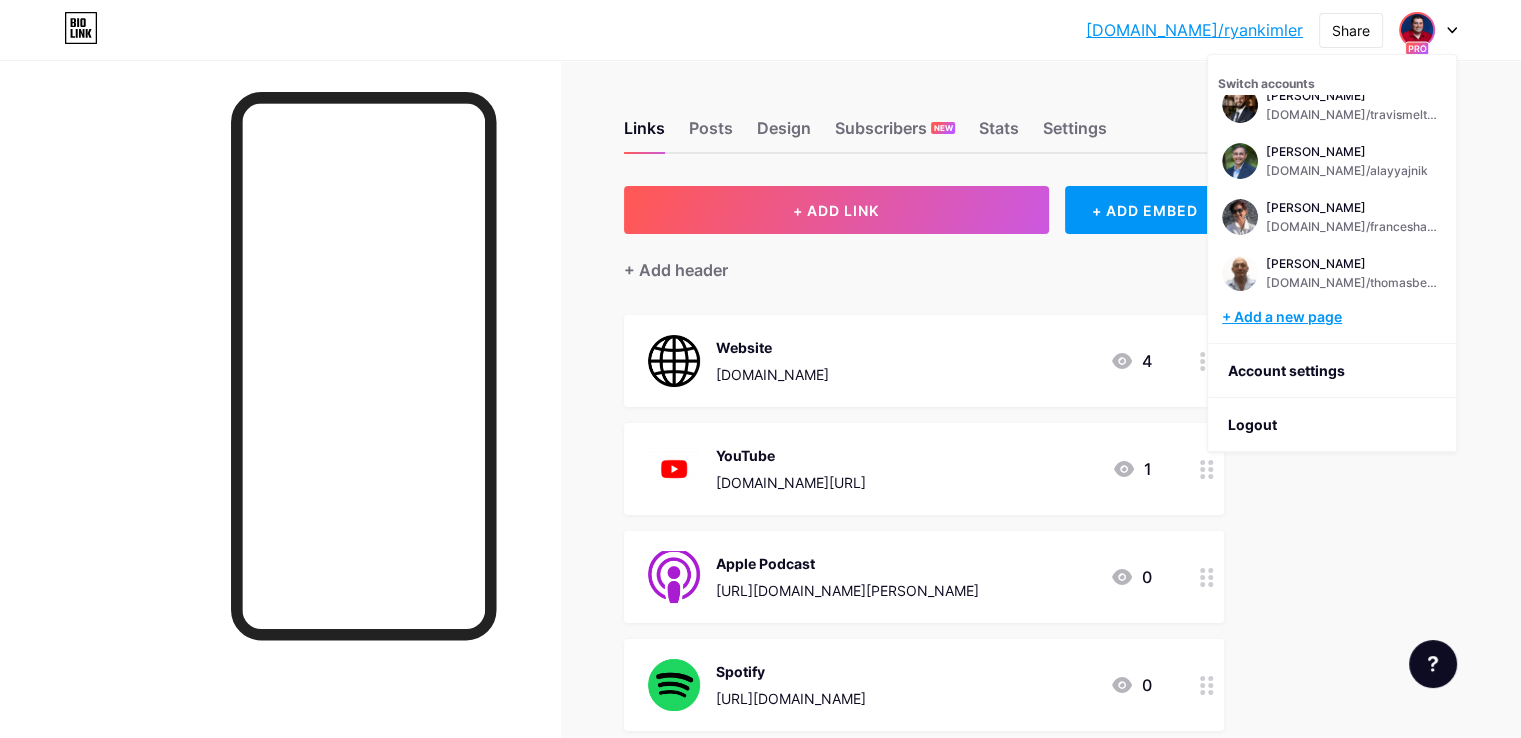click on "+ Add a new page" at bounding box center (1334, 317) 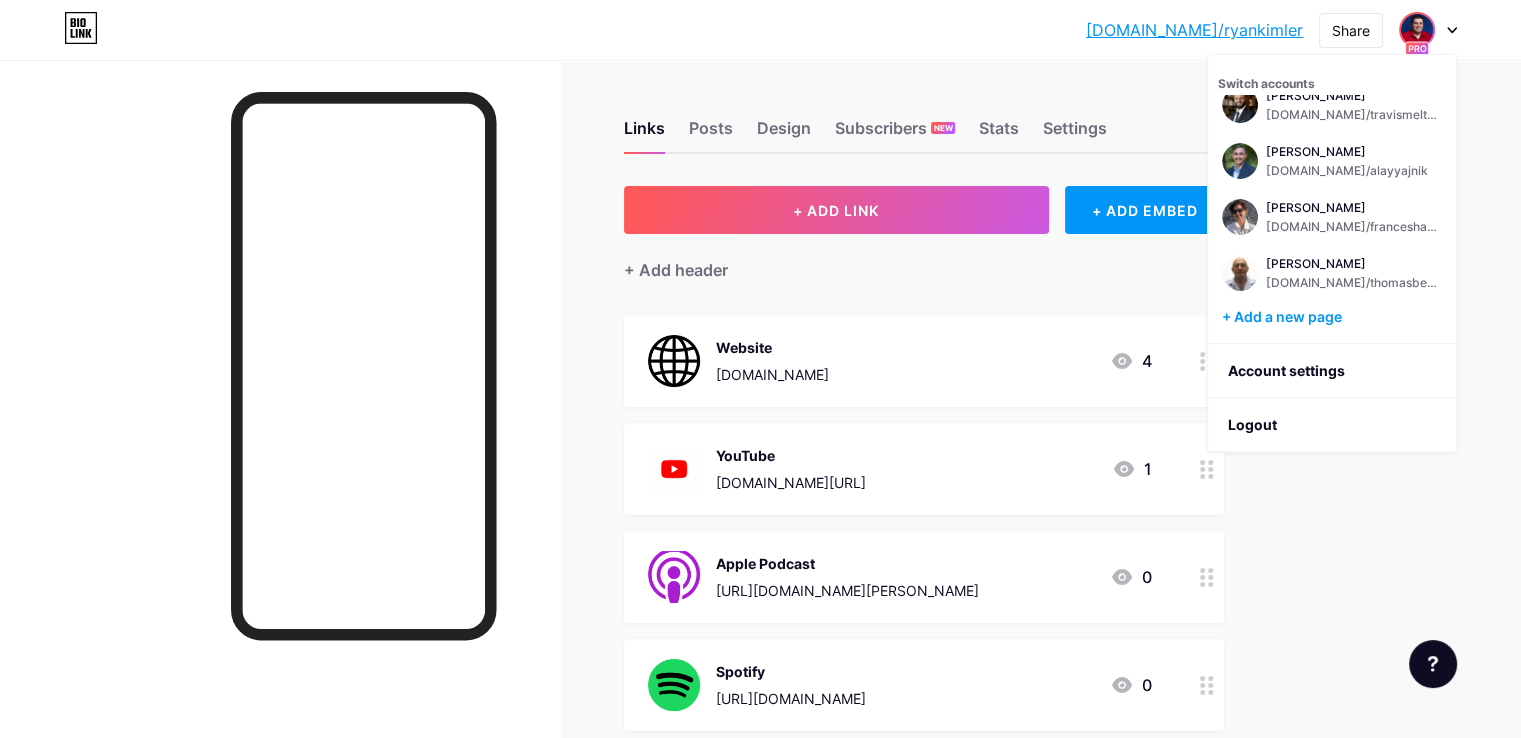 click 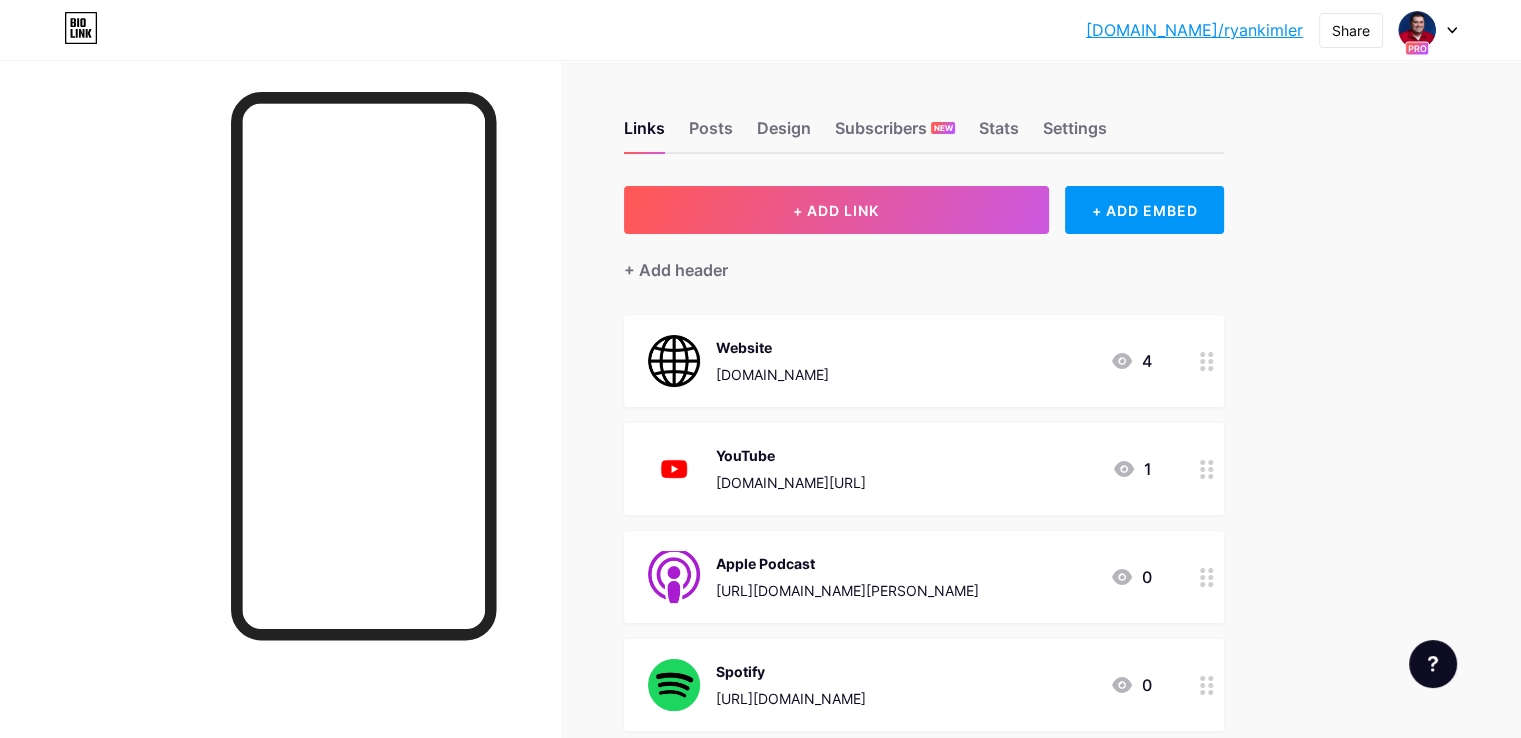 click 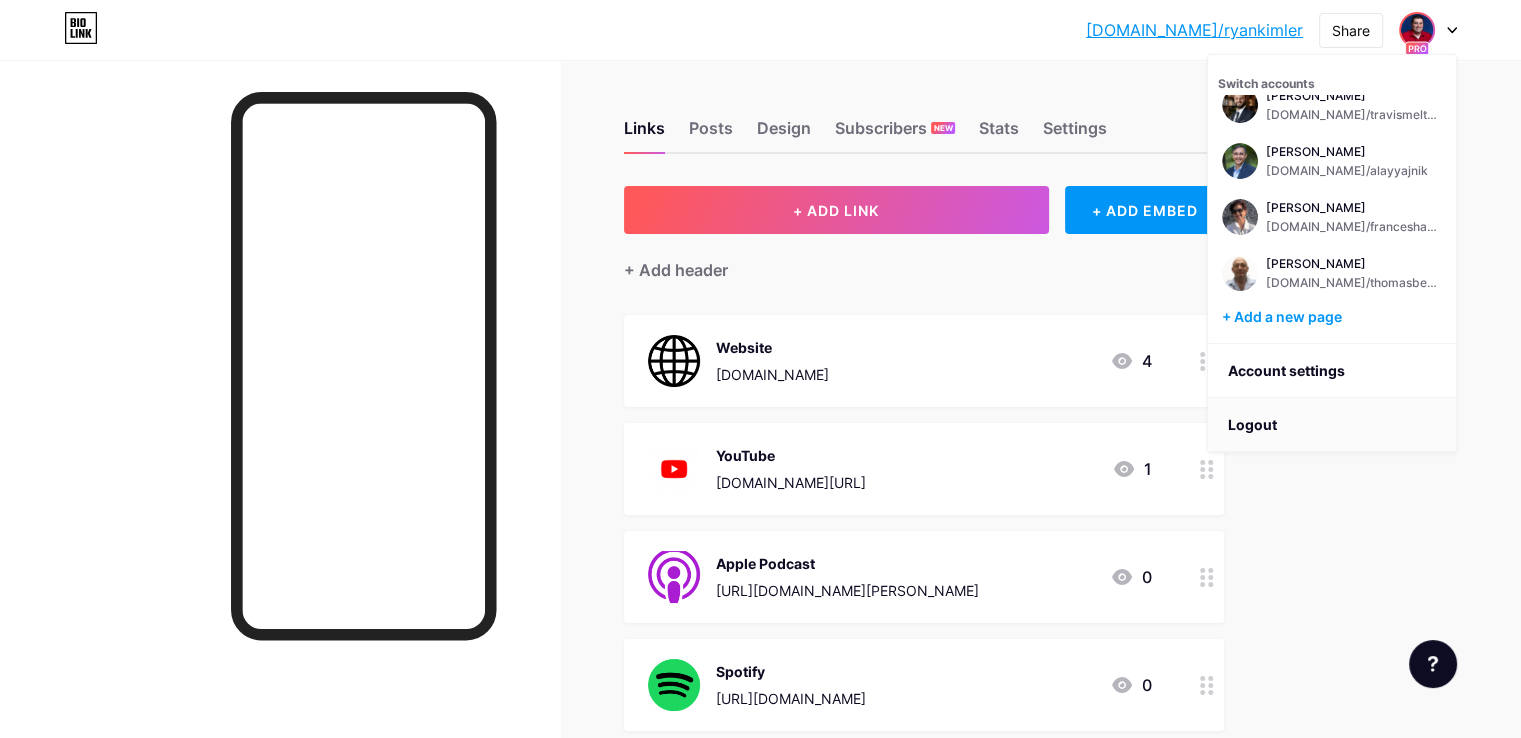 click on "Logout" at bounding box center (1332, 425) 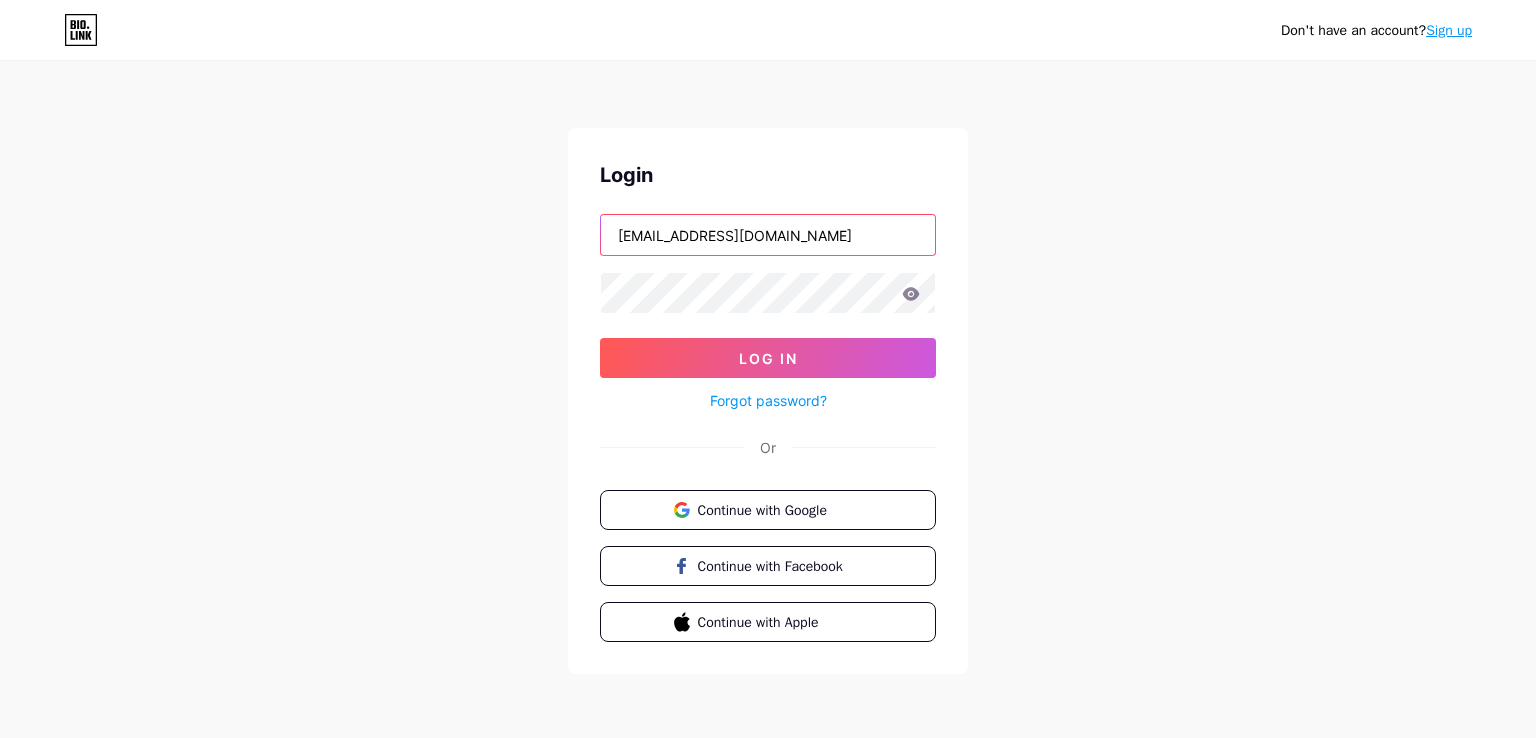 click on "client@thelegalpodcastnetwork.com" at bounding box center (768, 235) 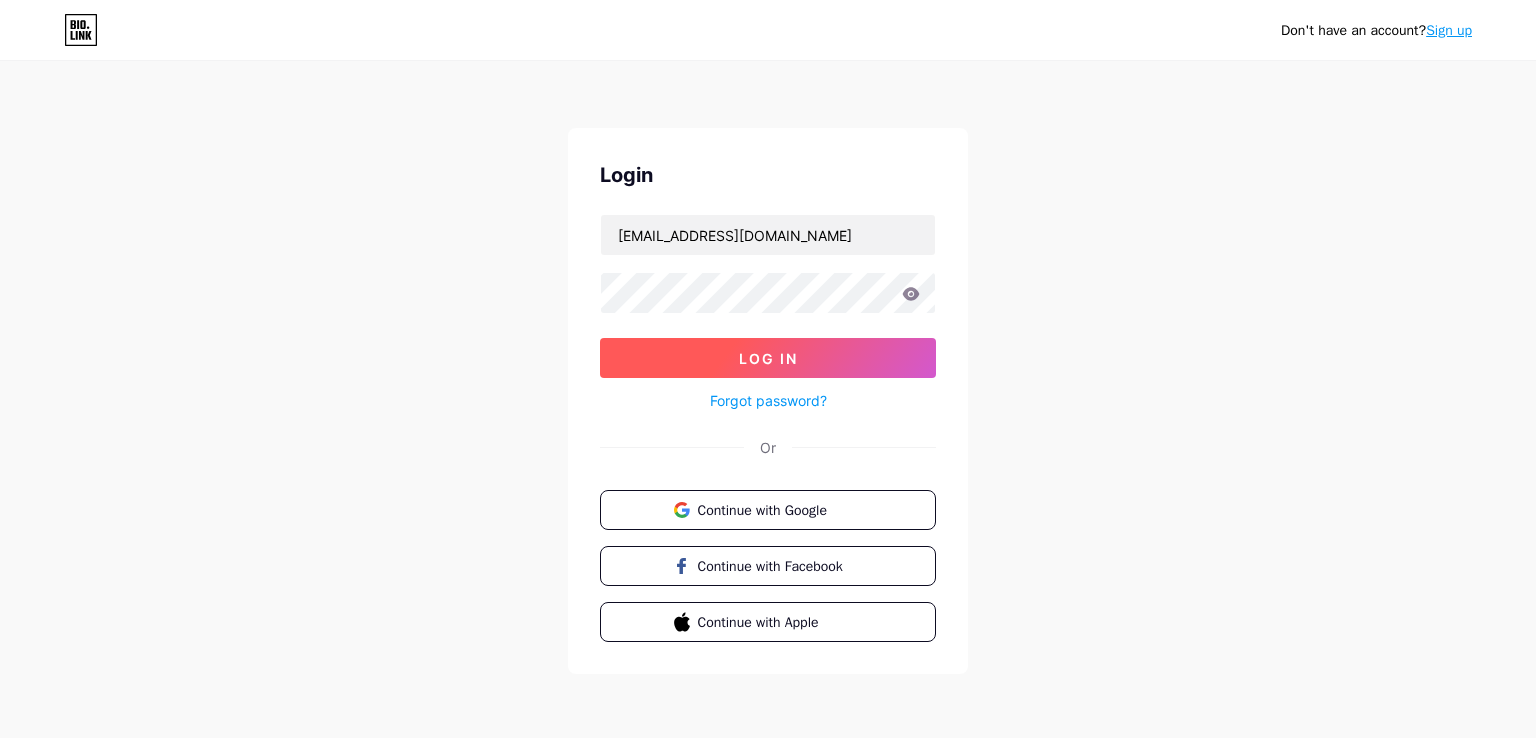 click on "Log In" at bounding box center [768, 358] 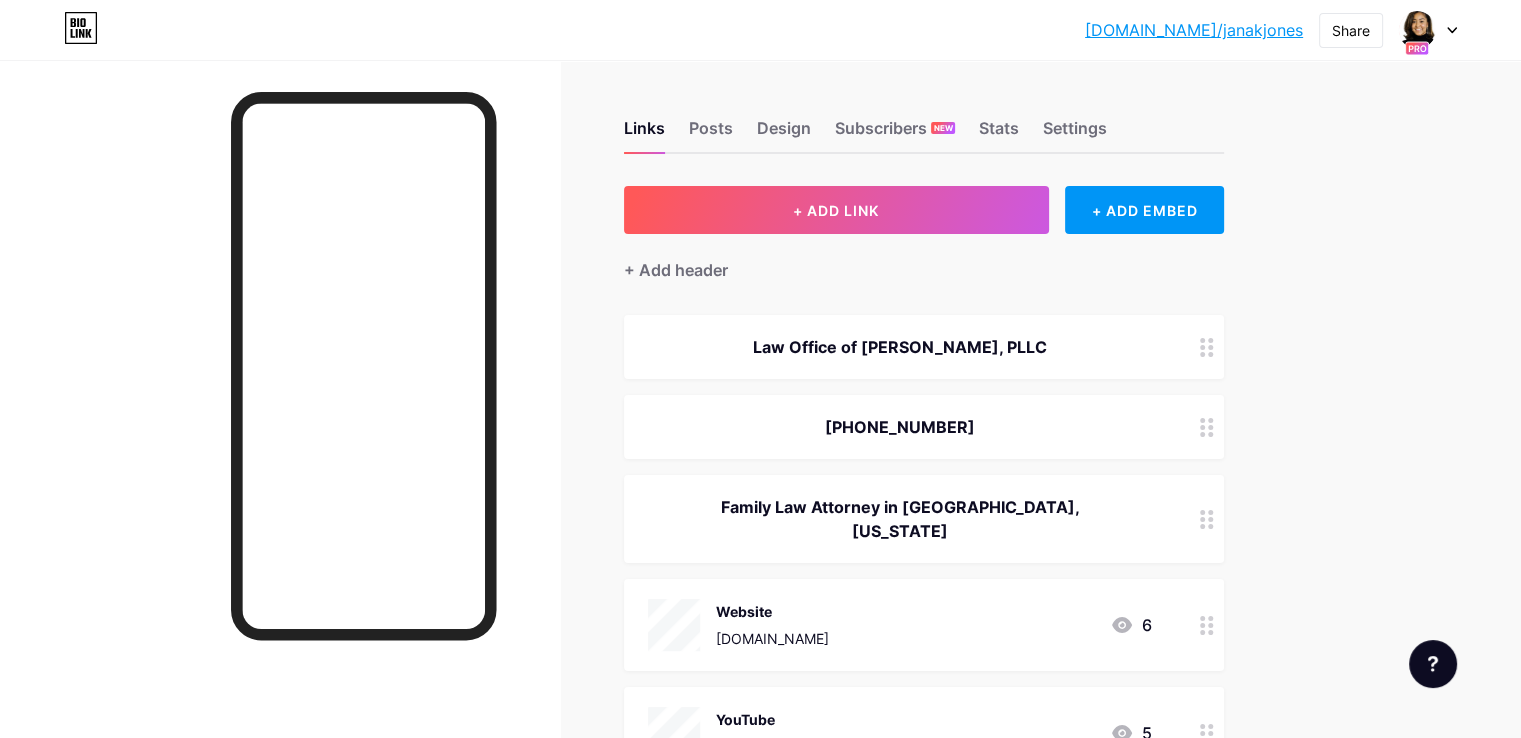 click on "bio.link/janakj...   bio.link/janakjones   Share                     Switch accounts     Jana K. Jones, Esq.   bio.link/janakjones       Eric Pines, Esq.   bio.link/ericpines     Richard P. Corey   bio.link/richardcorey     Chad Brown   bio.link/chadbrown     James Mahan, Esq.   bio.link/jamesmahan     Rhett Burney   bio.link/rhettburney     Michael H. Joseph   bio.link/michaelhjoseph     Alfredo Lozano   bio.link/alfredolozano     The Legal Podcast Network   bio.link/lpn     Benjamin L. England, Esq.   bio.link/benjaminengland     Tim Pickwell   bio.link/timpickwell     Mark D. Shirian, Esq.   bio.link/markshirian     Samantha L. Pryor   bio.link/samanthapryor     Elissa Brewster   bio.link/elissabrewster     Kristina Lyke   bio.link/kristinalyke     Marshall Law   bio.link/marshalllaw     Michelle Becker   bio.link/michellebecker     Steven Mirsky   bio.link/stevenmirsky     D. Kimbro Stephens   bio.link/kimbrostephens     Antony Turbeville   bio.link/antonyturbeville     + Add a new page" at bounding box center (760, 30) 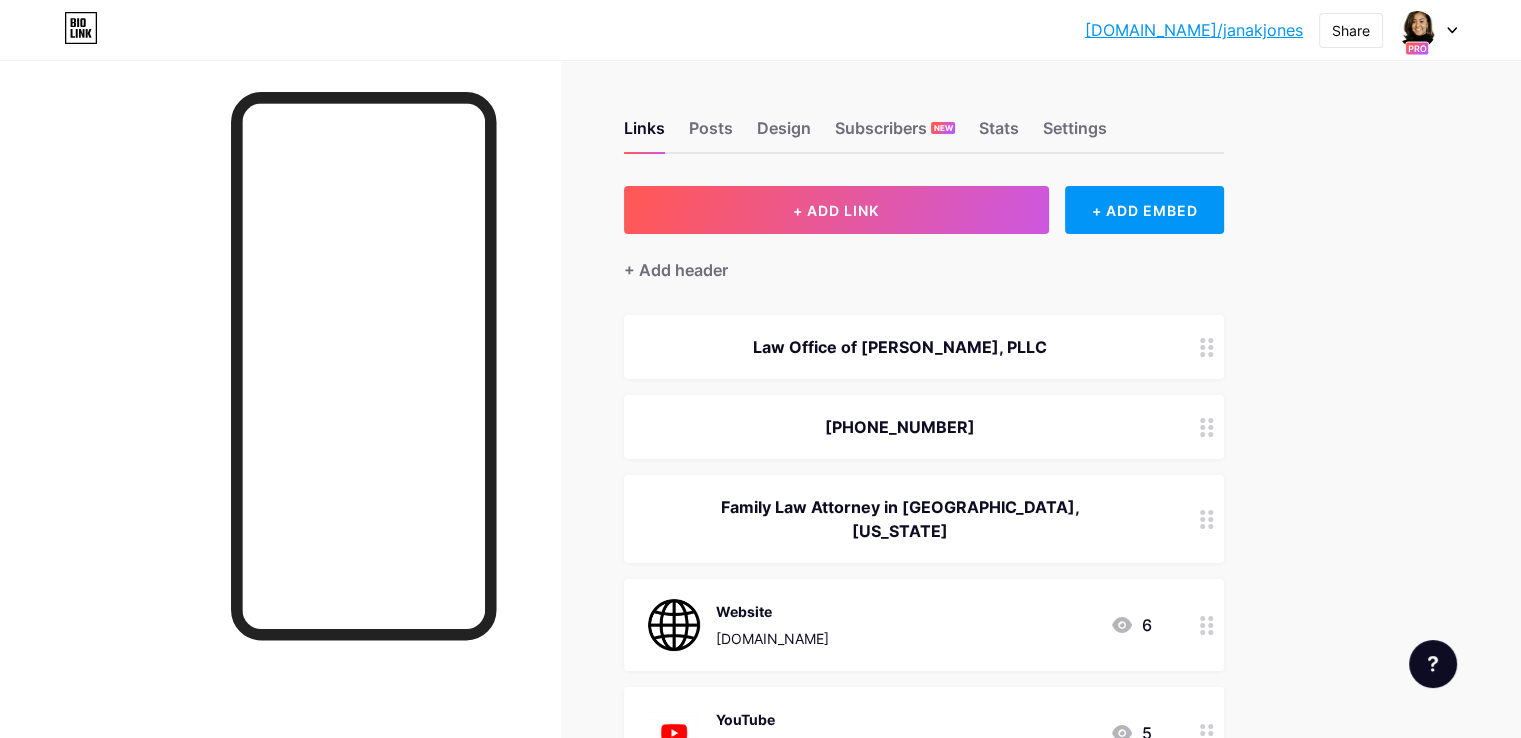 click on "bio.link/janakj...   bio.link/janakjones   Share                     Switch accounts     Jana K. Jones, Esq.   bio.link/janakjones       Eric Pines, Esq.   bio.link/ericpines     Richard P. Corey   bio.link/richardcorey     Chad Brown   bio.link/chadbrown     James Mahan, Esq.   bio.link/jamesmahan     Rhett Burney   bio.link/rhettburney     Michael H. Joseph   bio.link/michaelhjoseph     Alfredo Lozano   bio.link/alfredolozano     The Legal Podcast Network   bio.link/lpn     Benjamin L. England, Esq.   bio.link/benjaminengland     Tim Pickwell   bio.link/timpickwell     Mark D. Shirian, Esq.   bio.link/markshirian     Samantha L. Pryor   bio.link/samanthapryor     Elissa Brewster   bio.link/elissabrewster     Kristina Lyke   bio.link/kristinalyke     Marshall Law   bio.link/marshalllaw     Michelle Becker   bio.link/michellebecker     Steven Mirsky   bio.link/stevenmirsky     D. Kimbro Stephens   bio.link/kimbrostephens     Antony Turbeville   bio.link/antonyturbeville     + Add a new page" at bounding box center [760, 30] 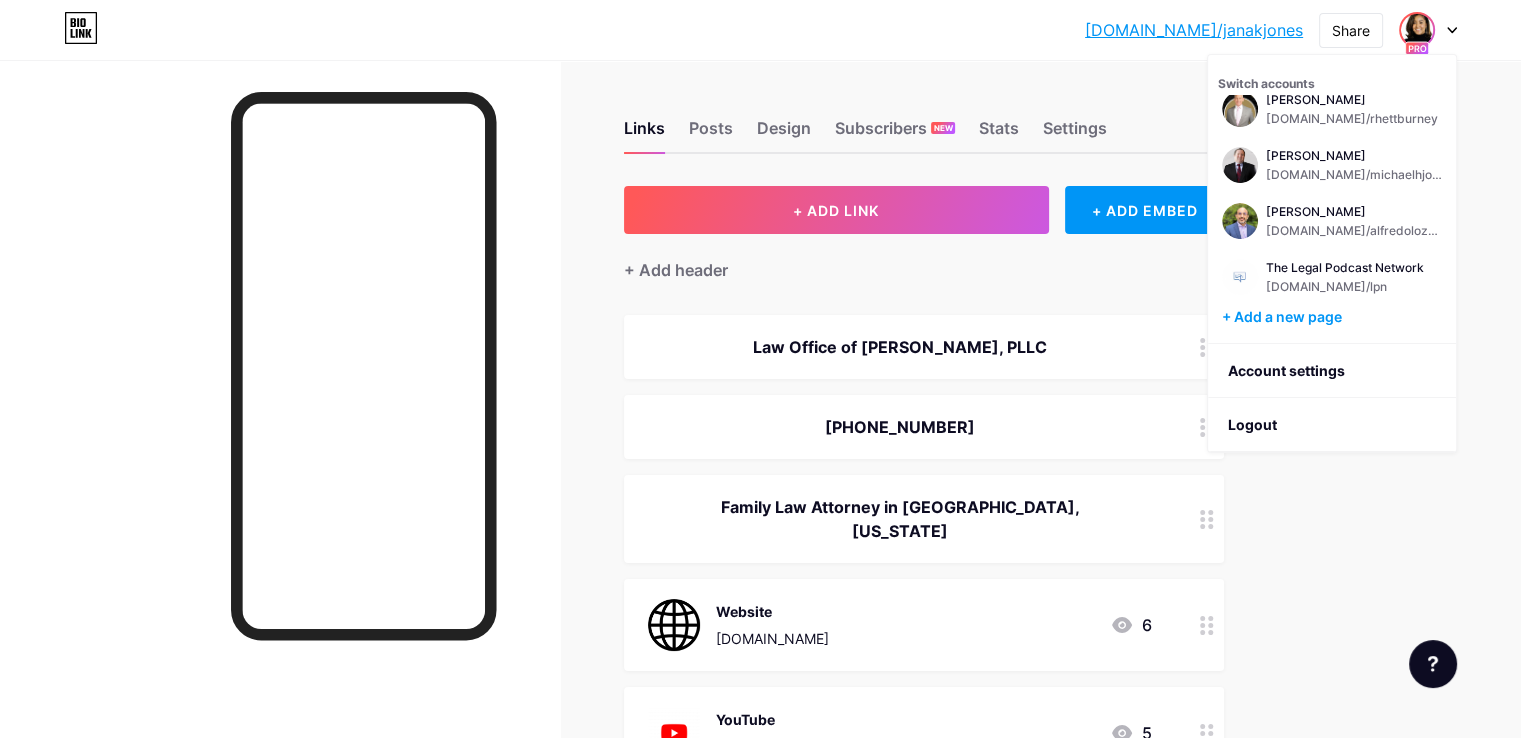 scroll, scrollTop: 400, scrollLeft: 0, axis: vertical 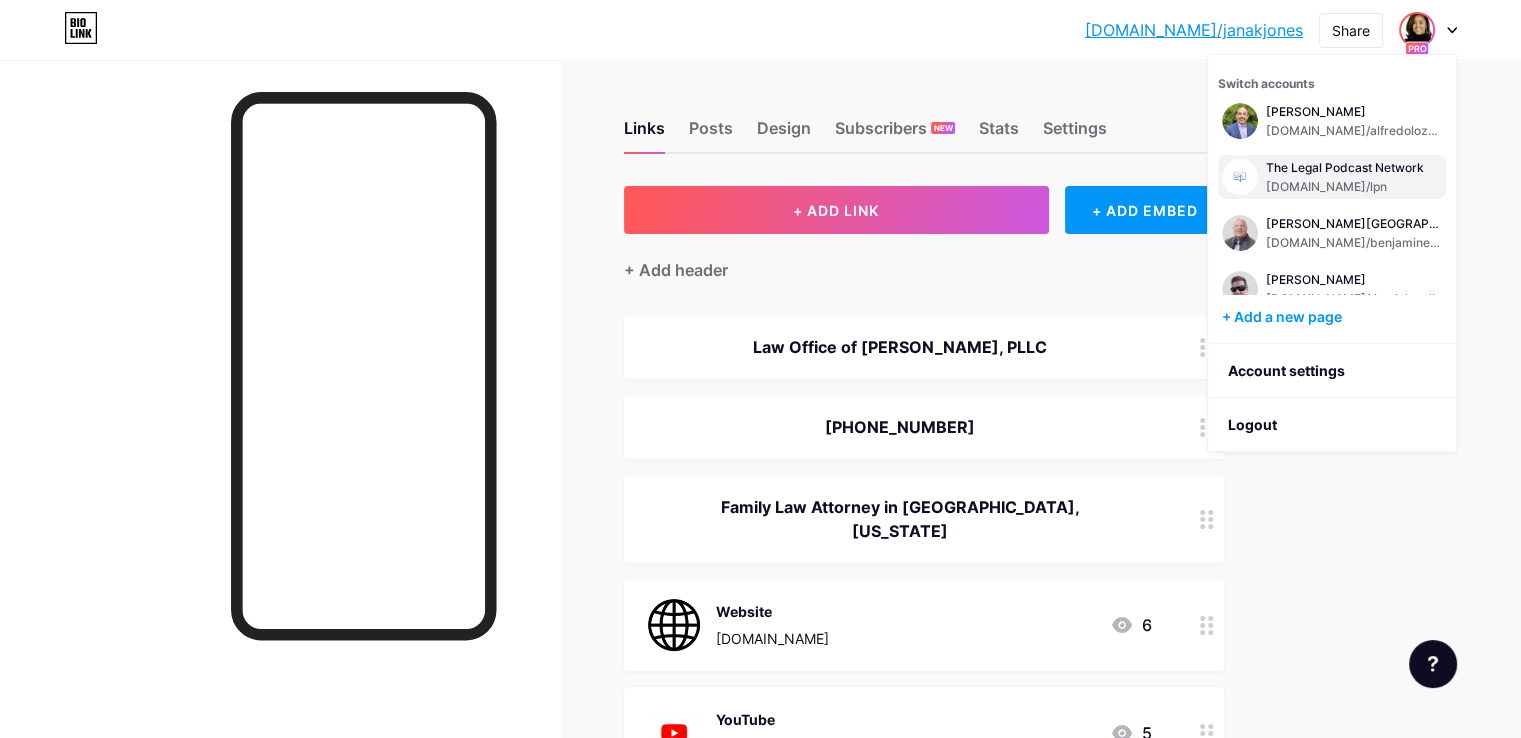 click on "The Legal Podcast Network" at bounding box center [1345, 168] 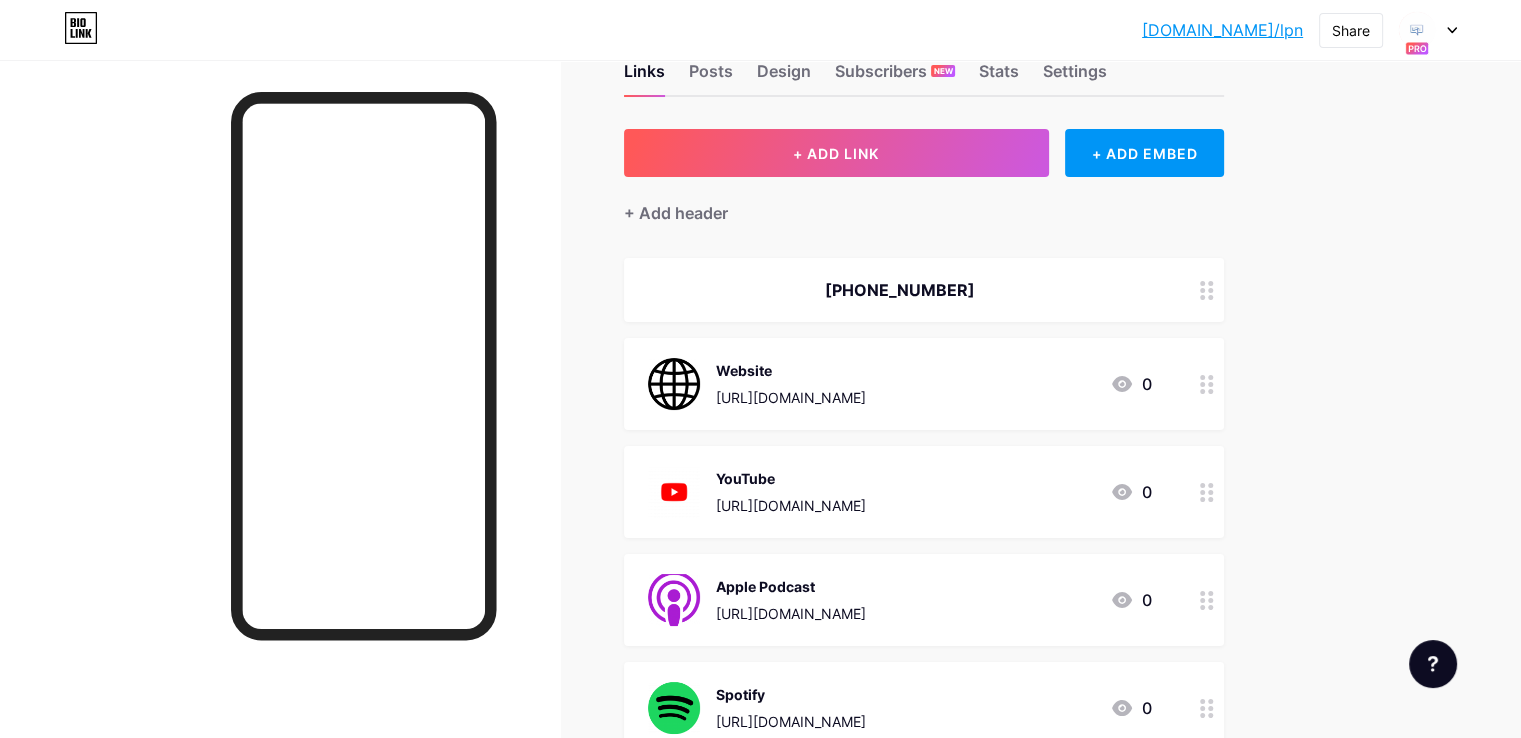 scroll, scrollTop: 0, scrollLeft: 0, axis: both 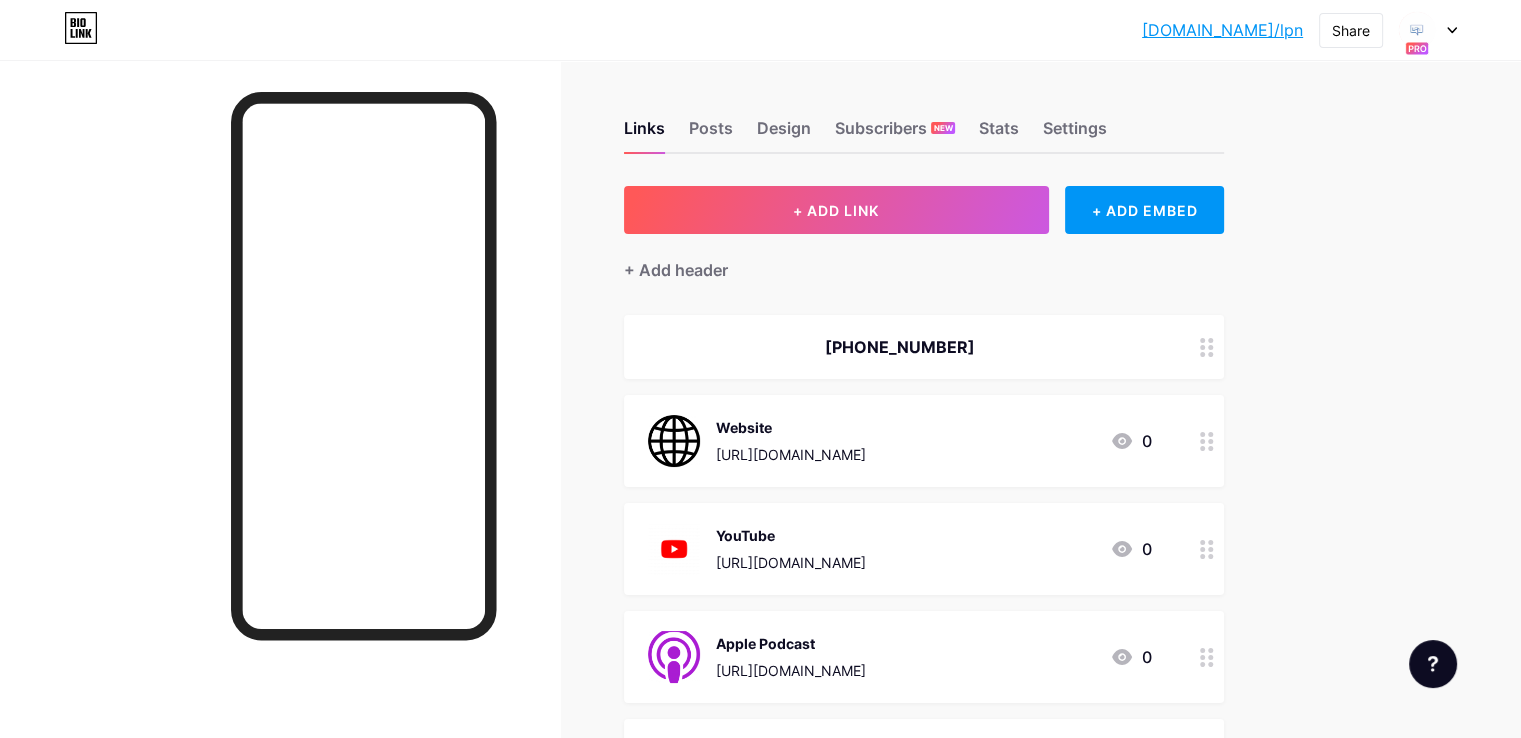 click at bounding box center (1428, 30) 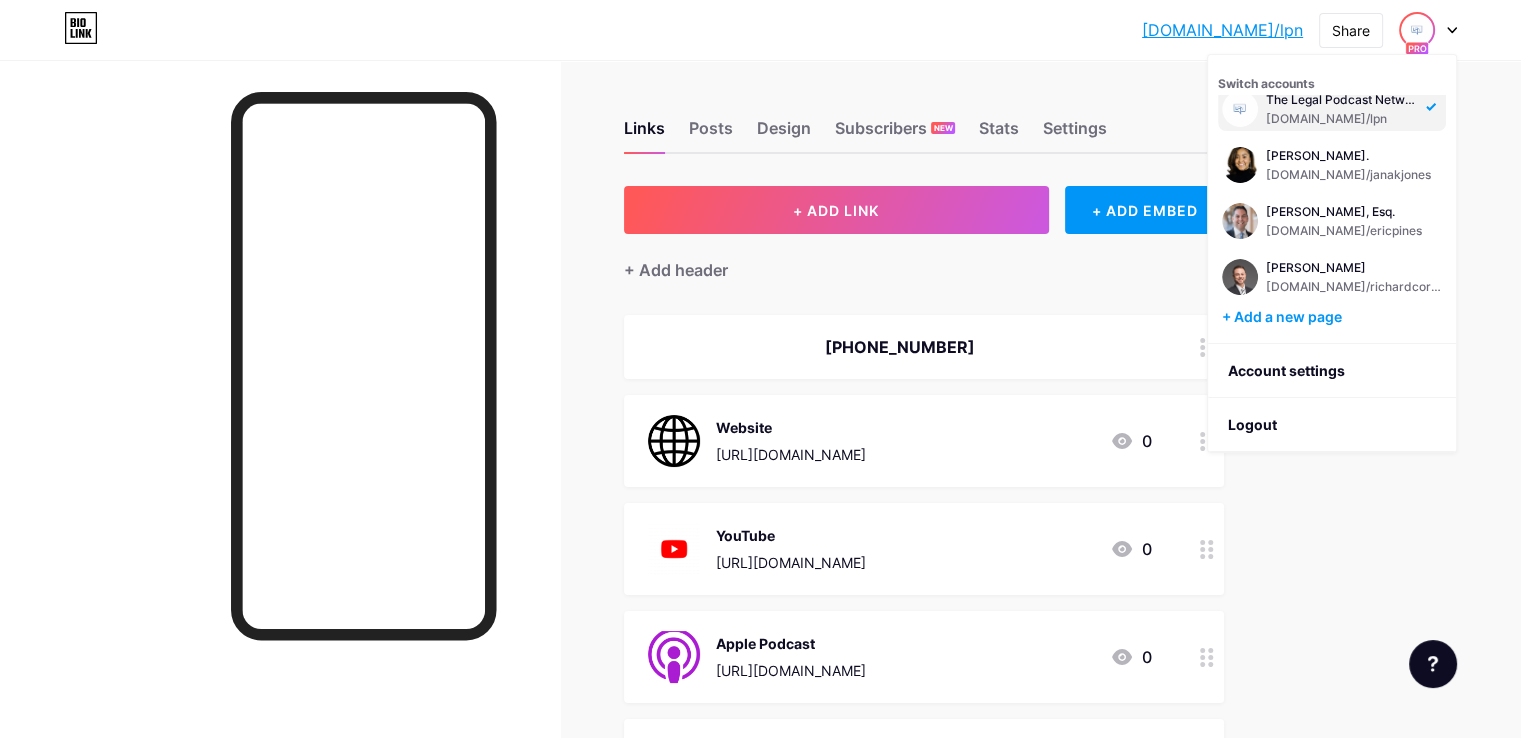 scroll, scrollTop: 0, scrollLeft: 0, axis: both 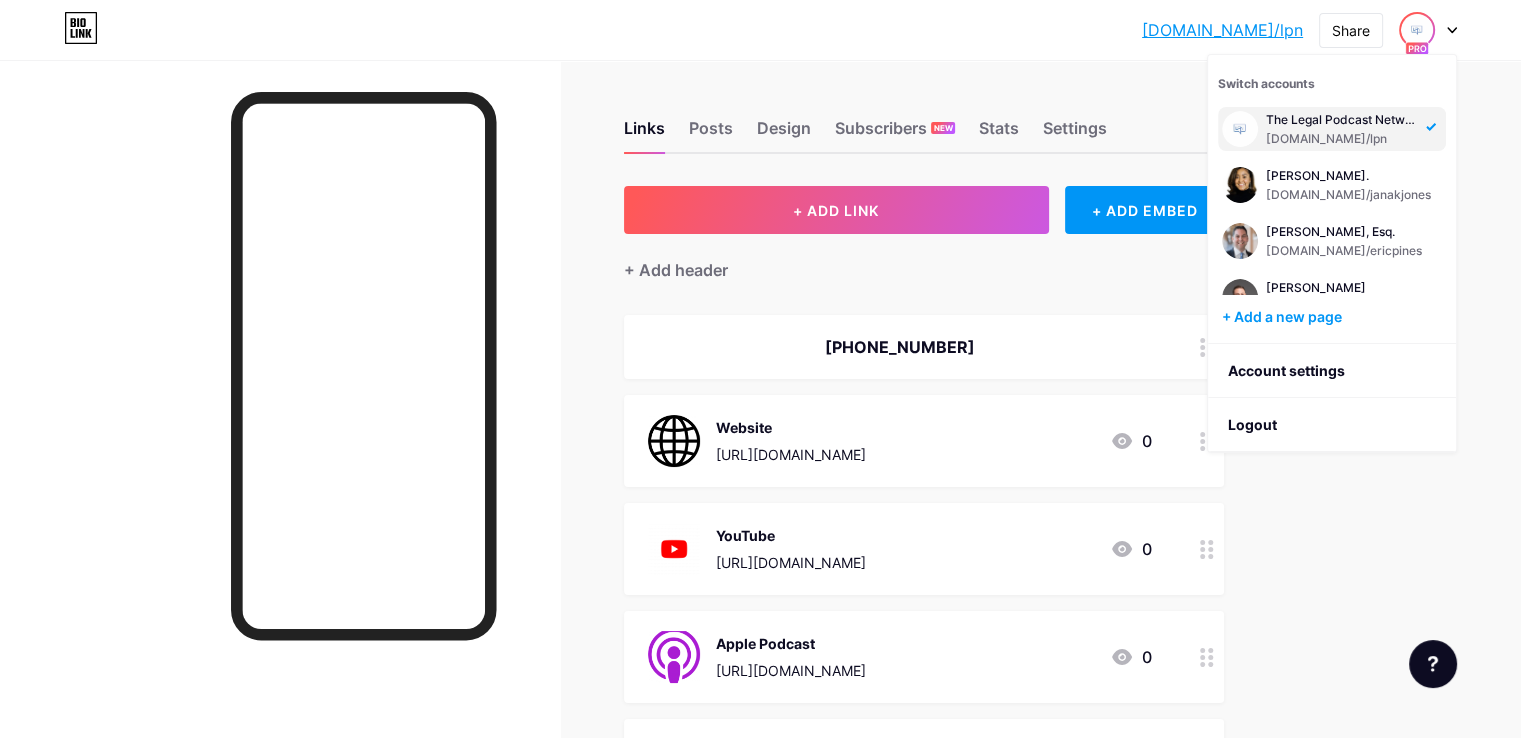 click on "[DOMAIN_NAME]/lpn   [DOMAIN_NAME]/lpn   Share                     Switch accounts     The Legal Podcast Network   [DOMAIN_NAME]/lpn       [PERSON_NAME].   [DOMAIN_NAME]/janakjones     [PERSON_NAME], Esq.   [DOMAIN_NAME]/ericpines     [PERSON_NAME]   [DOMAIN_NAME]/richardcorey     [PERSON_NAME]   [DOMAIN_NAME]/[PERSON_NAME], Esq.   [DOMAIN_NAME]/[PERSON_NAME]   [DOMAIN_NAME]/rhettburney     [PERSON_NAME]   [DOMAIN_NAME]/[PERSON_NAME]   [DOMAIN_NAME]/[PERSON_NAME], Esq.   [DOMAIN_NAME]/benjaminengland     [PERSON_NAME]   [DOMAIN_NAME]/timpickwell     [PERSON_NAME], Esq.   [DOMAIN_NAME]/markshirian     [PERSON_NAME]   [DOMAIN_NAME][PERSON_NAME]/samanthapryor     [PERSON_NAME]   [DOMAIN_NAME]/elissabrewster     [PERSON_NAME]   [DOMAIN_NAME]/kristinalyke     [PERSON_NAME] Law   [DOMAIN_NAME]/[PERSON_NAME]   [DOMAIN_NAME]/[PERSON_NAME]   [DOMAIN_NAME]/[PERSON_NAME] [PERSON_NAME]   [DOMAIN_NAME]/kimbrostephens     [PERSON_NAME]   [DOMAIN_NAME]/antonyturbeville     + Add a new page" at bounding box center [760, 1116] 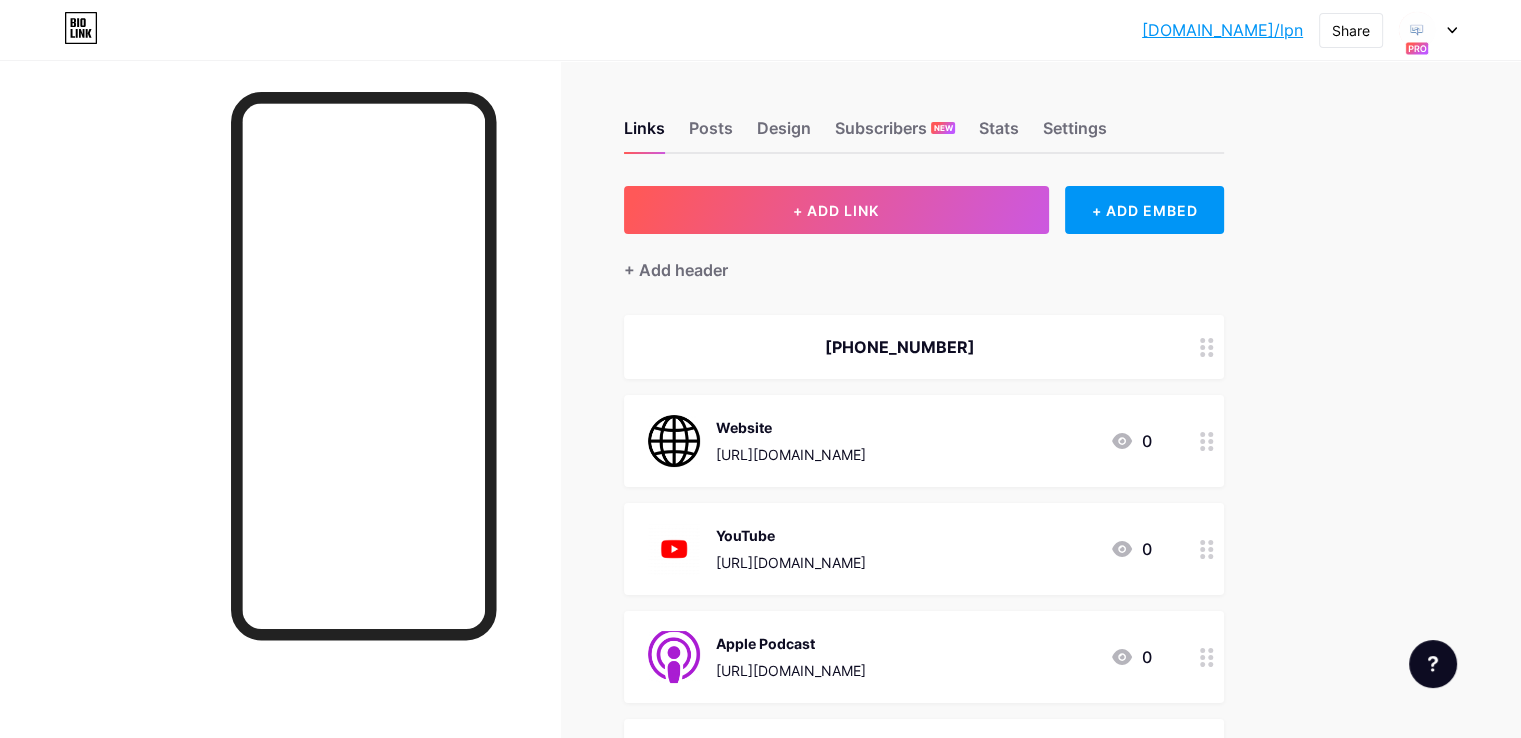 click at bounding box center (1428, 30) 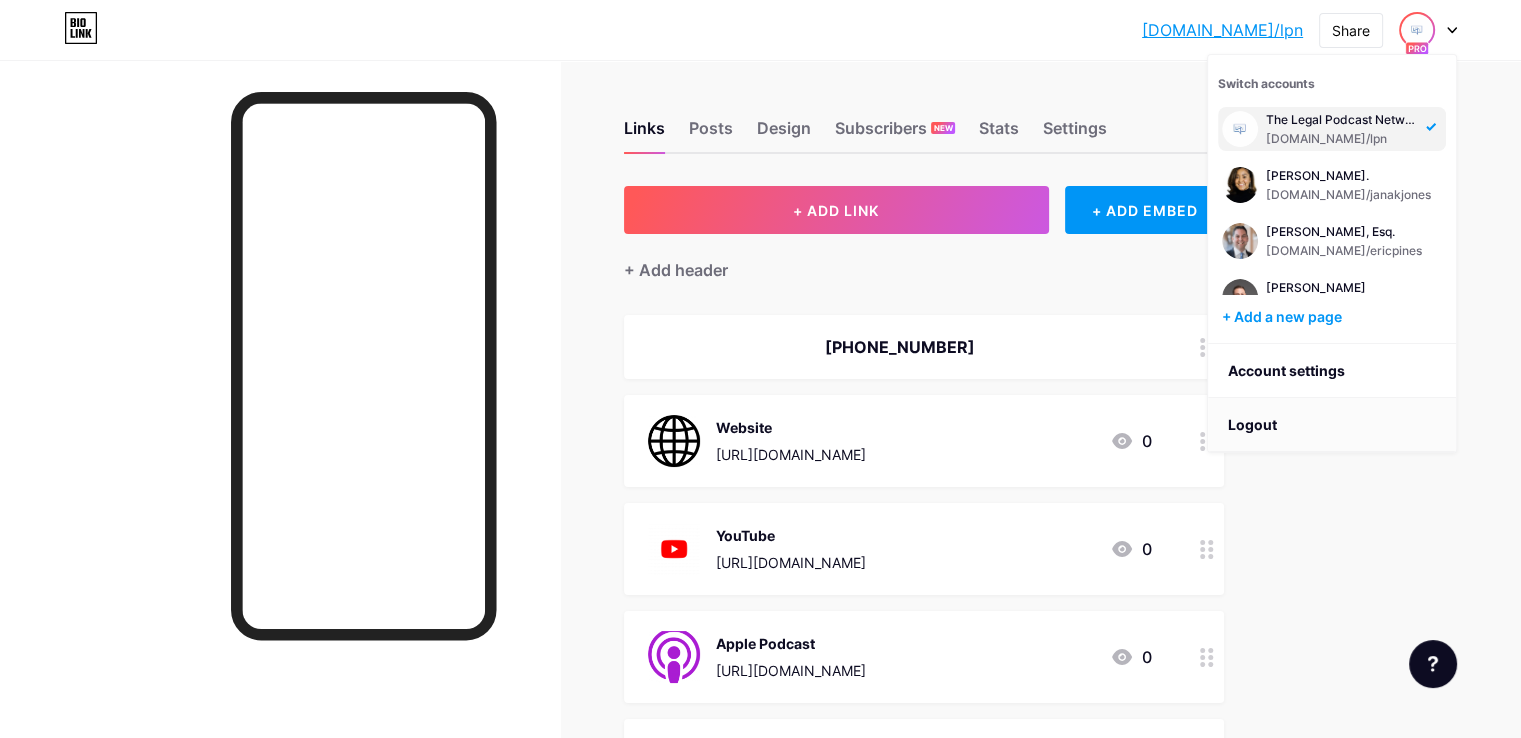 click on "Logout" at bounding box center (1332, 425) 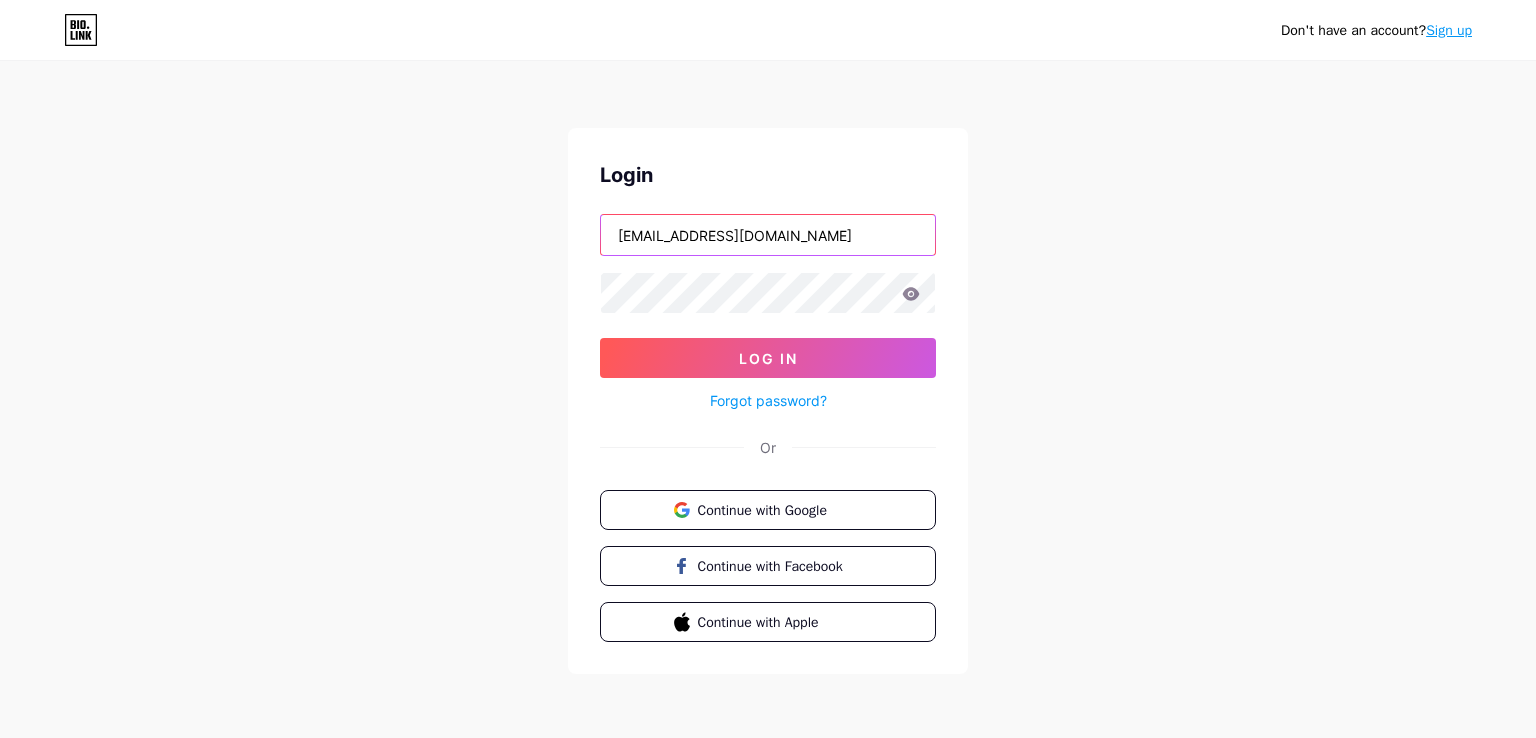 click on "[EMAIL_ADDRESS][DOMAIN_NAME]" at bounding box center [768, 235] 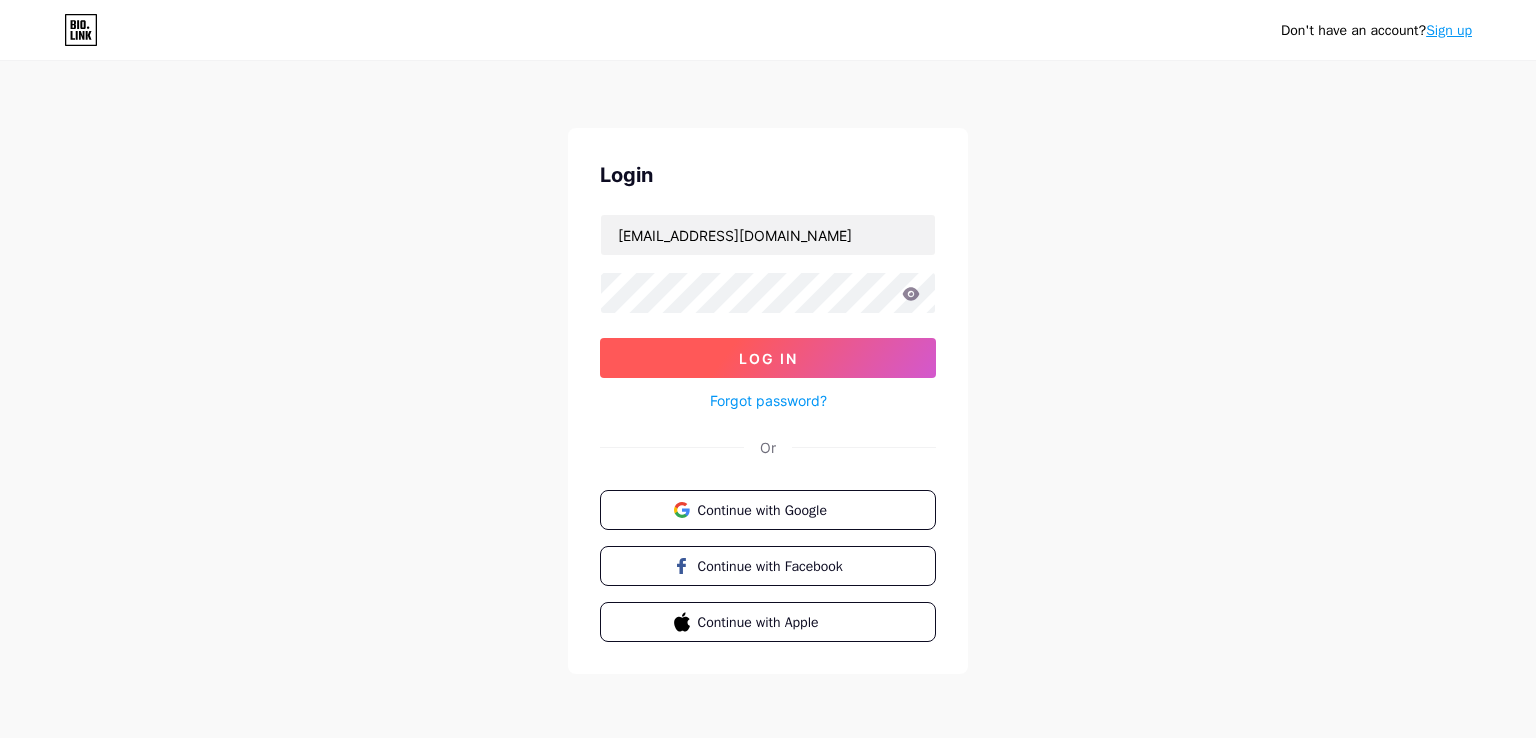 click on "Log In" at bounding box center (768, 358) 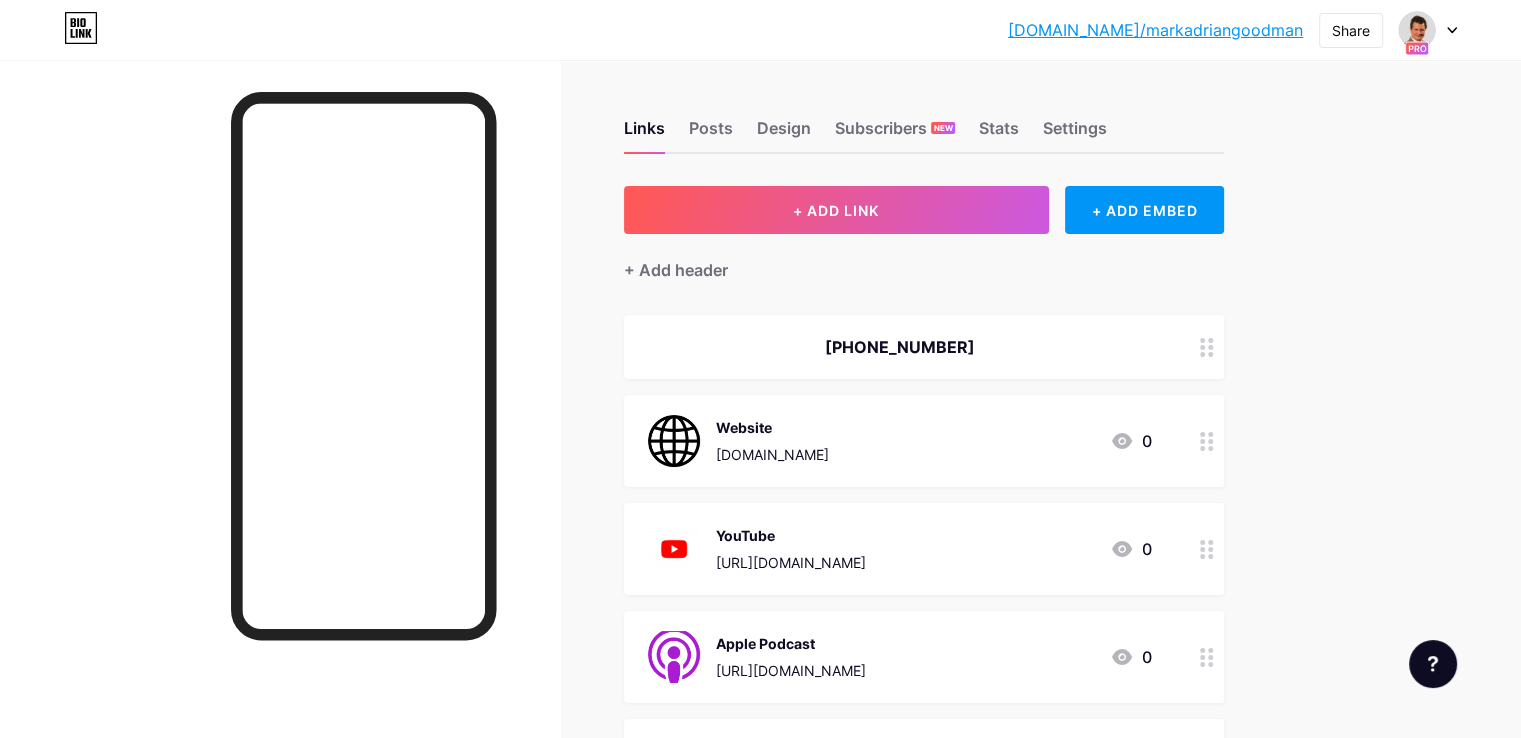 click 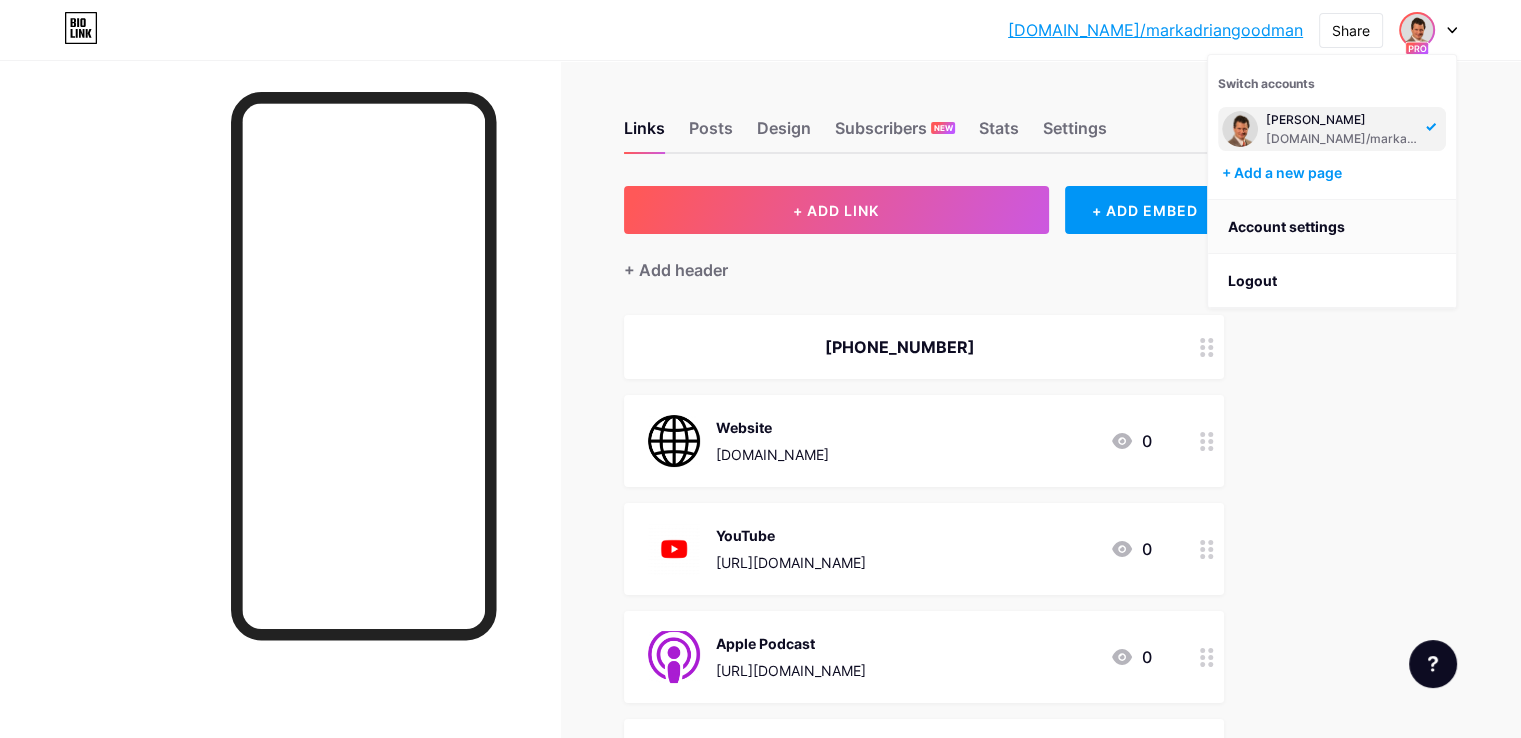 click on "Account settings" at bounding box center (1332, 227) 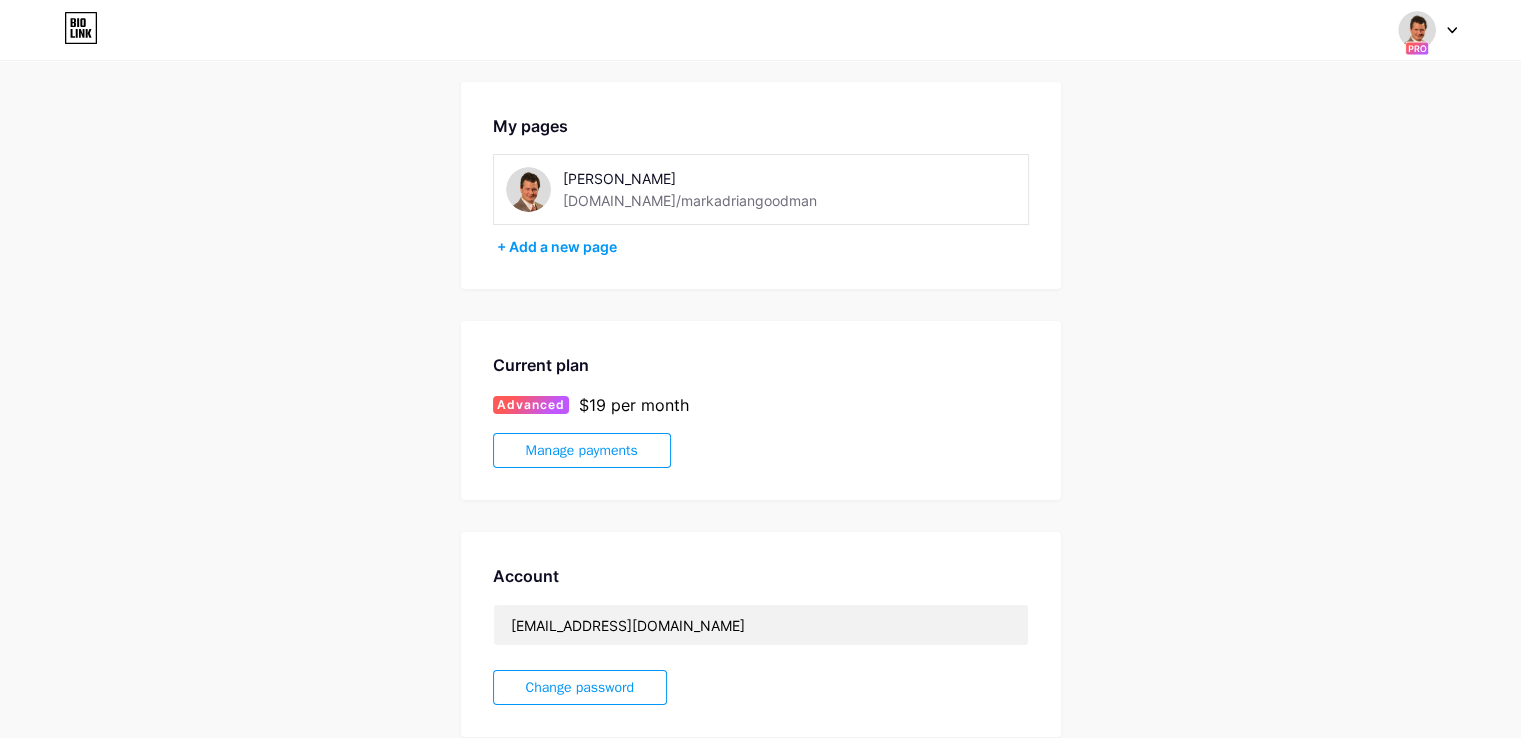 scroll, scrollTop: 0, scrollLeft: 0, axis: both 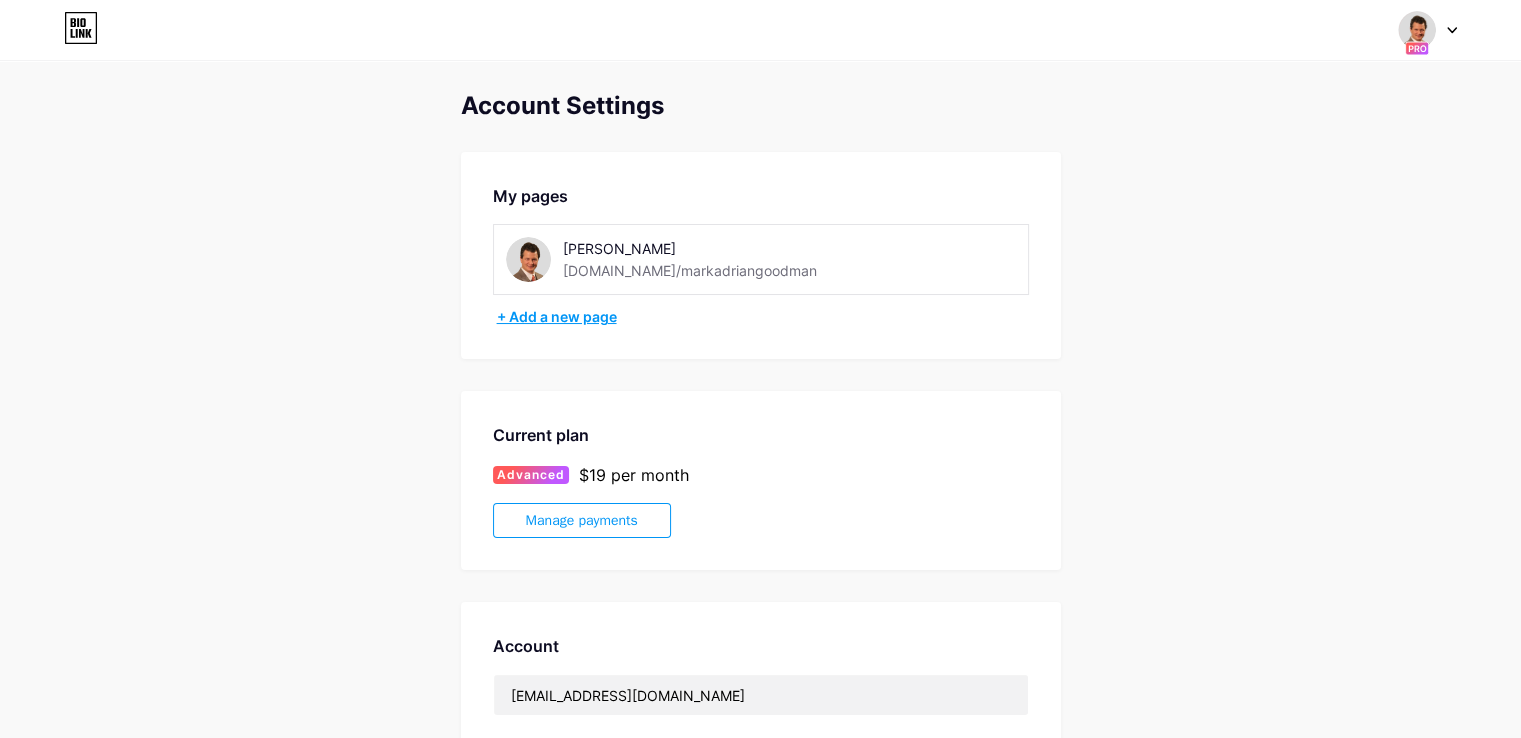 click on "+ Add a new page" at bounding box center (763, 317) 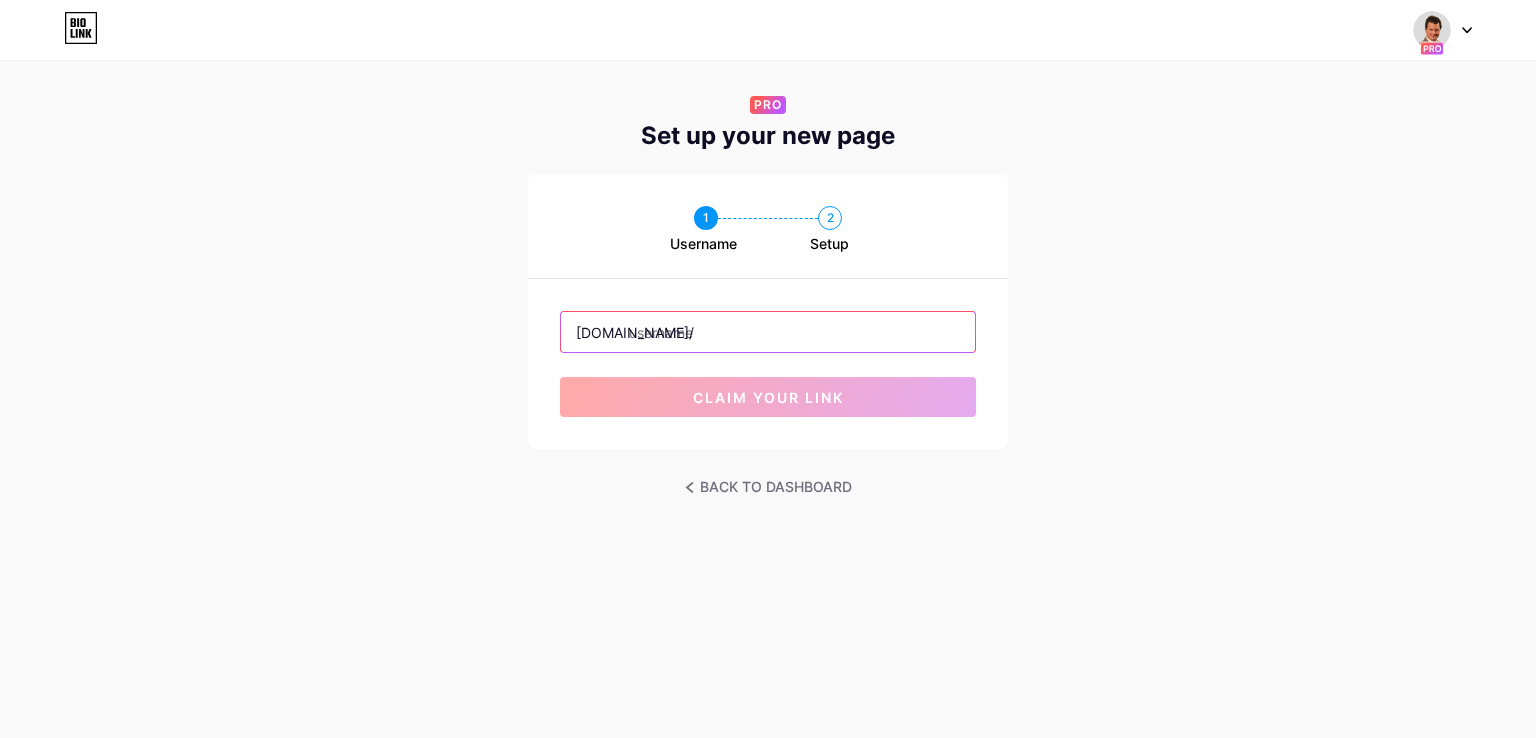 click at bounding box center (768, 332) 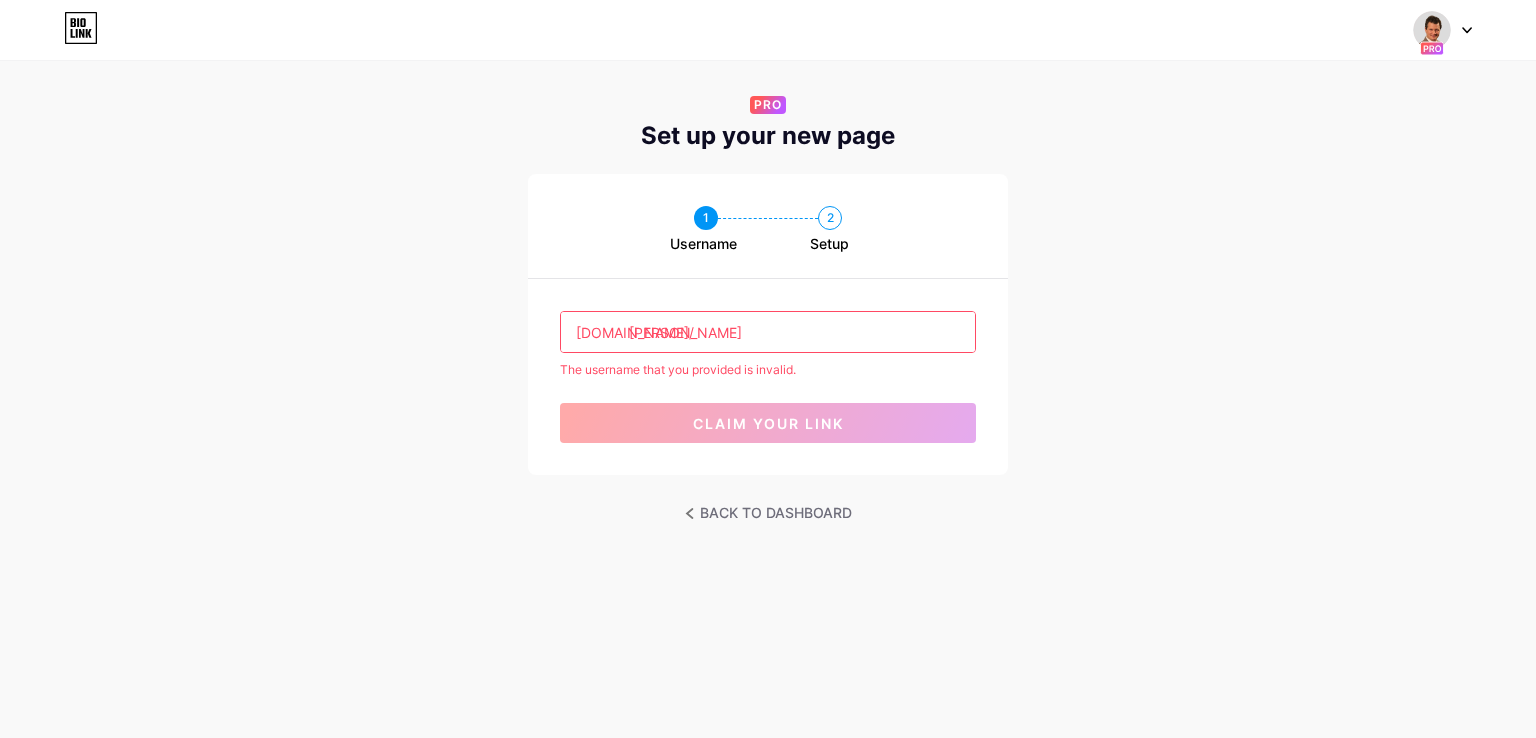 click on "[PERSON_NAME]" at bounding box center [768, 332] 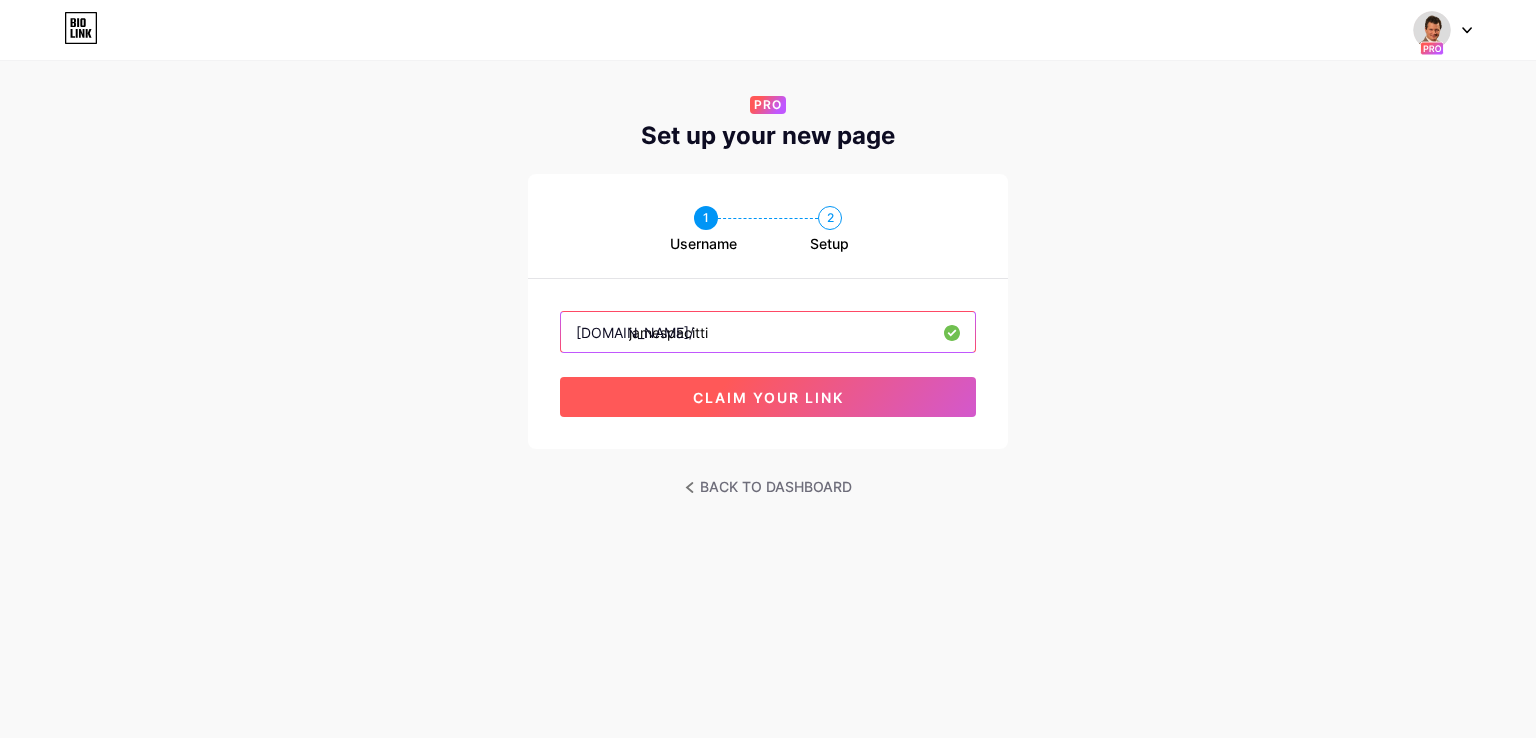 type on "jamespacitti" 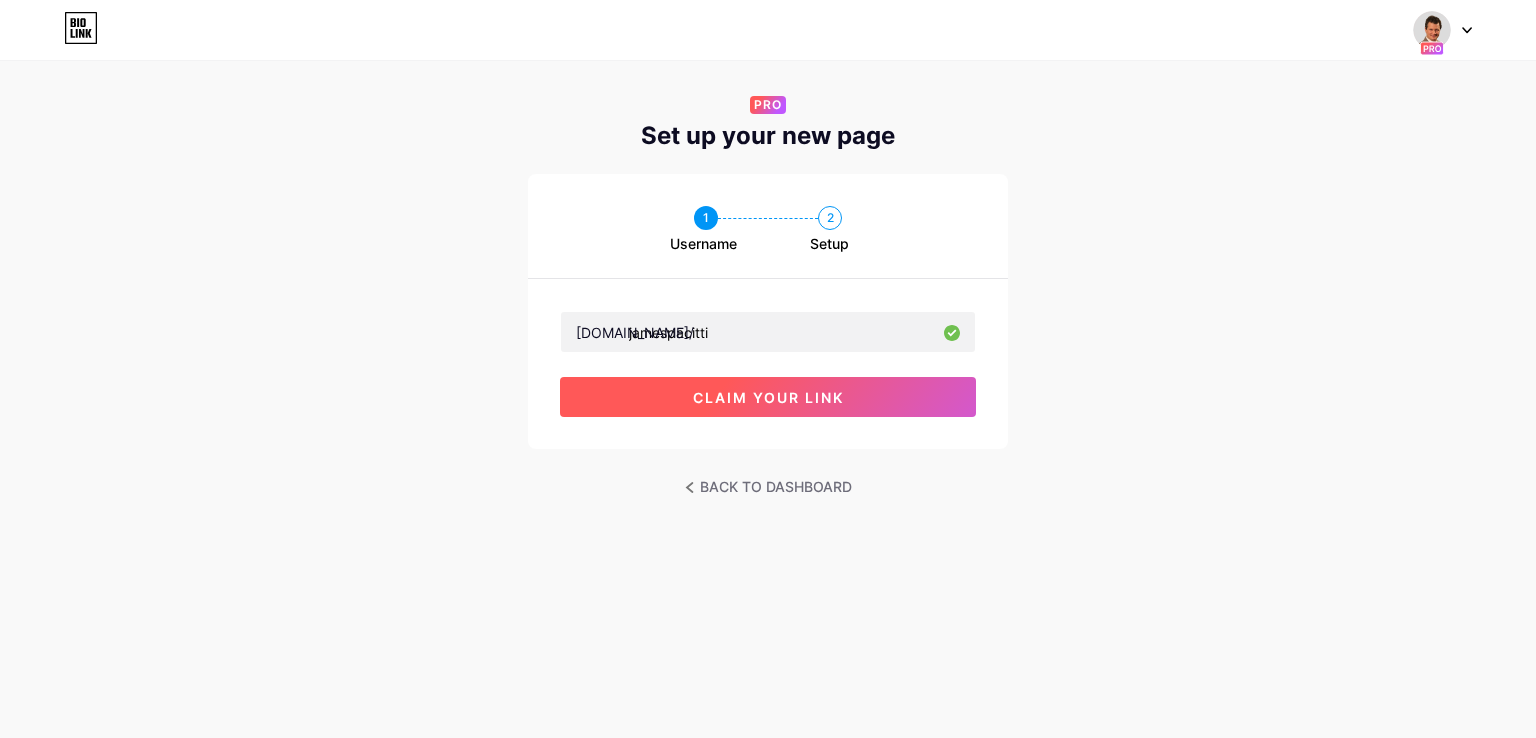 click on "claim your link" at bounding box center (768, 397) 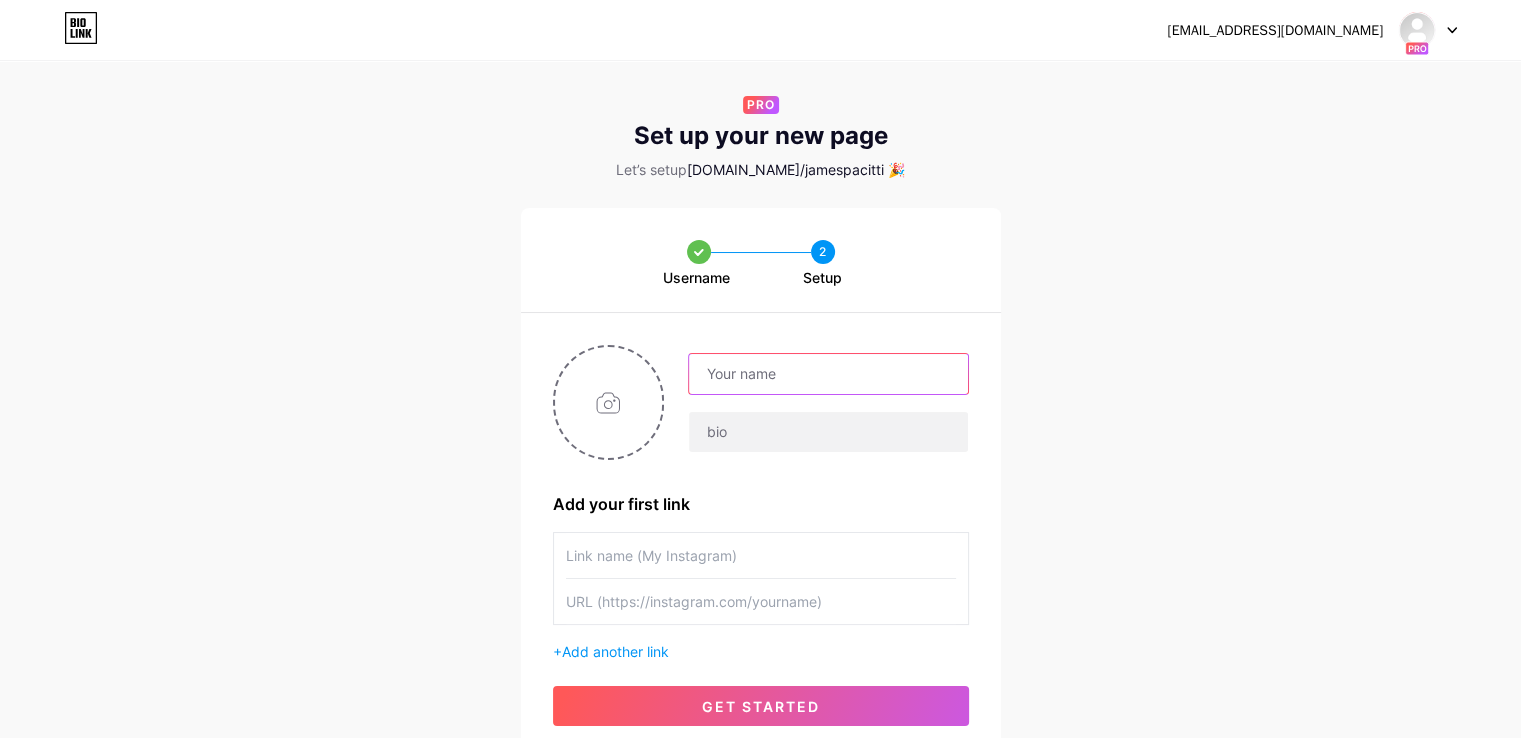click at bounding box center [828, 374] 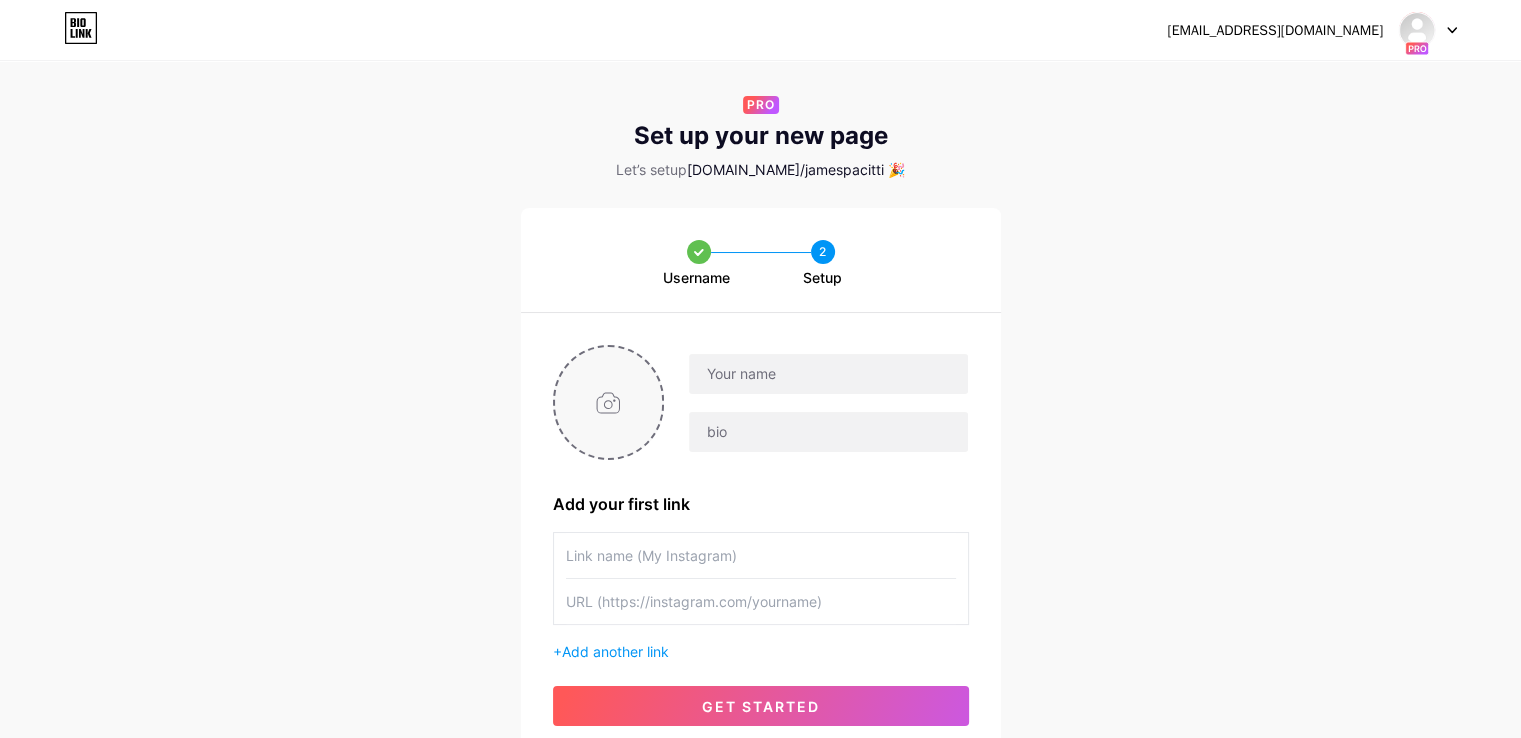 click at bounding box center [609, 402] 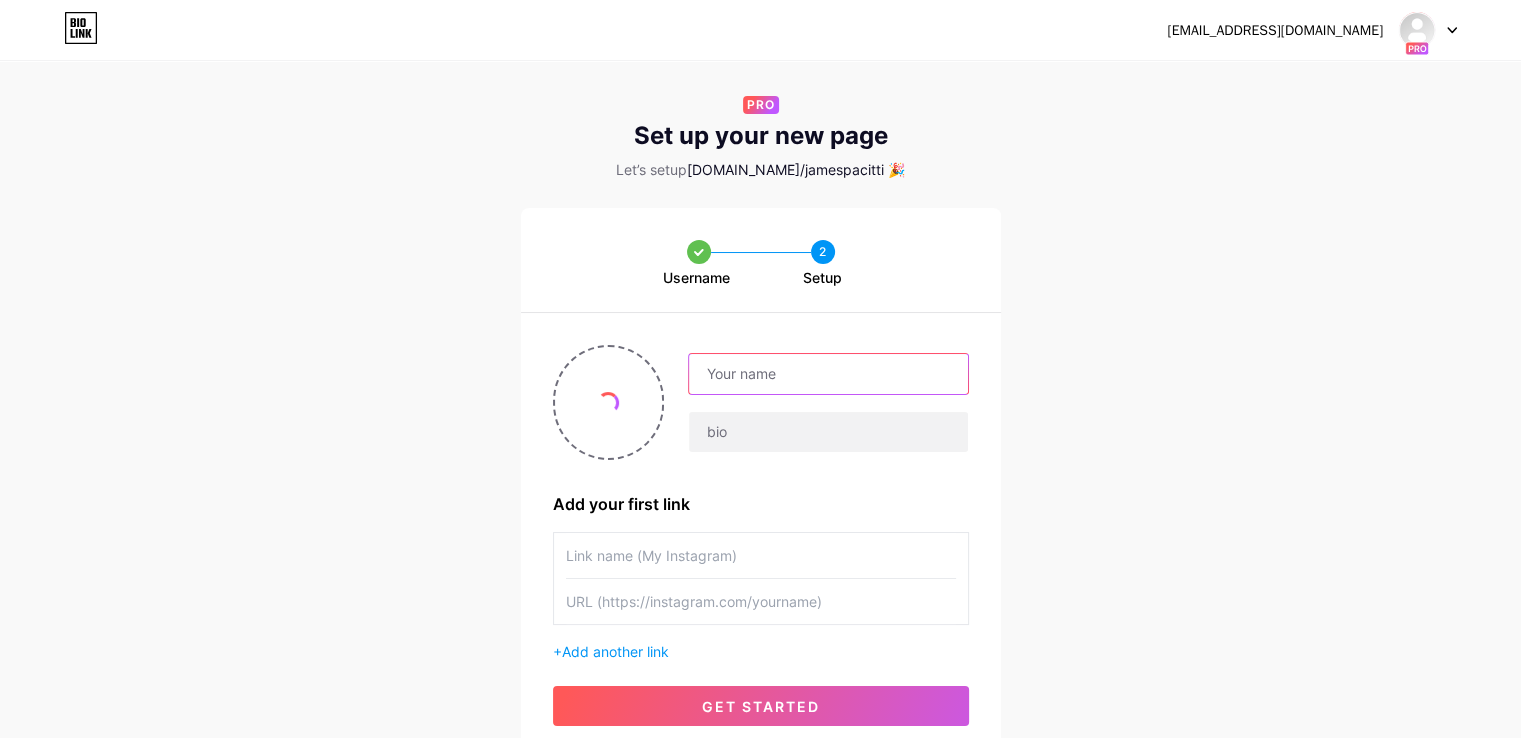 click at bounding box center (828, 374) 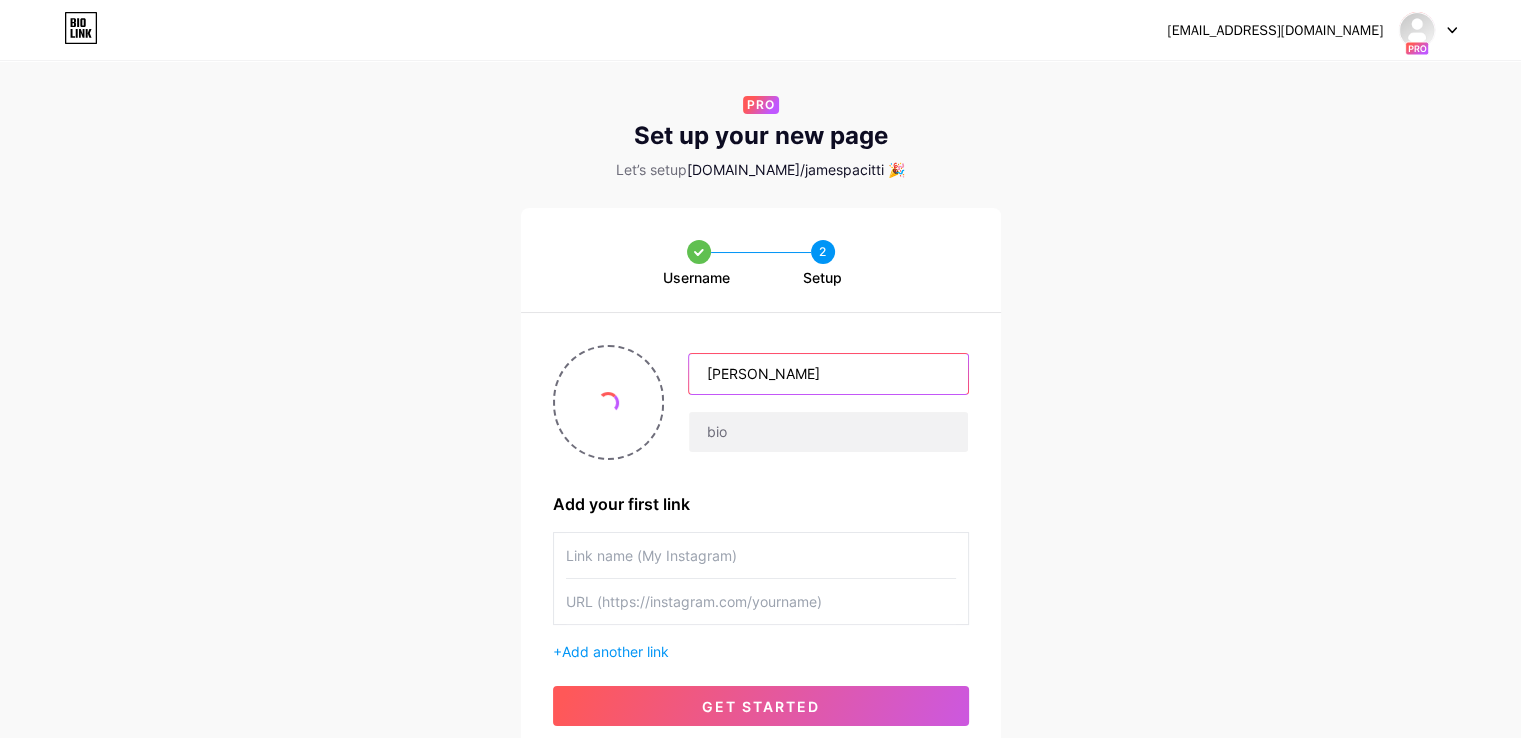 type on "[PERSON_NAME]" 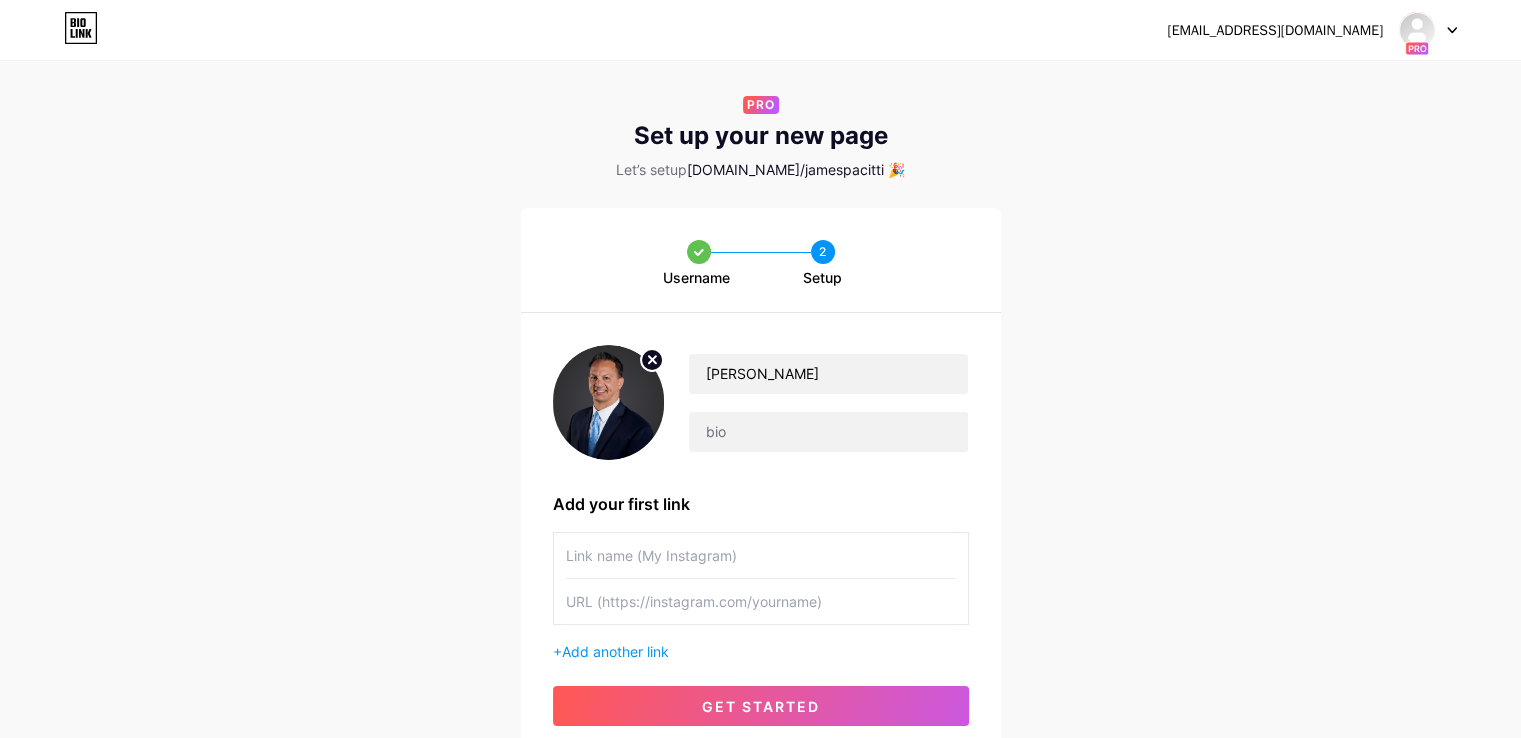 click at bounding box center [761, 555] 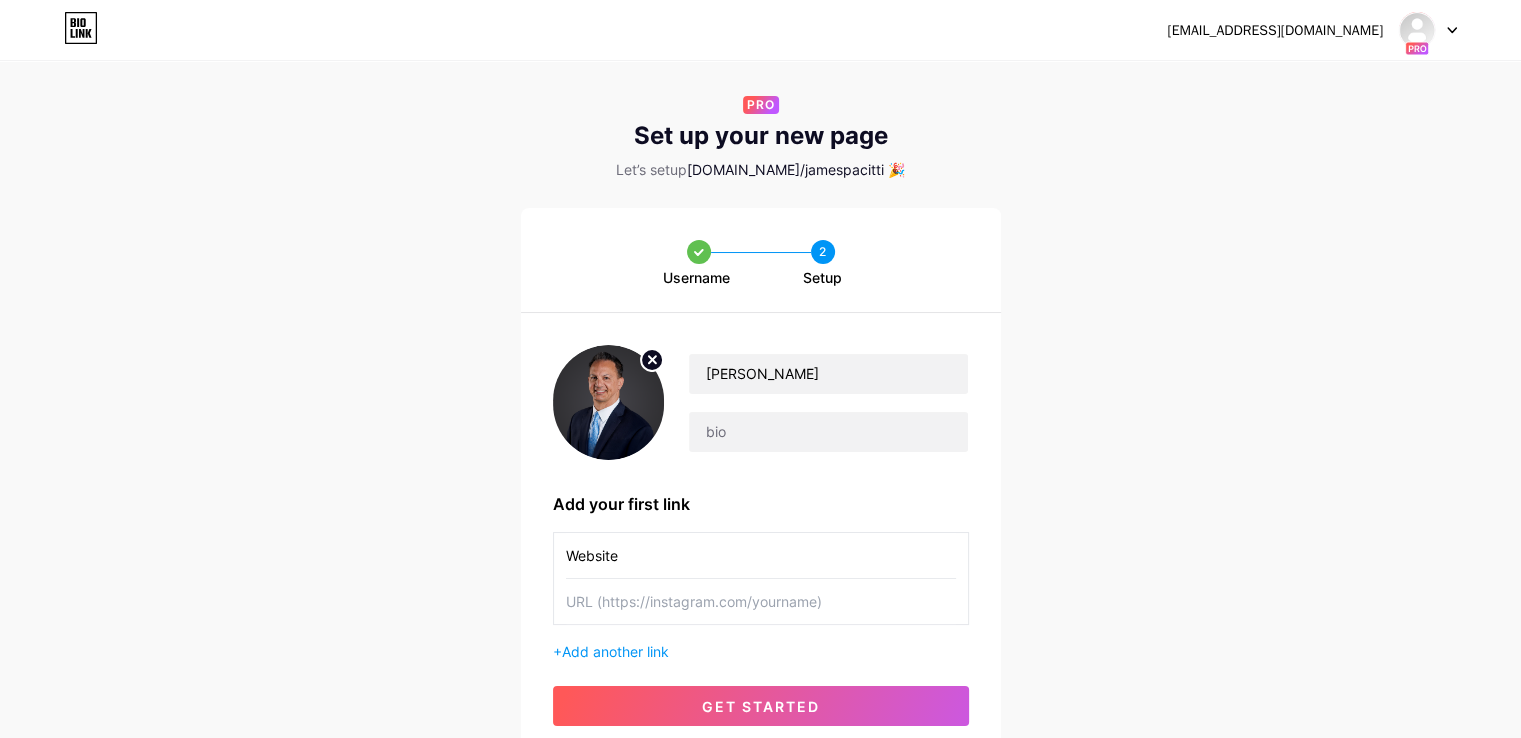 type on "Website" 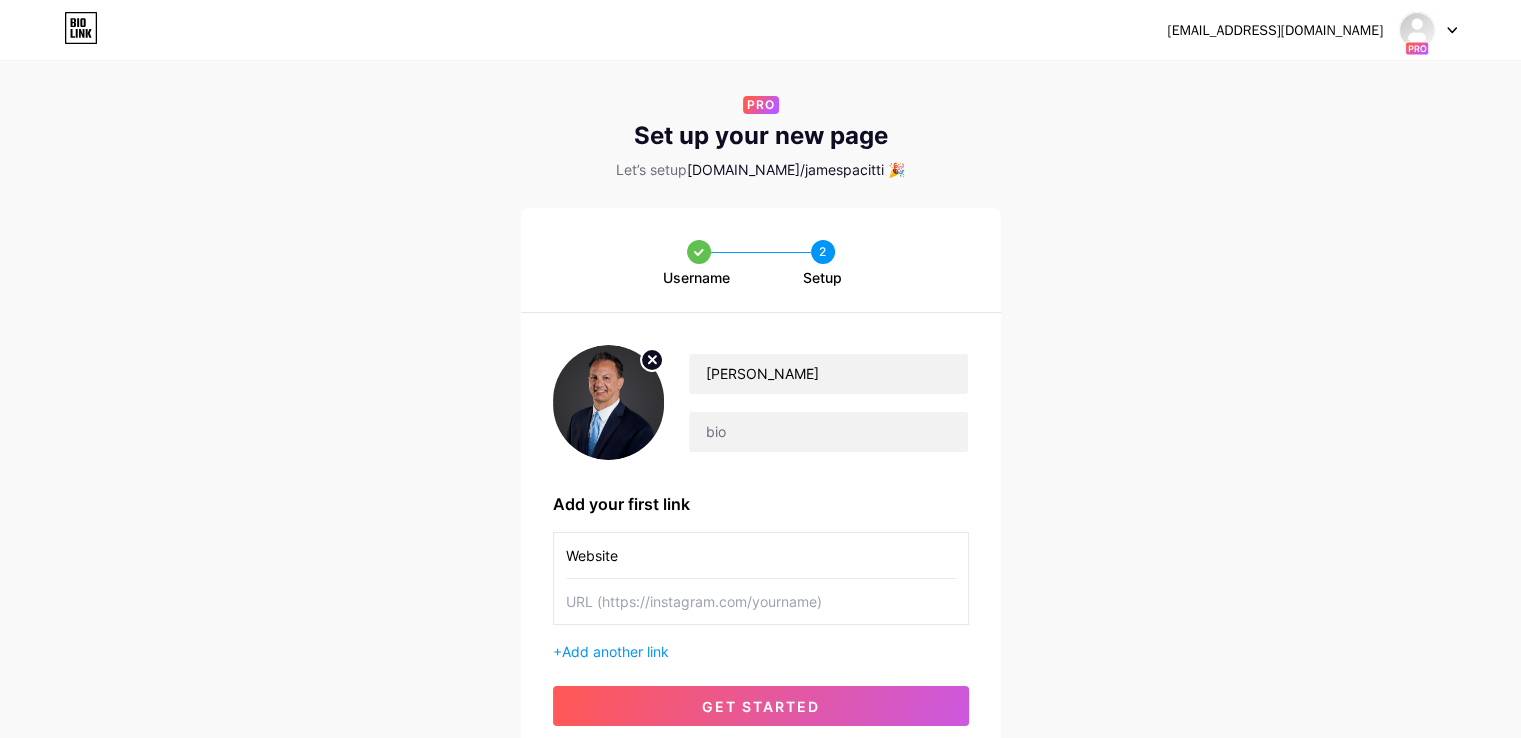 paste on "[DOMAIN_NAME]" 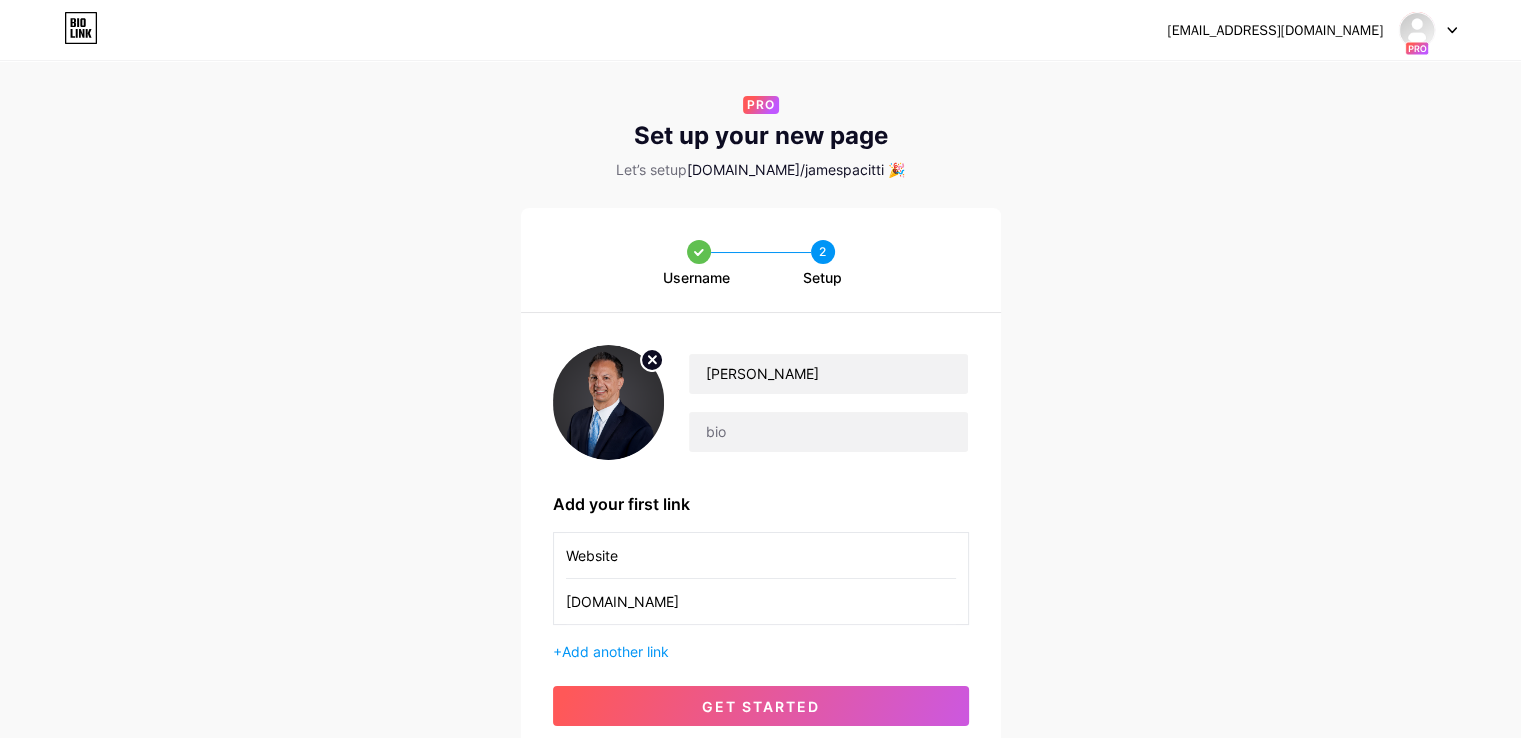 type on "[DOMAIN_NAME]" 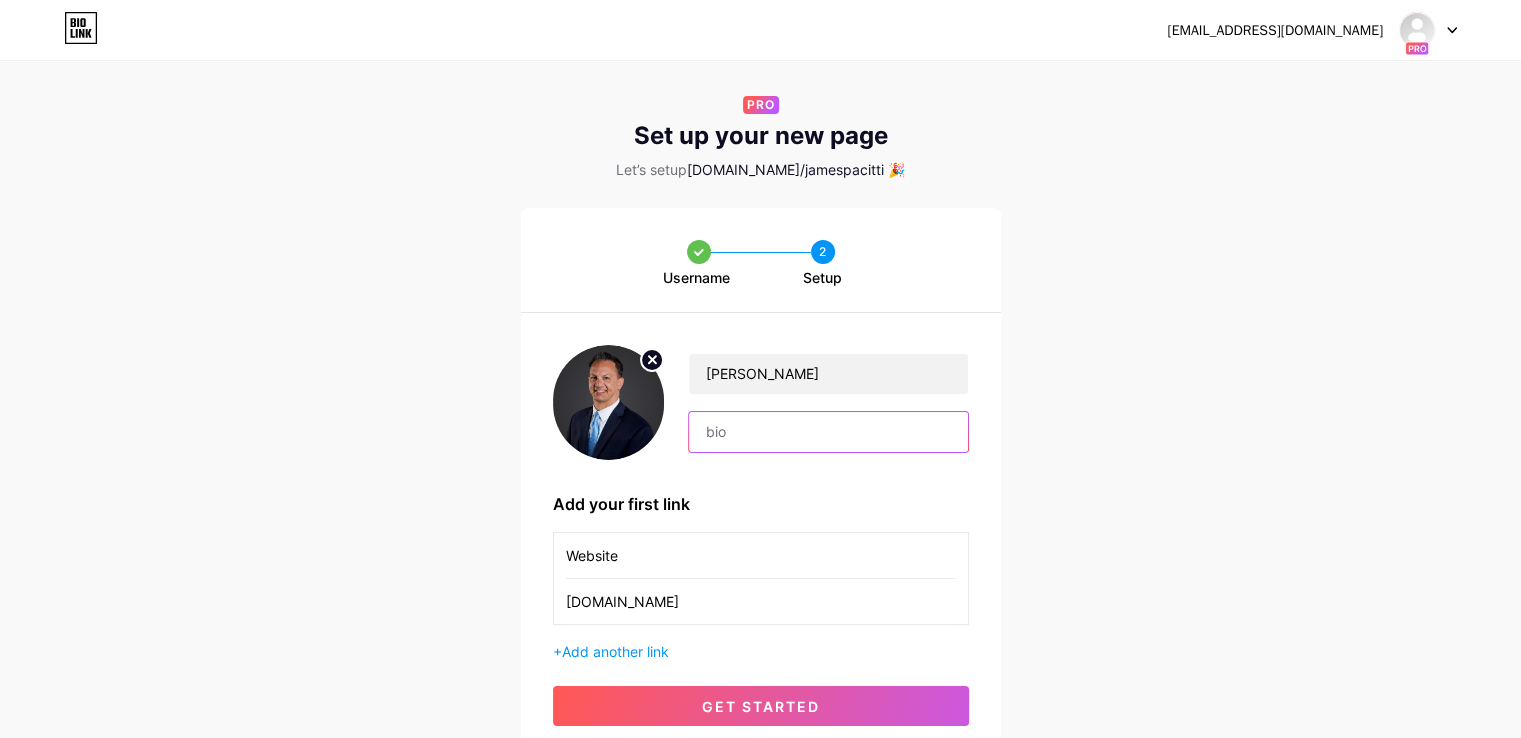 click at bounding box center [828, 432] 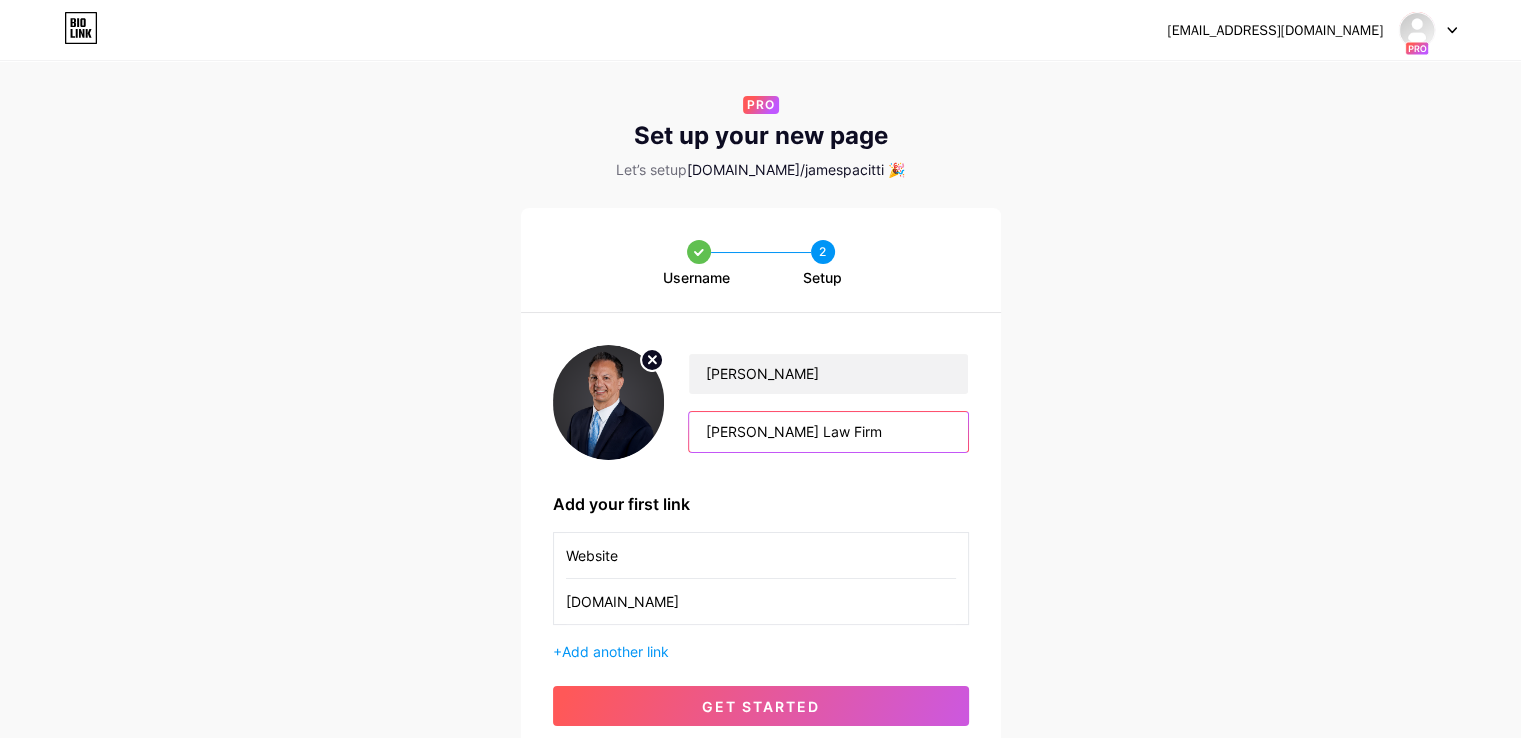 type on "[PERSON_NAME] Law Firm" 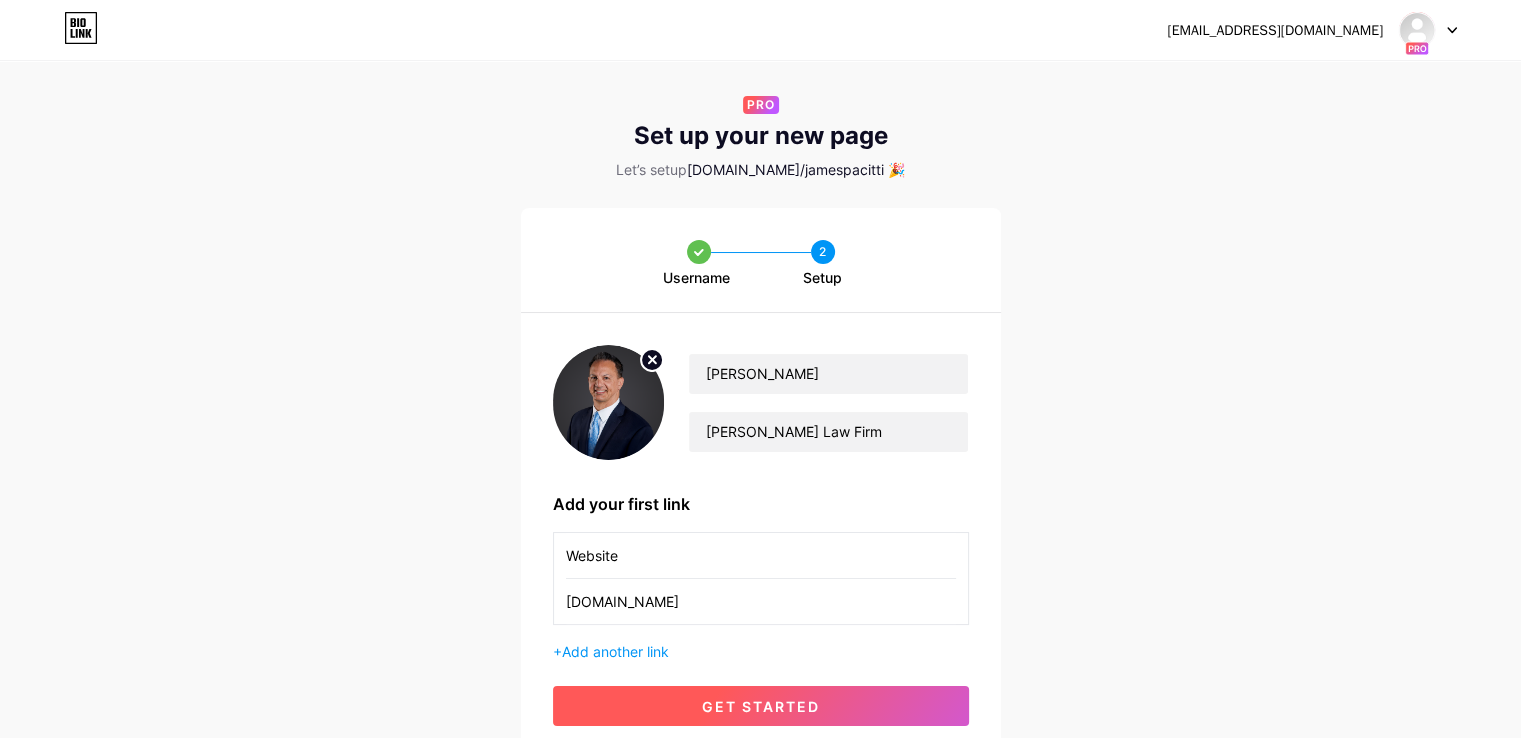 click on "get started" at bounding box center (761, 706) 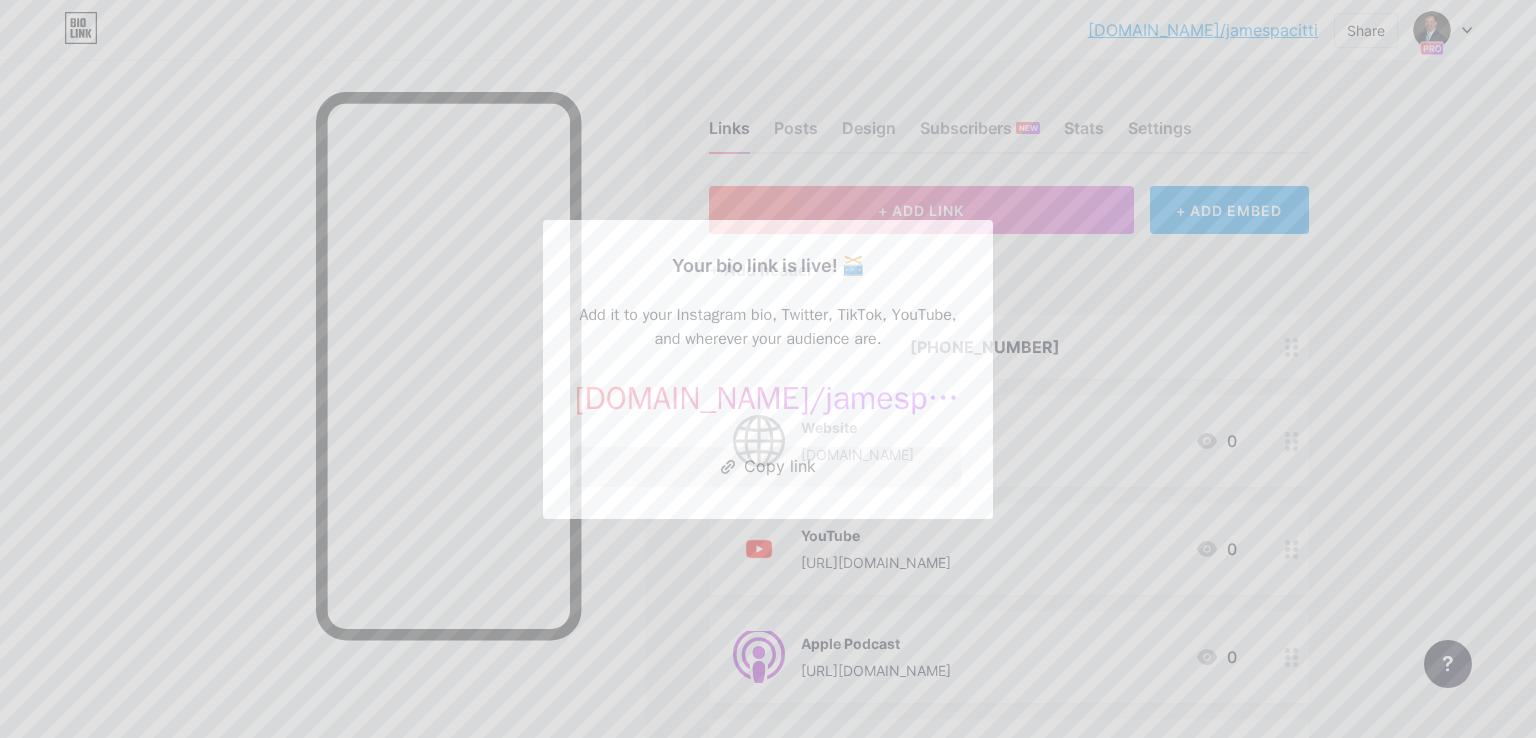 click at bounding box center (768, 369) 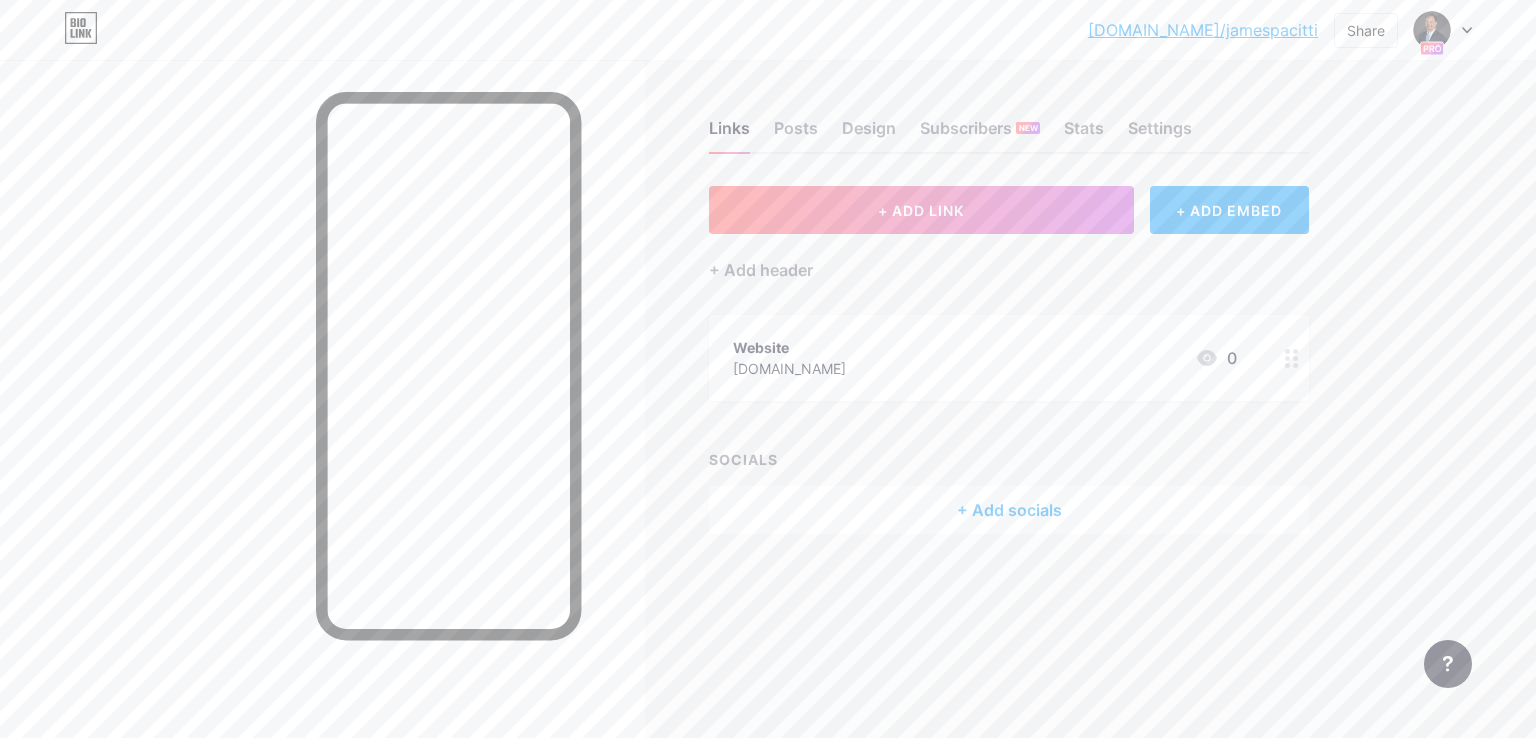 click on "[DOMAIN_NAME]/jamesp...   [DOMAIN_NAME]/jamespacitti   Share                     Switch accounts     [PERSON_NAME]   [DOMAIN_NAME]/jamespacitti       [PERSON_NAME]   [DOMAIN_NAME]/markadriangoodman     + Add a new page        Account settings   Logout" at bounding box center (768, 30) 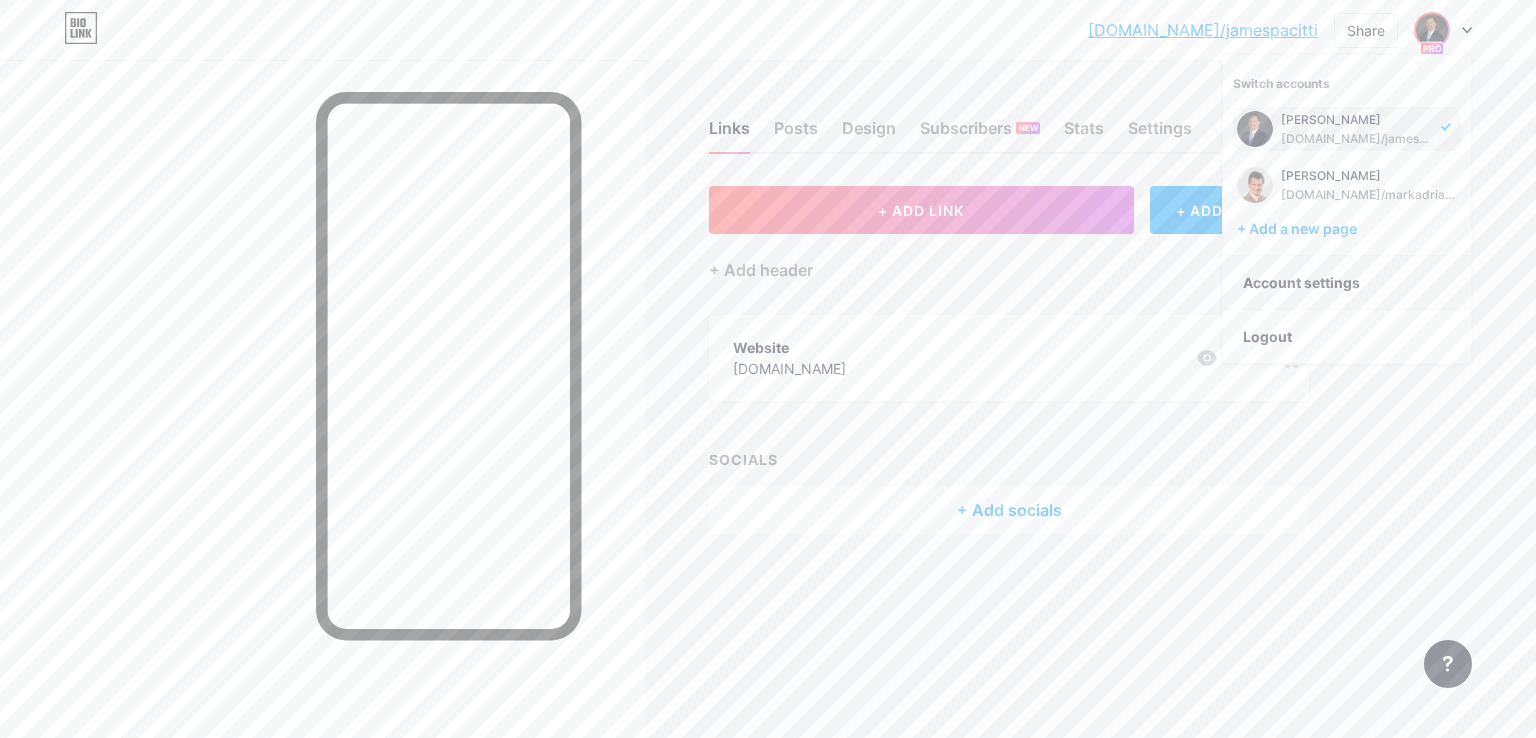click on "Account settings" at bounding box center [1347, 283] 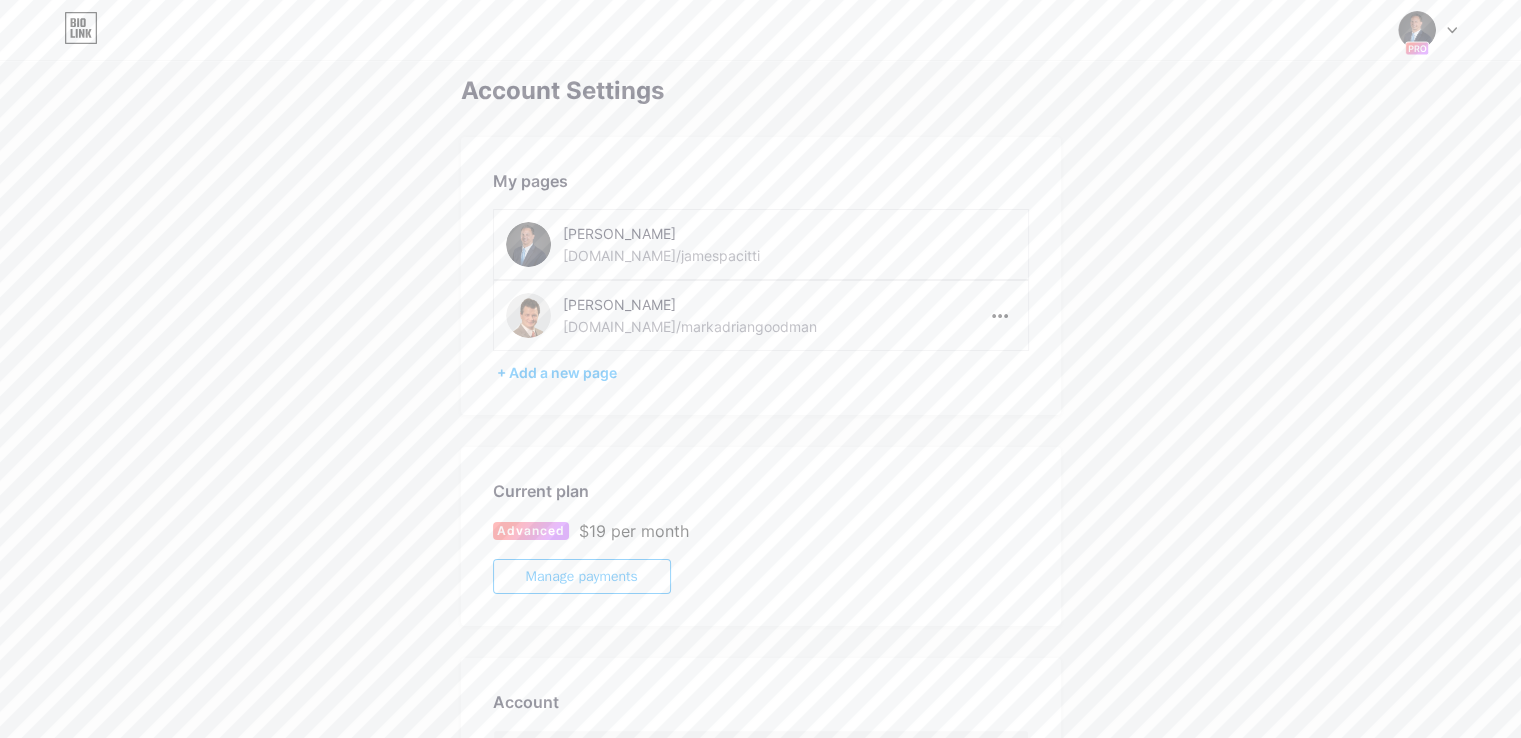 scroll, scrollTop: 0, scrollLeft: 0, axis: both 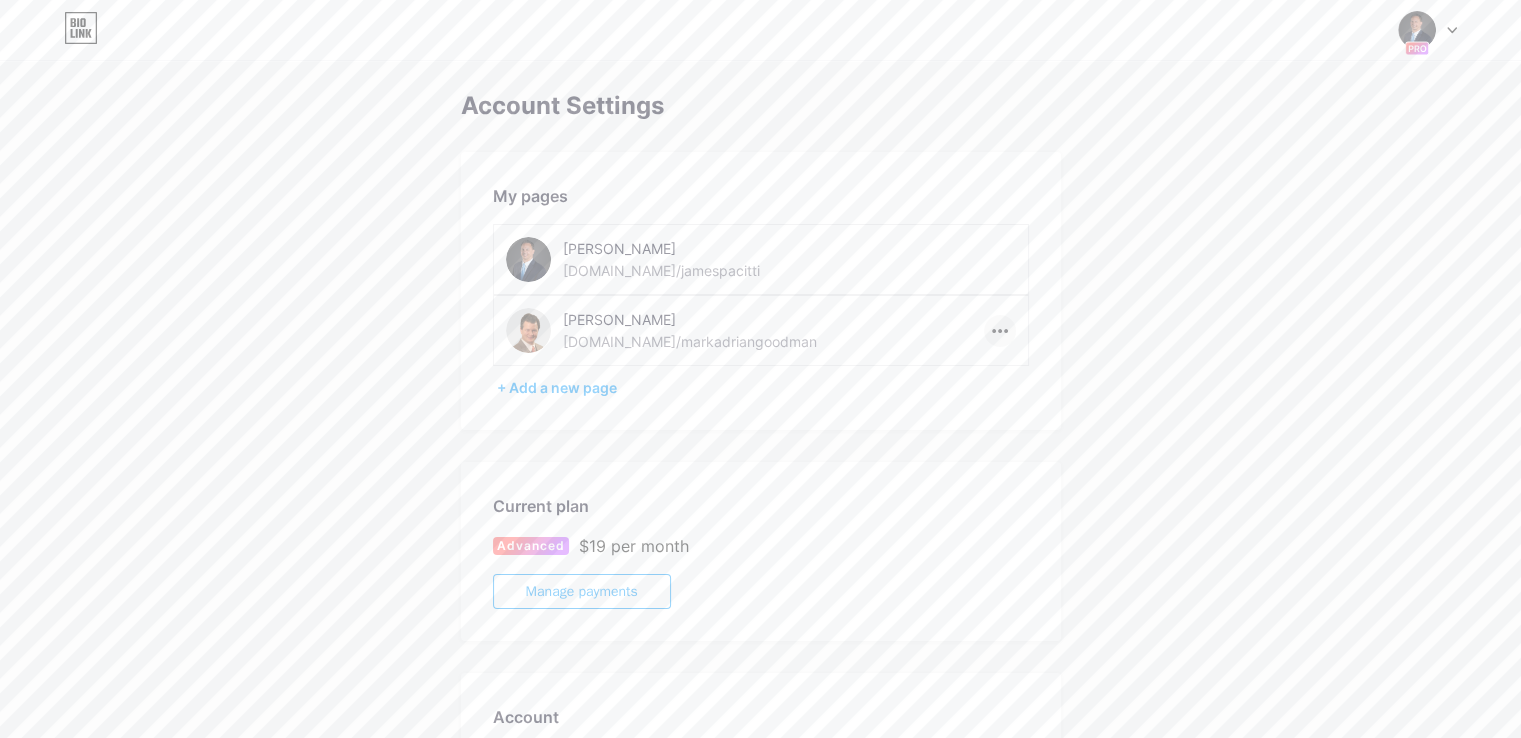 click 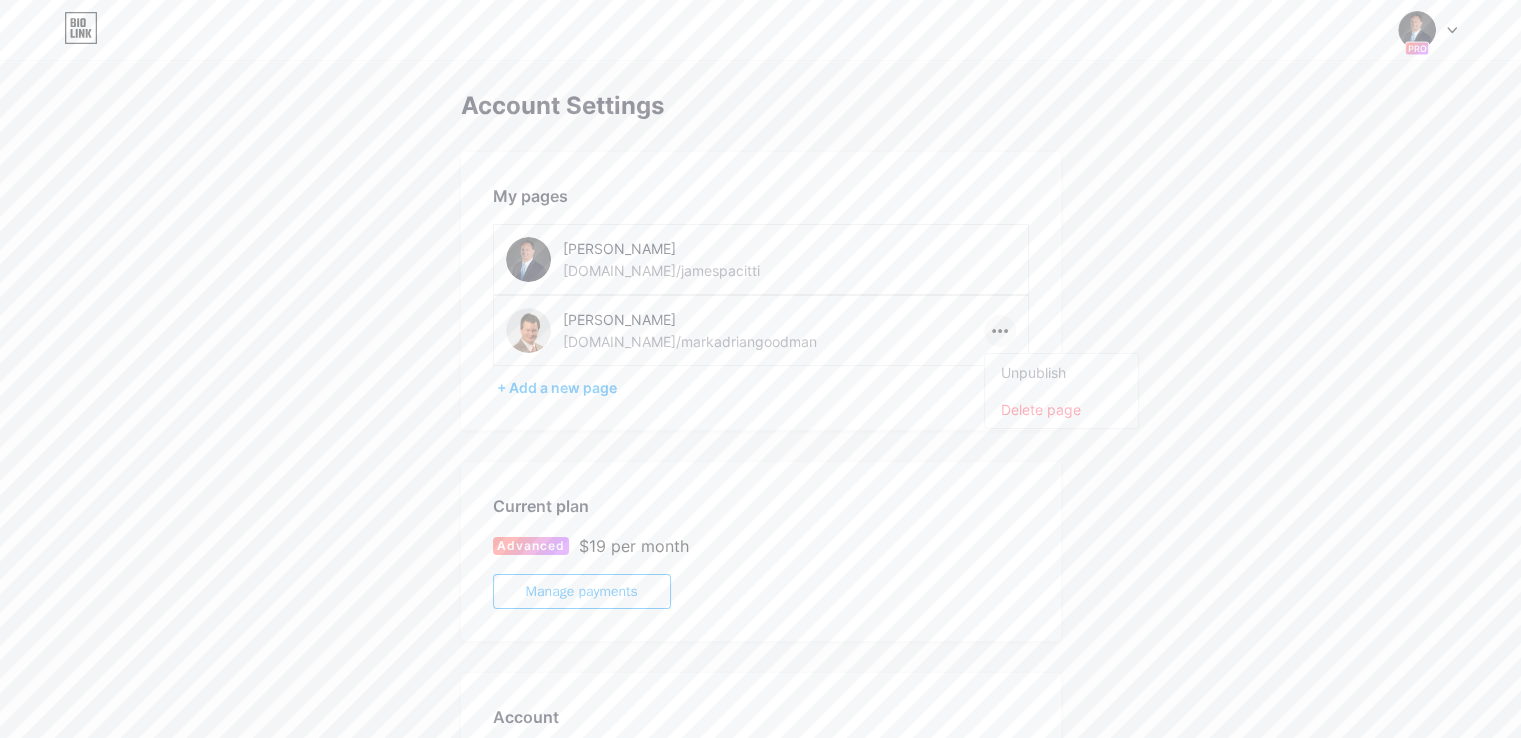 click on "Account Settings   My pages     [PERSON_NAME]   [DOMAIN_NAME]/jamespacitti       [PERSON_NAME]   [DOMAIN_NAME]/markadriangoodman
Unpublish
Delete page   + Add a new page            Current plan   Advanced
$19 per month
Manage payments
Account   [EMAIL_ADDRESS][DOMAIN_NAME]
Change password
Danger Zone   Deleting your account permanently deletes your page and all your data.   Delete account" at bounding box center (760, 599) 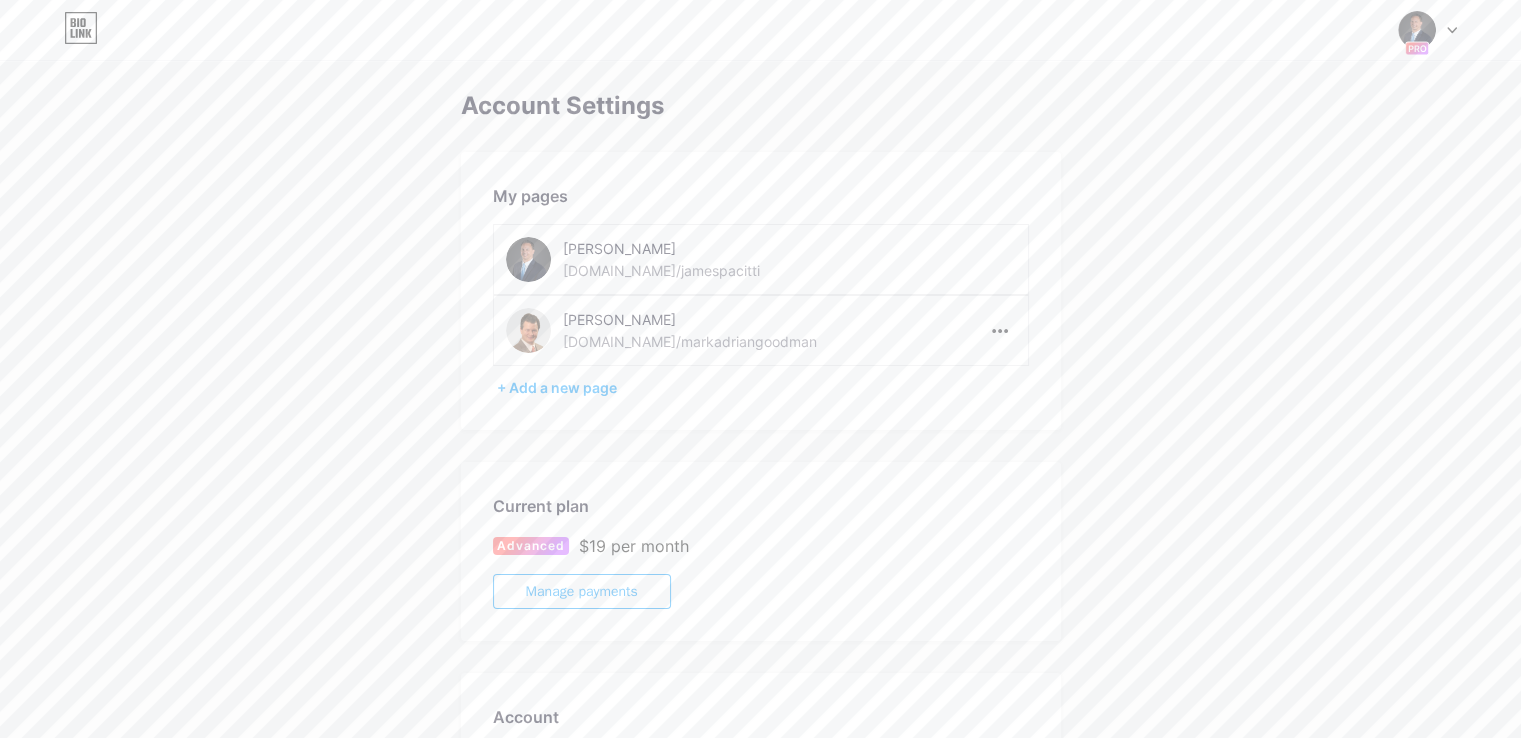 click on "Switch accounts     [PERSON_NAME]   [DOMAIN_NAME]/jamespacitti       [PERSON_NAME]   [DOMAIN_NAME]/markadriangoodman     + Add a new page      Dashboard     Logout" at bounding box center [760, 30] 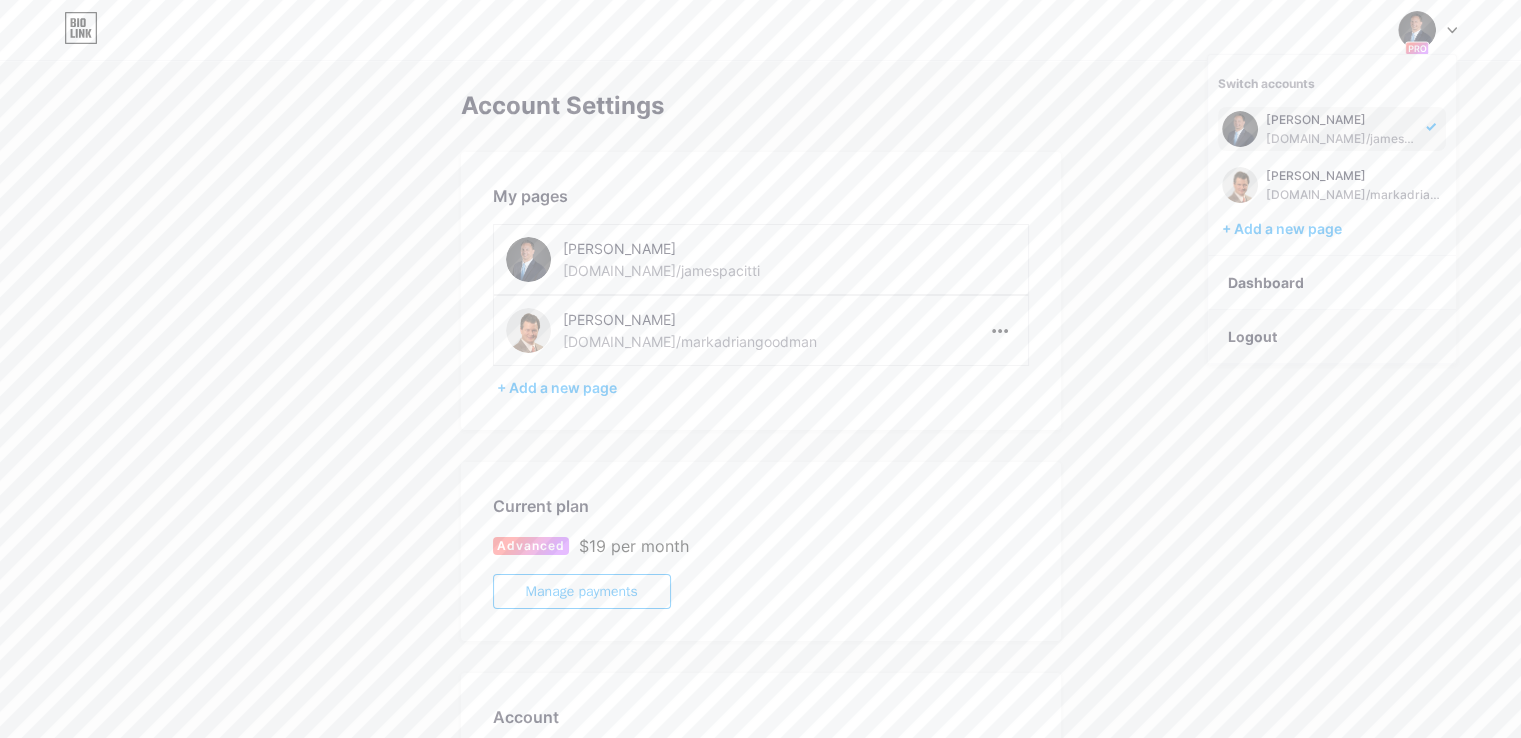 click on "Logout" at bounding box center [1332, 337] 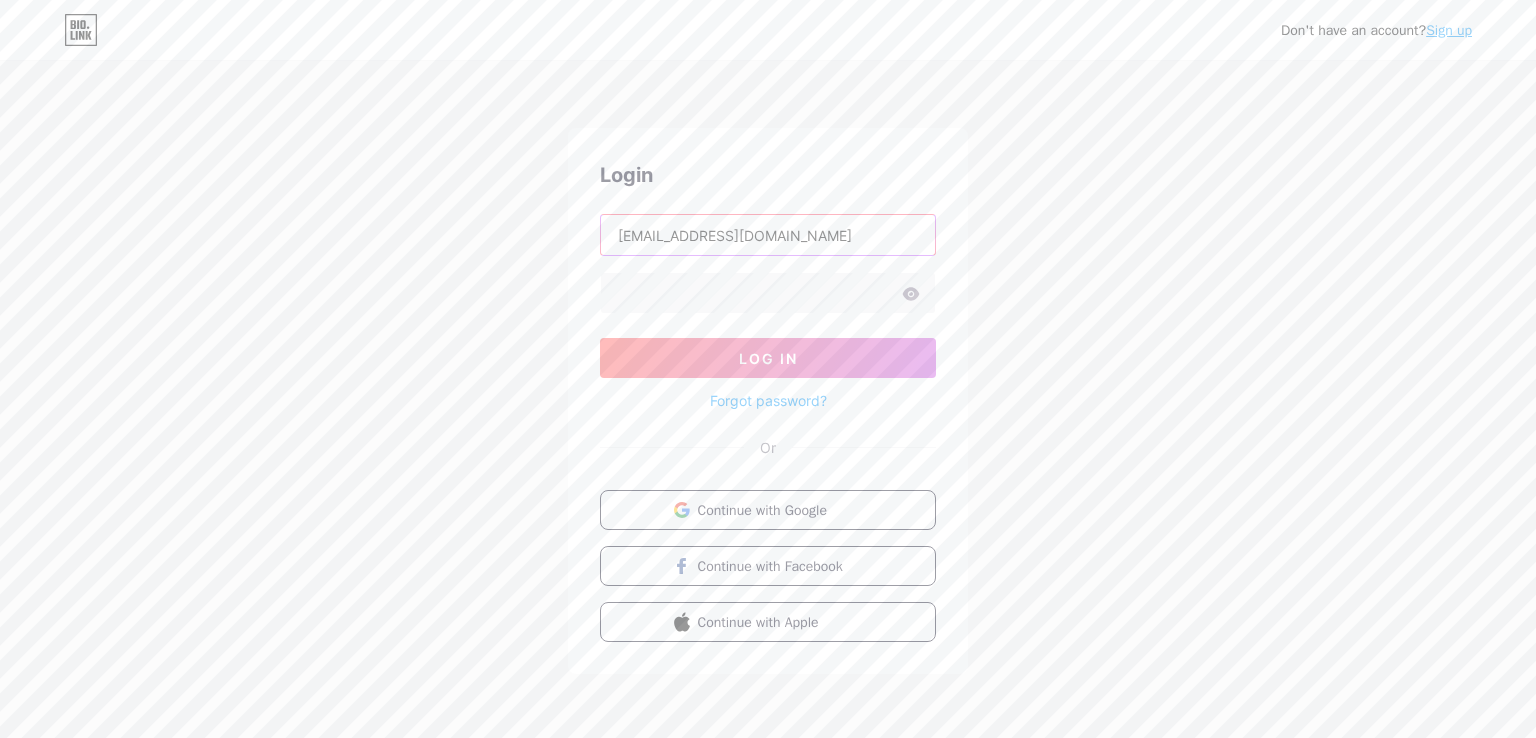 click on "[EMAIL_ADDRESS][DOMAIN_NAME]" at bounding box center [768, 235] 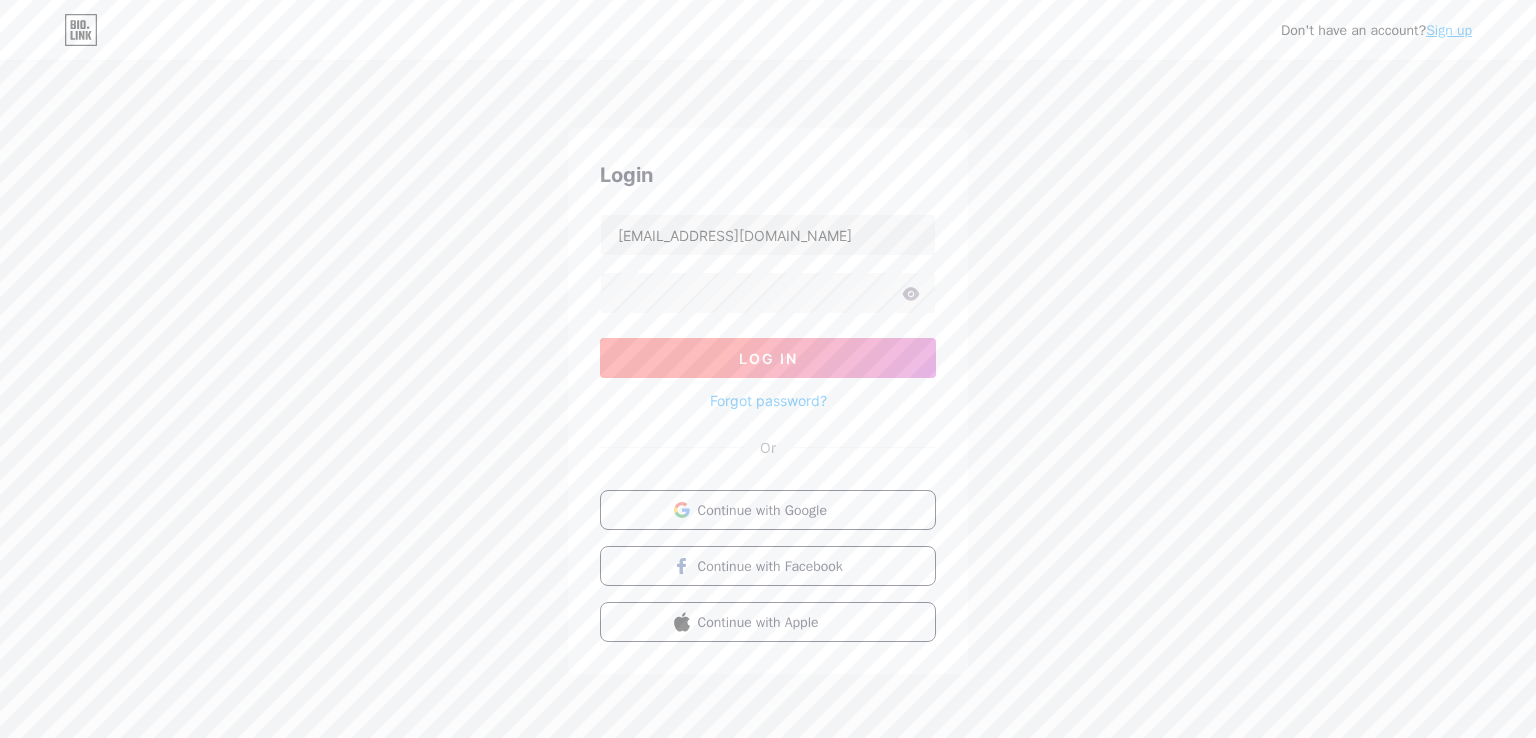 click on "Log In" at bounding box center (768, 358) 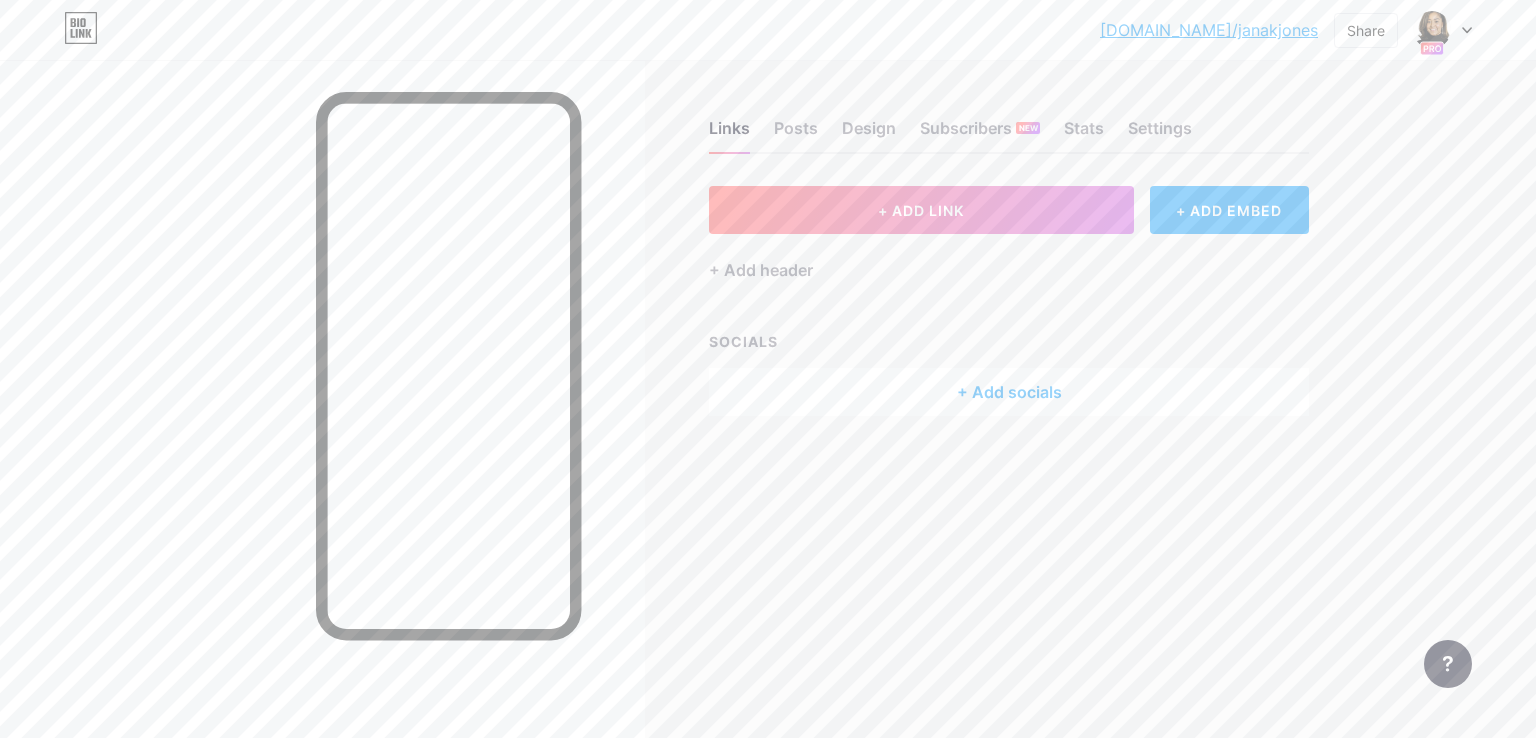 click on "[DOMAIN_NAME]/janakj...   [DOMAIN_NAME]/janakjones   Share                     Switch accounts     [PERSON_NAME].   [DOMAIN_NAME]/janakjones       [PERSON_NAME], Esq.   [DOMAIN_NAME]/ericpines     [PERSON_NAME]   [DOMAIN_NAME]/richardcorey     [PERSON_NAME]   [DOMAIN_NAME]/[PERSON_NAME], Esq.   [DOMAIN_NAME]/[PERSON_NAME]   [DOMAIN_NAME]/rhettburney     [PERSON_NAME]   [DOMAIN_NAME]/[PERSON_NAME]   [DOMAIN_NAME]/alfredolozano     The Legal Podcast Network   [DOMAIN_NAME]/lpn     [PERSON_NAME][GEOGRAPHIC_DATA], Esq.   [DOMAIN_NAME]/benjaminengland     [PERSON_NAME]   [DOMAIN_NAME]/timpickwell     [PERSON_NAME], Esq.   [DOMAIN_NAME]/markshirian     [PERSON_NAME]   [DOMAIN_NAME][PERSON_NAME]/samanthapryor     [PERSON_NAME]   [DOMAIN_NAME]/elissabrewster     [PERSON_NAME]   [DOMAIN_NAME]/kristinalyke     [PERSON_NAME] Law   [DOMAIN_NAME]/[PERSON_NAME]   [DOMAIN_NAME]/[PERSON_NAME]   [DOMAIN_NAME]/[PERSON_NAME] [PERSON_NAME]   [DOMAIN_NAME]/kimbrostephens     [PERSON_NAME]   [DOMAIN_NAME]/antonyturbeville     + Add a new page" at bounding box center (768, 30) 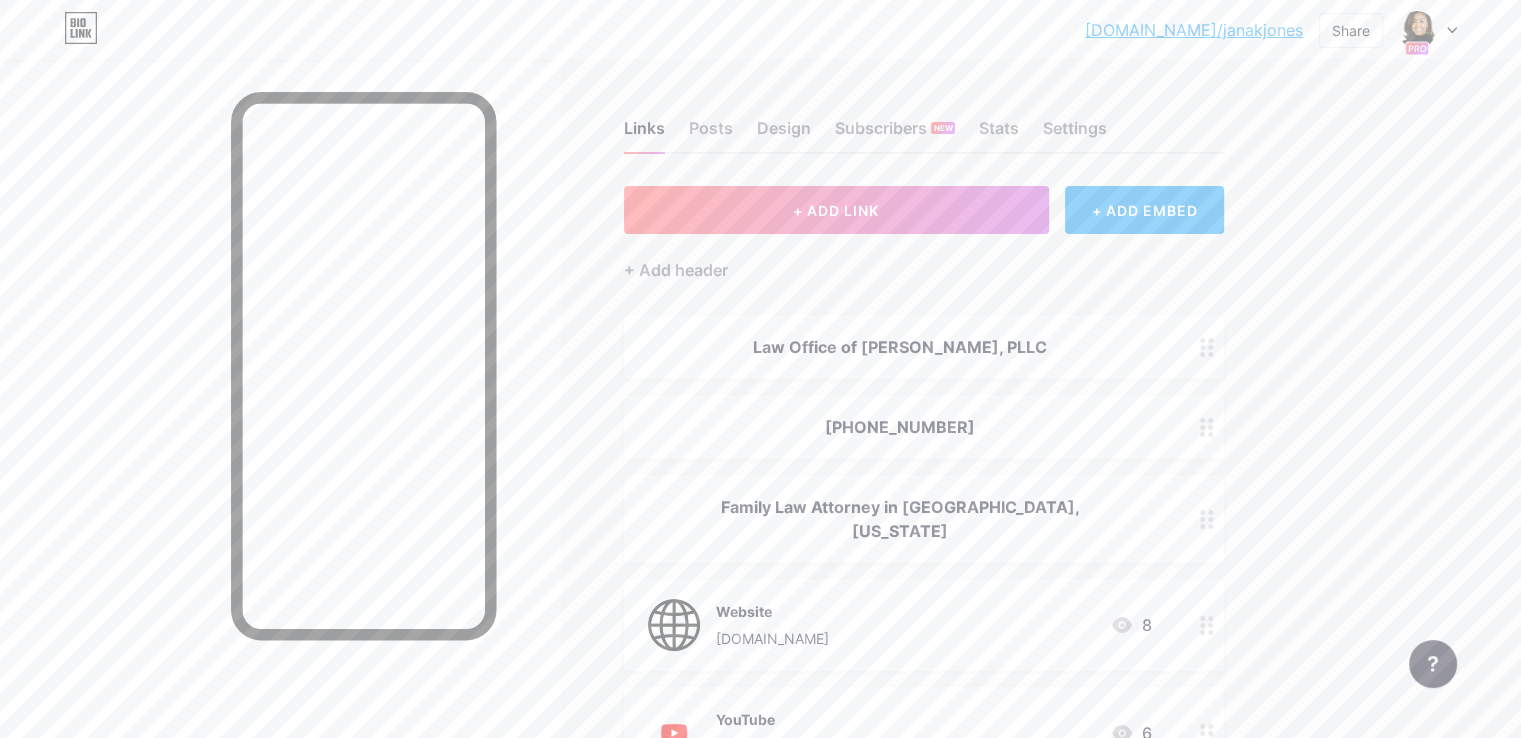 click 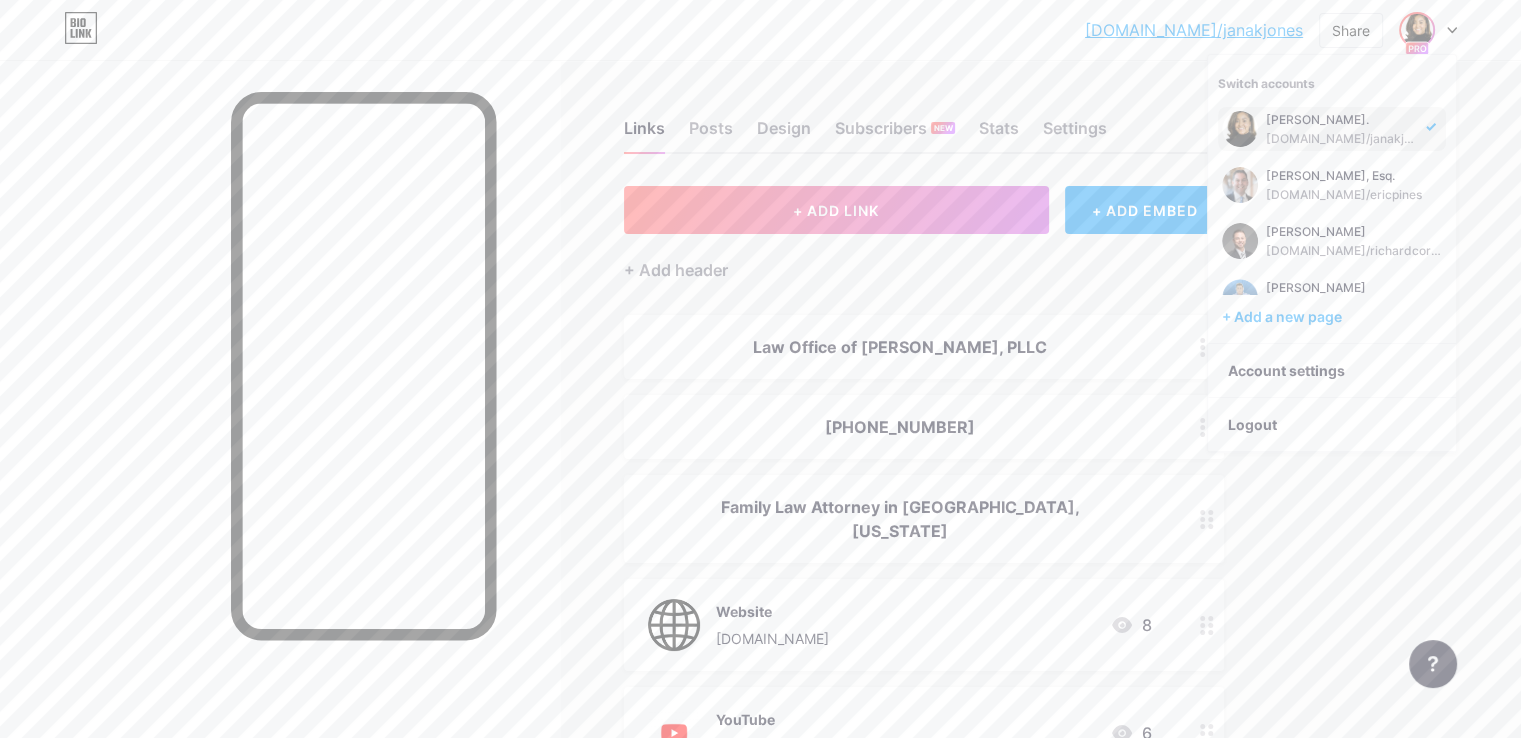 click 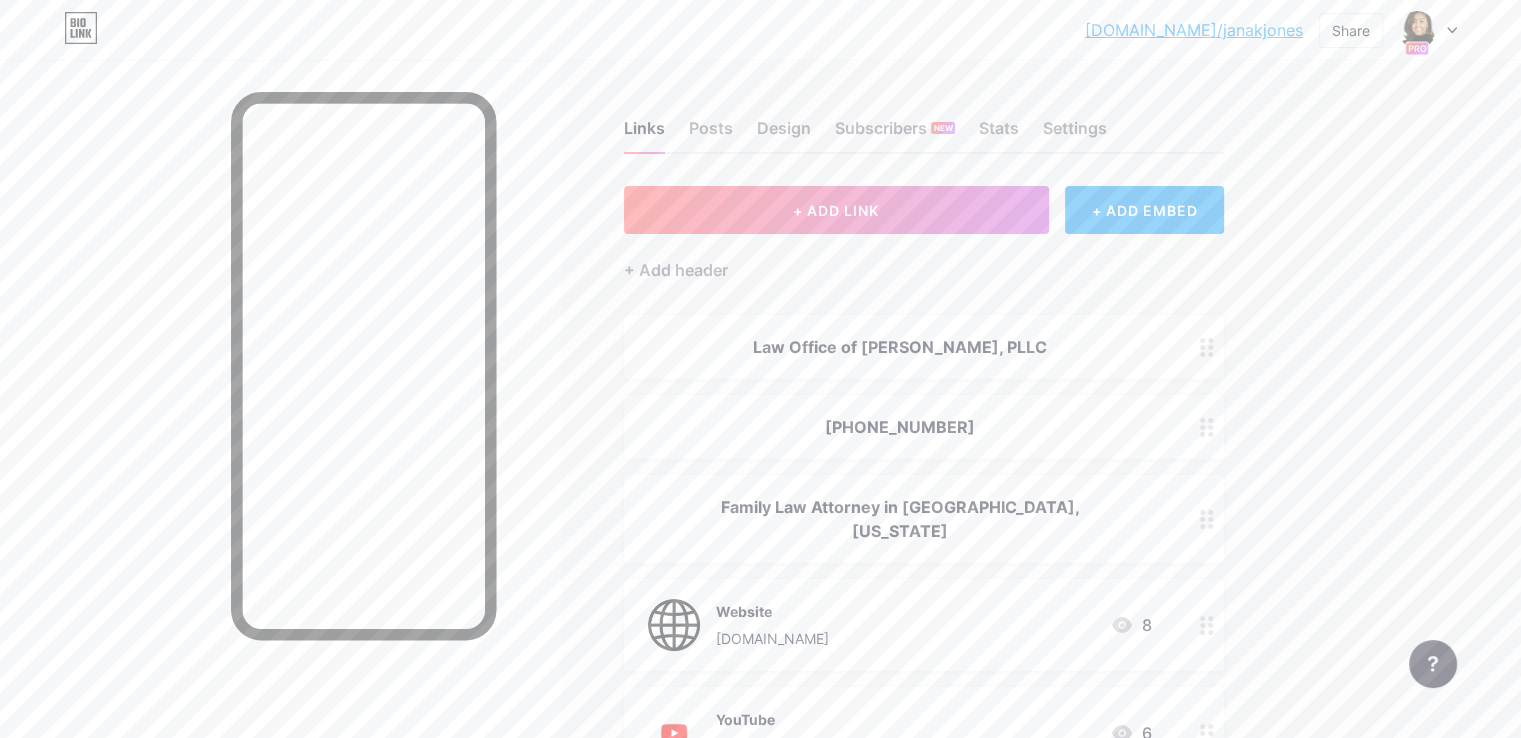 click 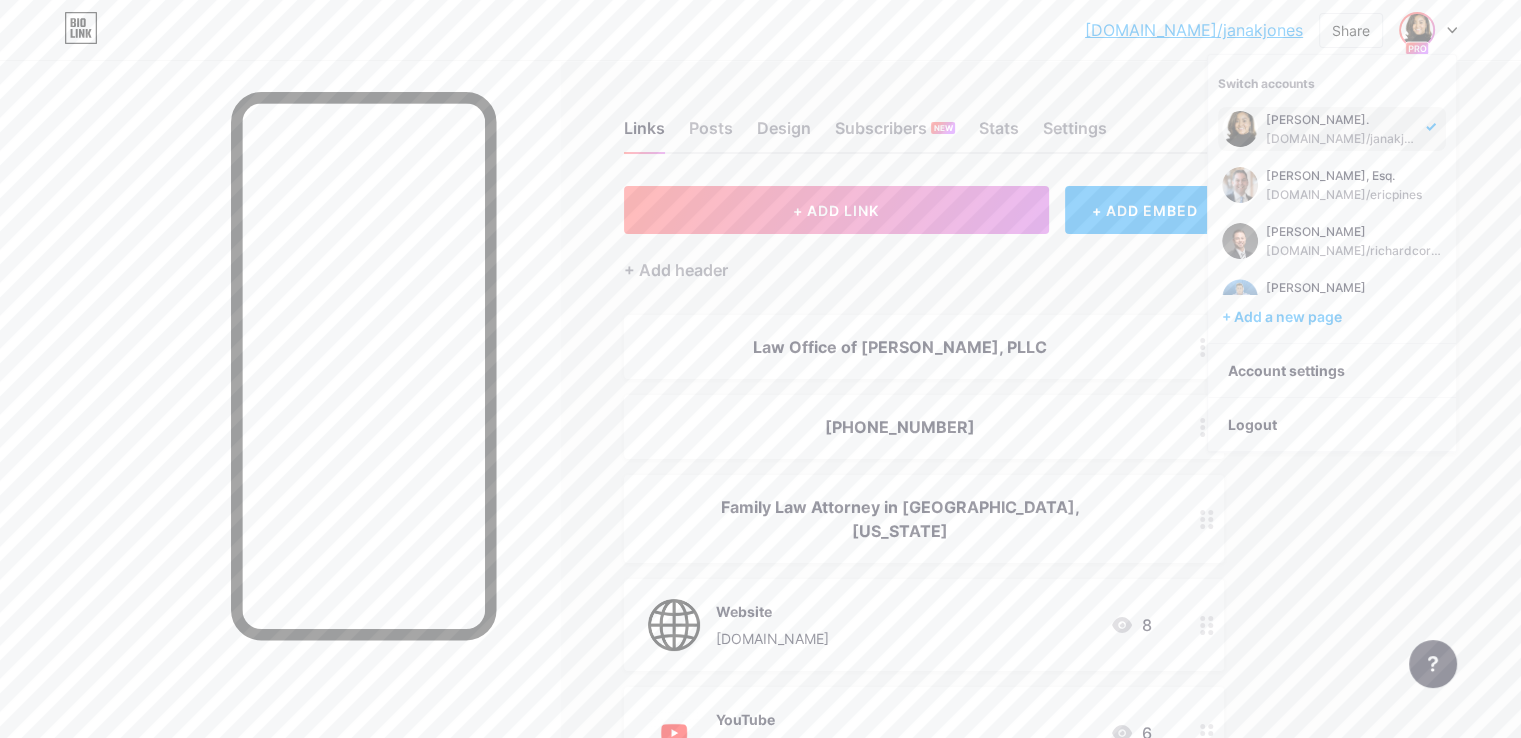 click 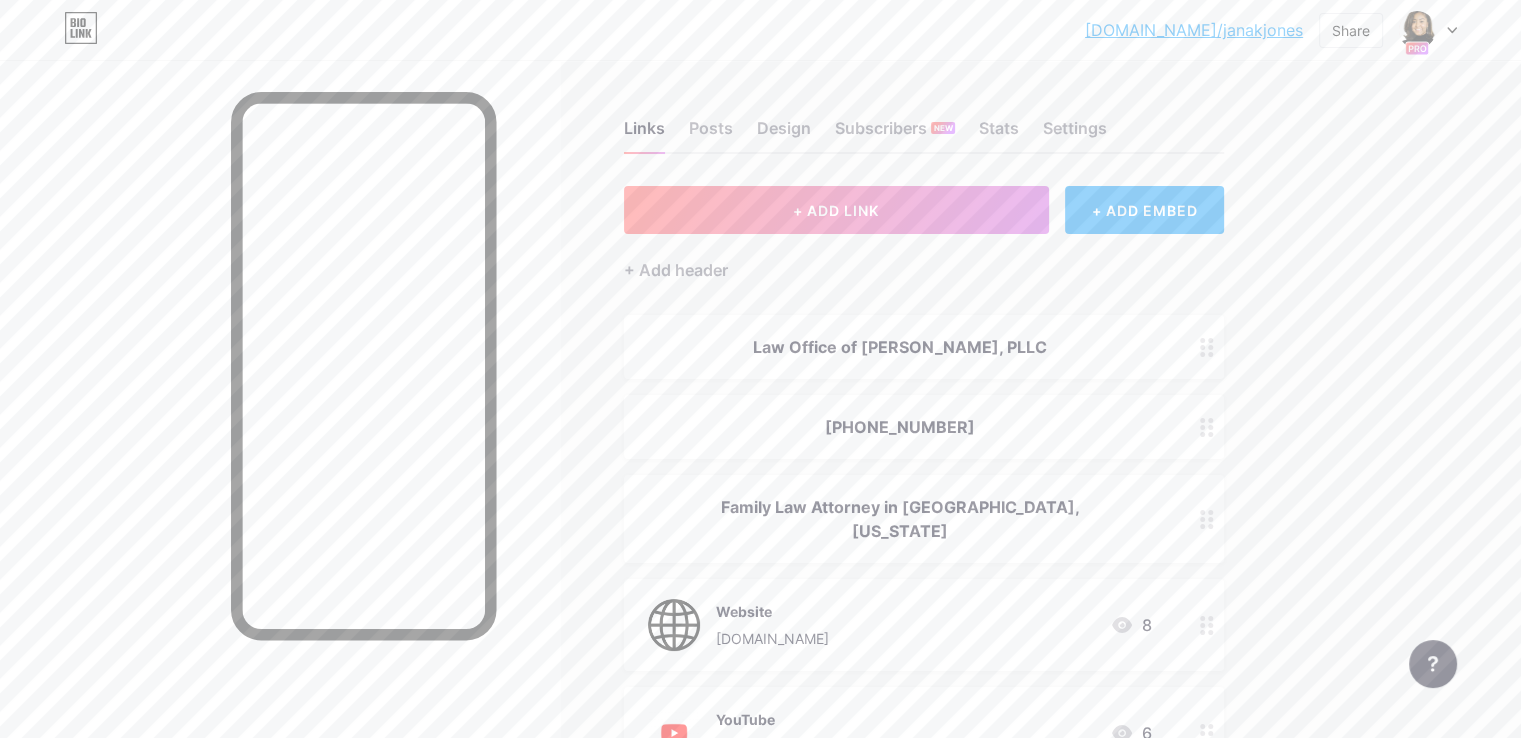 click 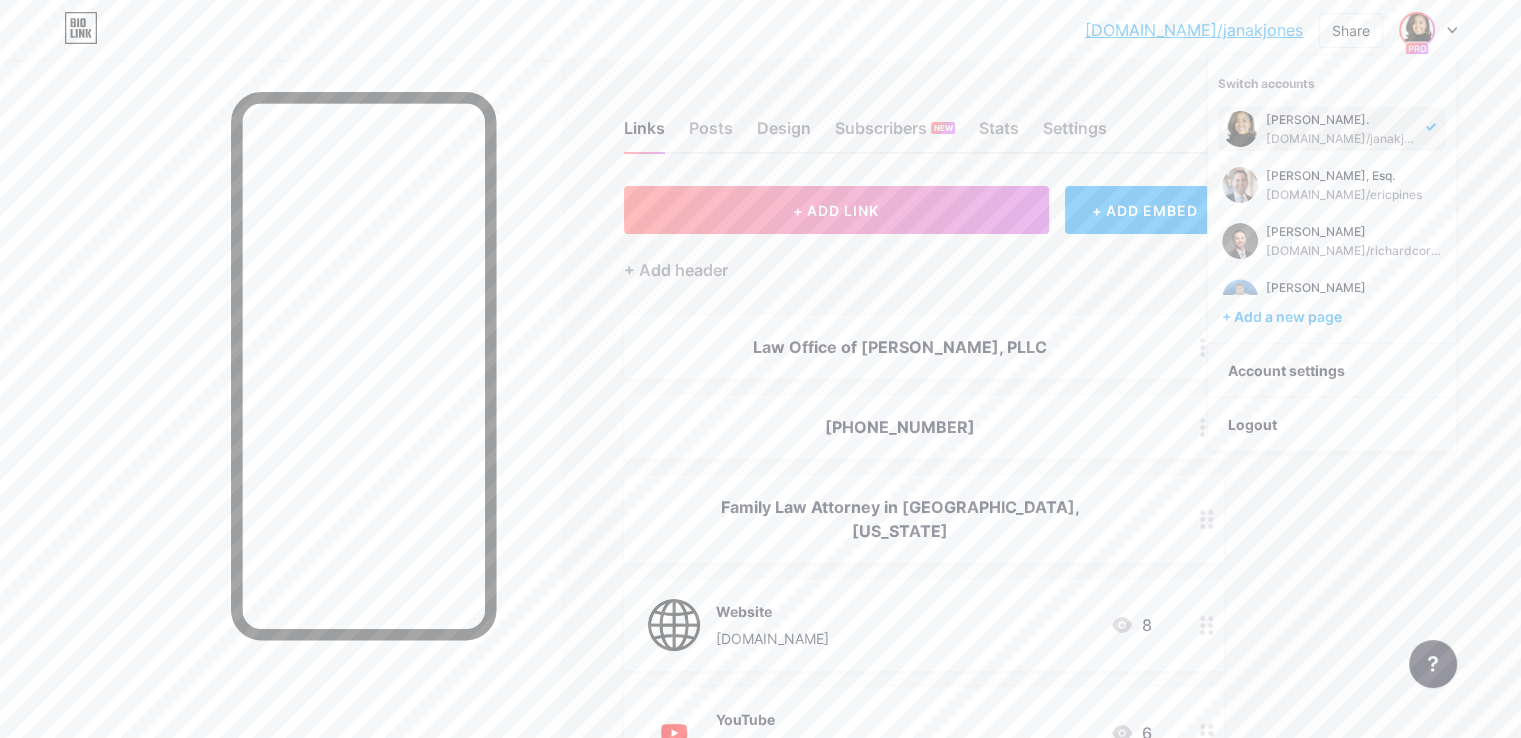 scroll, scrollTop: 316, scrollLeft: 0, axis: vertical 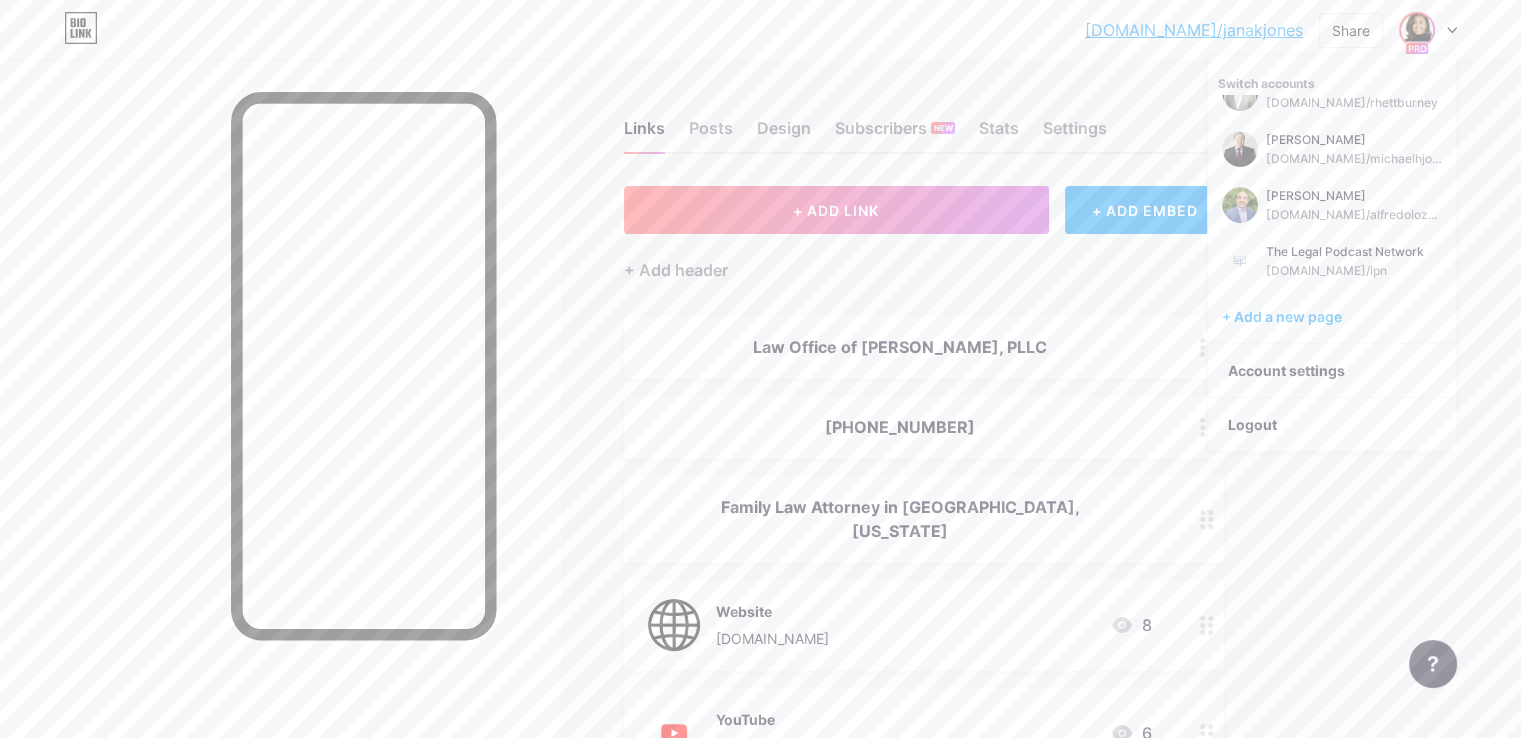 click 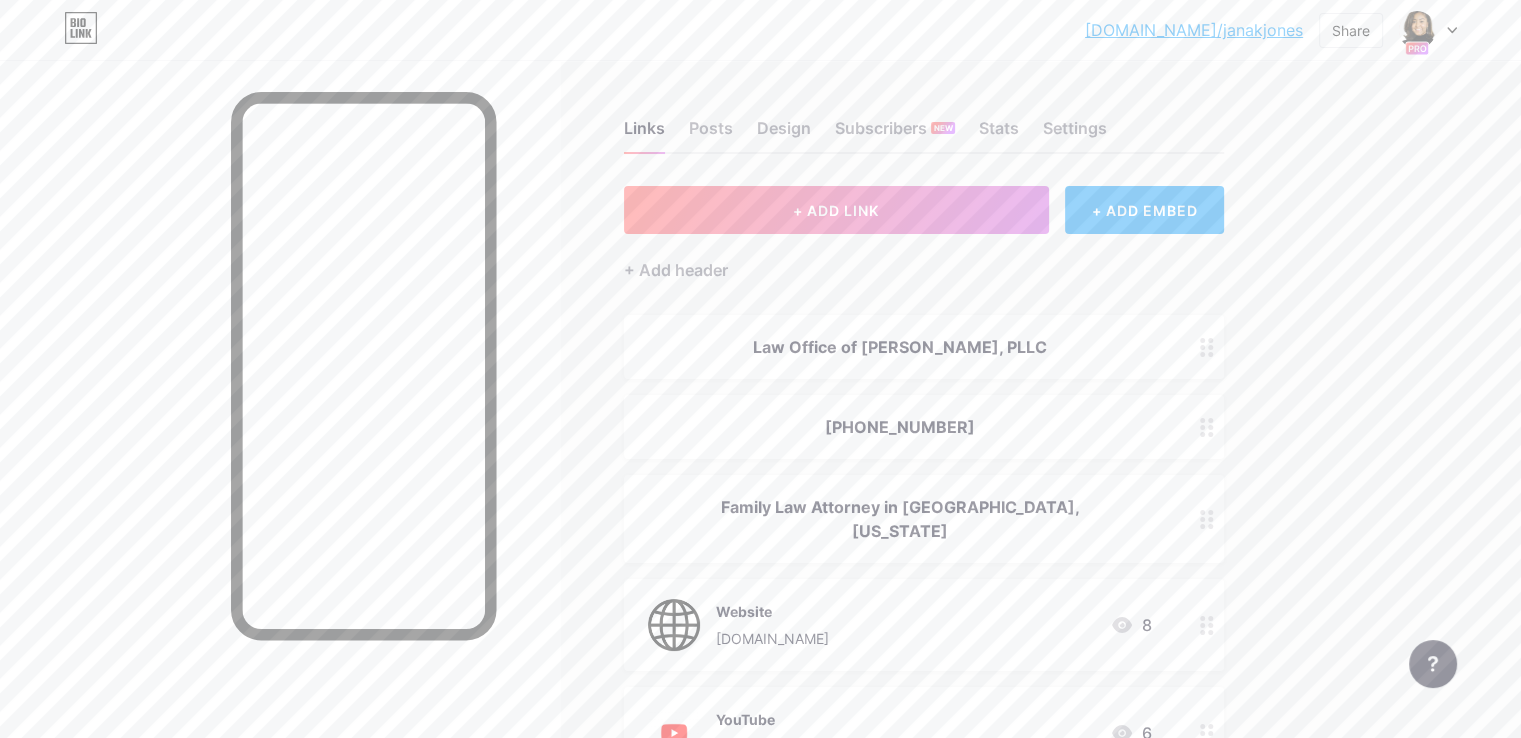 click 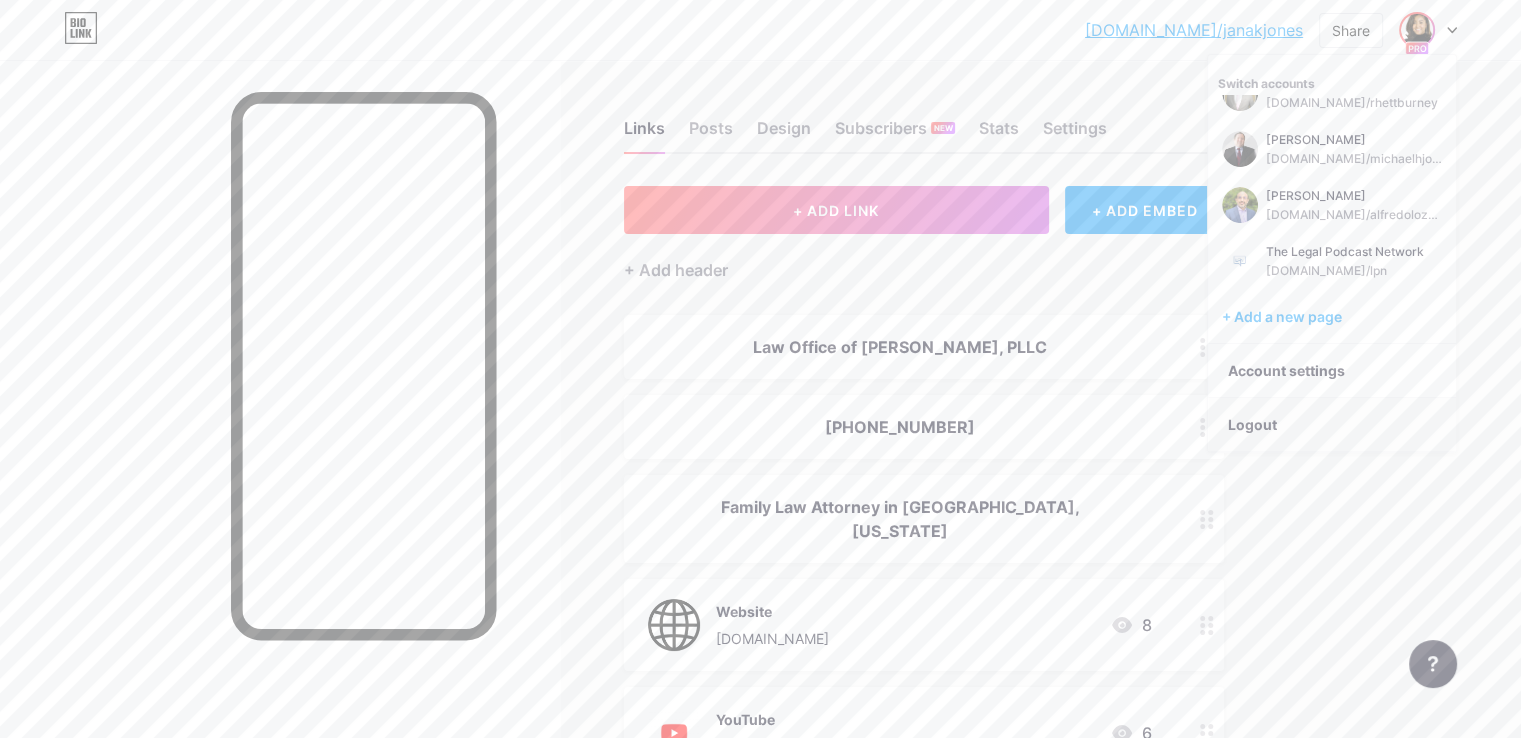 click on "Logout" at bounding box center (1332, 425) 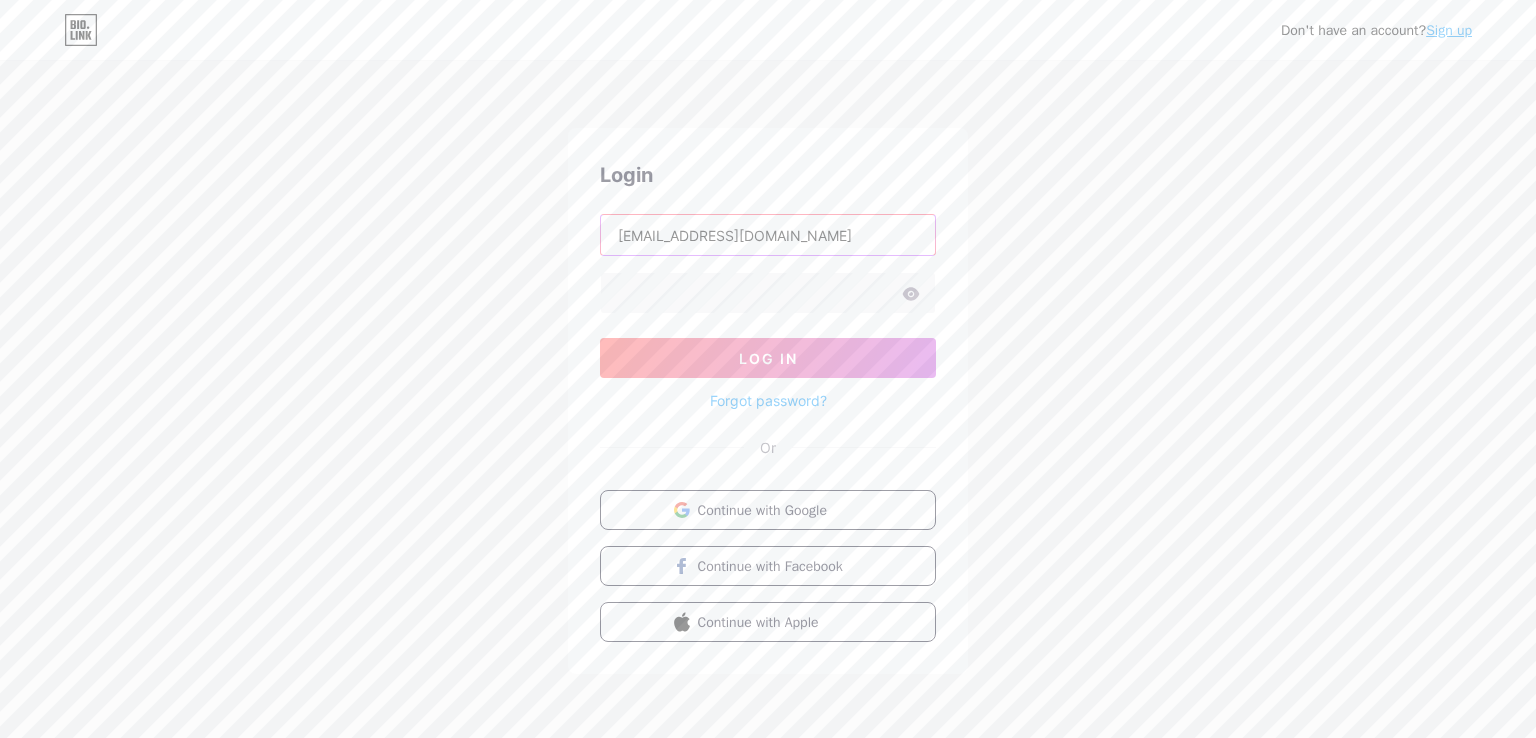 click on "[EMAIL_ADDRESS][DOMAIN_NAME]" at bounding box center [768, 235] 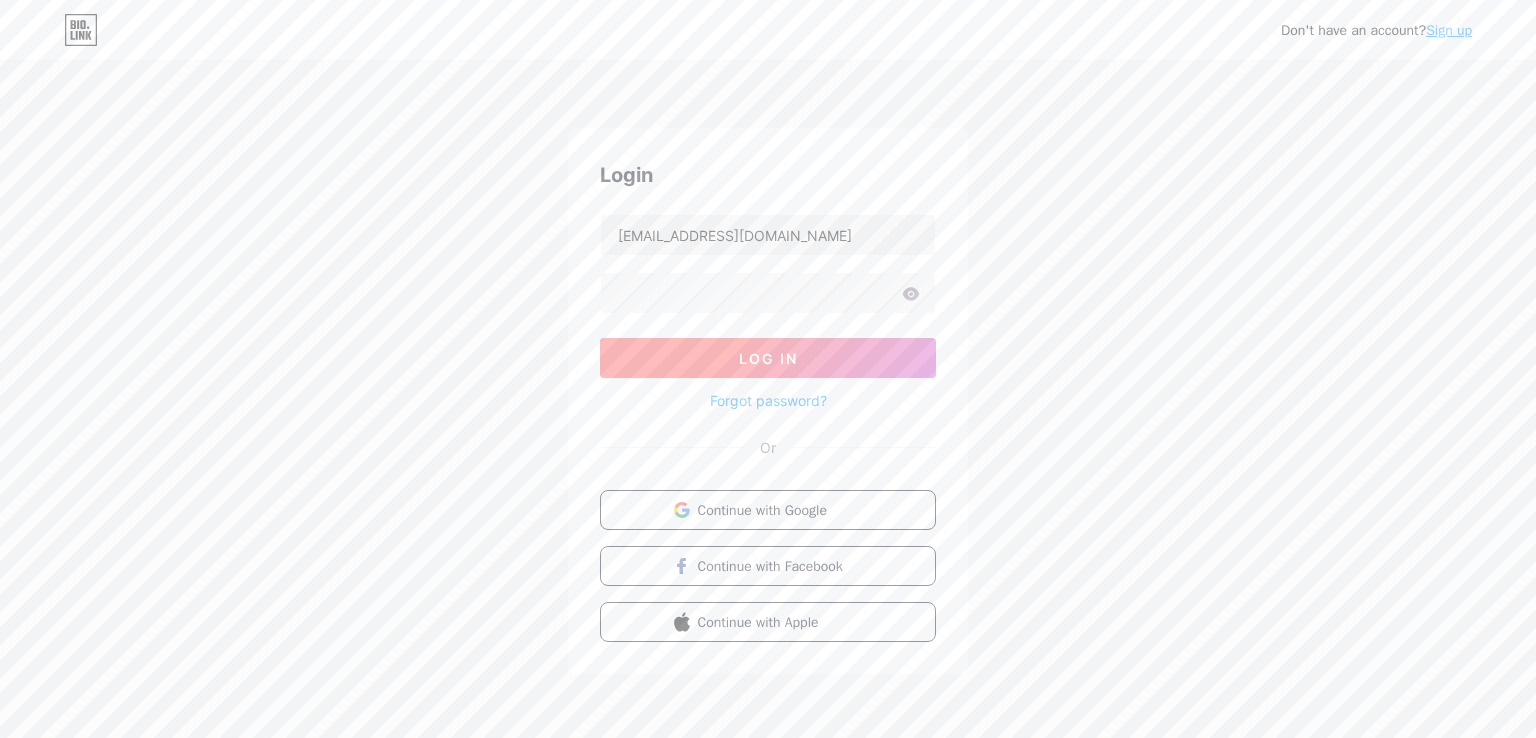 click on "Log In" at bounding box center [768, 358] 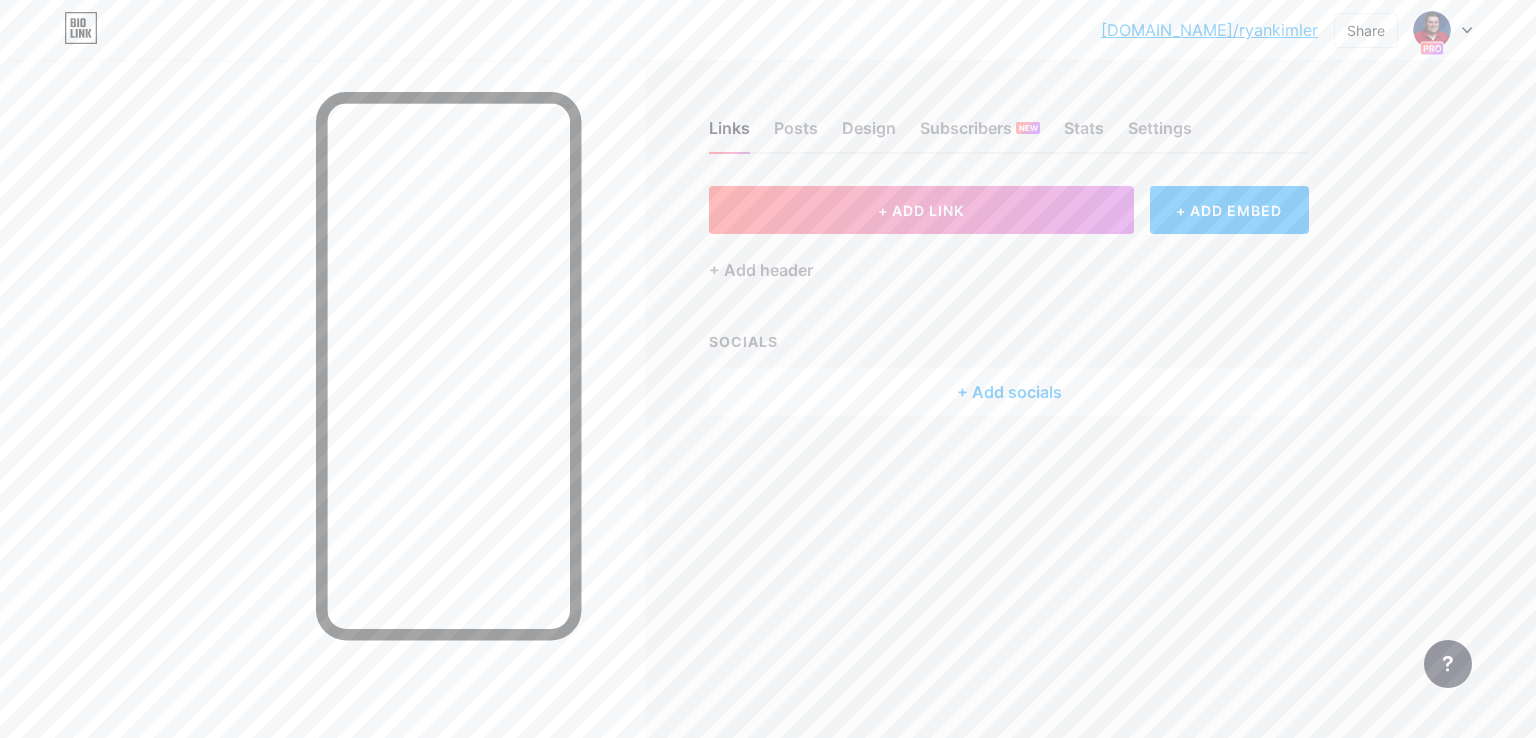 click 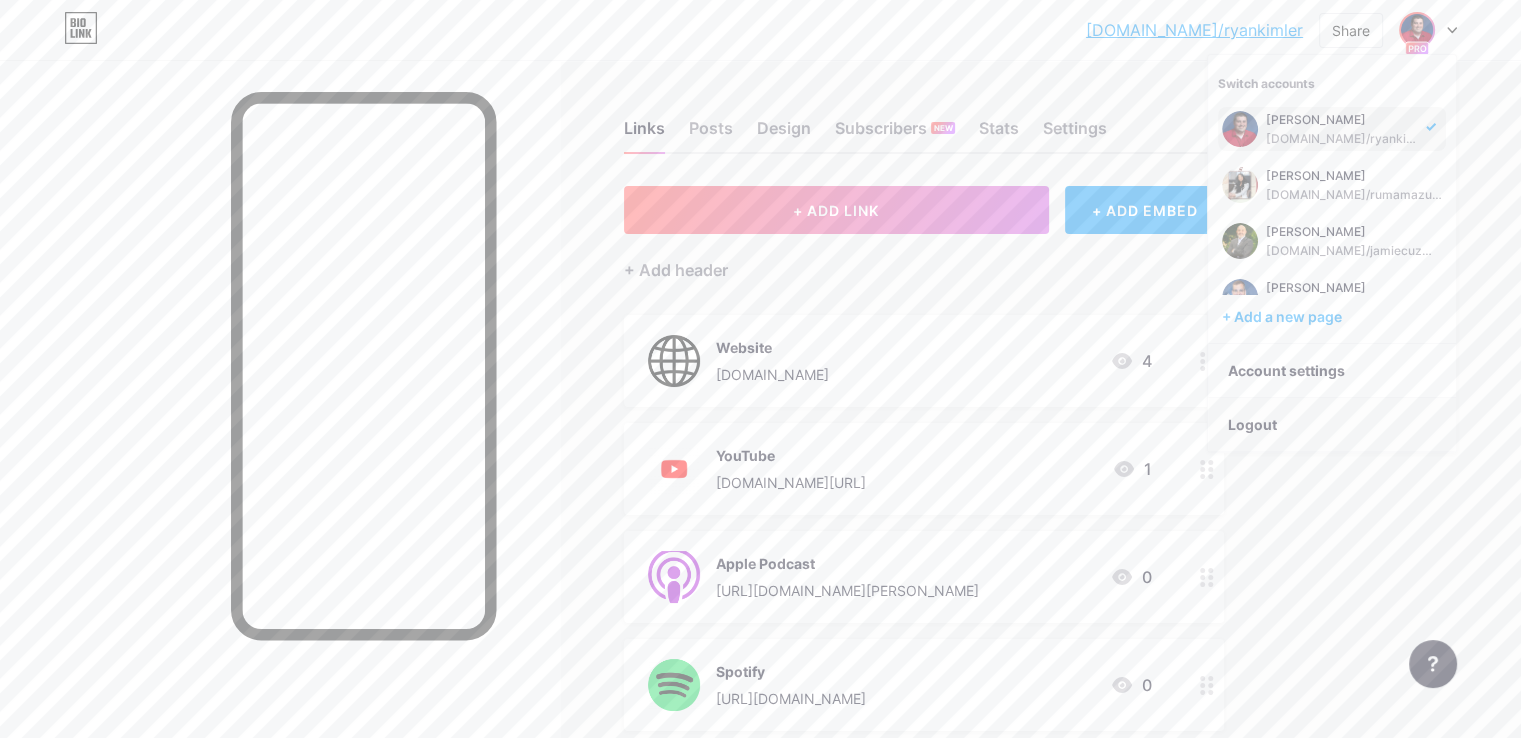click on "Logout" at bounding box center [1332, 425] 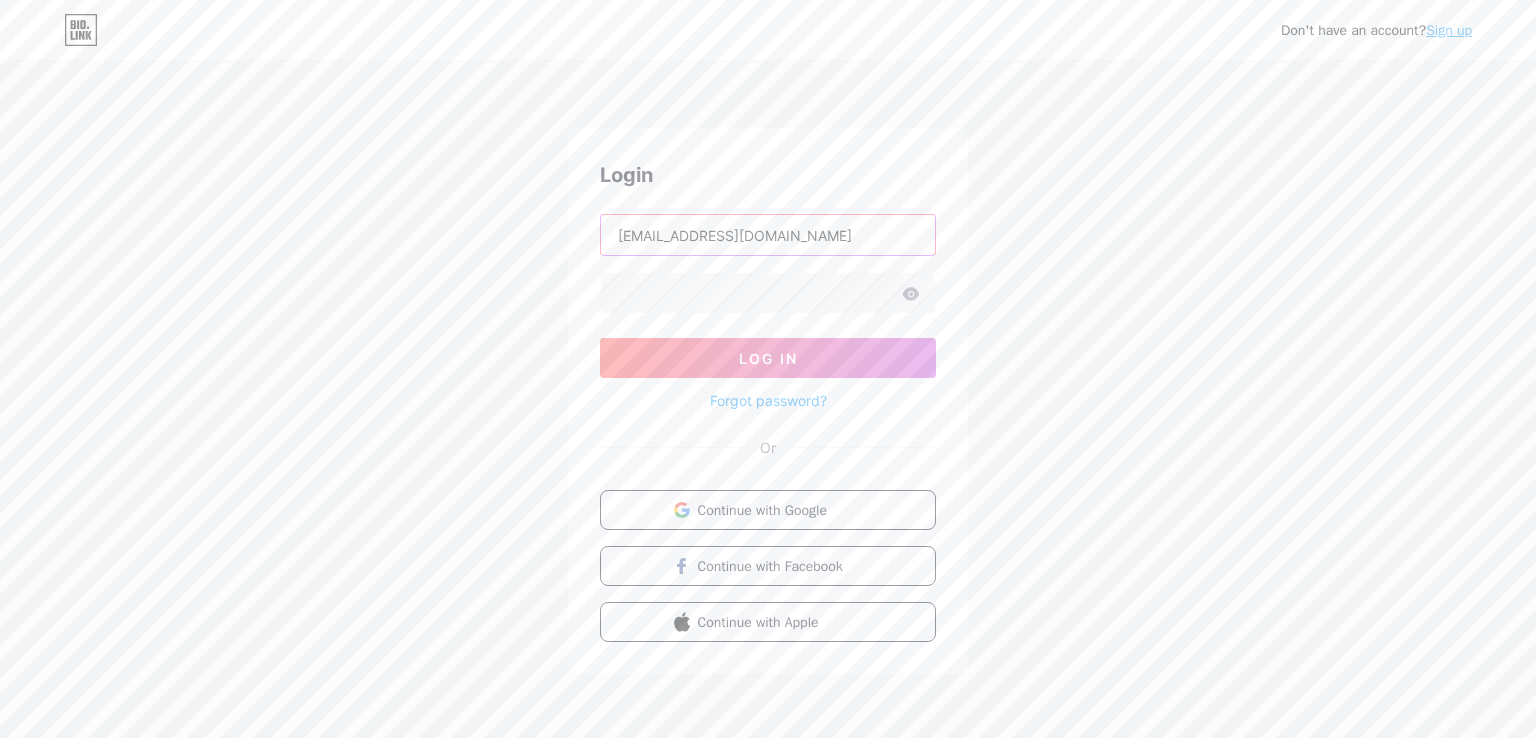 click on "[EMAIL_ADDRESS][DOMAIN_NAME]" at bounding box center (768, 235) 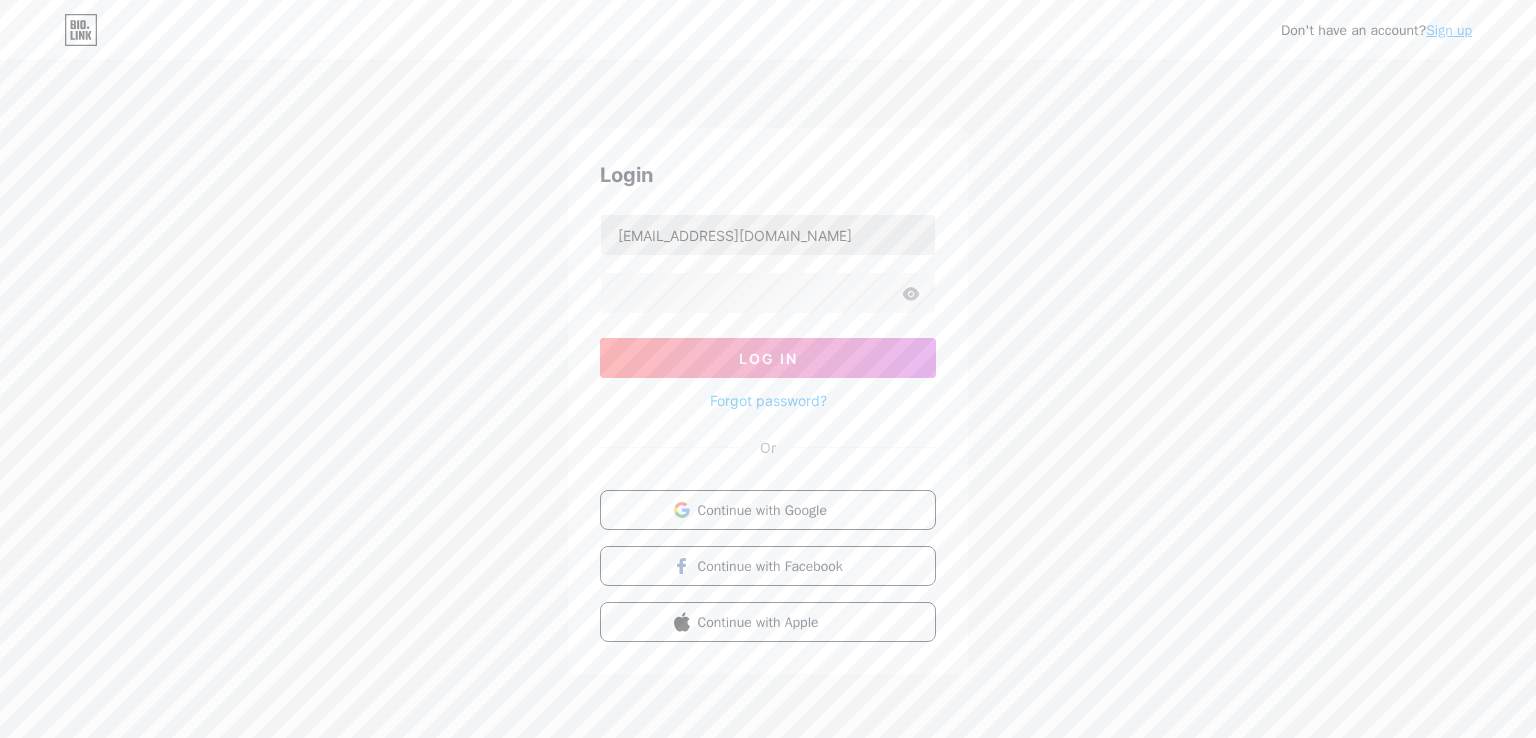 click on "[EMAIL_ADDRESS][DOMAIN_NAME]" at bounding box center [768, 235] 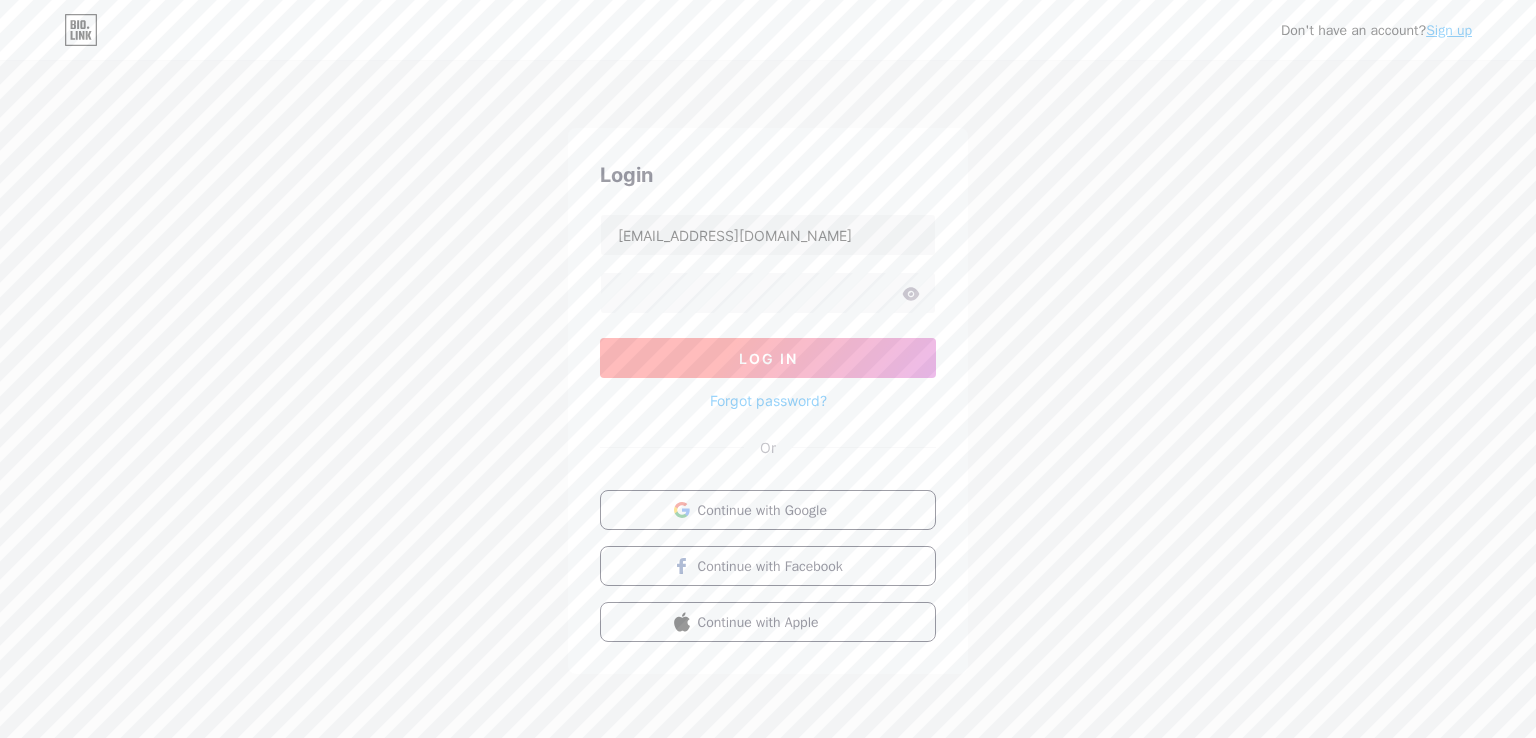 click on "Log In" at bounding box center [768, 358] 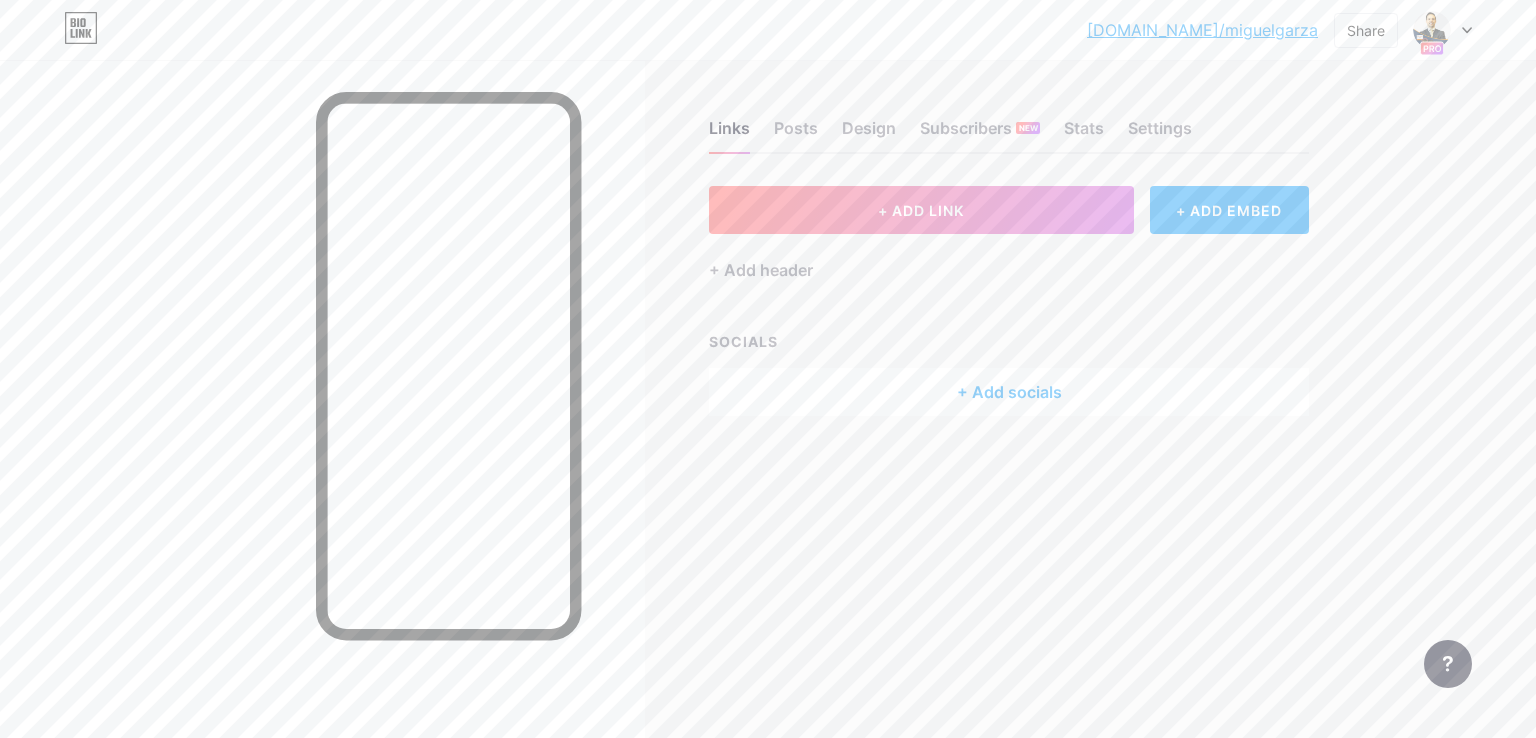 click 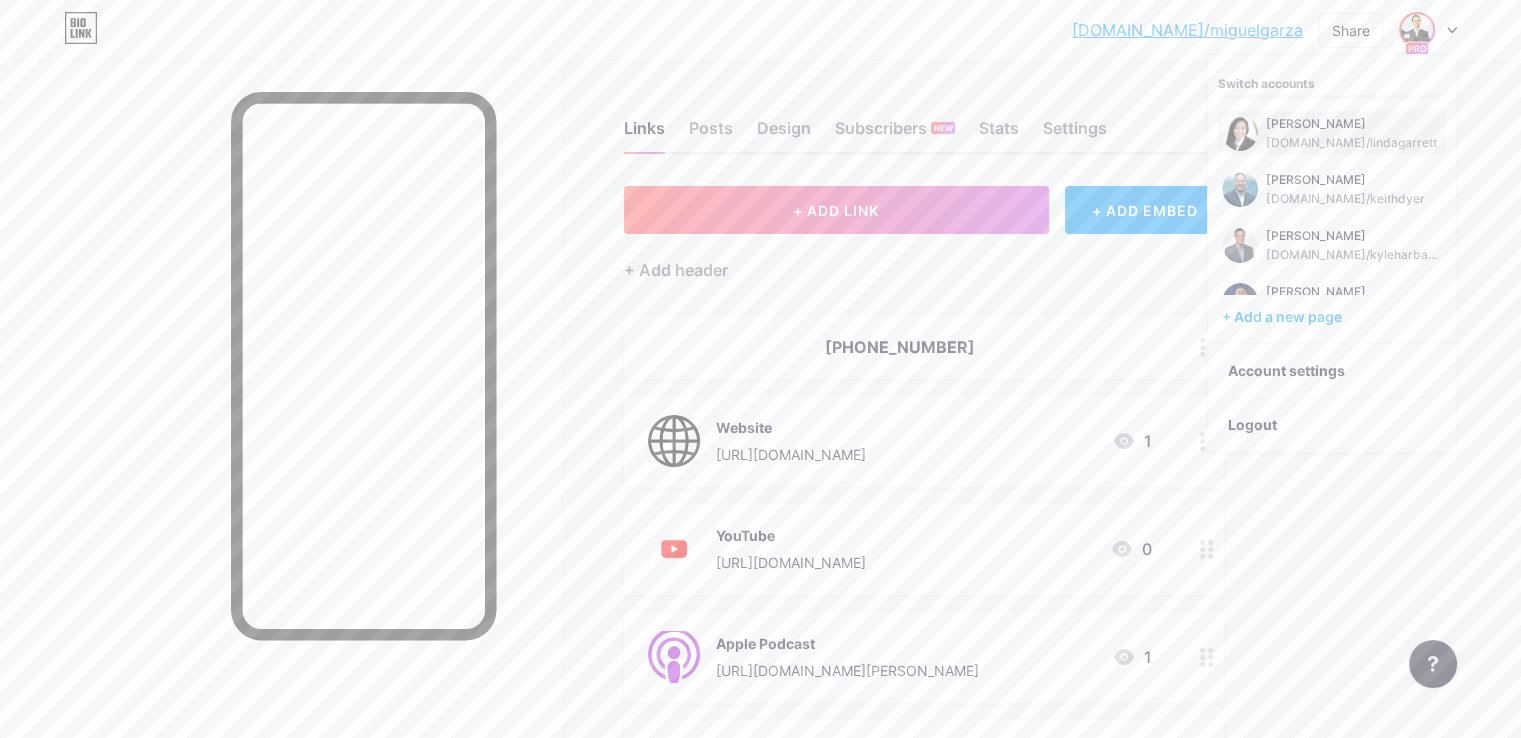 scroll, scrollTop: 80, scrollLeft: 0, axis: vertical 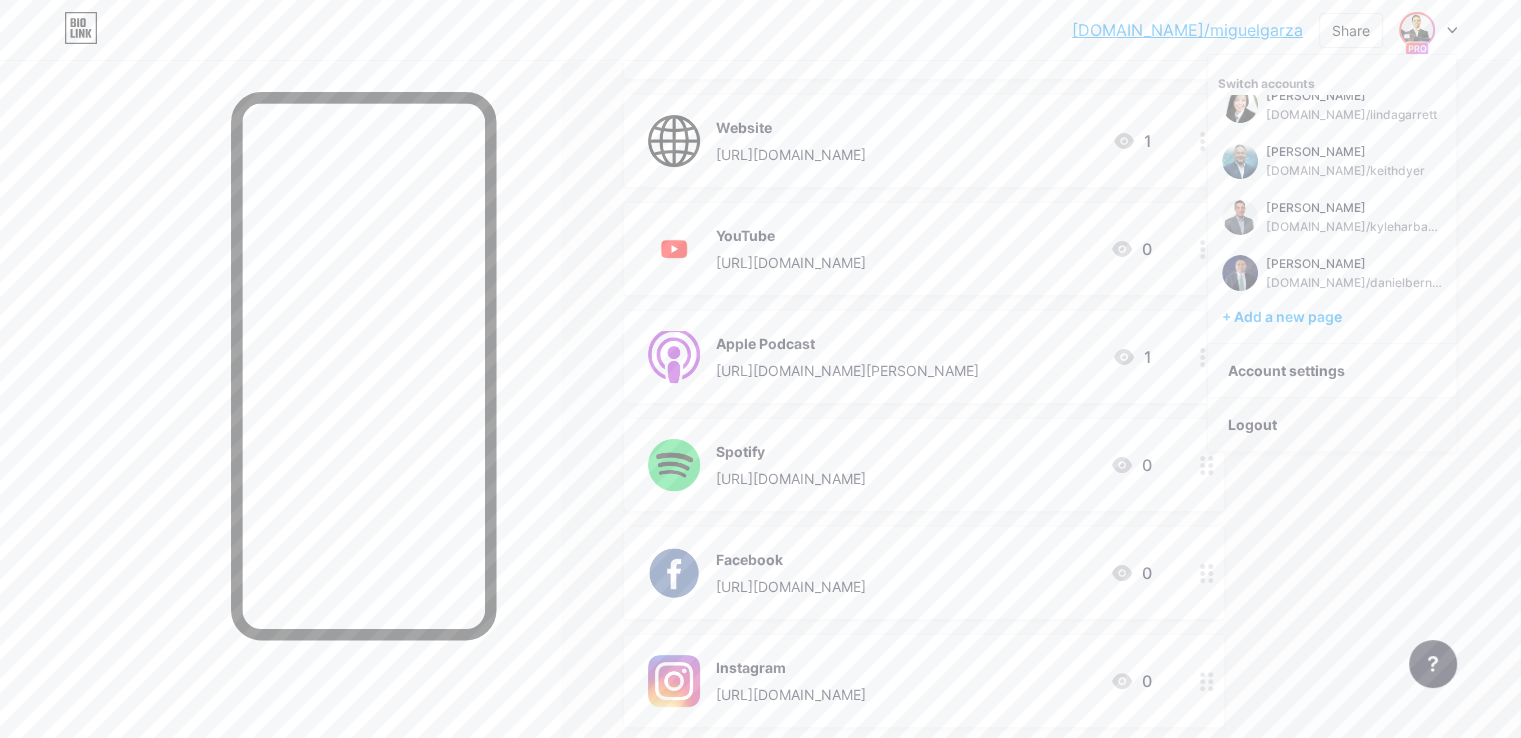 click on "Logout" at bounding box center [1332, 425] 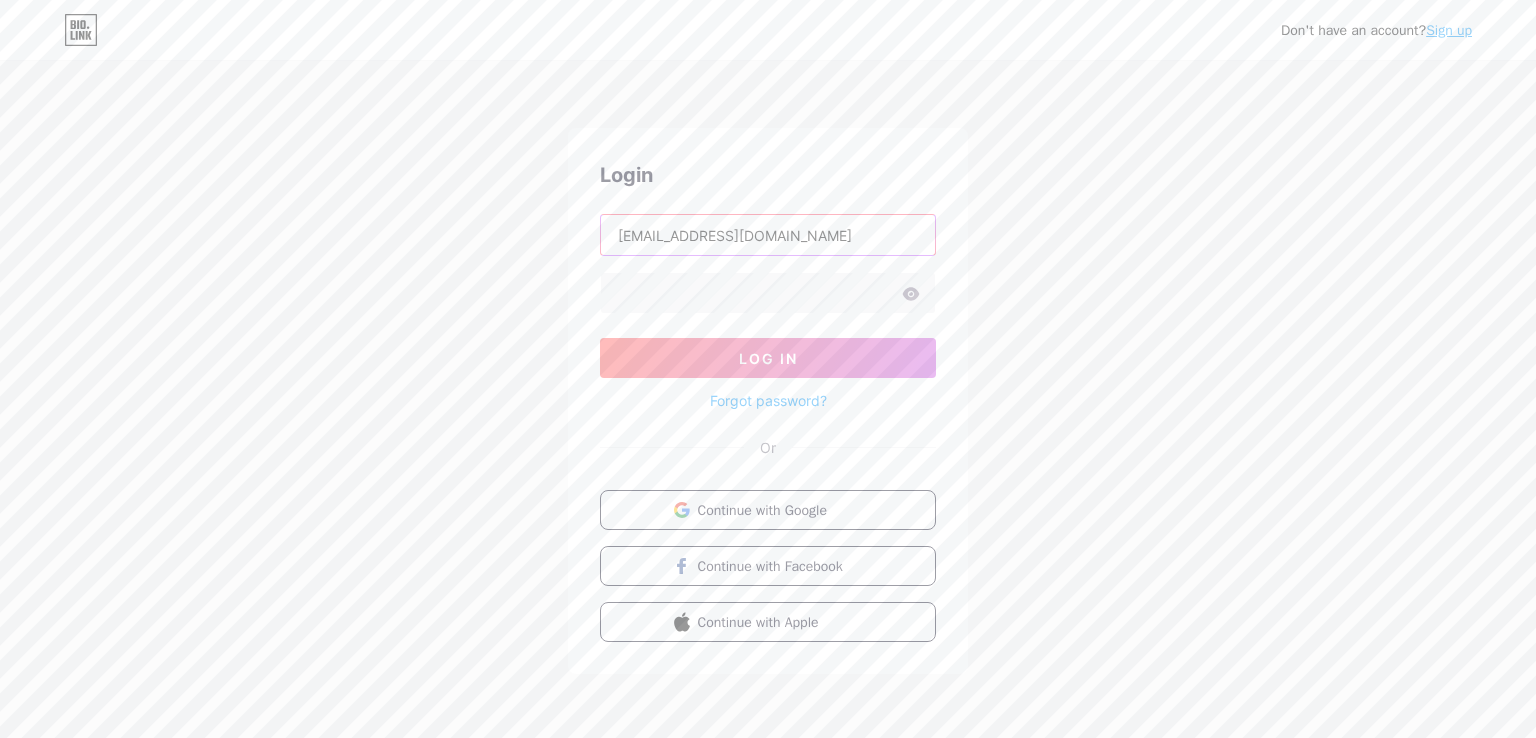 click on "[EMAIL_ADDRESS][DOMAIN_NAME]" at bounding box center (768, 235) 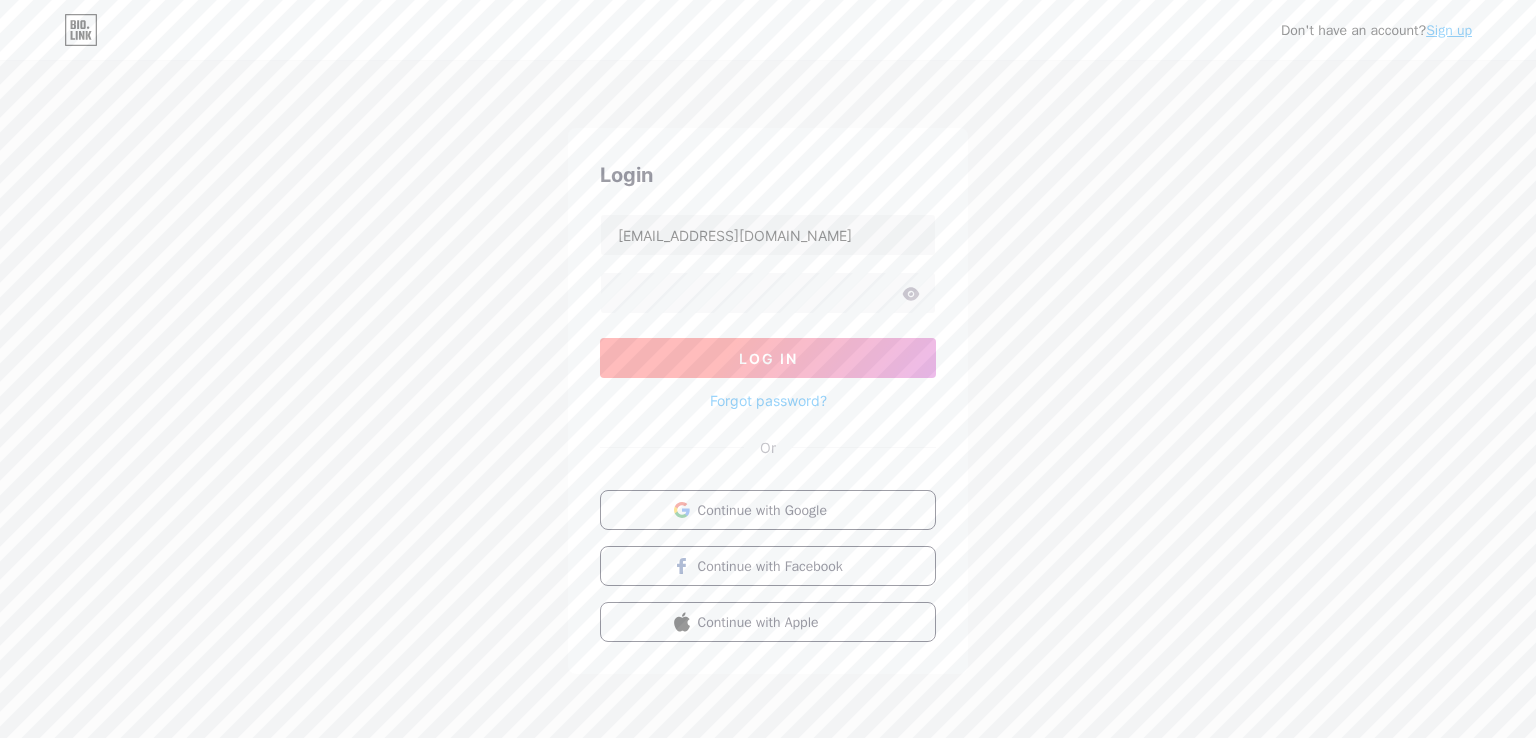 click on "Log In" at bounding box center [768, 358] 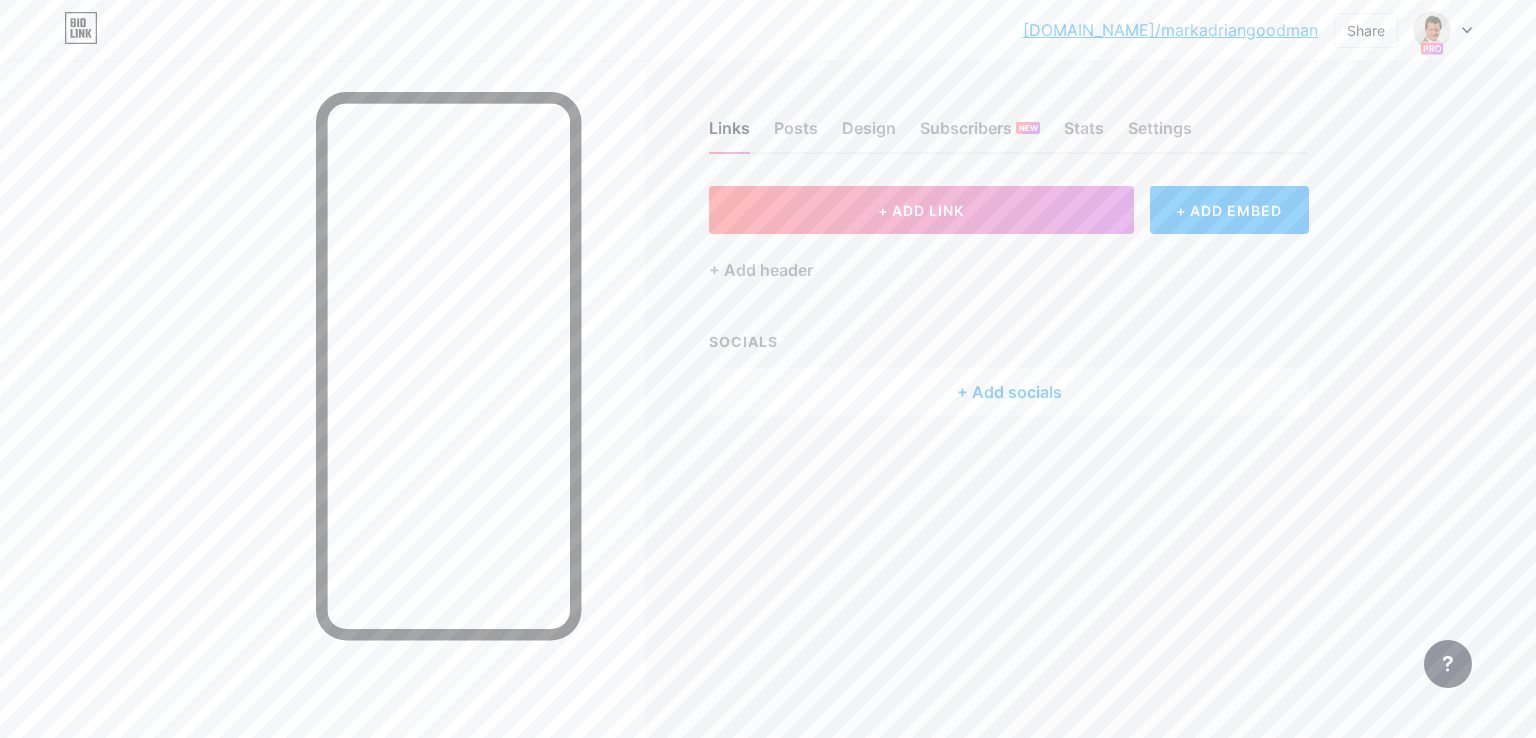 click at bounding box center (1443, 30) 